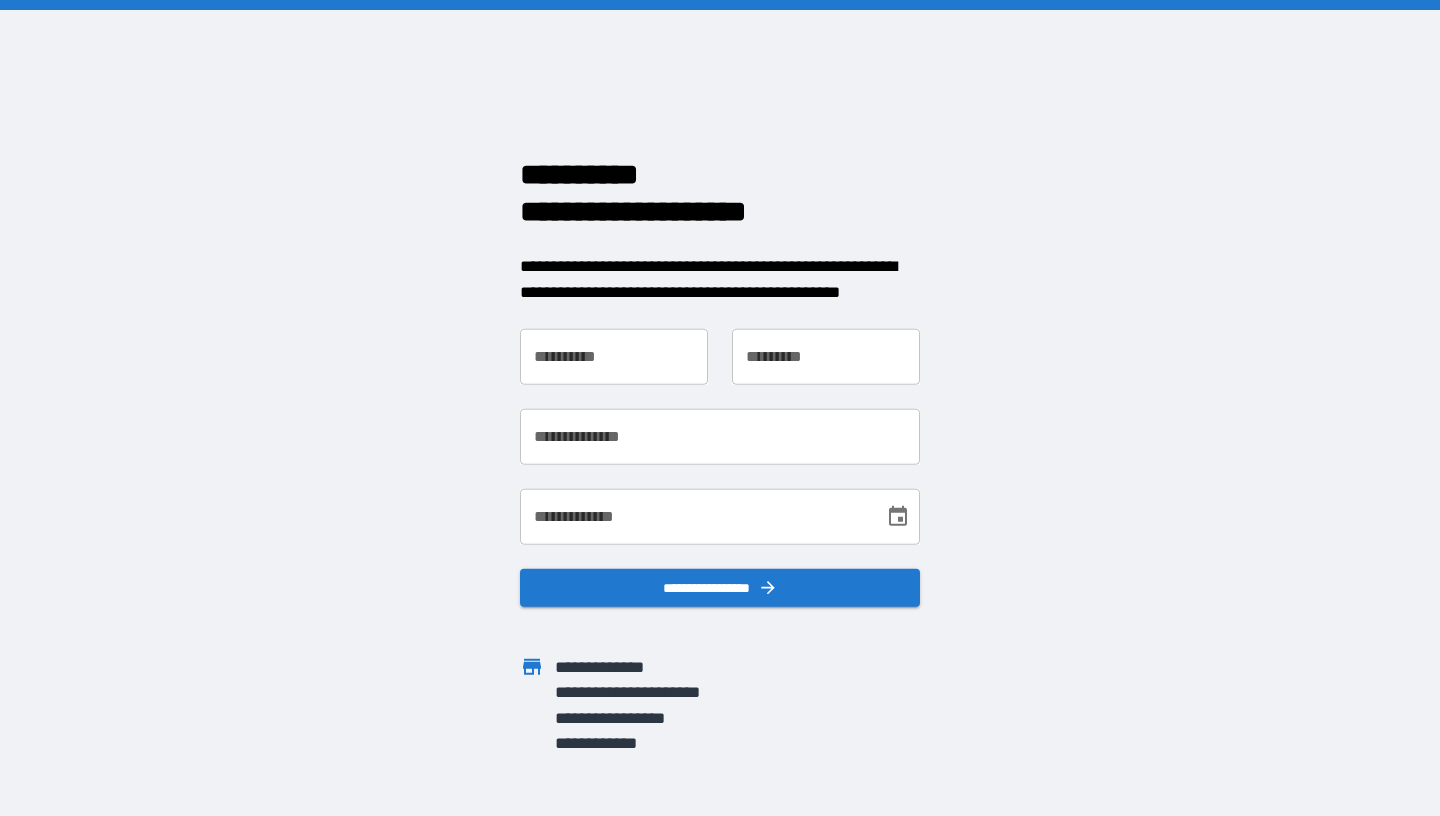 scroll, scrollTop: 0, scrollLeft: 0, axis: both 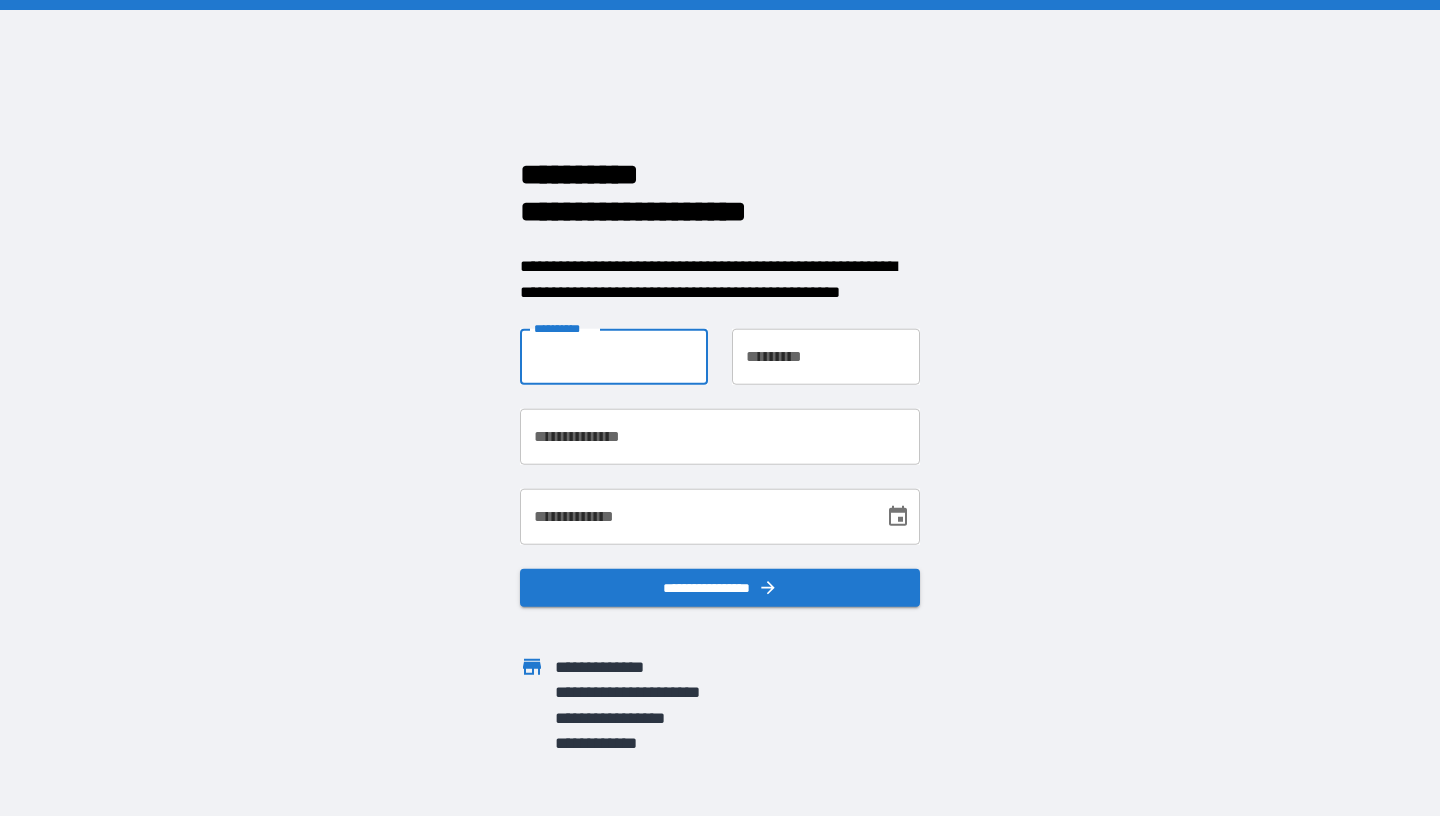 click on "**********" at bounding box center [614, 357] 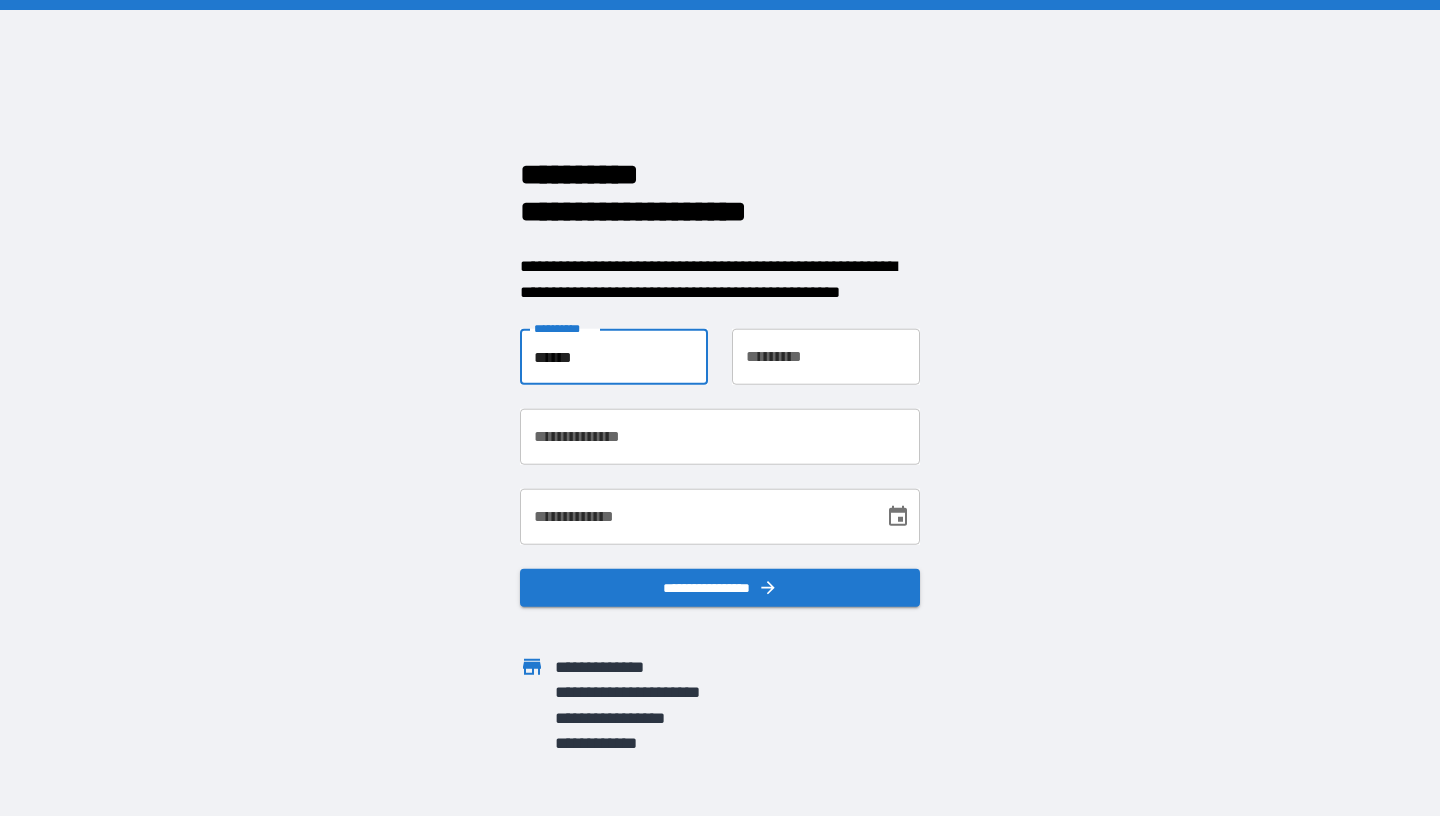 type on "******" 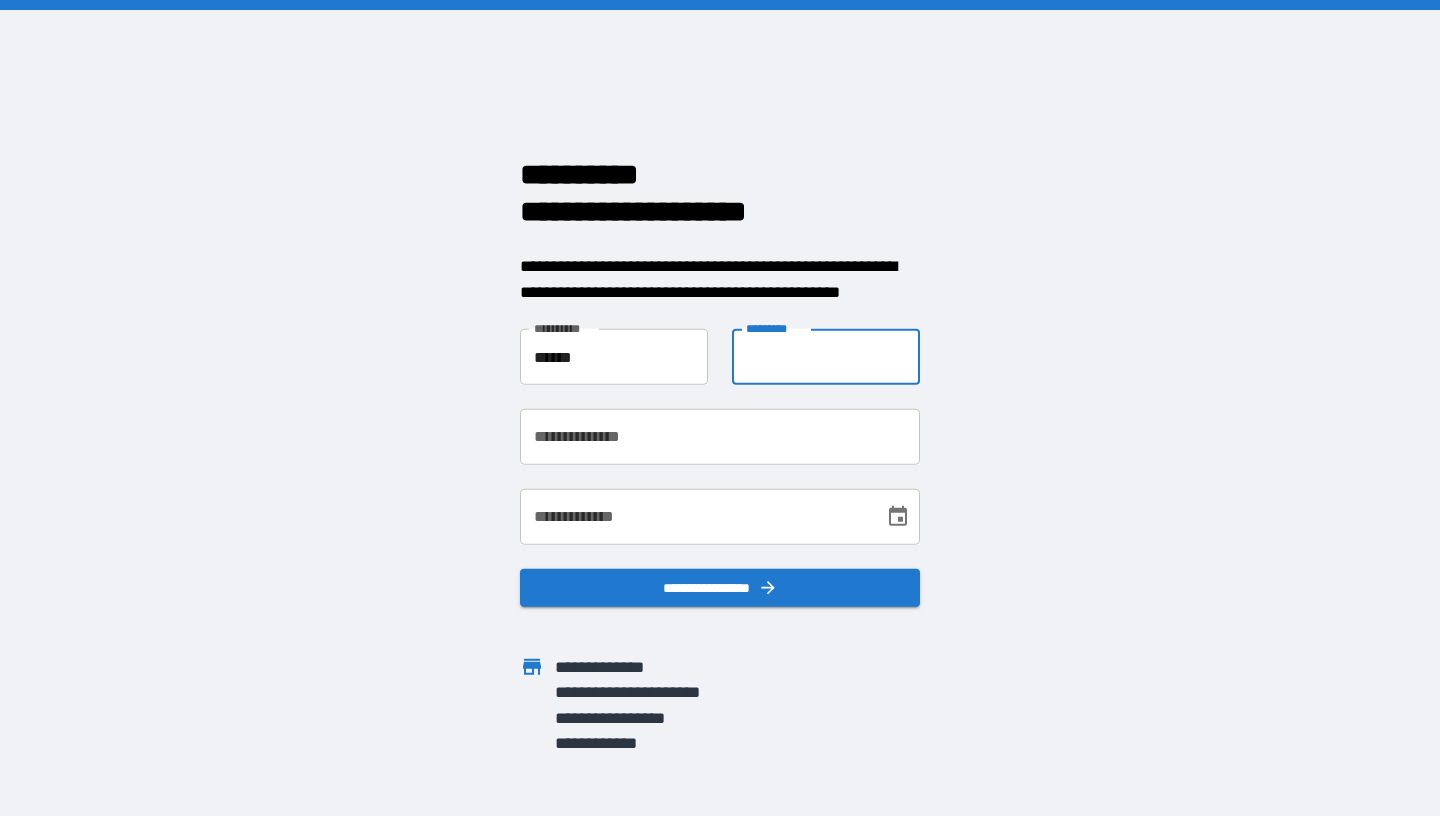 click on "**********" at bounding box center [826, 357] 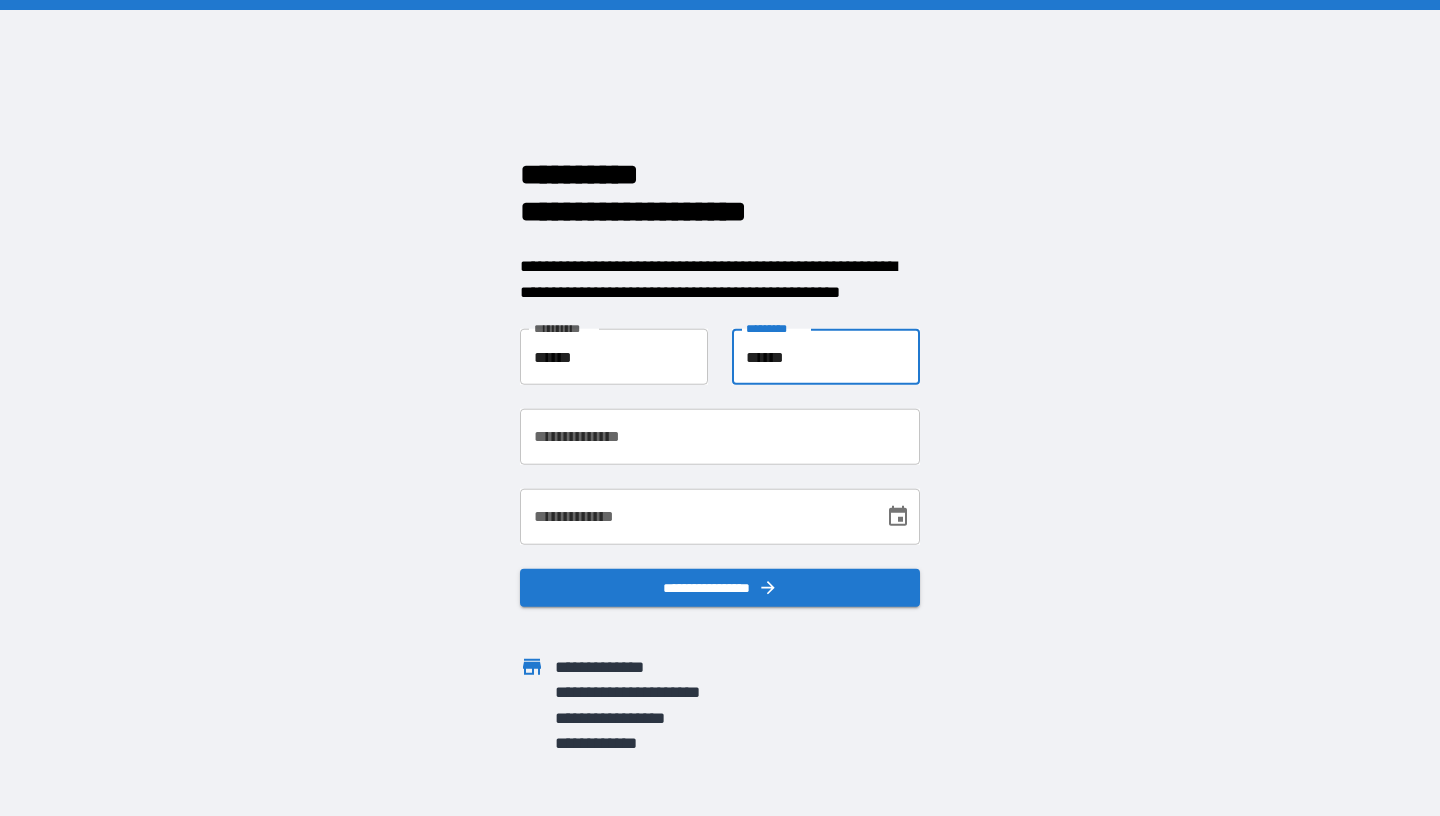 type on "******" 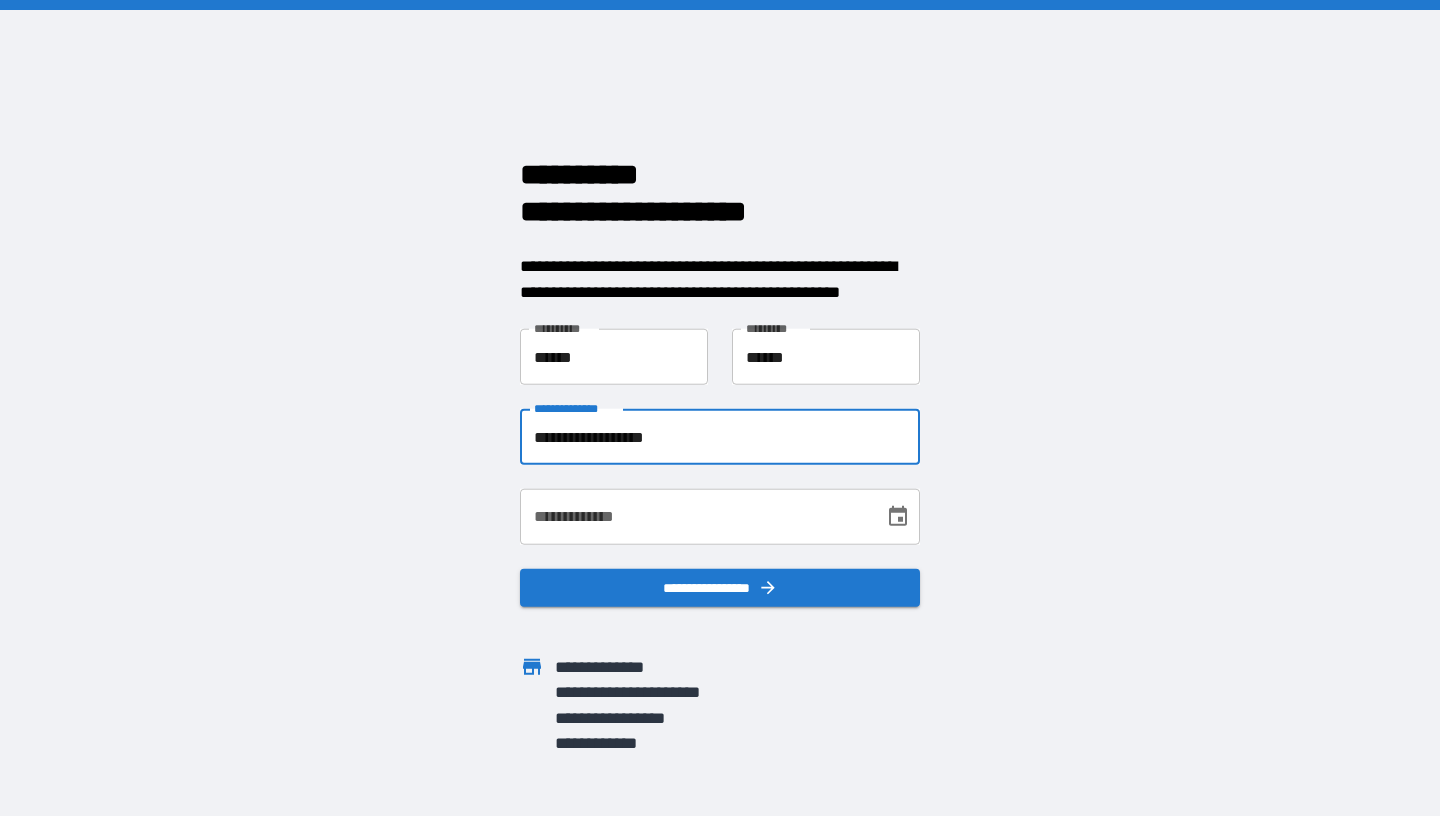 type on "**********" 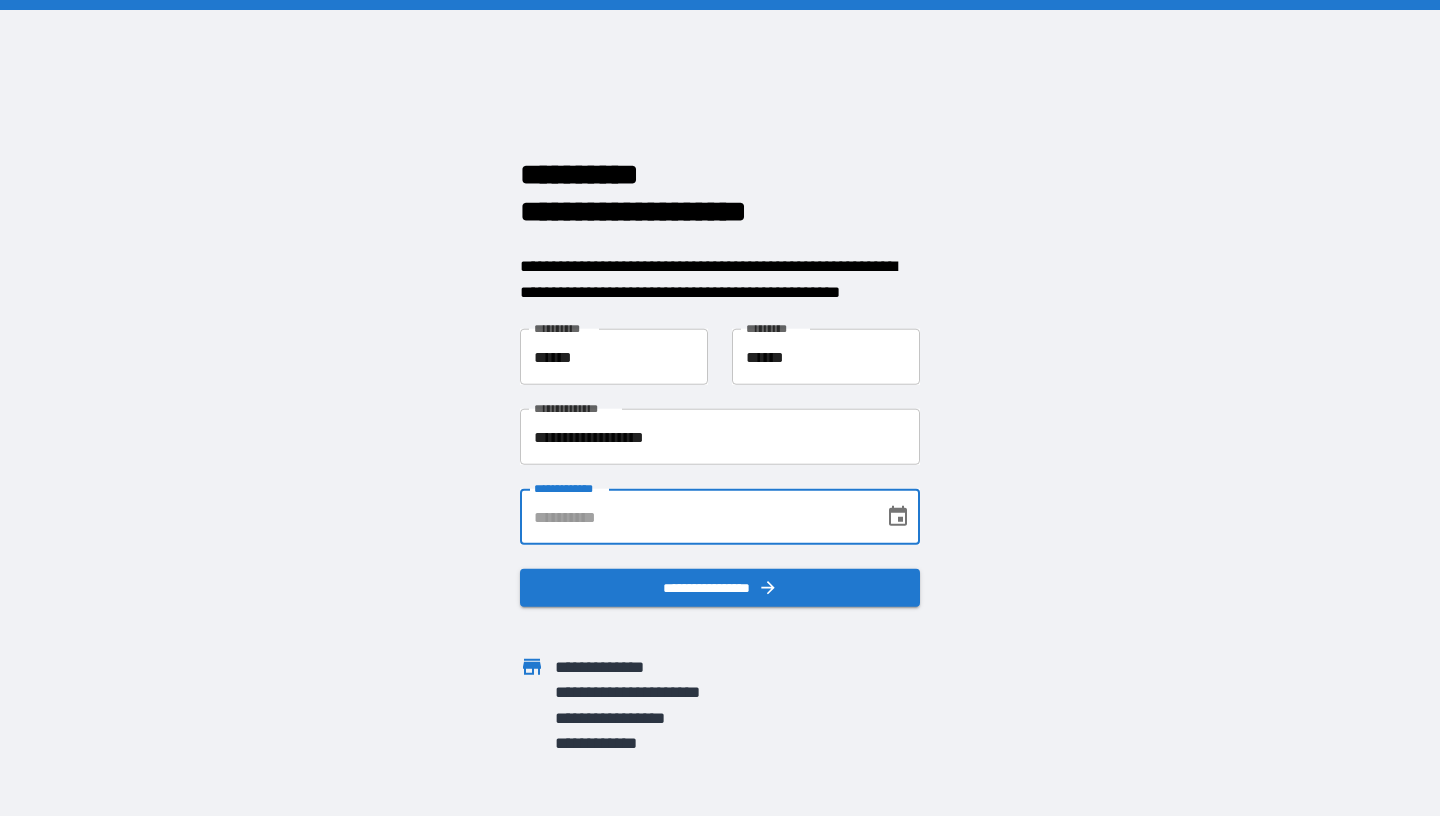 click on "**********" at bounding box center [695, 517] 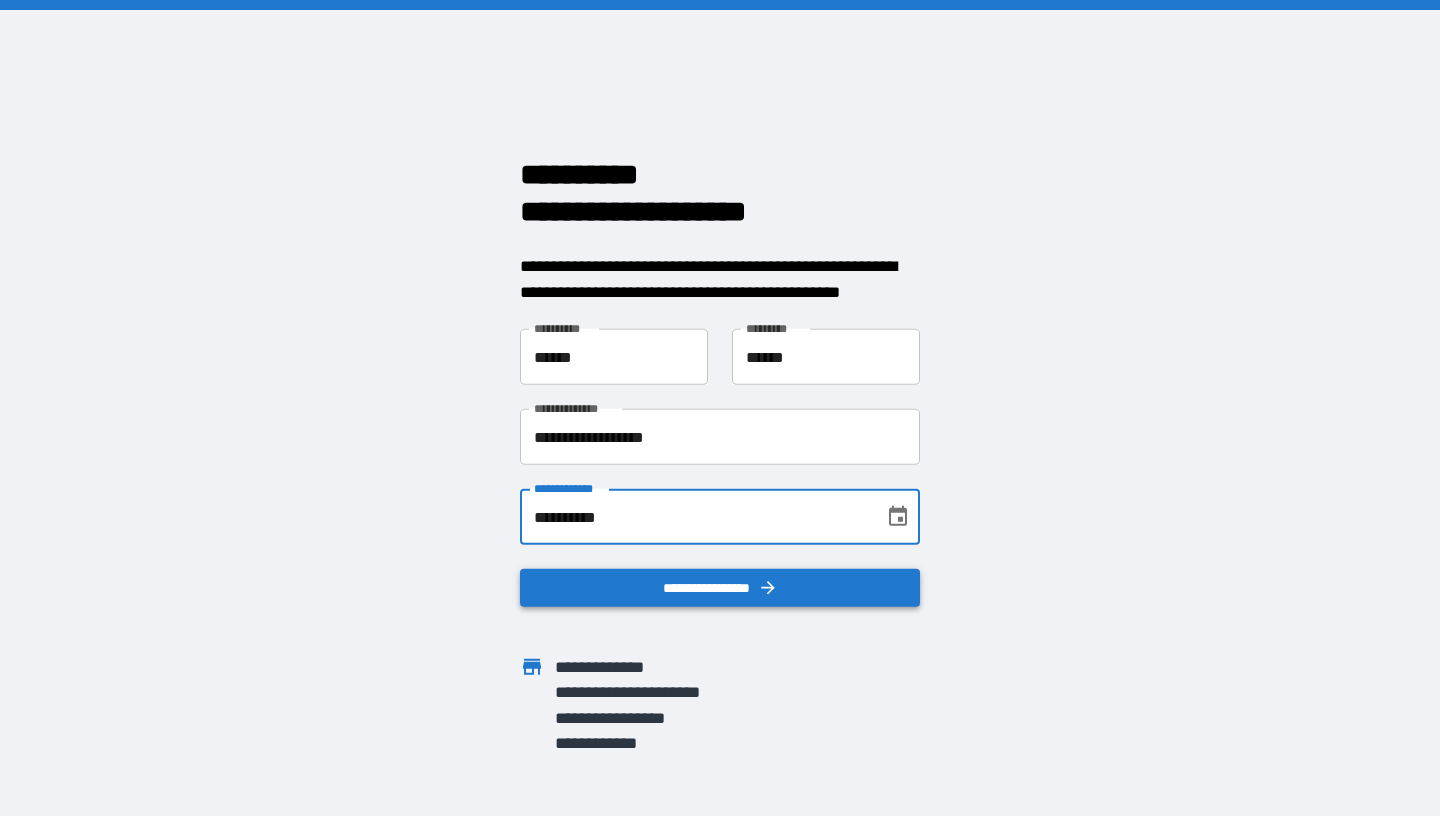 type on "**********" 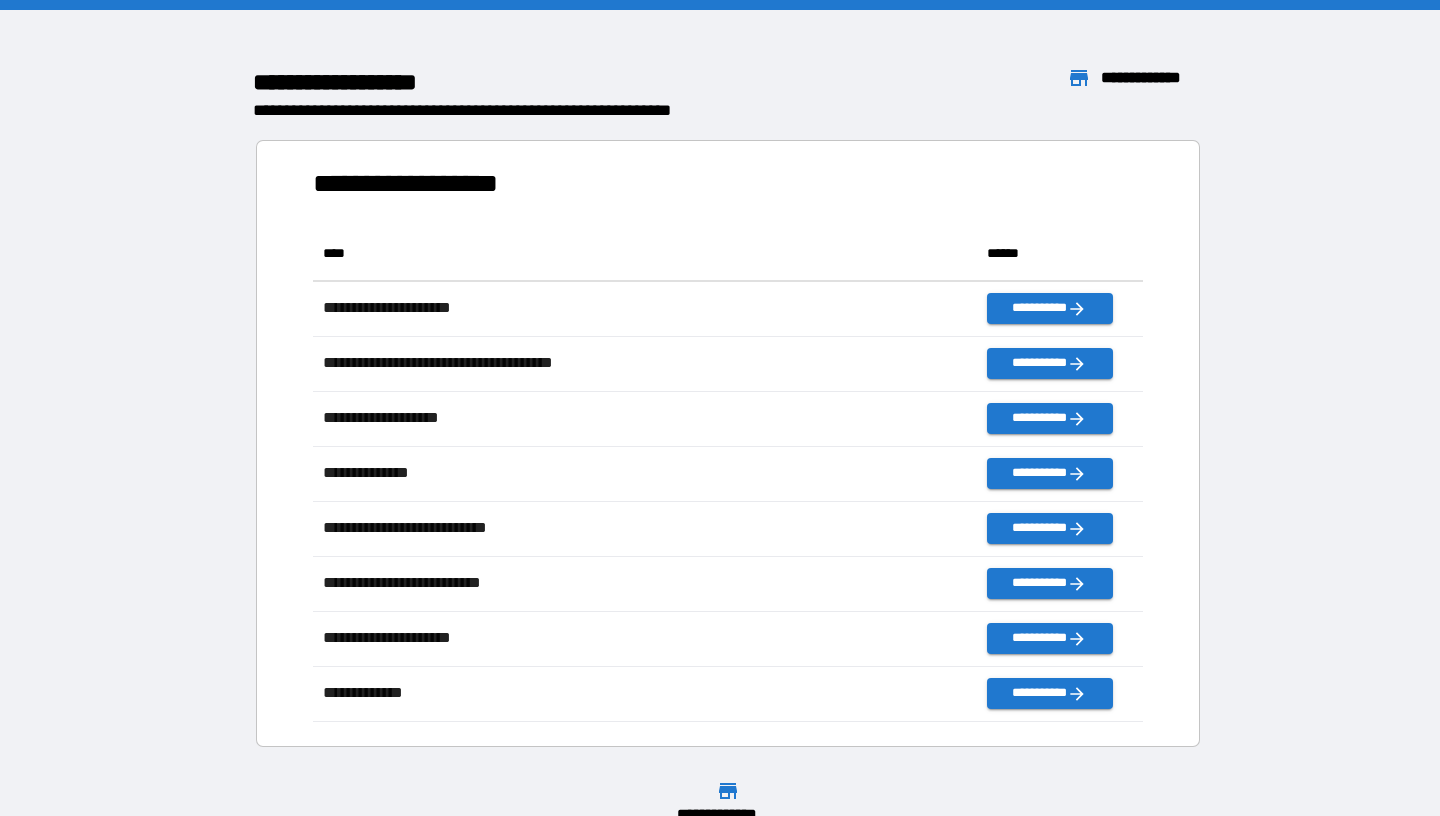 scroll, scrollTop: 1, scrollLeft: 1, axis: both 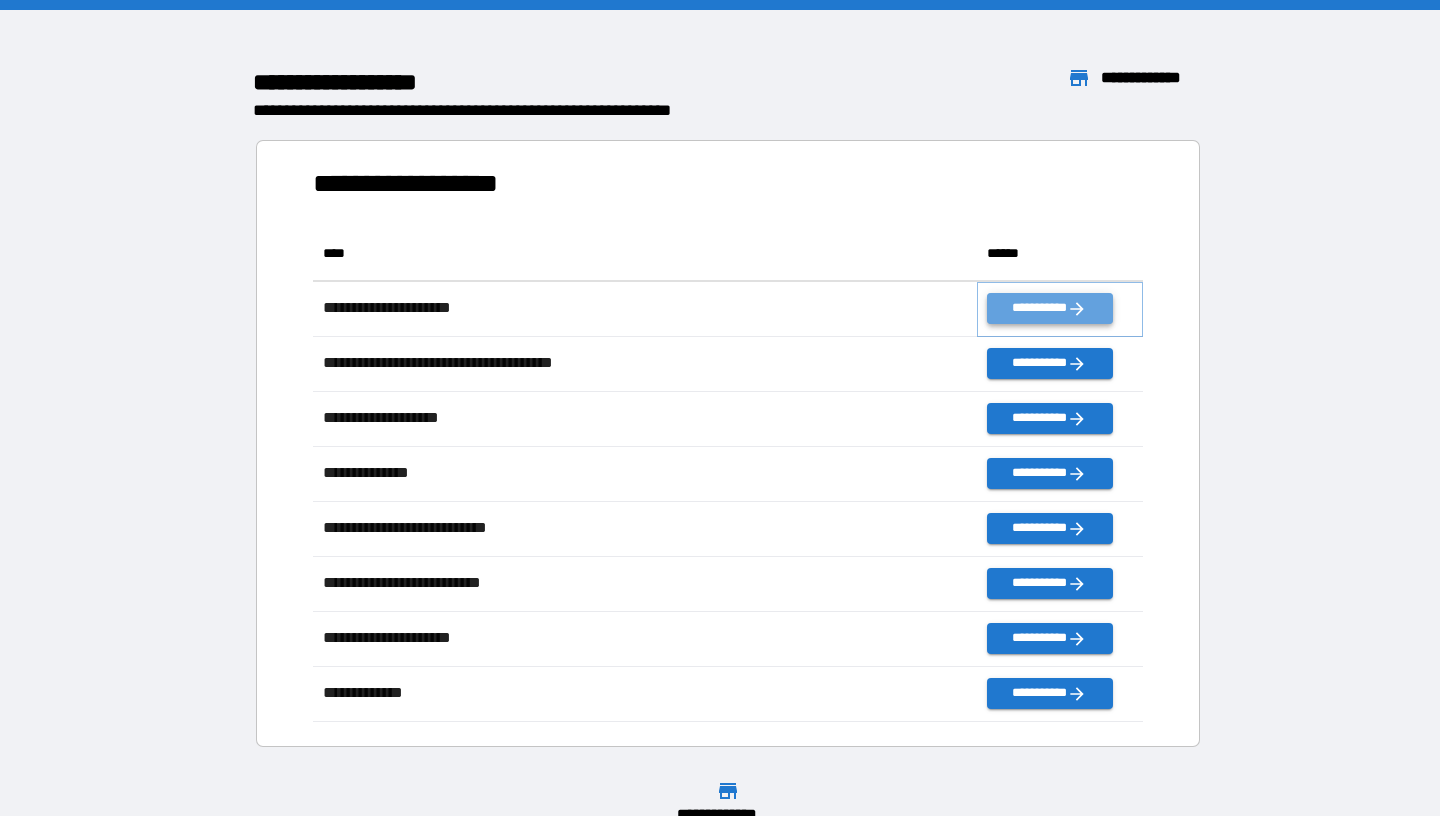 click on "**********" at bounding box center (1050, 308) 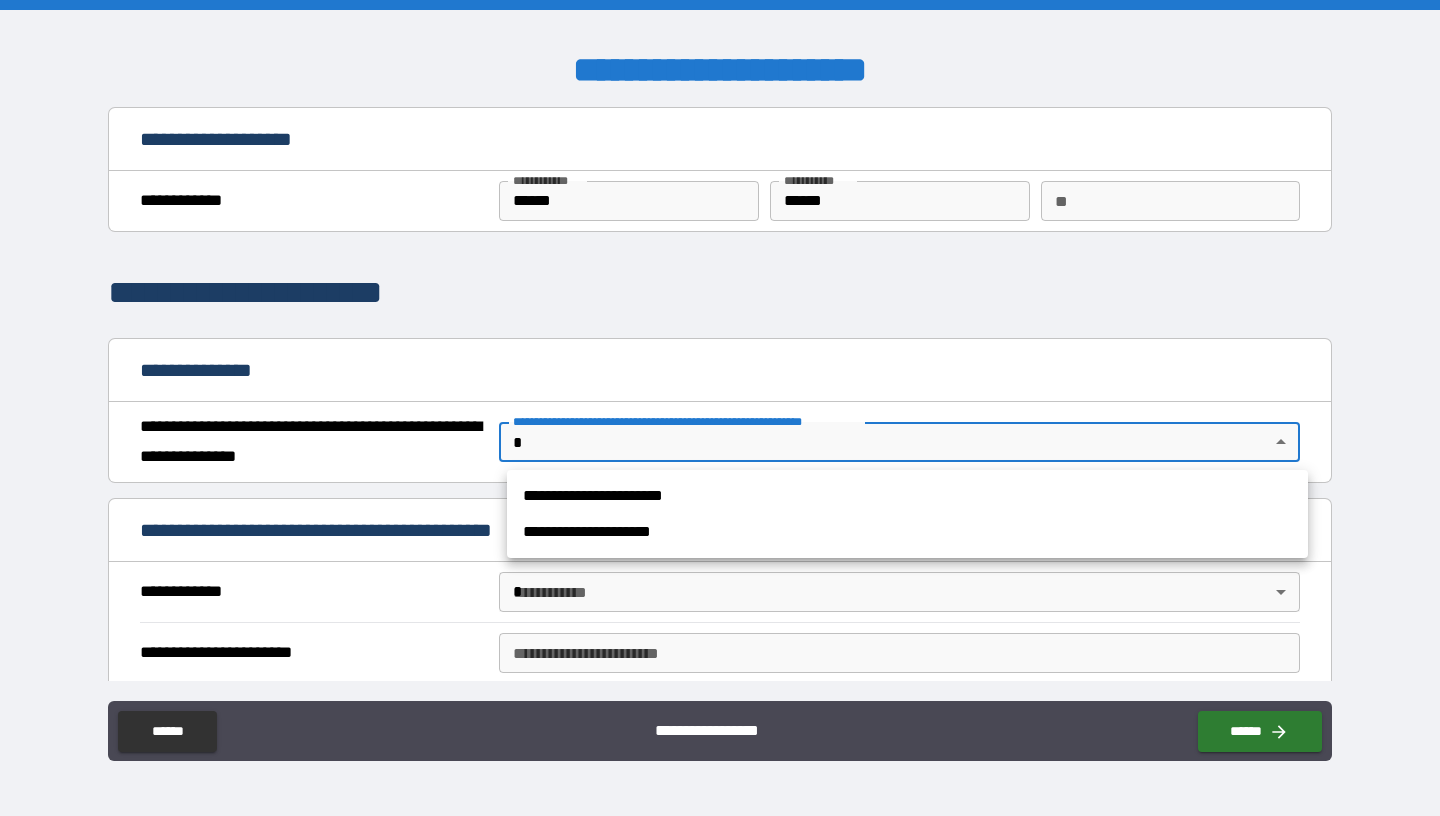 click on "**********" at bounding box center (720, 408) 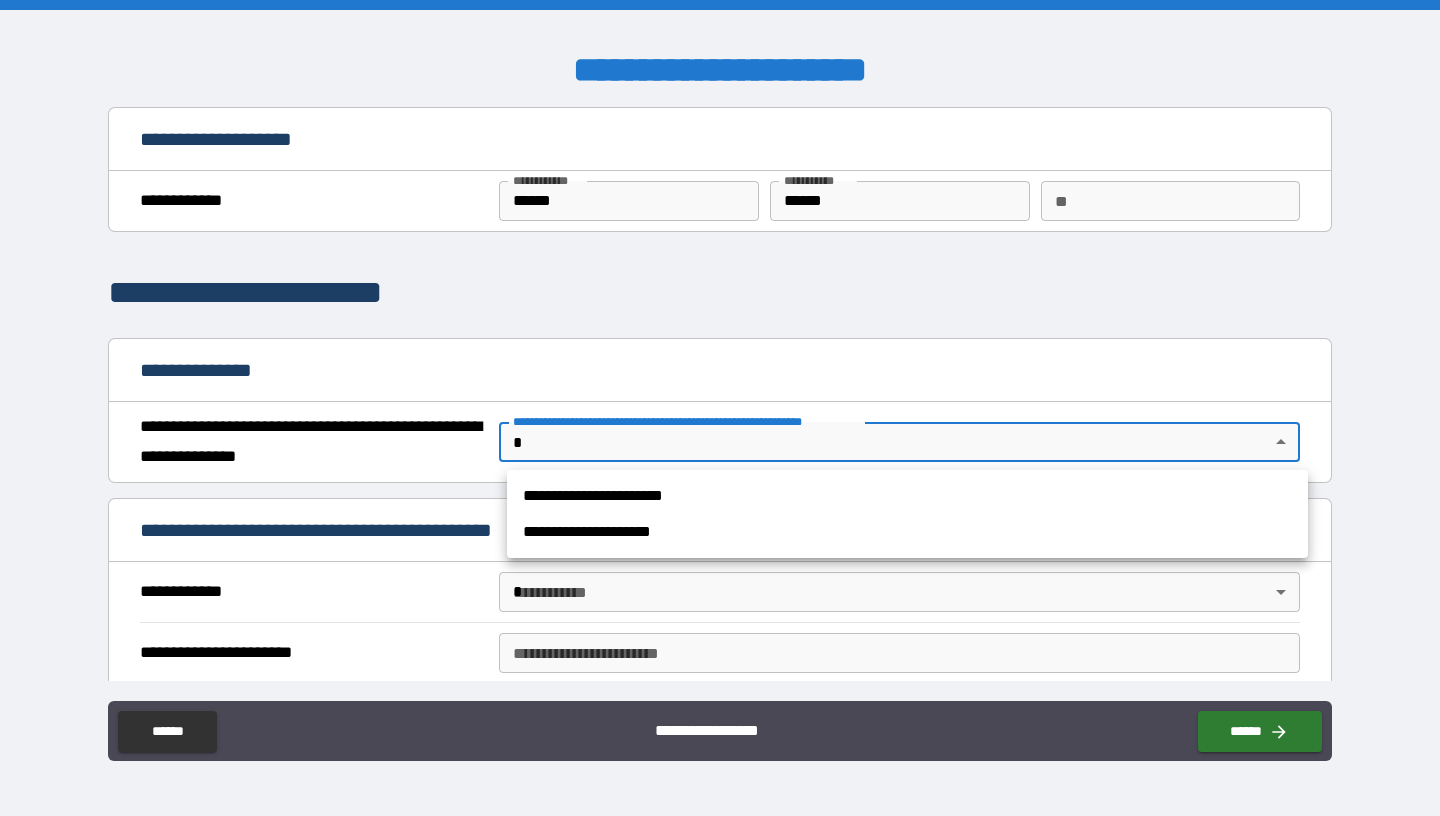 click on "**********" at bounding box center [907, 496] 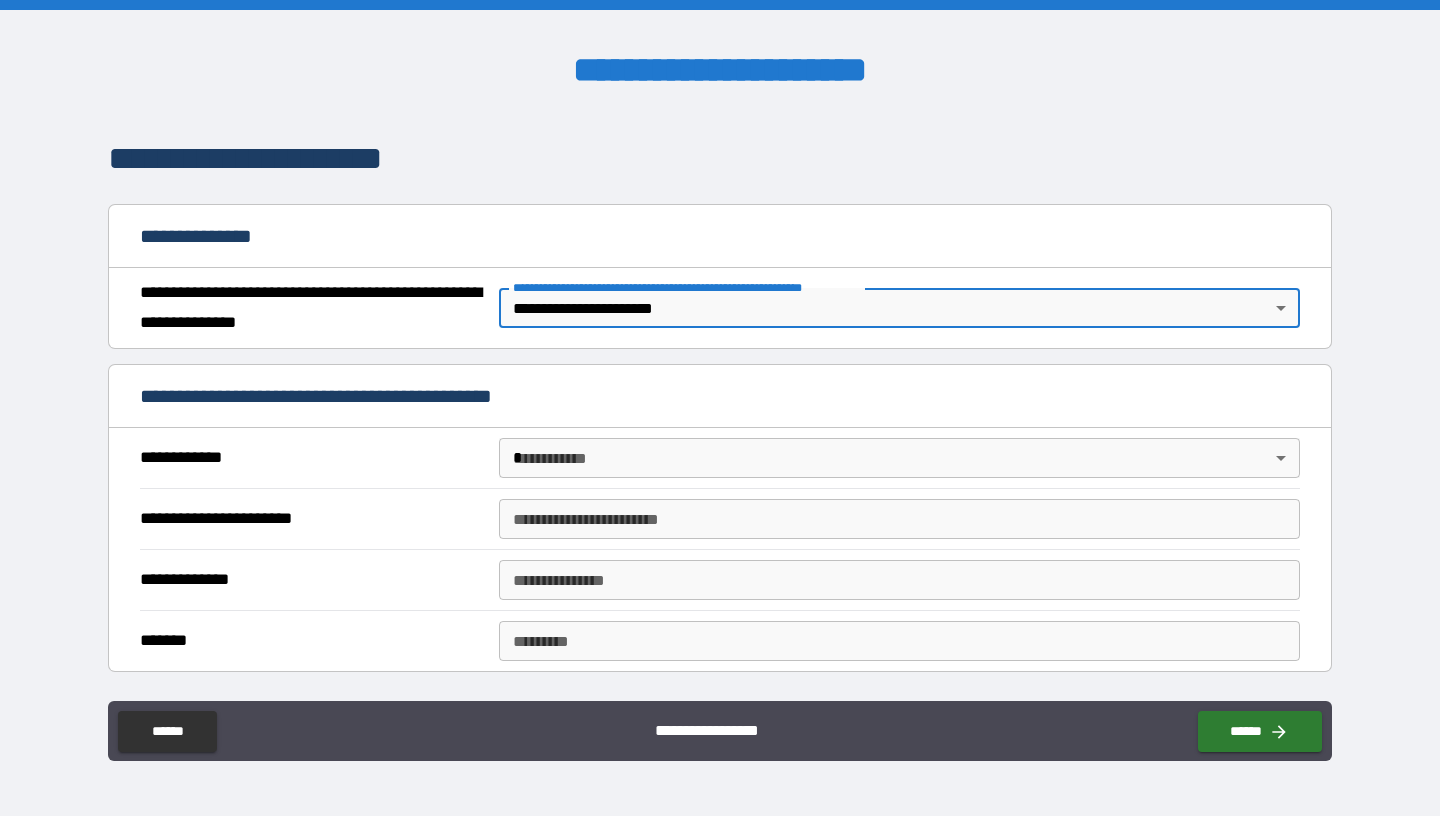 scroll, scrollTop: 138, scrollLeft: 0, axis: vertical 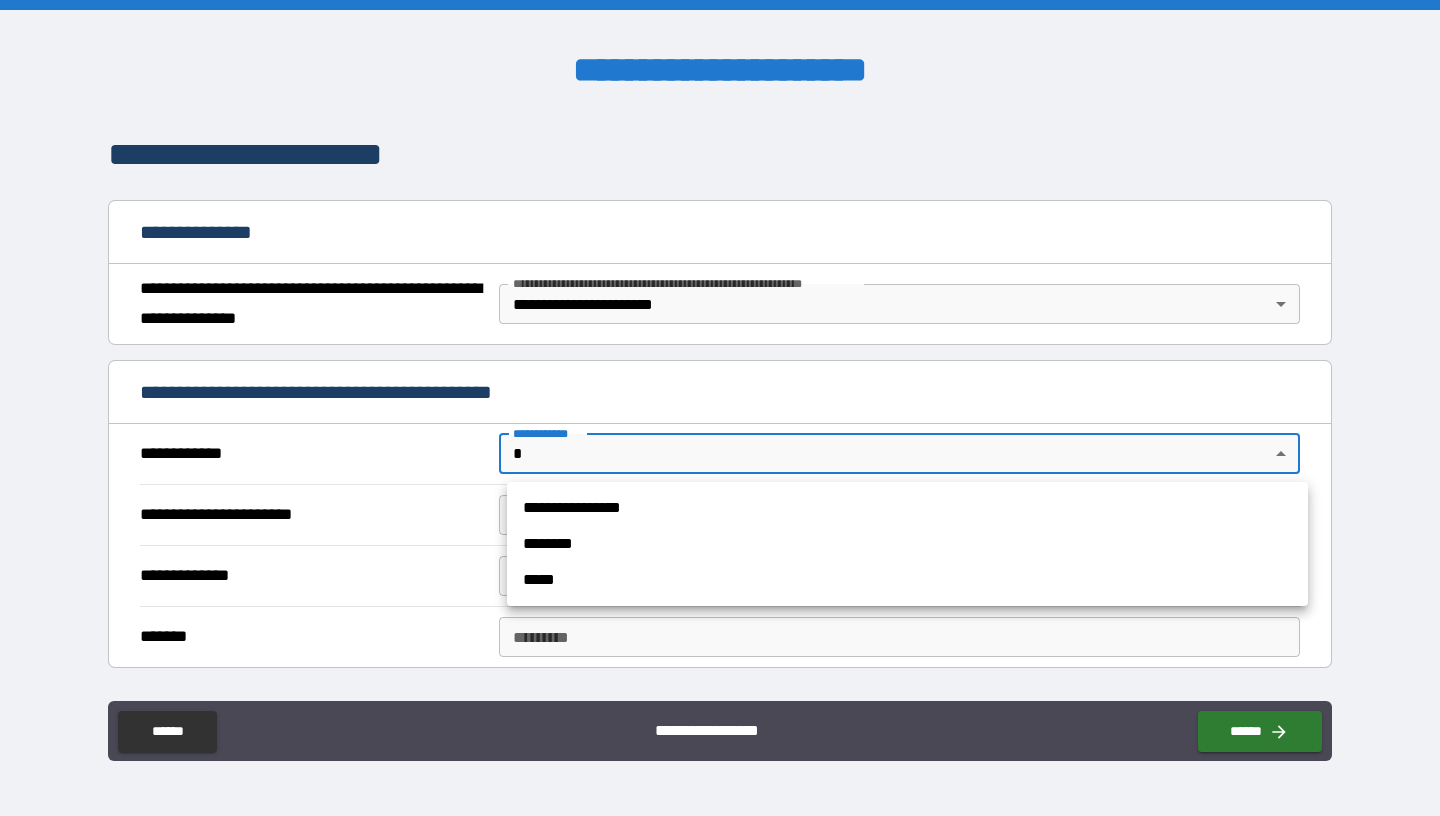 click on "**********" at bounding box center (720, 408) 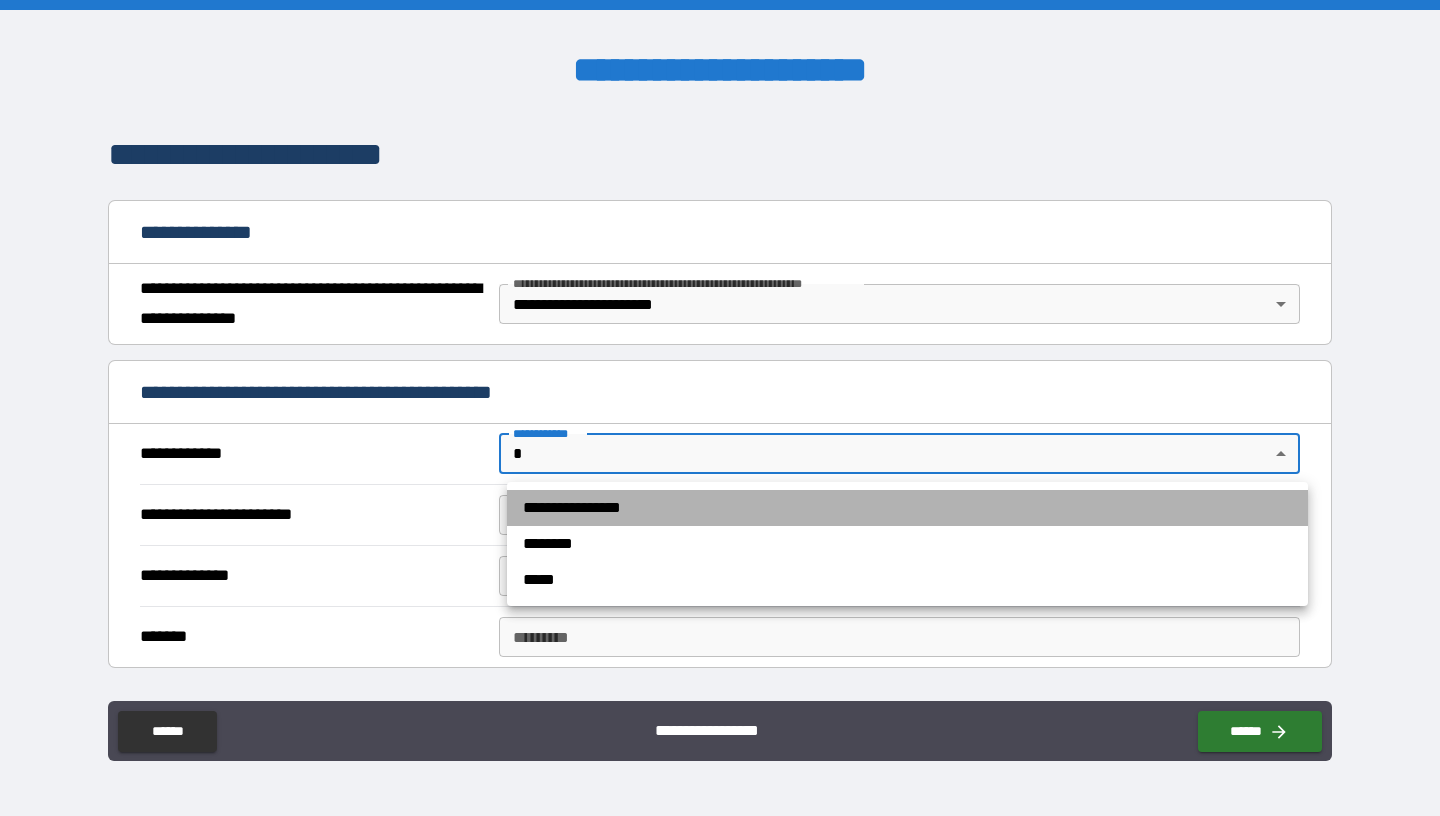 click on "**********" at bounding box center [907, 508] 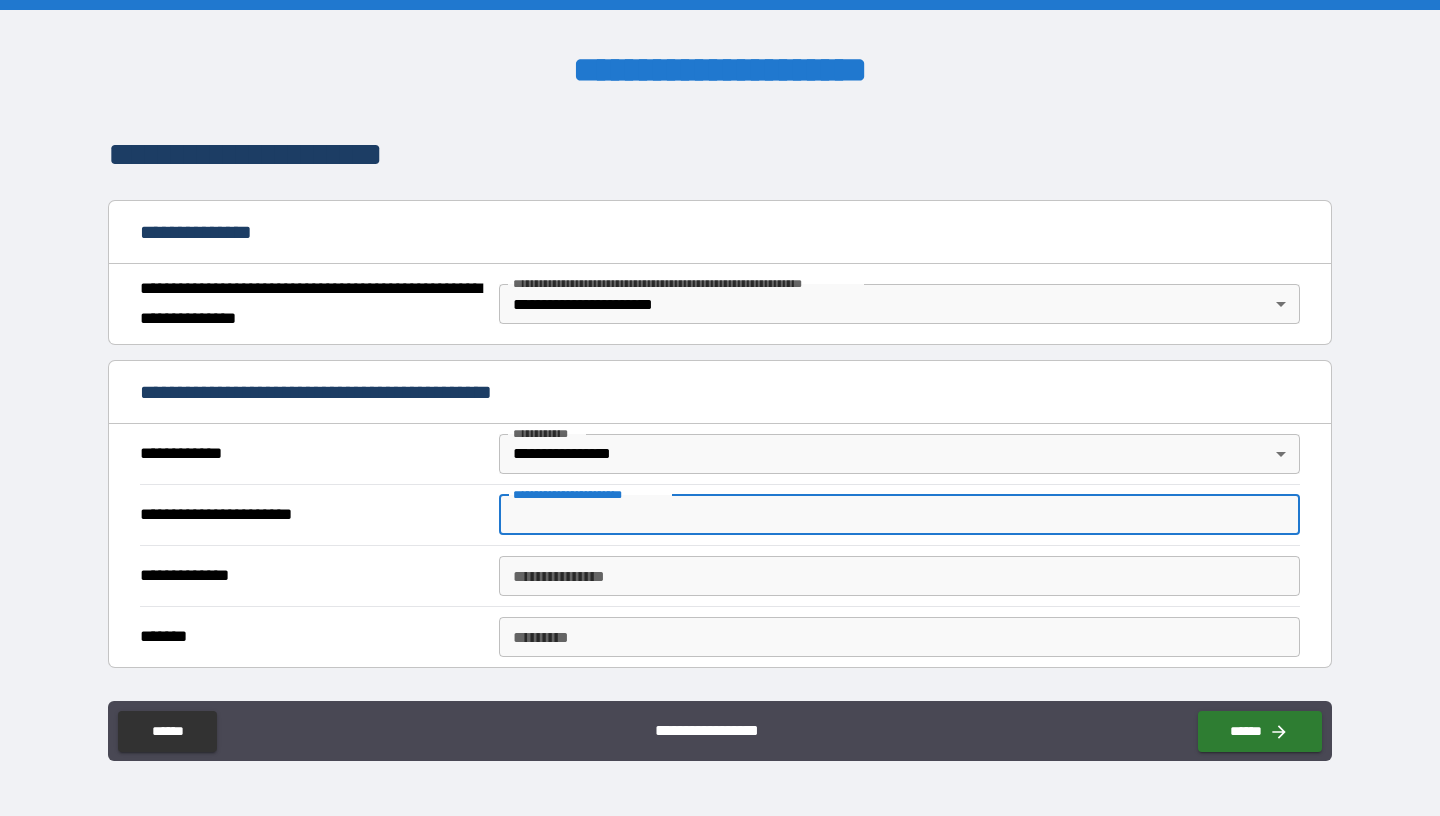 click on "**********" at bounding box center (899, 515) 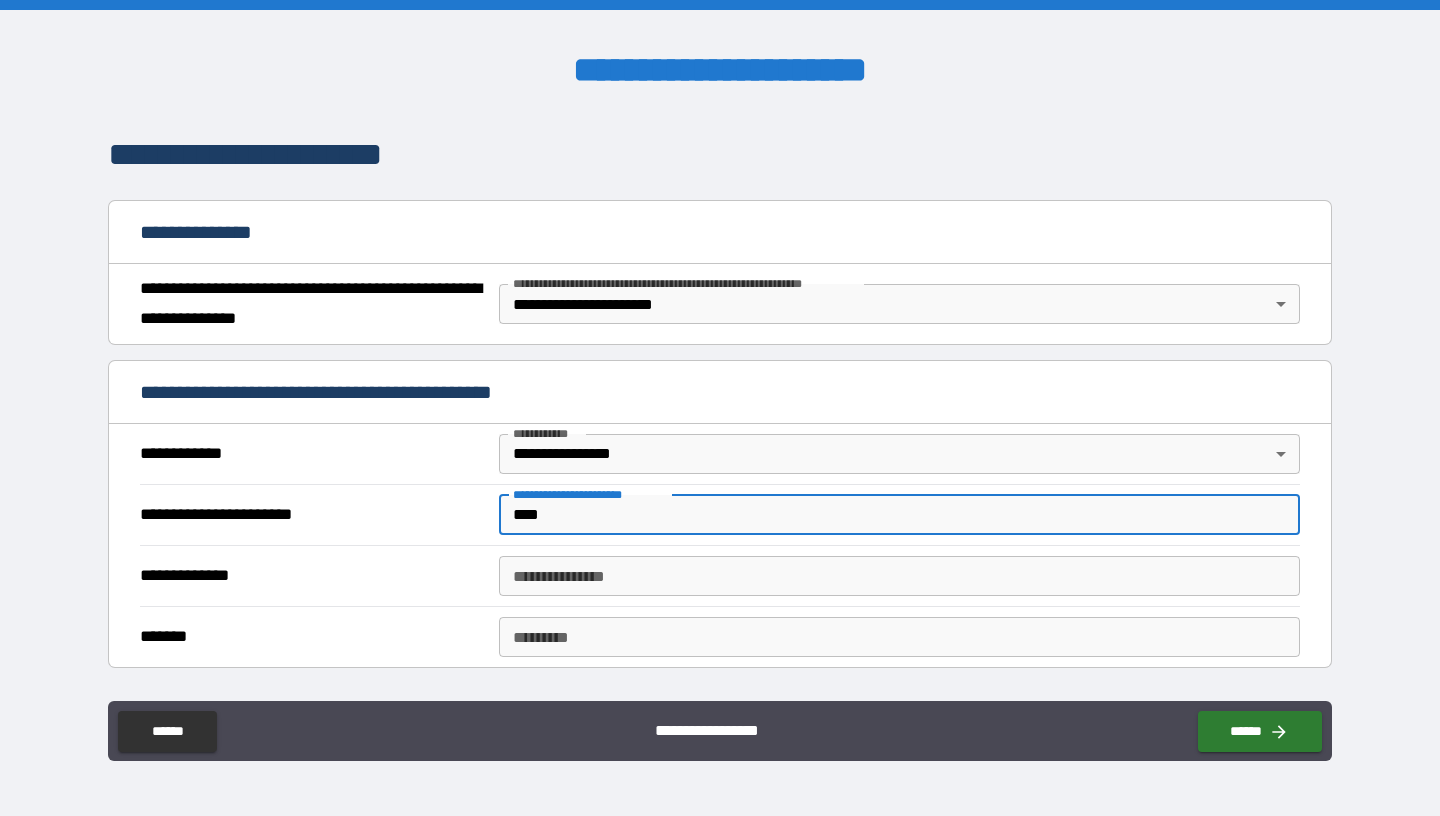 type on "****" 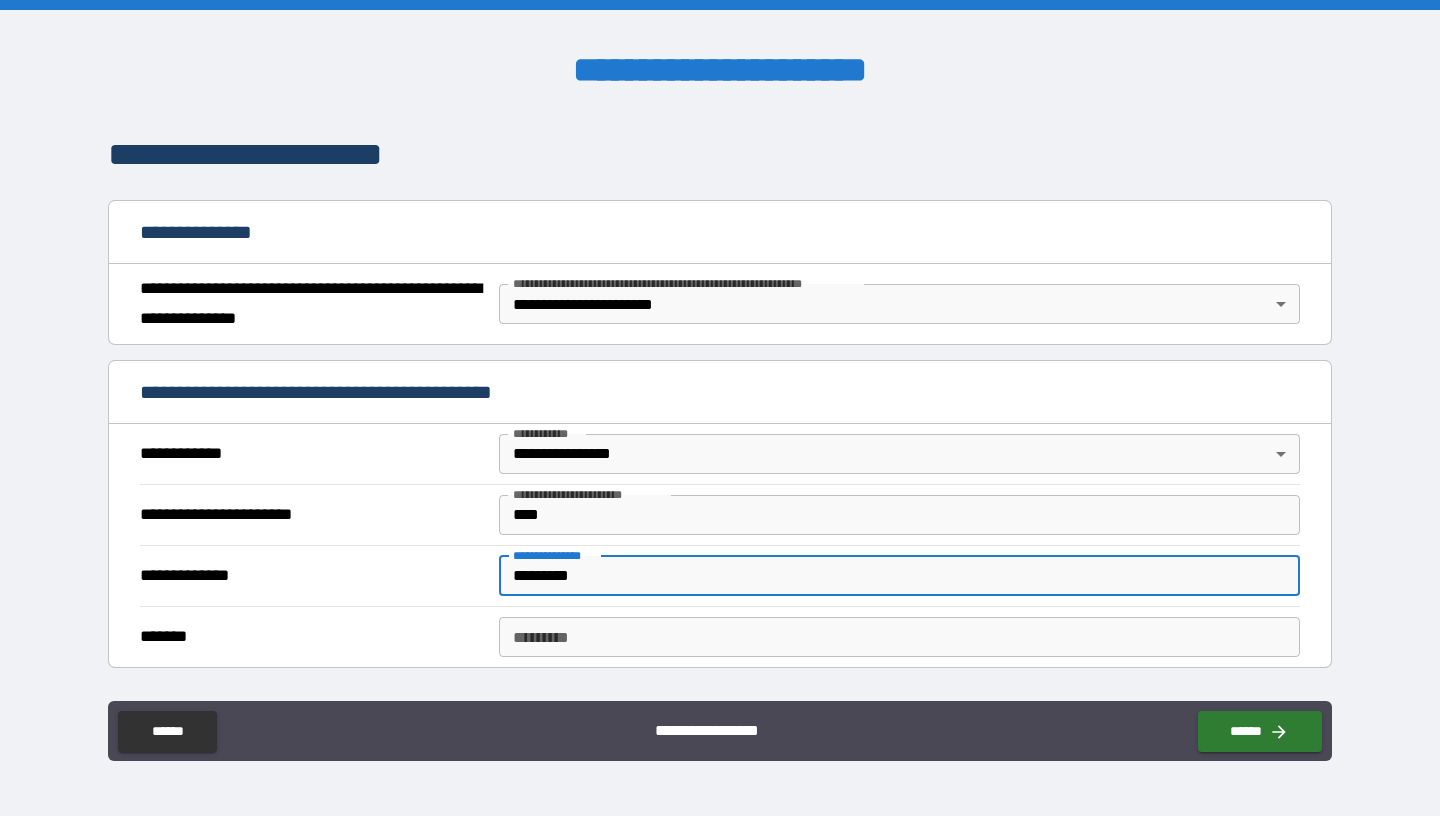 type on "*********" 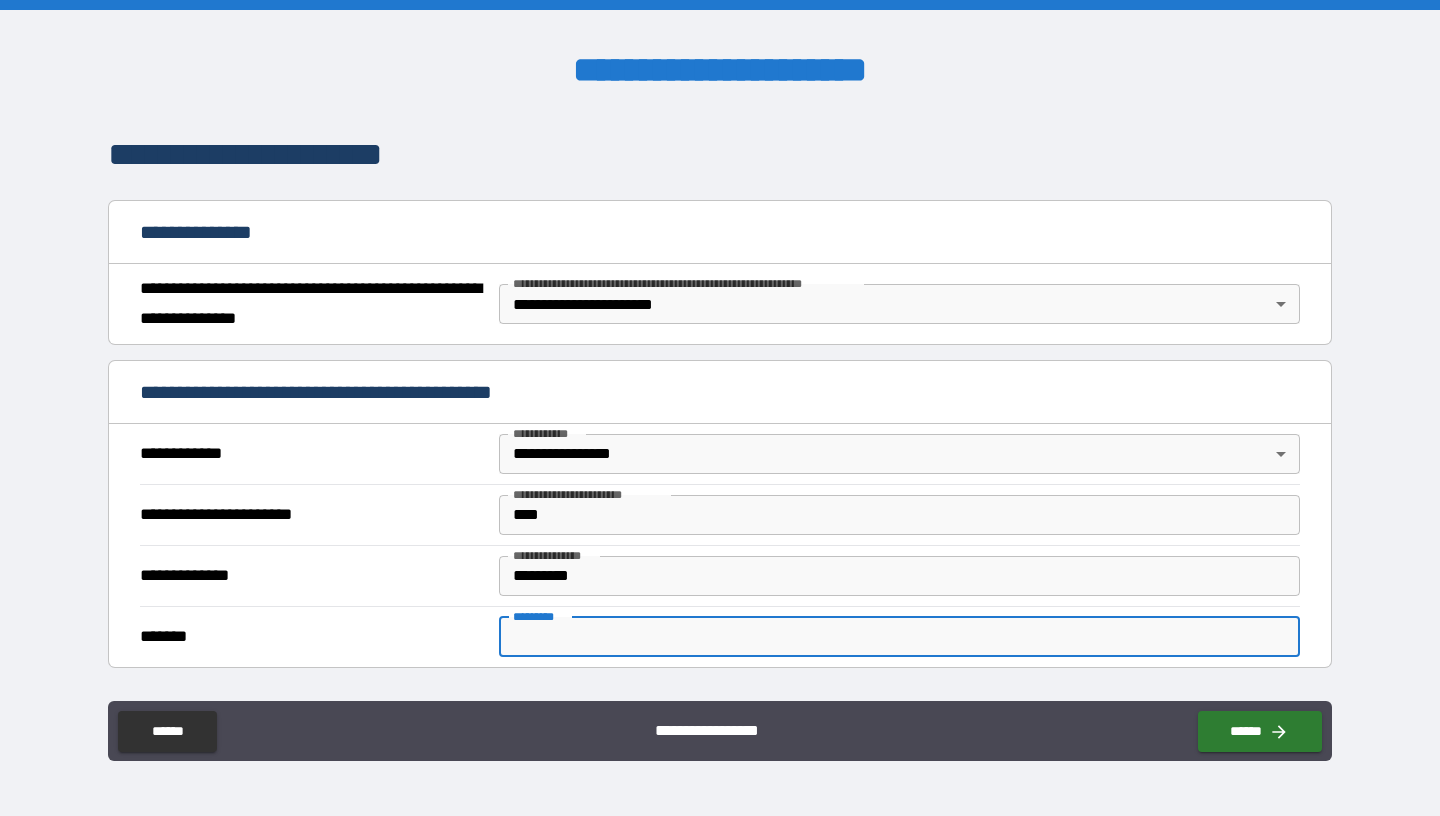click on "*******   *" at bounding box center (899, 637) 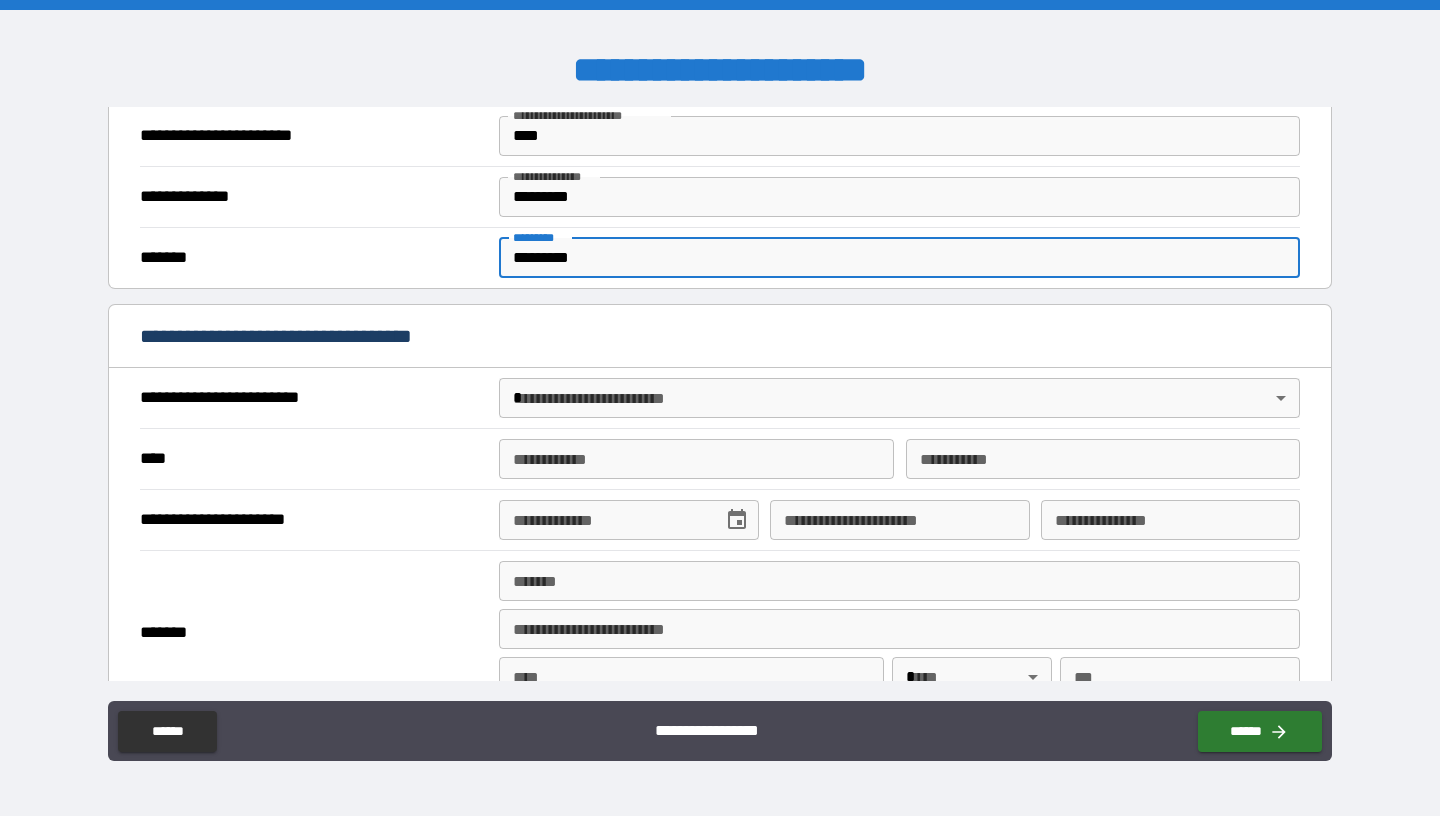 scroll, scrollTop: 520, scrollLeft: 0, axis: vertical 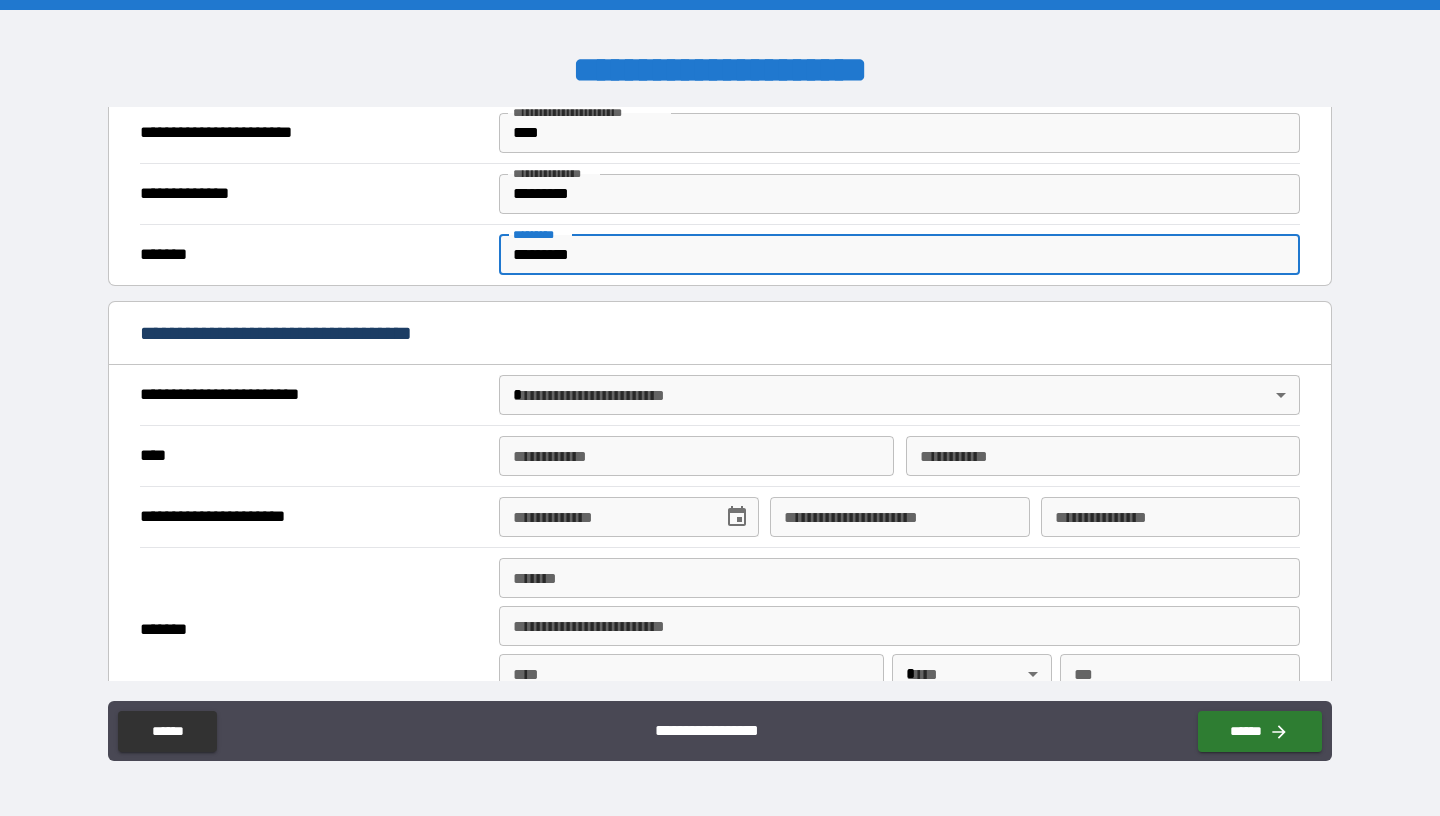 type on "*********" 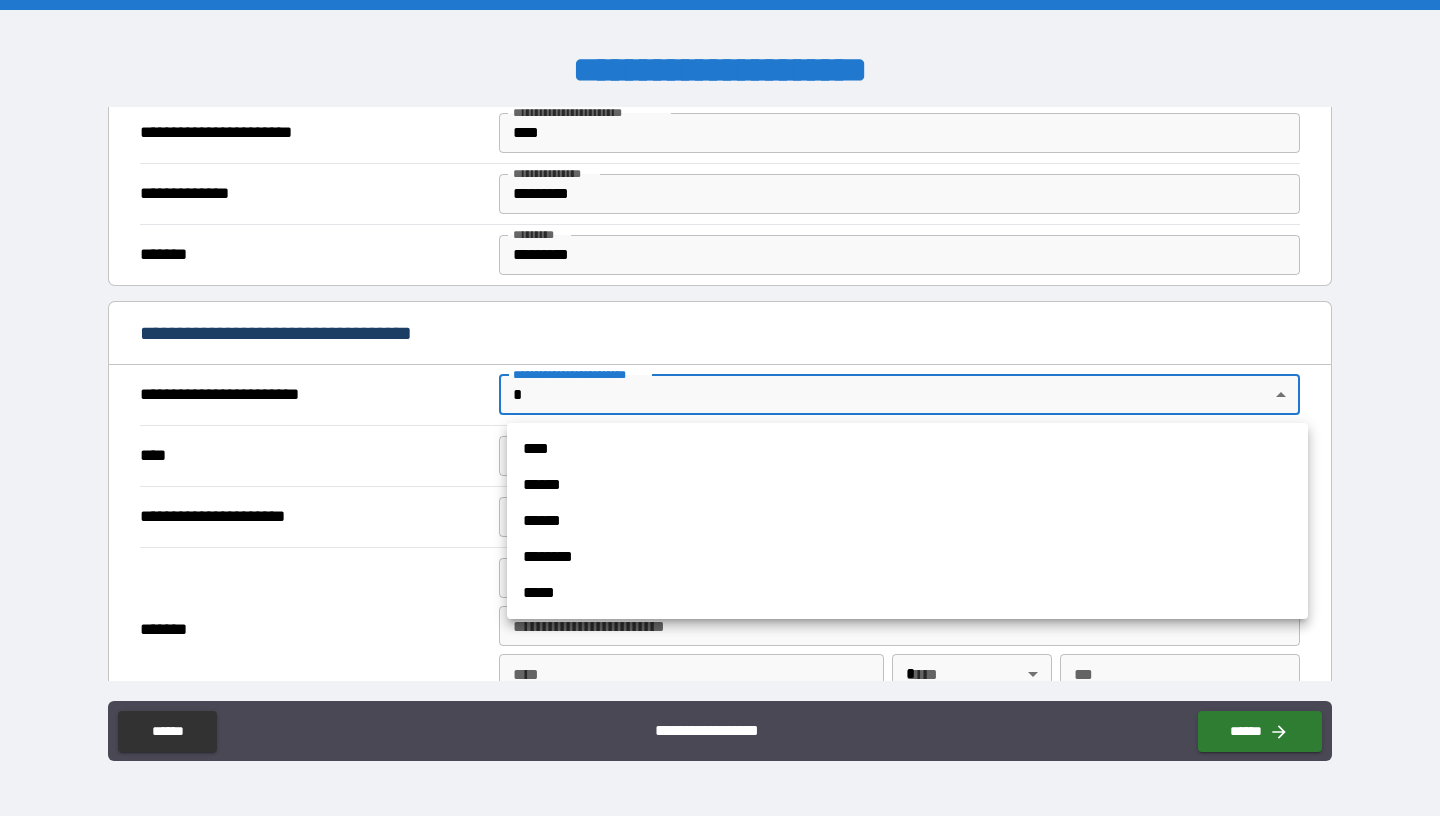 click on "**********" at bounding box center [720, 408] 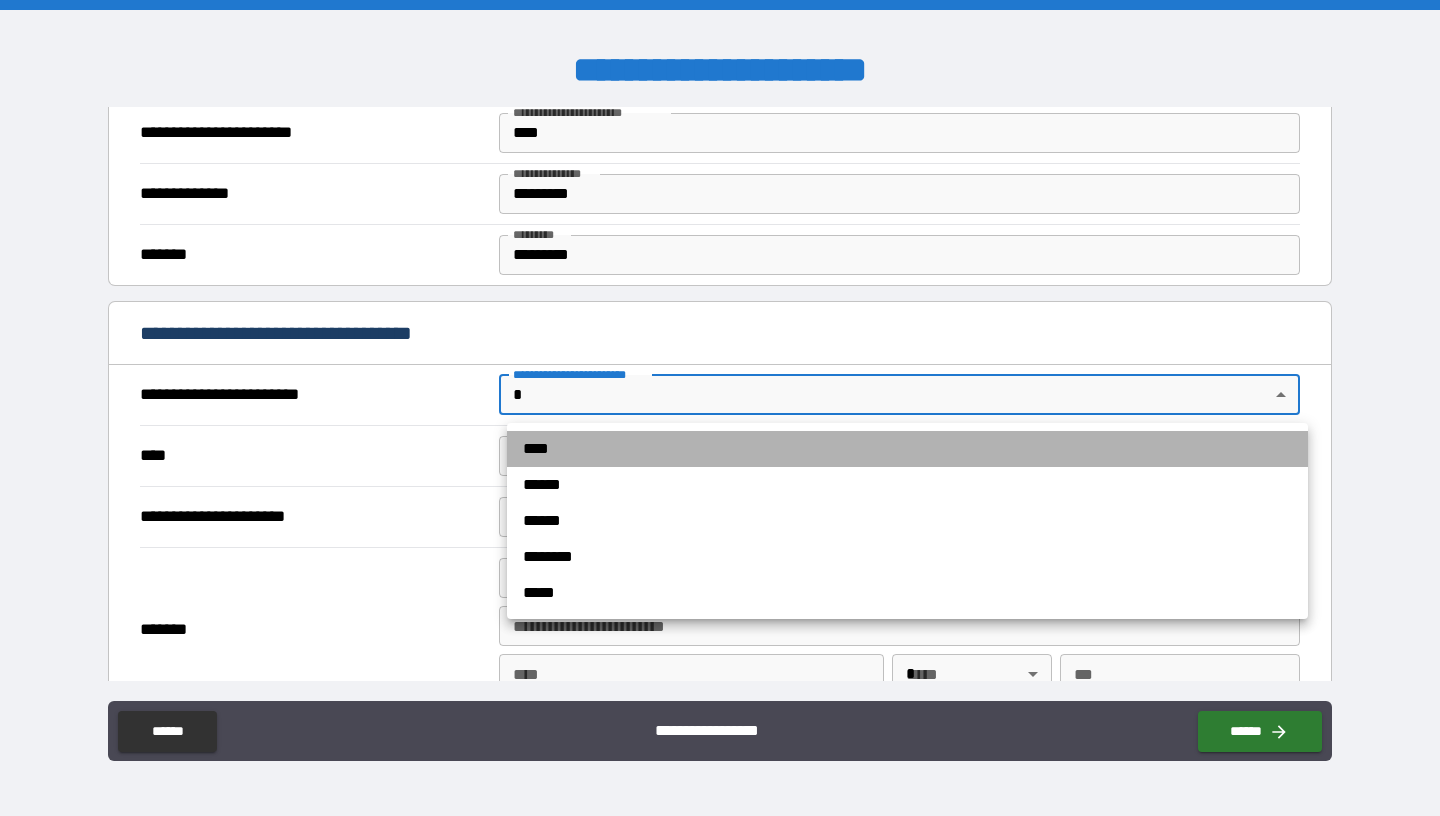 click on "****" at bounding box center (907, 449) 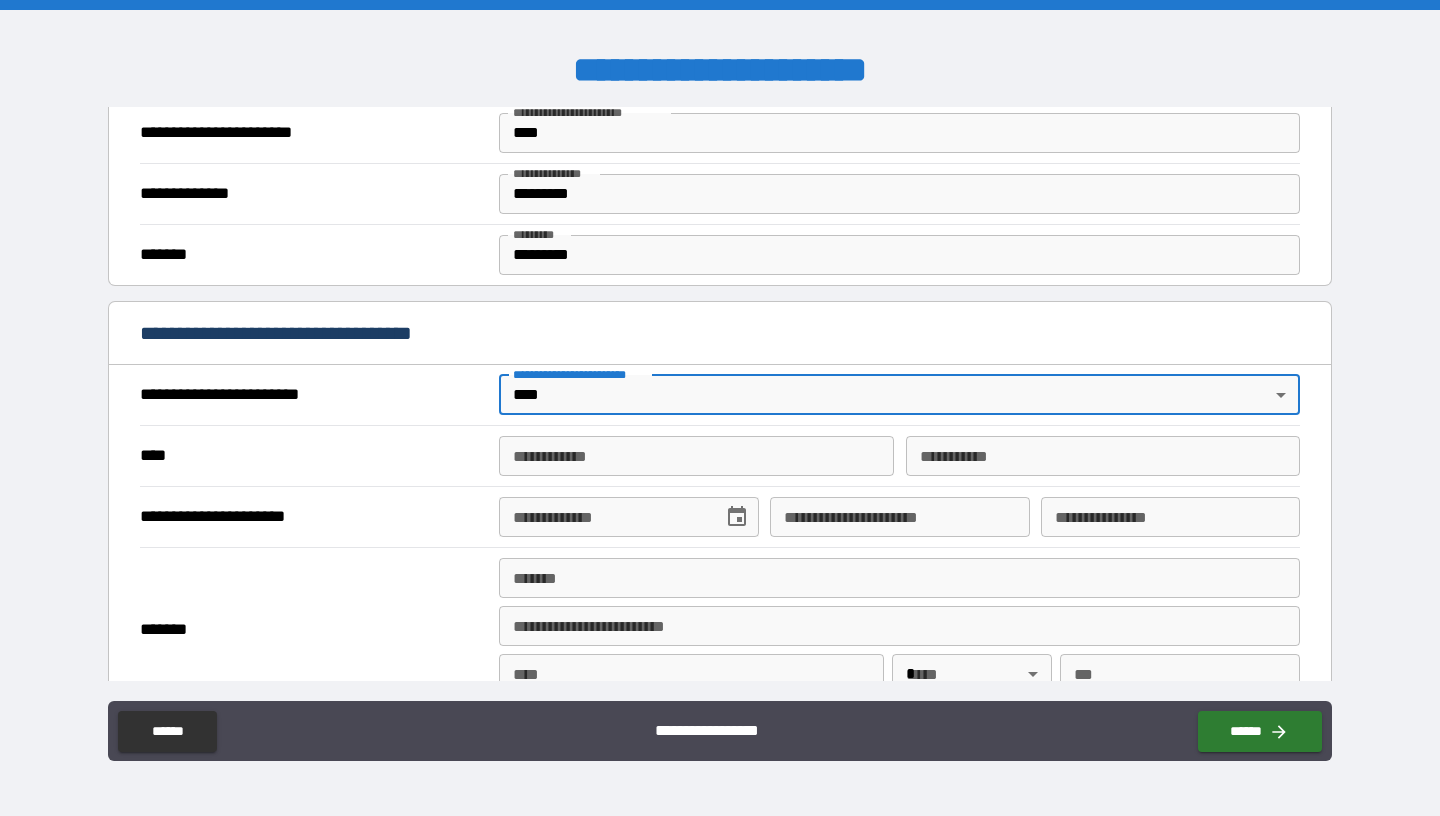 click on "**********" at bounding box center [696, 456] 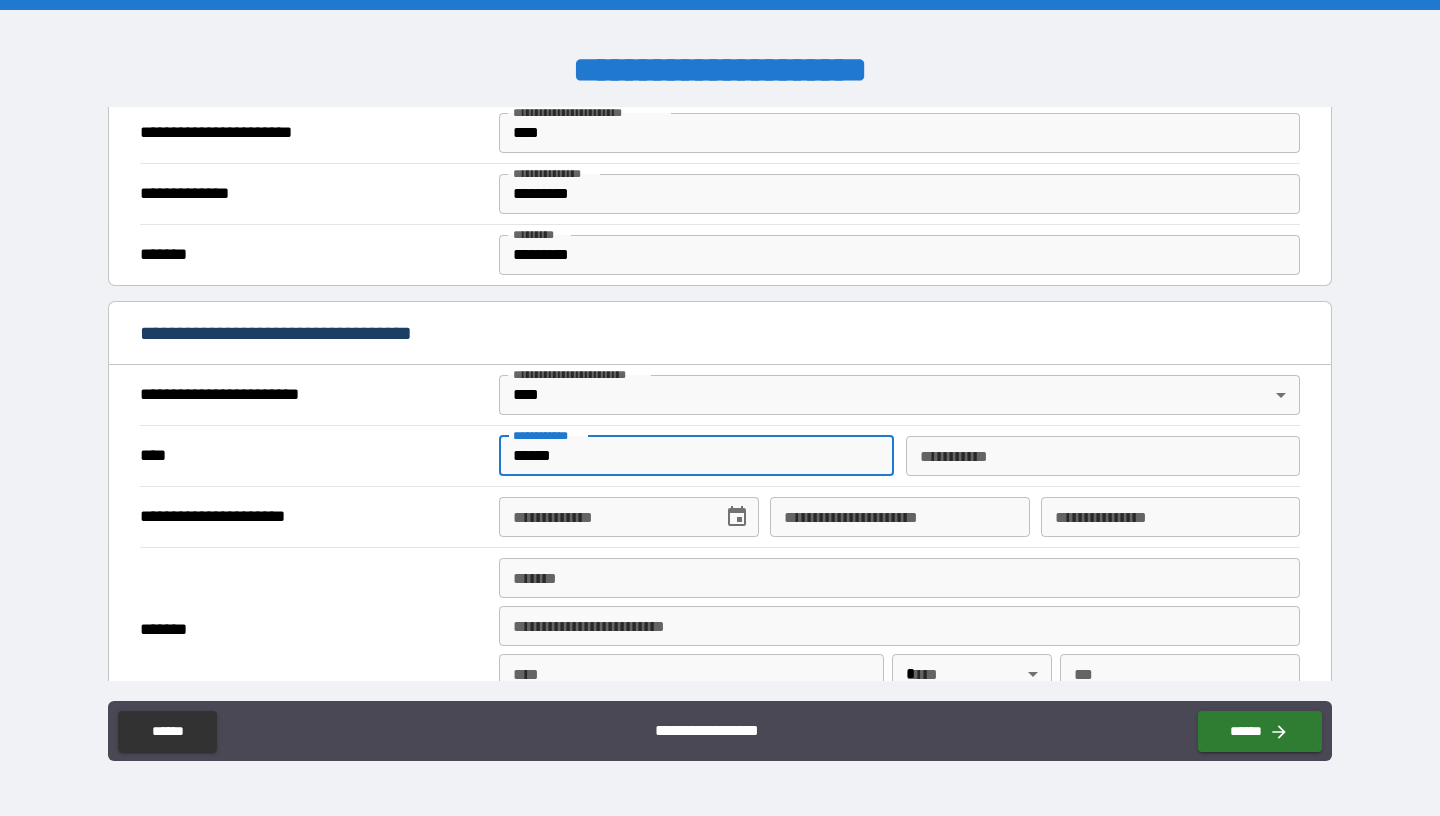 type on "******" 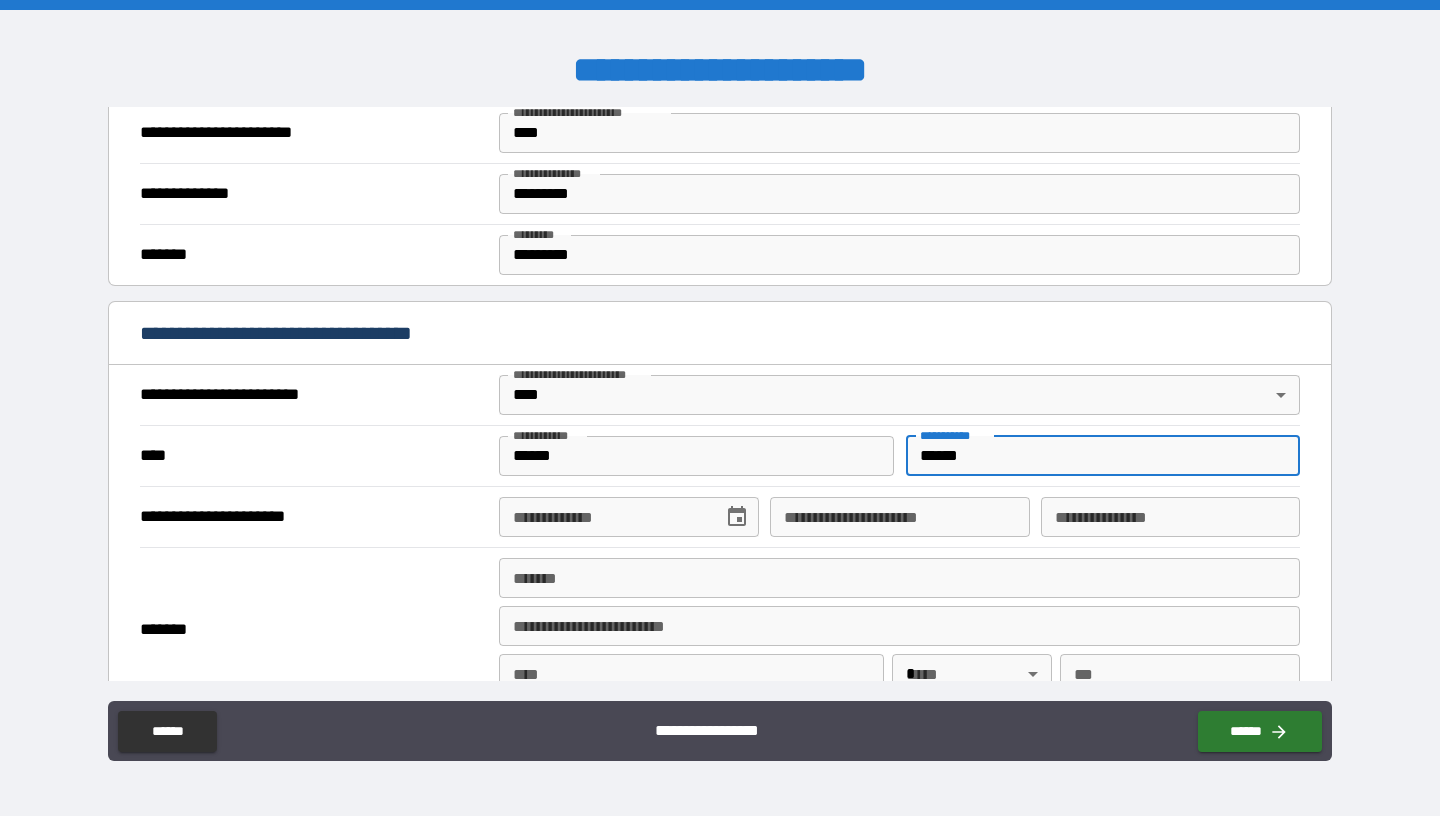 type on "******" 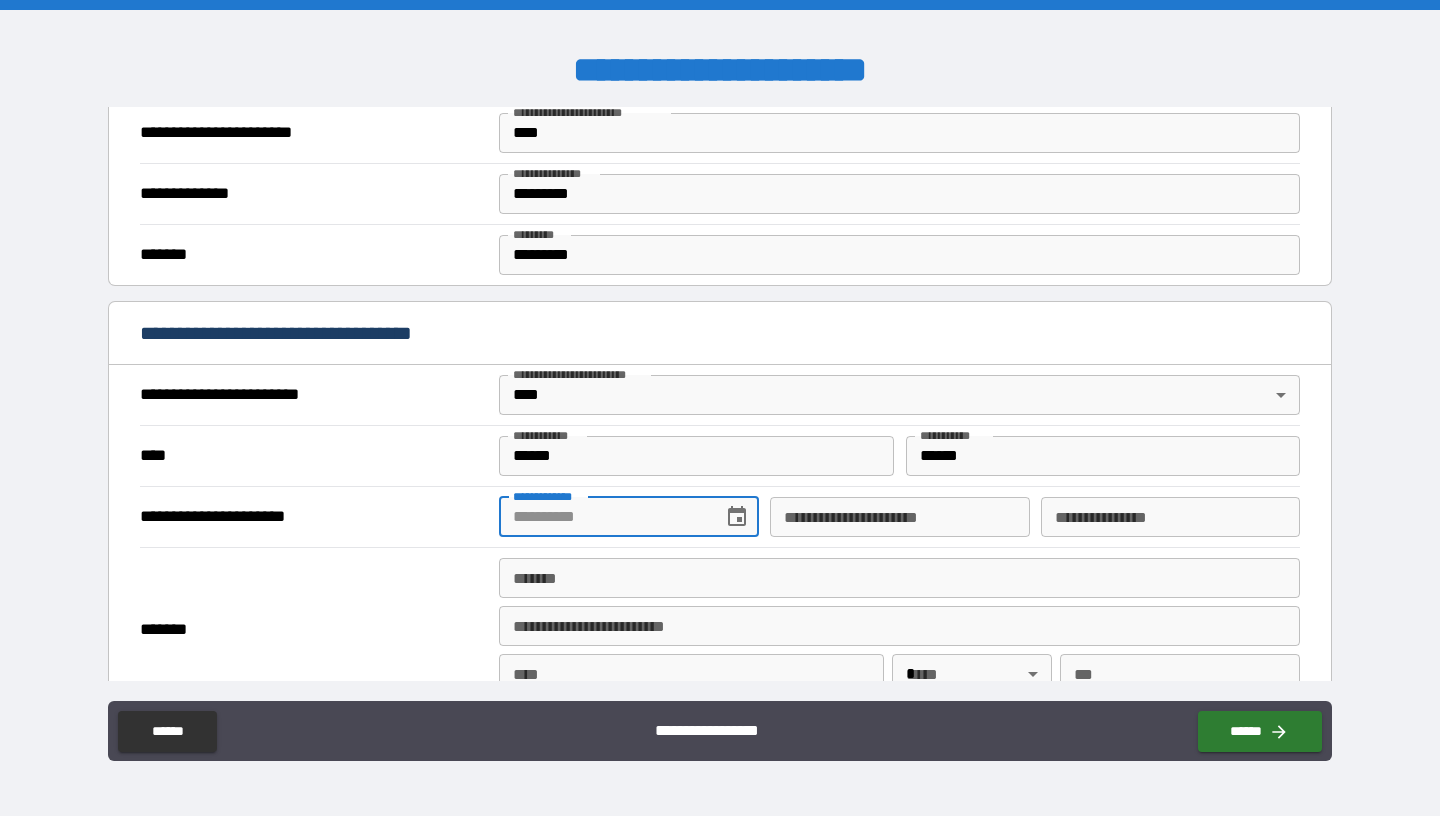 click on "**********" at bounding box center (603, 517) 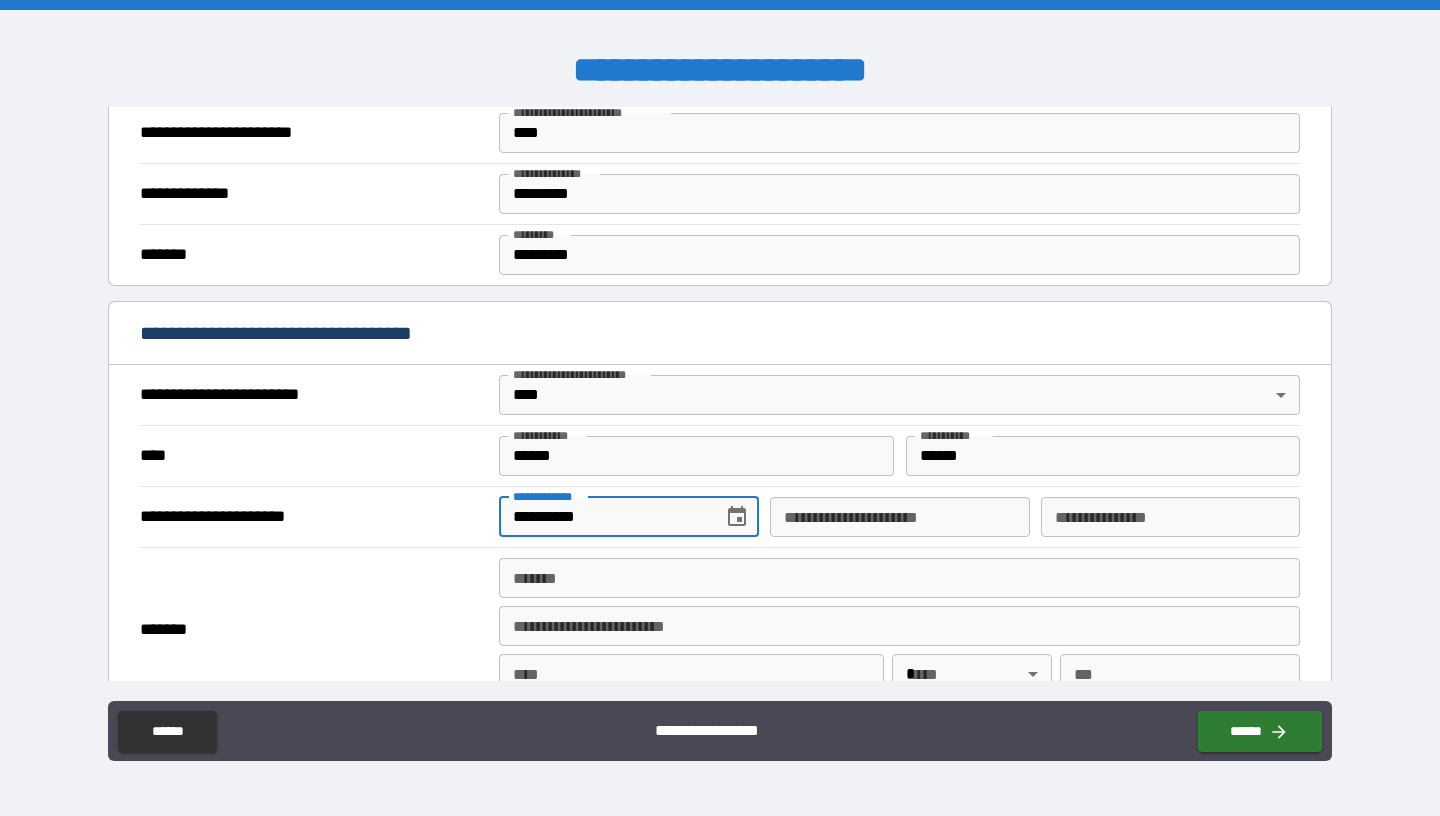 type on "**********" 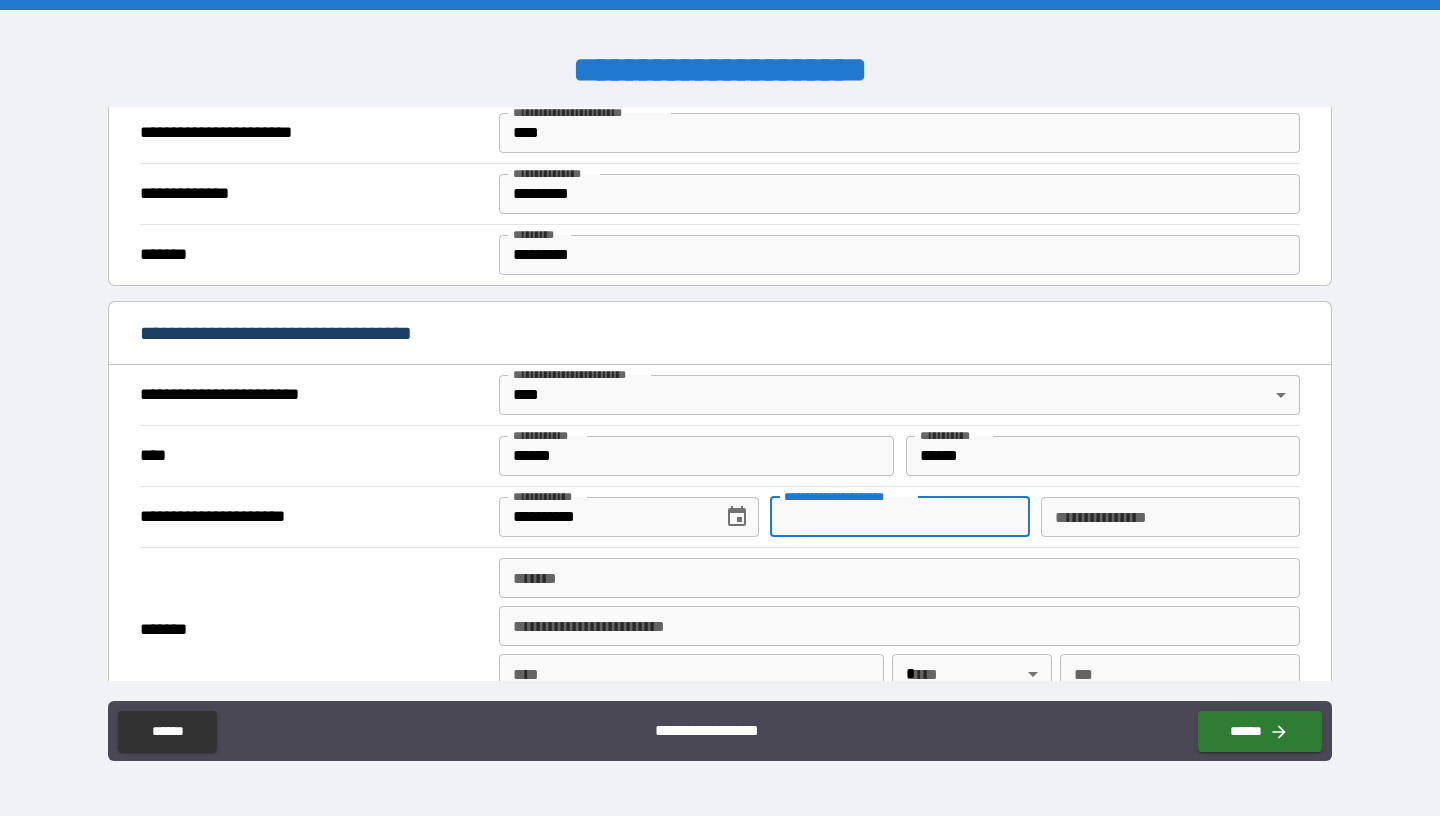 click on "**********" at bounding box center [899, 517] 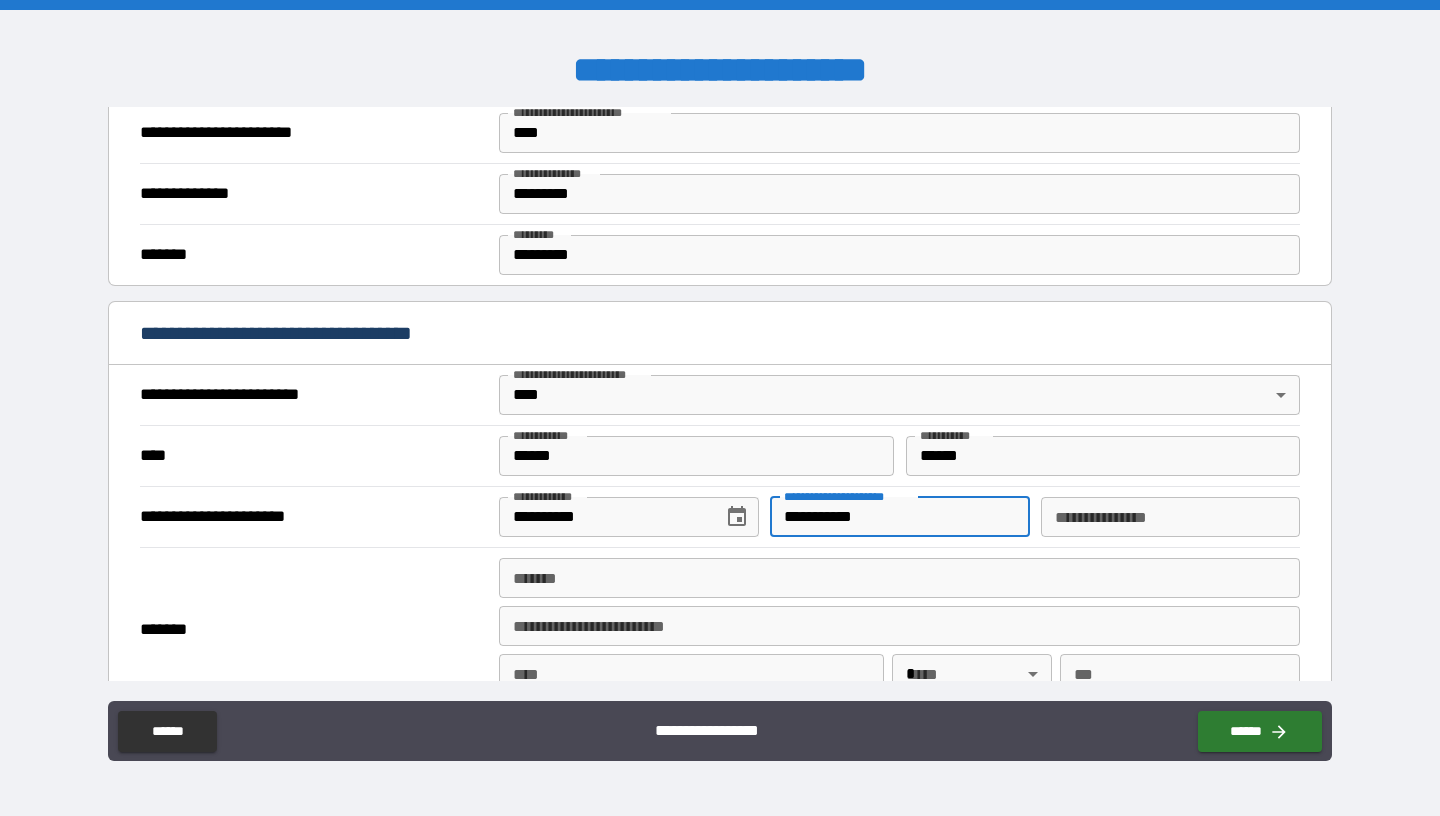 type on "**********" 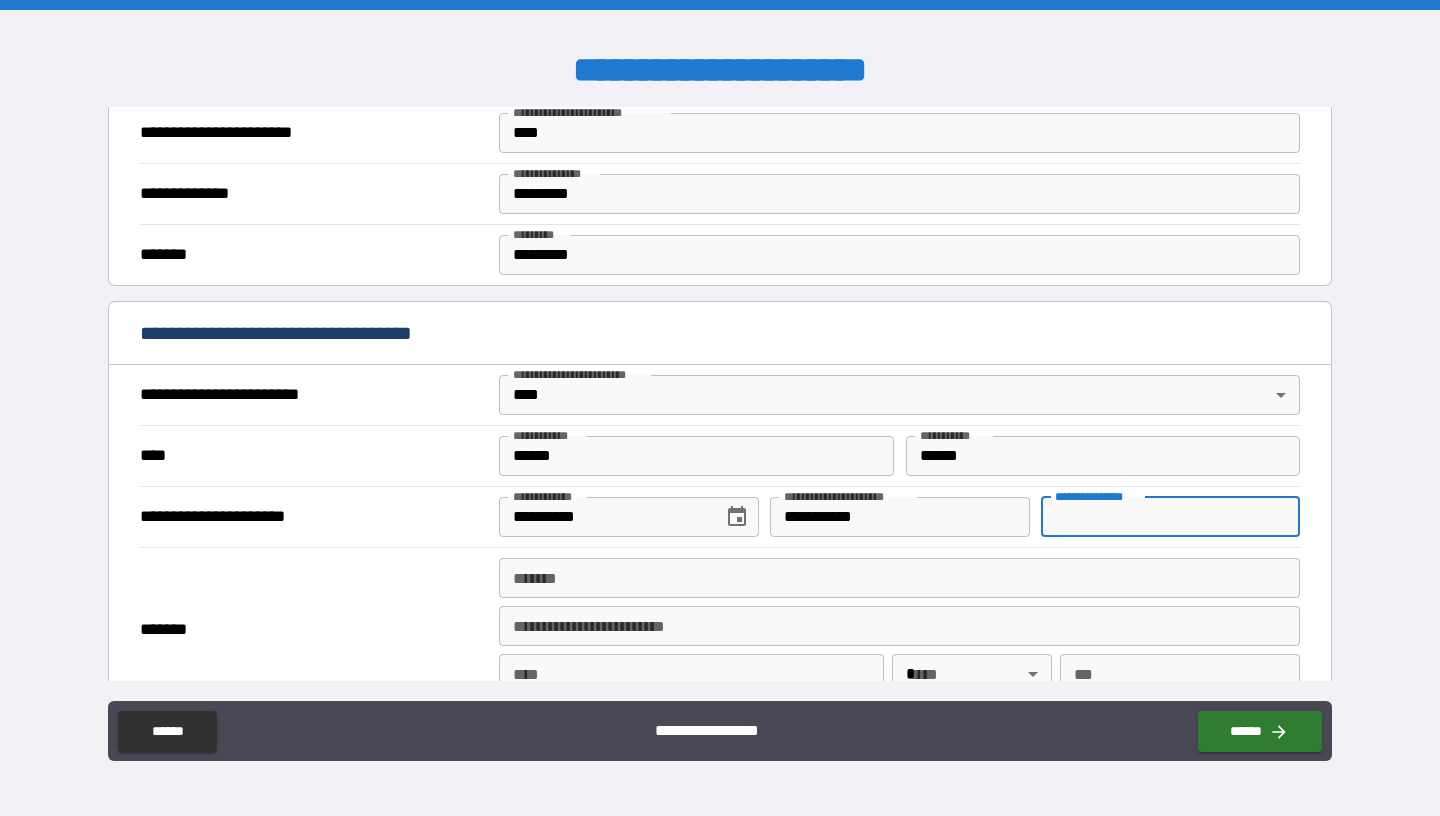 click on "**********" at bounding box center [1170, 517] 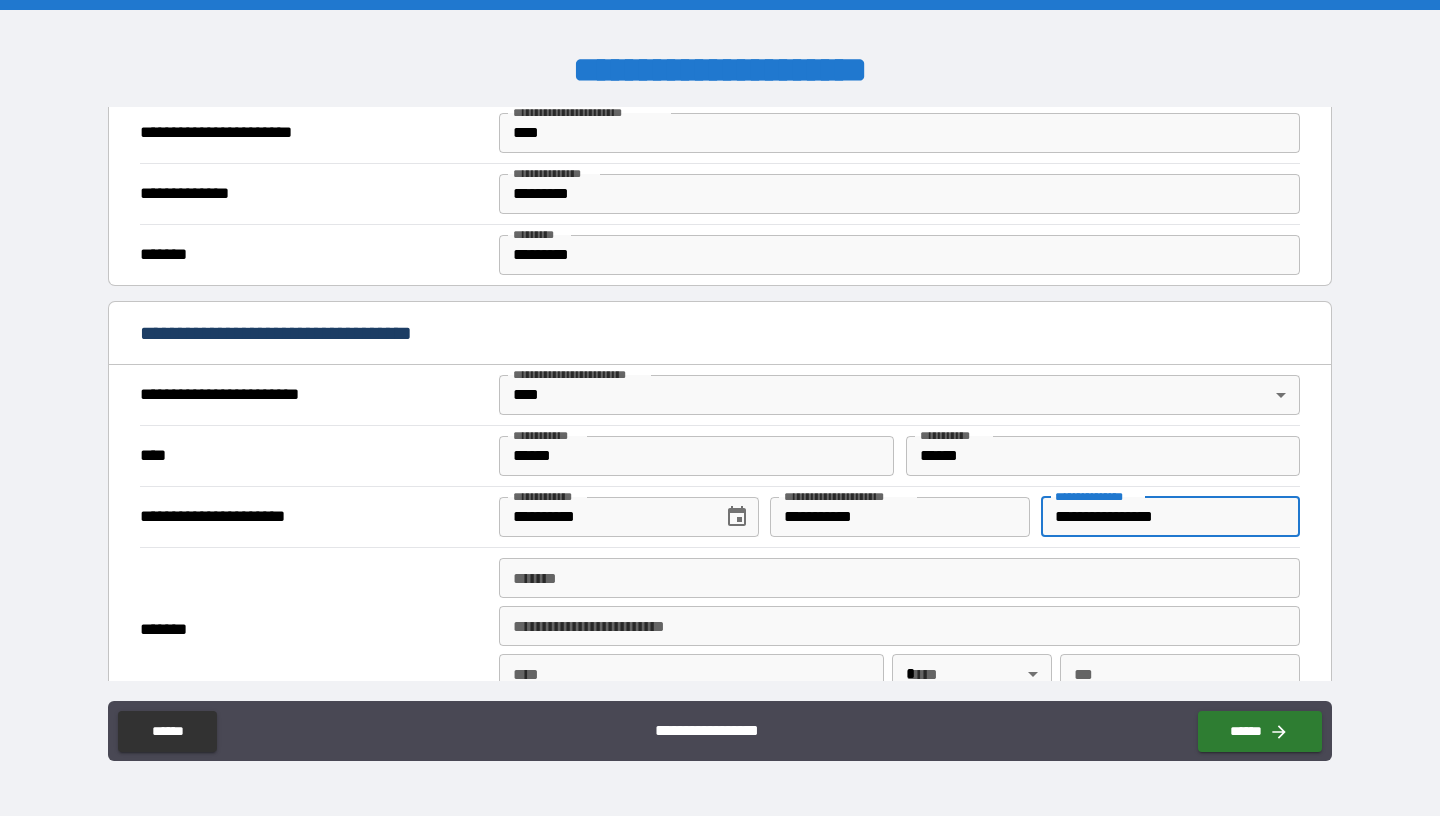 type on "**********" 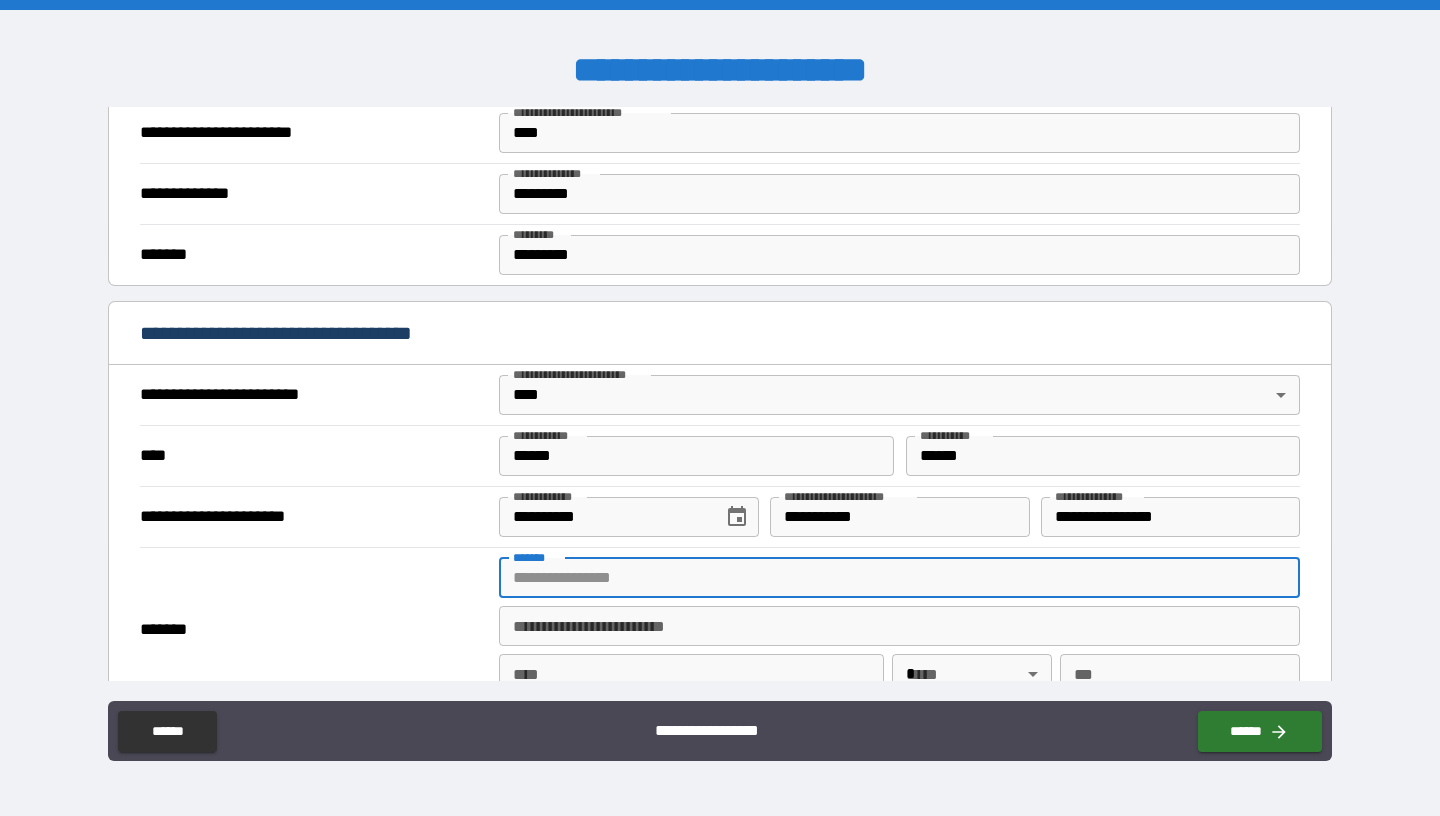 click on "*******" at bounding box center (899, 578) 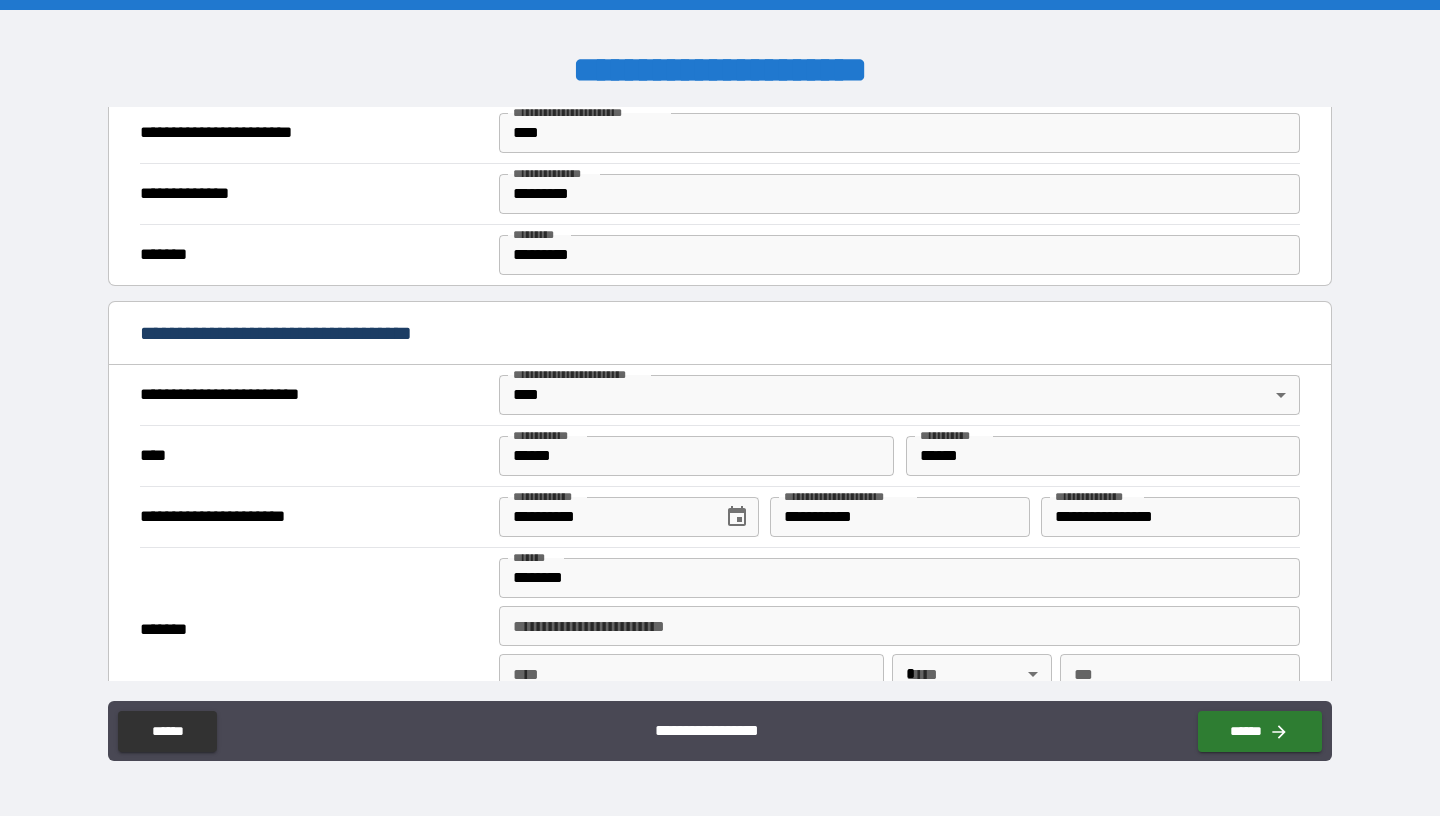 type on "**********" 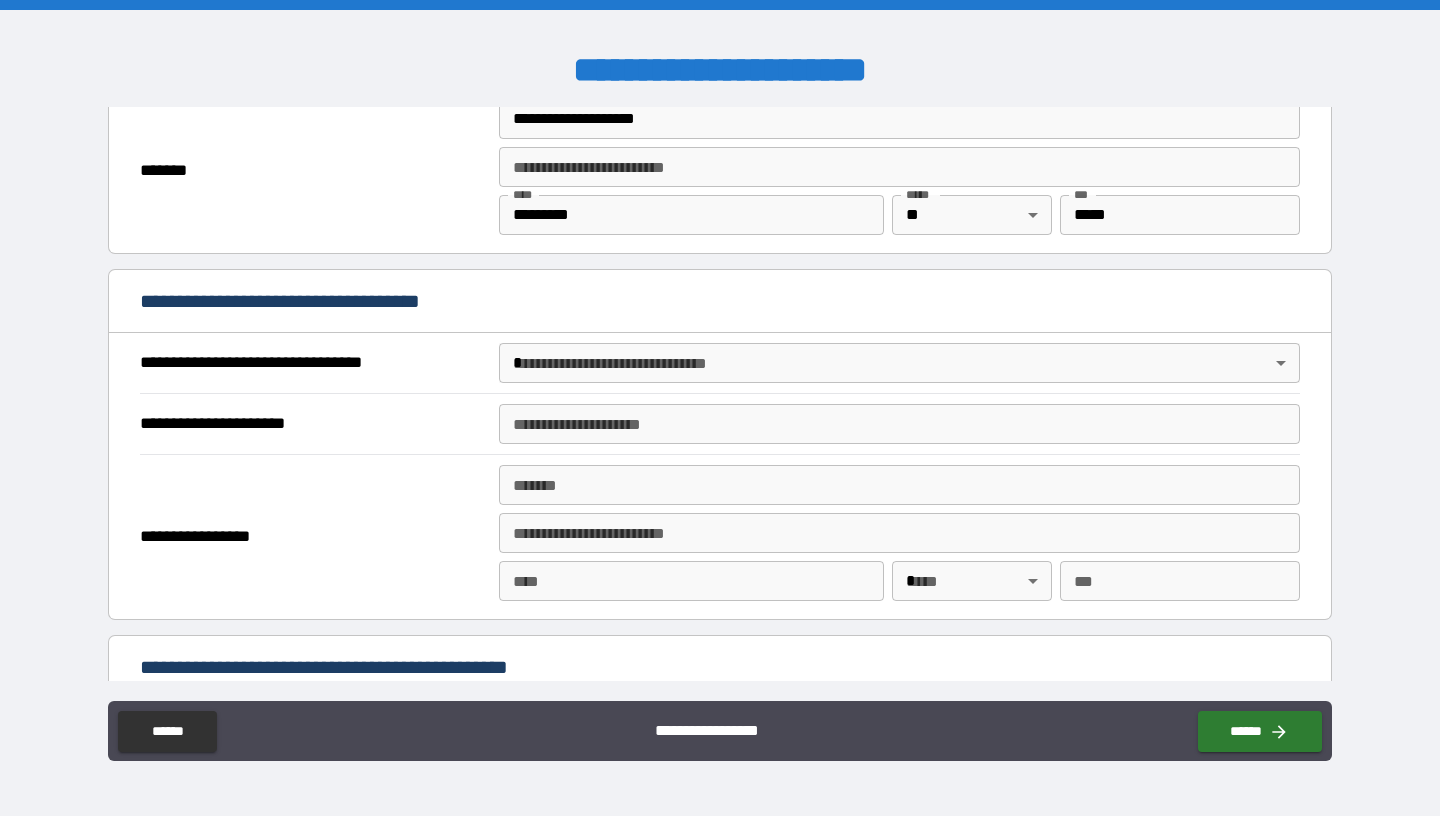 scroll, scrollTop: 973, scrollLeft: 0, axis: vertical 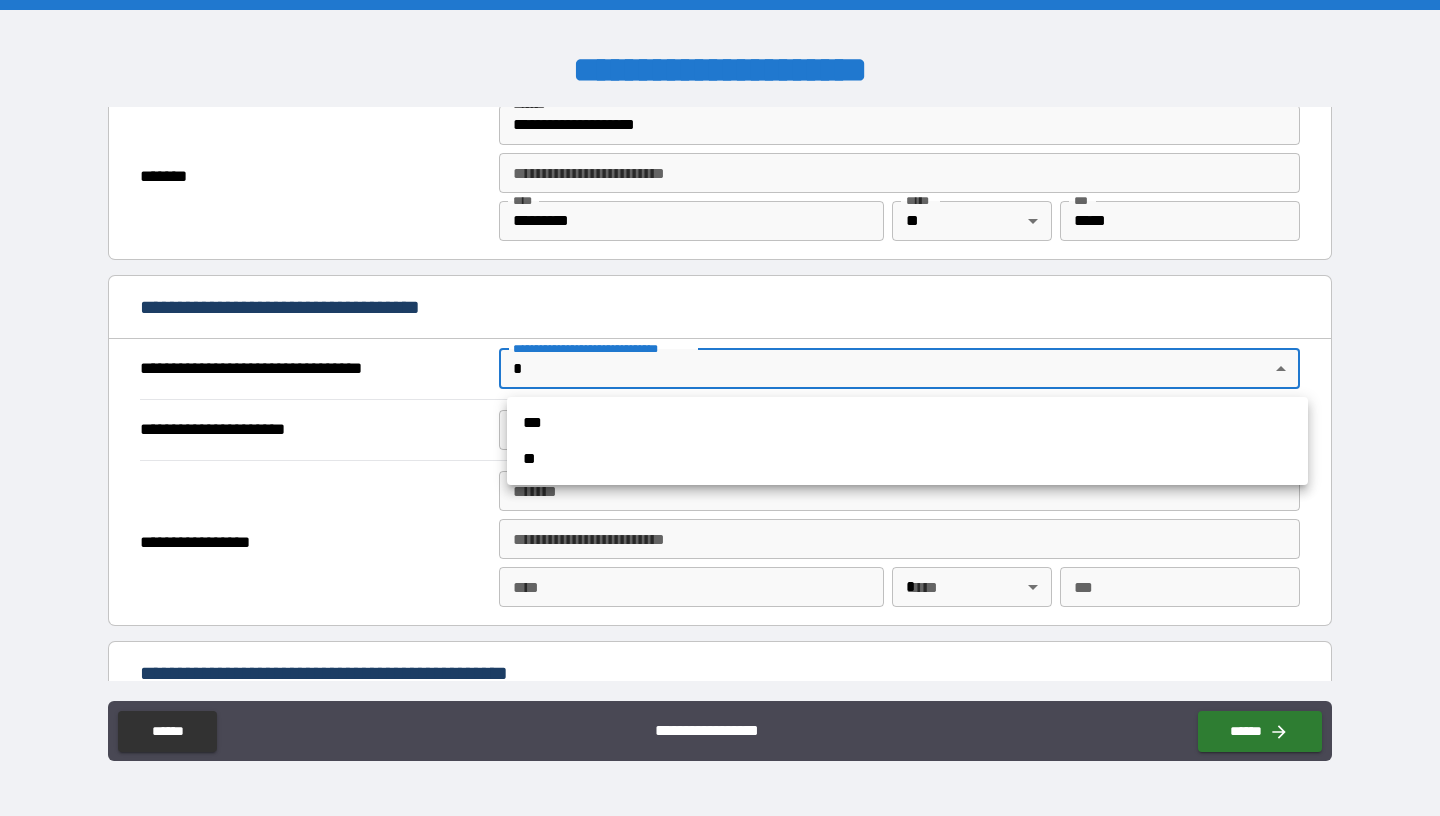 click on "**********" at bounding box center (720, 408) 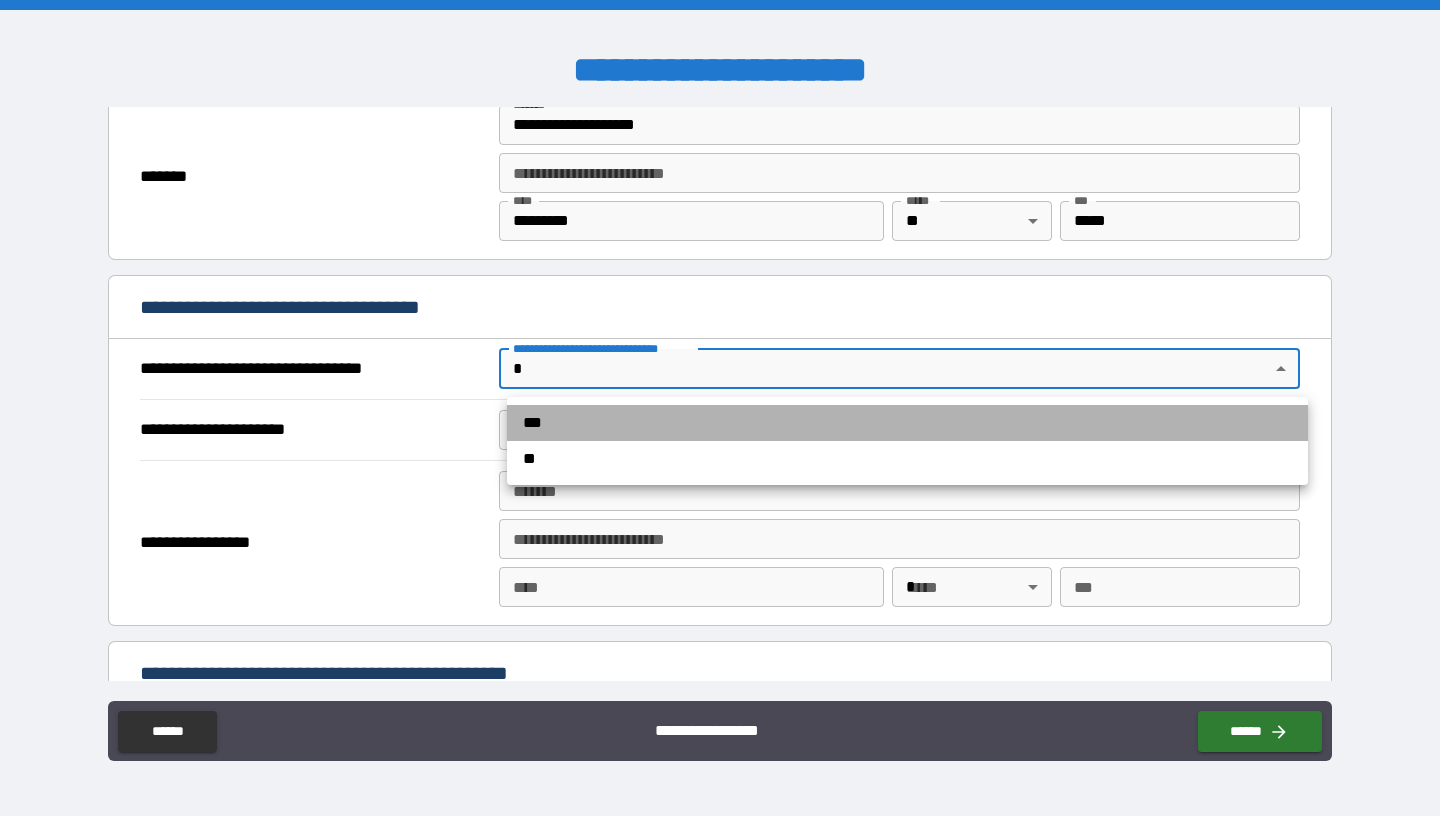click on "***" at bounding box center (907, 423) 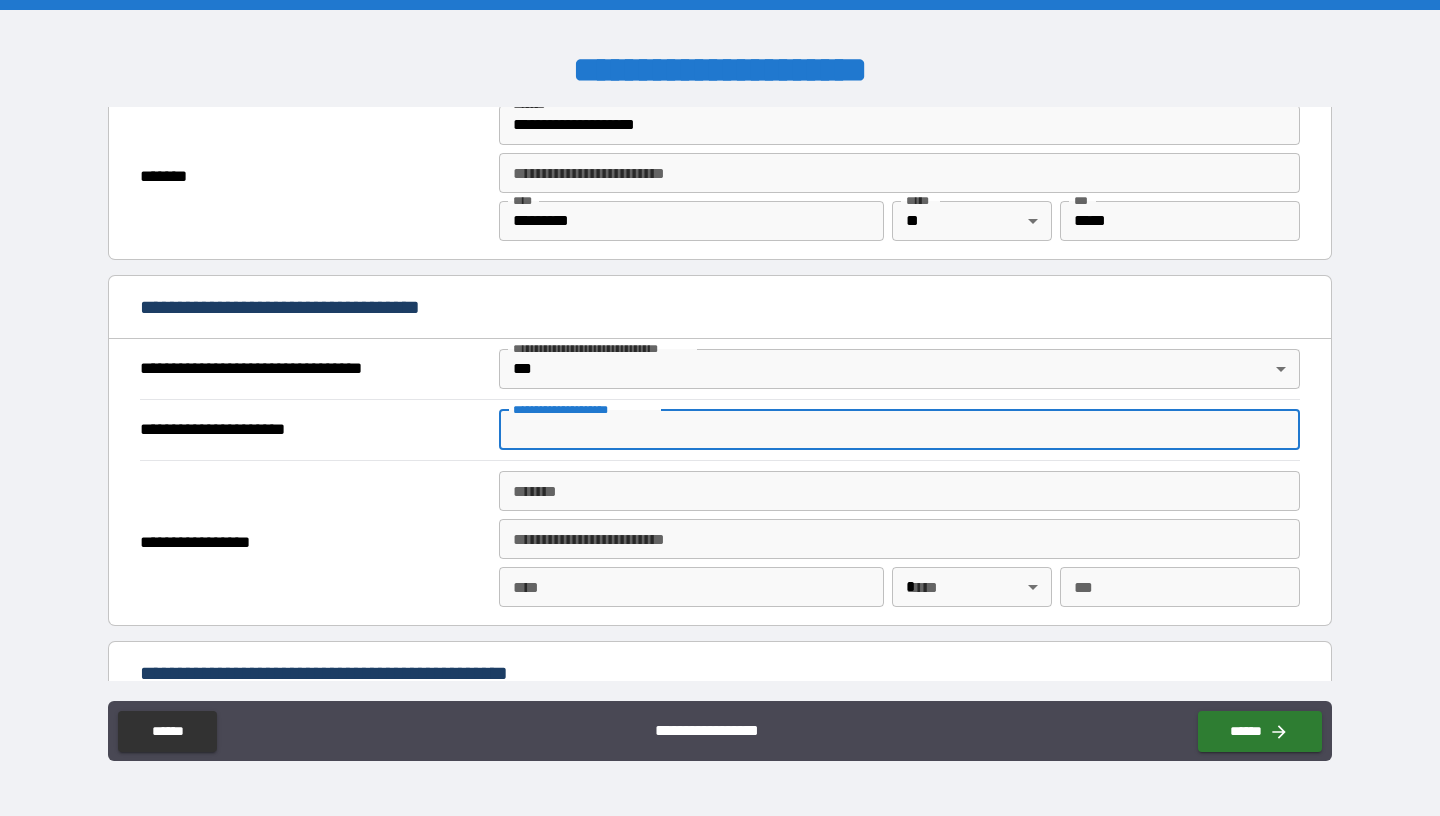 click on "**********" at bounding box center (899, 430) 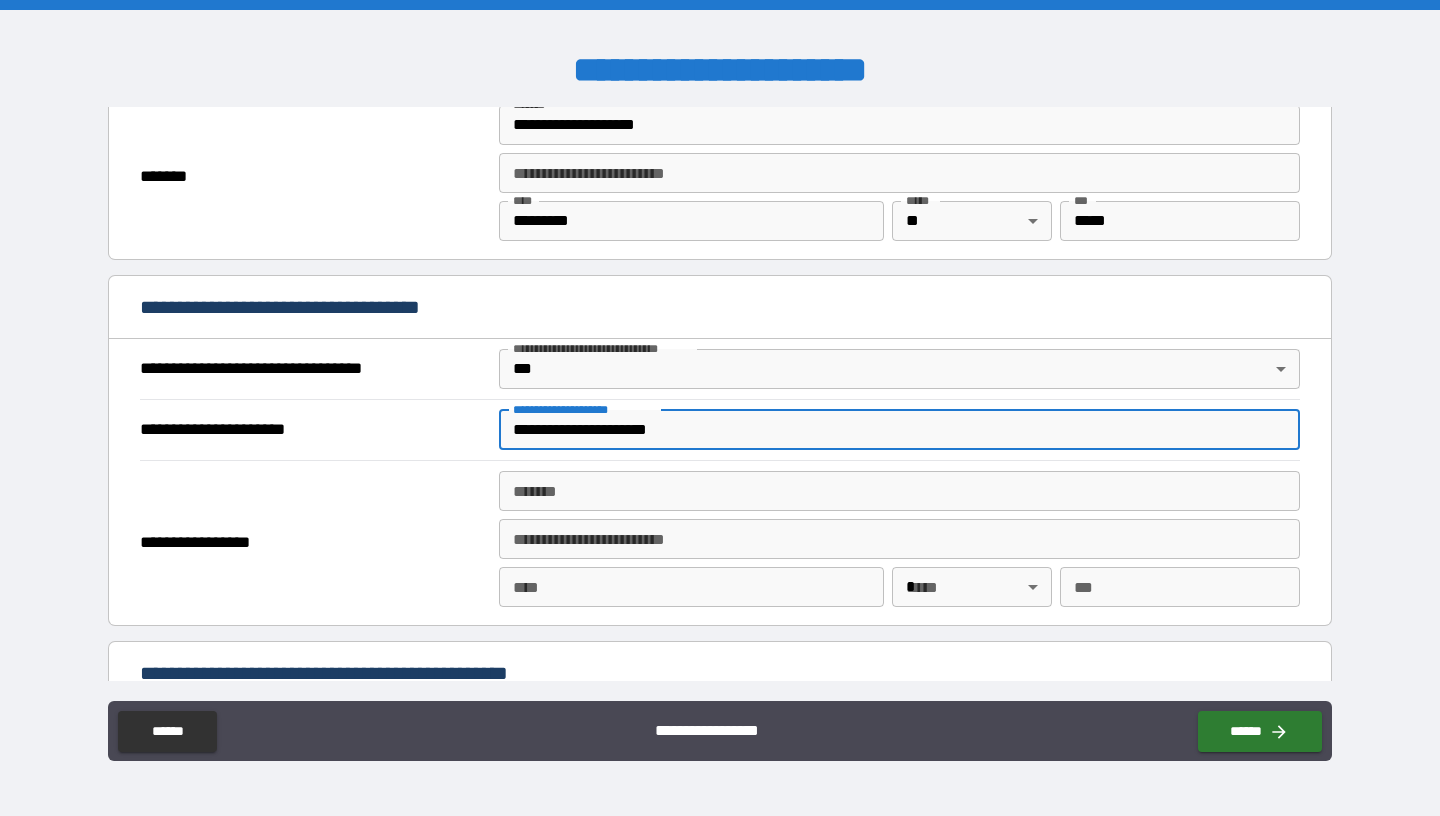 type on "**********" 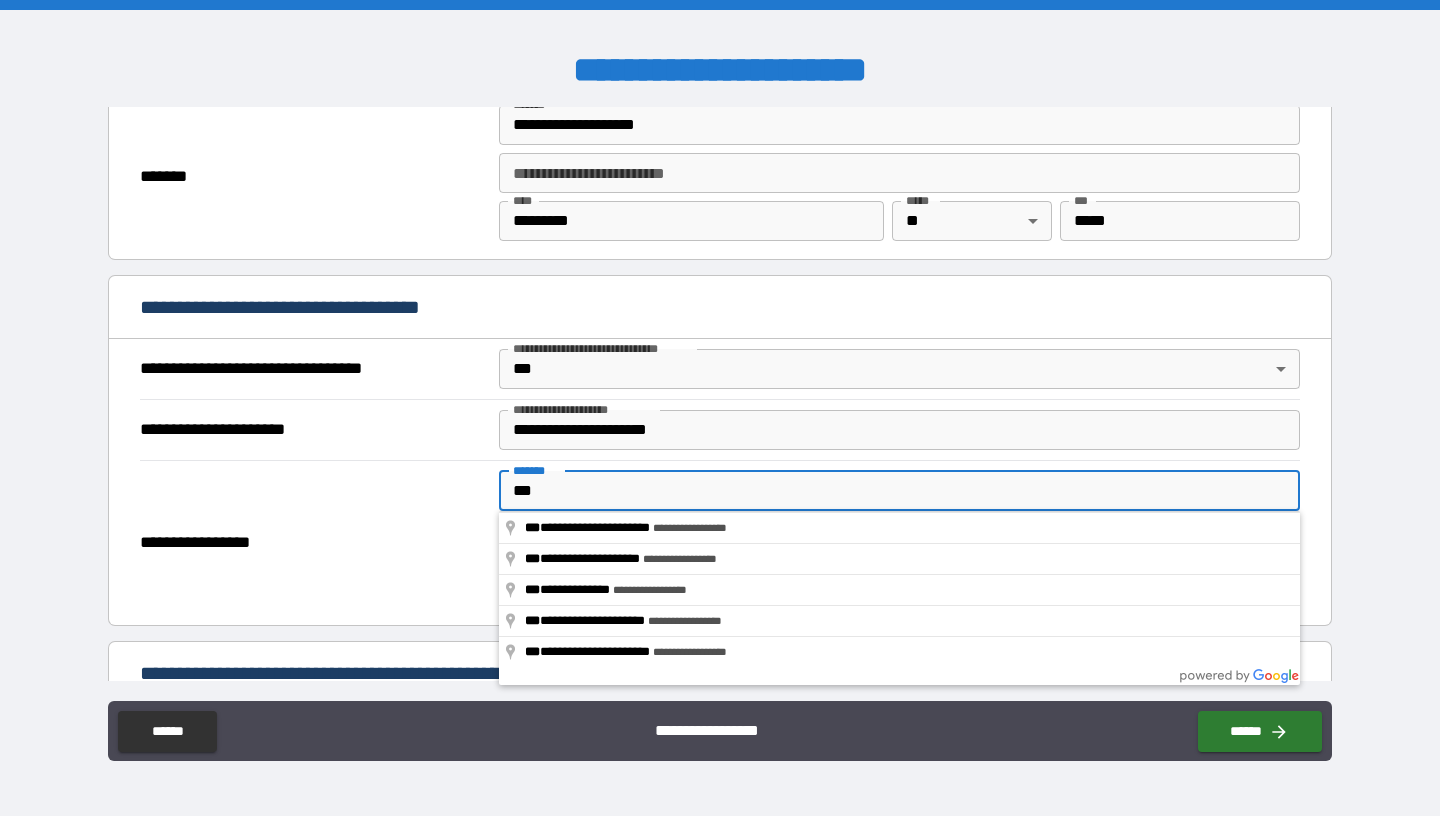 type on "****" 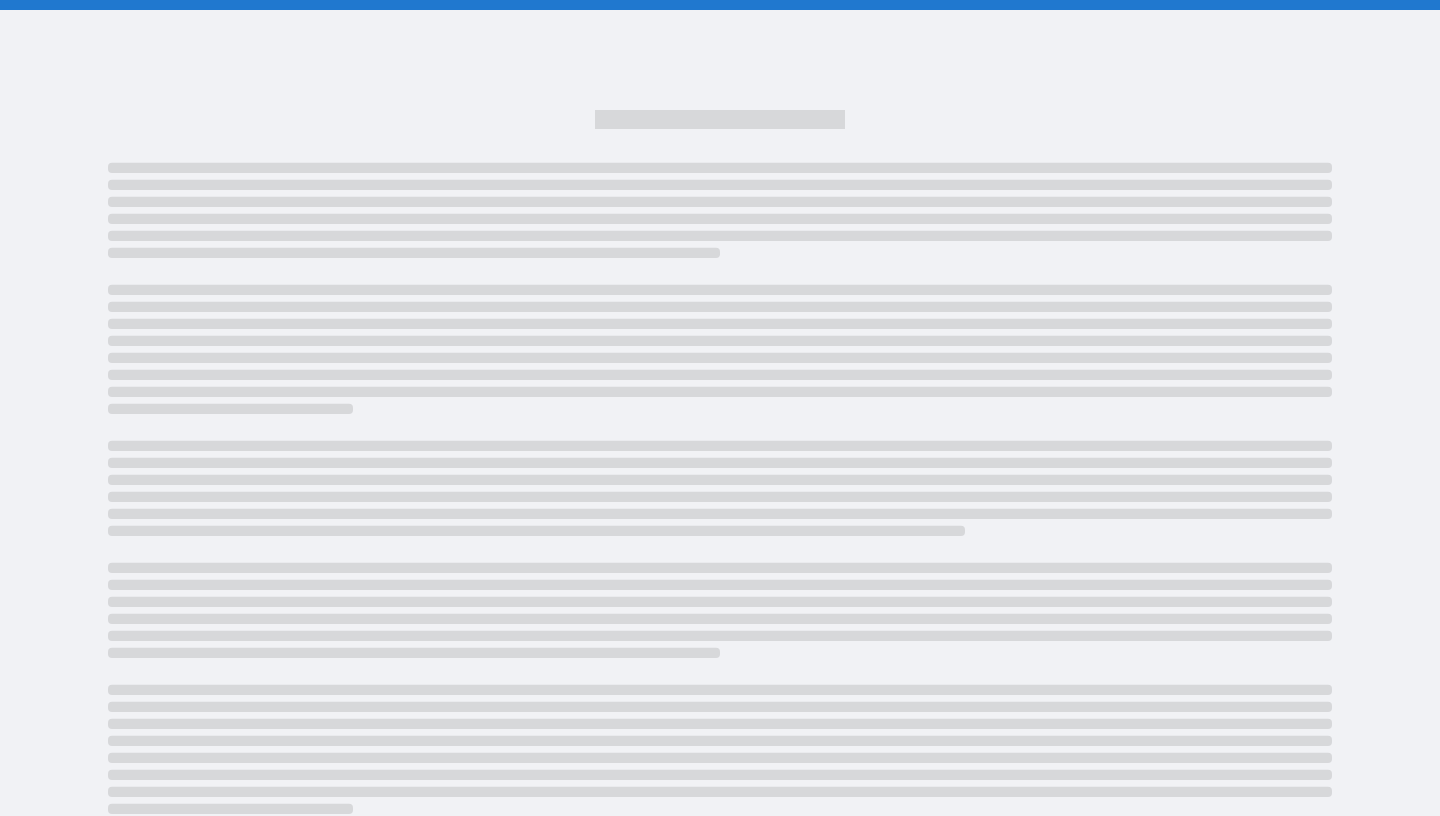 scroll, scrollTop: 0, scrollLeft: 0, axis: both 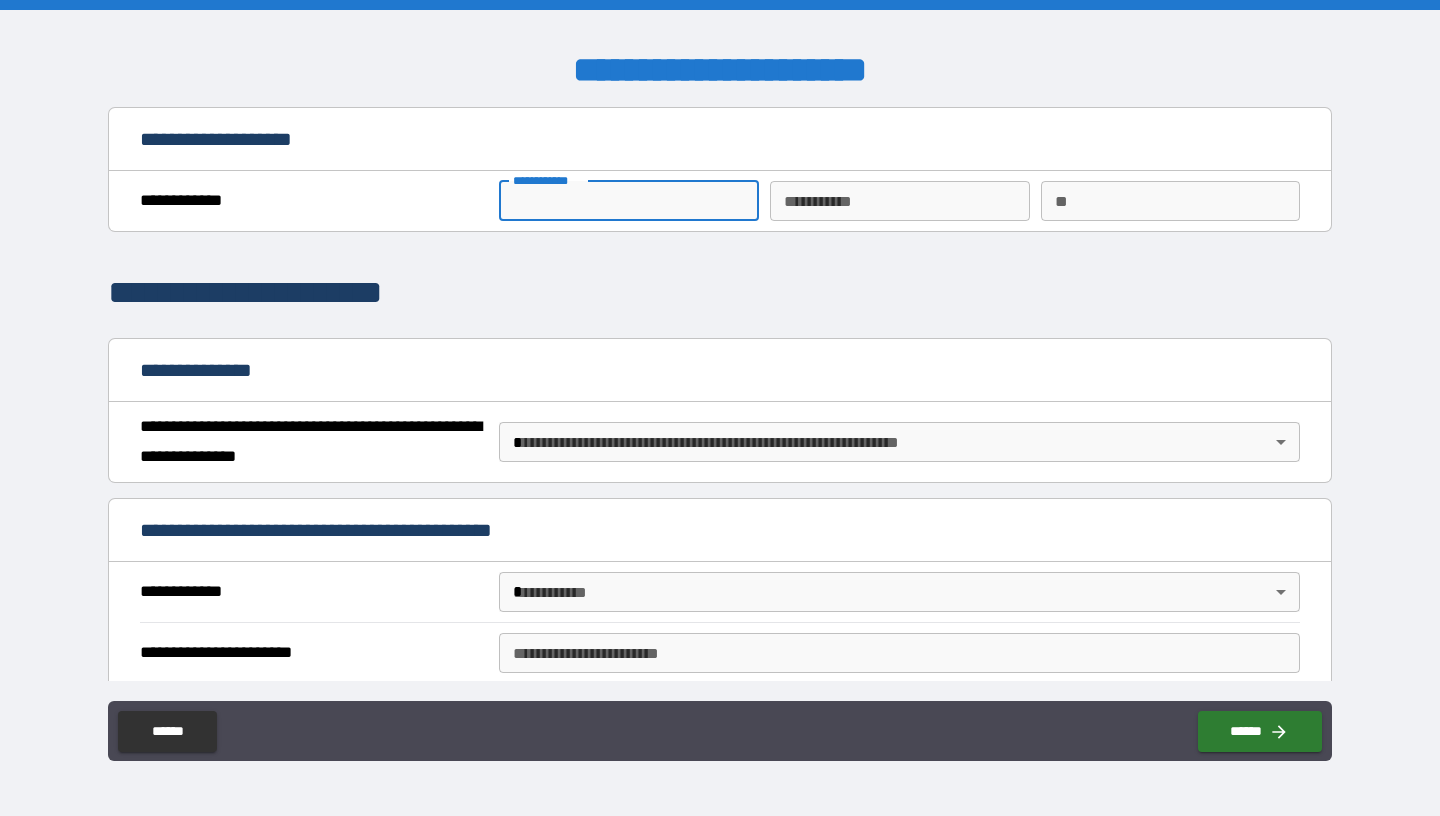 click on "**********" at bounding box center (628, 201) 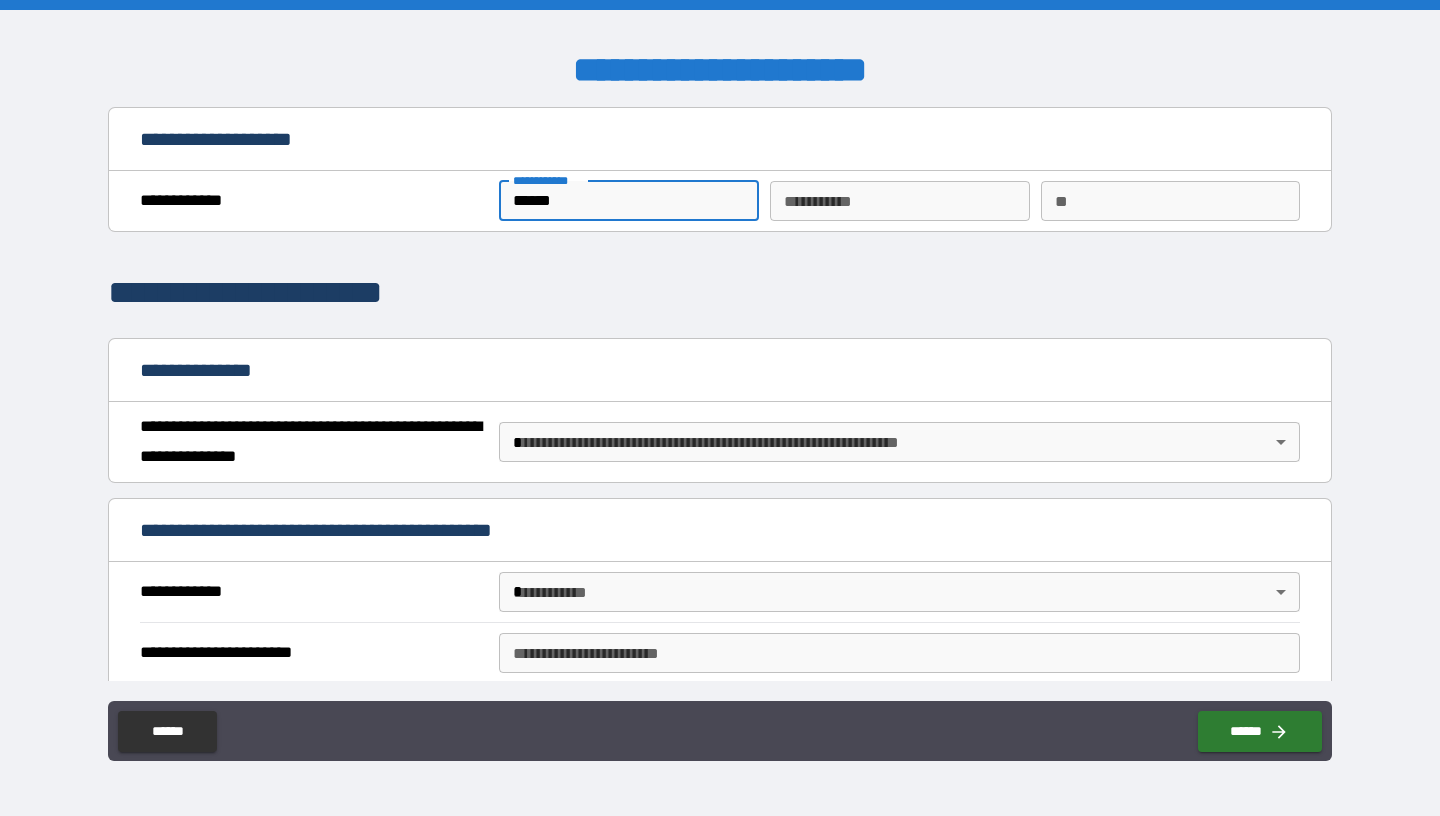 click on "*********   *" at bounding box center (899, 201) 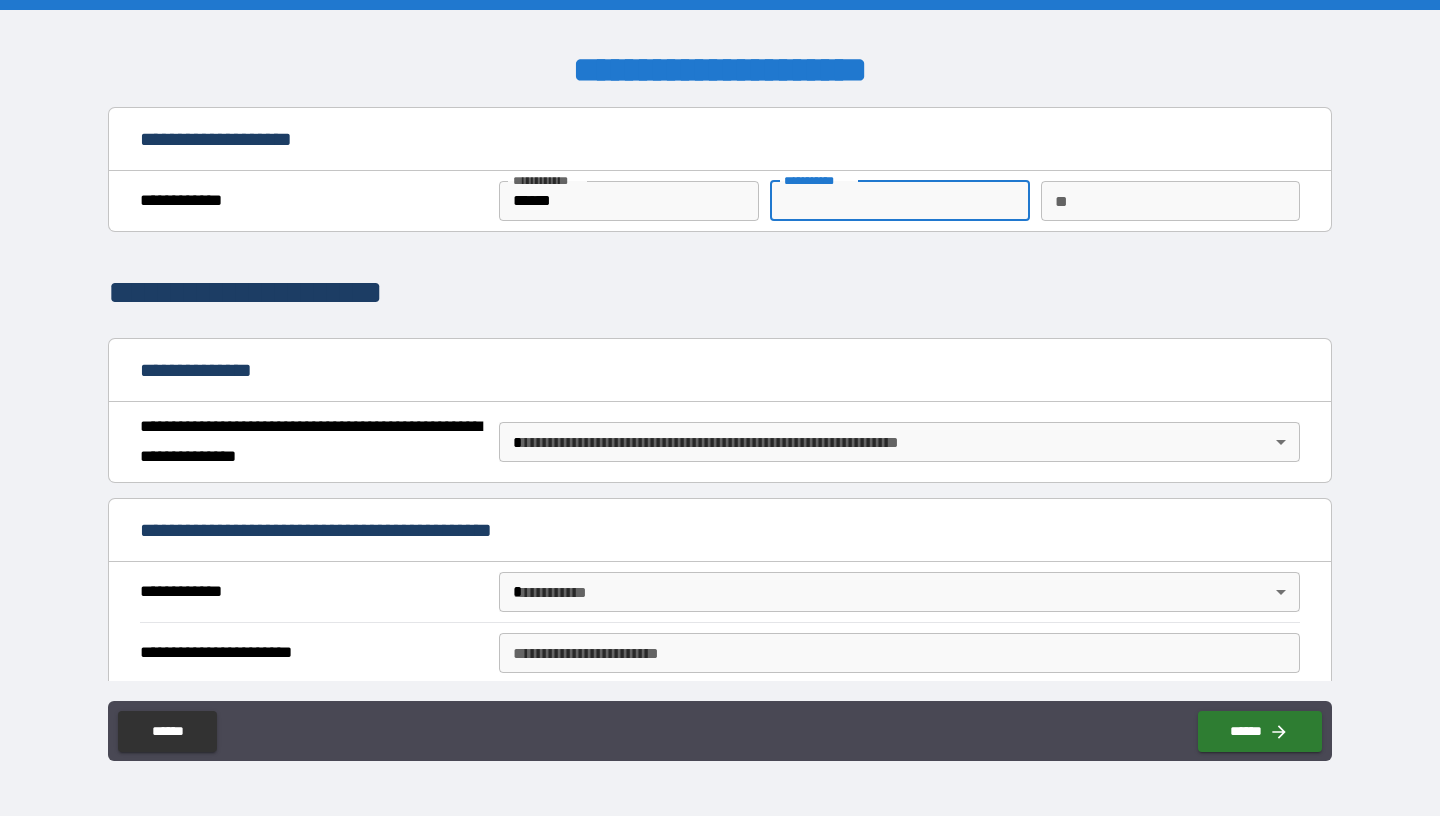 click on "******" at bounding box center [628, 201] 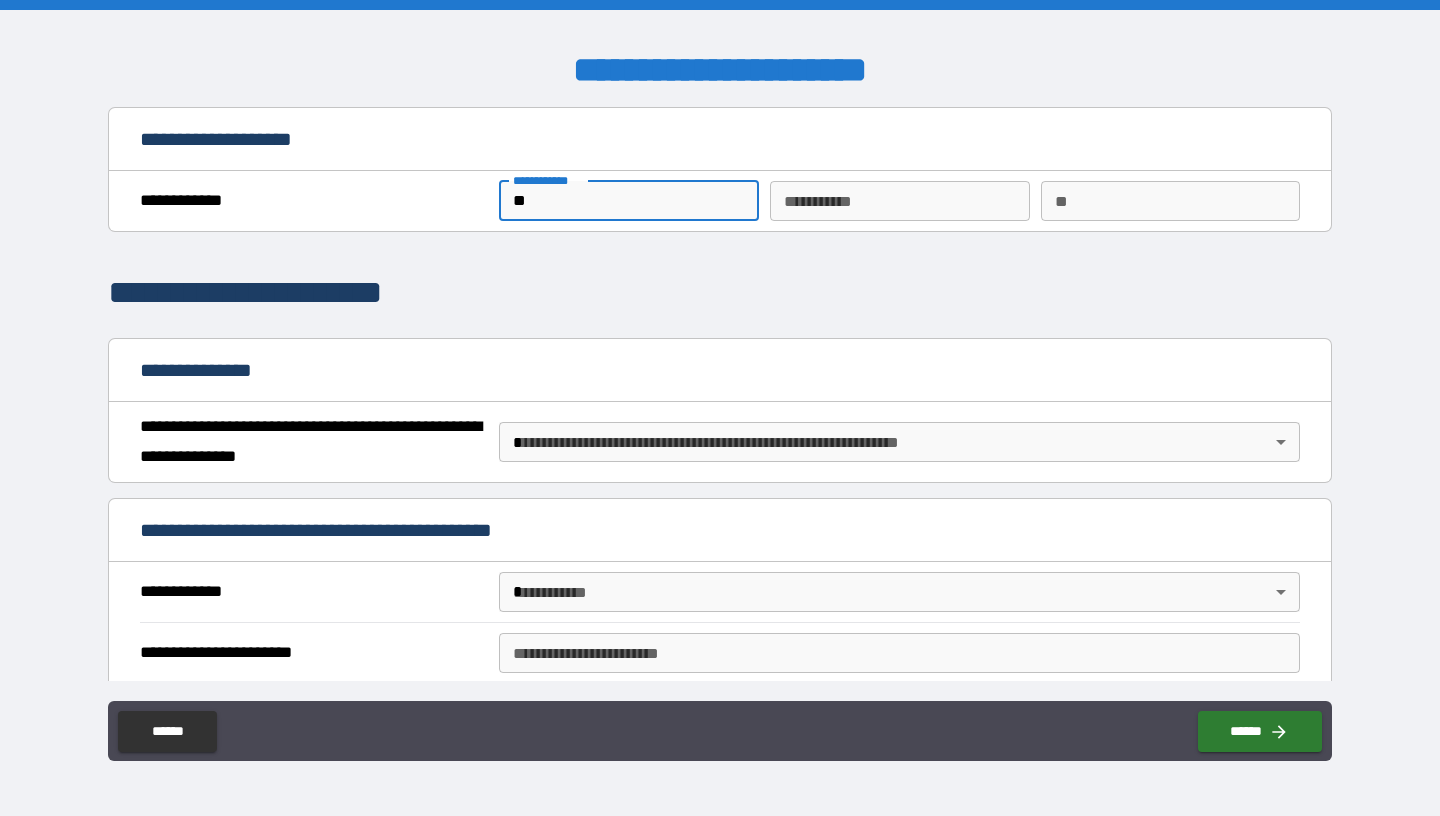 type on "*" 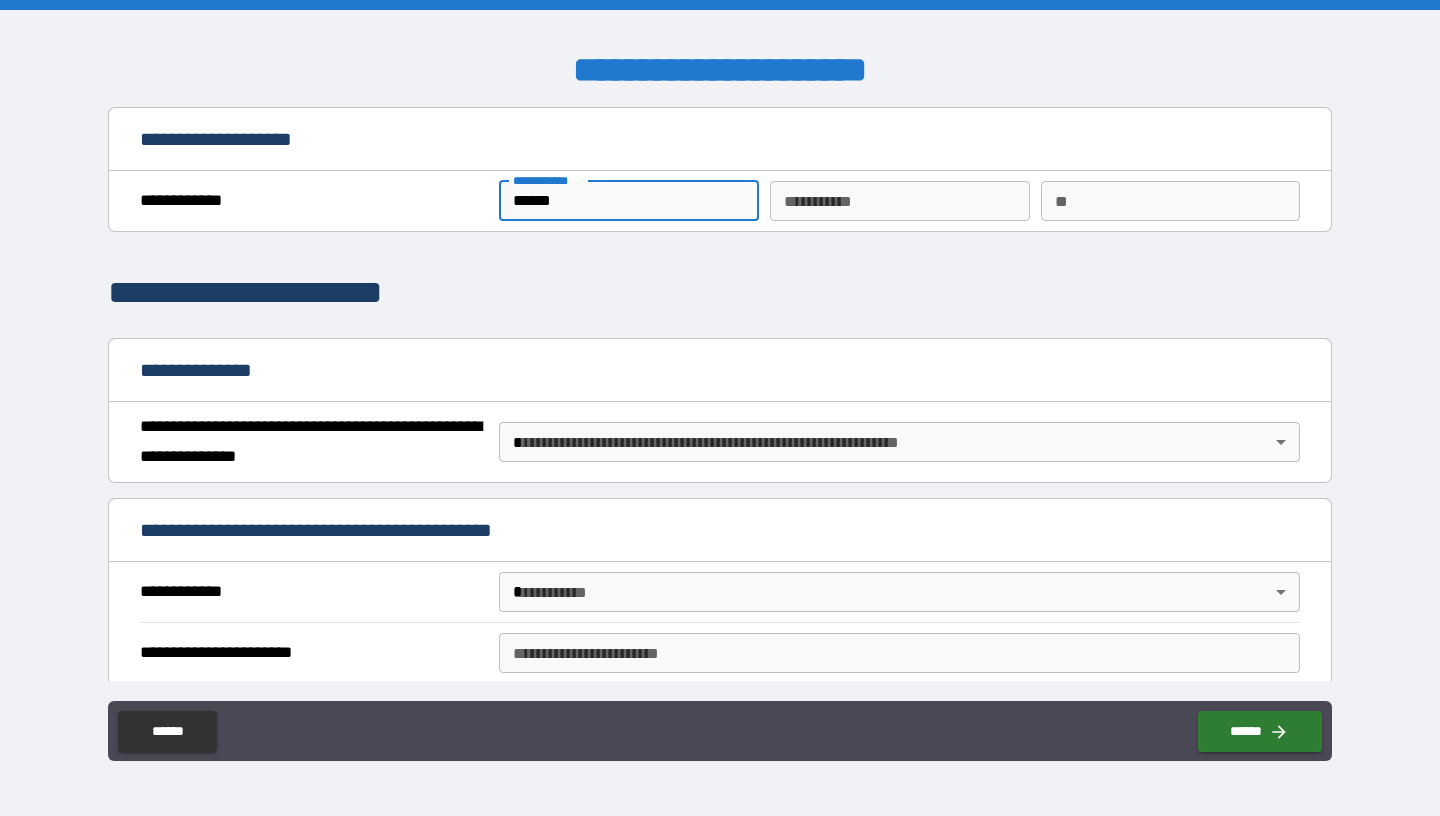 type on "******" 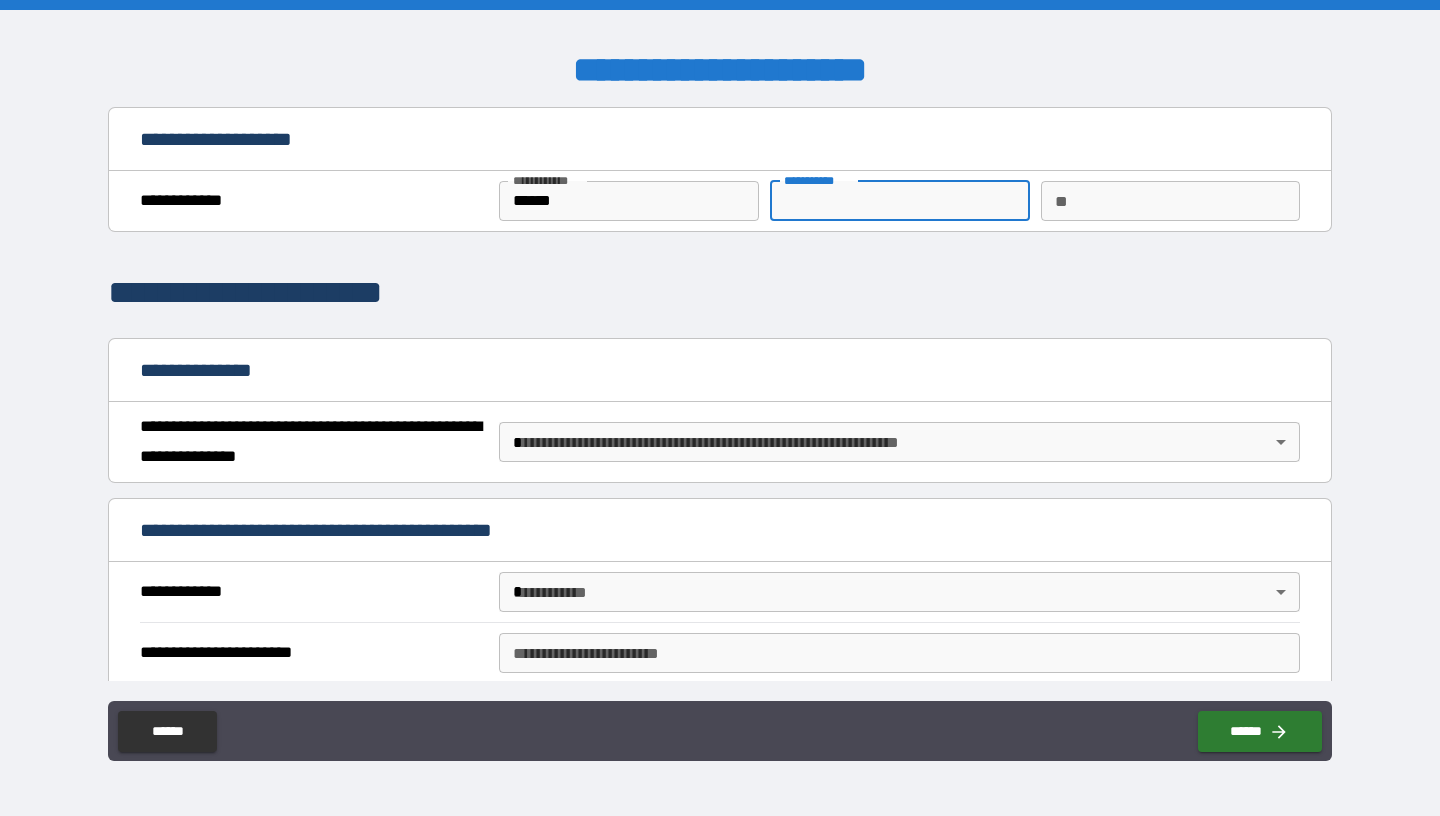 click on "*********   *" at bounding box center (899, 201) 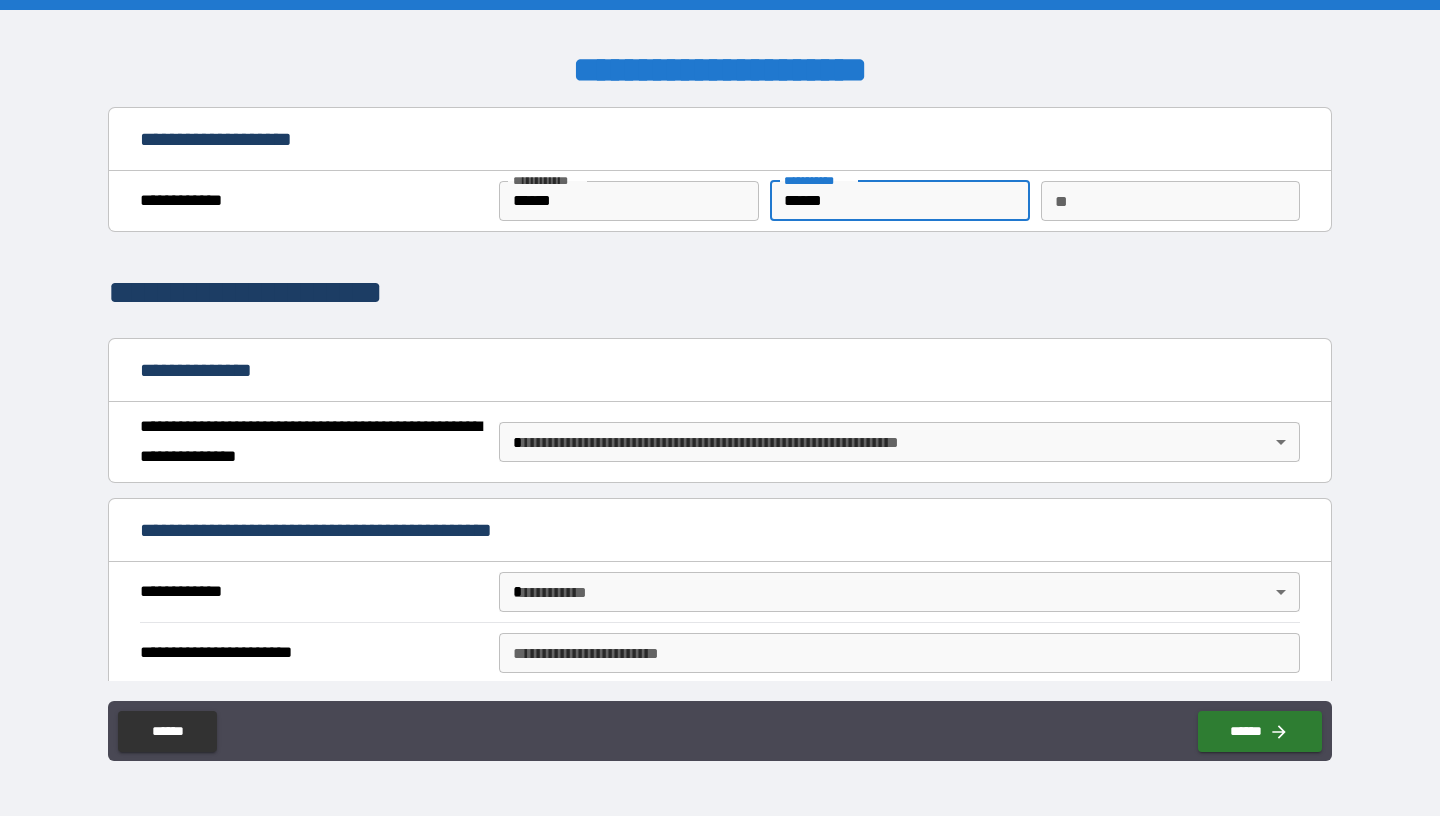 type on "******" 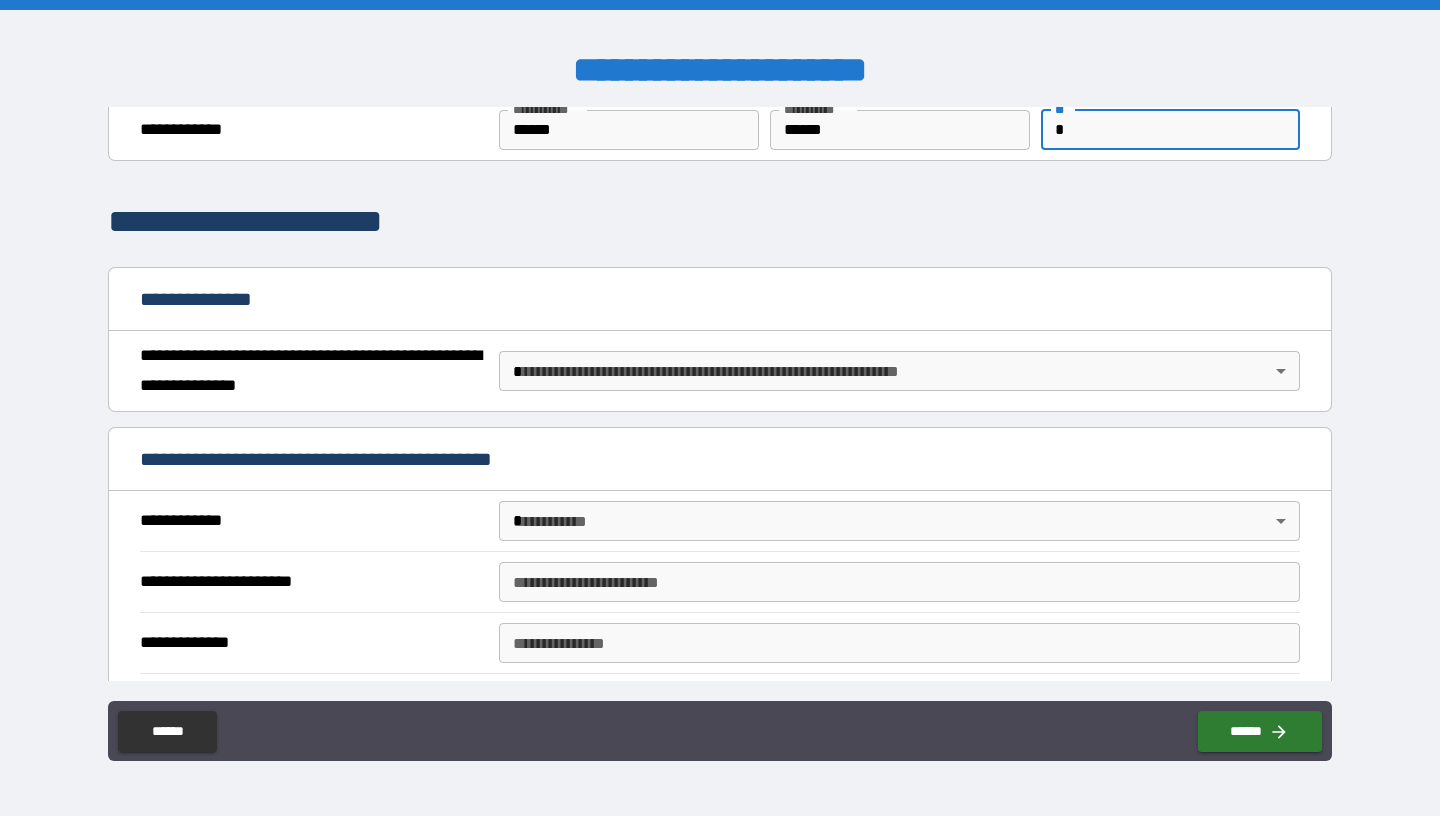 scroll, scrollTop: 78, scrollLeft: 0, axis: vertical 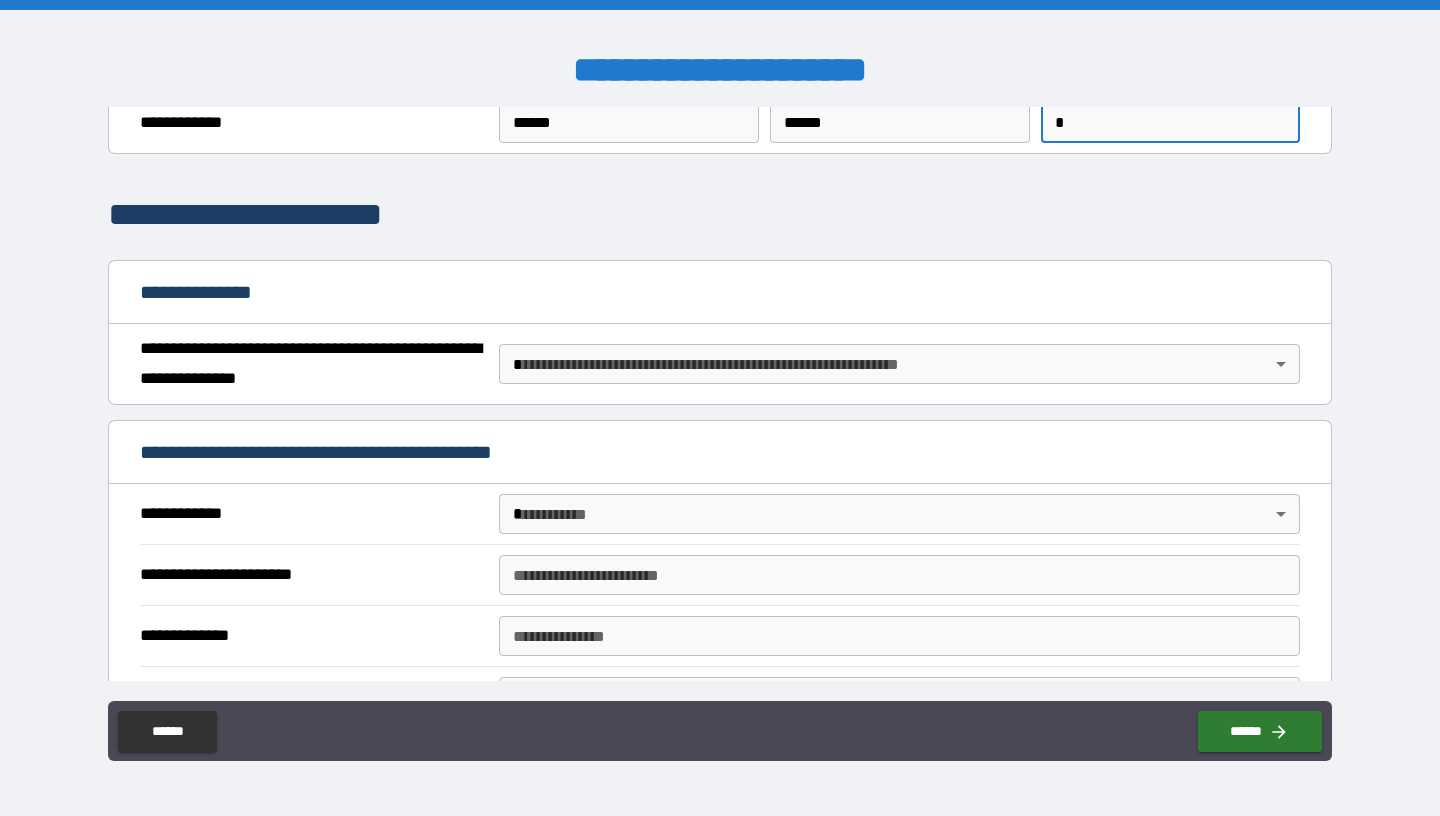 type on "*" 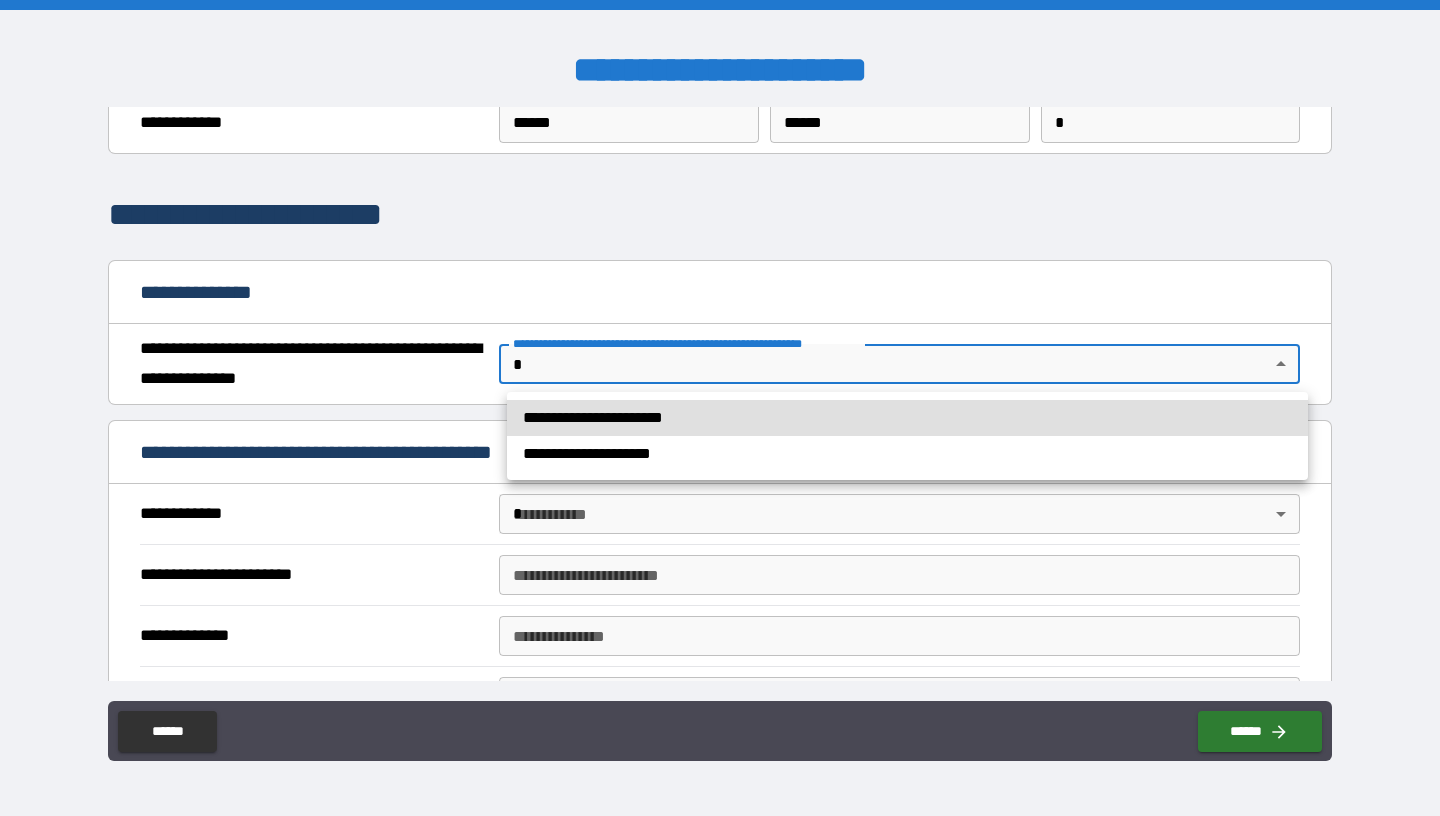 click on "**********" at bounding box center [720, 408] 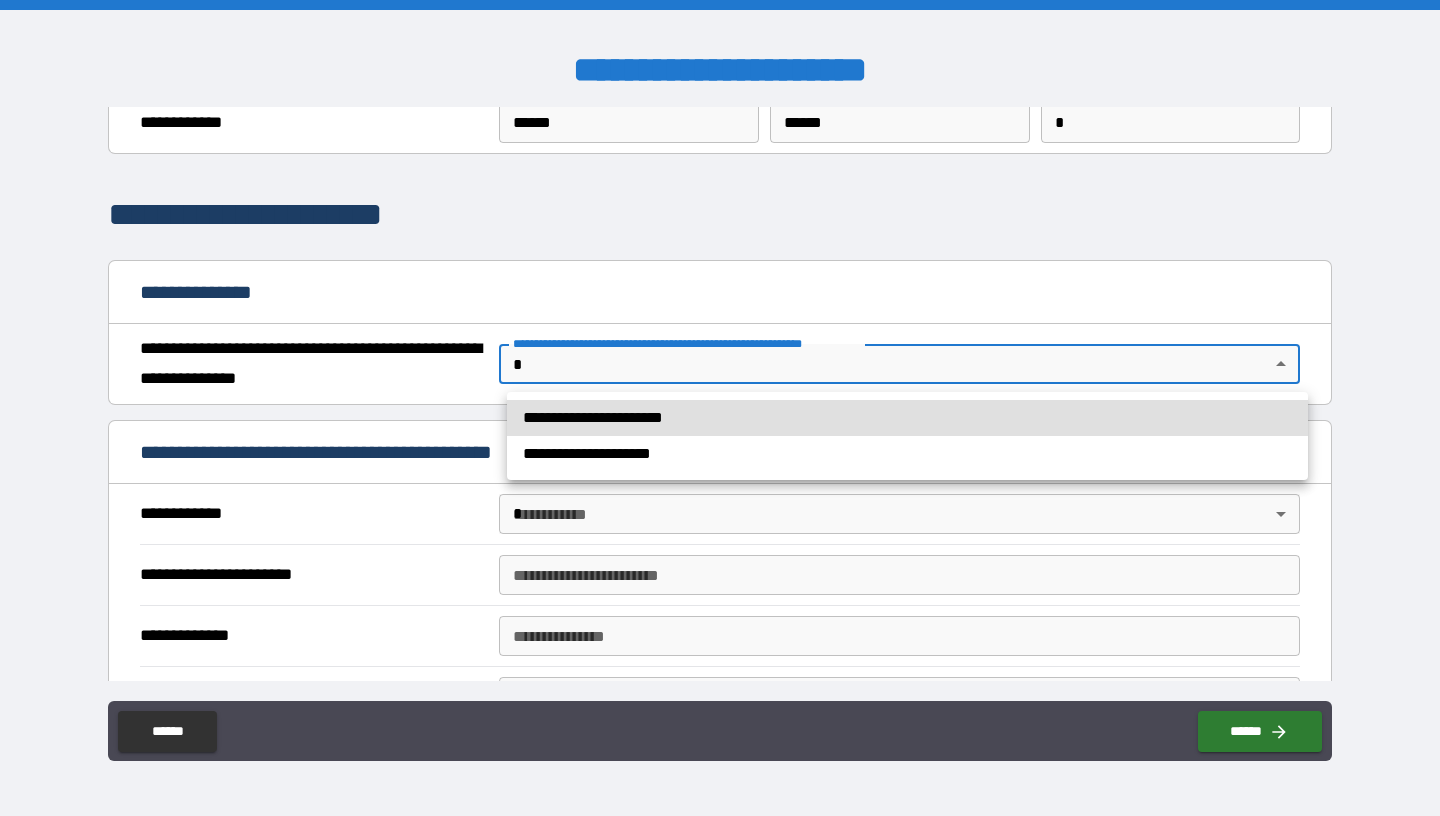 click on "**********" at bounding box center (907, 418) 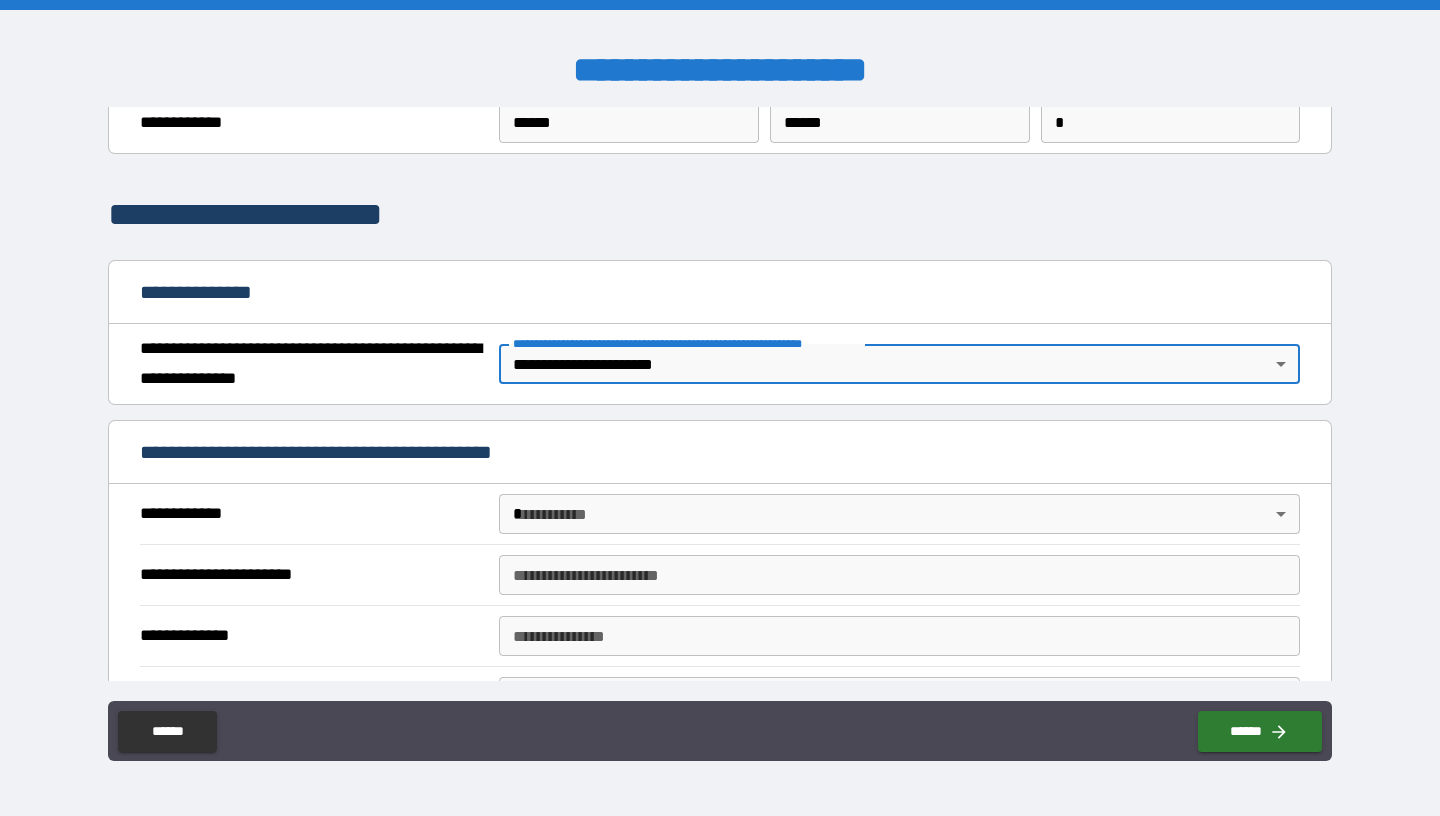 type on "*" 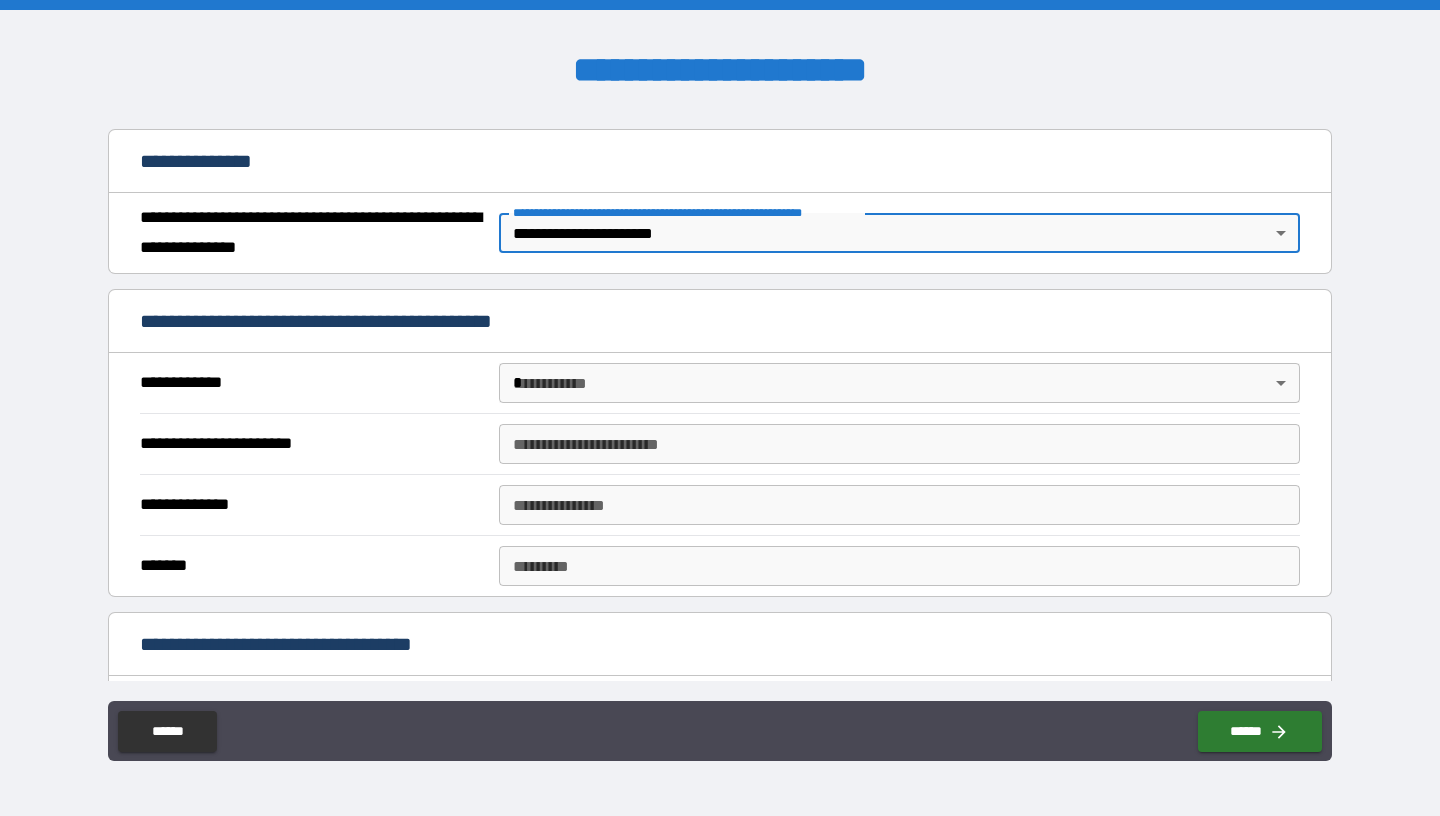 scroll, scrollTop: 210, scrollLeft: 0, axis: vertical 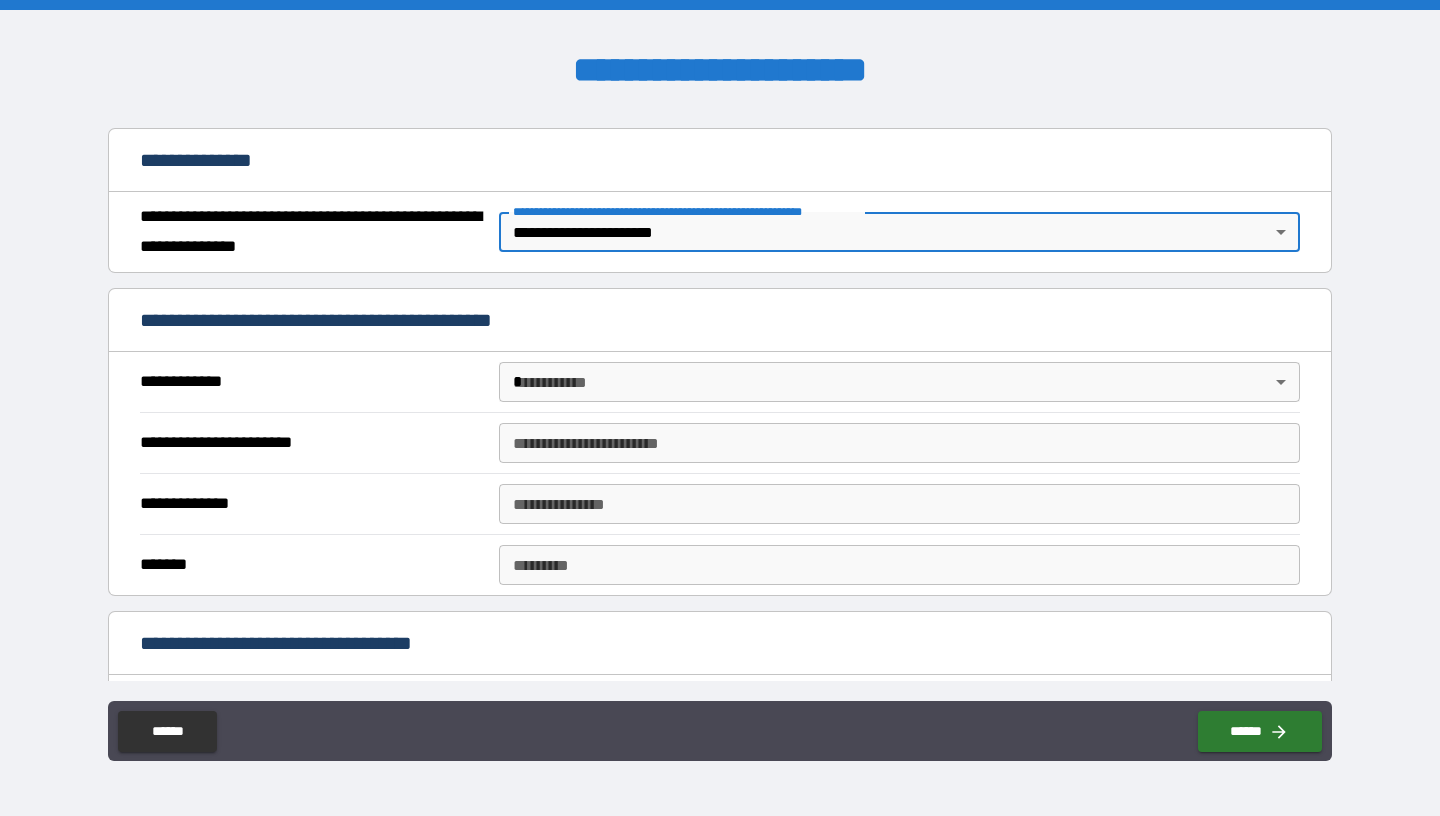 click on "**********" at bounding box center (720, 408) 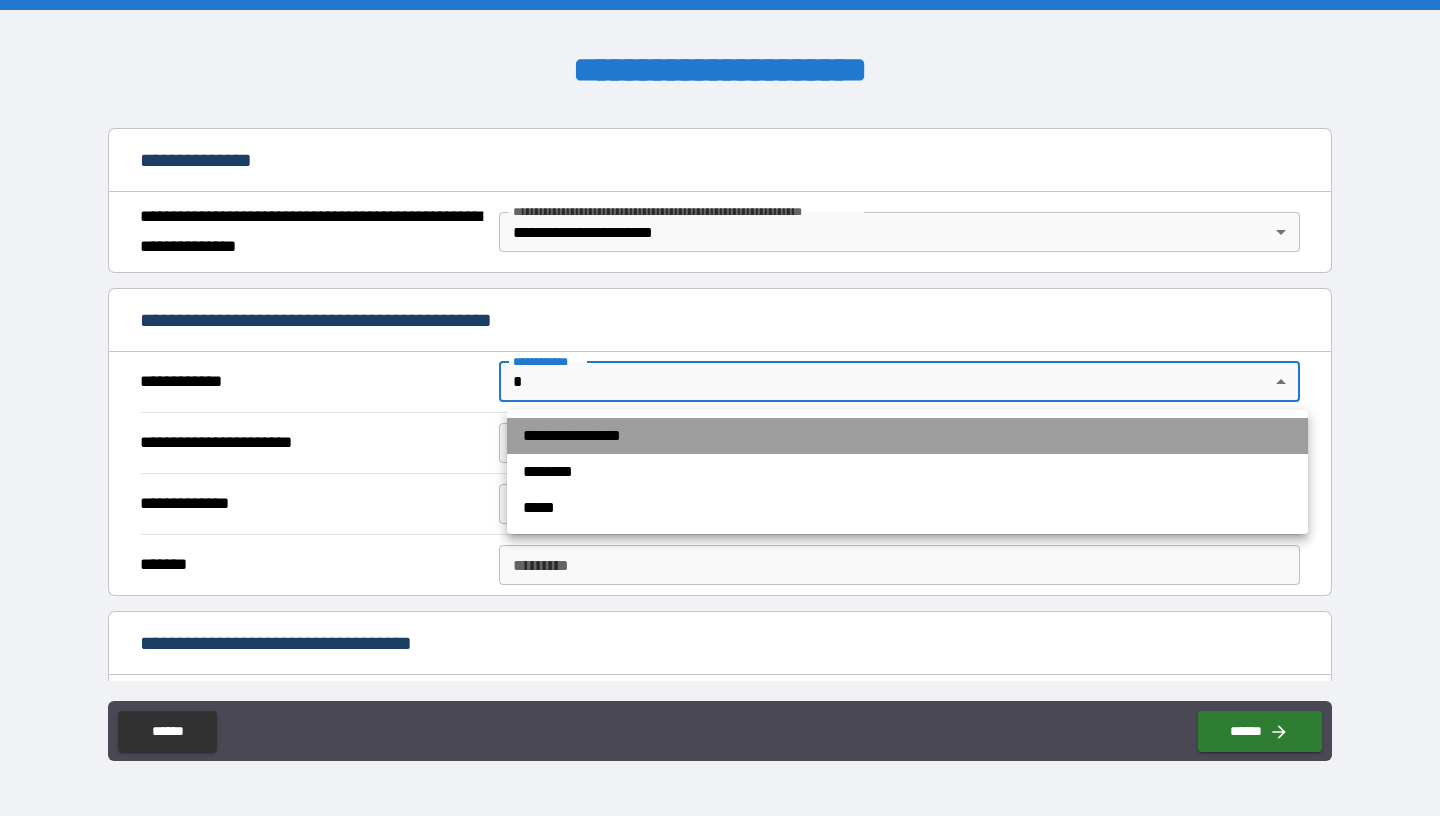 click on "**********" at bounding box center (907, 436) 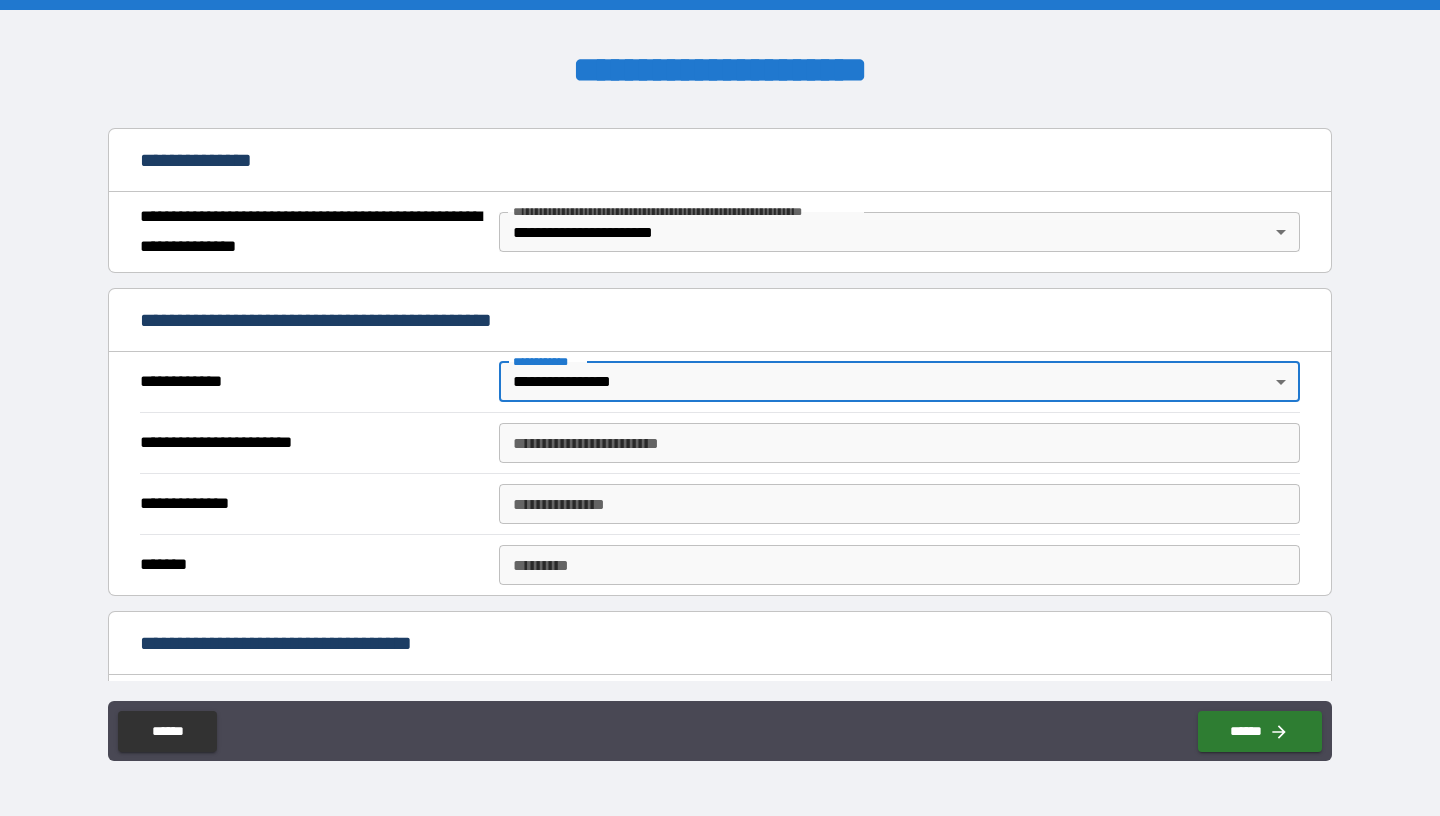click on "**********" at bounding box center [899, 443] 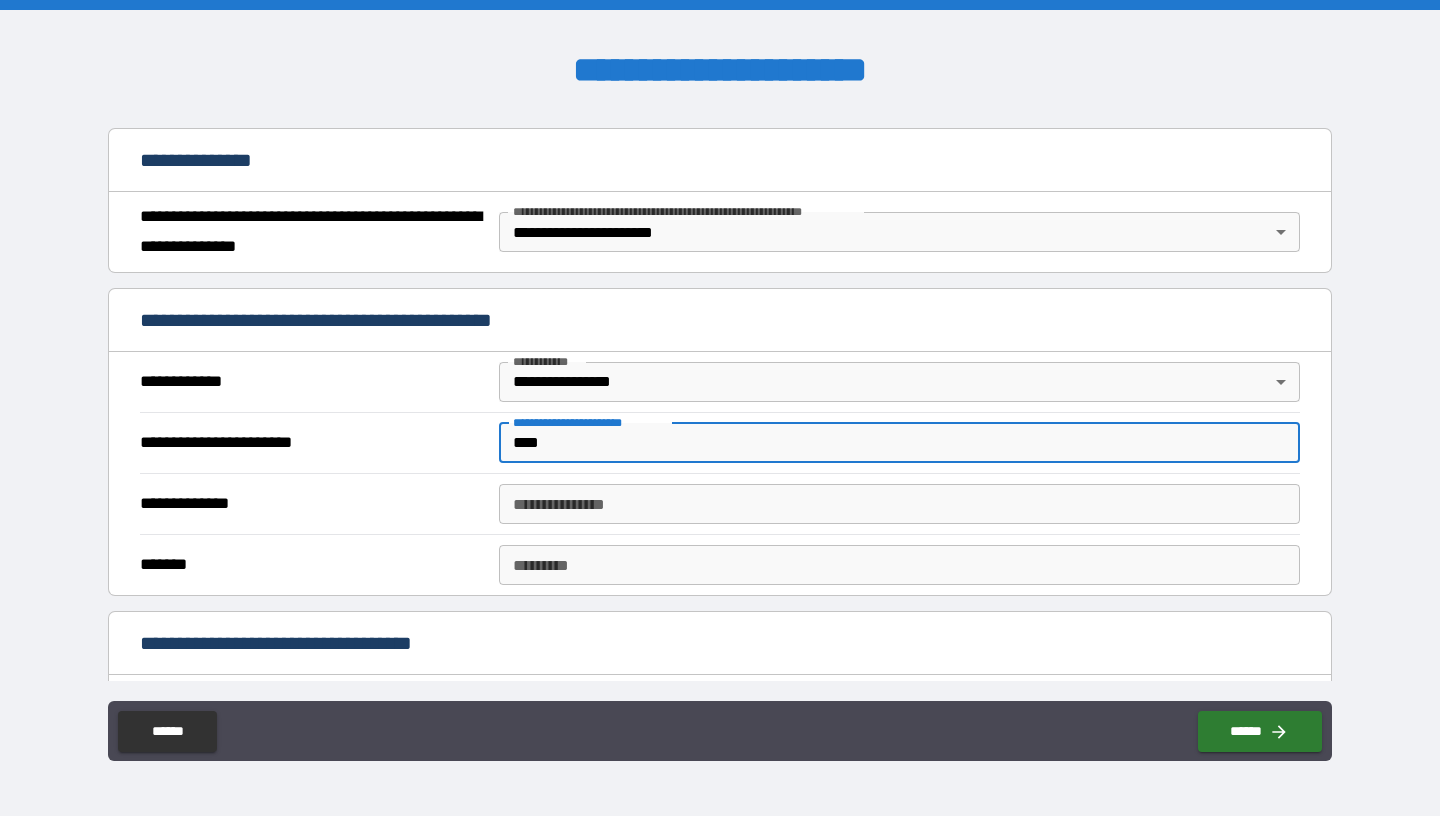 type on "****" 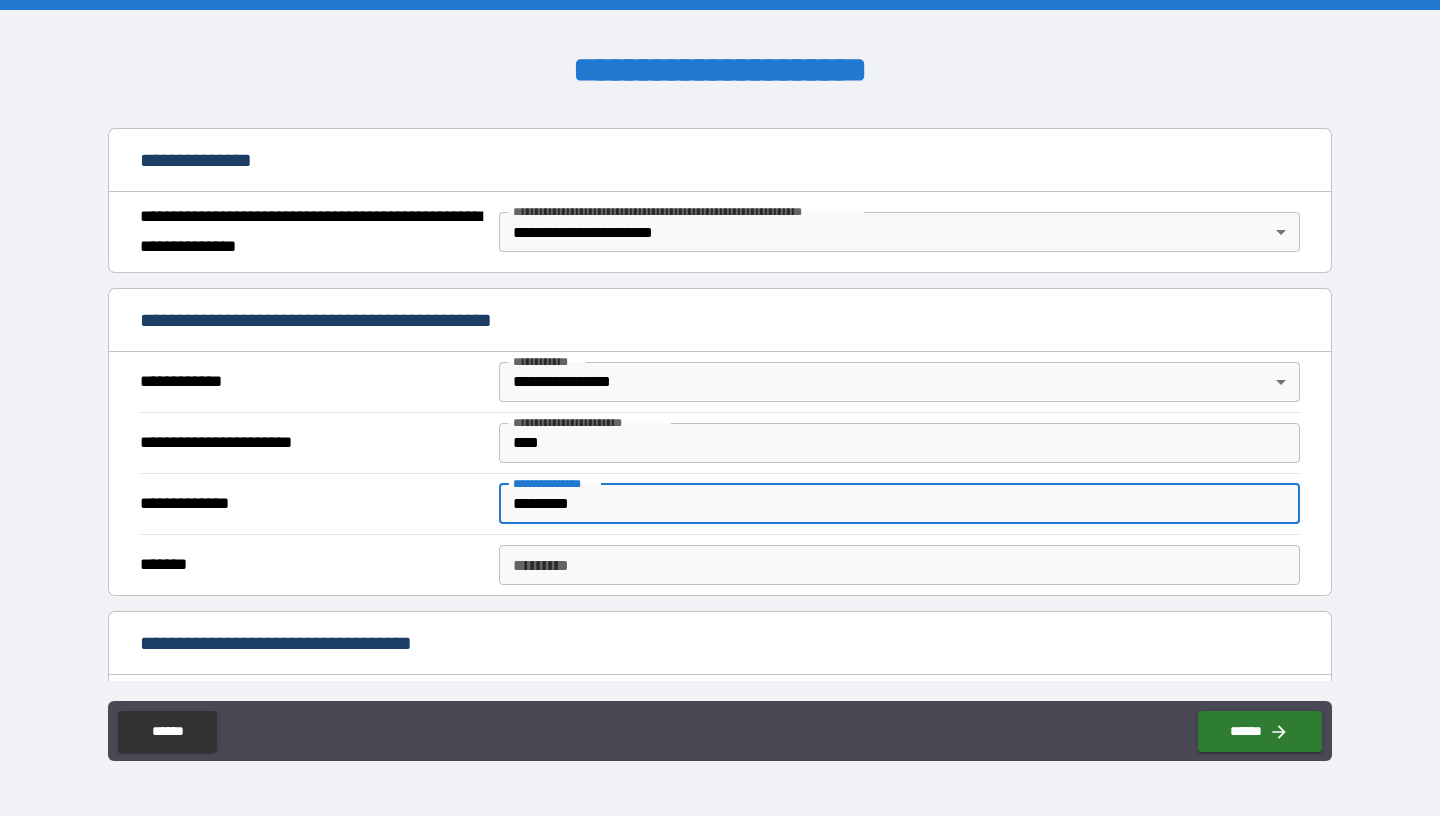 type on "*********" 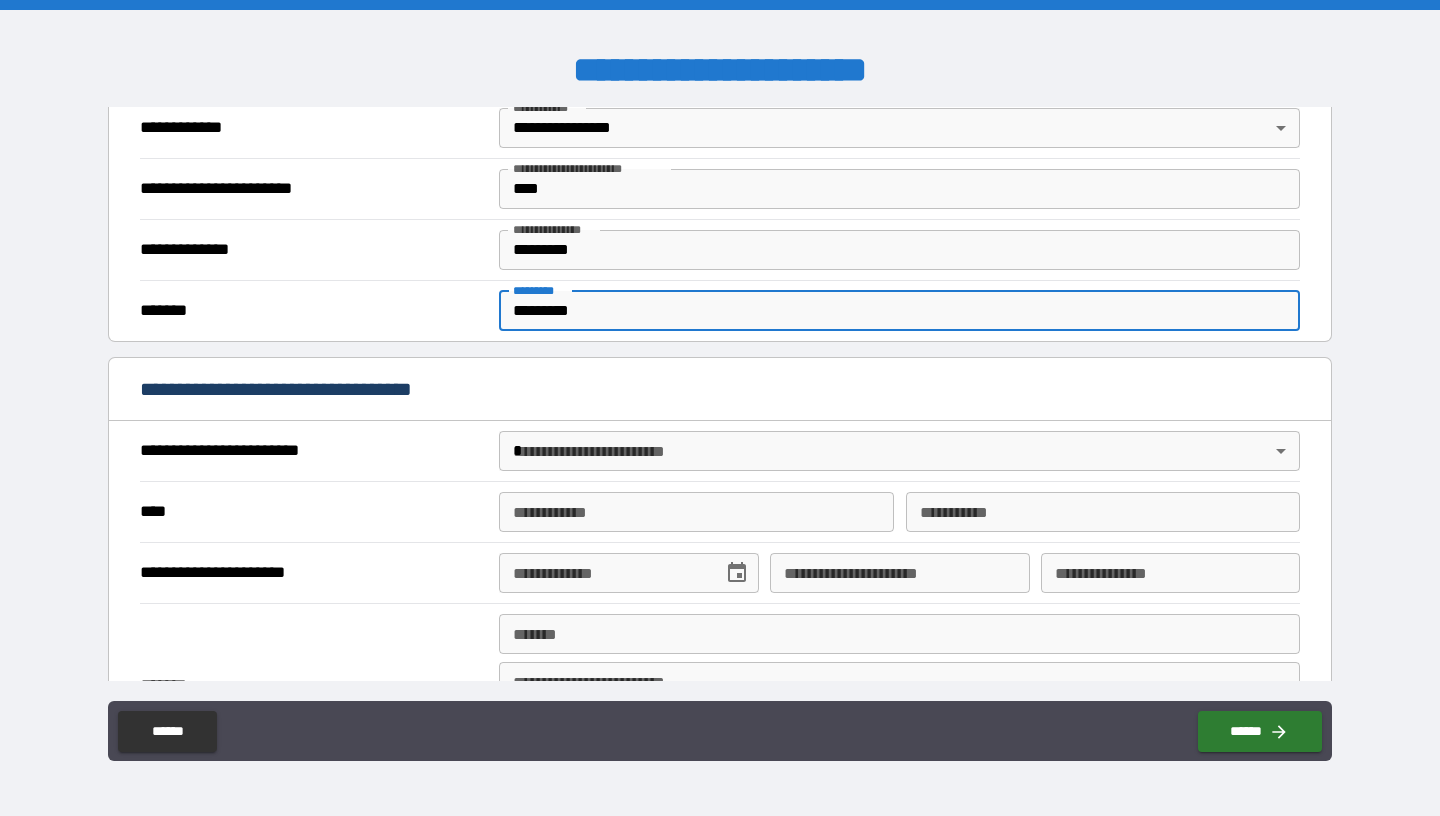 scroll, scrollTop: 478, scrollLeft: 0, axis: vertical 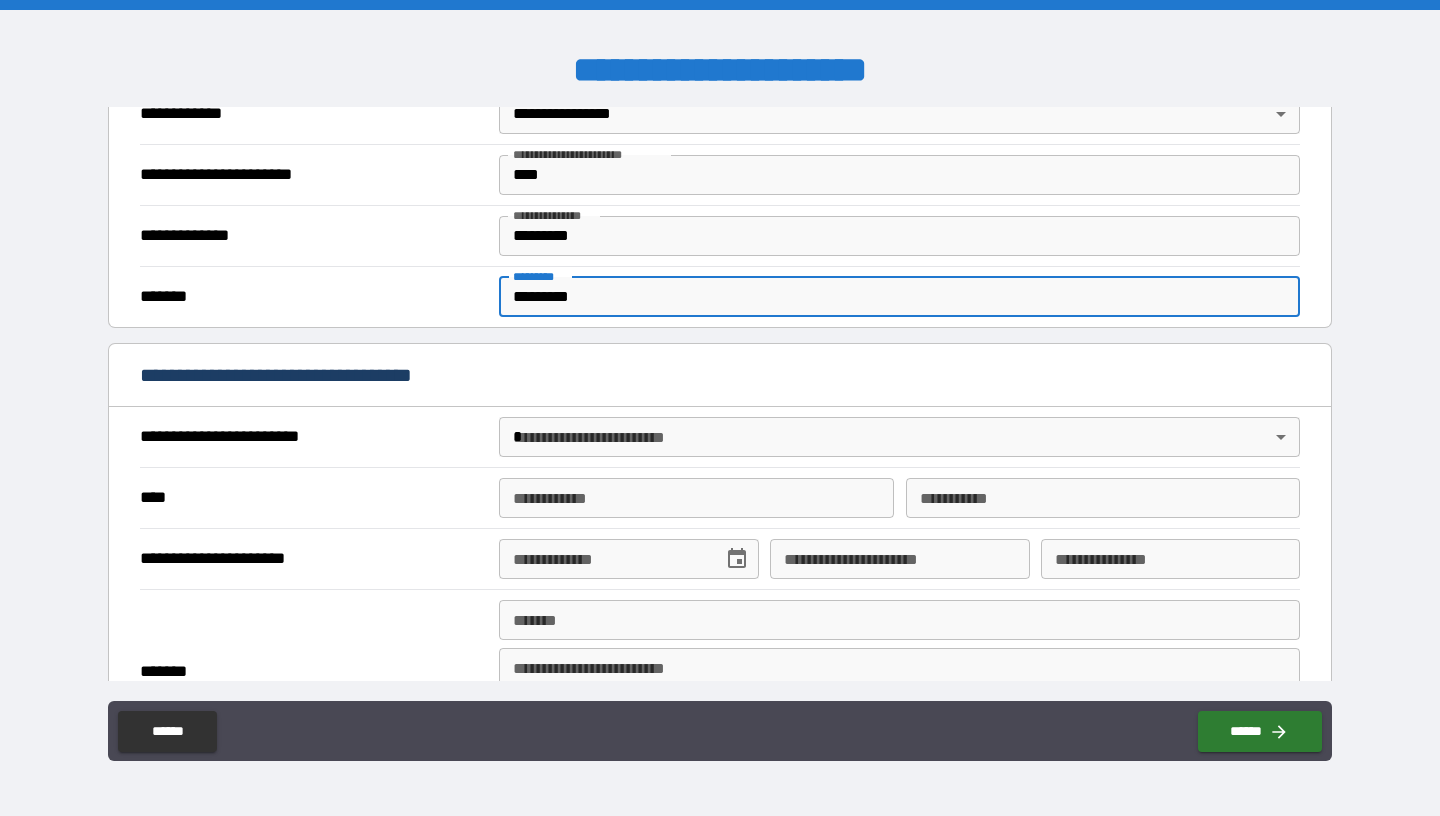 type on "*********" 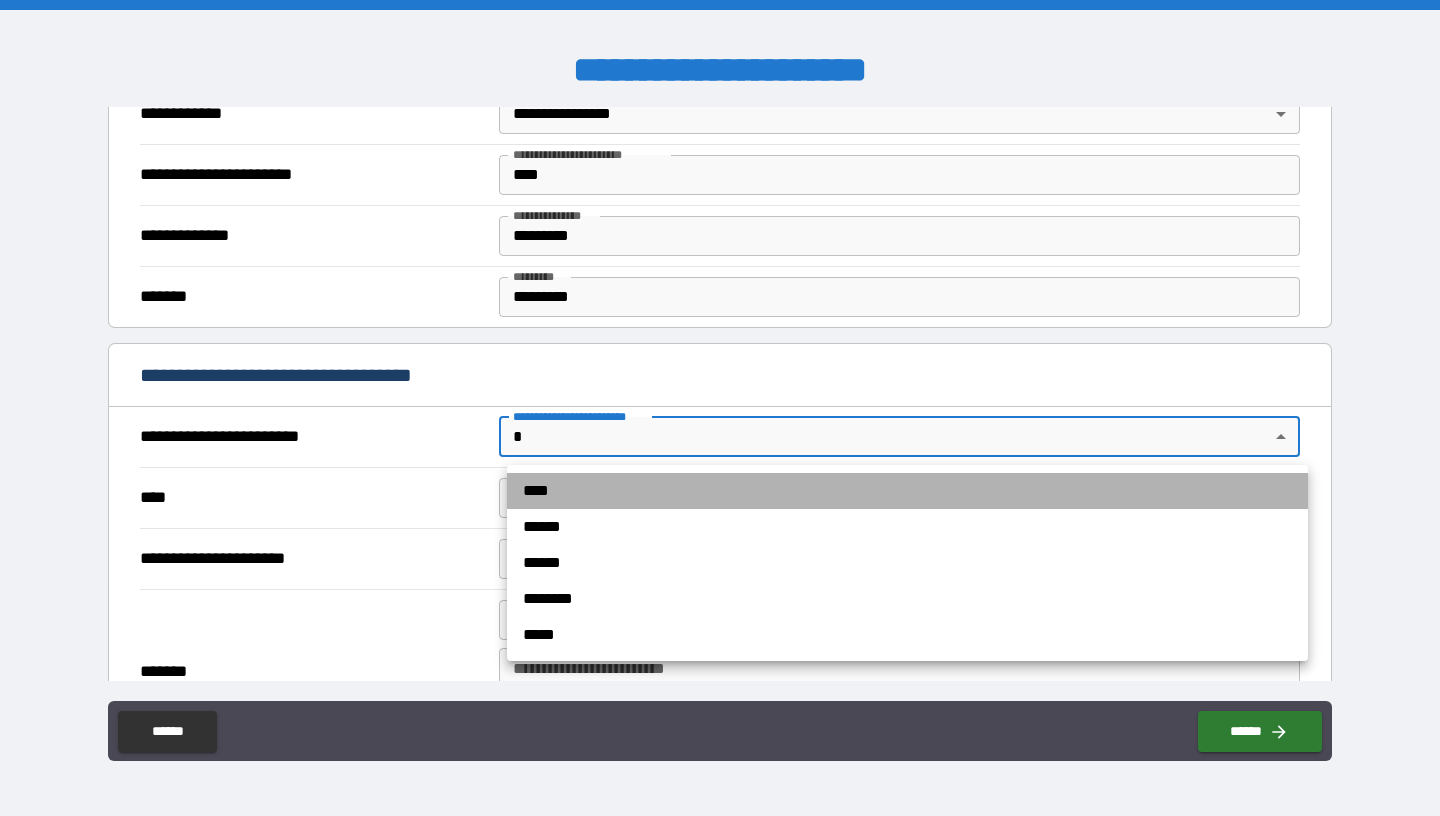 click on "****" at bounding box center [907, 491] 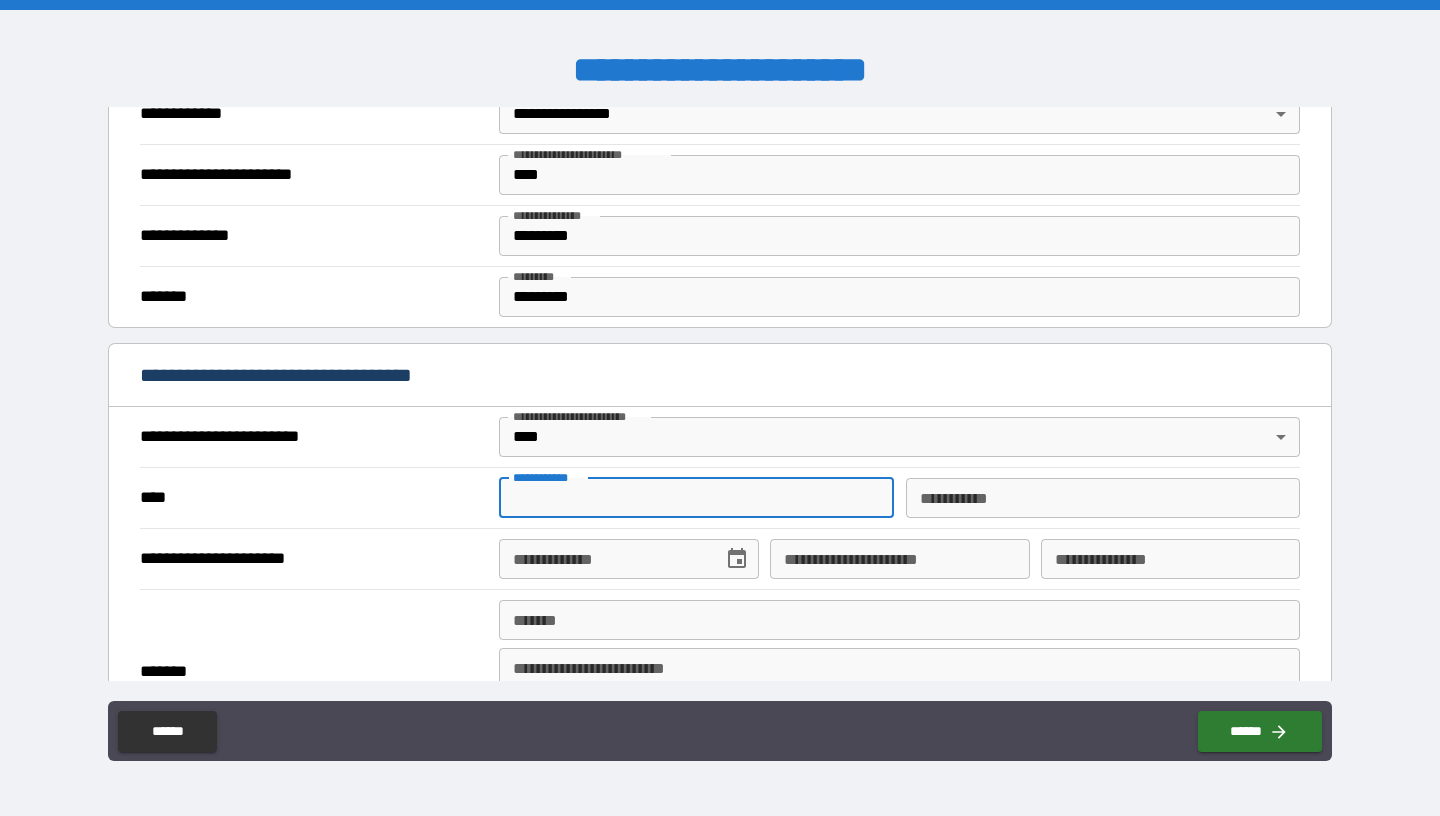 click on "**********" at bounding box center (696, 498) 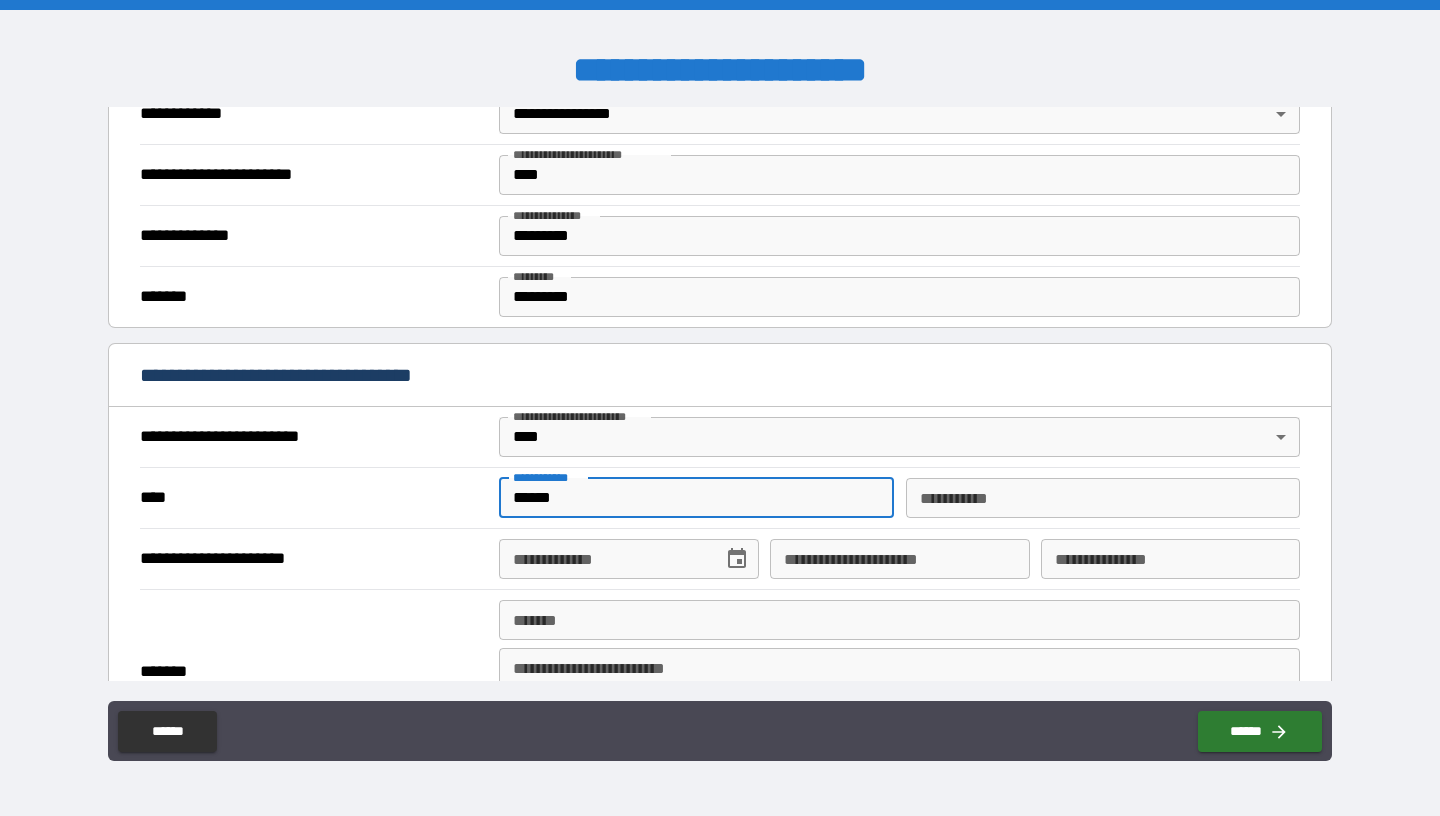 type on "******" 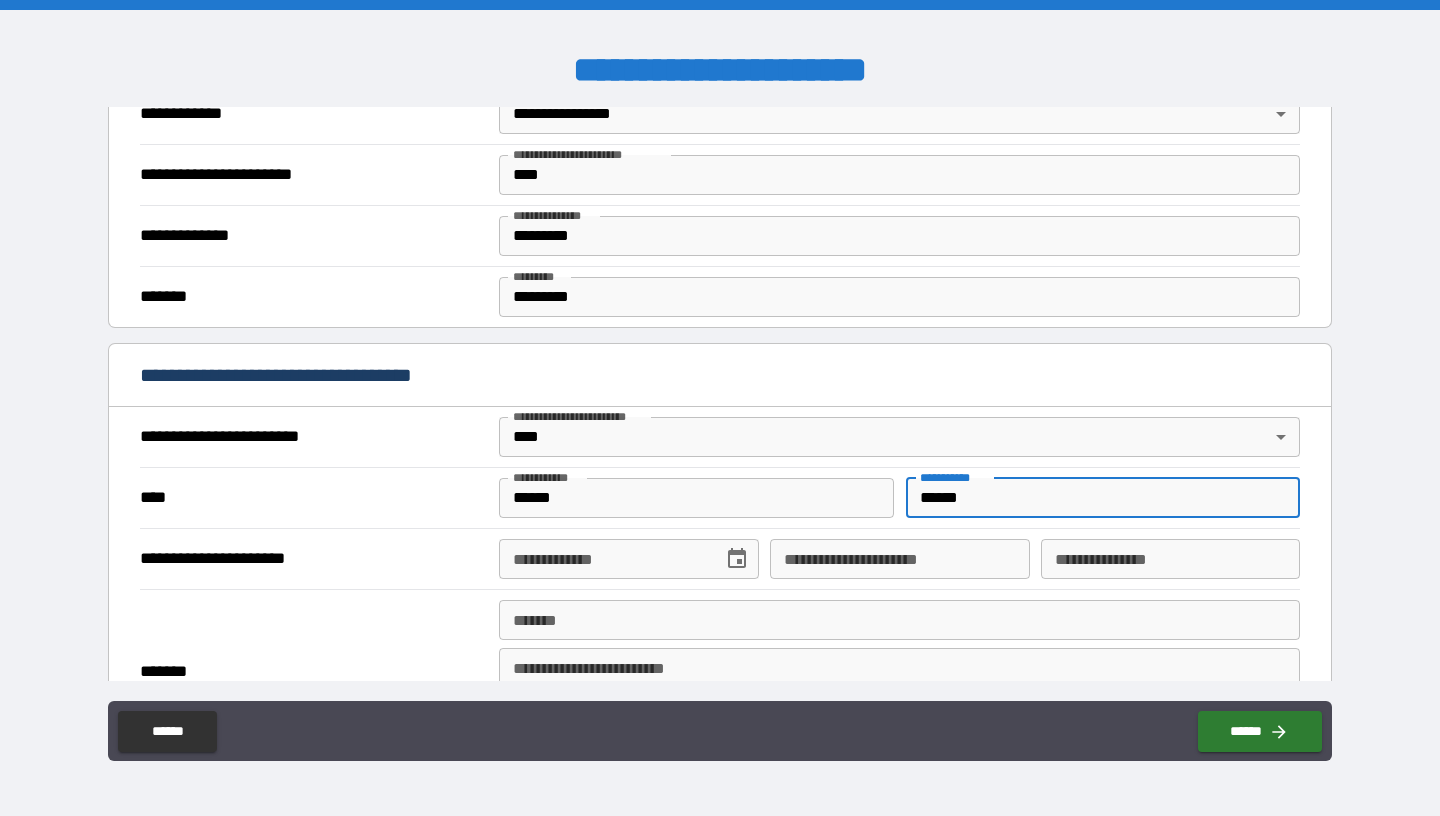 type on "******" 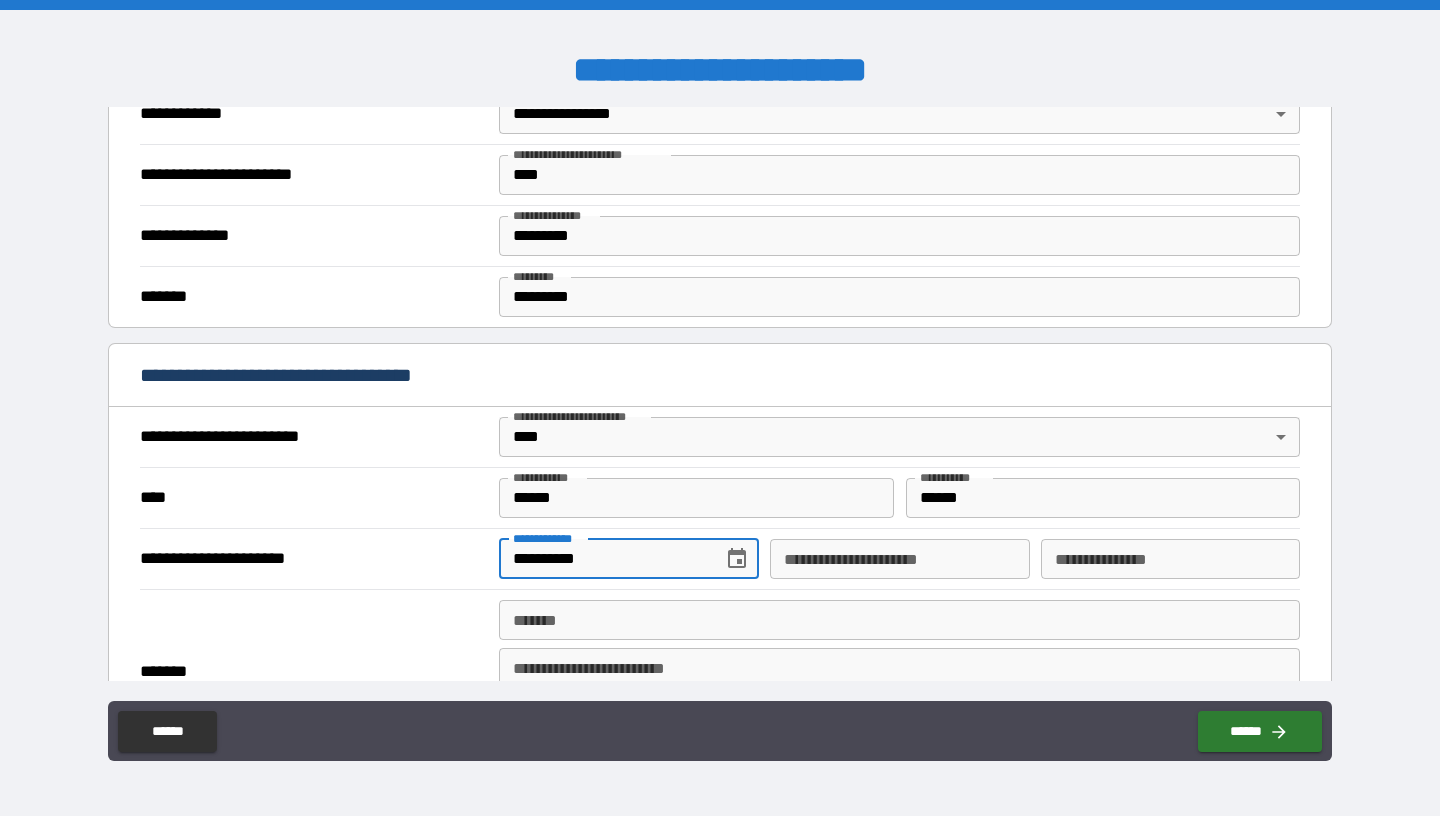 type on "**********" 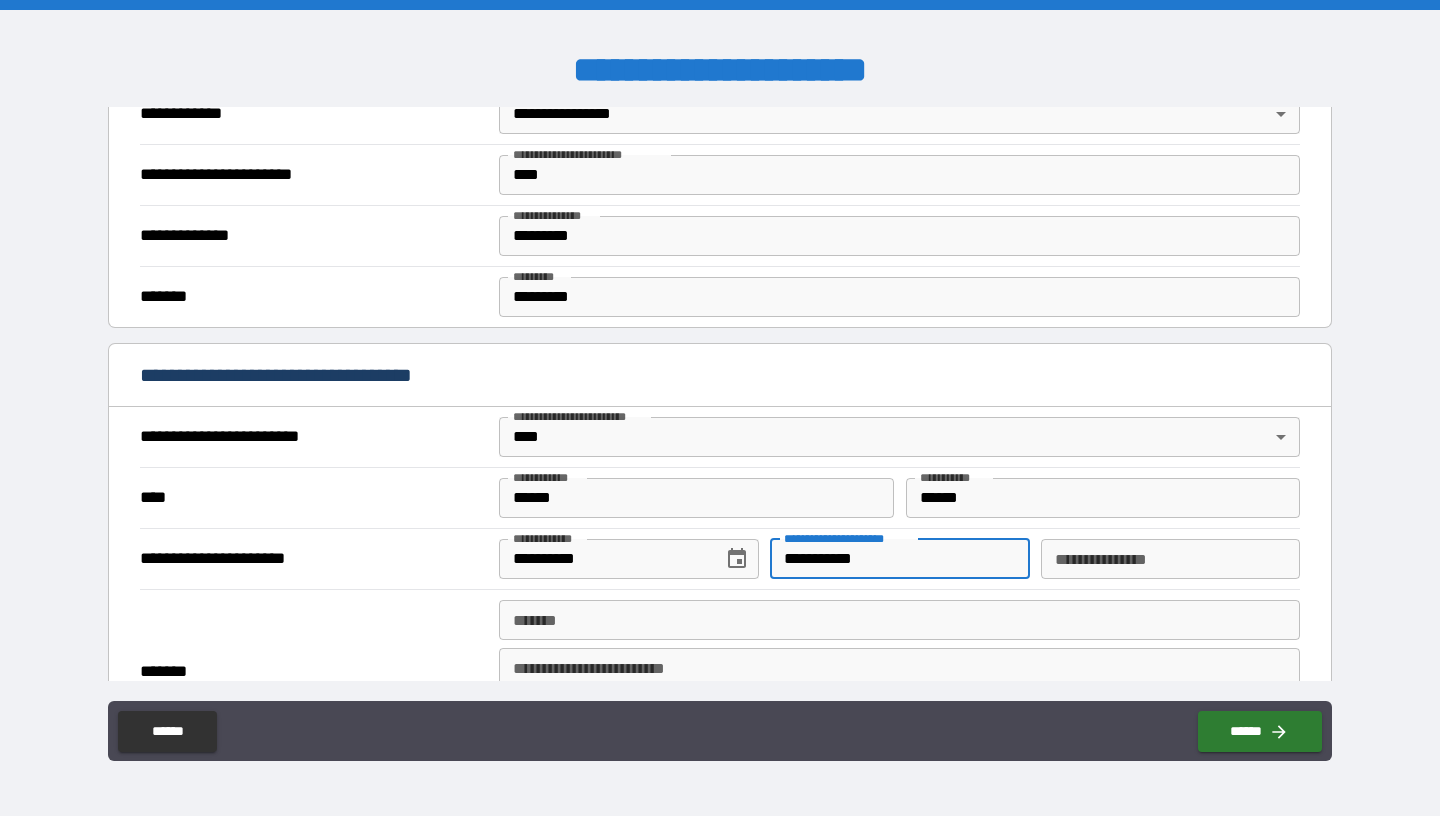 type on "**********" 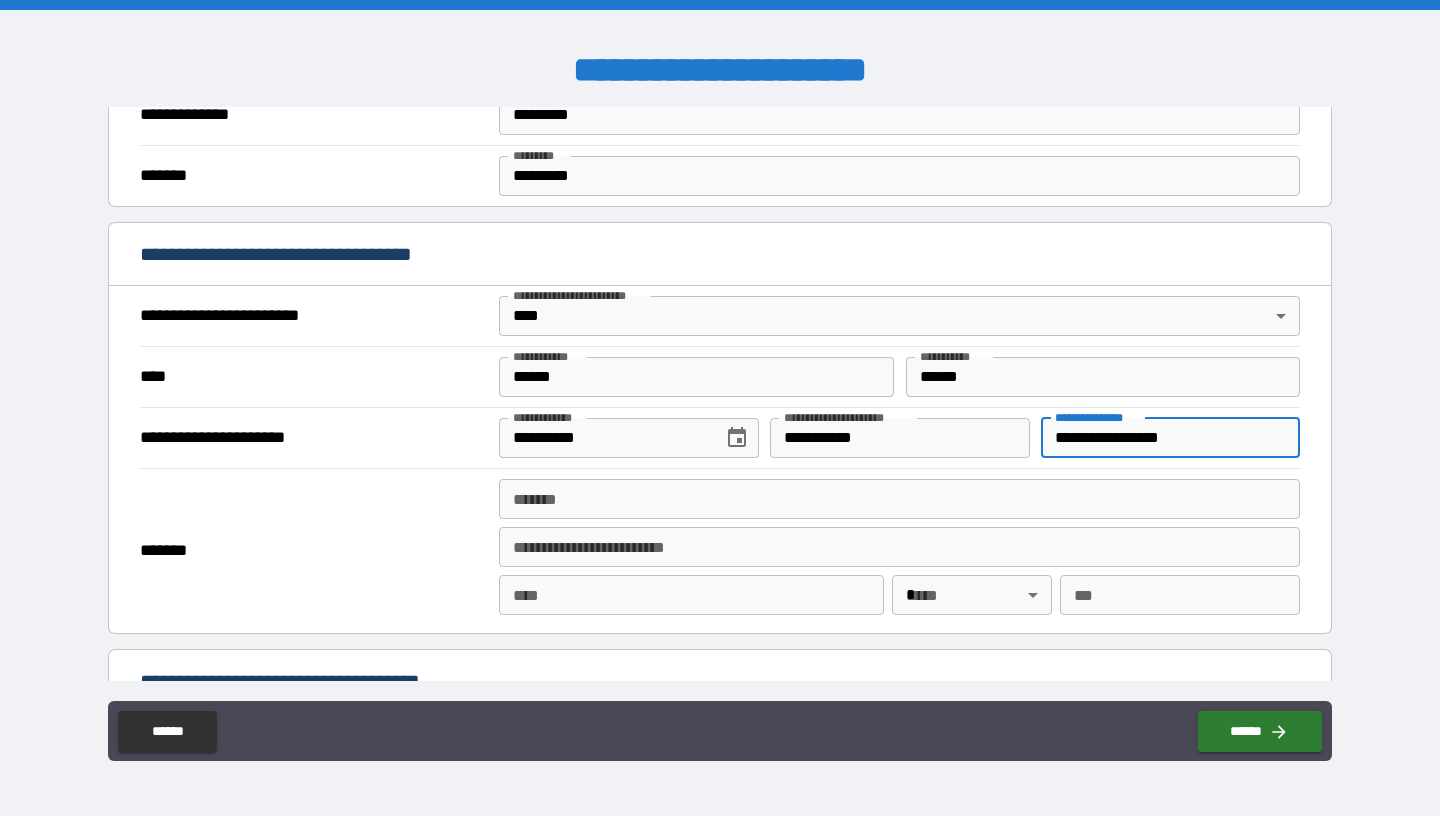 scroll, scrollTop: 615, scrollLeft: 0, axis: vertical 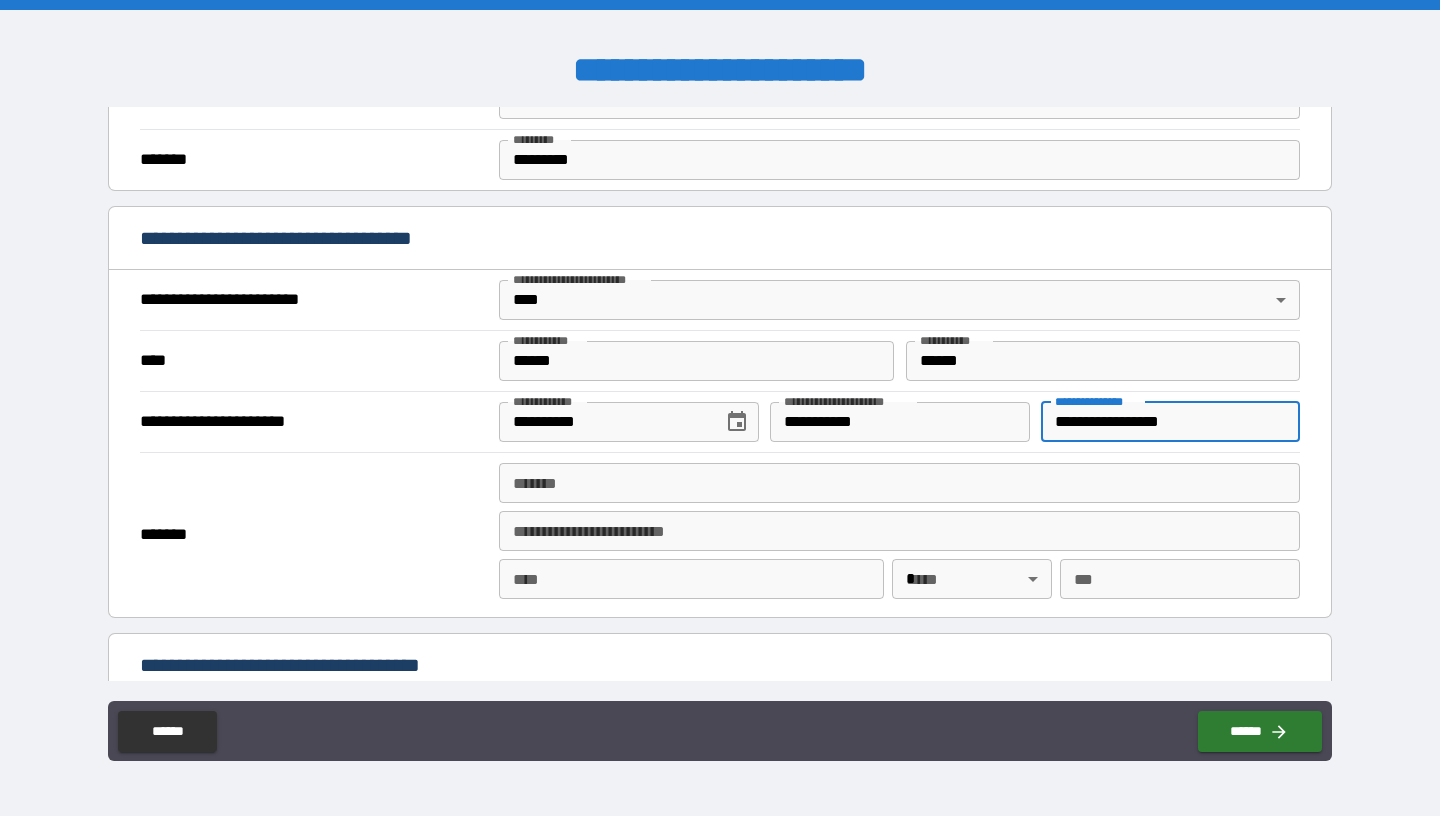 type on "**********" 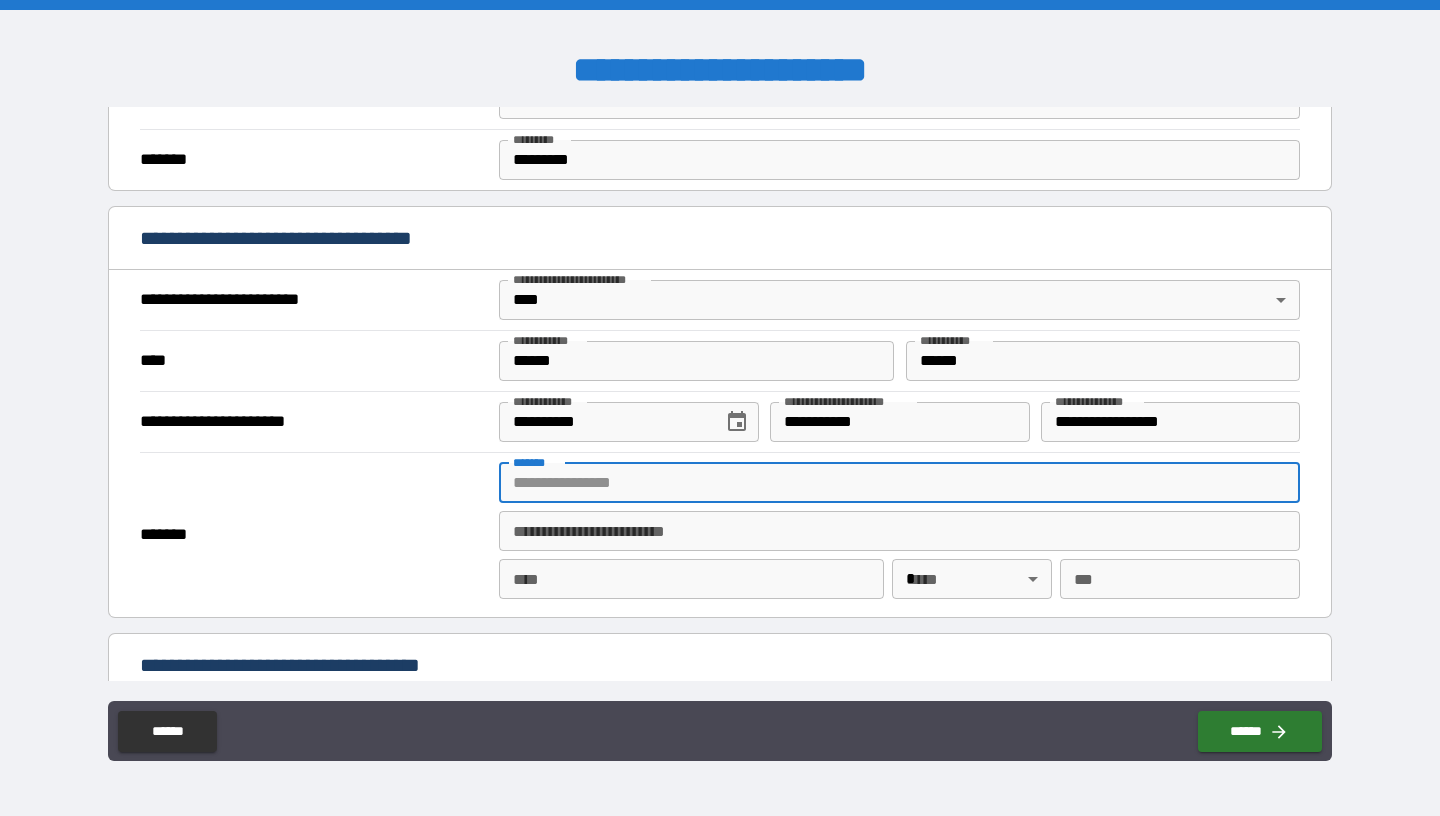 click on "*******" at bounding box center (899, 483) 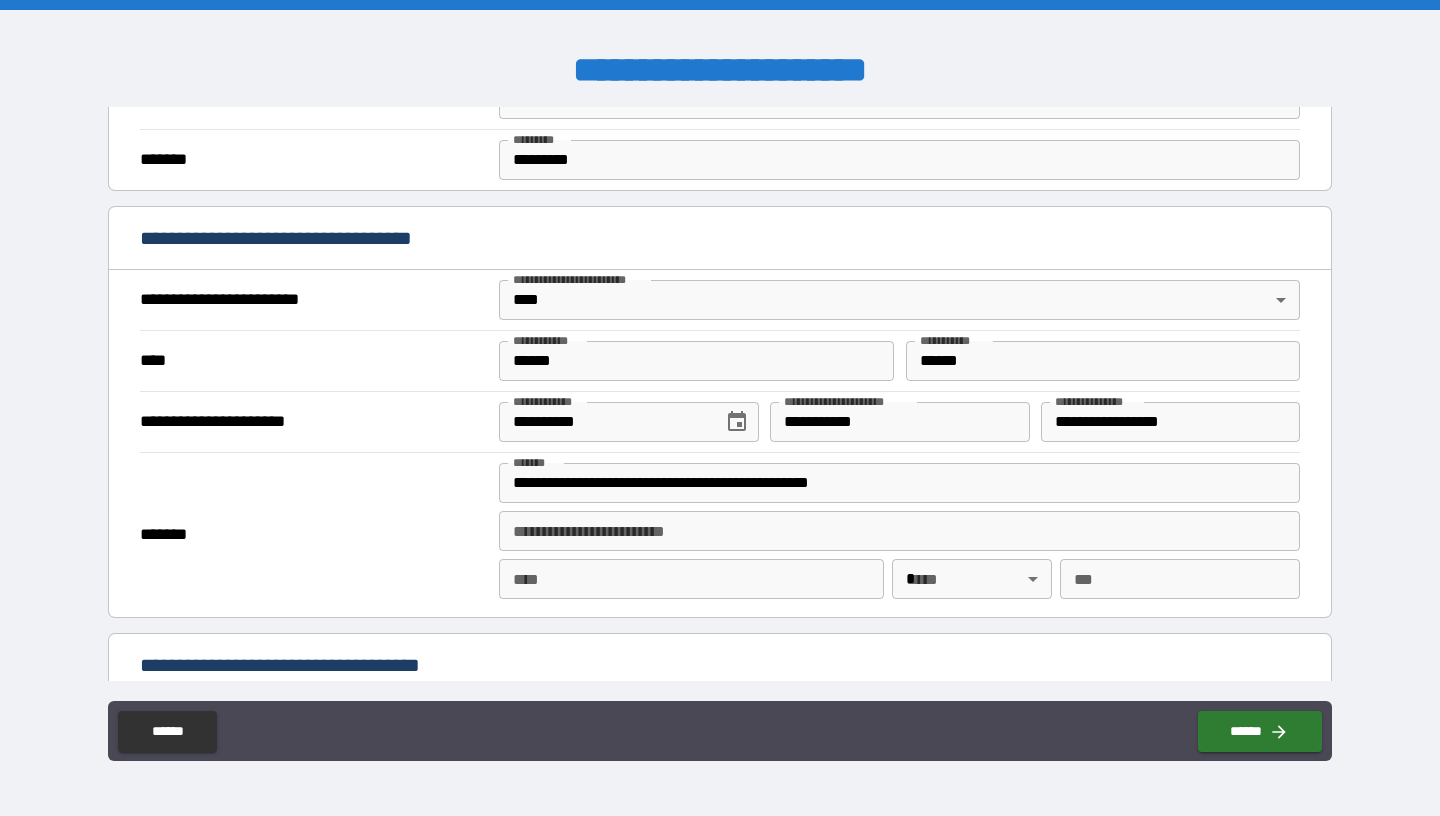type on "**********" 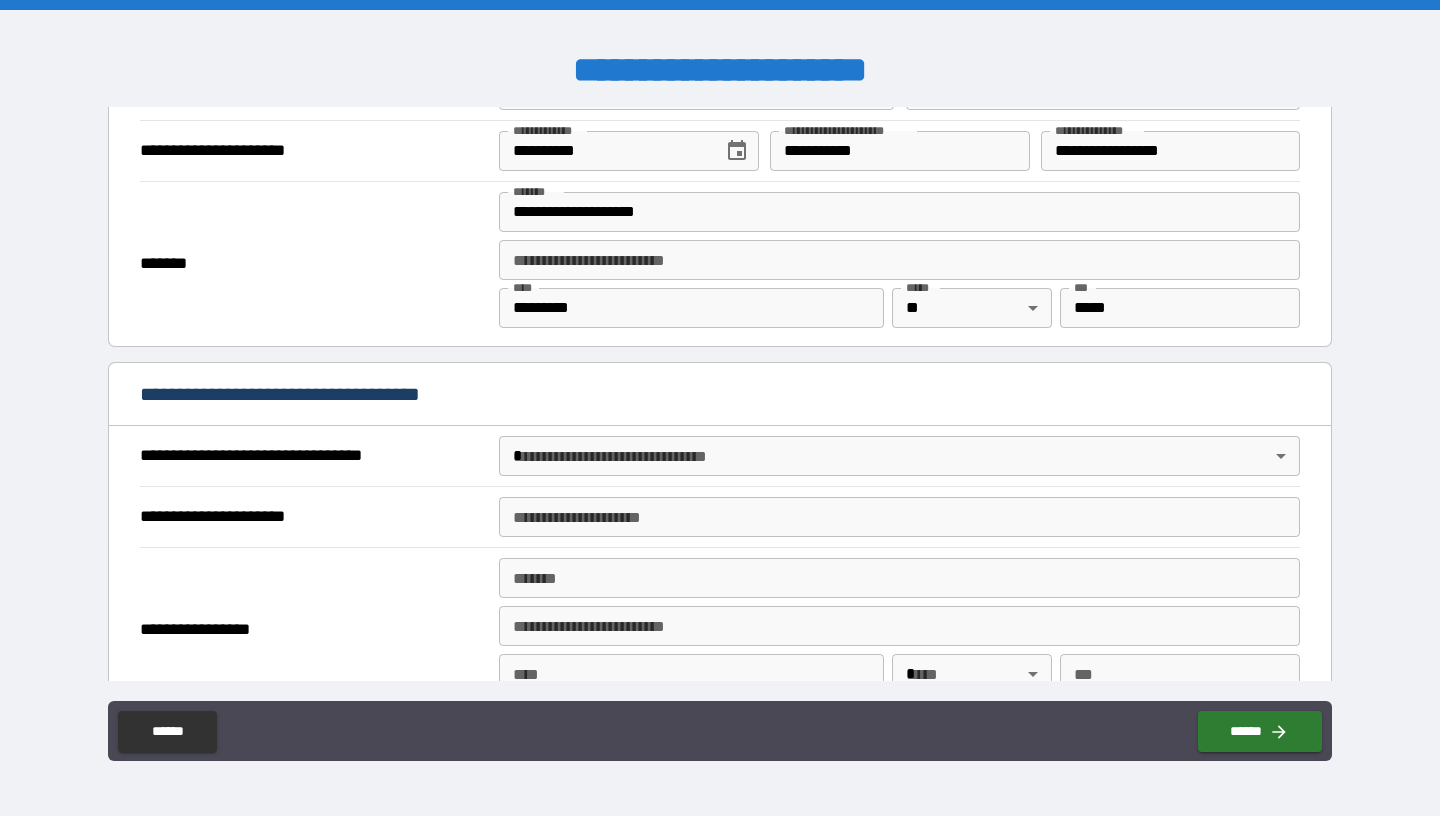 scroll, scrollTop: 888, scrollLeft: 0, axis: vertical 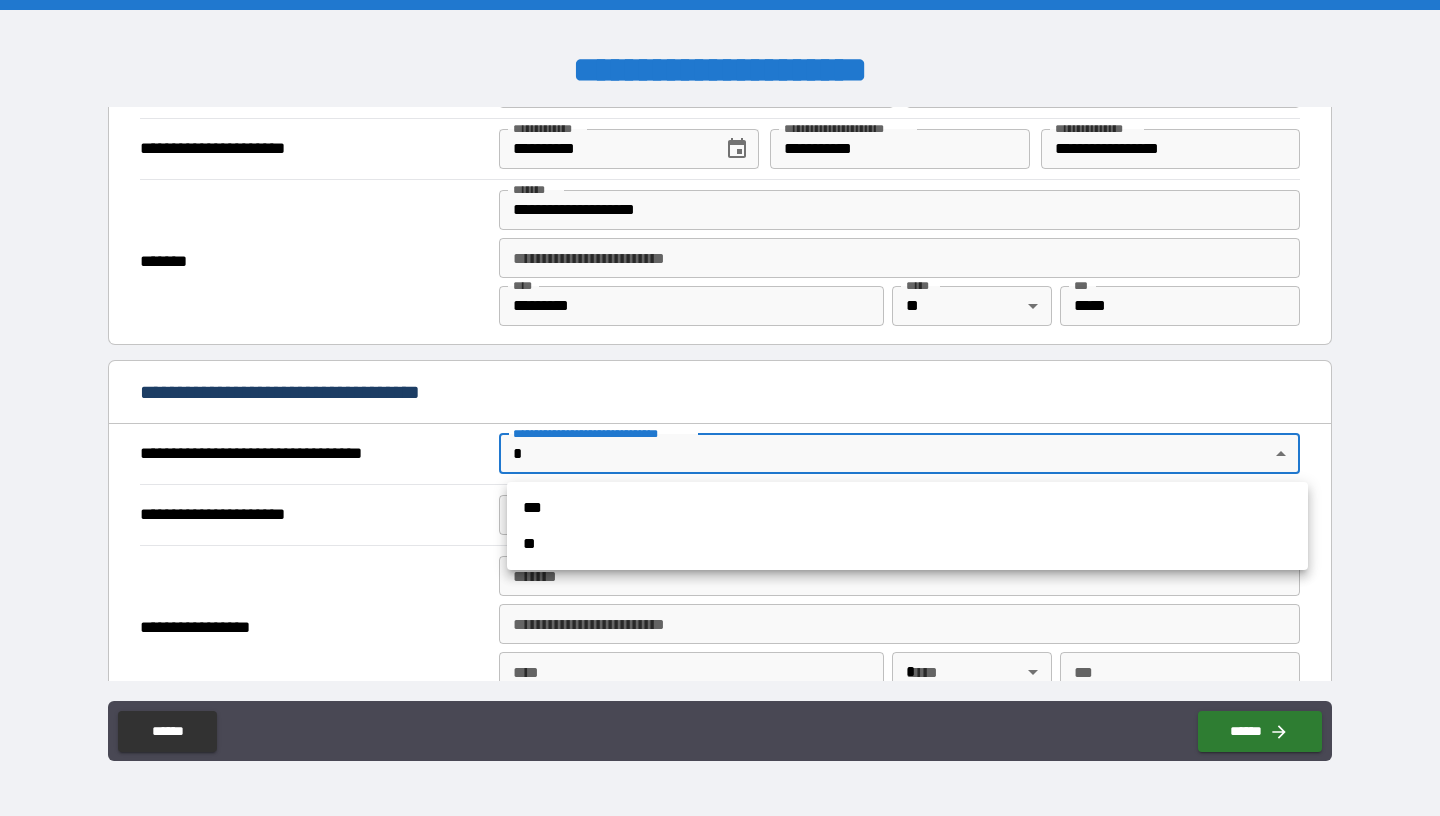 click on "**********" at bounding box center [720, 408] 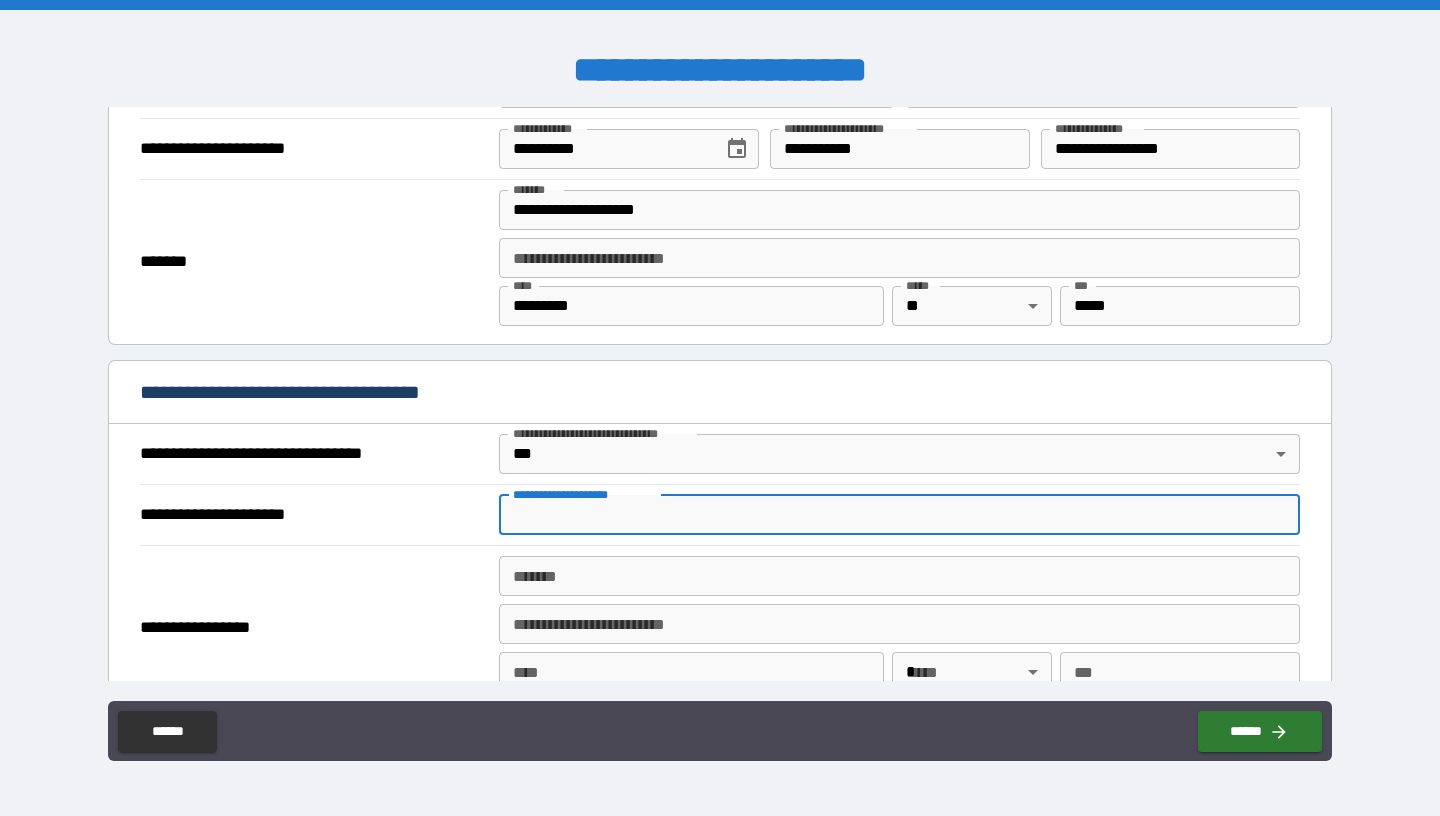 click on "**********" at bounding box center (899, 515) 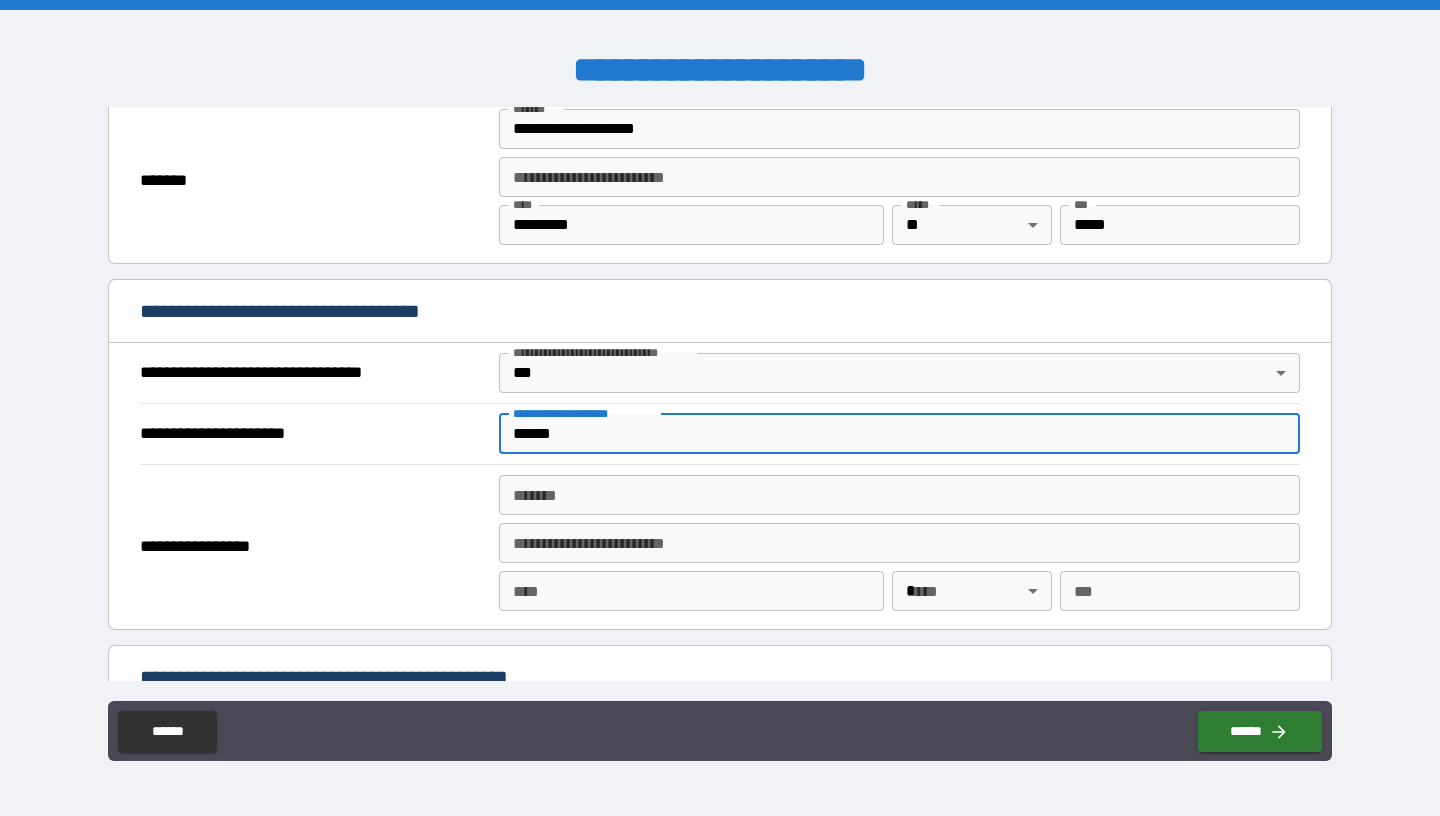 scroll, scrollTop: 980, scrollLeft: 0, axis: vertical 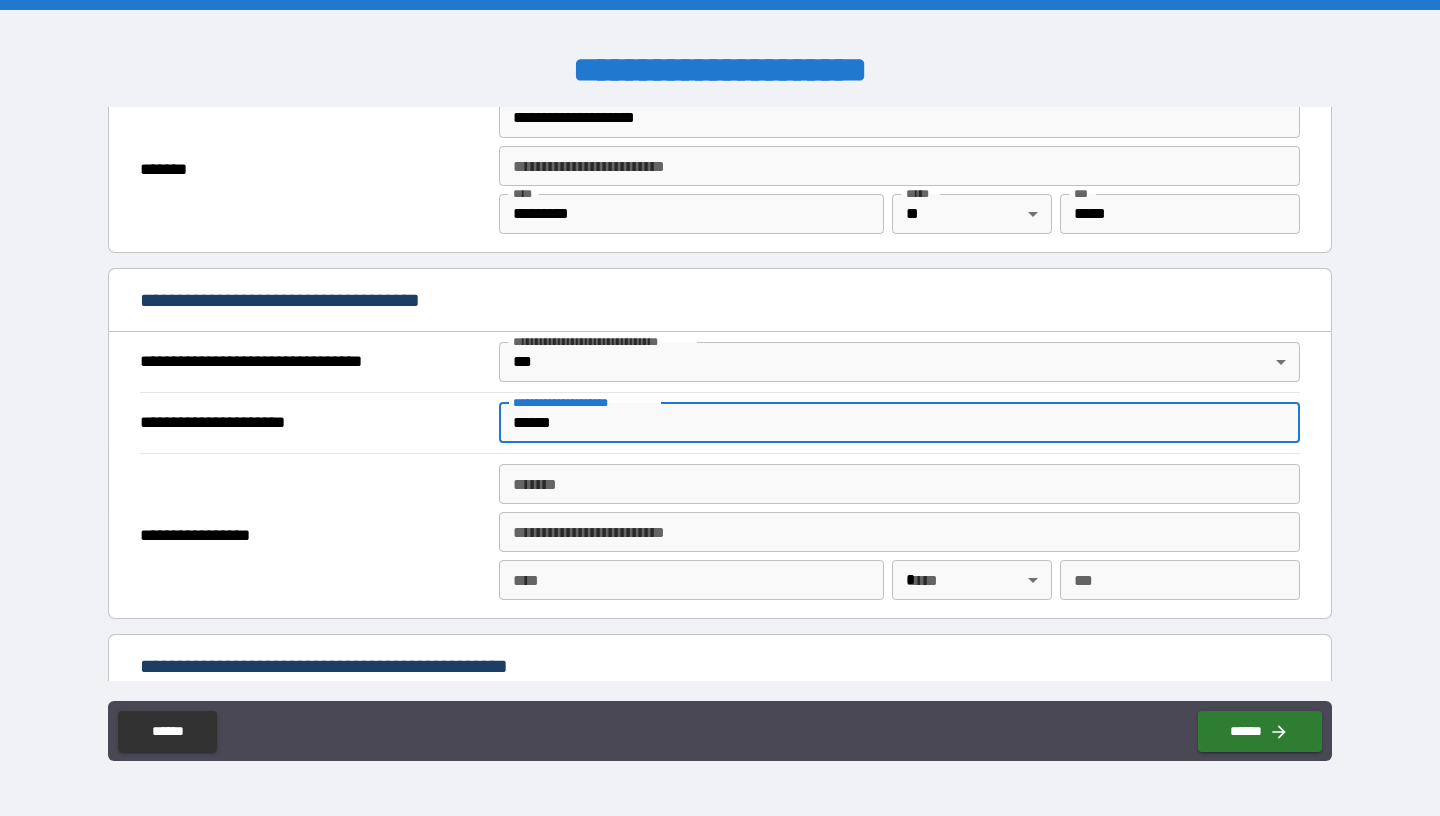 type on "******" 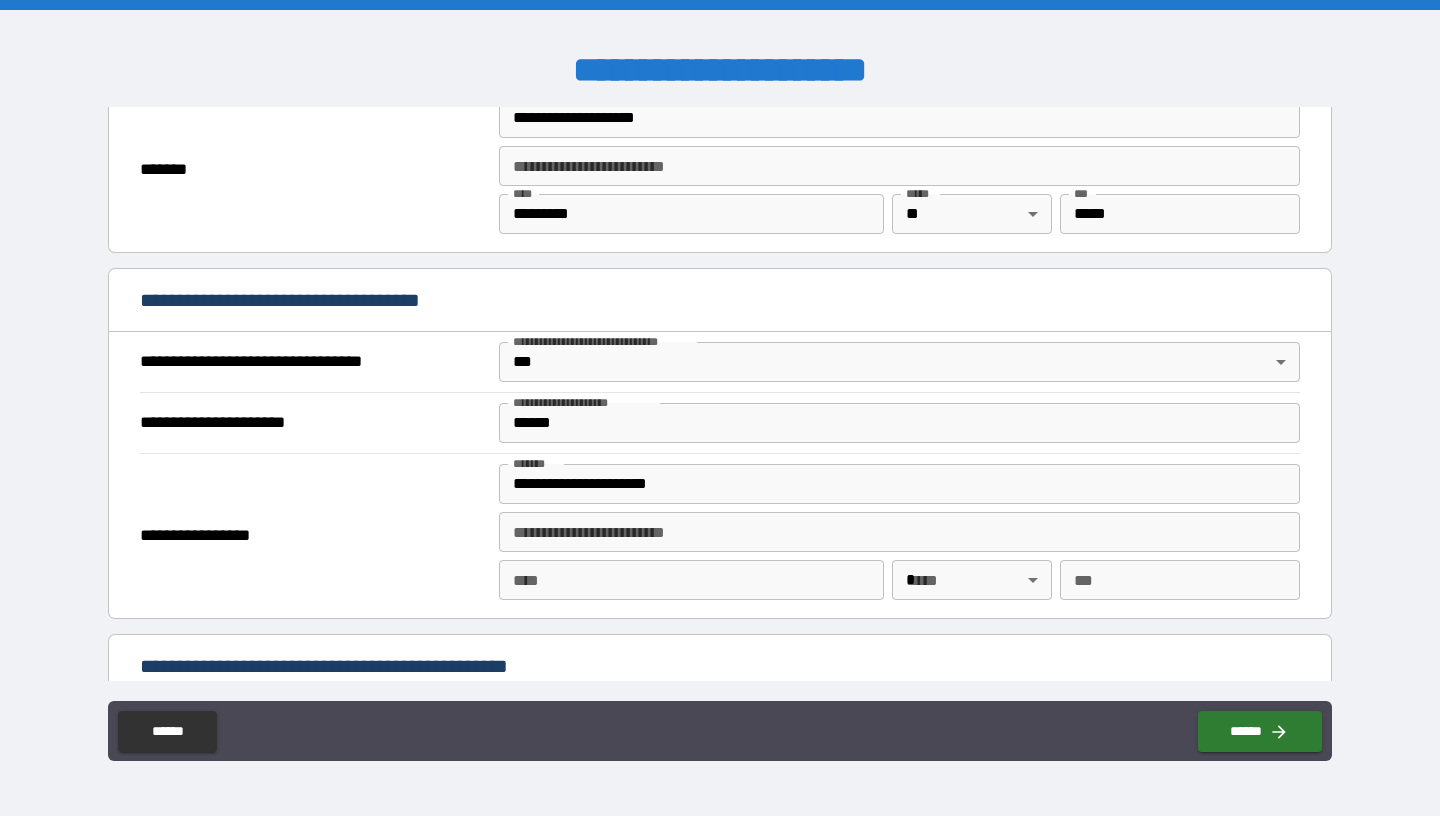 type on "**********" 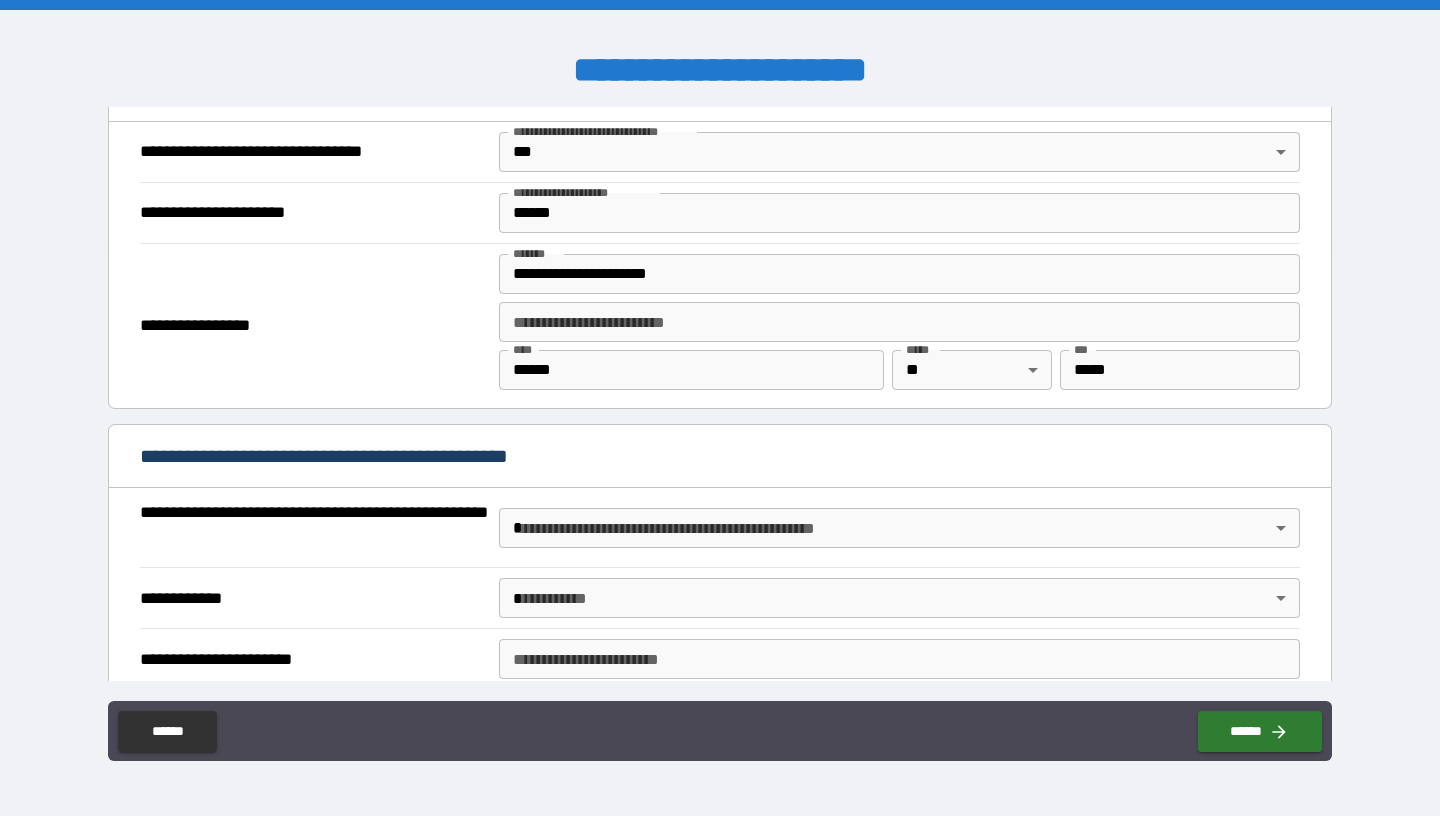 scroll, scrollTop: 1192, scrollLeft: 0, axis: vertical 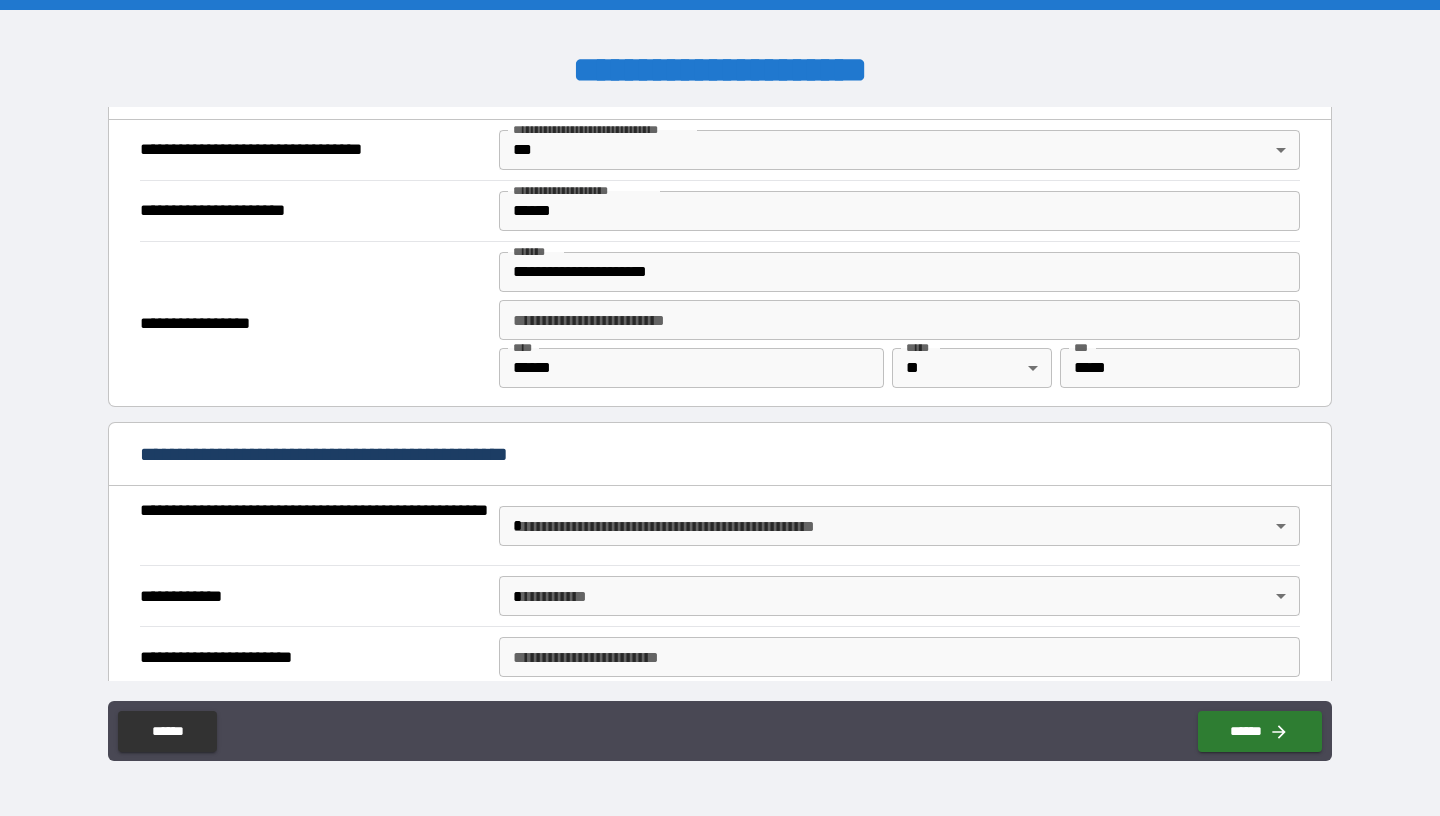 click on "**********" at bounding box center (720, 408) 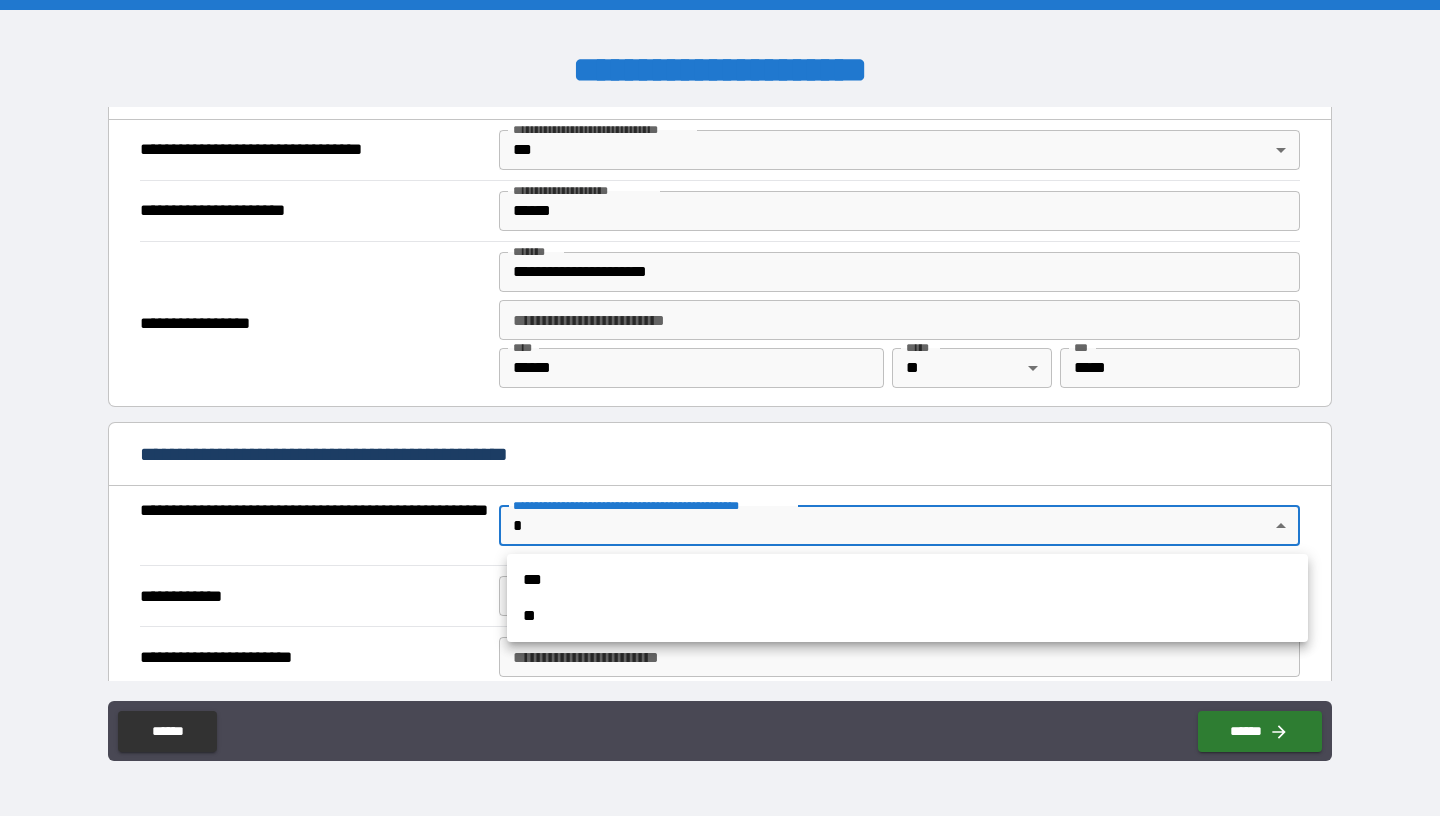 click on "***" at bounding box center [907, 580] 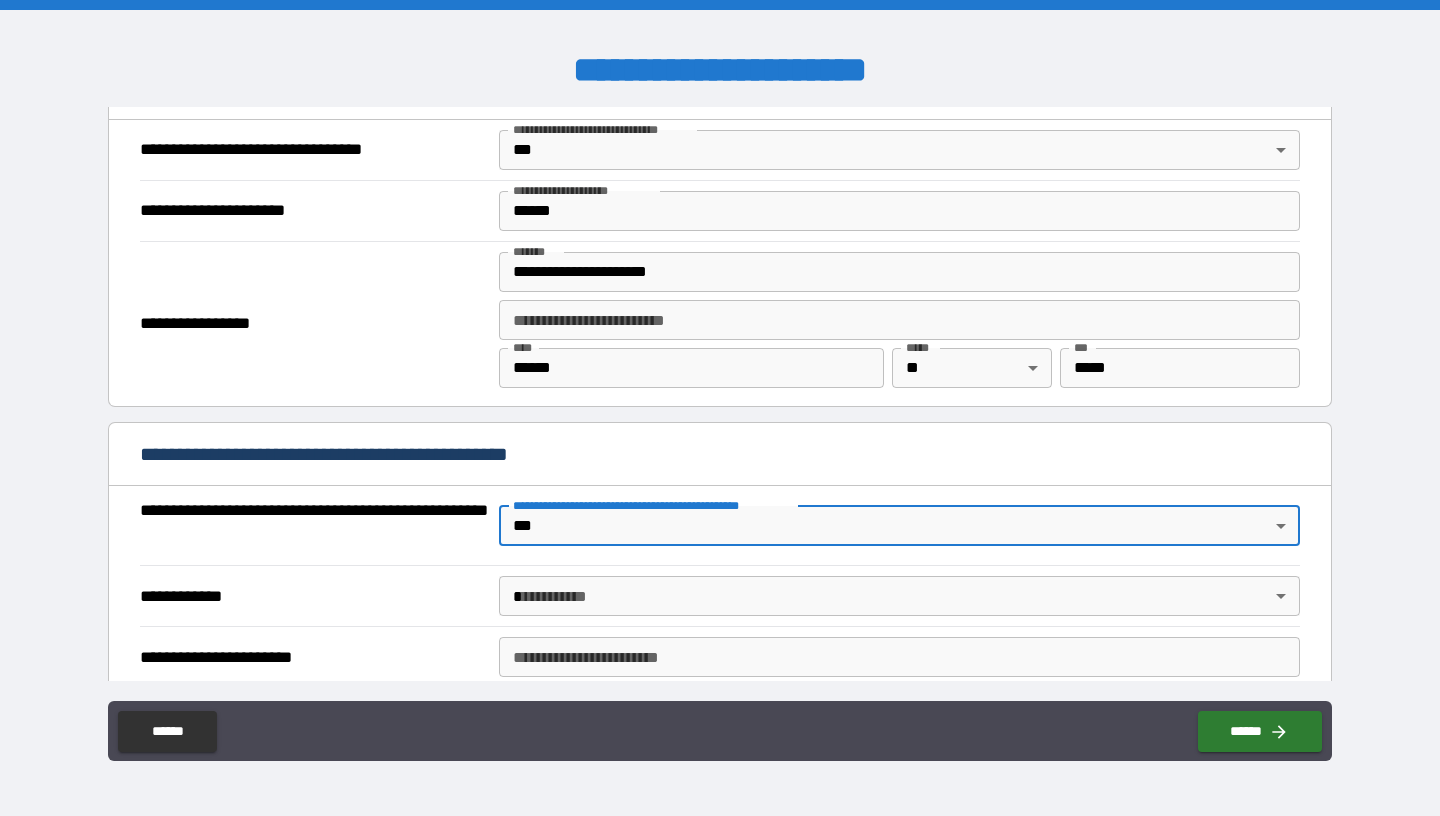 type on "*" 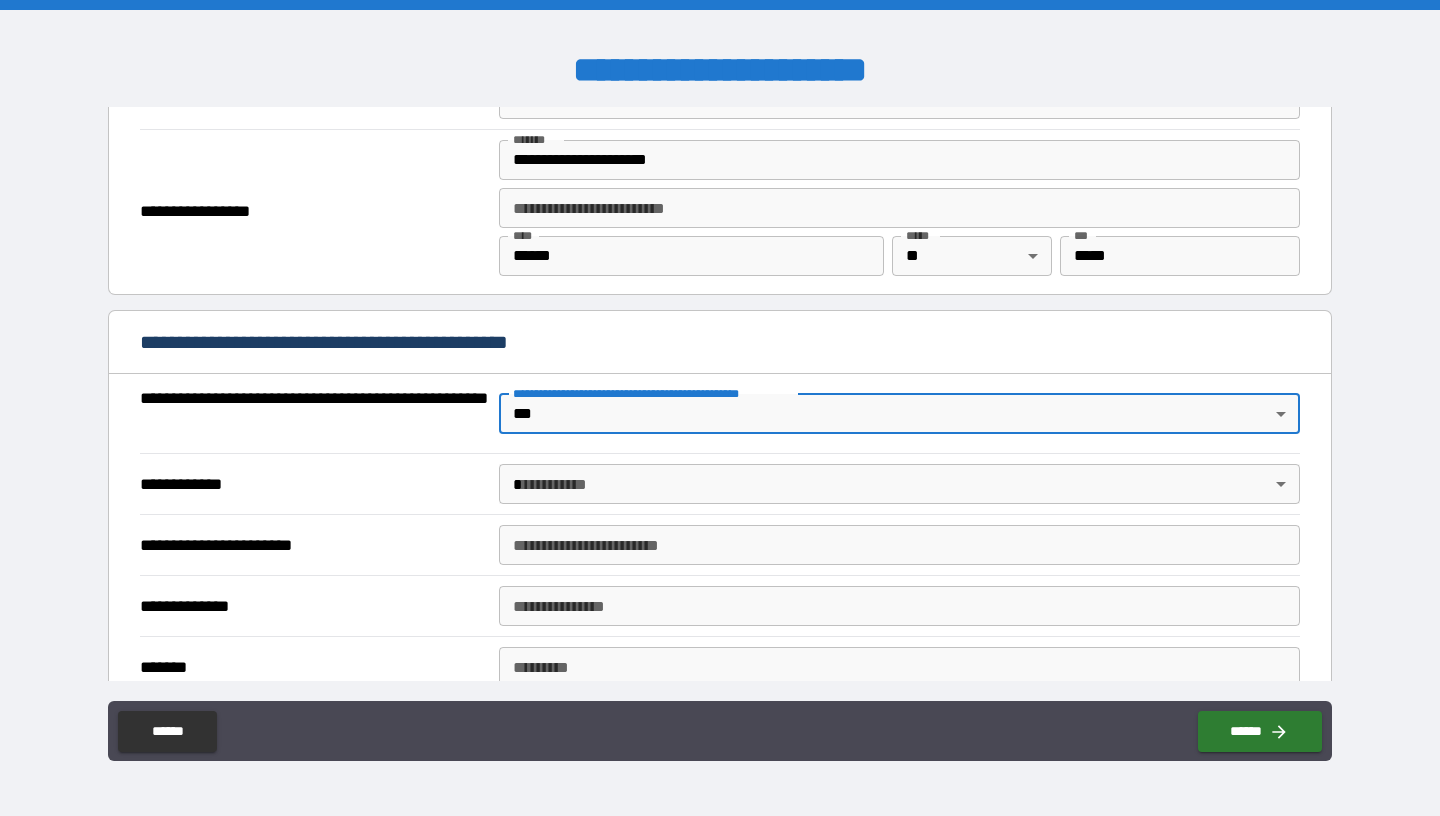 scroll, scrollTop: 1322, scrollLeft: 0, axis: vertical 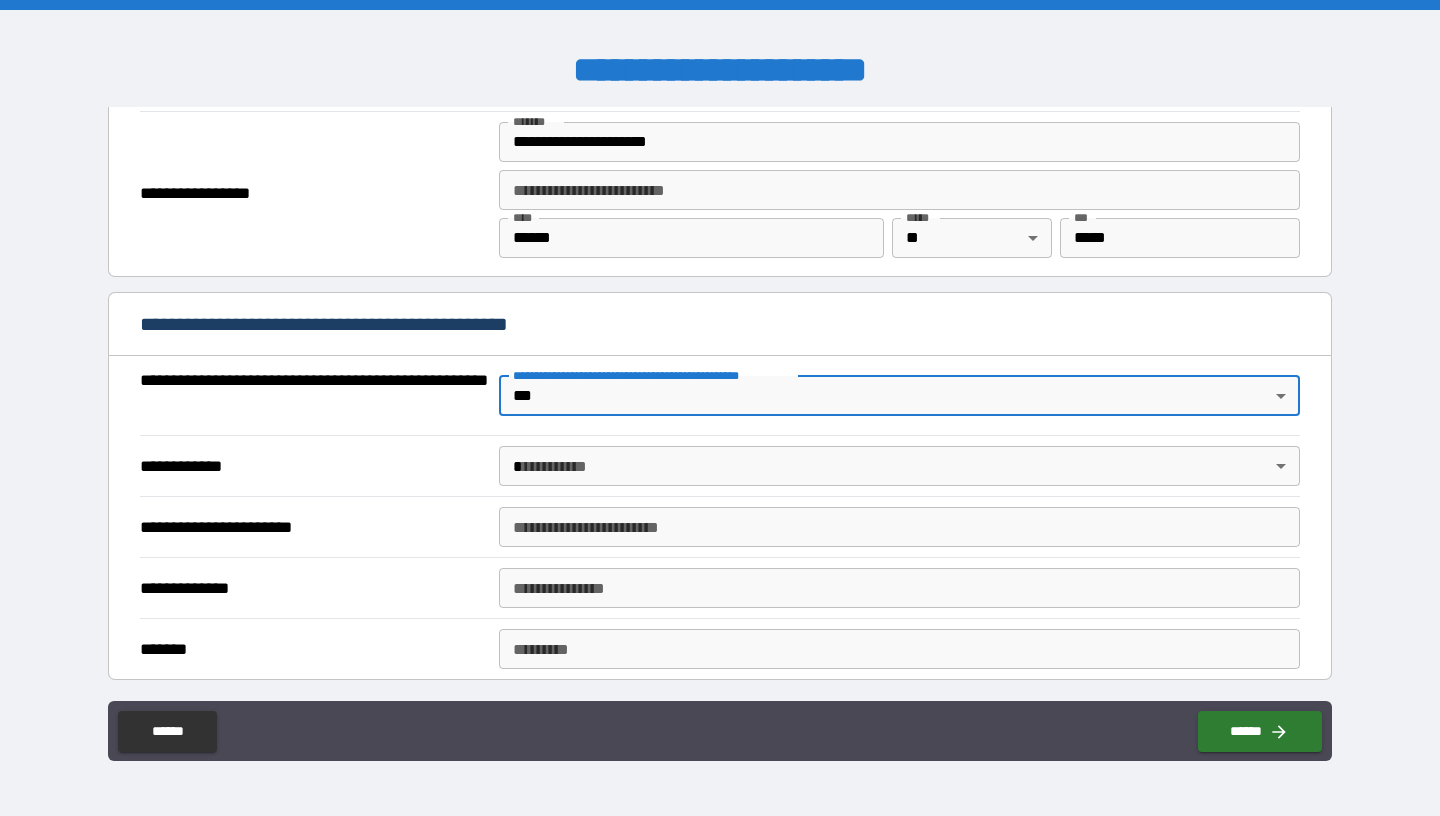 click on "**********" at bounding box center [720, 408] 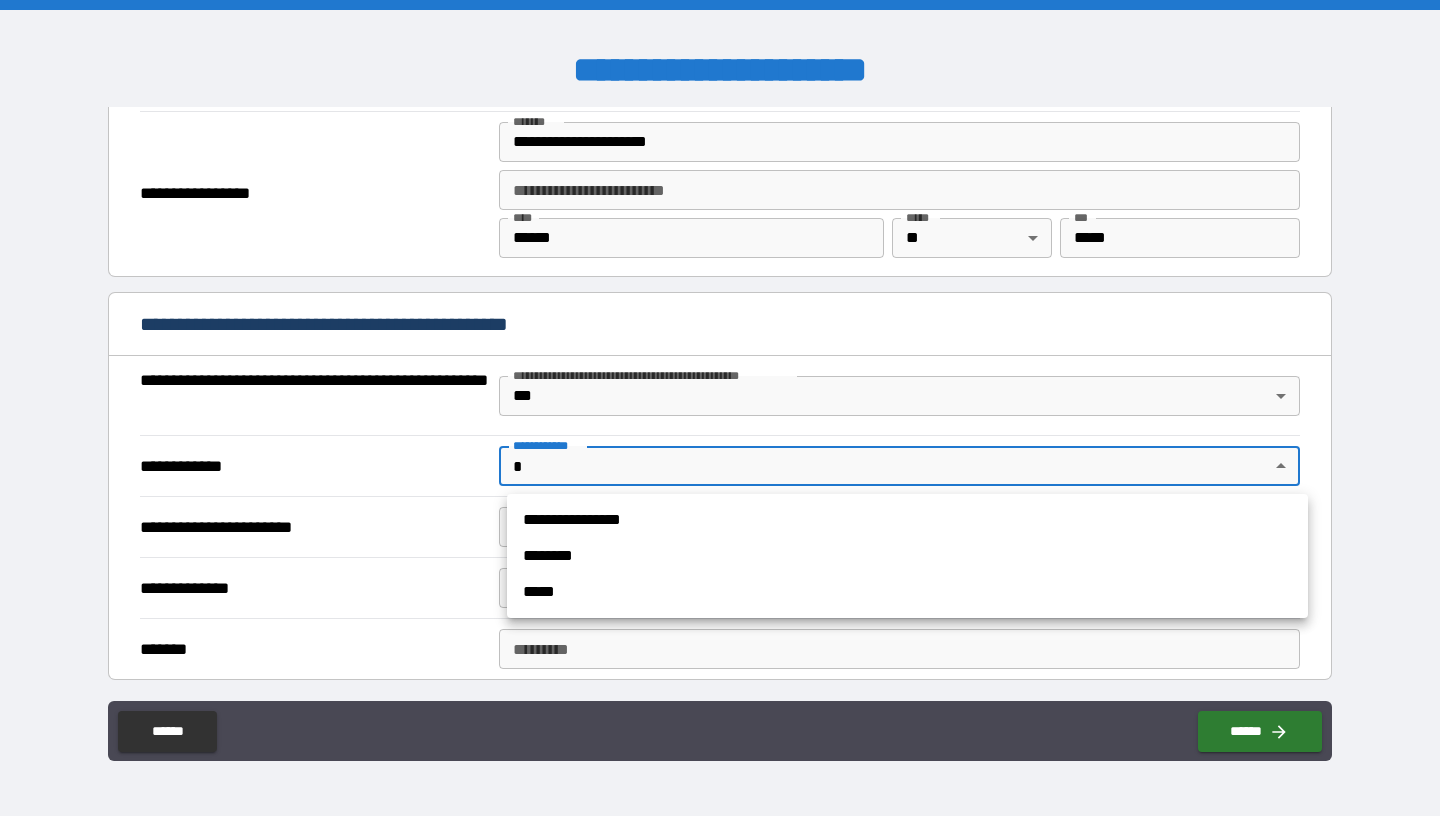 click on "**********" at bounding box center (907, 520) 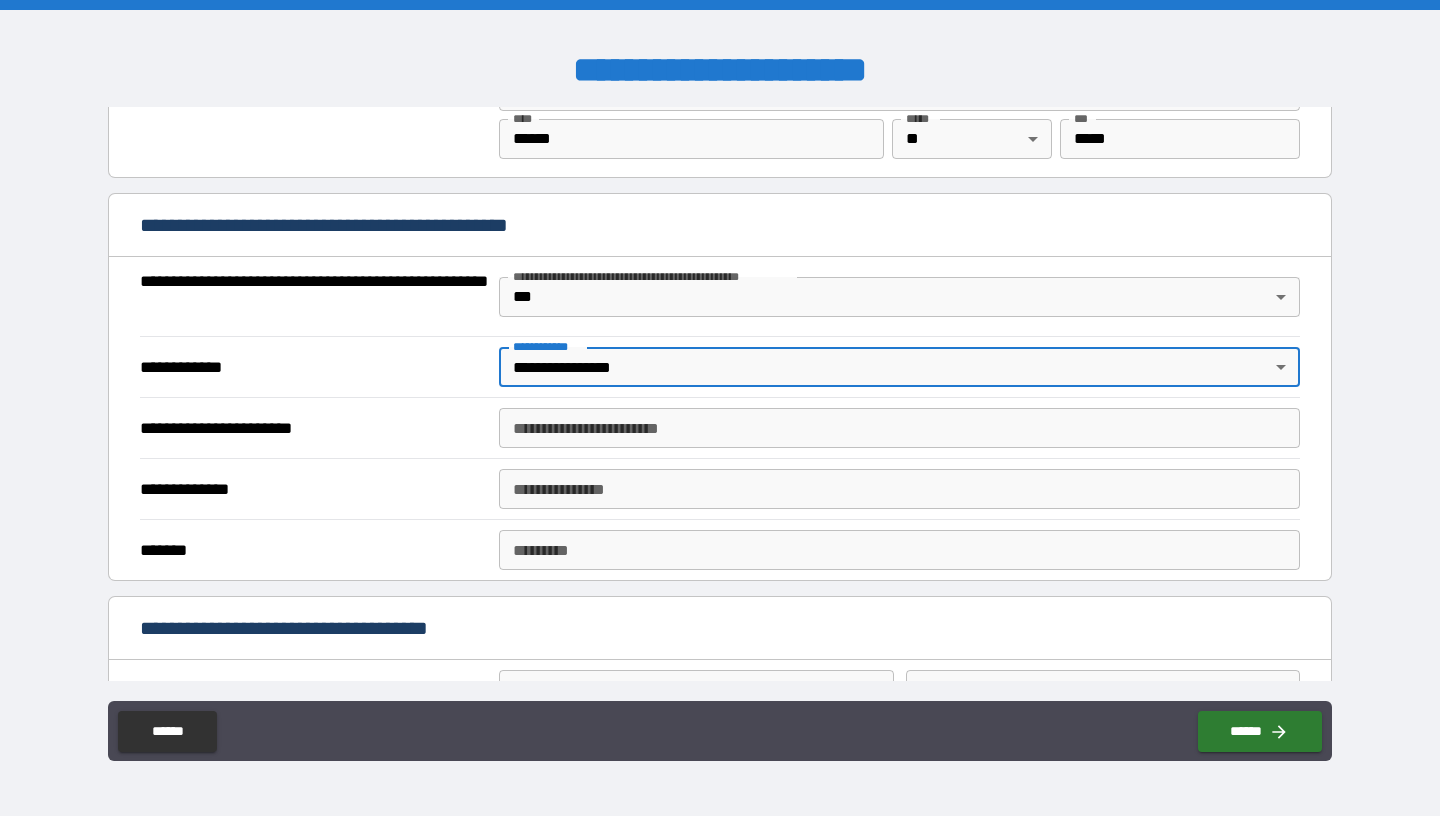 scroll, scrollTop: 1425, scrollLeft: 0, axis: vertical 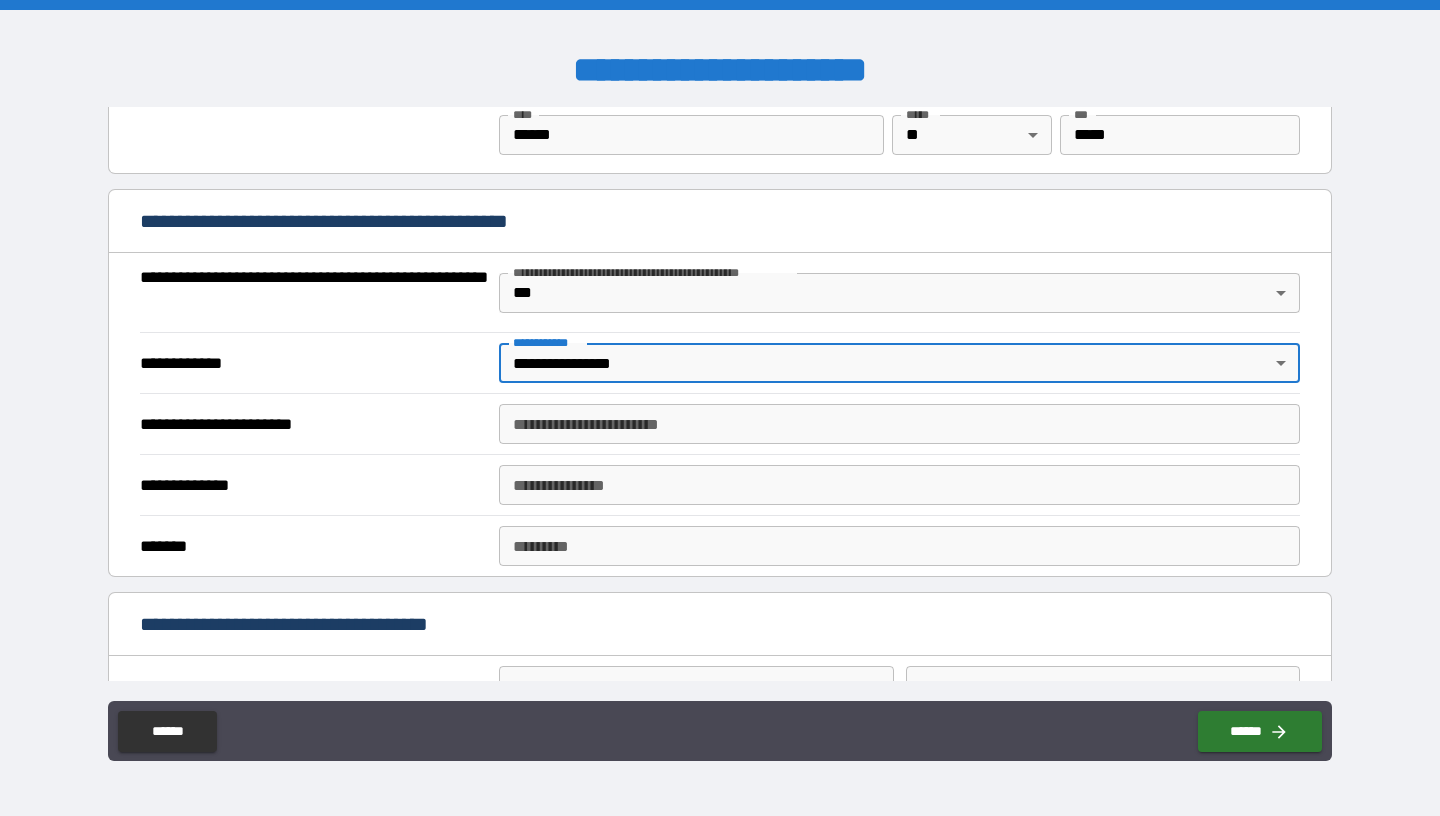 click on "**********" at bounding box center (899, 424) 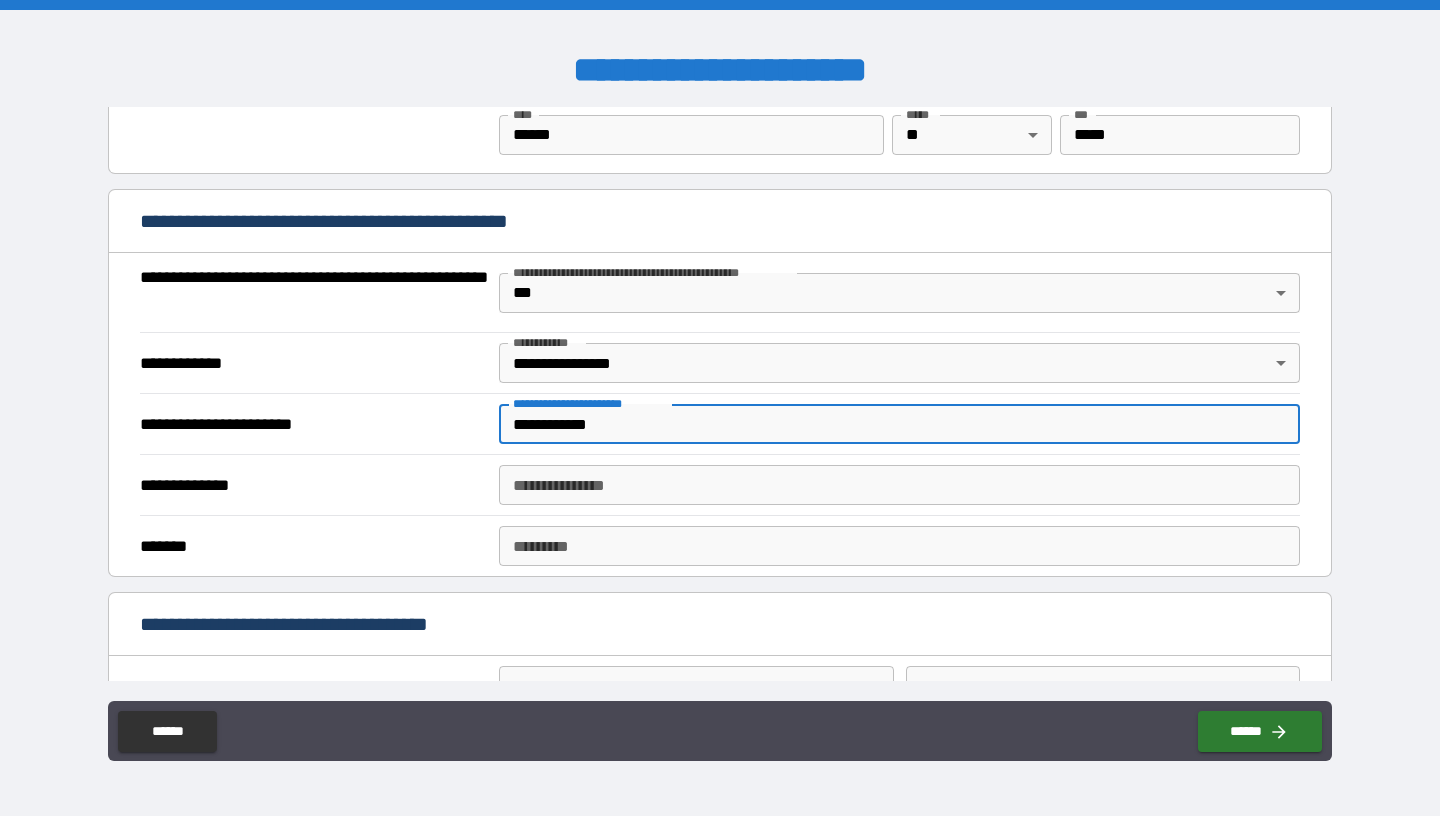 type on "**********" 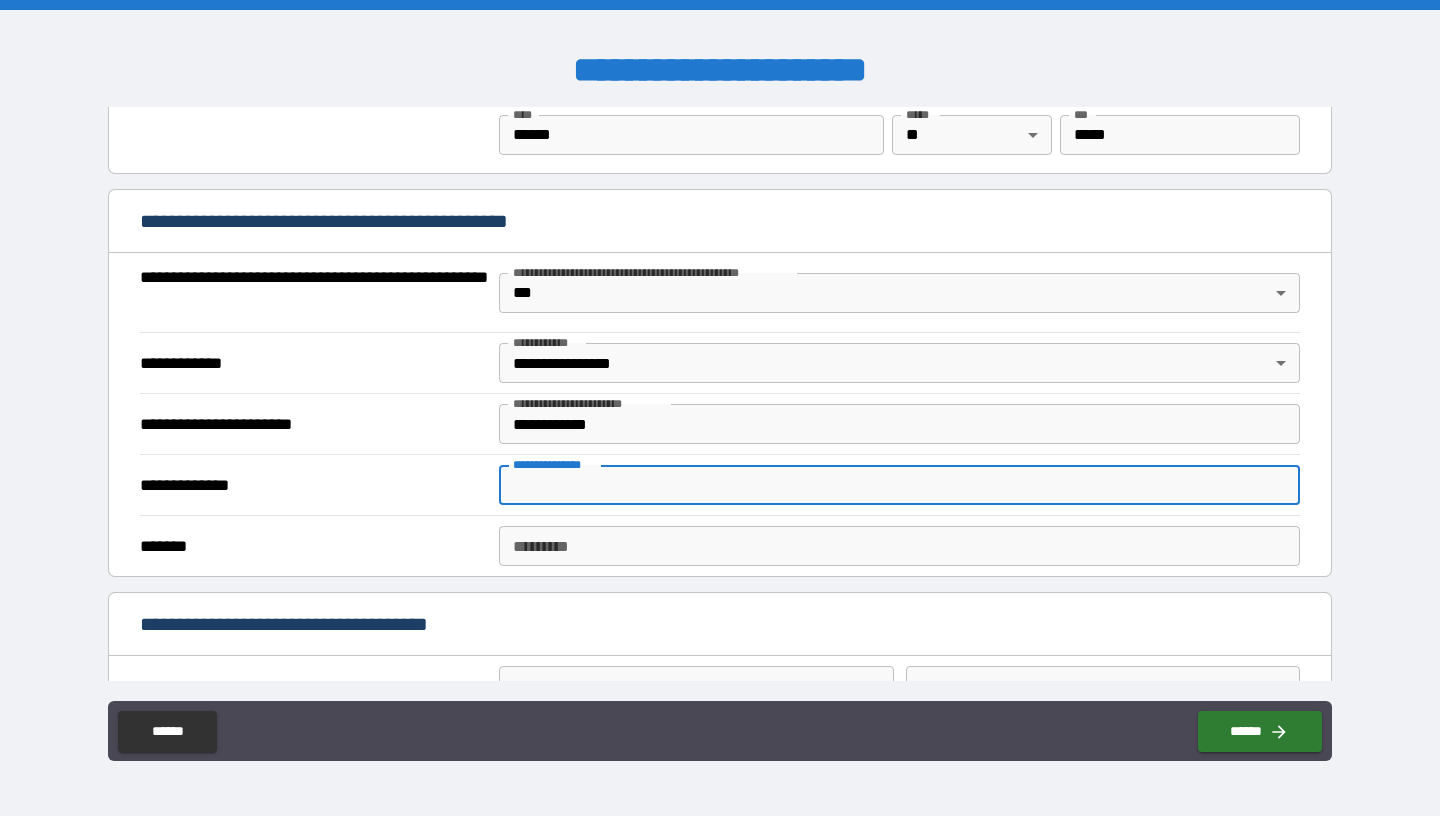click on "**********" at bounding box center (899, 485) 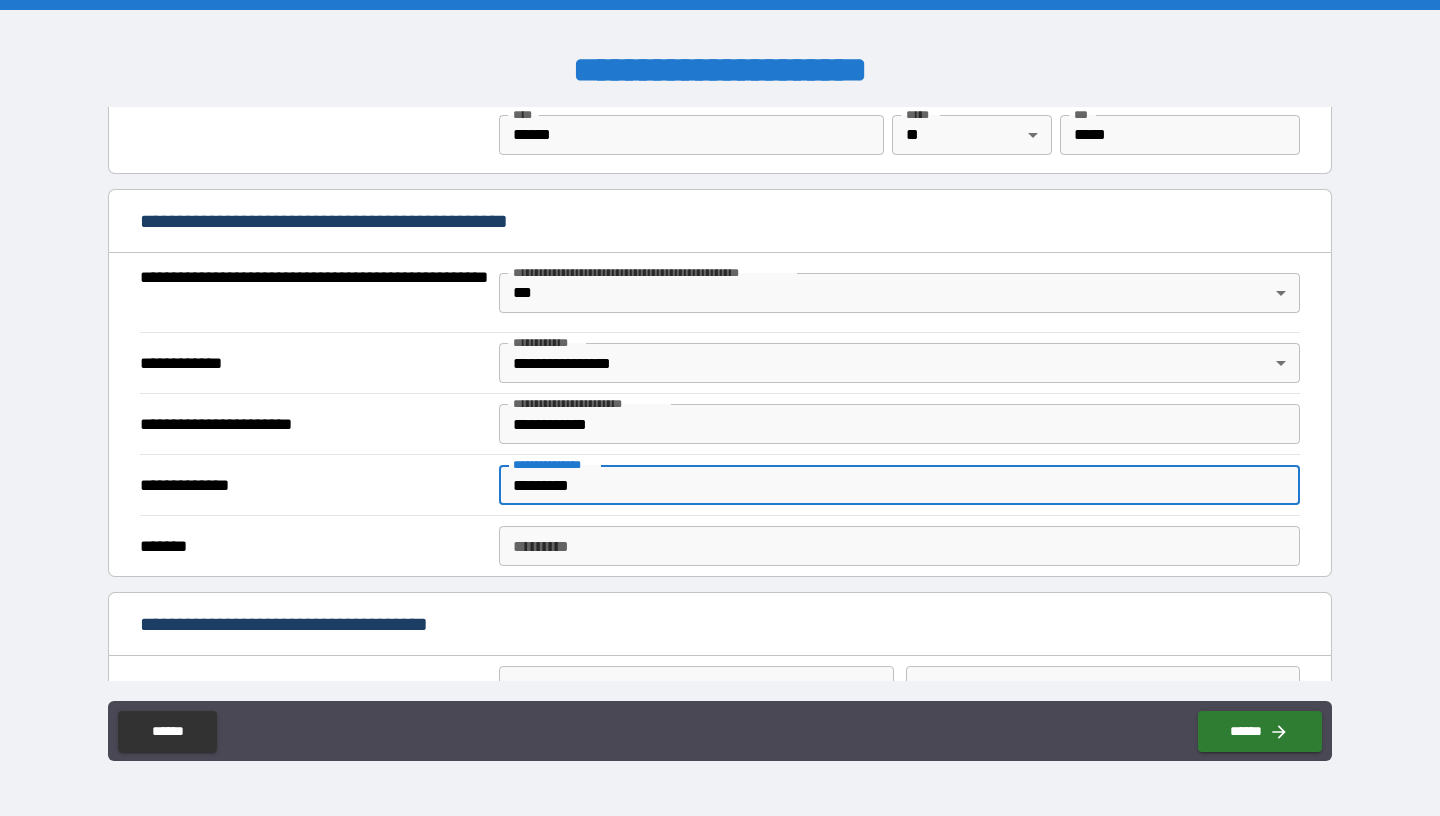 type on "*********" 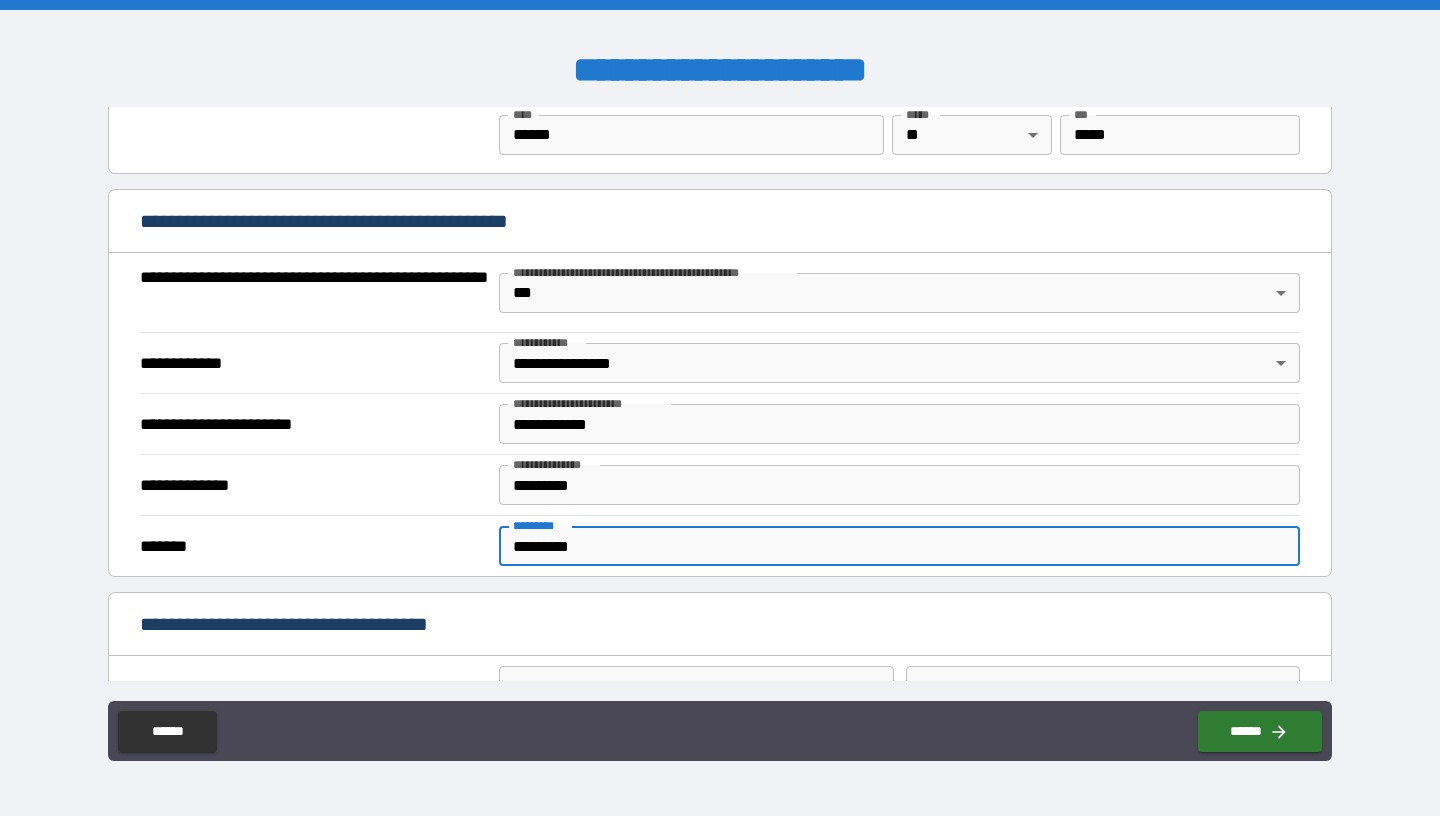 type on "*********" 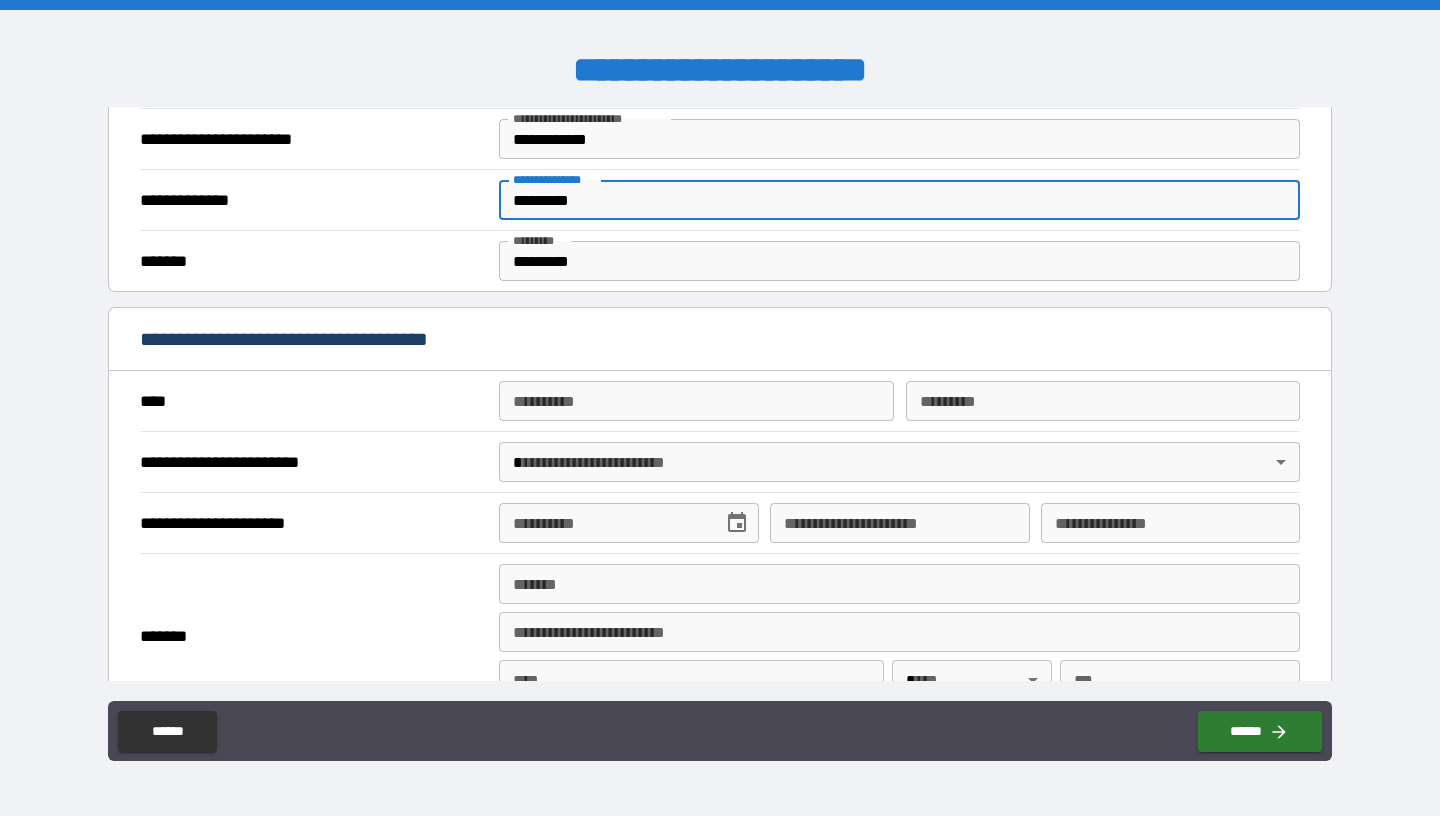 scroll, scrollTop: 1725, scrollLeft: 0, axis: vertical 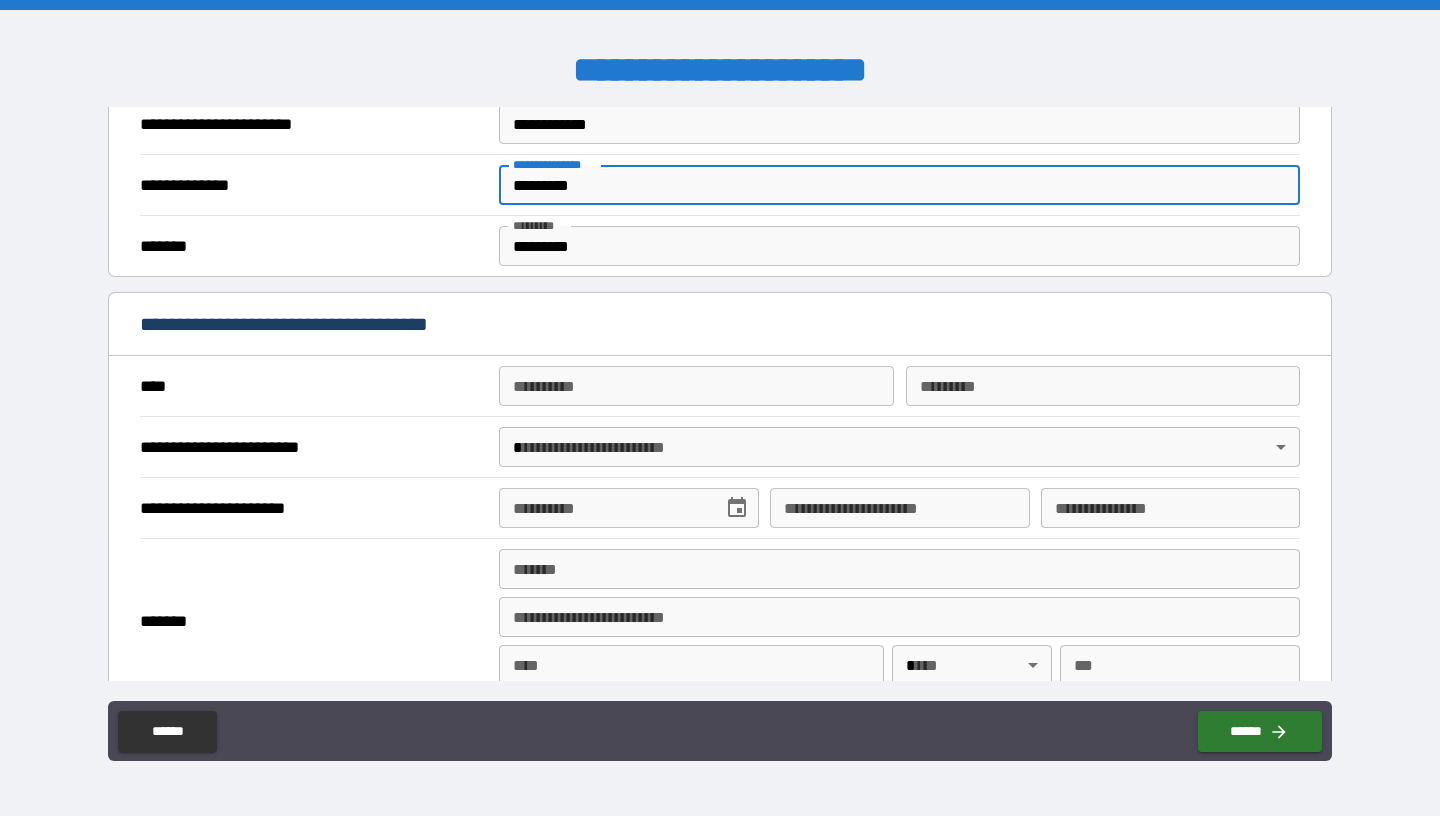 type on "*********" 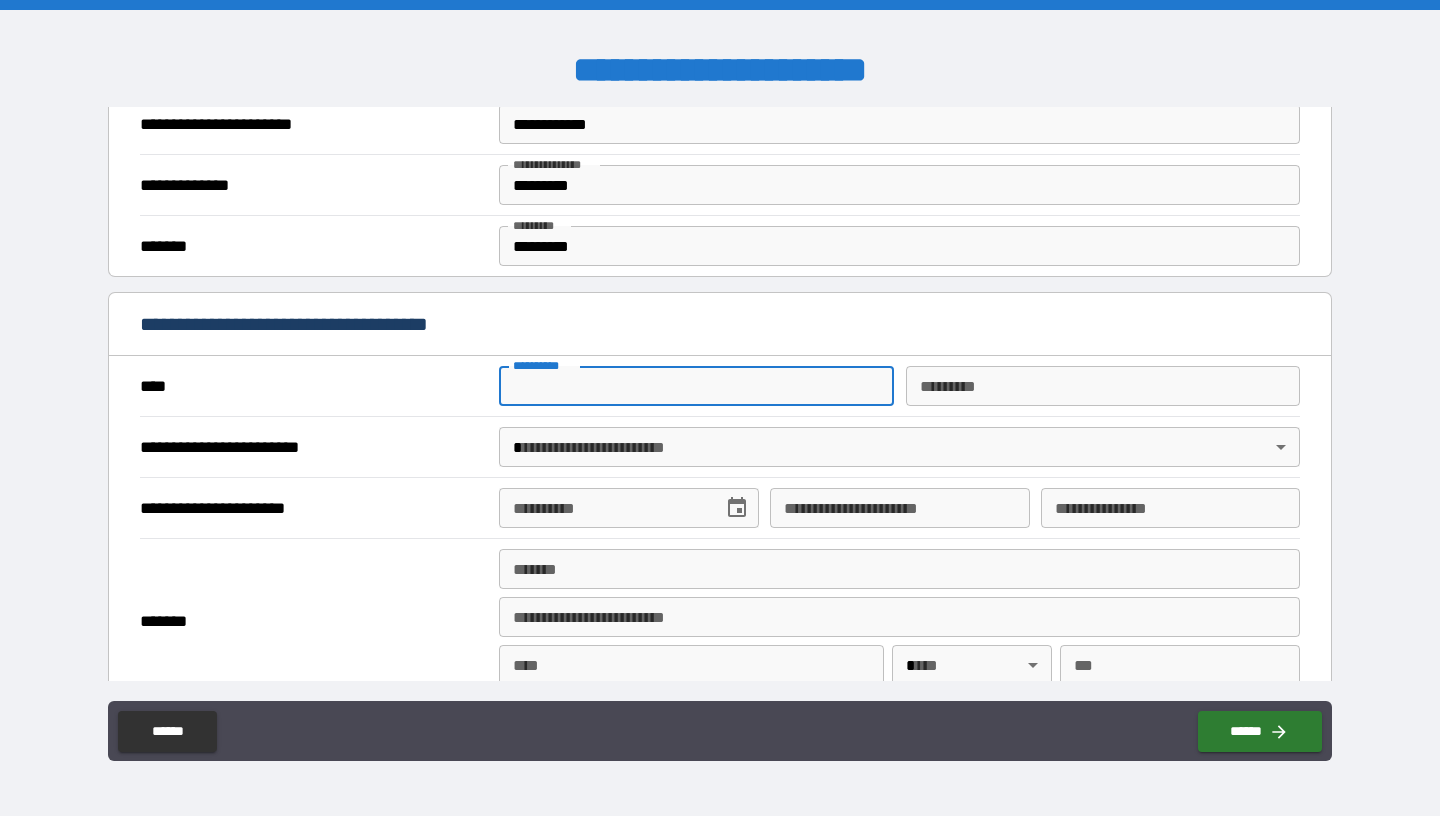click on "**********" at bounding box center [696, 386] 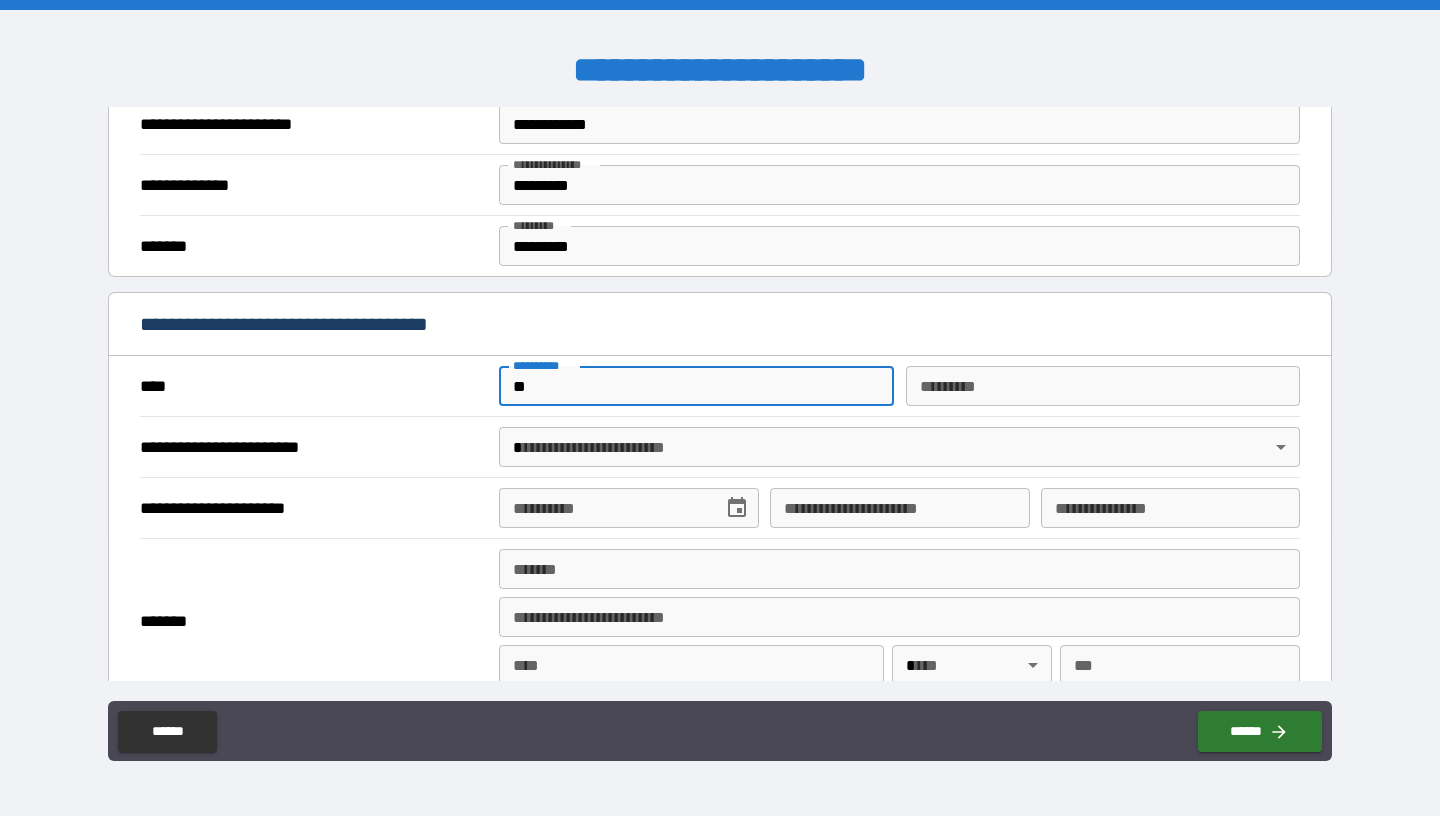 type on "*" 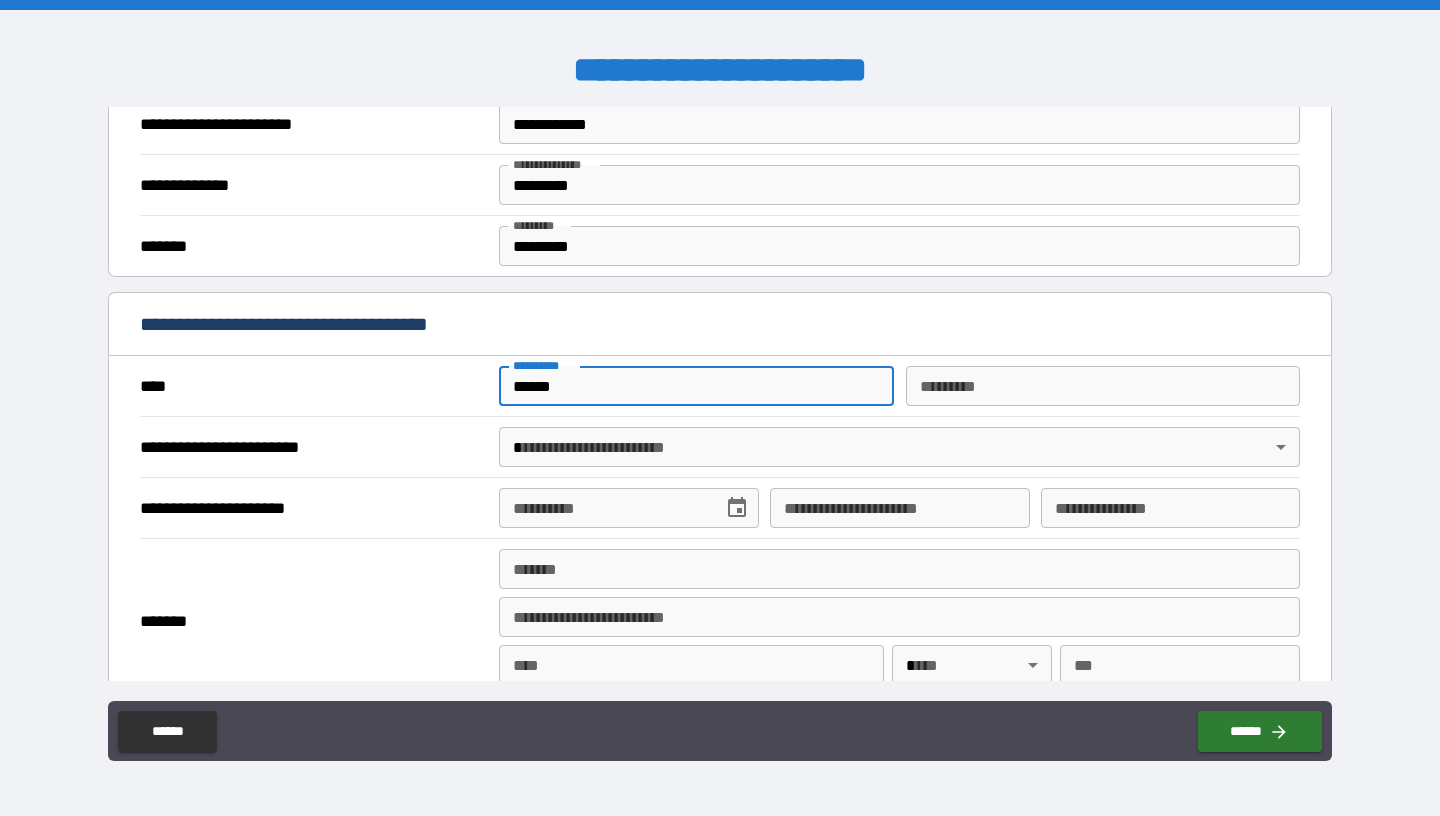type on "******" 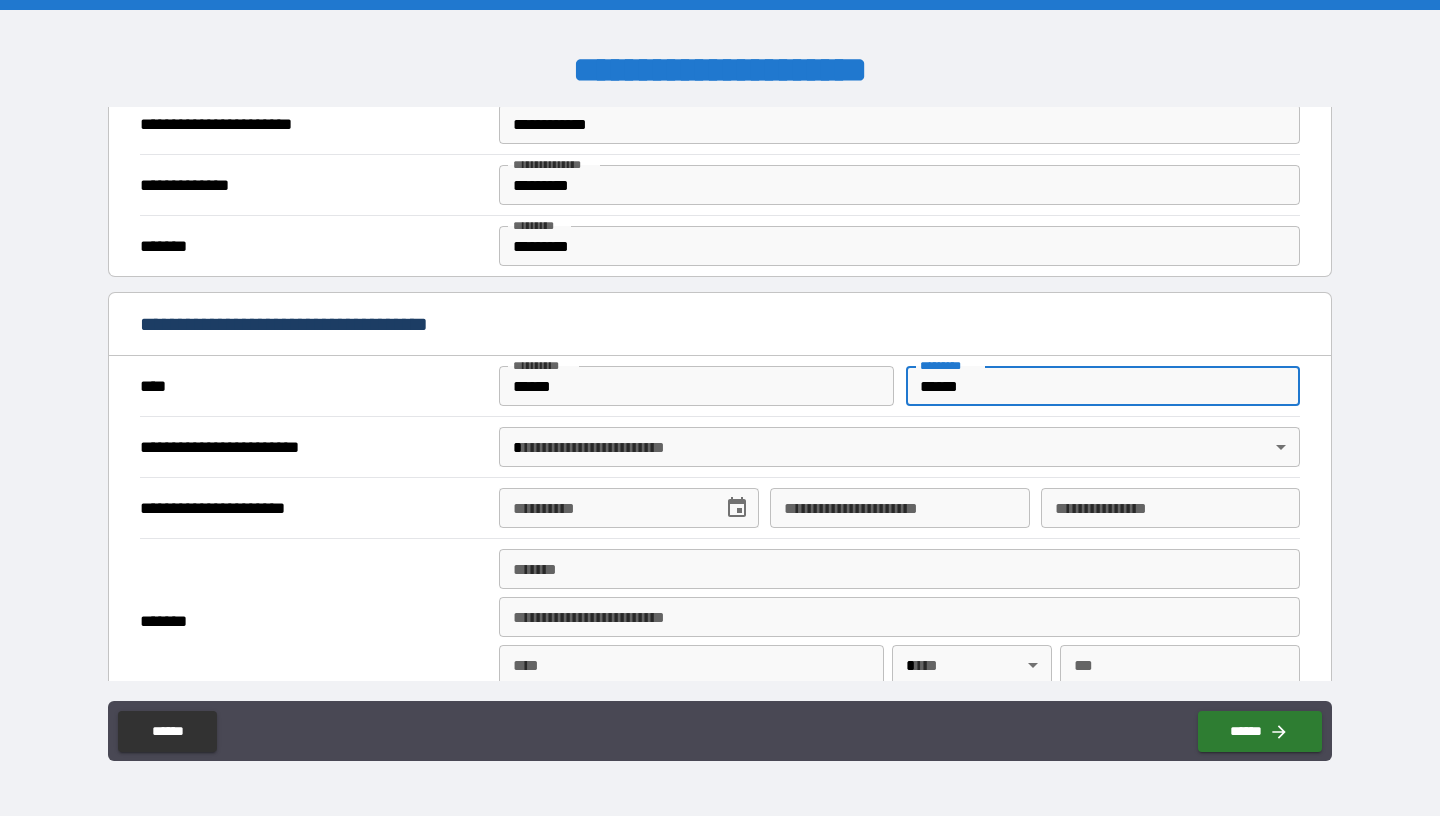 type on "******" 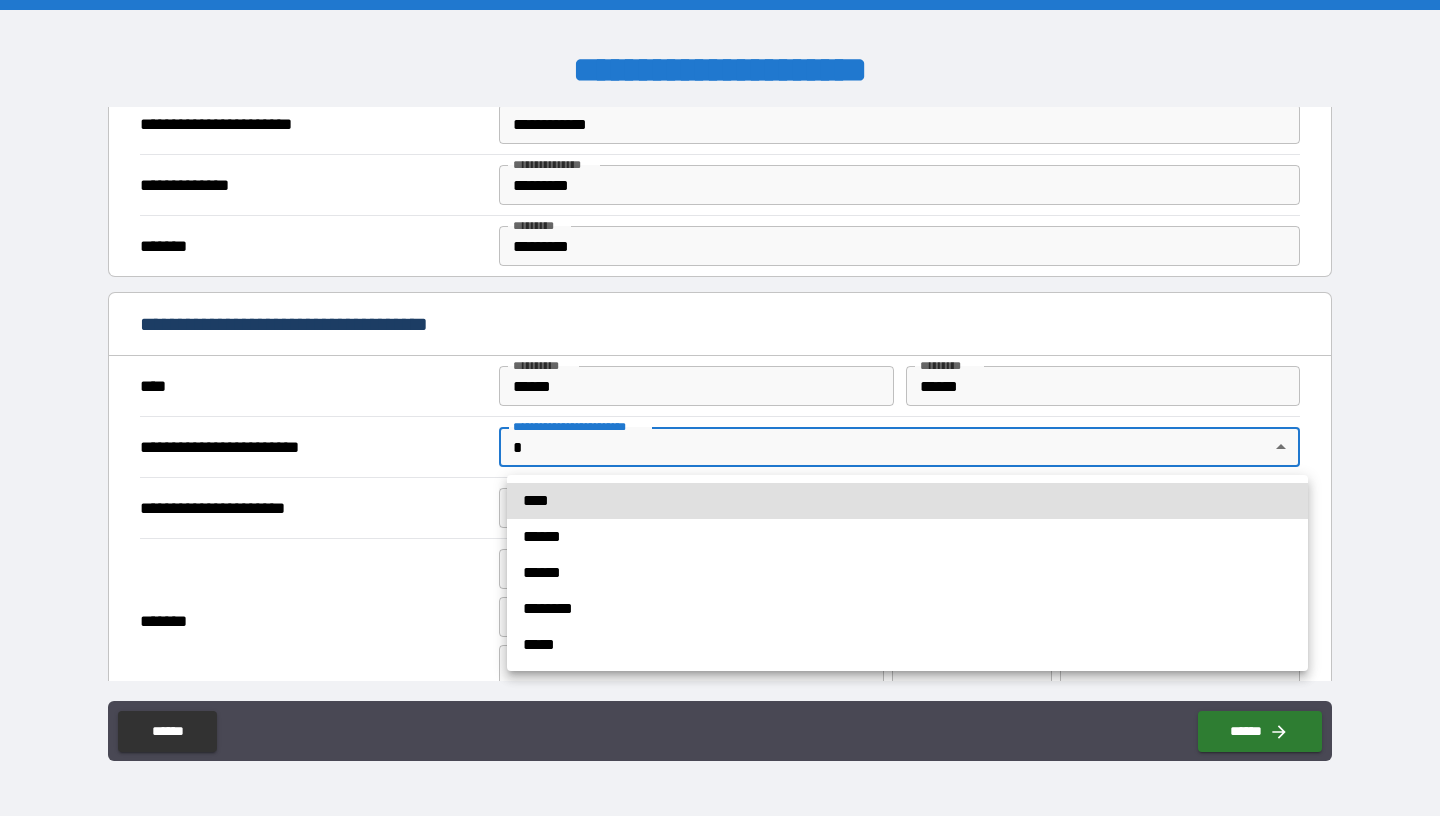 click on "****" at bounding box center (907, 501) 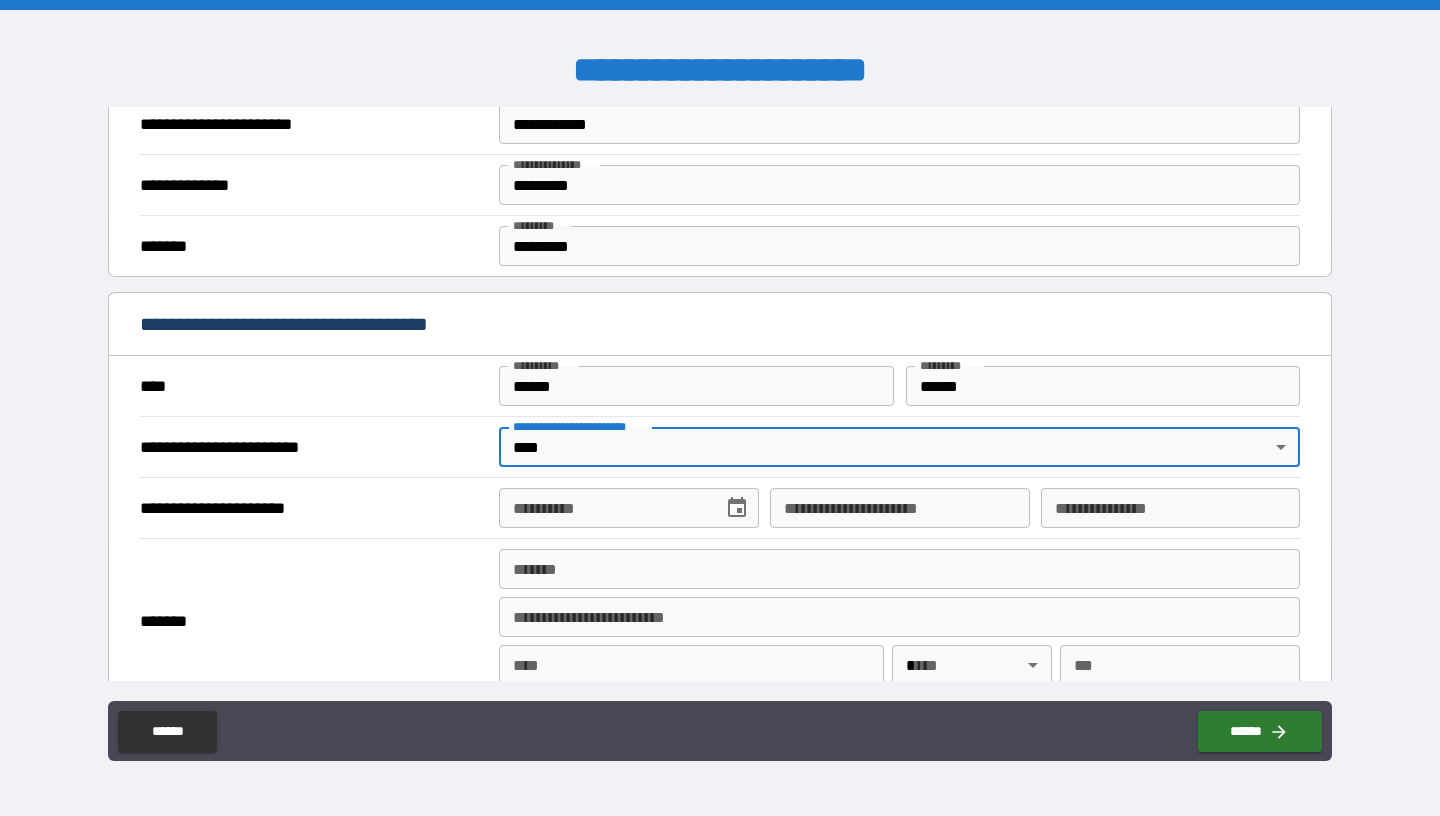 click on "**********" at bounding box center (603, 508) 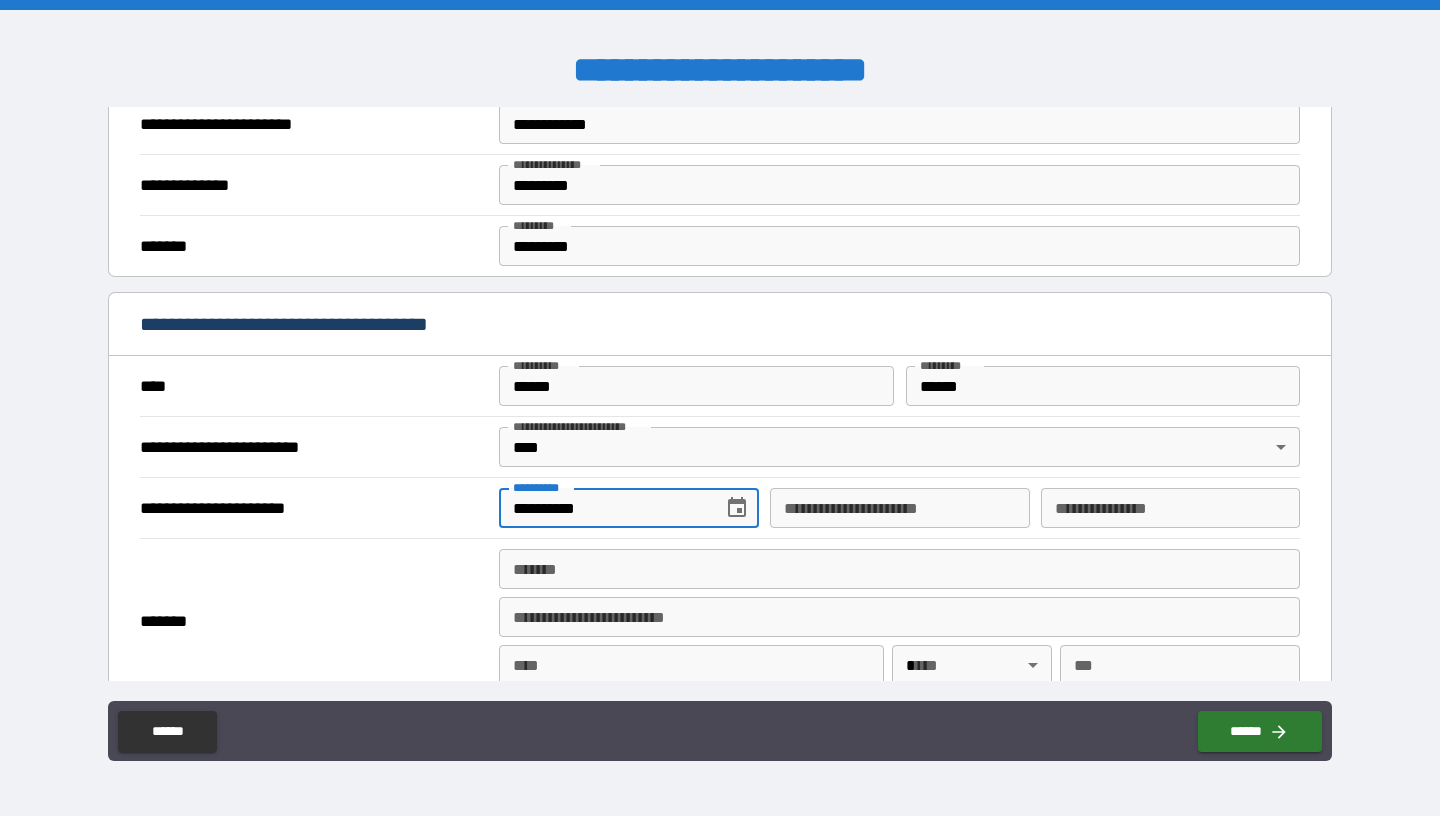 type on "**********" 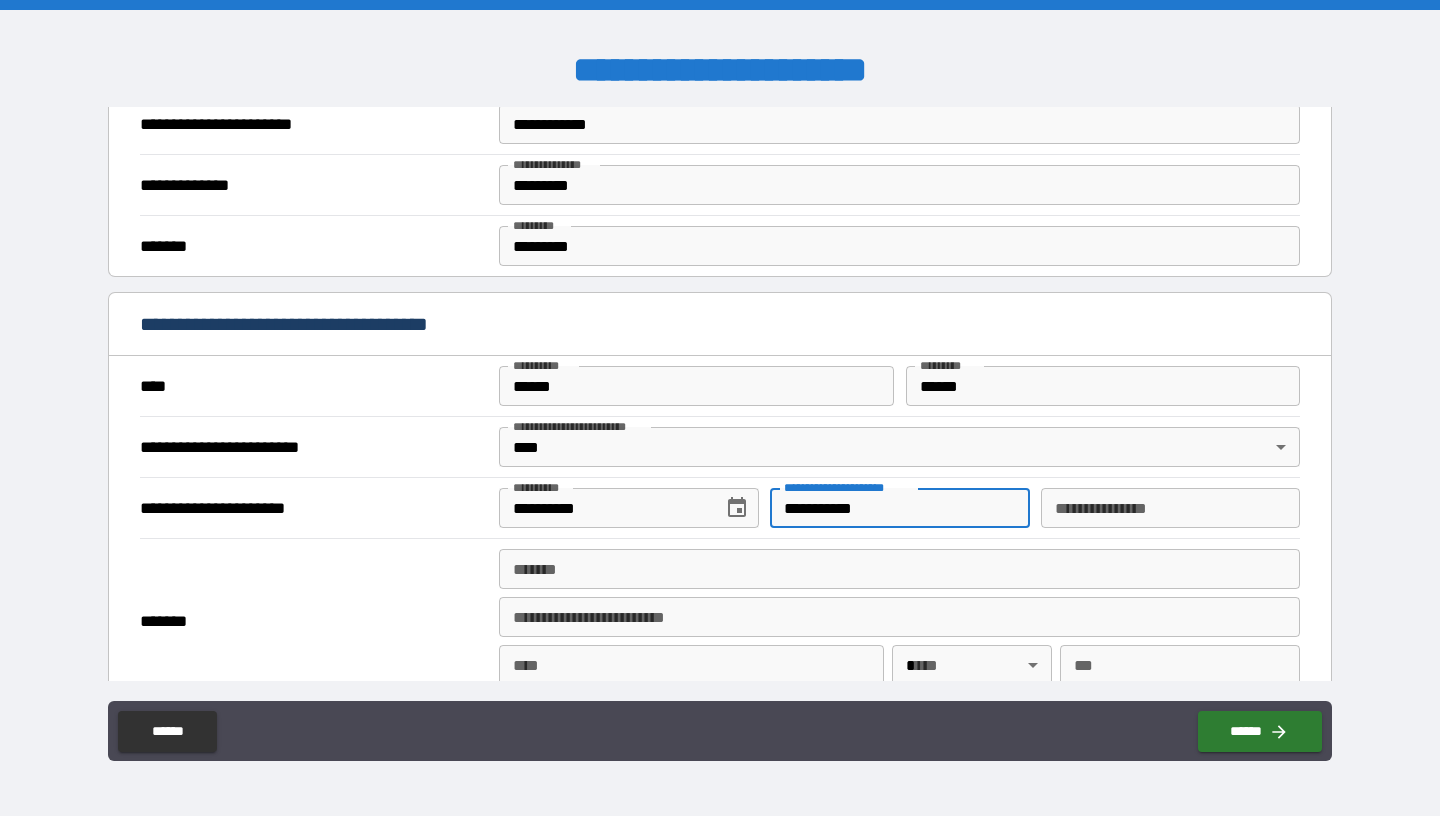 type on "**********" 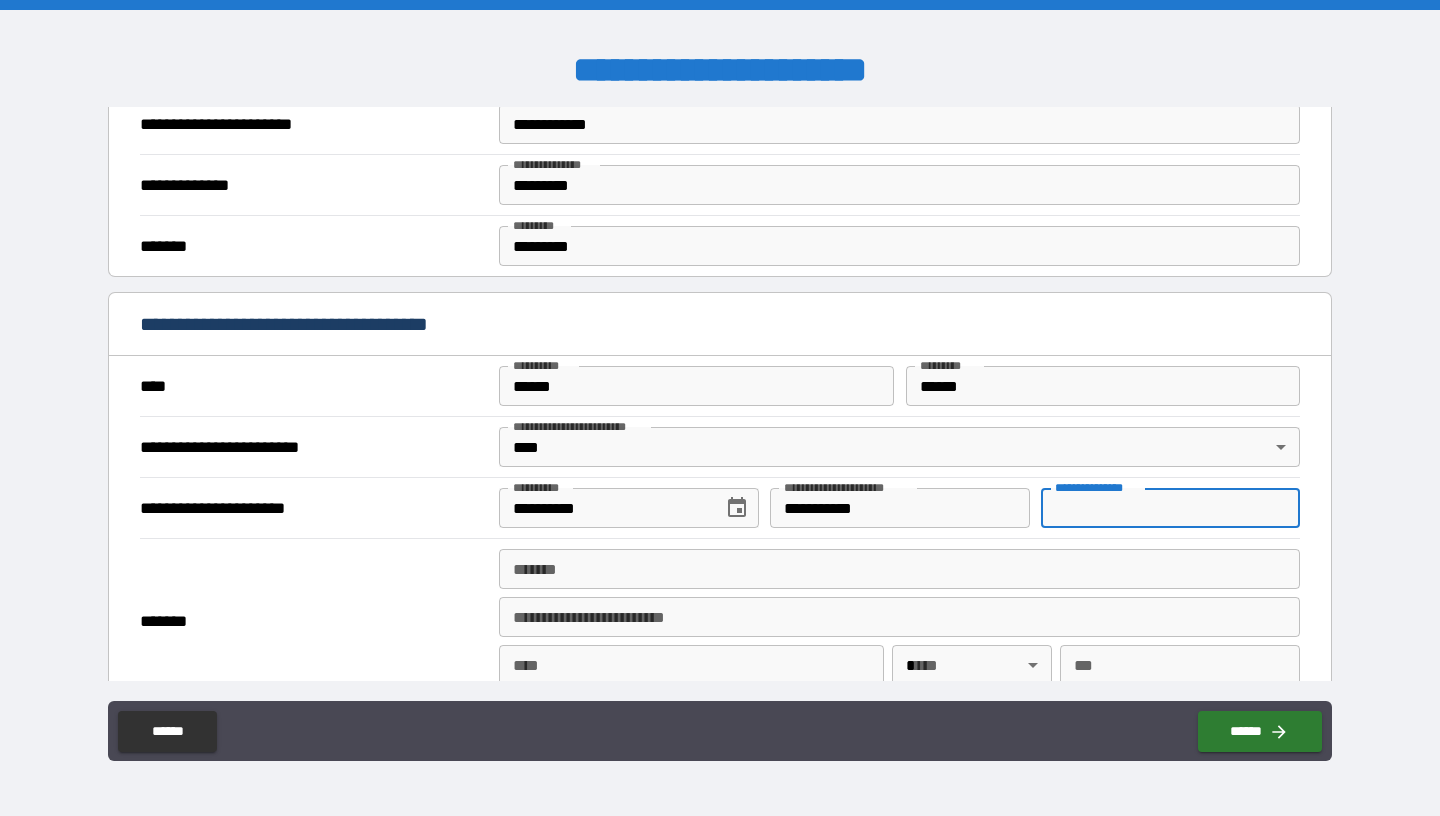 click on "**********" at bounding box center (1170, 508) 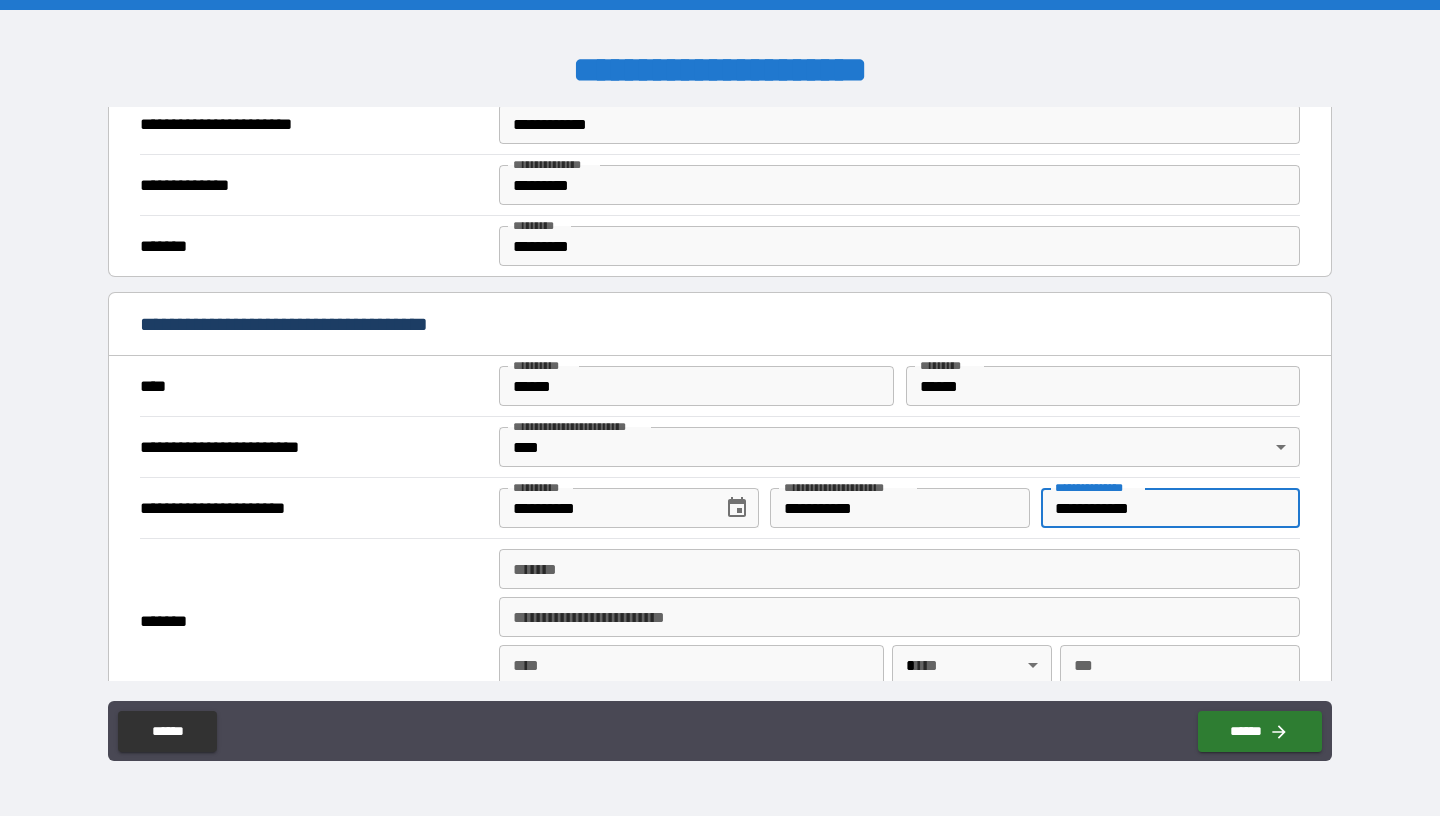 type on "**********" 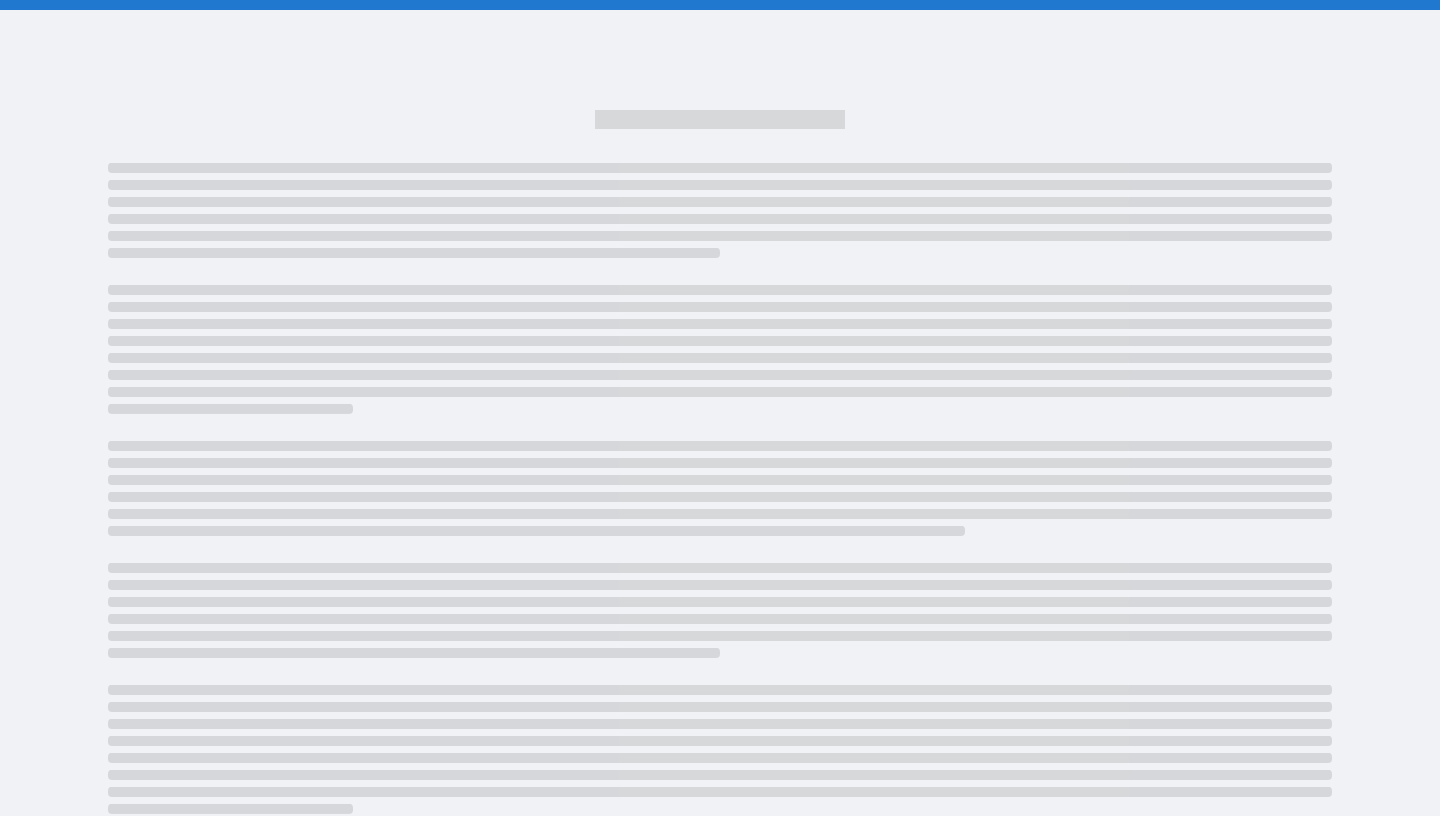 scroll, scrollTop: 0, scrollLeft: 0, axis: both 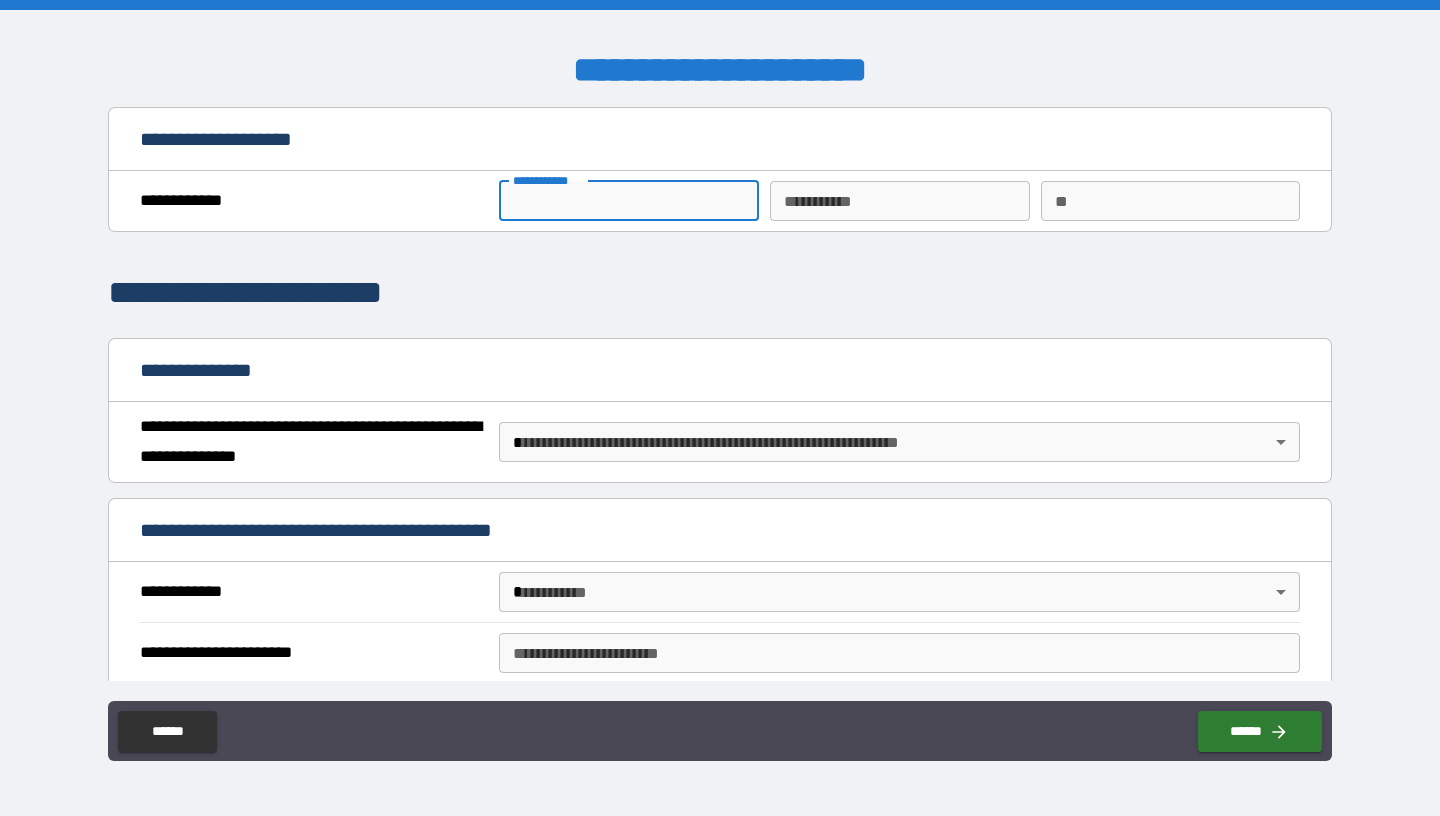 click on "**********" at bounding box center [628, 201] 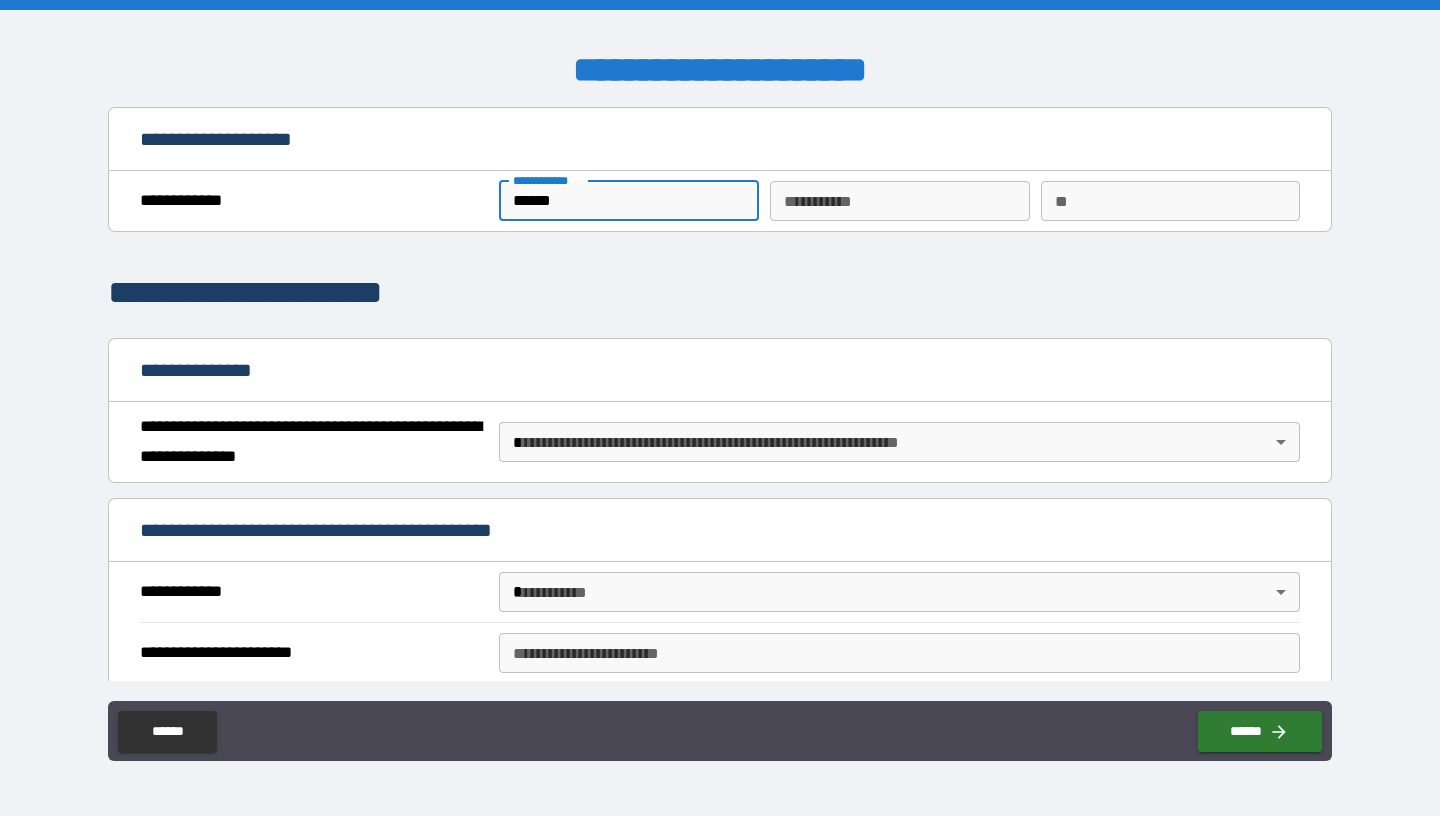 type on "******" 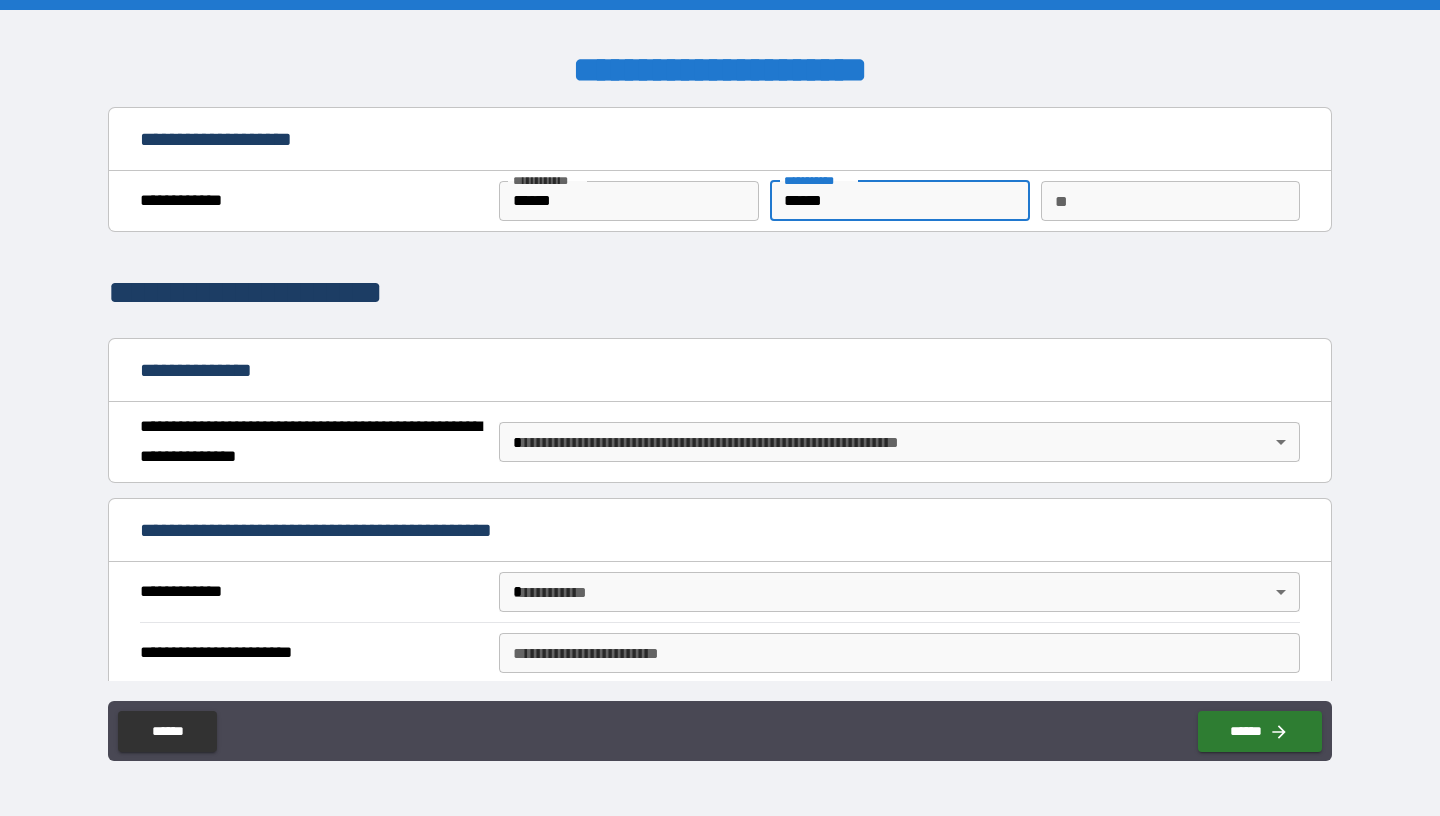 type on "******" 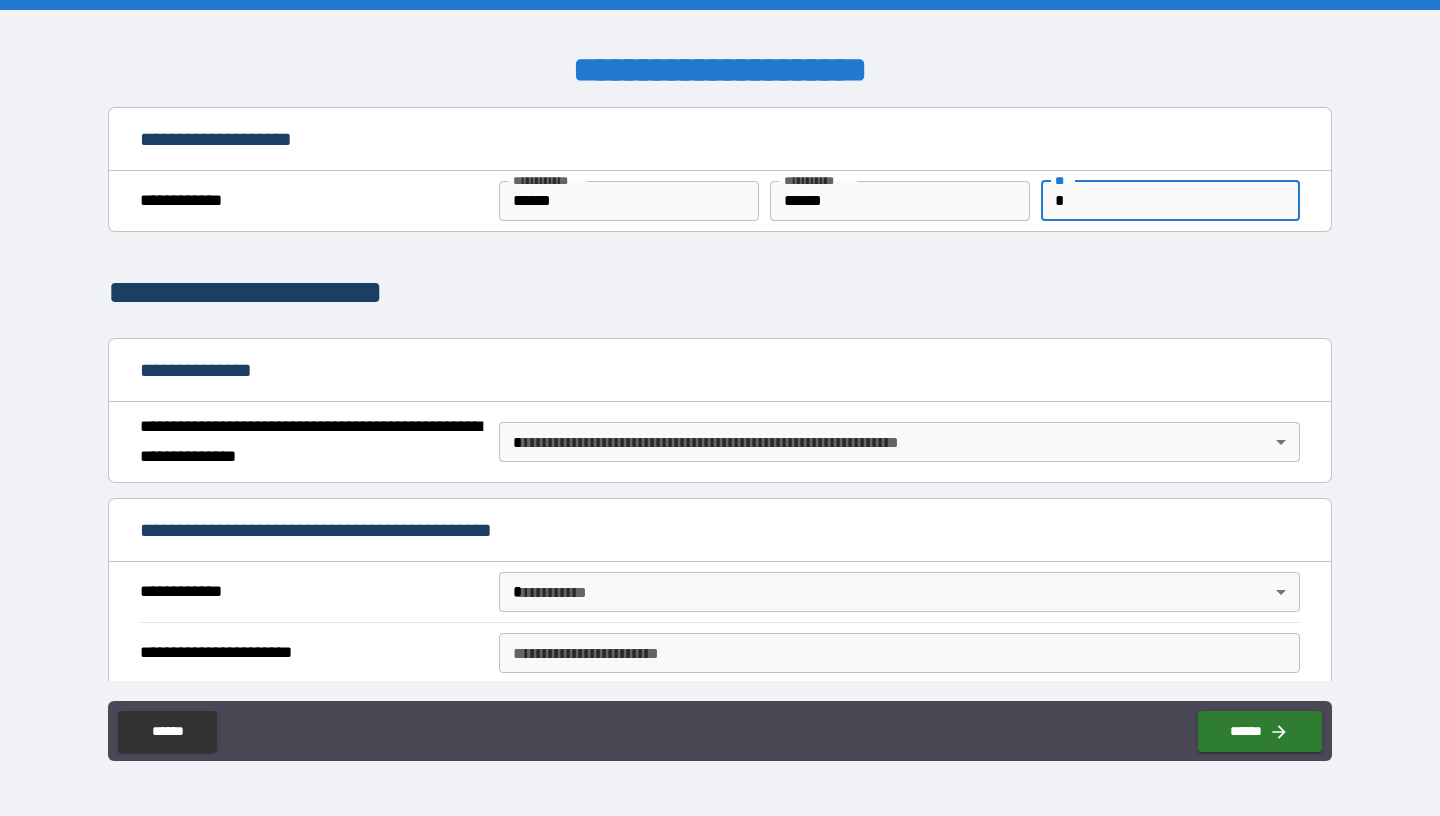 type on "*" 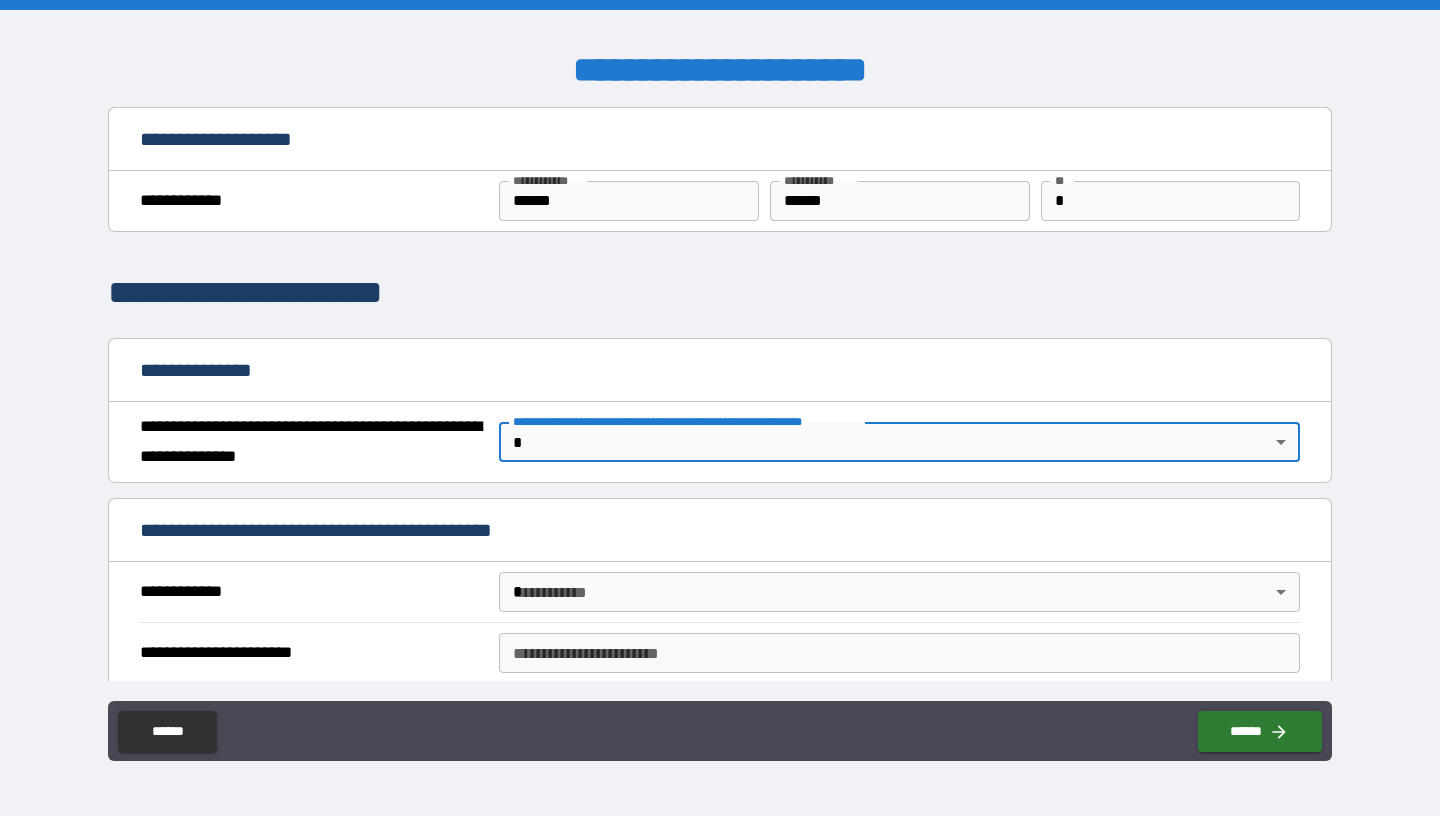 click on "**********" at bounding box center [720, 408] 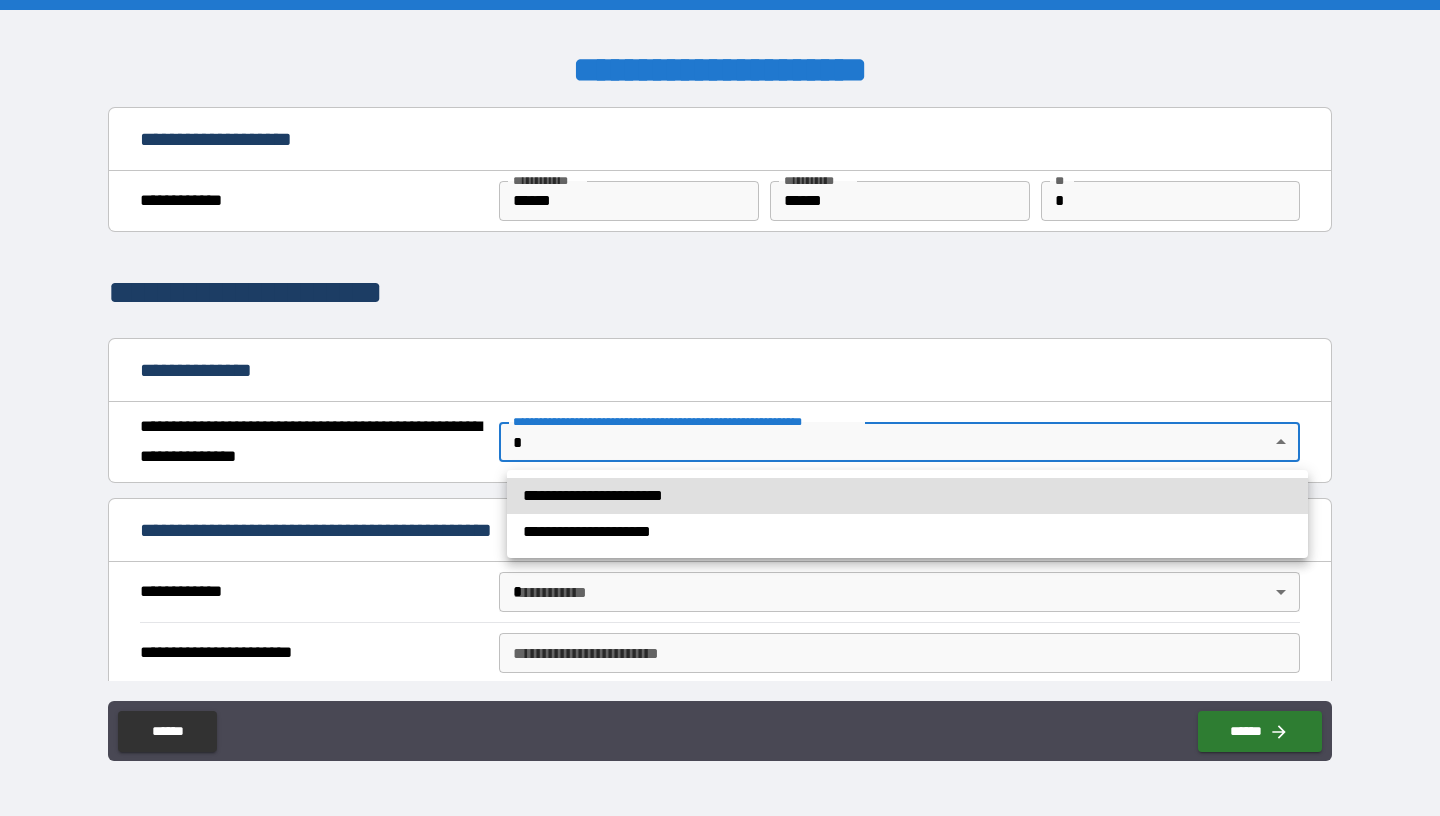 click on "**********" at bounding box center (907, 496) 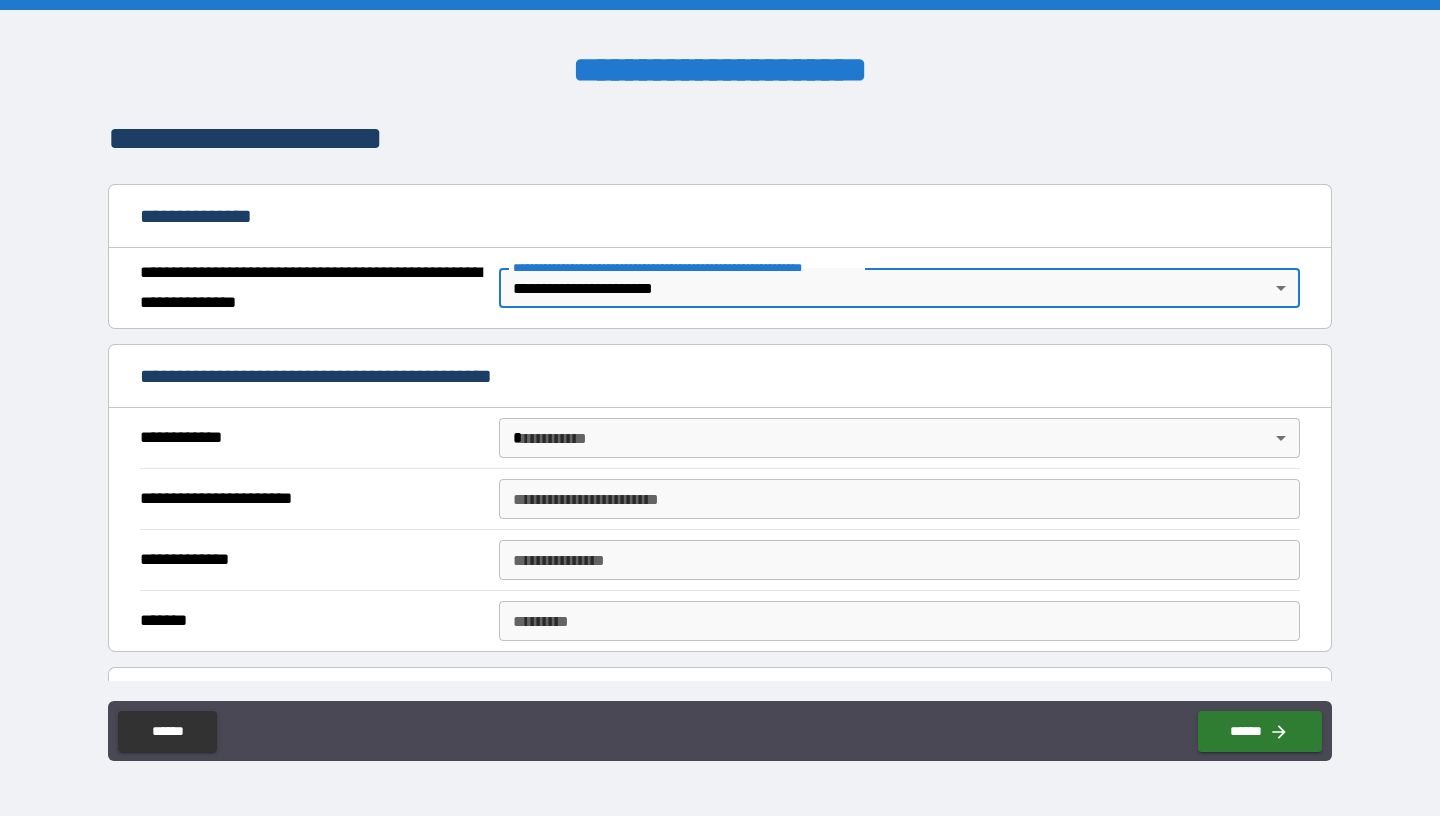 scroll, scrollTop: 167, scrollLeft: 0, axis: vertical 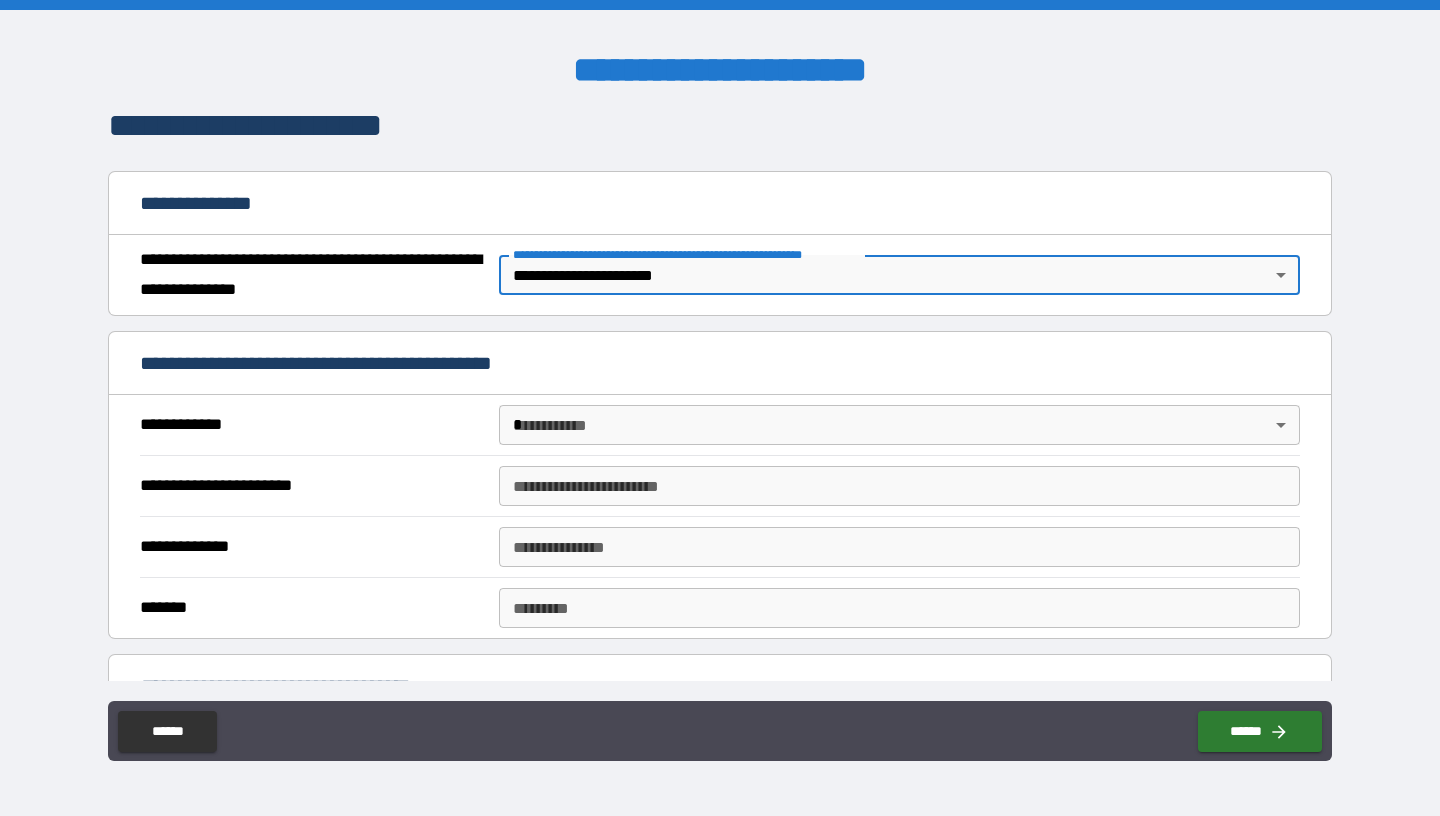 click on "**********" at bounding box center (720, 408) 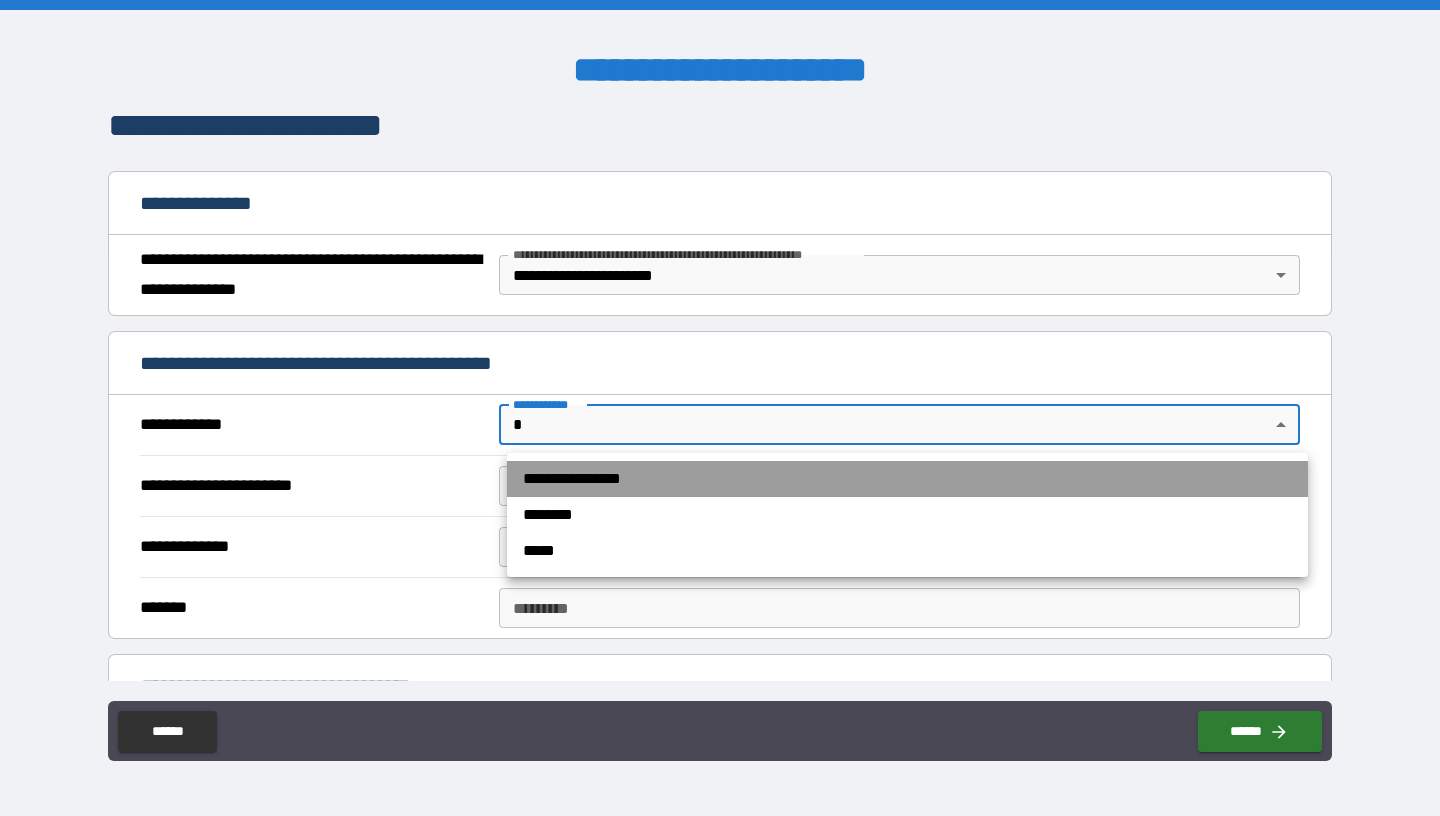 click on "**********" at bounding box center [907, 479] 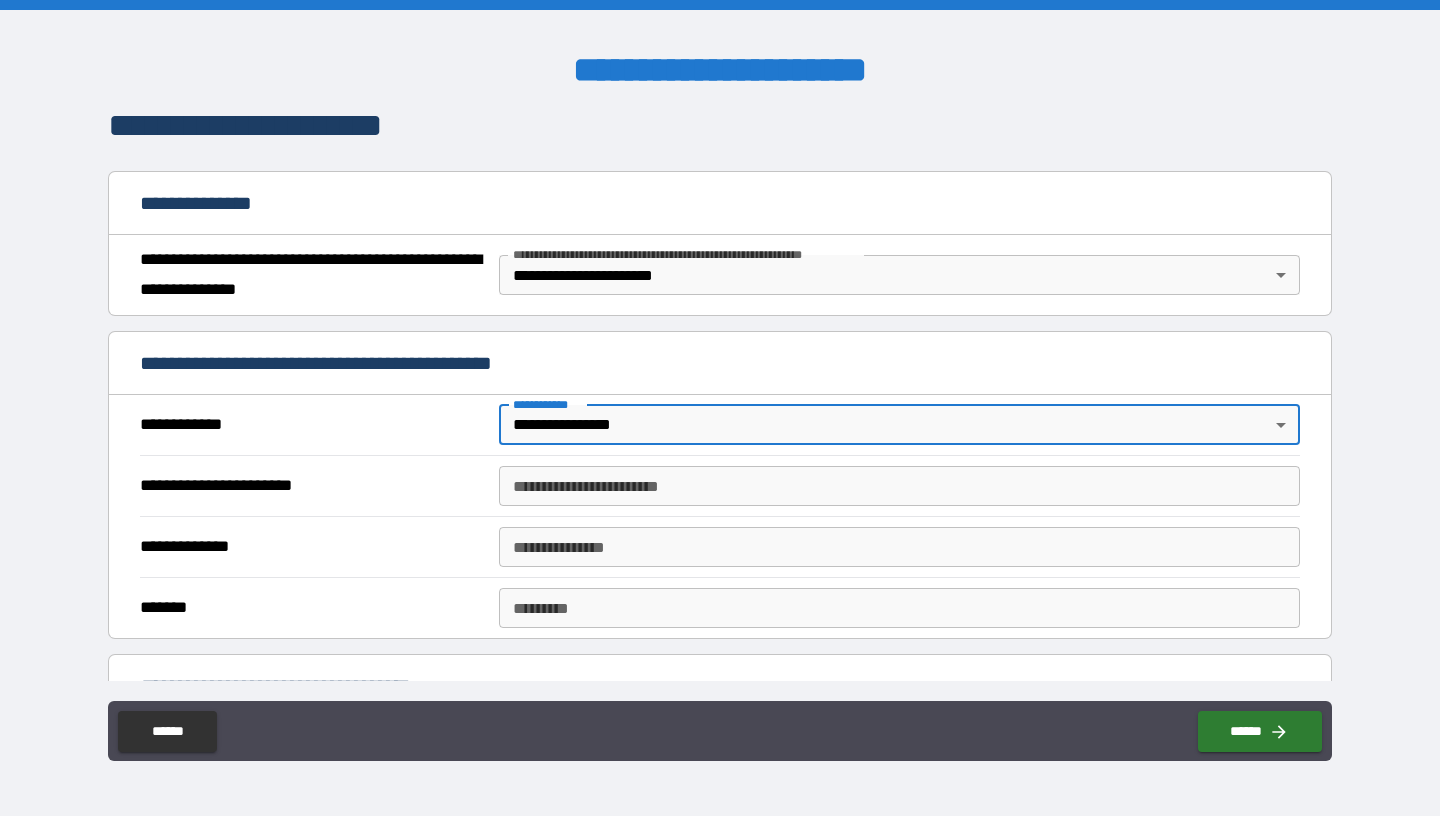 click on "**********" at bounding box center [899, 486] 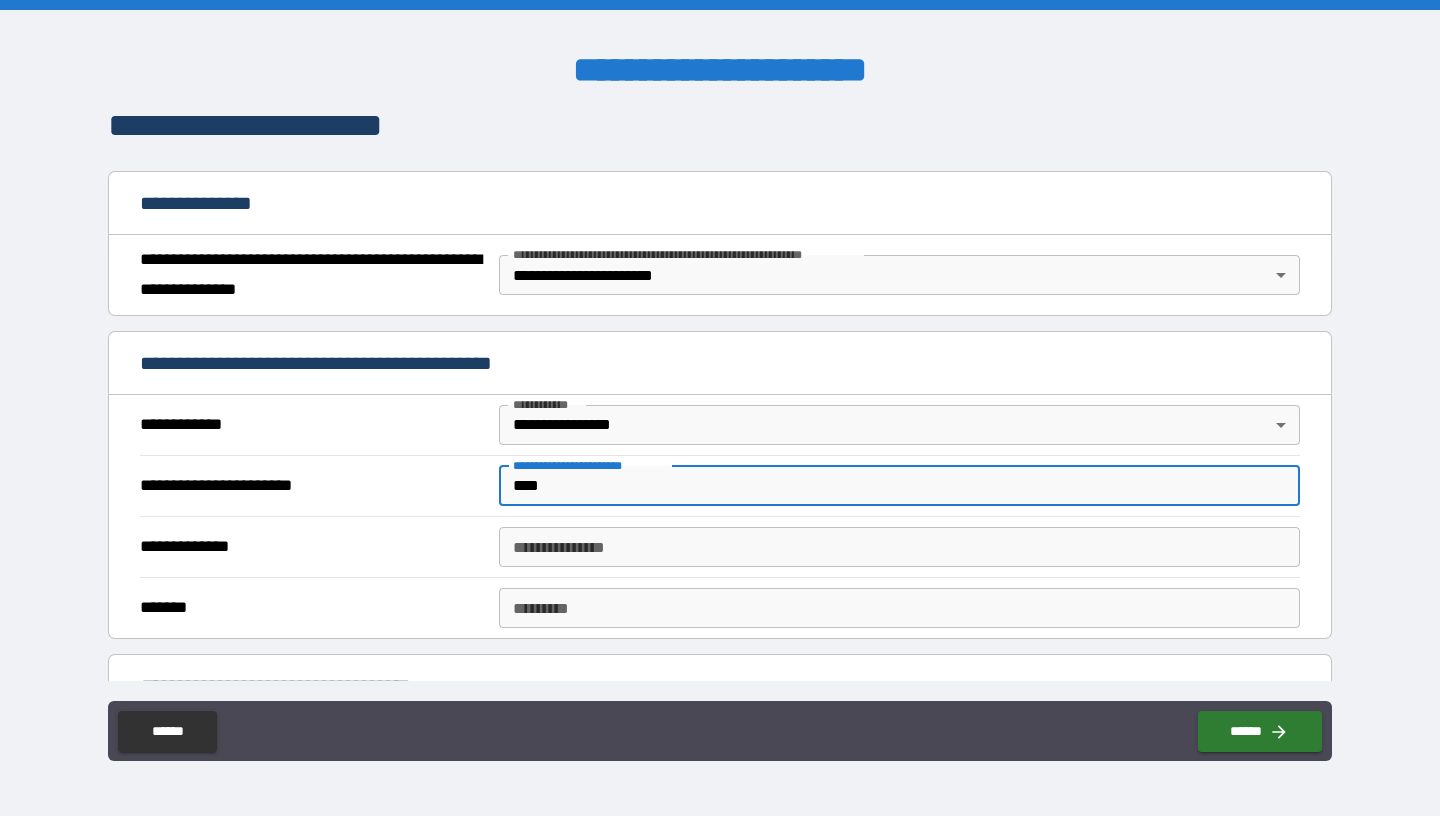 type on "****" 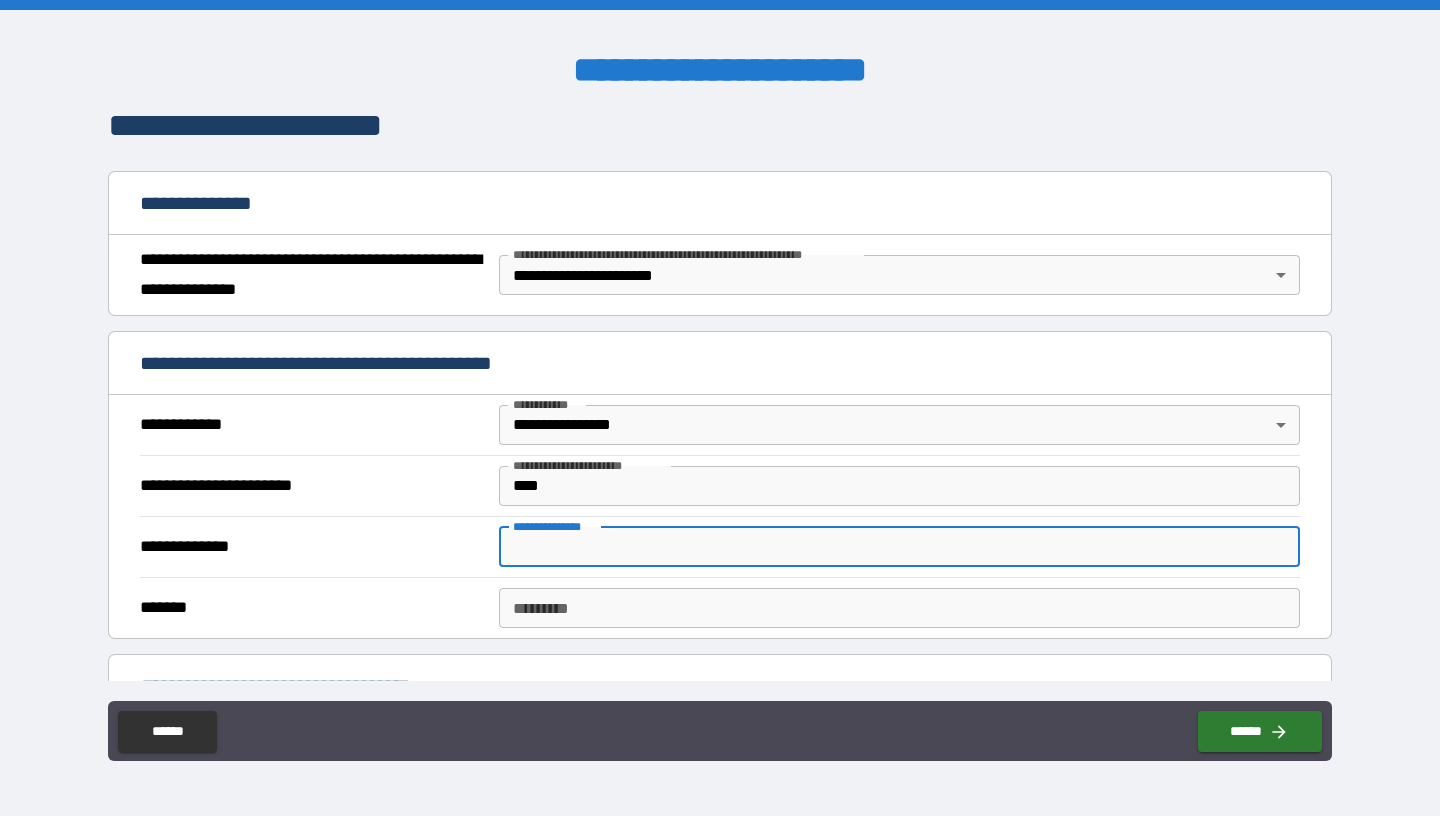 click on "**********" at bounding box center [899, 547] 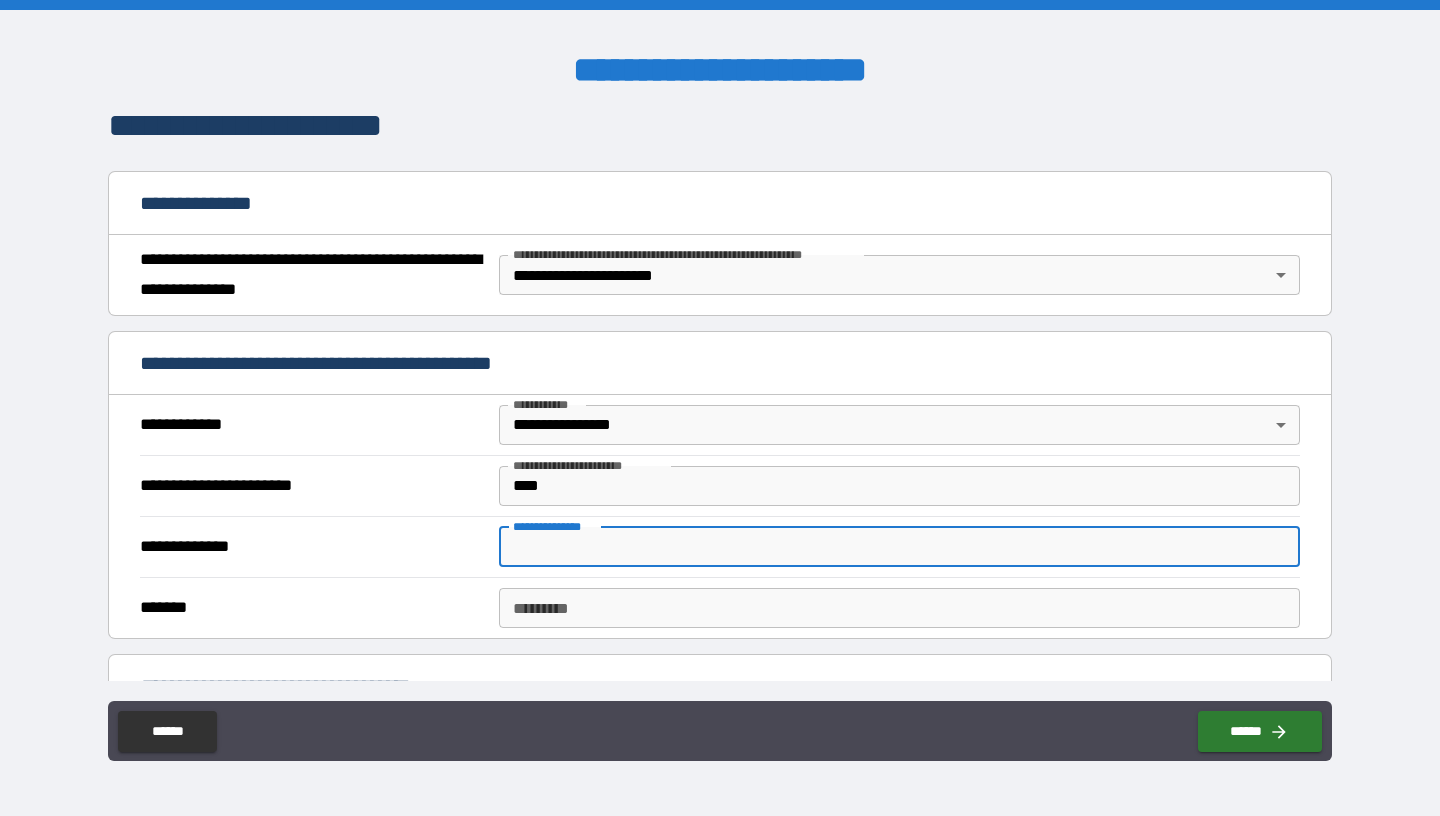 type on "*" 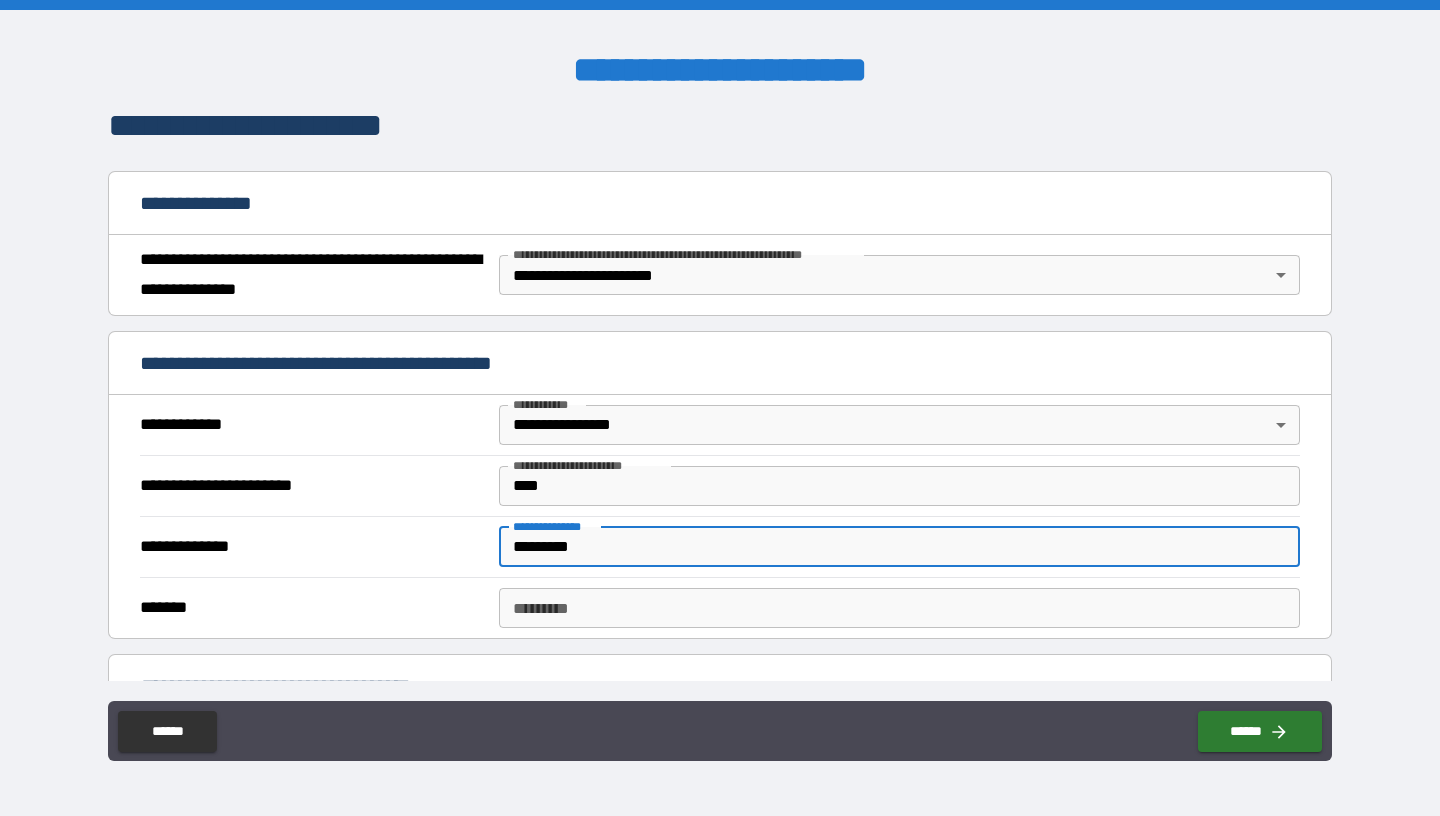 type on "*********" 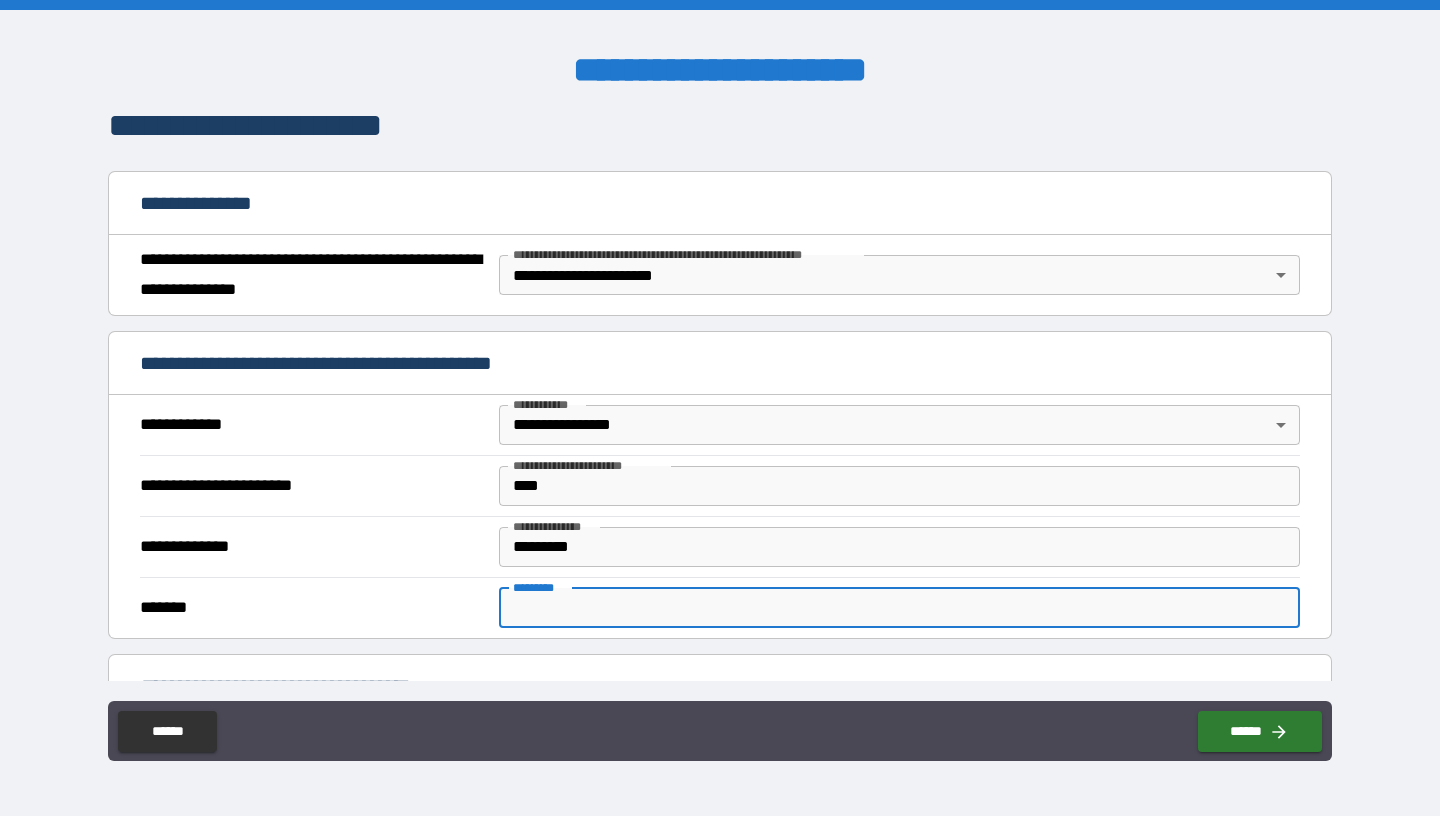 click on "*******   *" at bounding box center [899, 608] 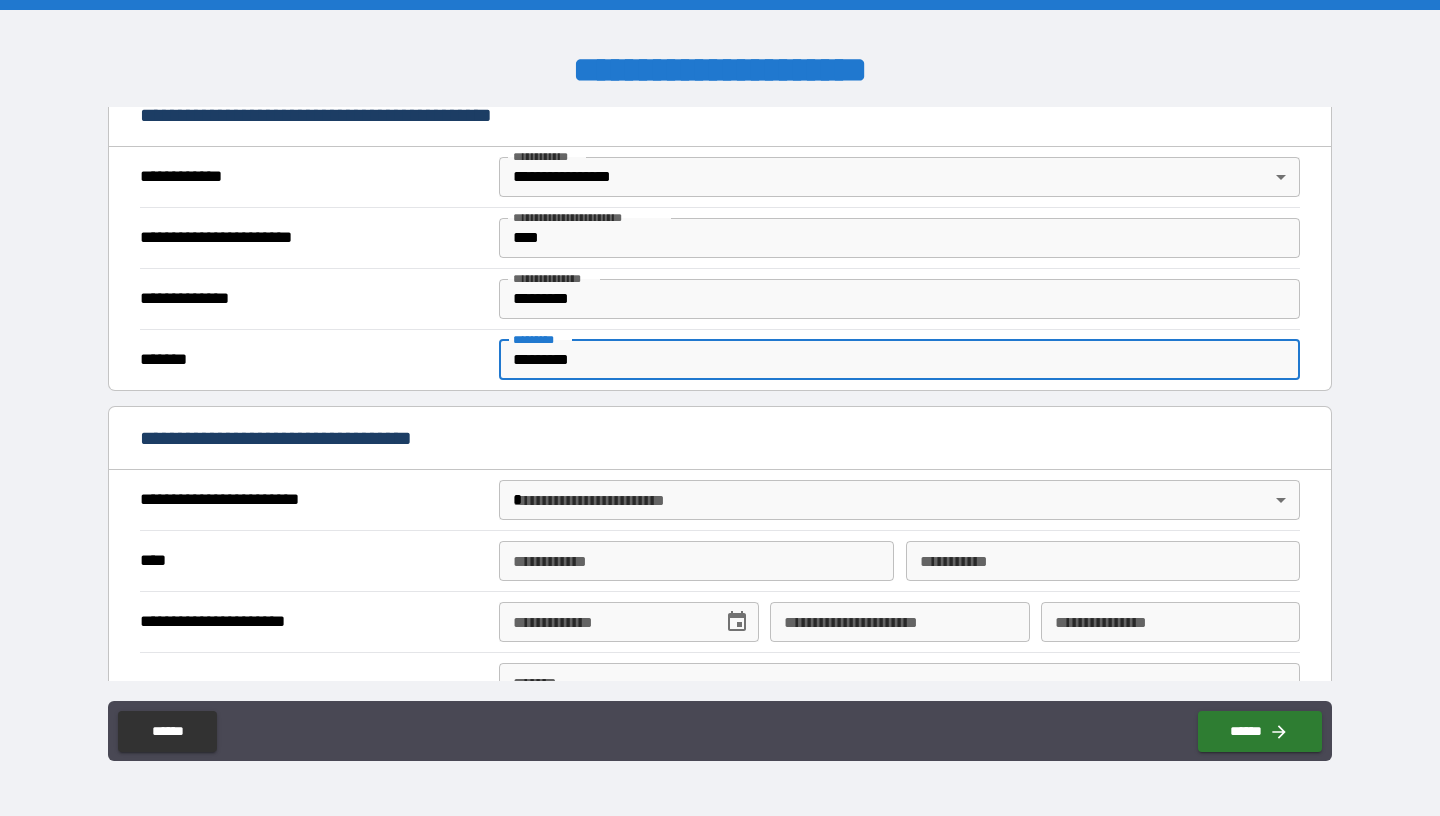scroll, scrollTop: 413, scrollLeft: 0, axis: vertical 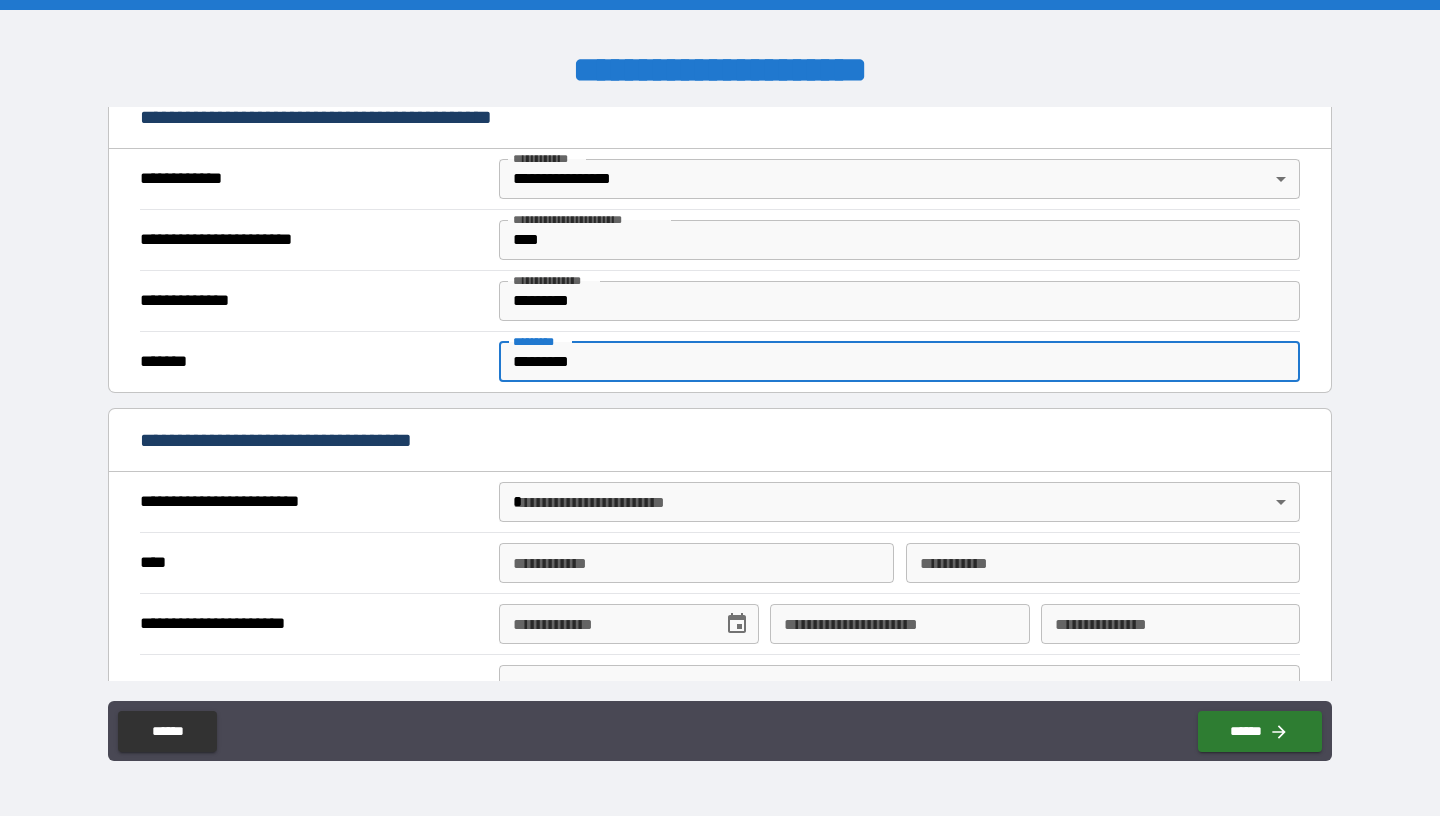 type on "*********" 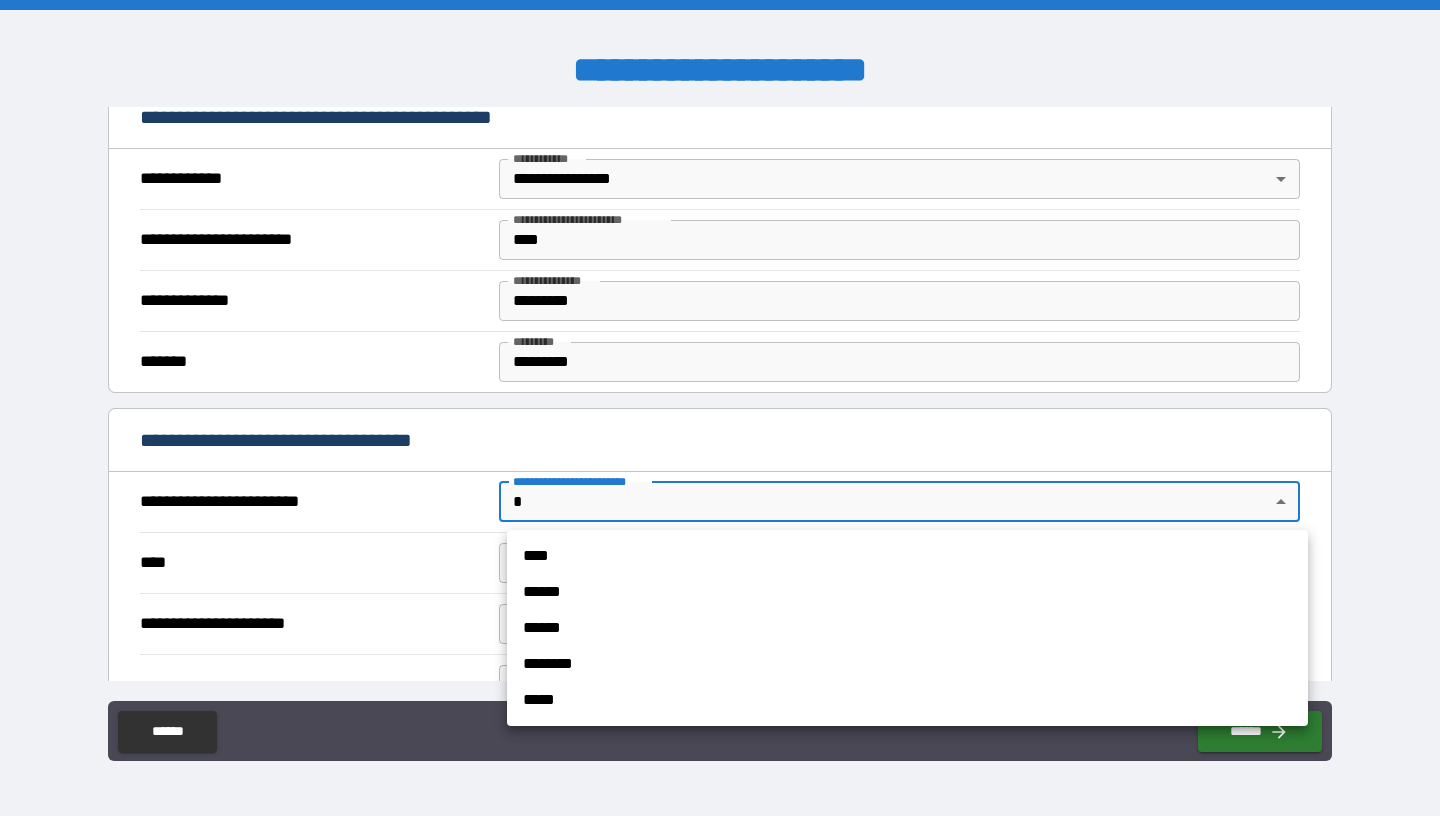 click on "**********" at bounding box center [720, 408] 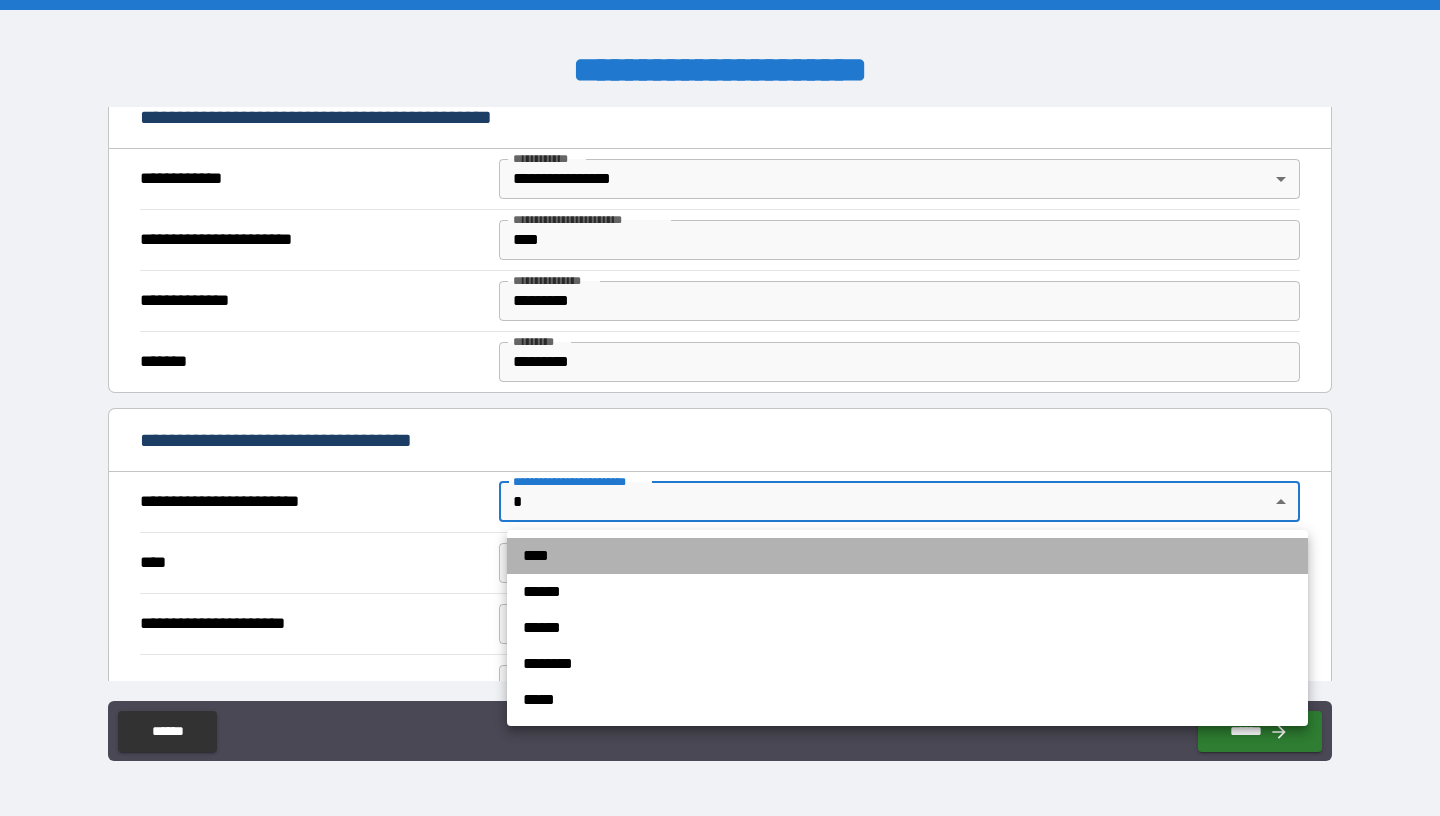 click on "****" at bounding box center [907, 556] 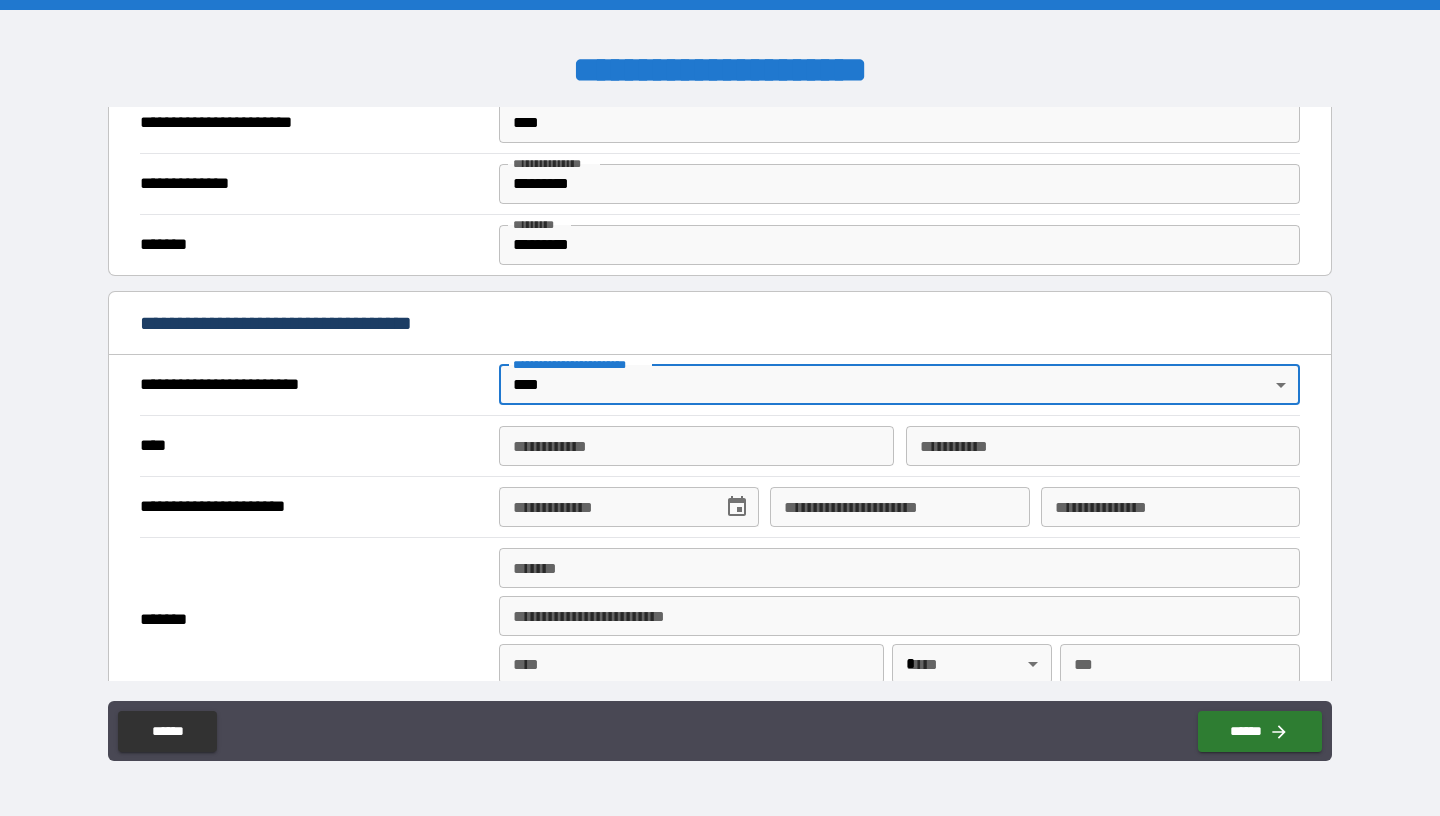 scroll, scrollTop: 532, scrollLeft: 0, axis: vertical 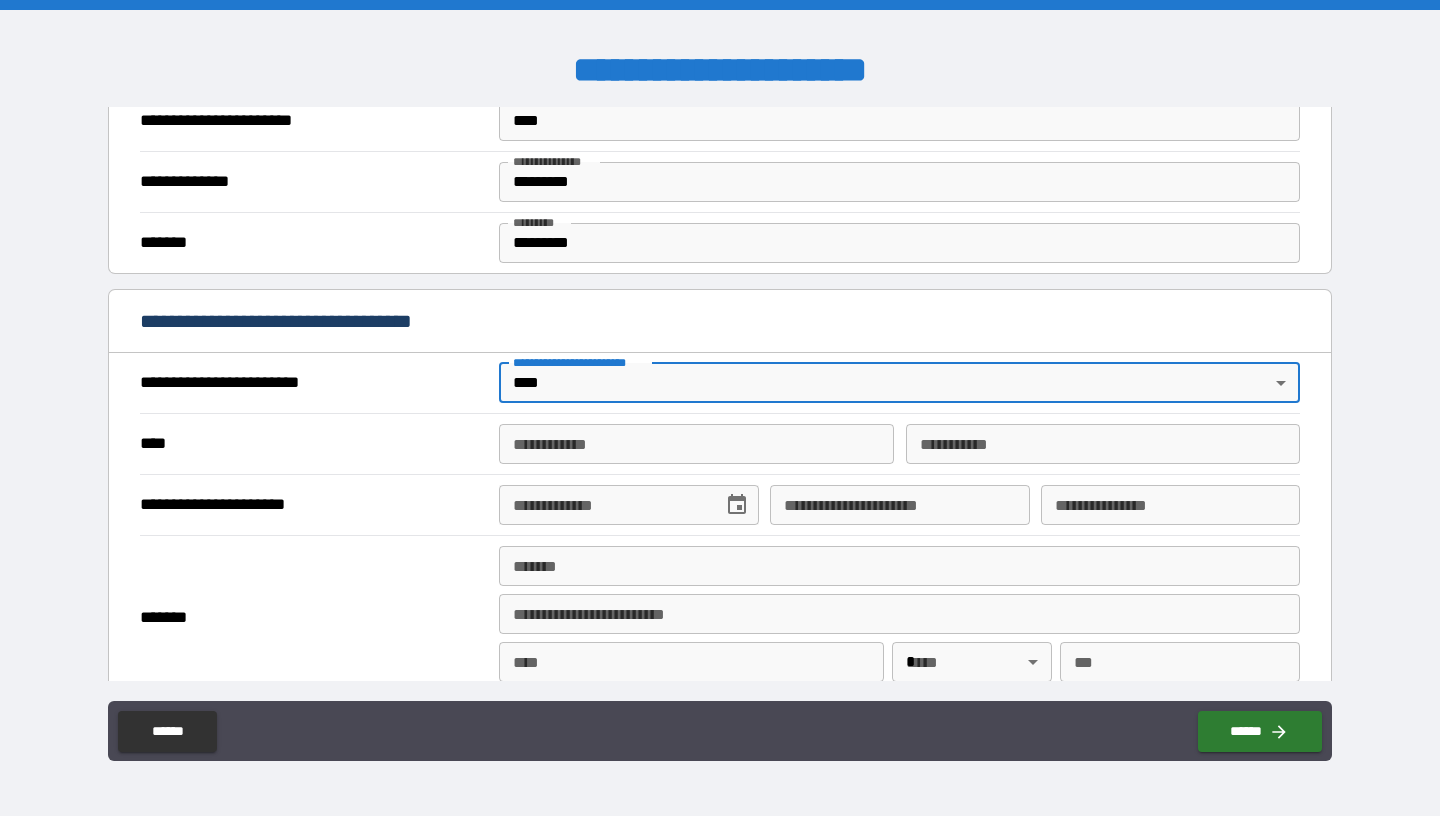 click on "**********" at bounding box center (696, 444) 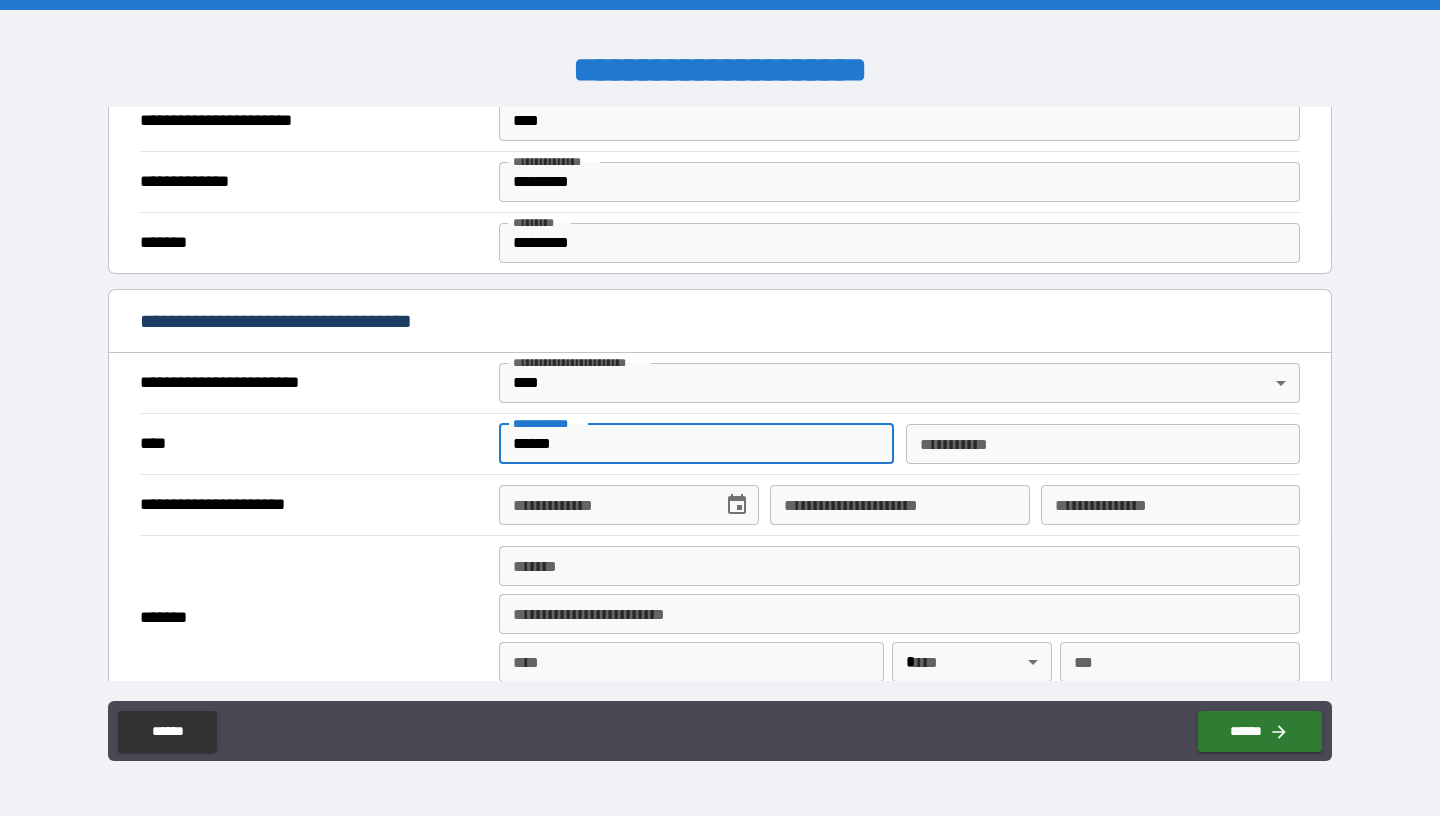 type on "******" 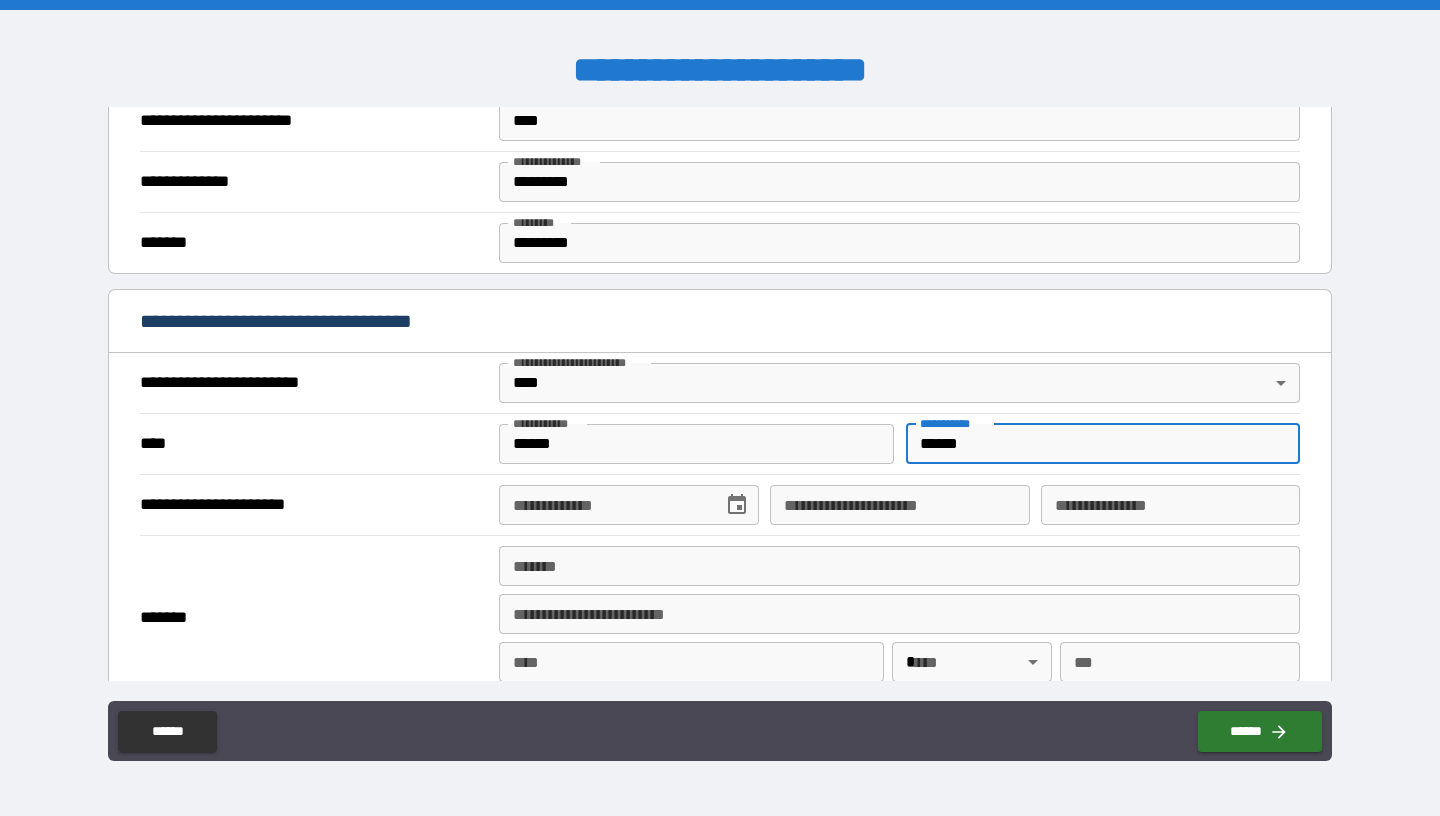 type on "******" 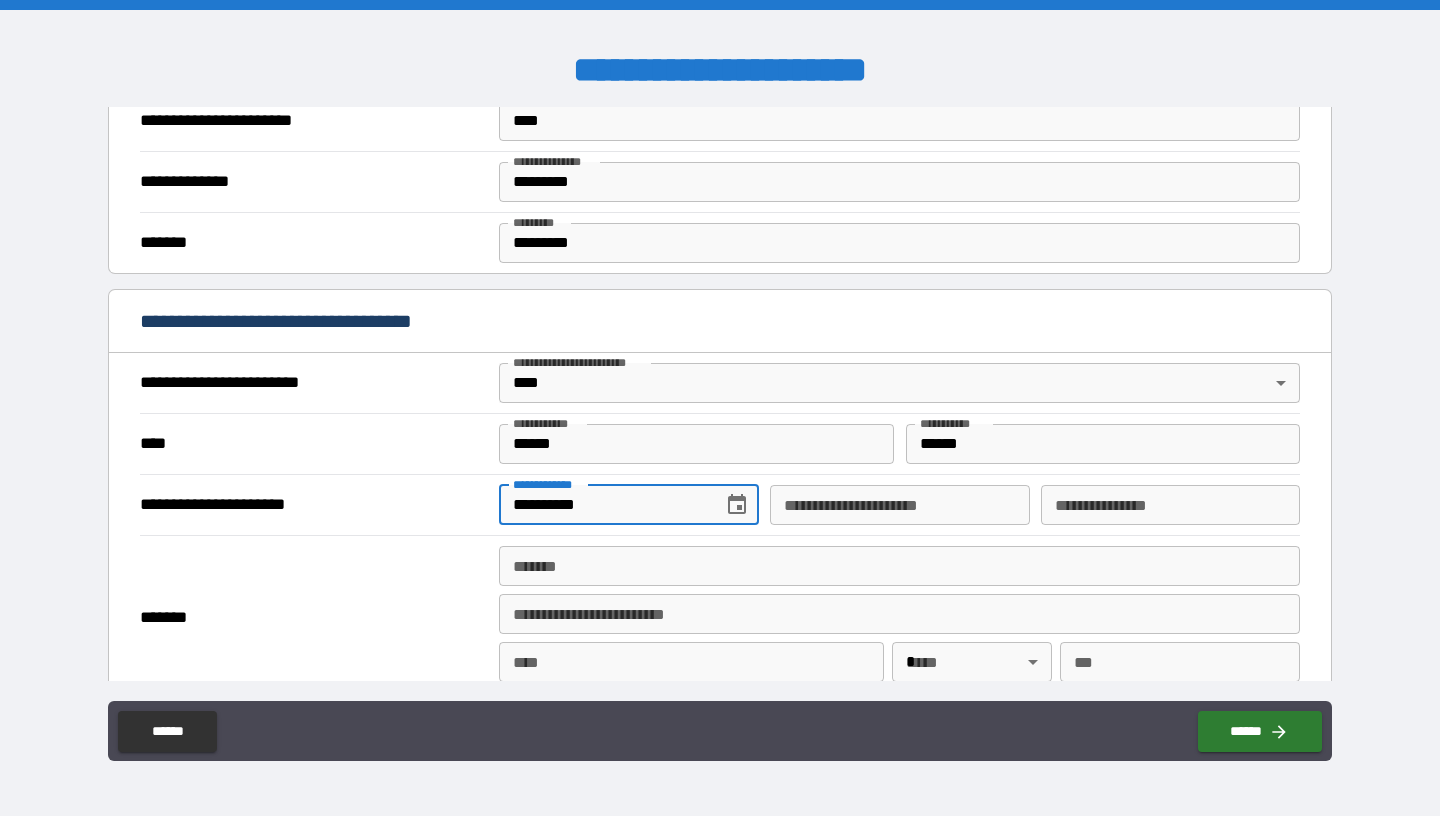 type on "**********" 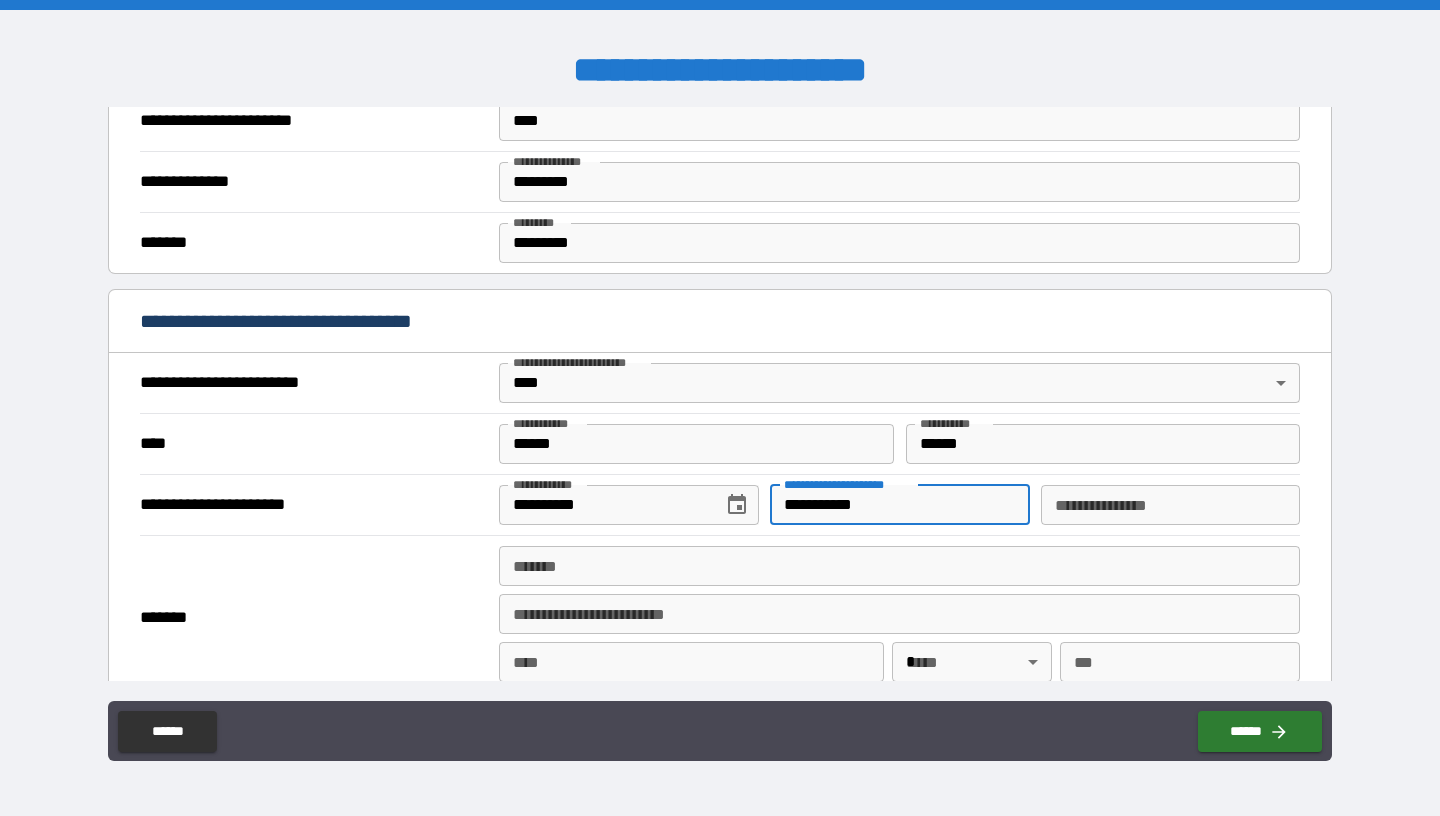 type on "**********" 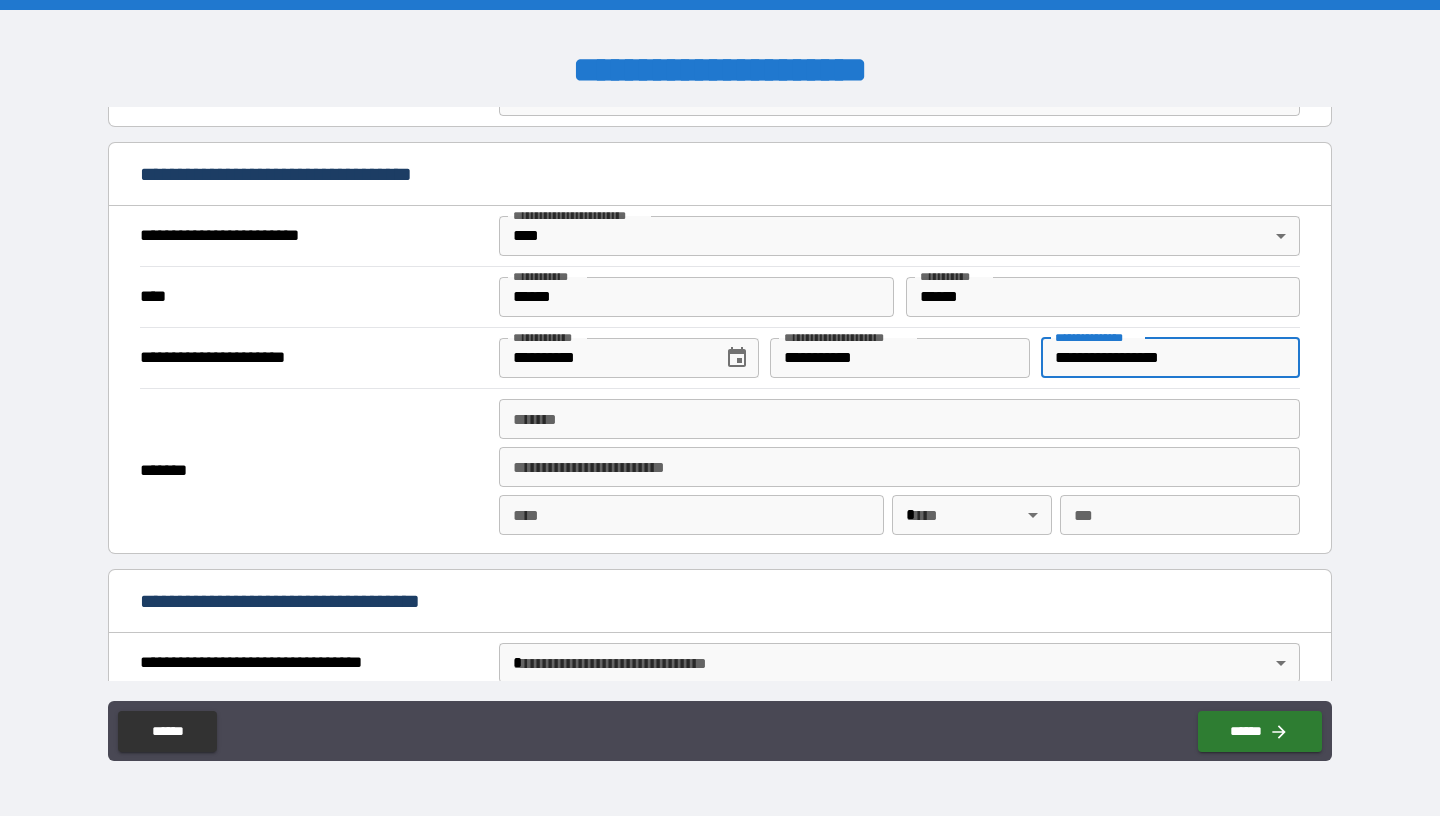scroll, scrollTop: 680, scrollLeft: 0, axis: vertical 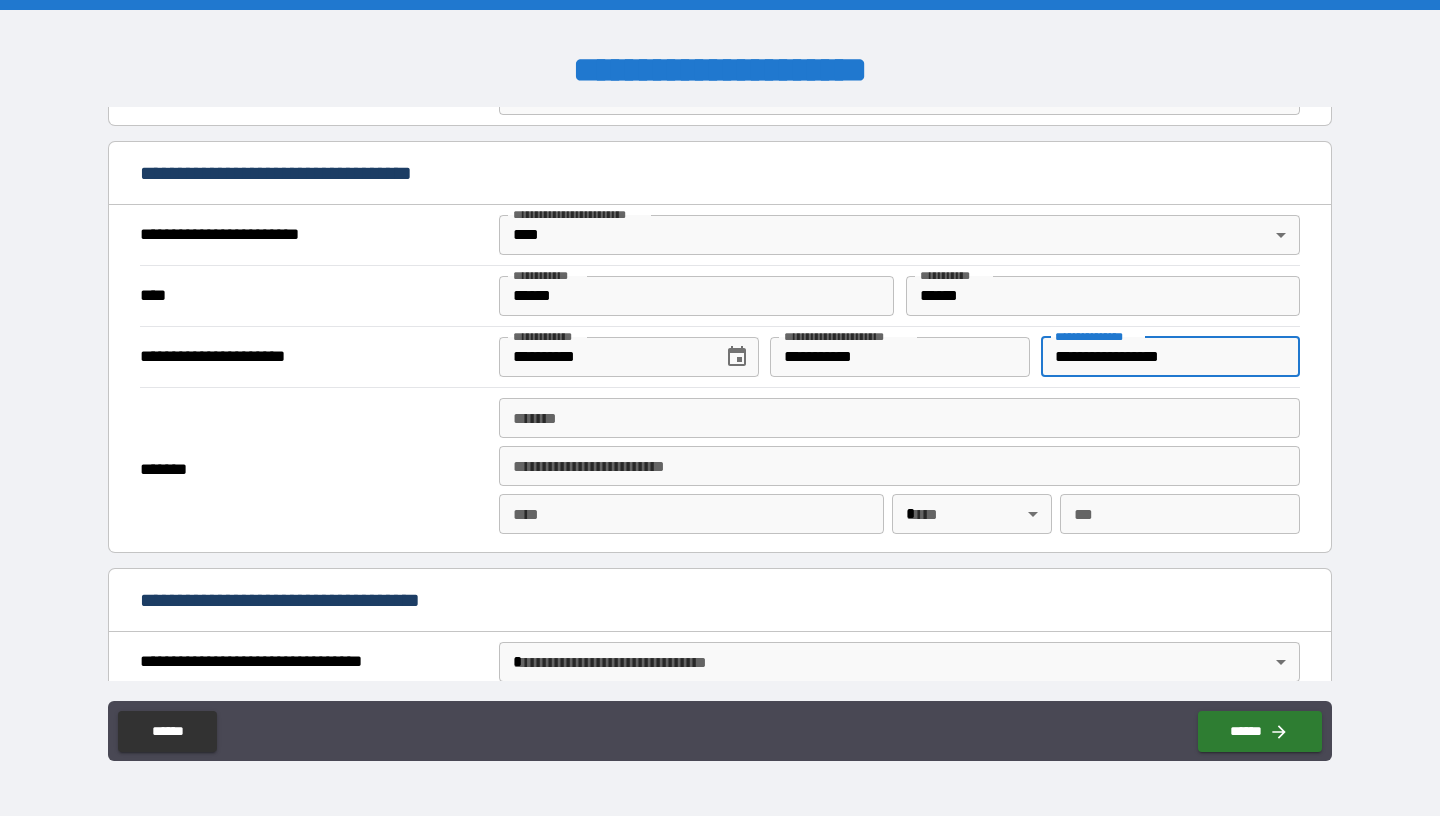 type on "**********" 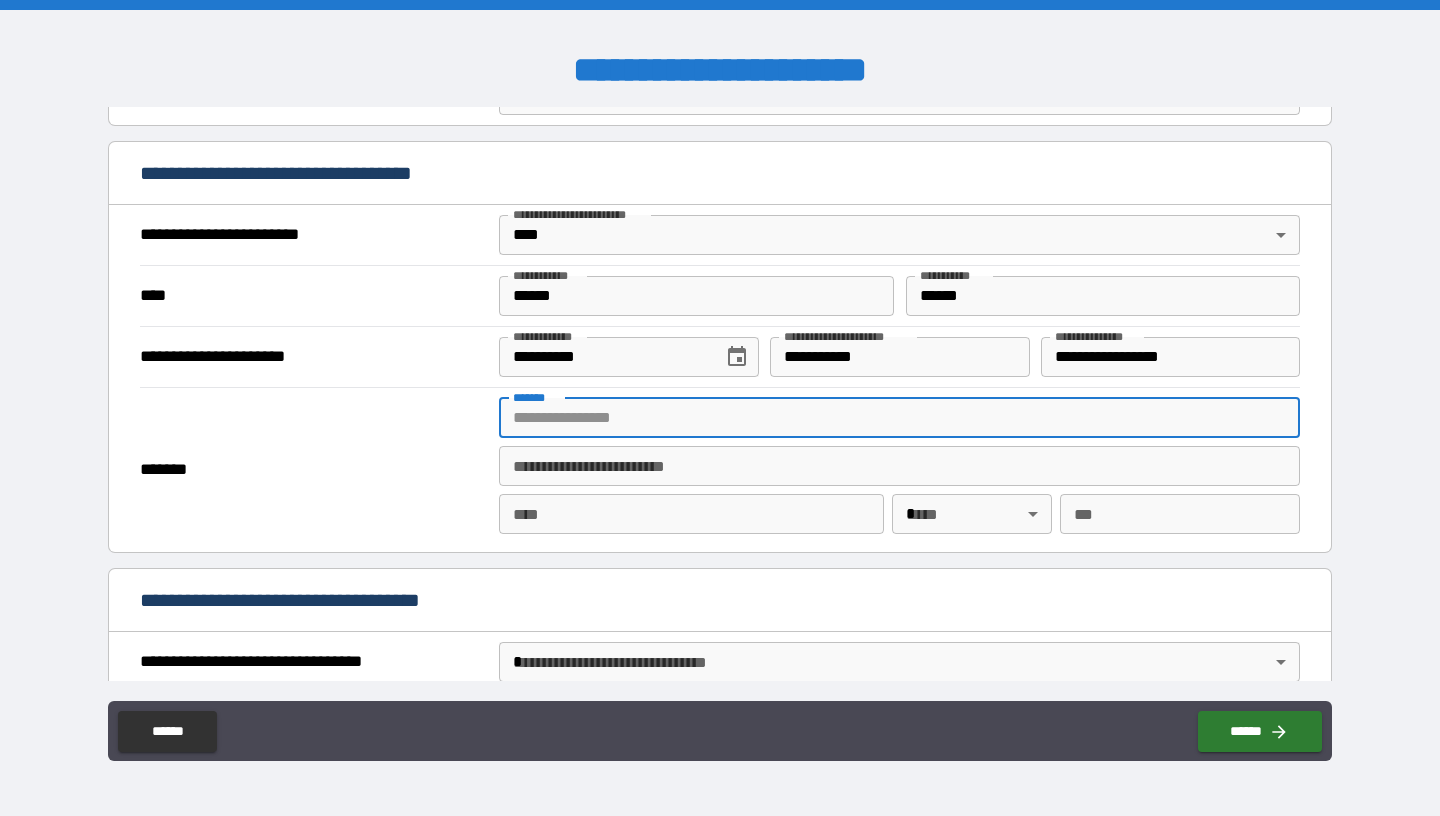 click on "*******" at bounding box center [899, 418] 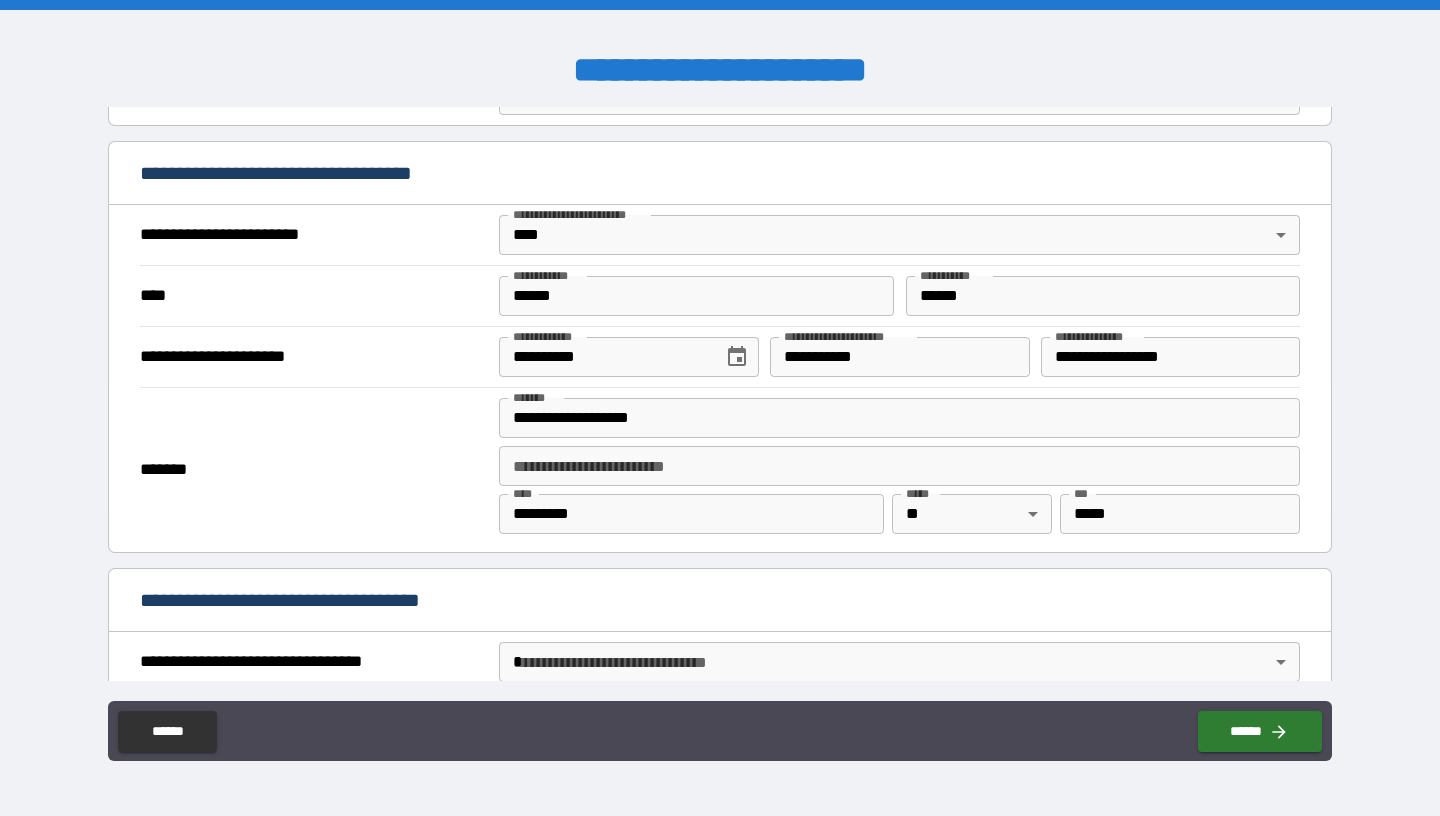 type on "**********" 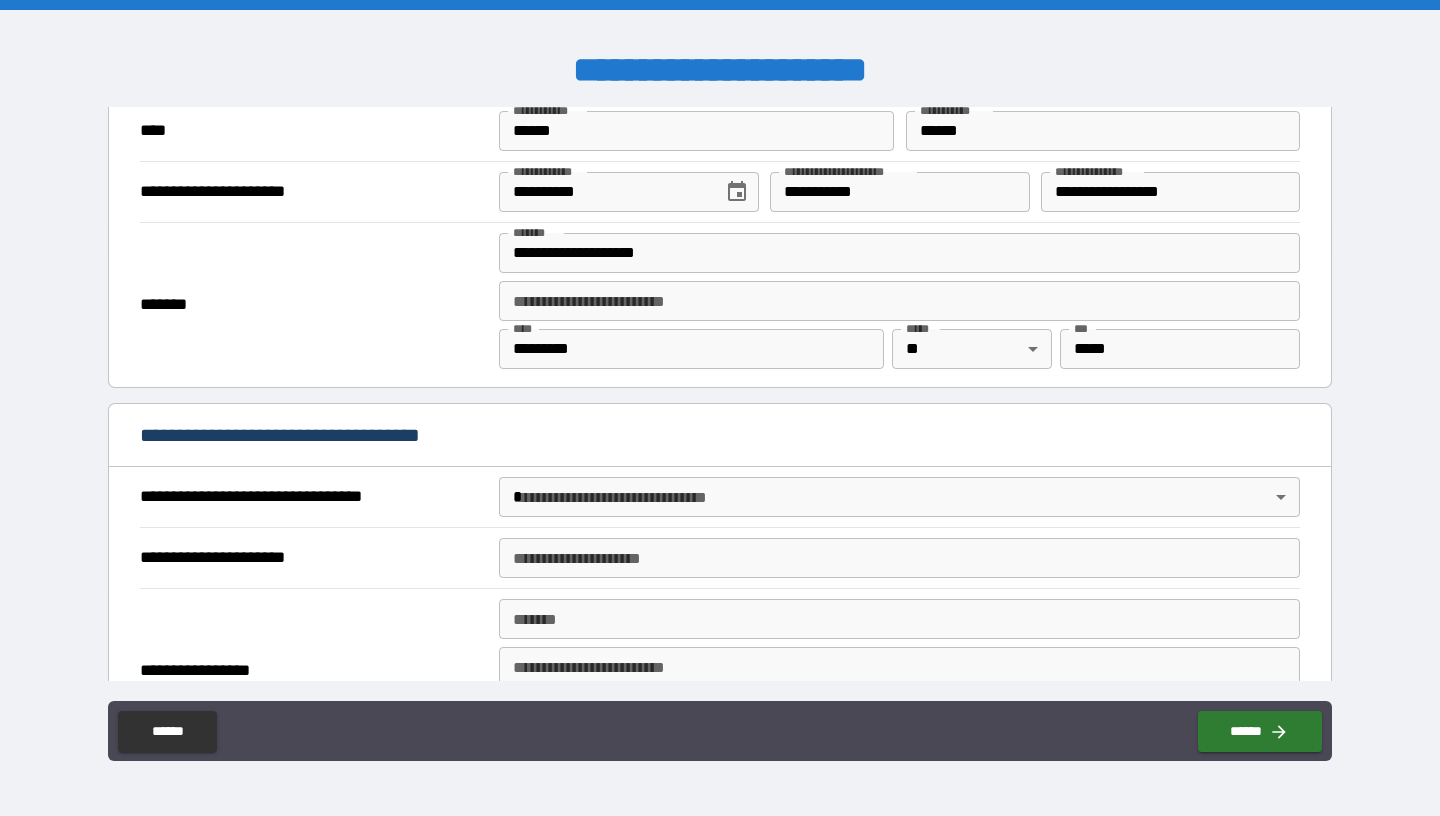 scroll, scrollTop: 856, scrollLeft: 0, axis: vertical 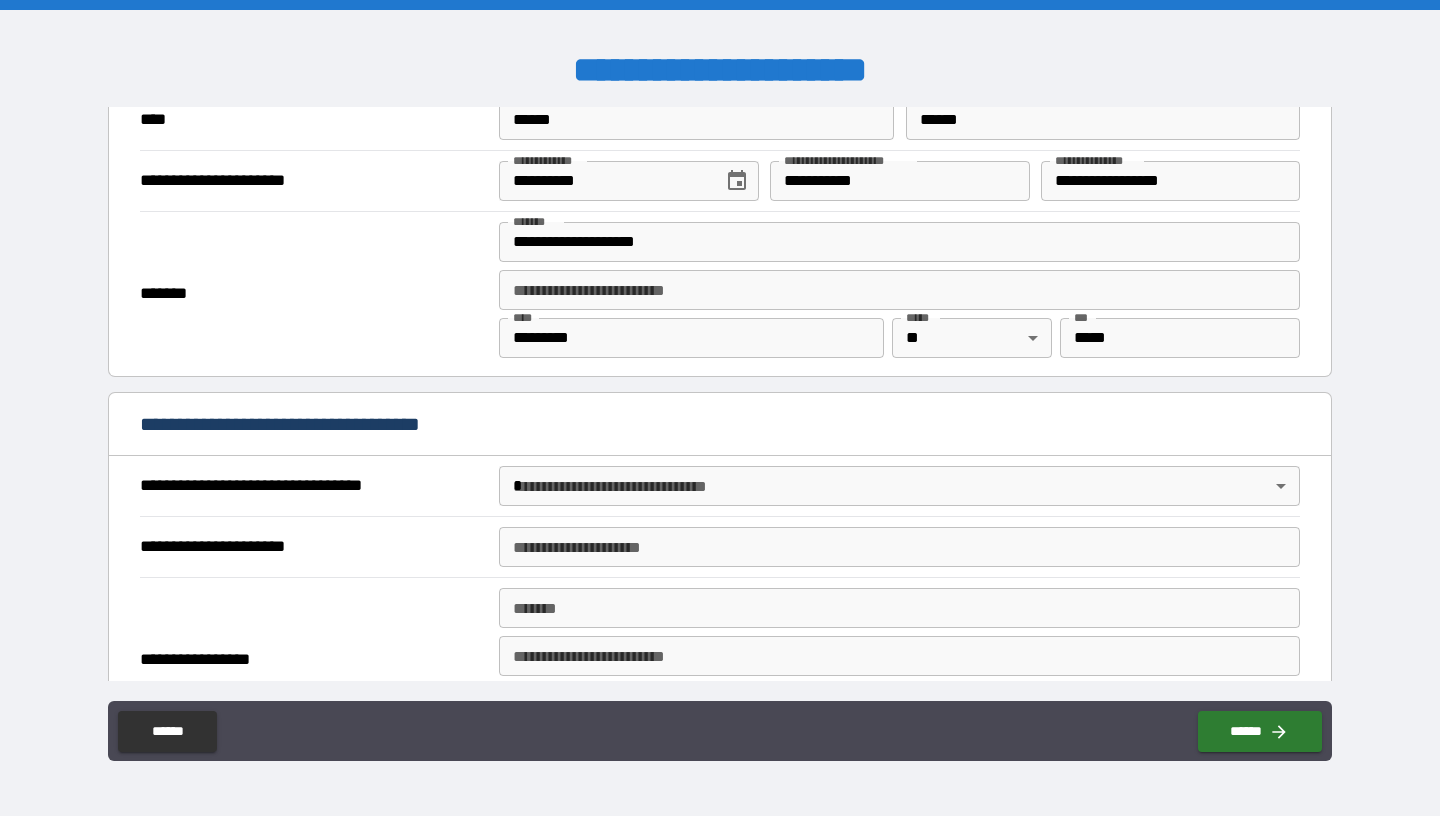 click on "**********" at bounding box center (720, 408) 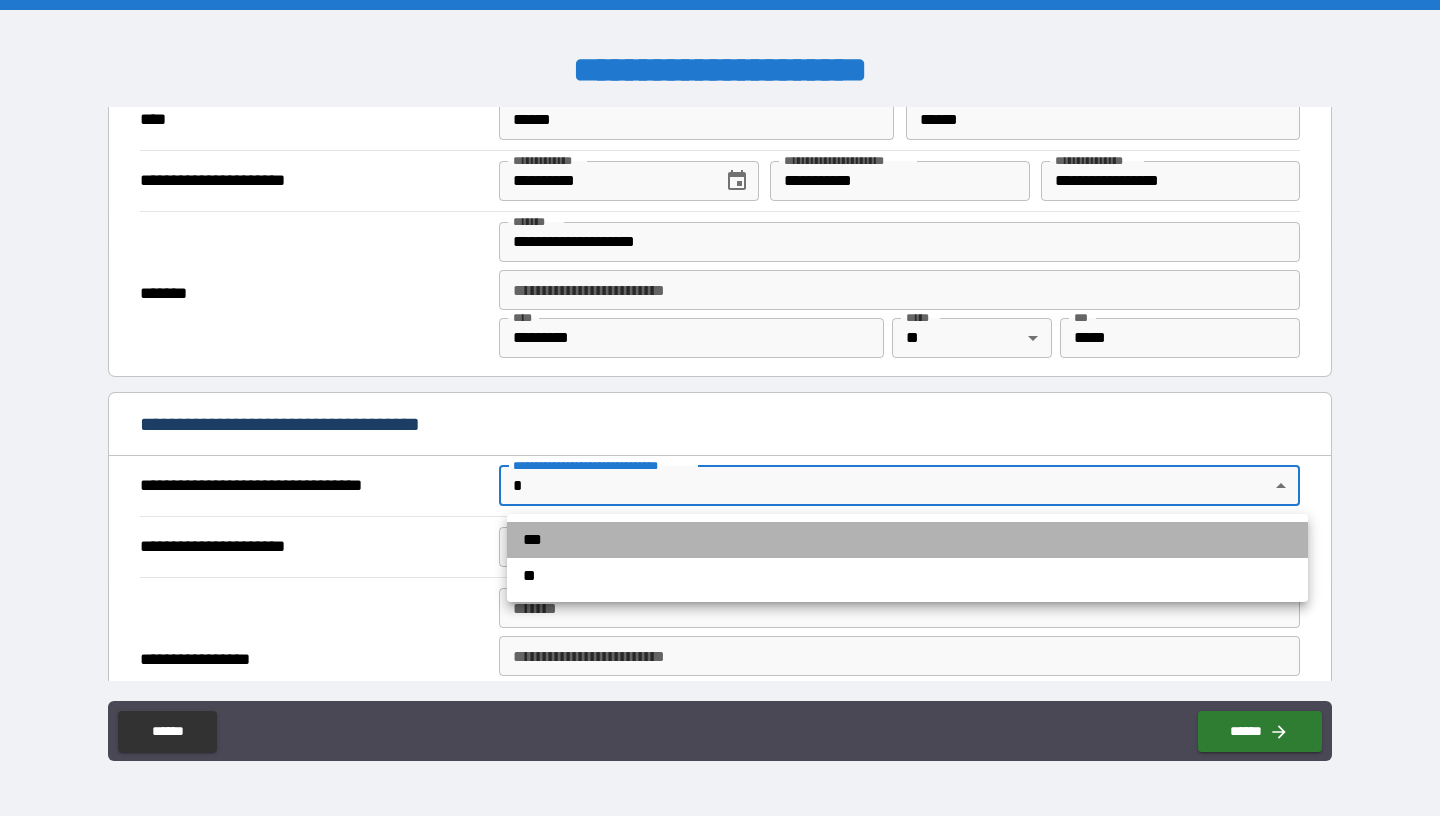 click on "***" at bounding box center [907, 540] 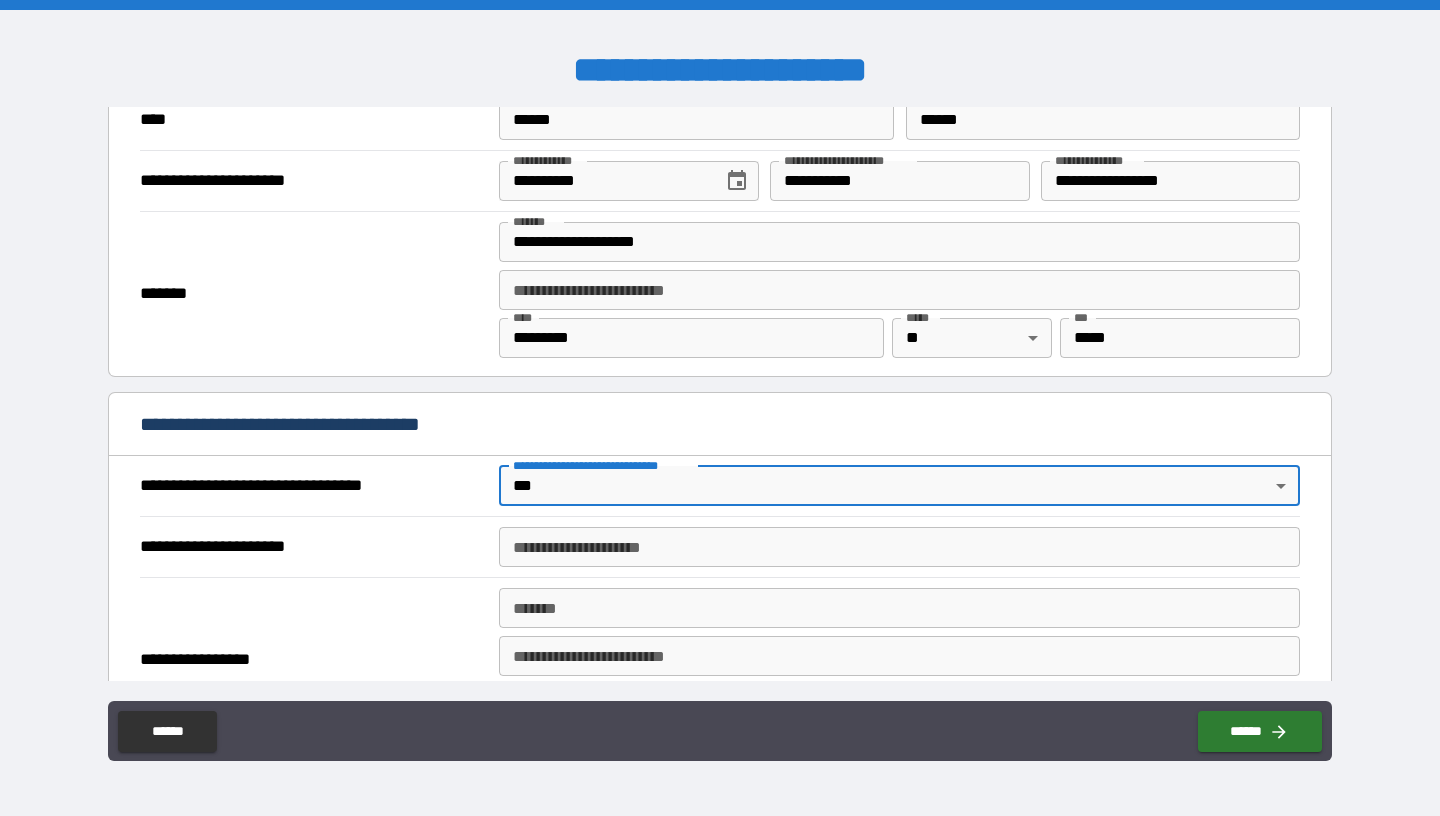type on "*" 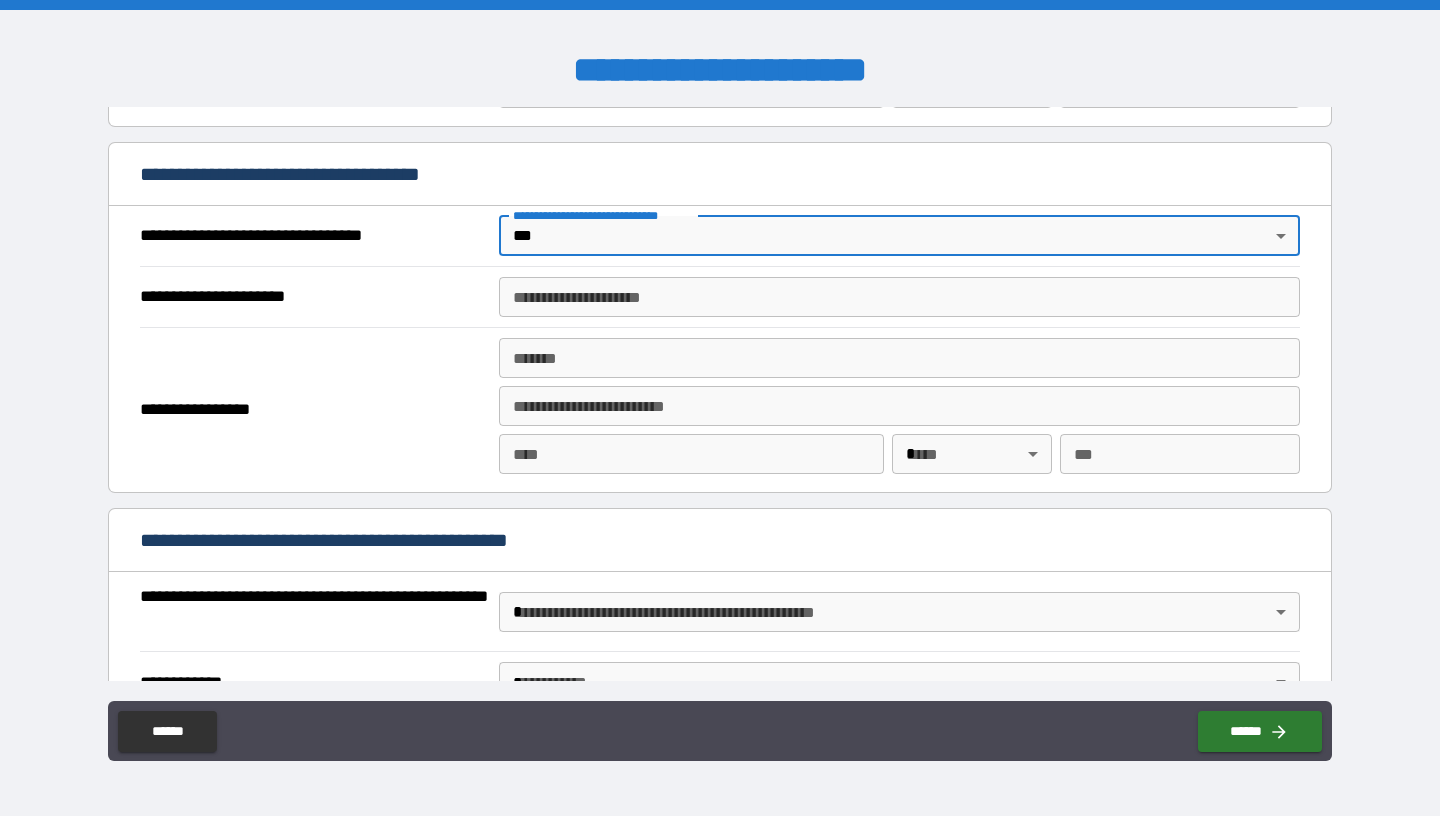 scroll, scrollTop: 1121, scrollLeft: 0, axis: vertical 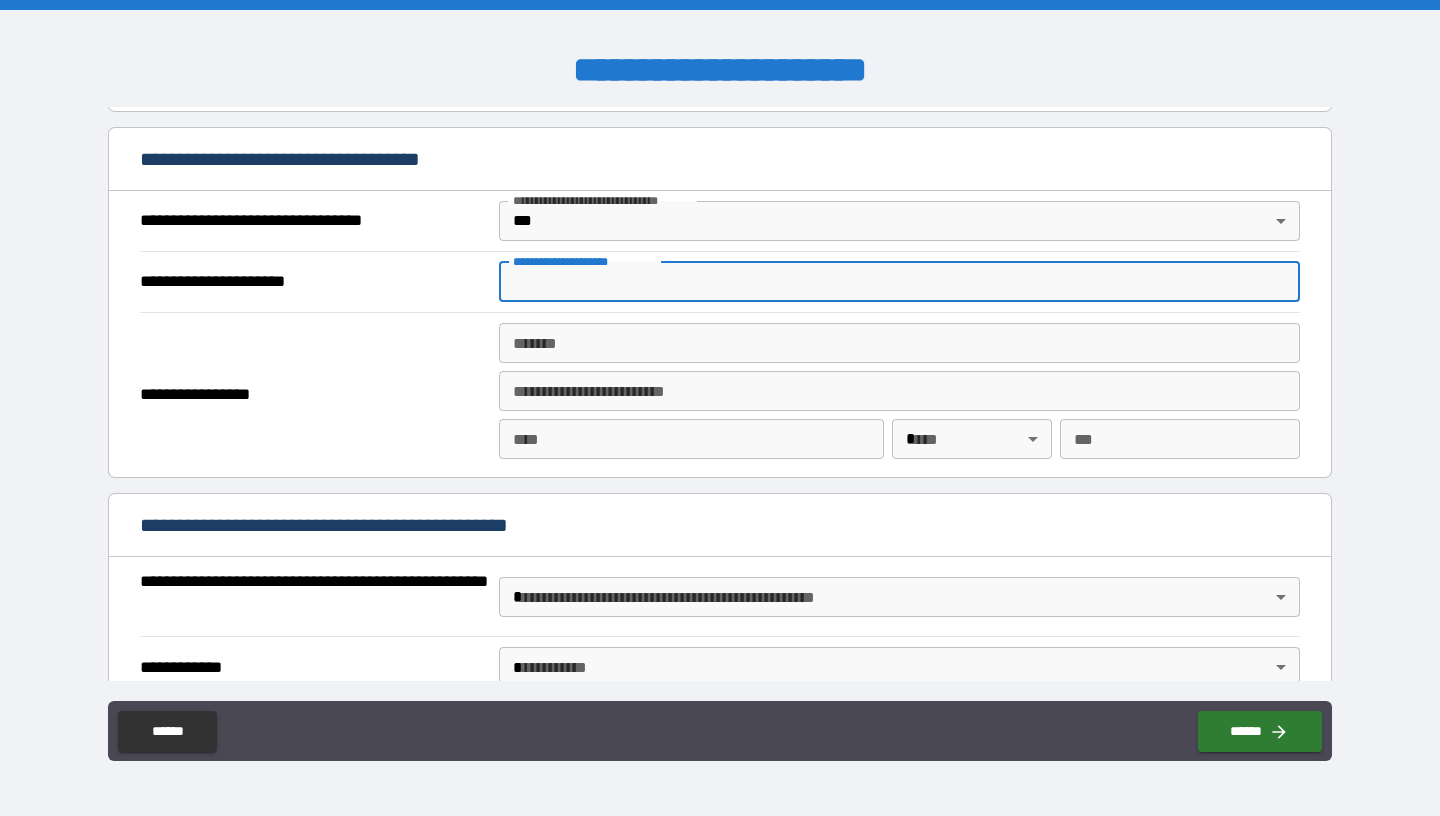 click on "**********" at bounding box center [899, 282] 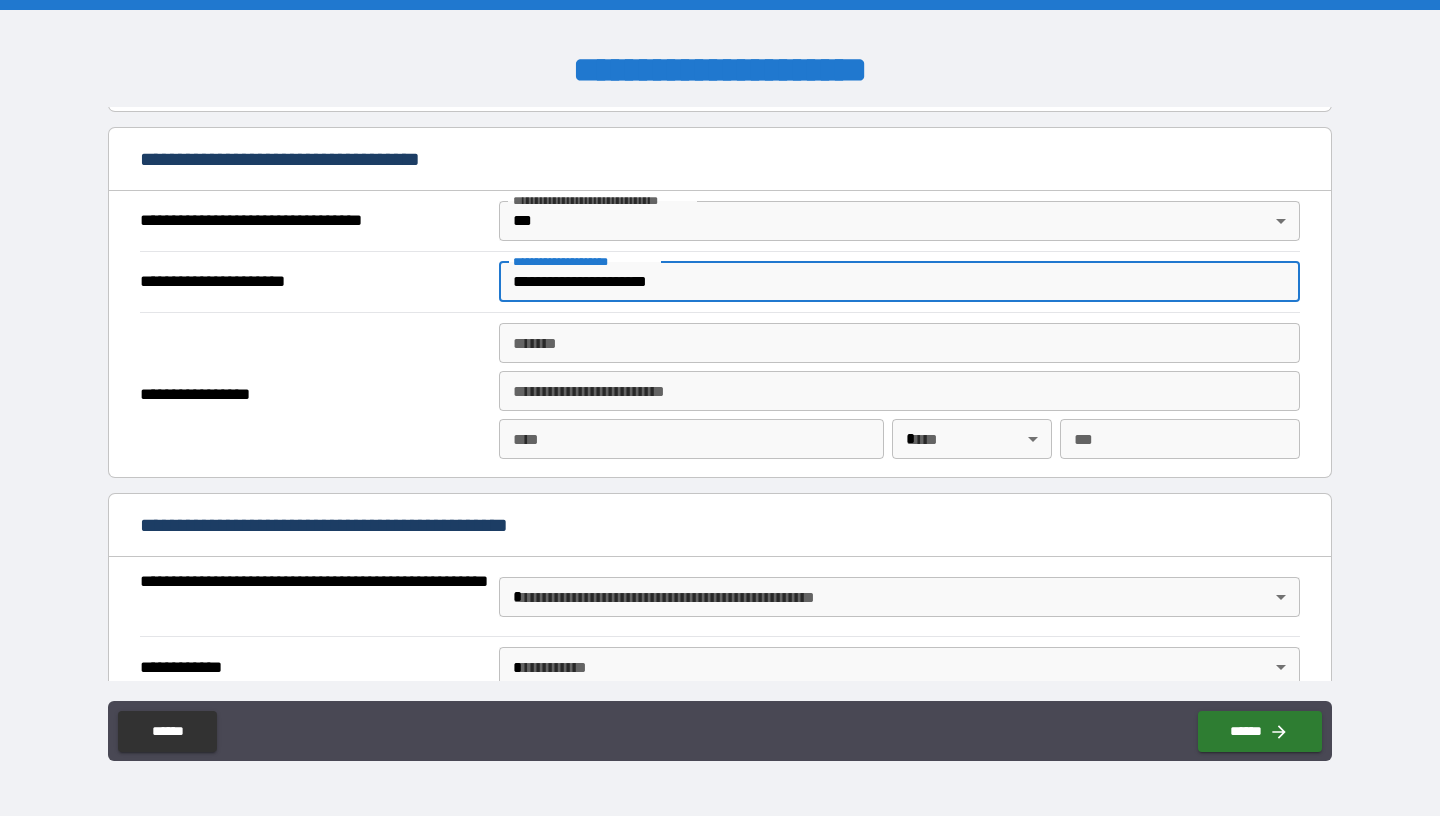type on "**********" 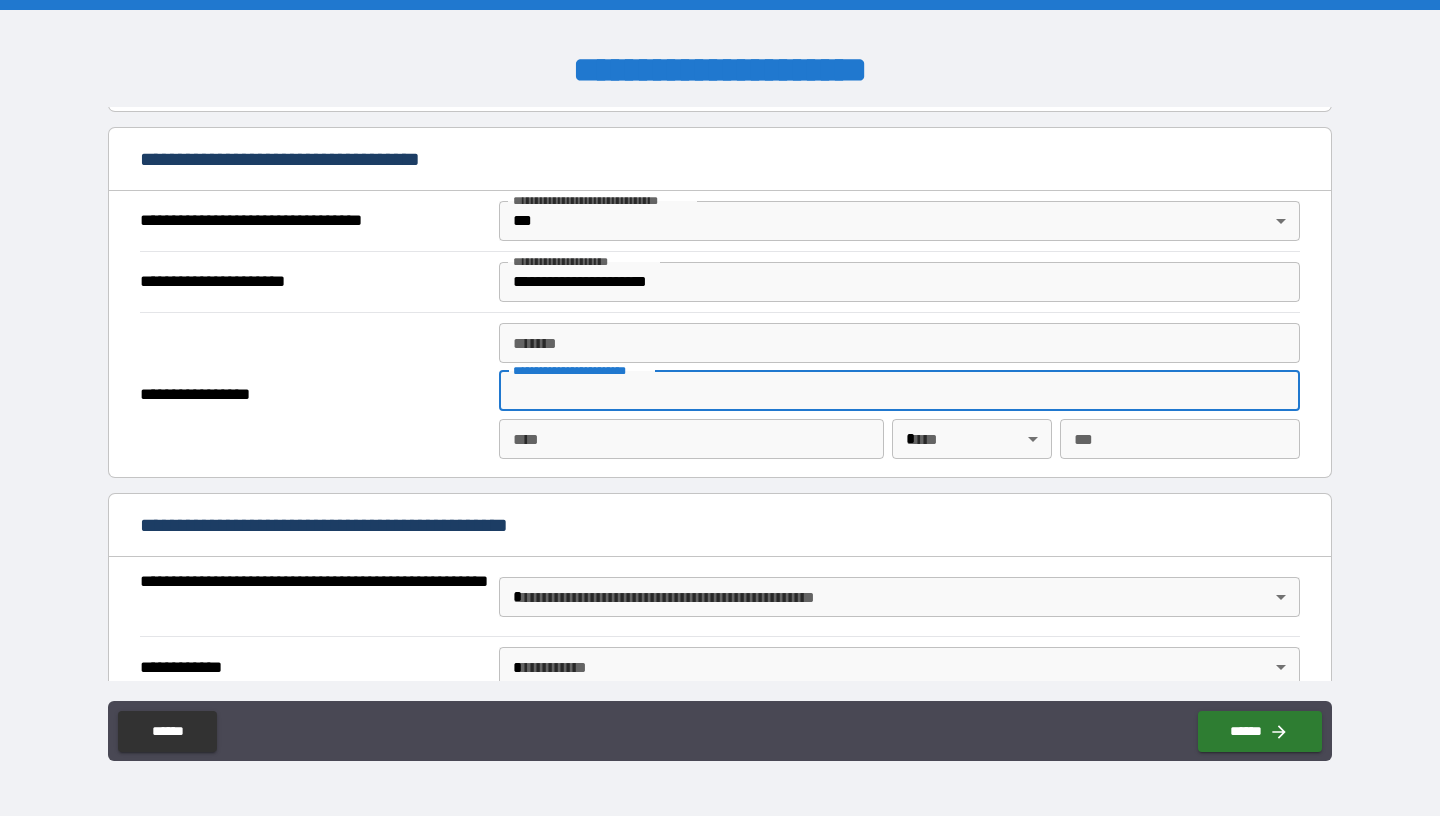 click on "**********" at bounding box center (899, 391) 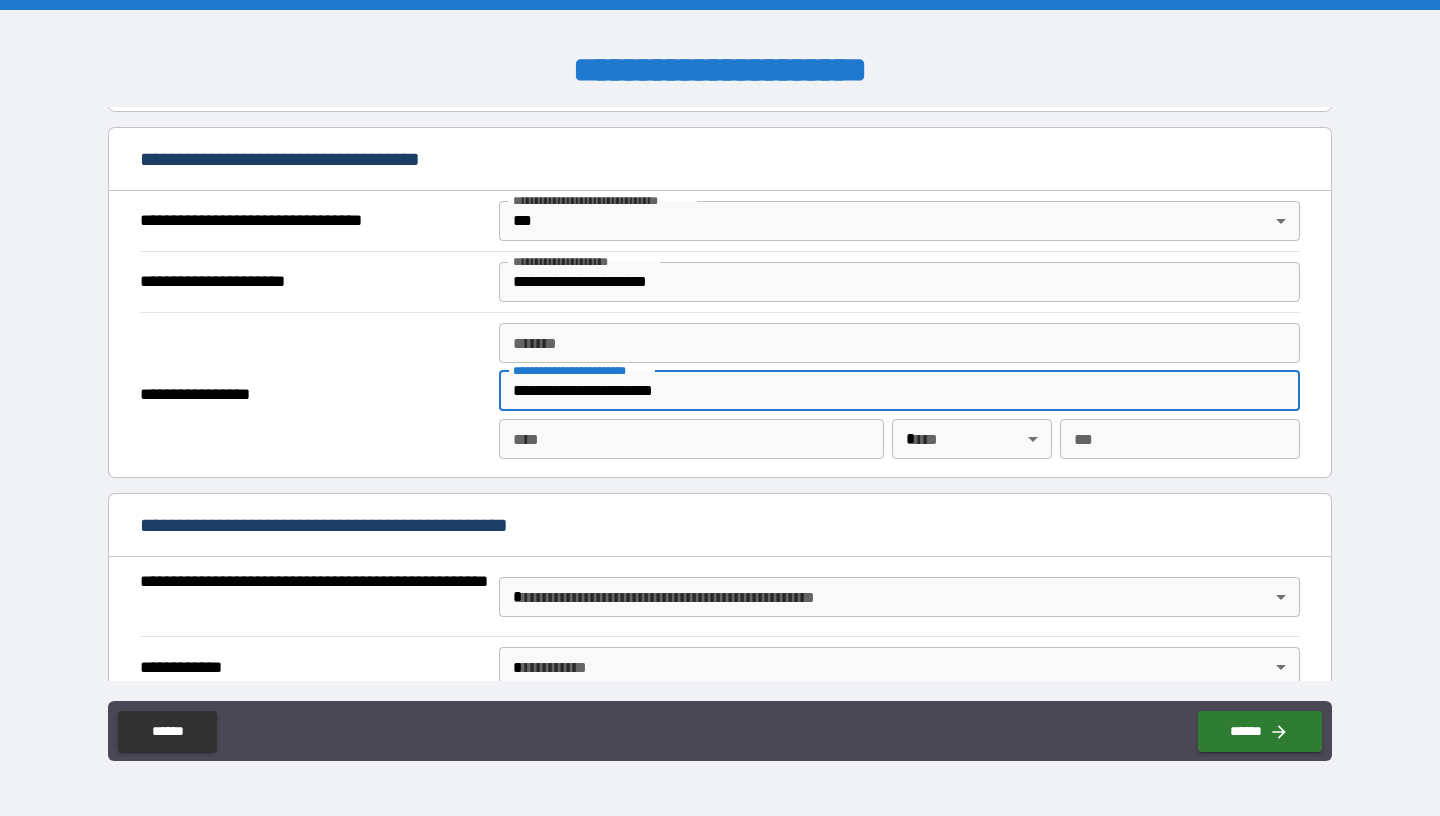 type on "**********" 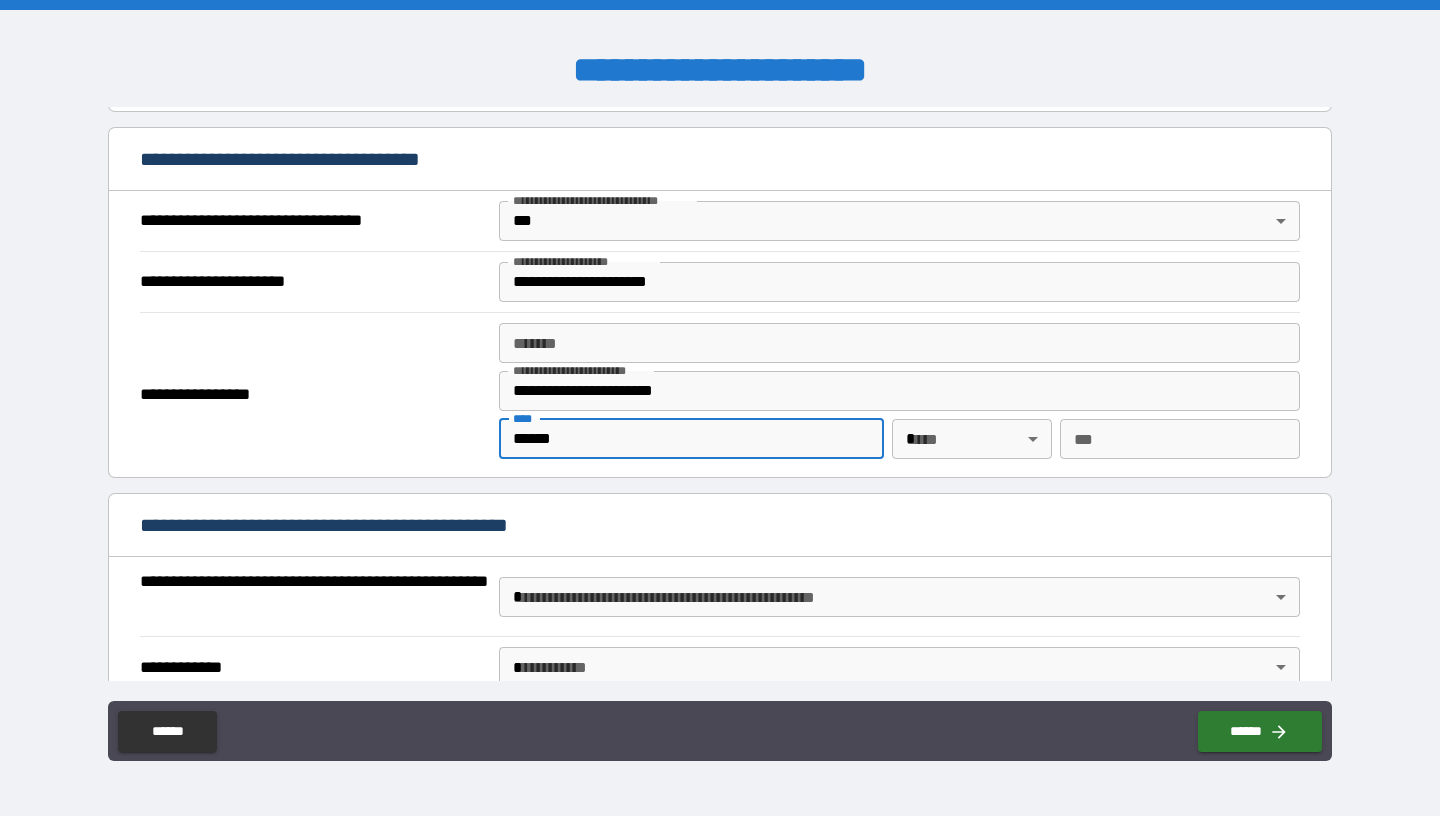 type on "******" 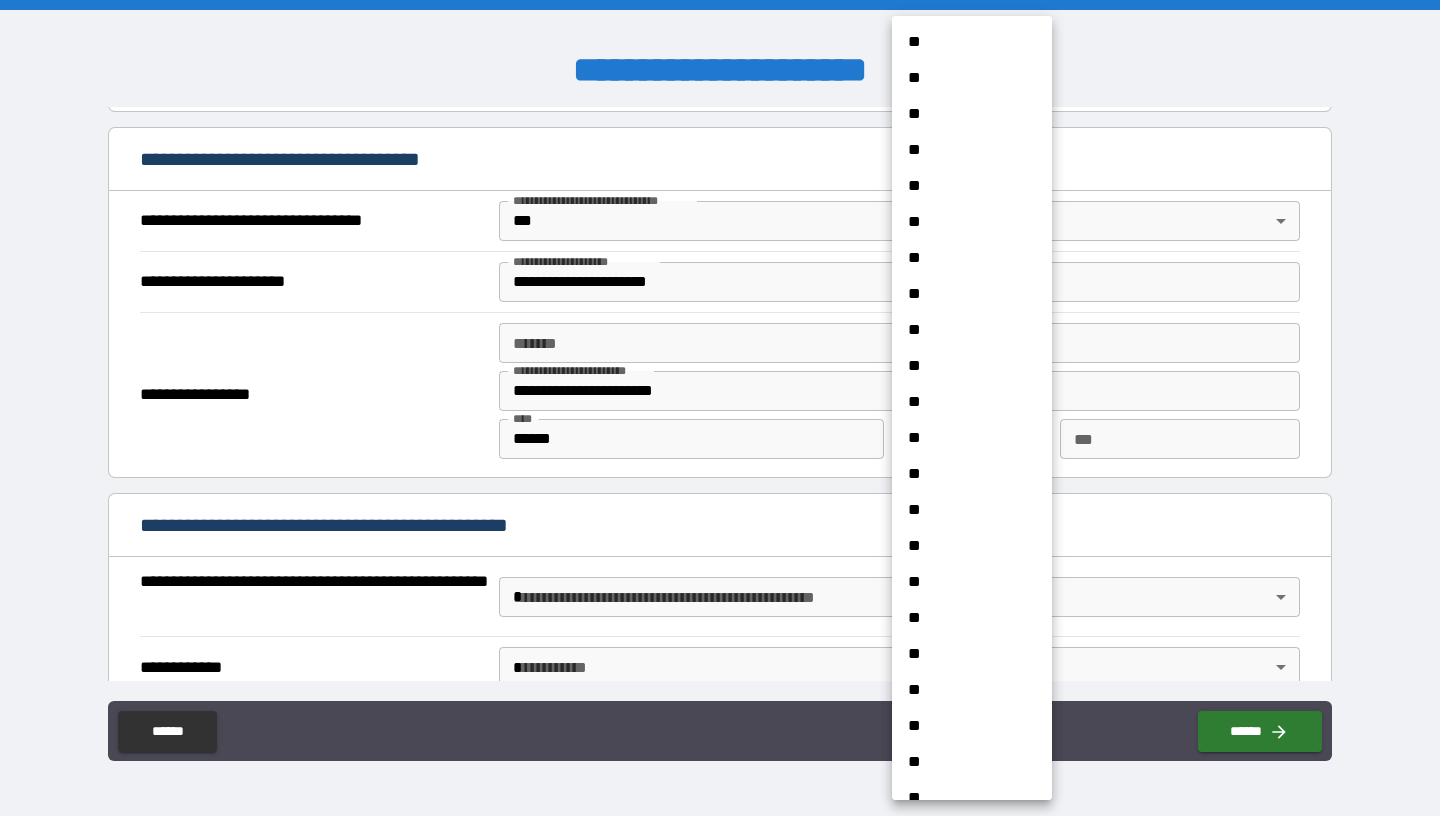 click on "**********" at bounding box center [720, 408] 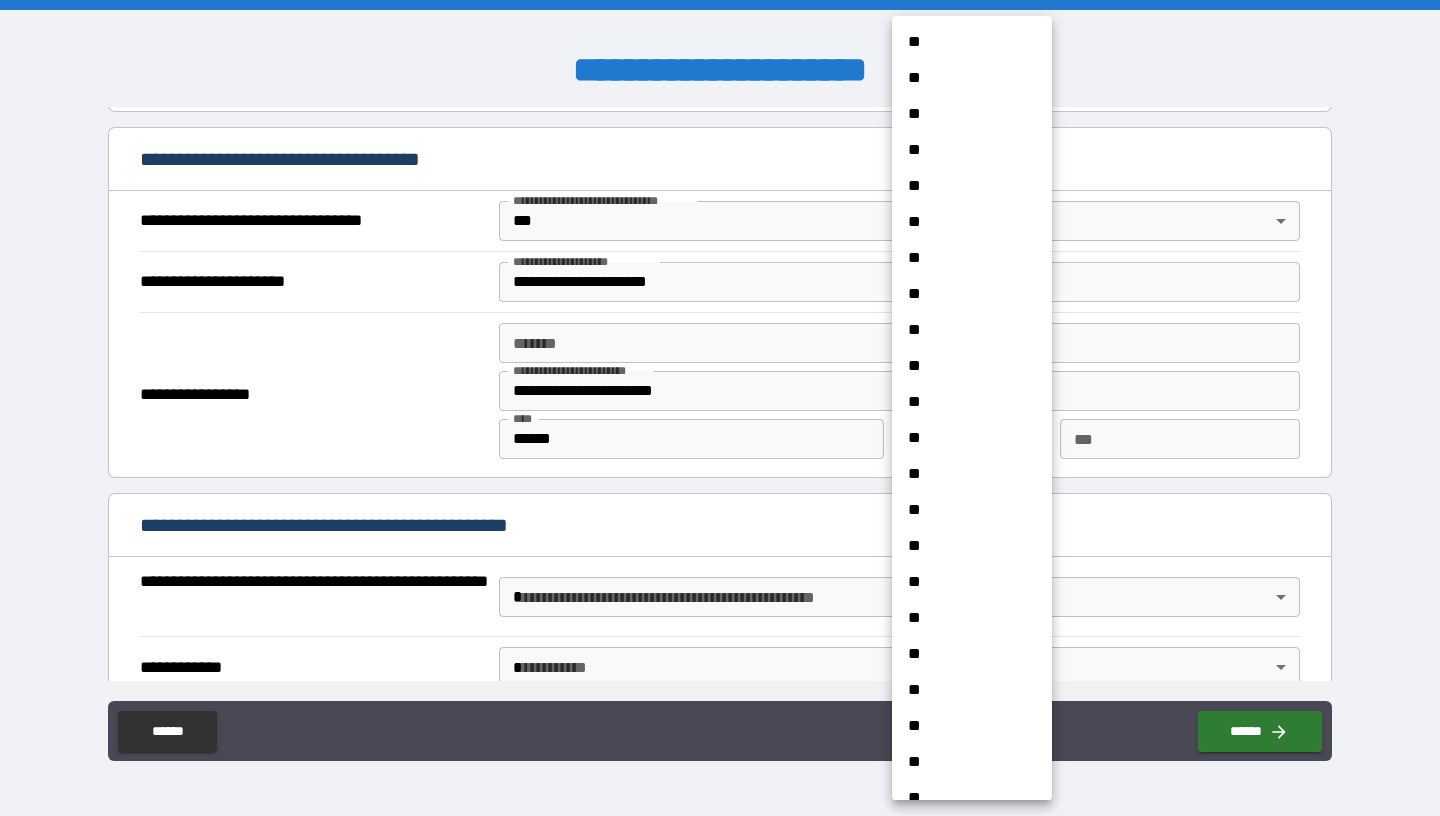 click on "**" at bounding box center (972, 438) 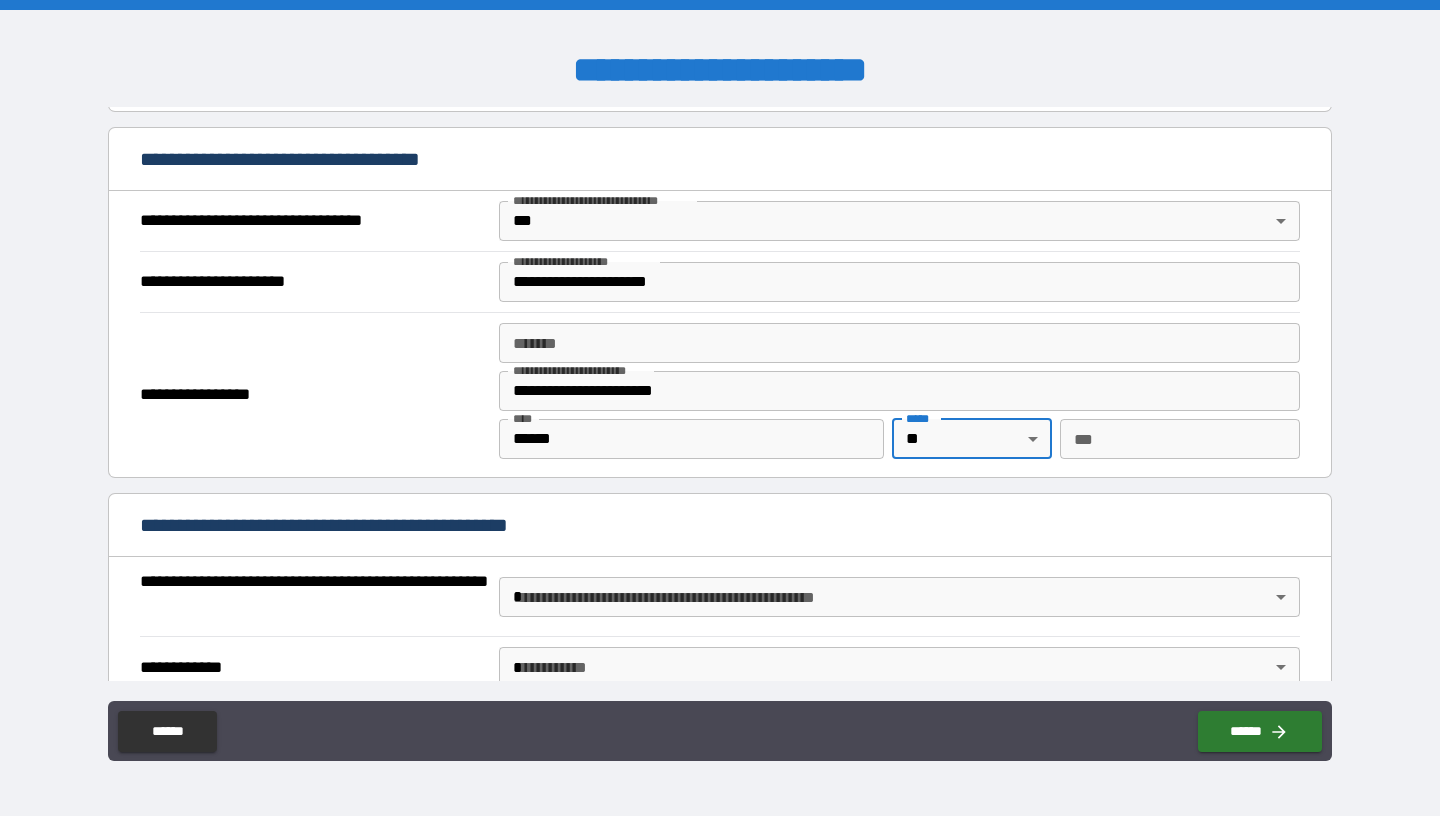 click on "***" at bounding box center [1180, 439] 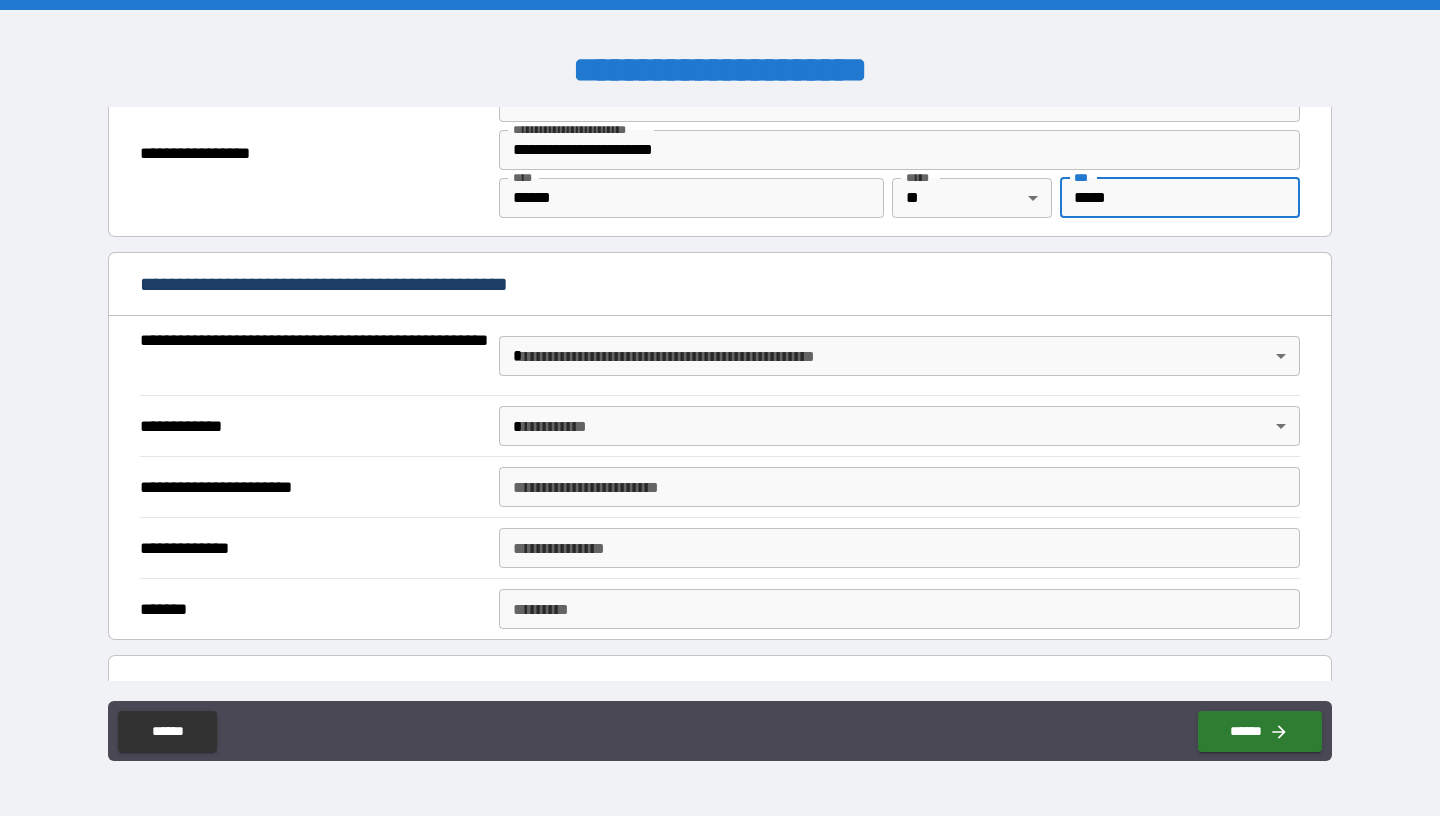scroll, scrollTop: 1370, scrollLeft: 0, axis: vertical 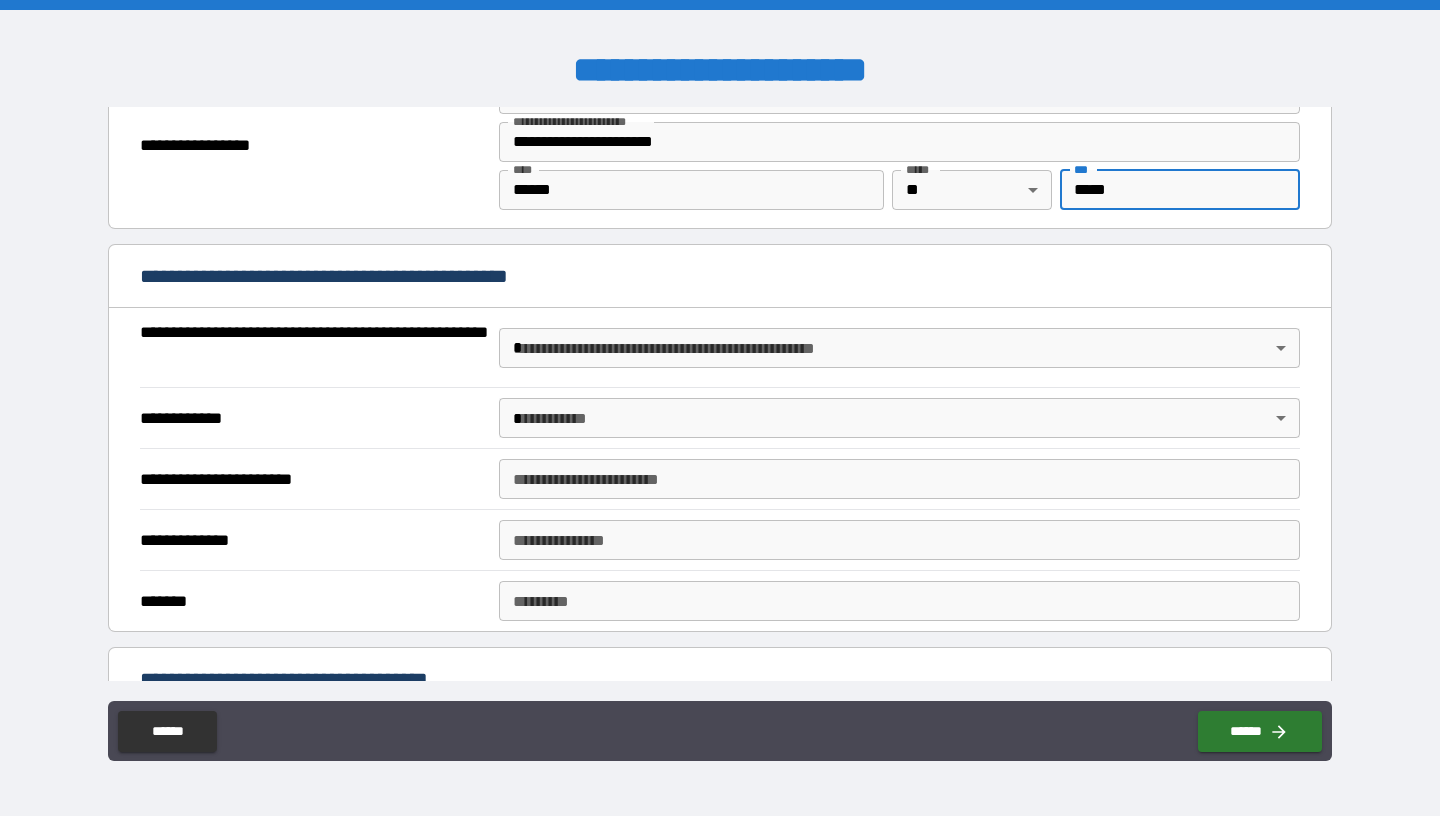 type on "*****" 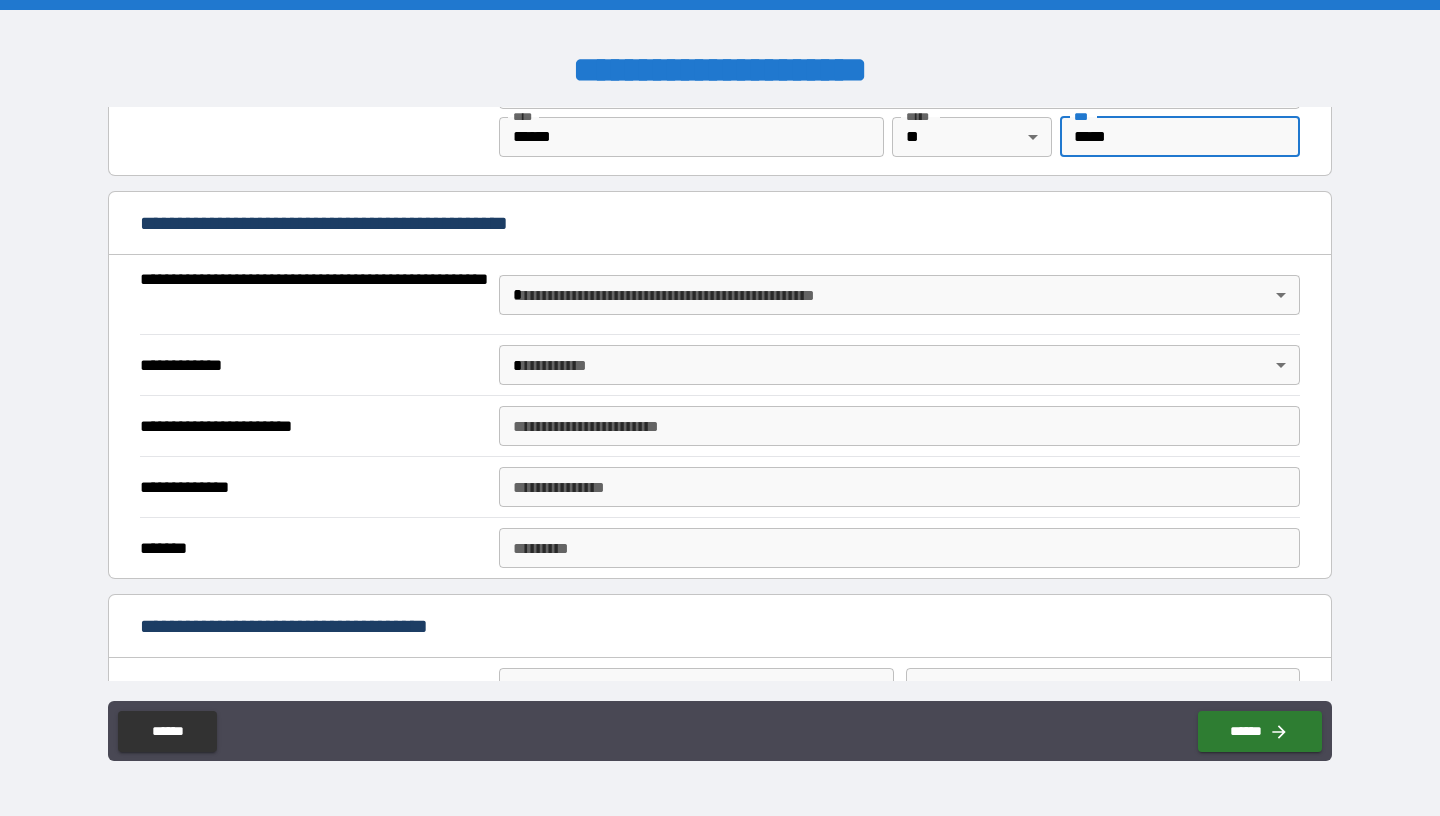 scroll, scrollTop: 1426, scrollLeft: 0, axis: vertical 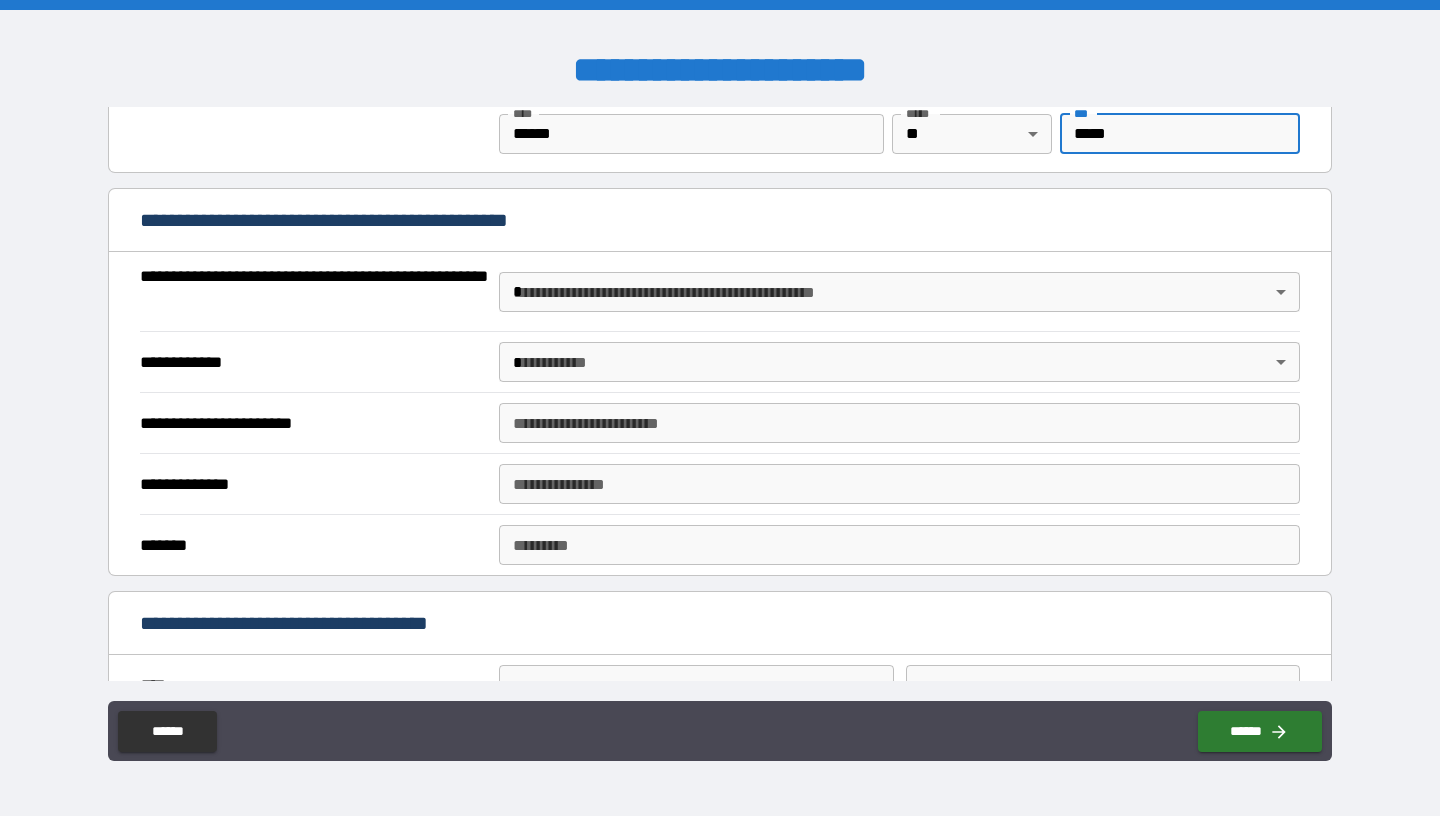 click on "**********" at bounding box center (720, 408) 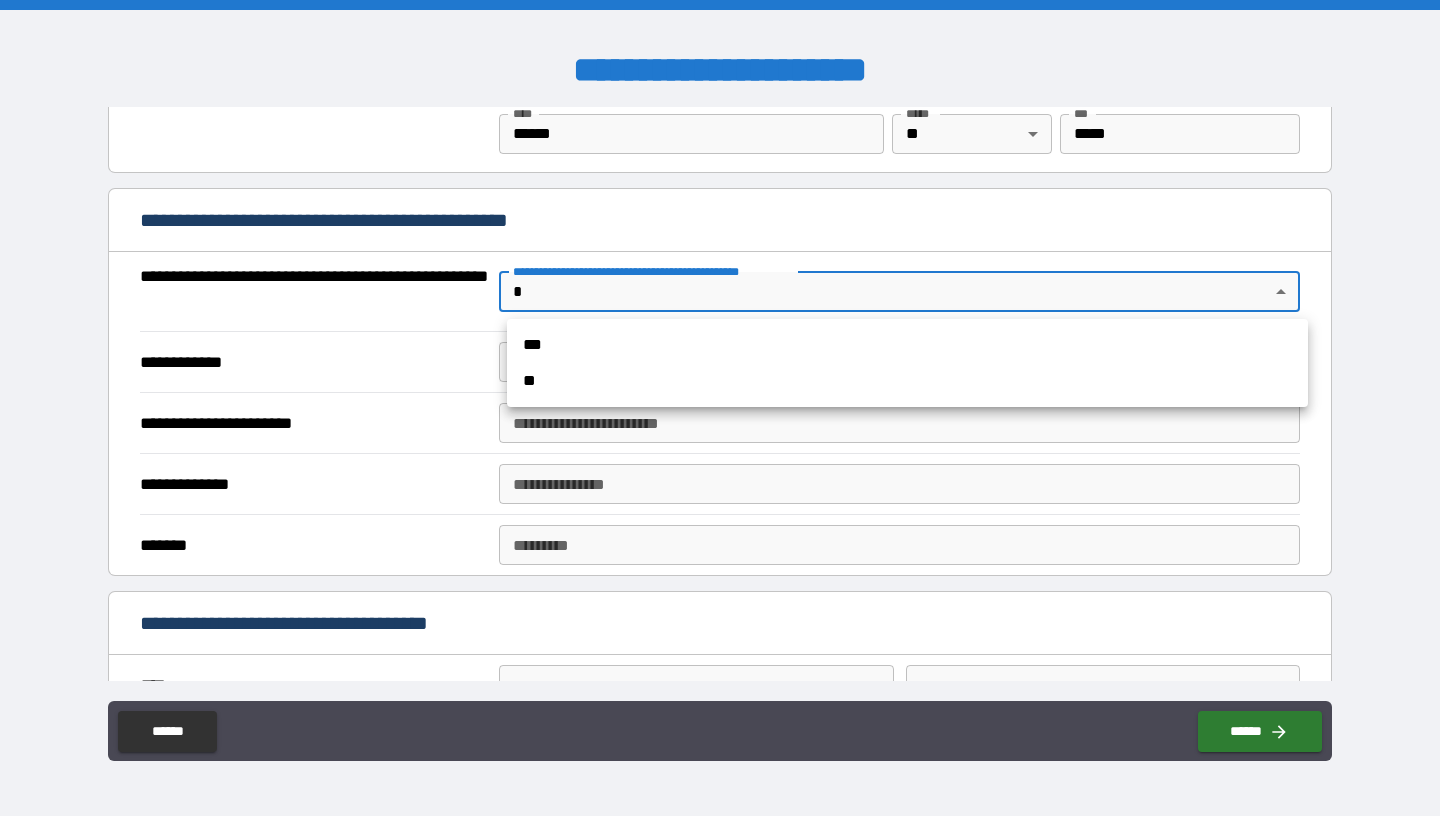 click on "***" at bounding box center (907, 345) 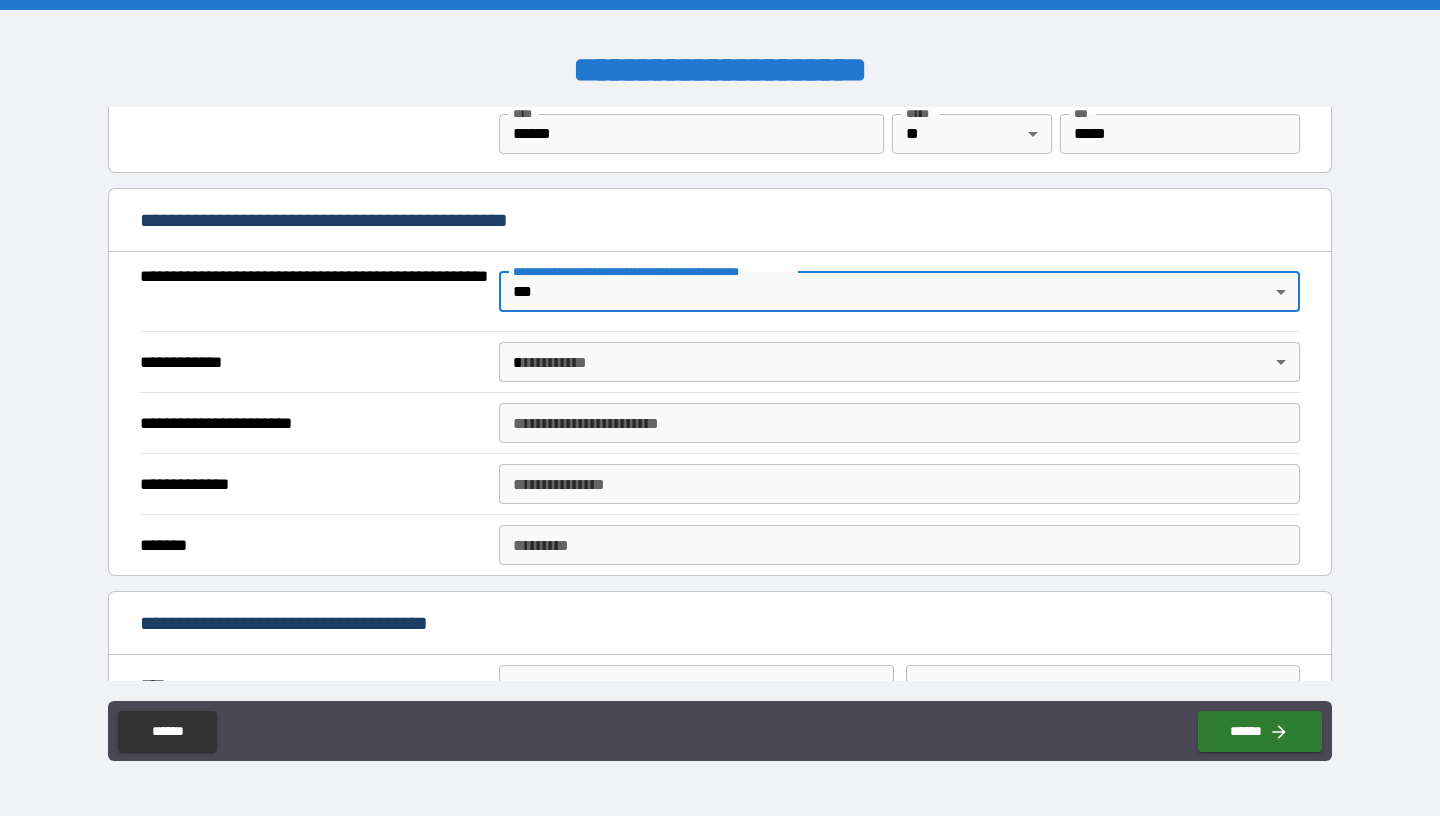 type on "*" 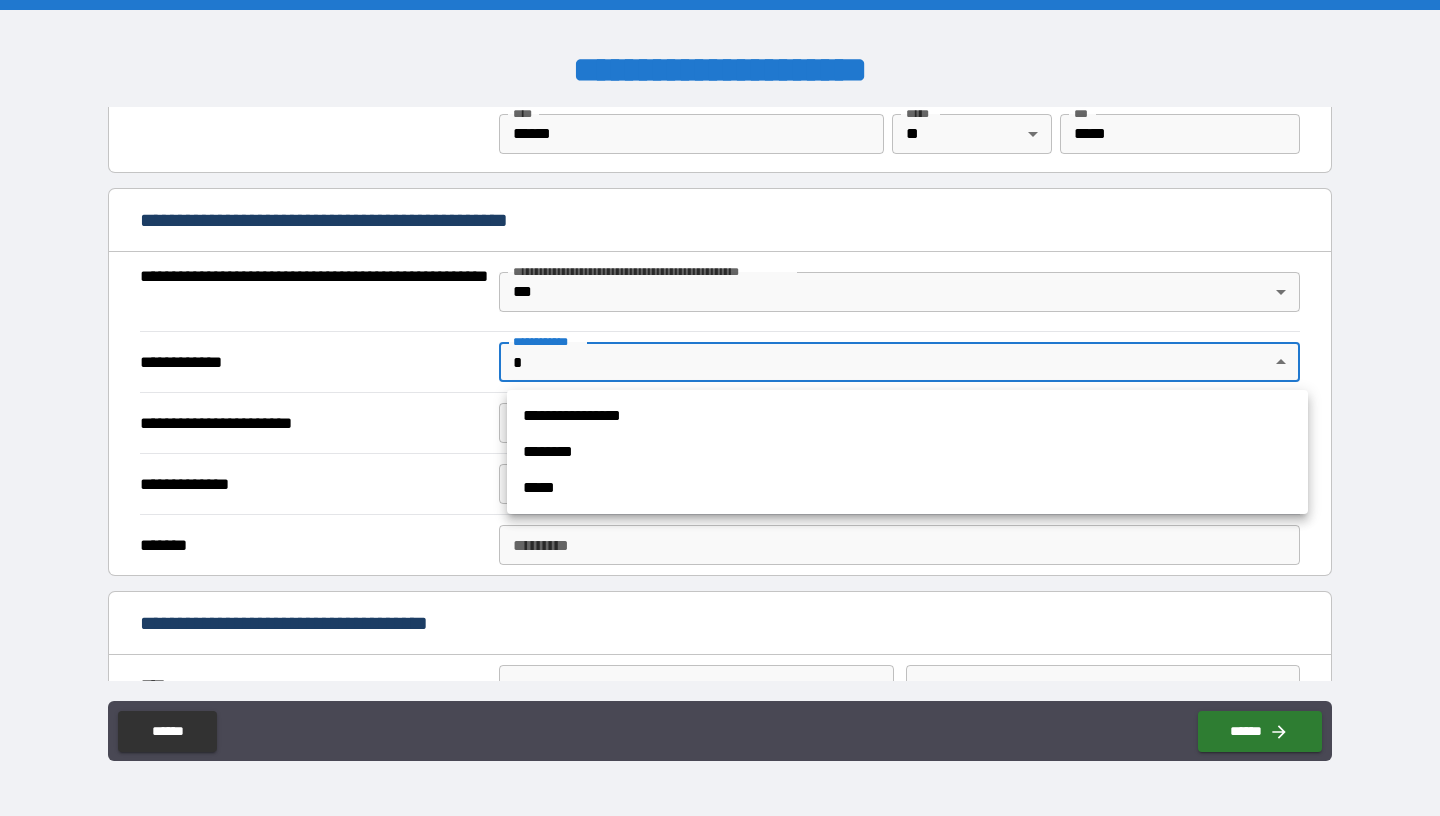 click on "**********" at bounding box center [907, 416] 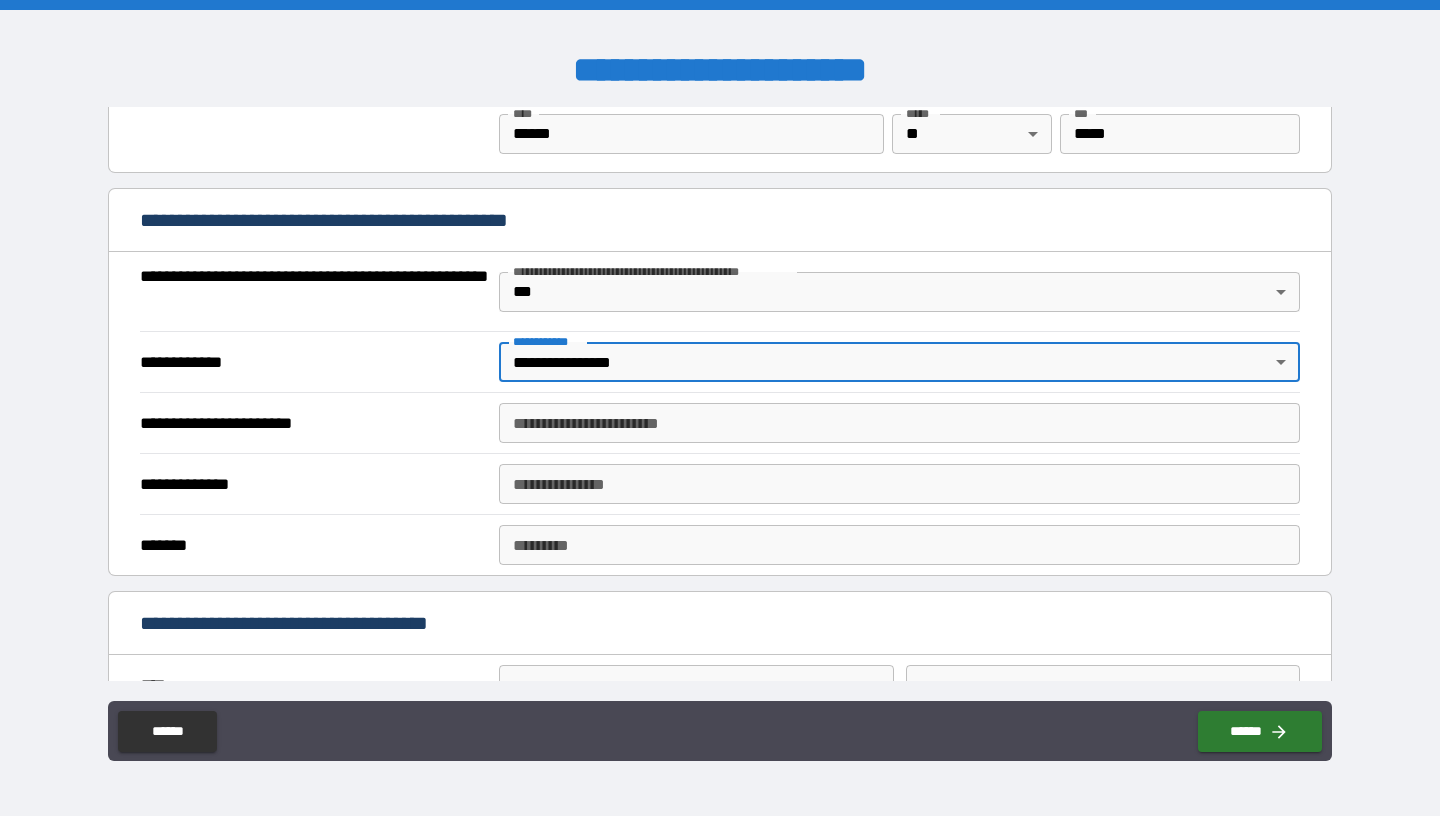 click on "**********" at bounding box center (899, 423) 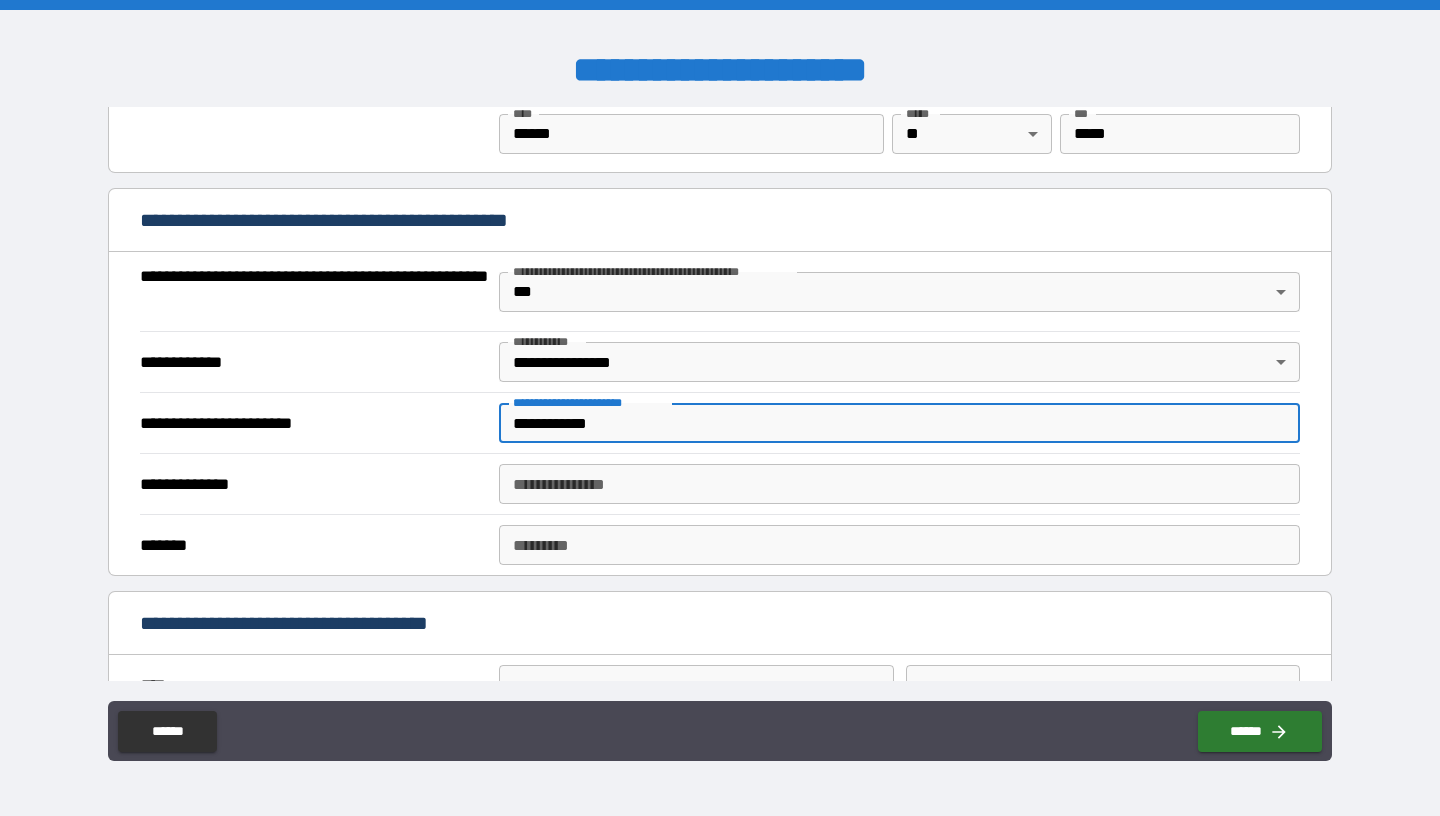 type on "**********" 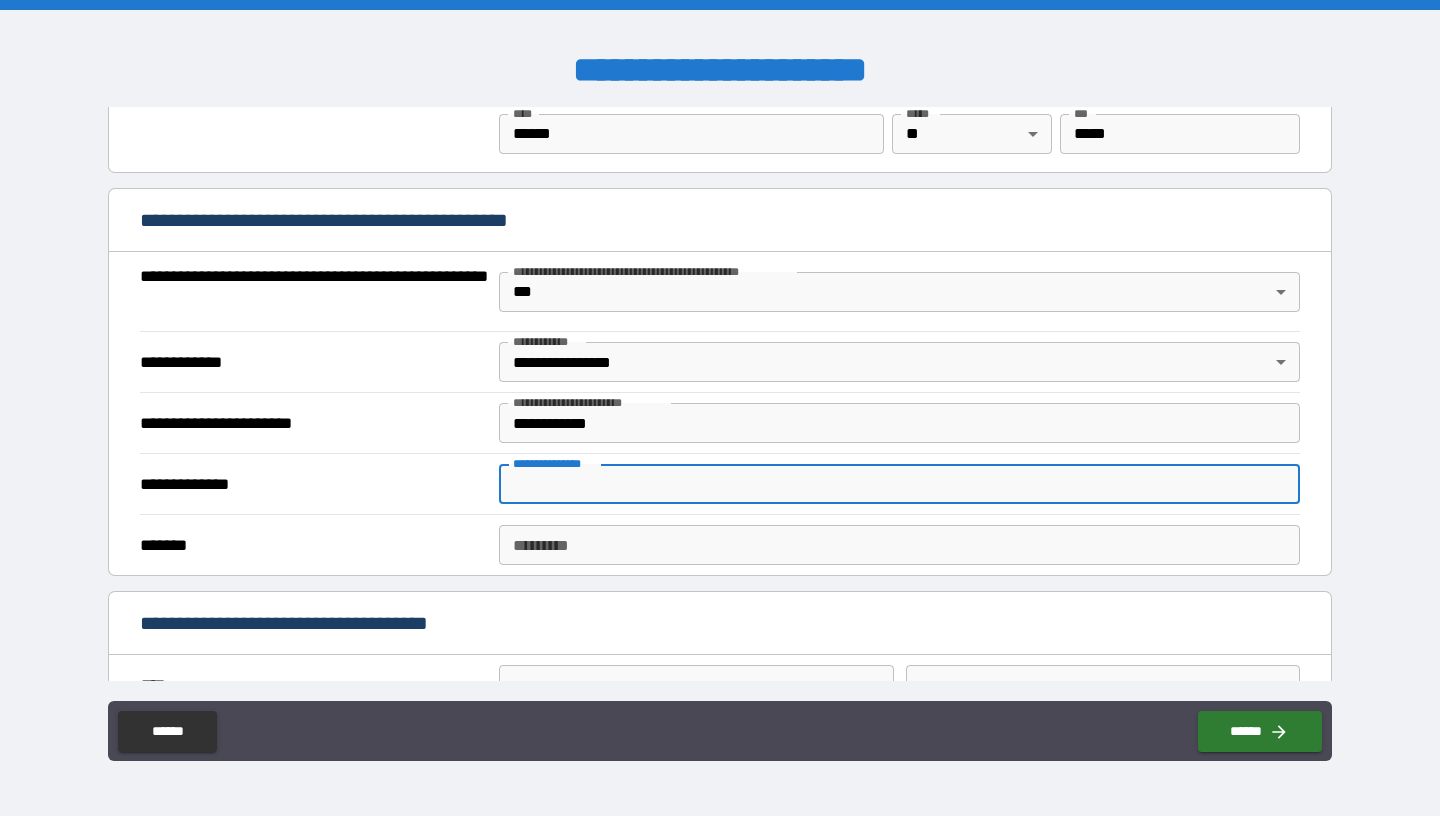 click on "**********" at bounding box center (899, 484) 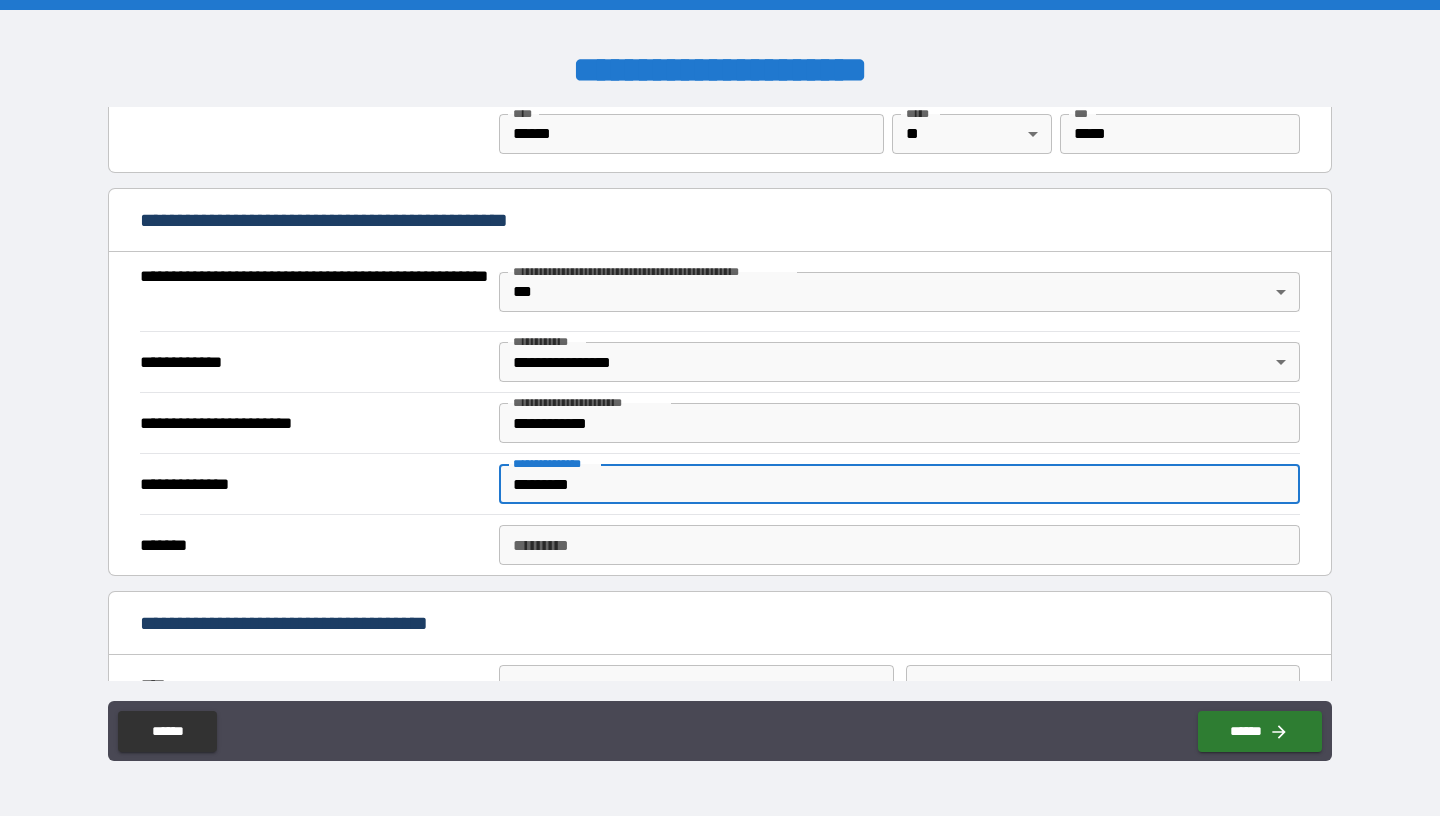 type on "*********" 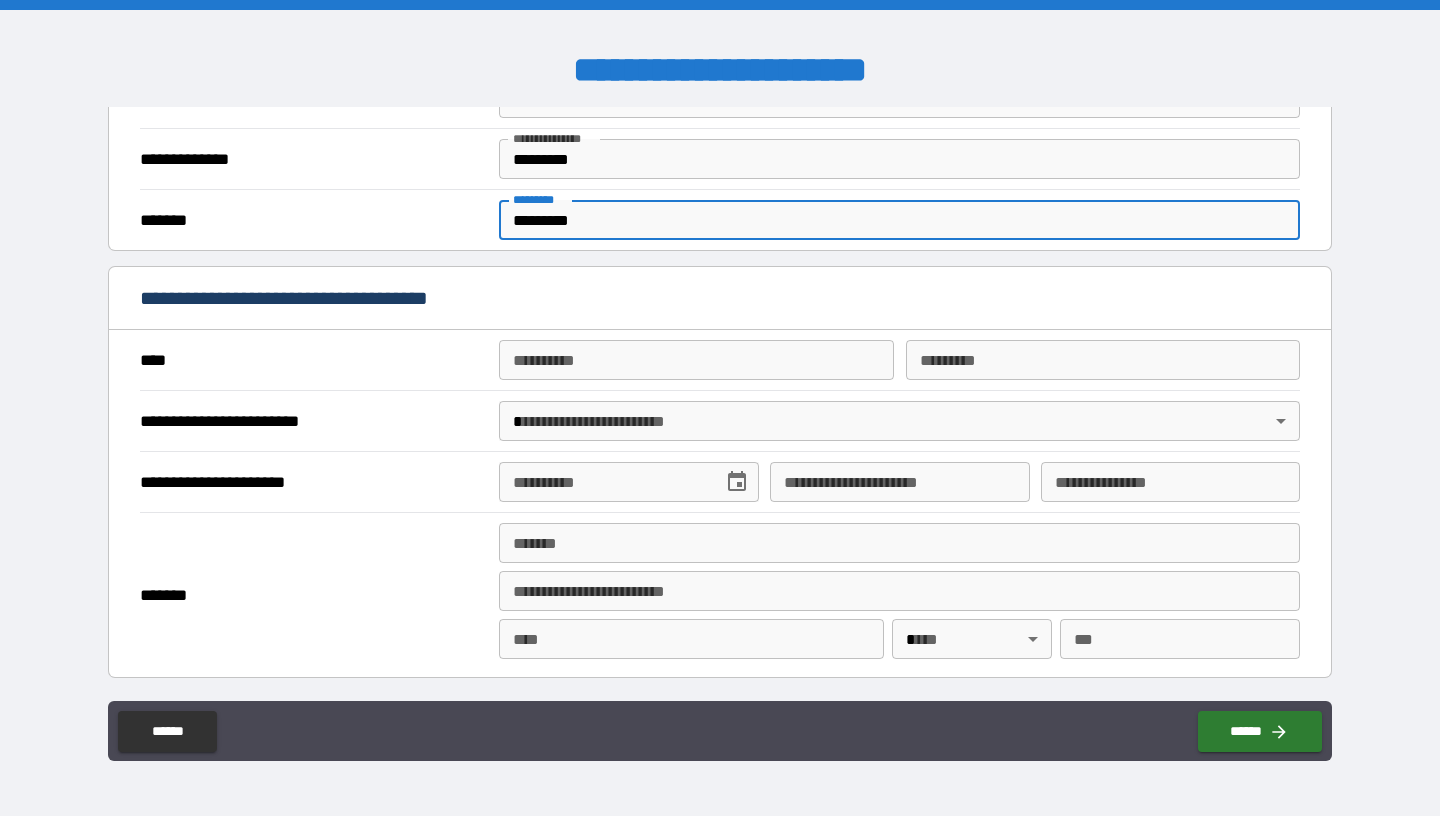 scroll, scrollTop: 1752, scrollLeft: 0, axis: vertical 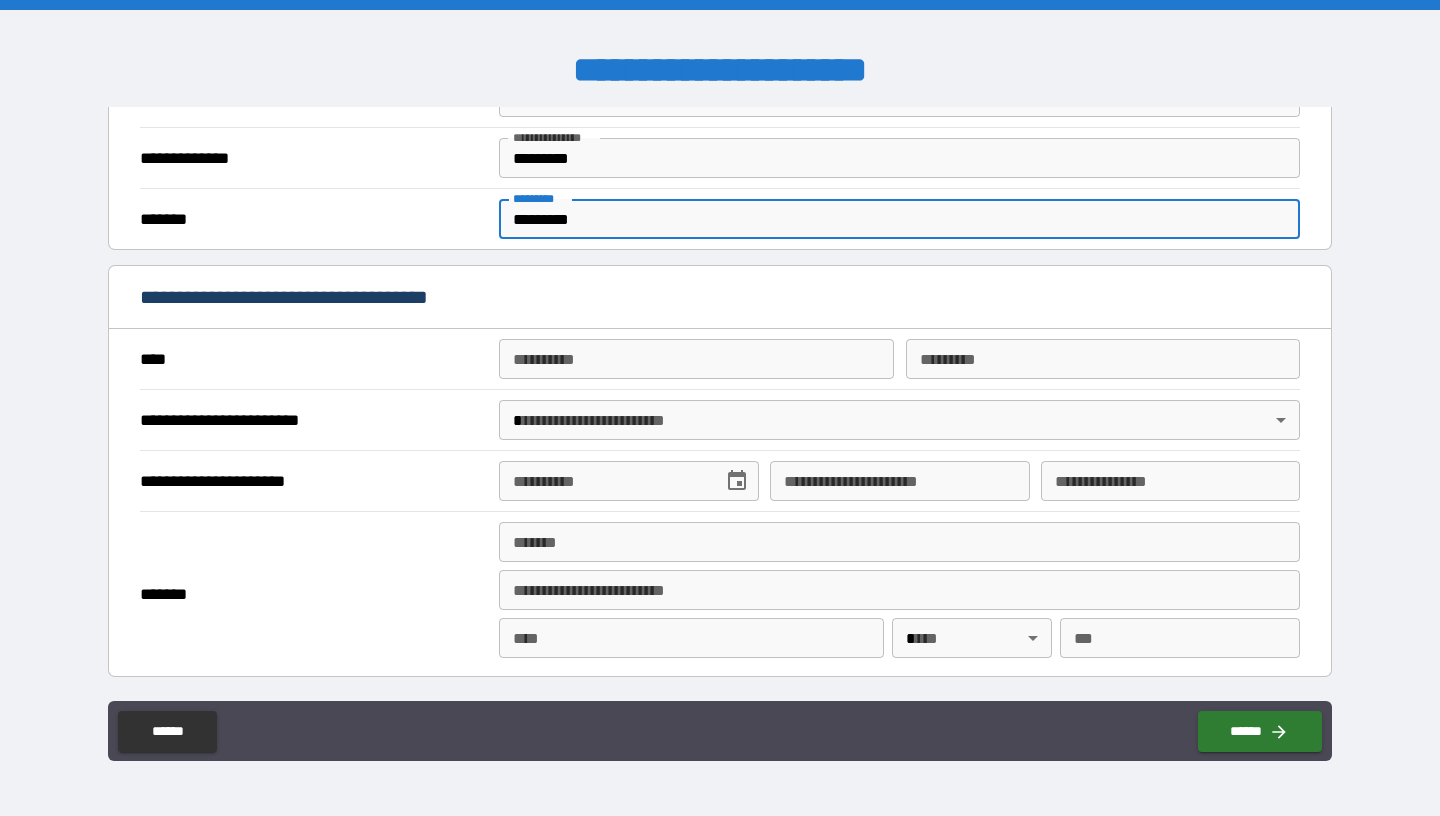 type on "*********" 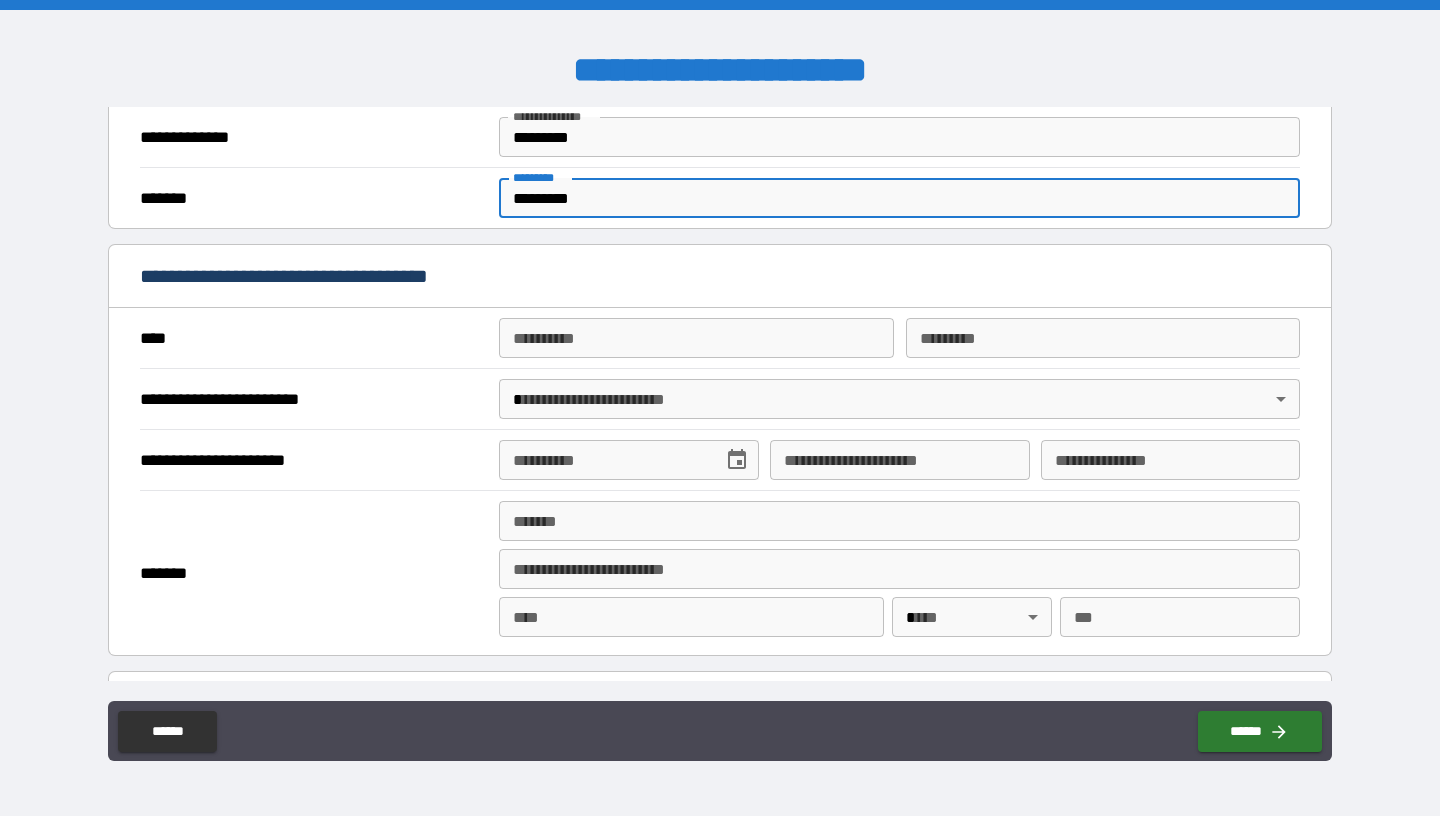scroll, scrollTop: 1780, scrollLeft: 0, axis: vertical 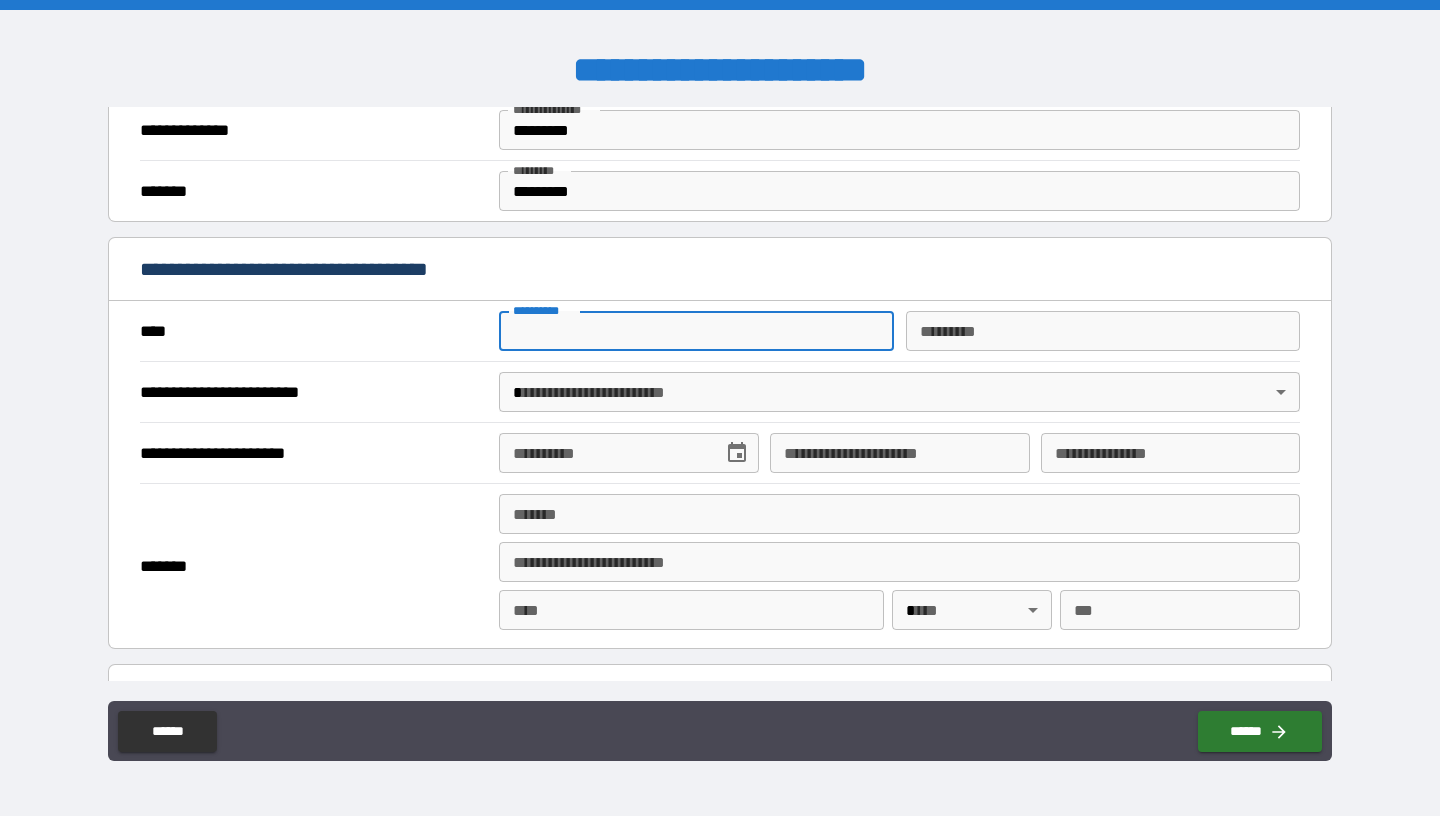 click on "**********" at bounding box center (696, 331) 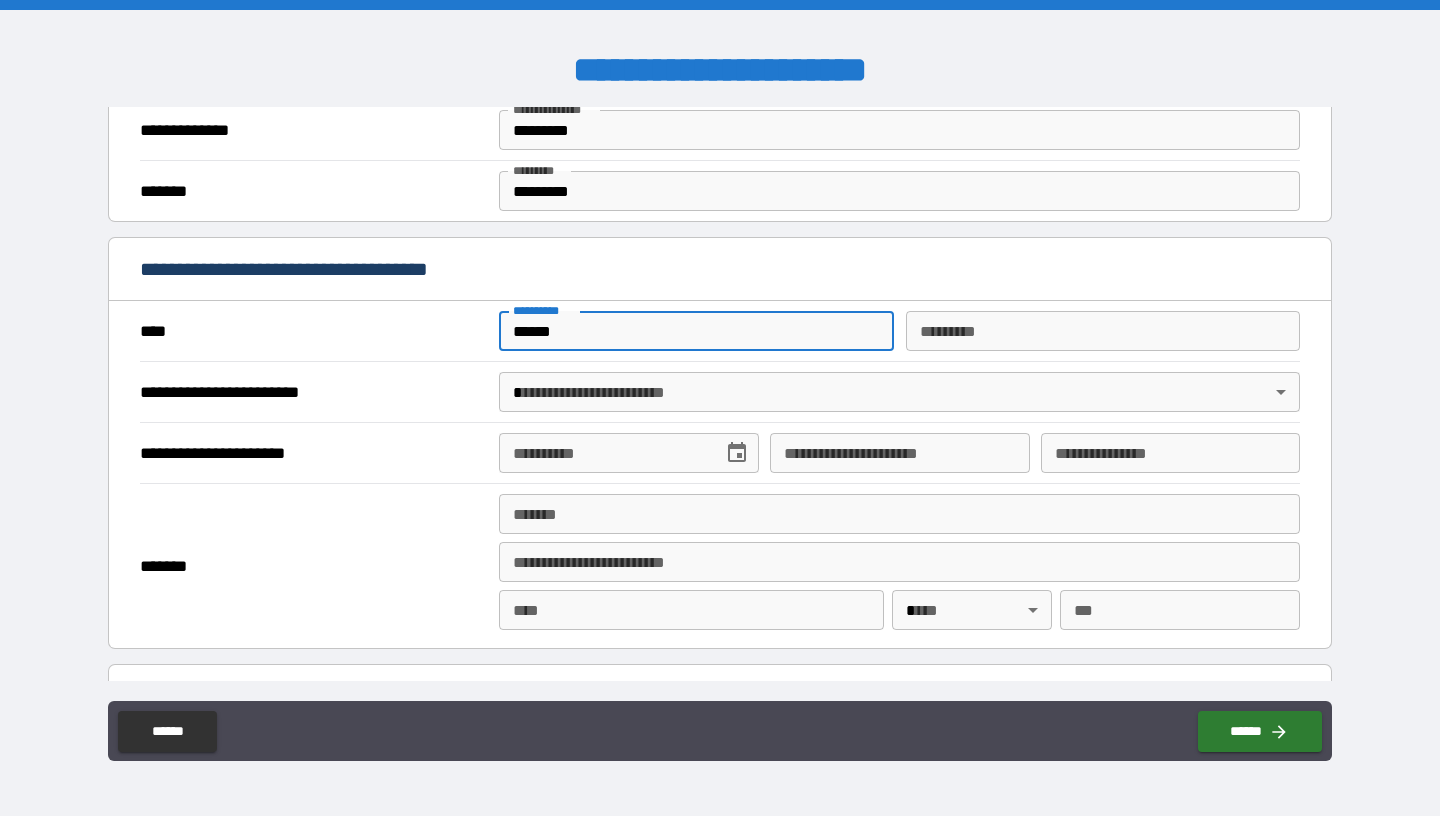 type on "******" 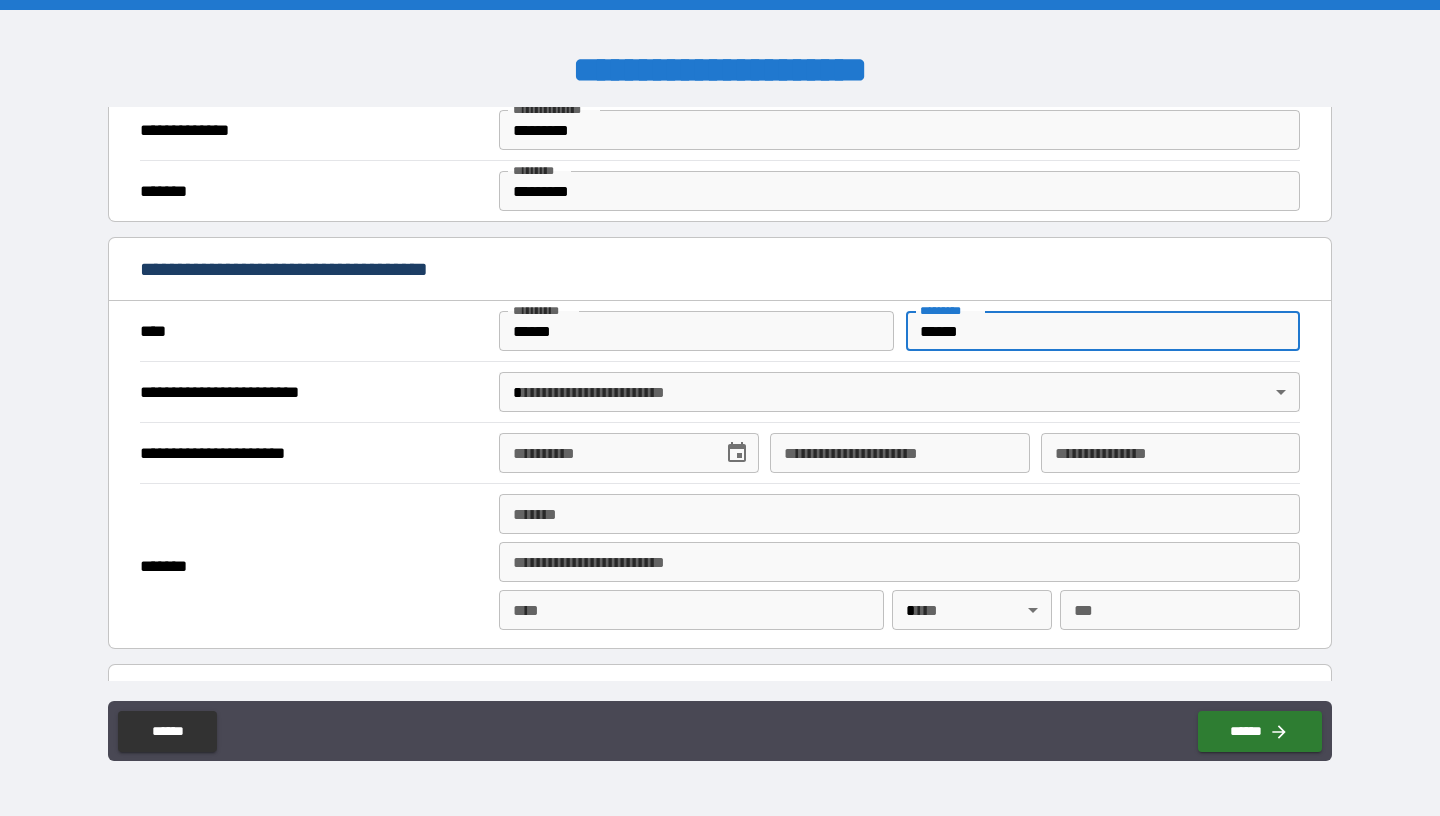 type on "******" 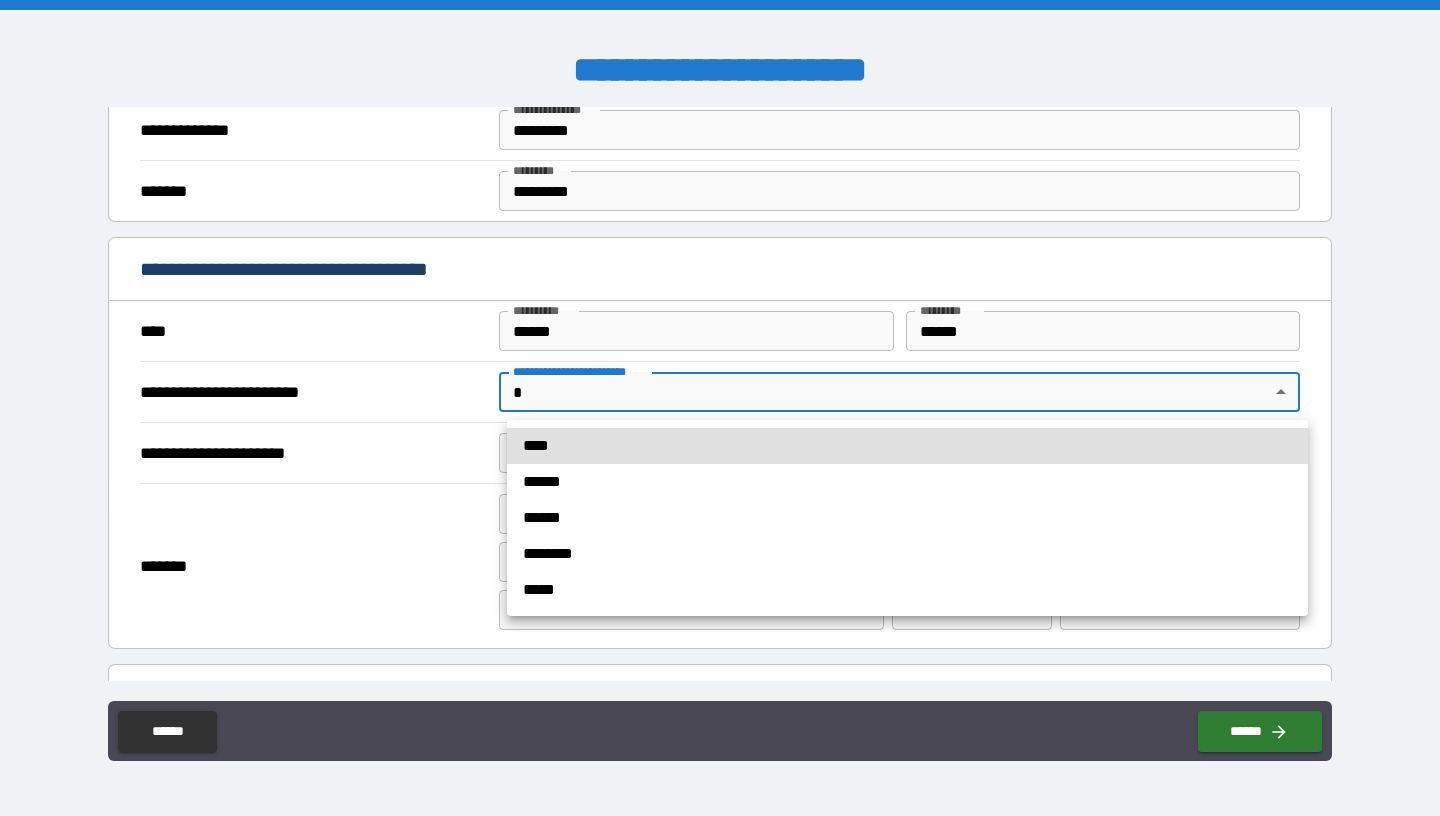 click on "**********" at bounding box center [720, 408] 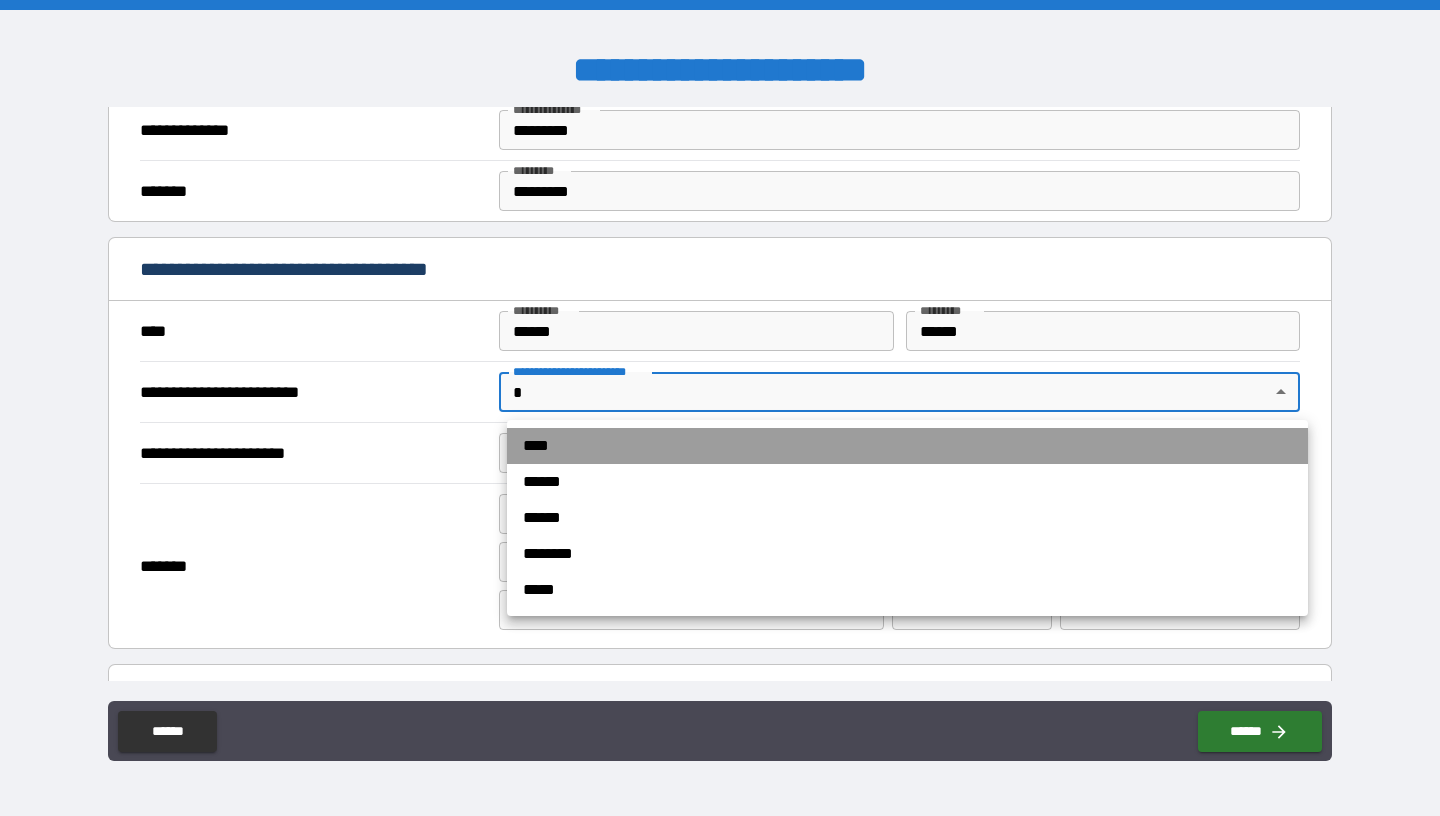 click on "****" at bounding box center (907, 446) 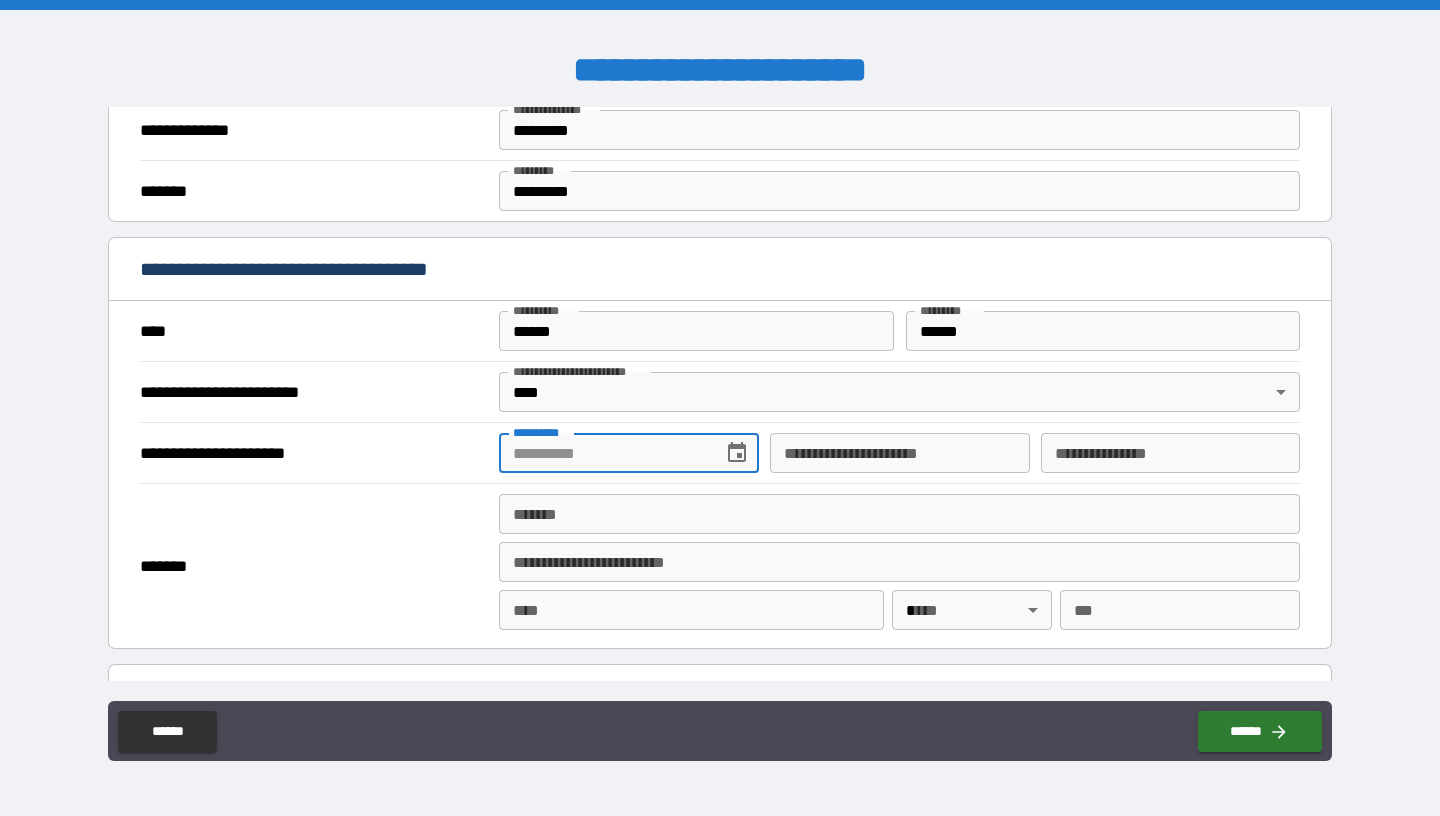 click on "**********" at bounding box center [603, 453] 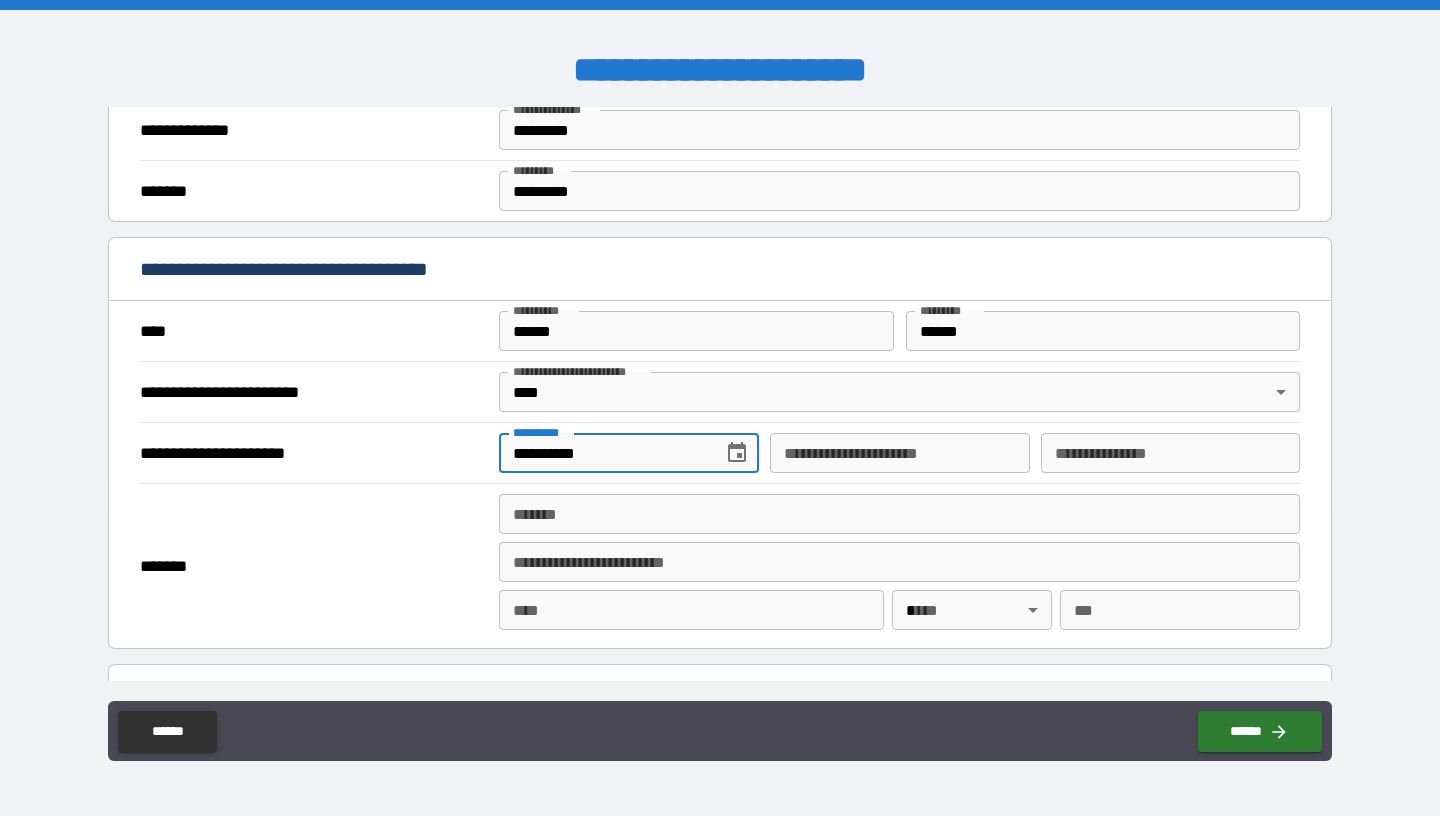 type on "**********" 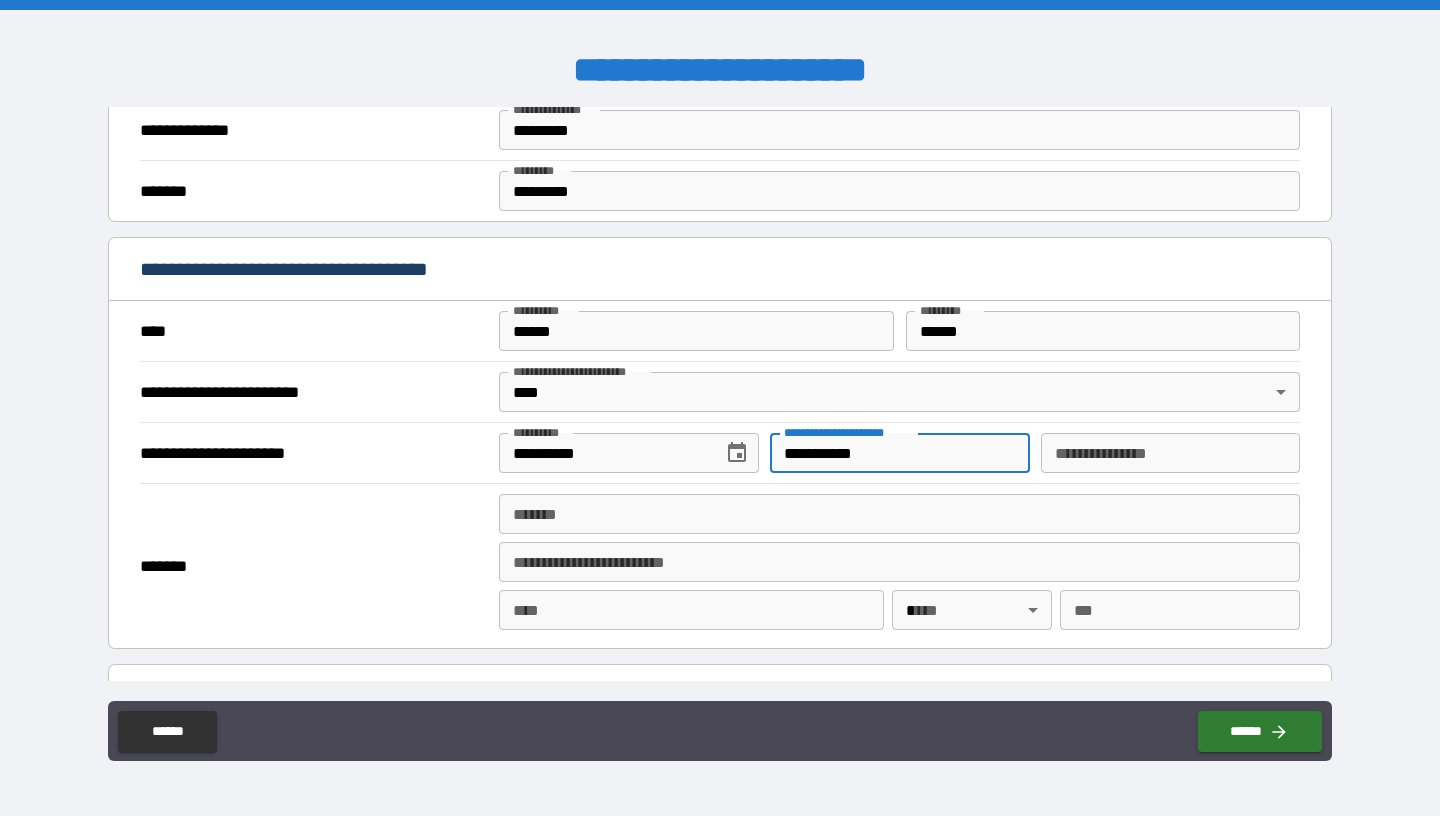 type on "**********" 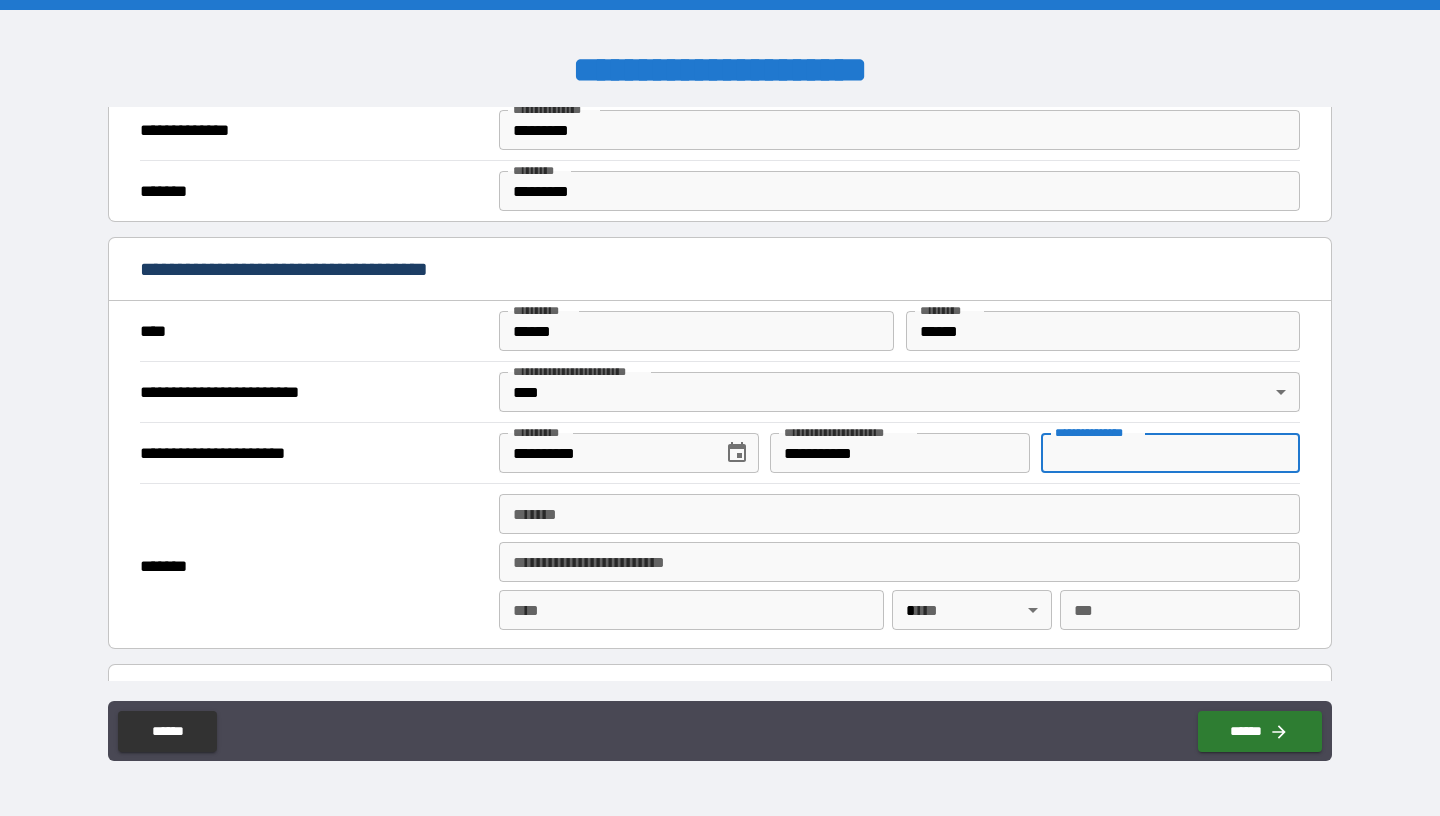 click on "**********" at bounding box center (1170, 453) 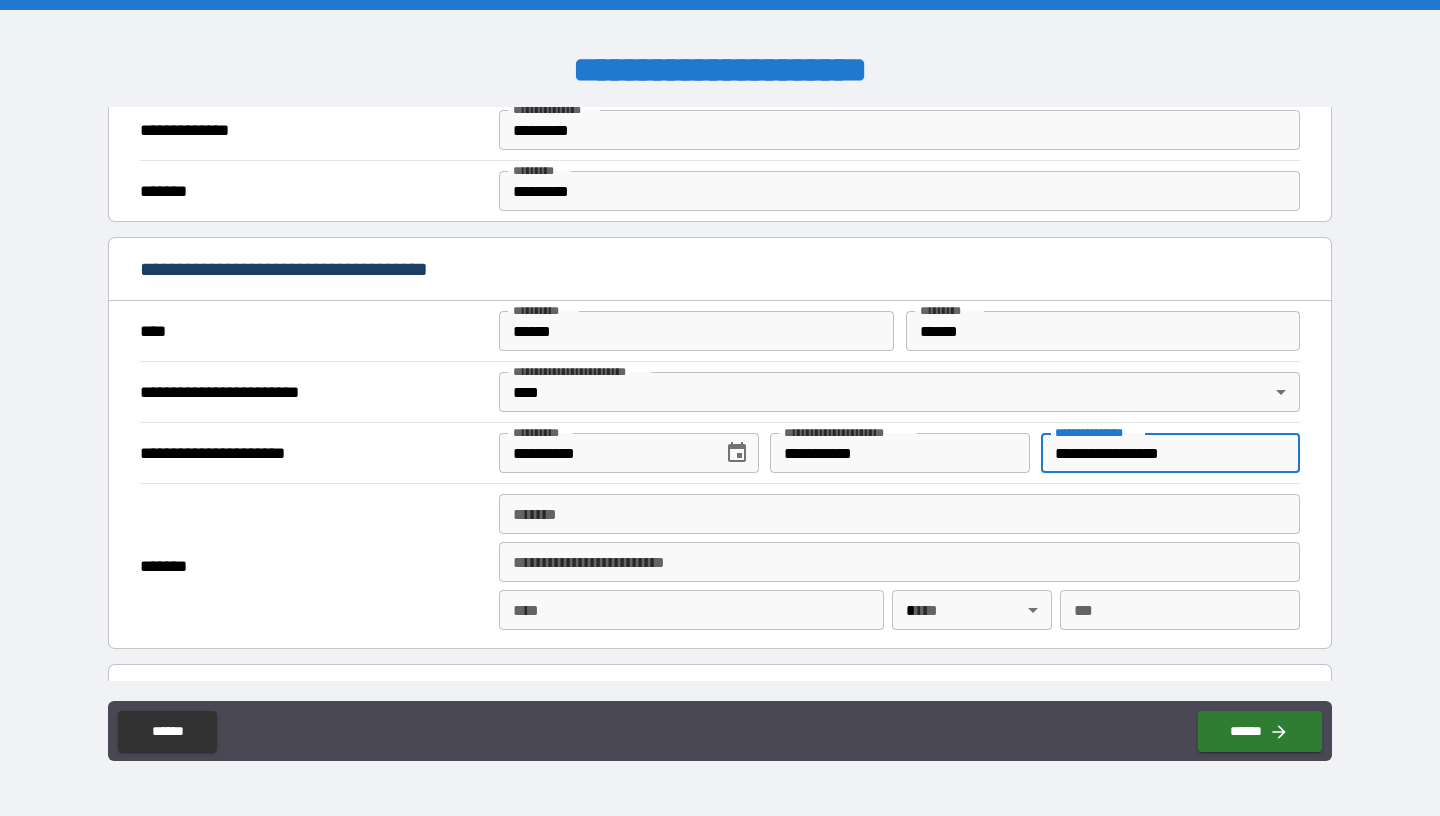 type on "**********" 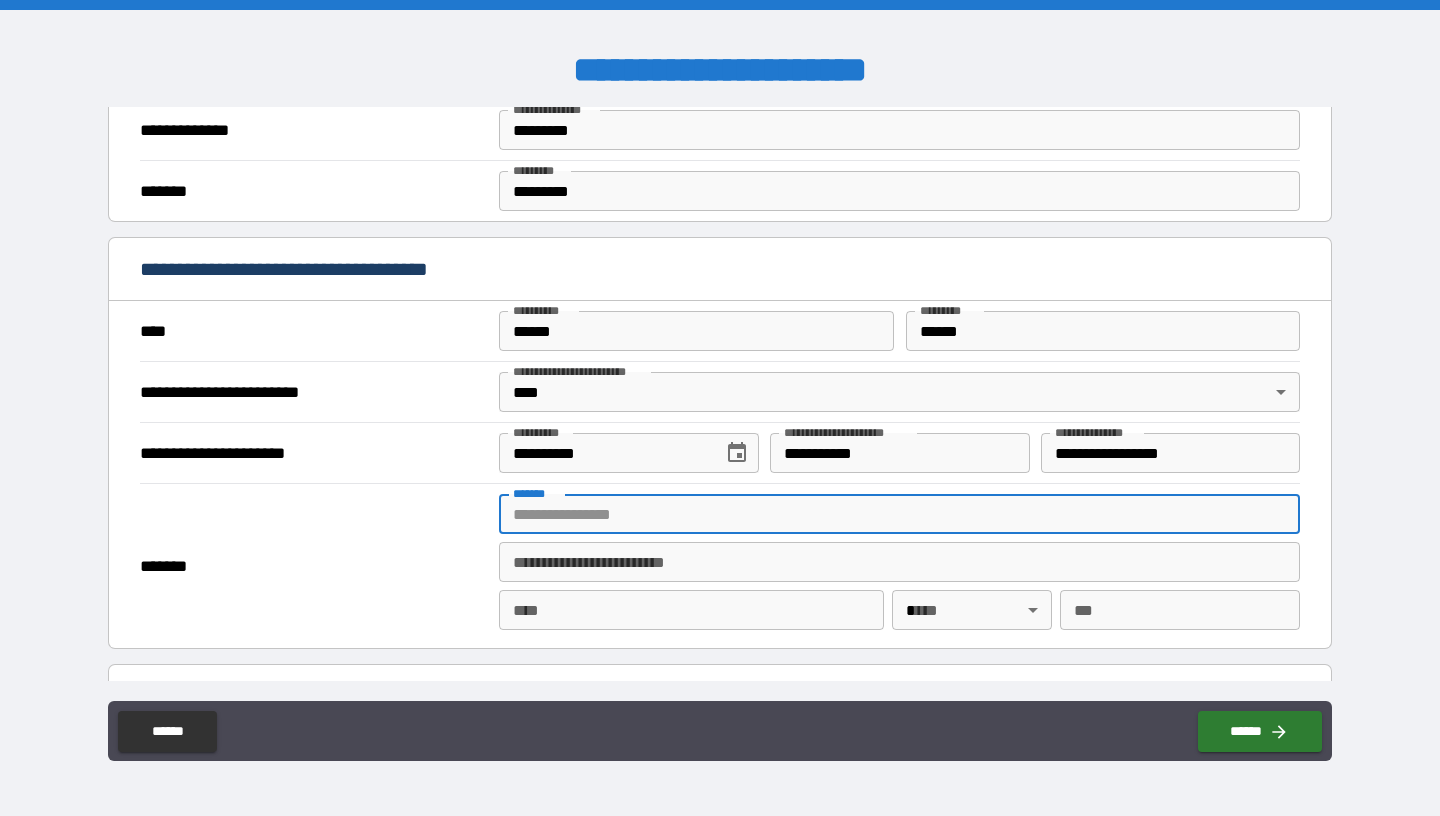click on "*******" at bounding box center (899, 514) 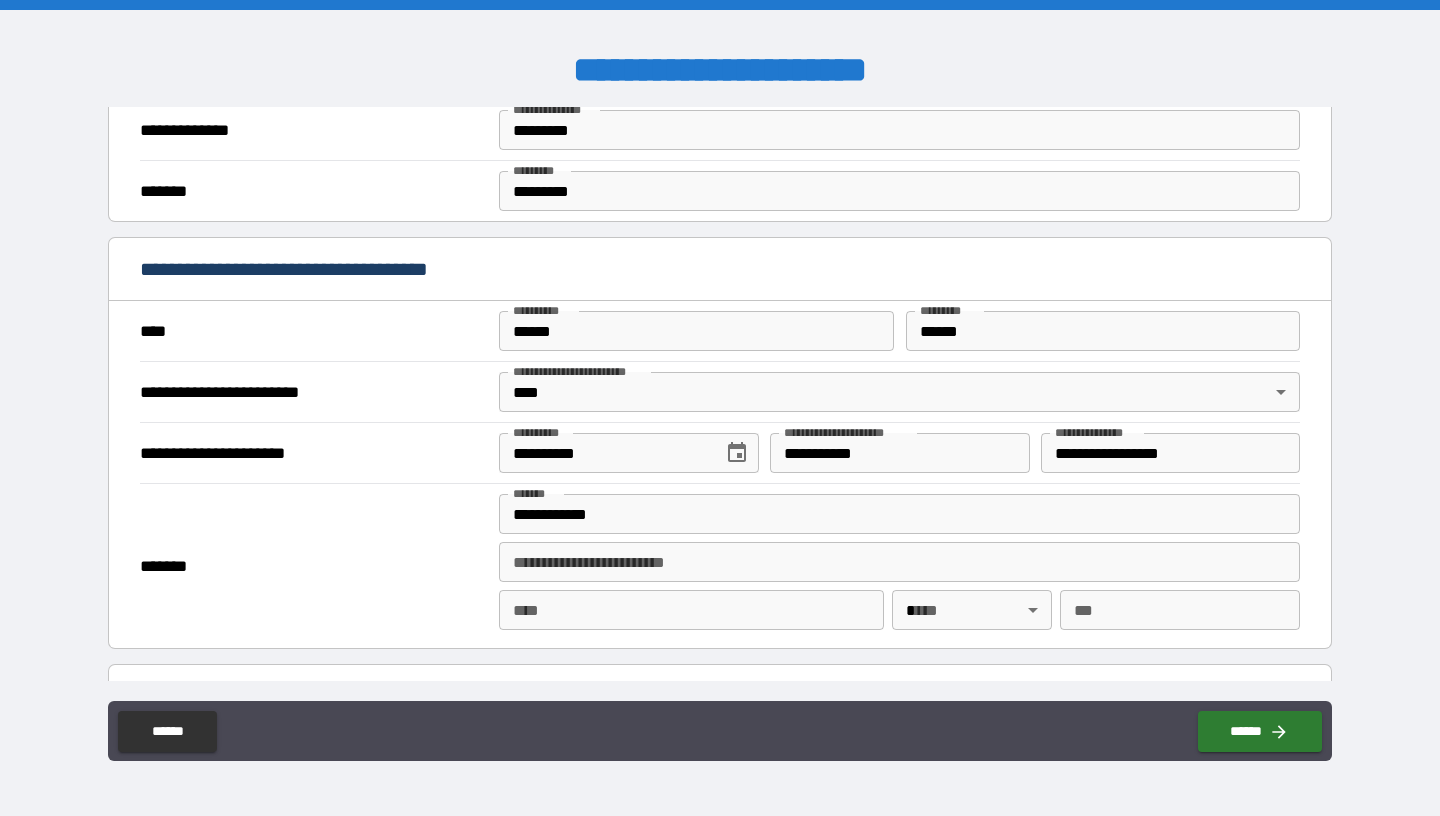 type on "**********" 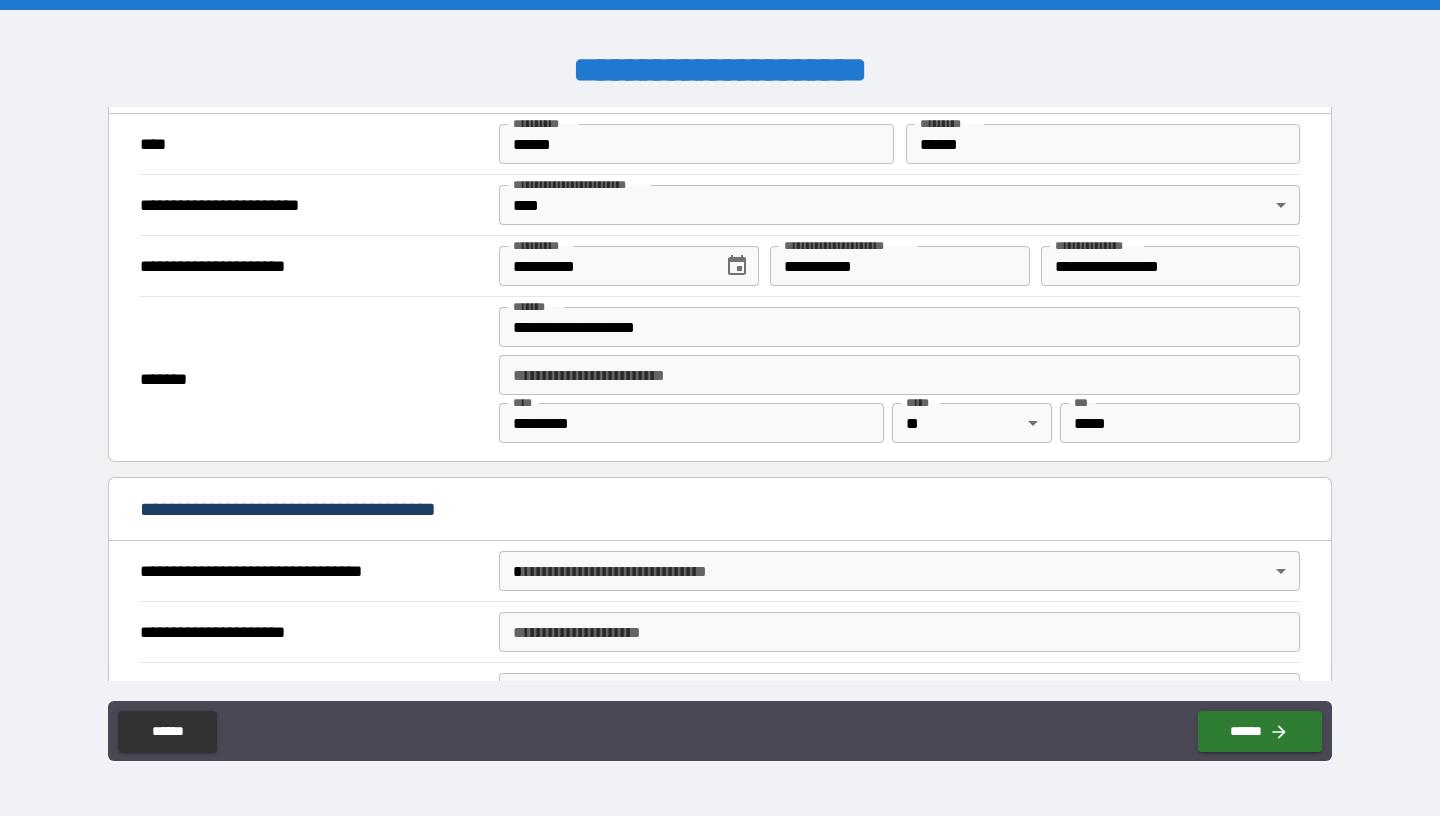 scroll, scrollTop: 2085, scrollLeft: 0, axis: vertical 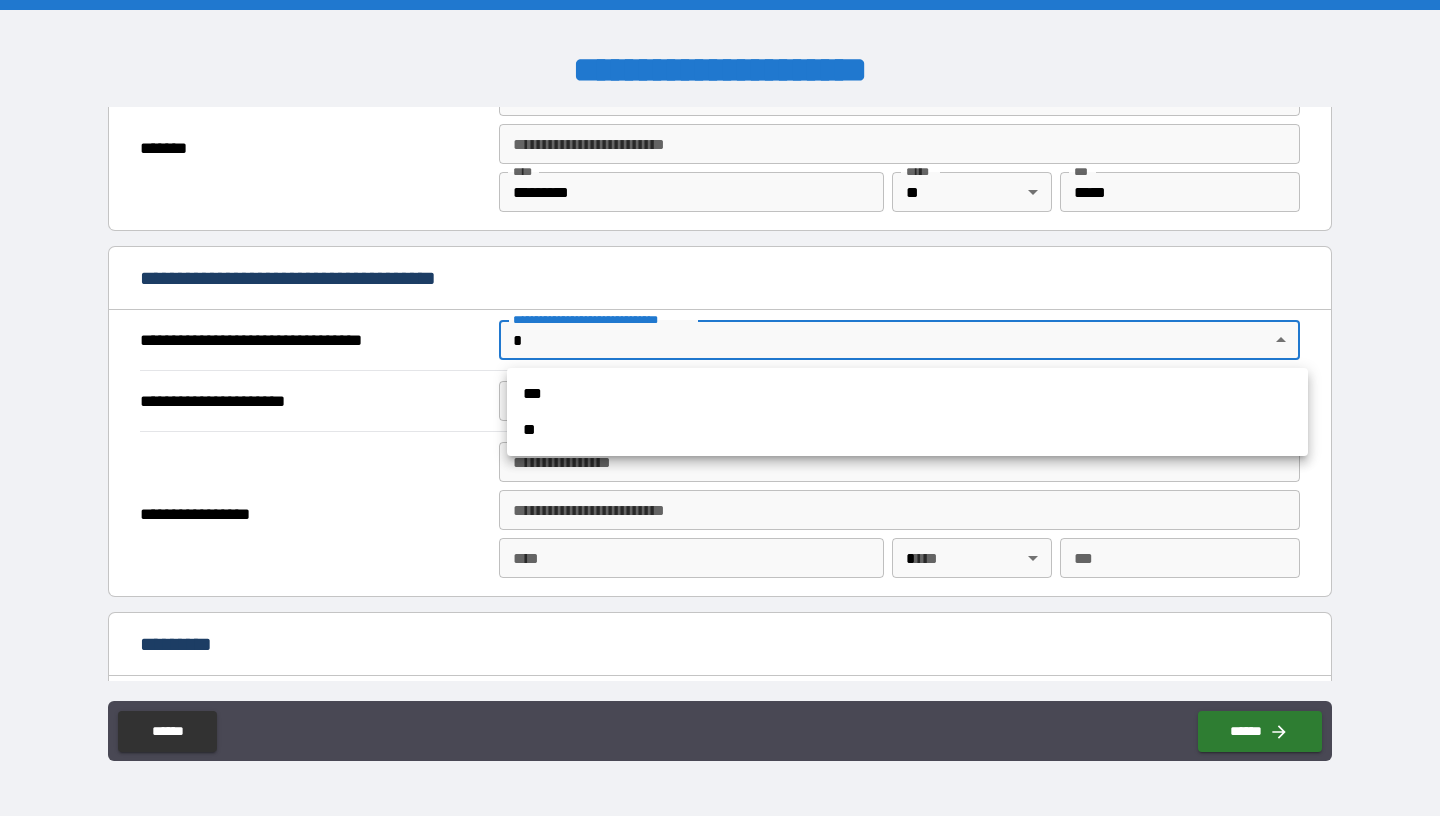 click on "**********" at bounding box center [720, 408] 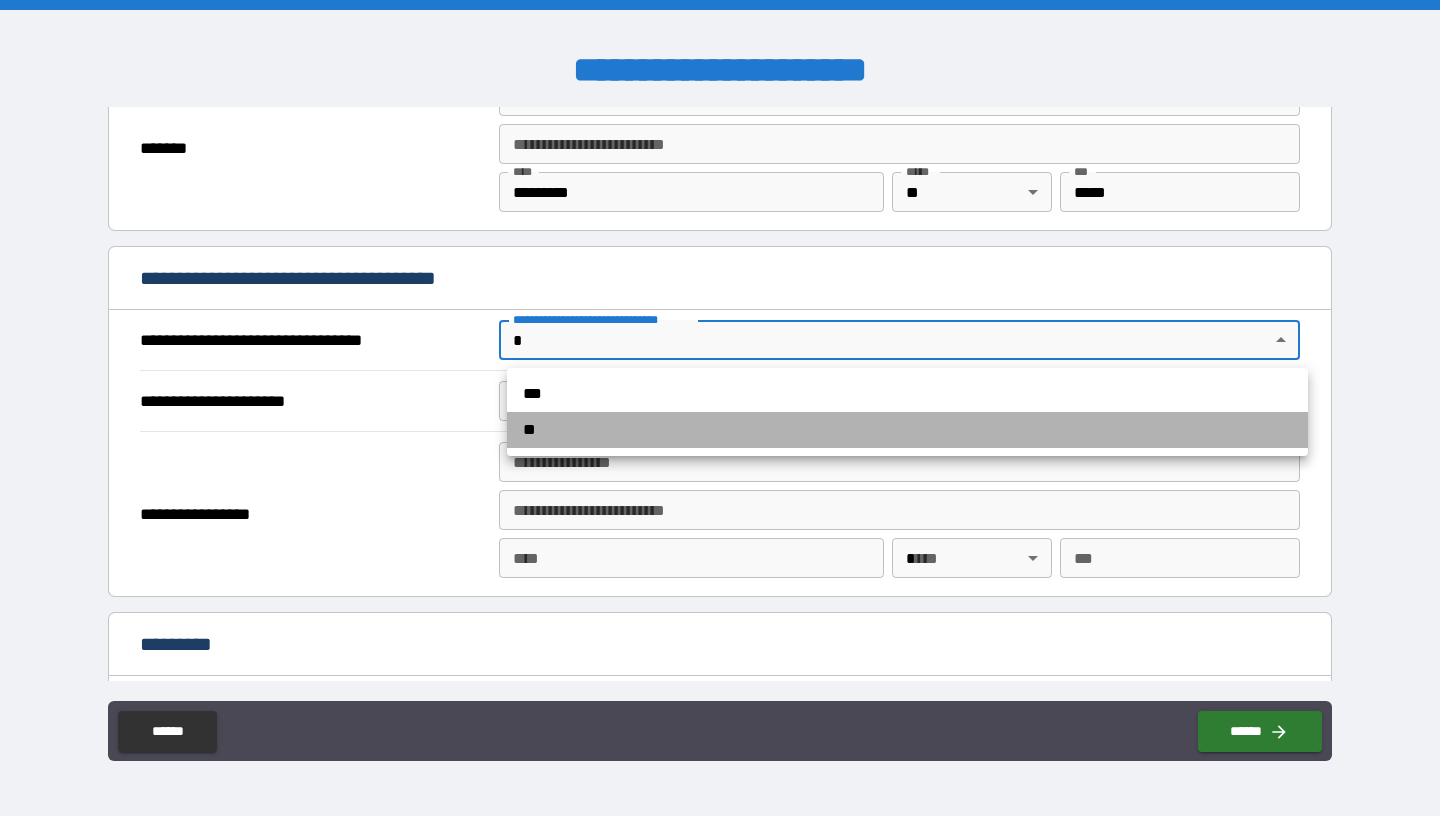 click on "**" at bounding box center (907, 430) 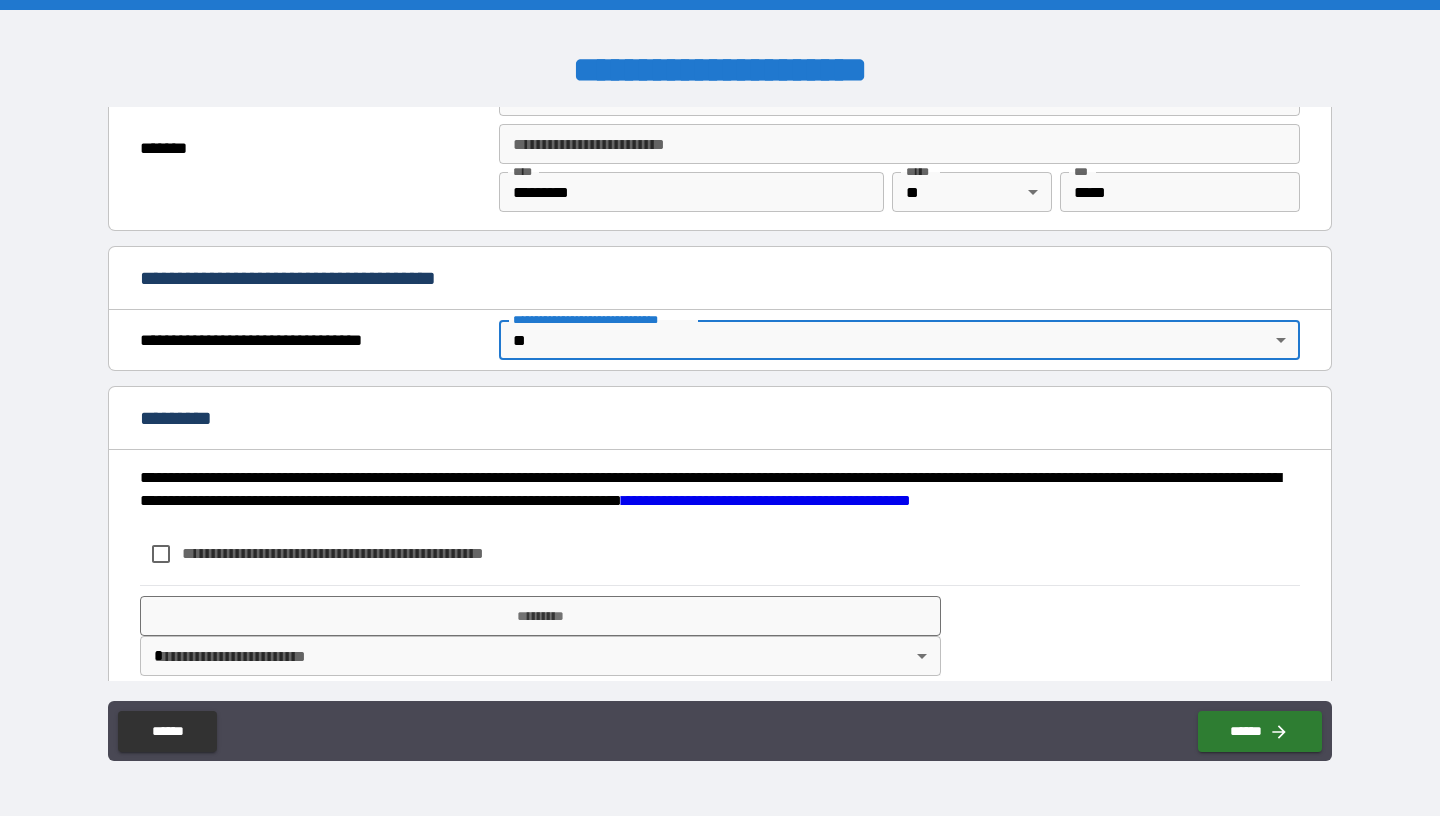 scroll, scrollTop: 2223, scrollLeft: 0, axis: vertical 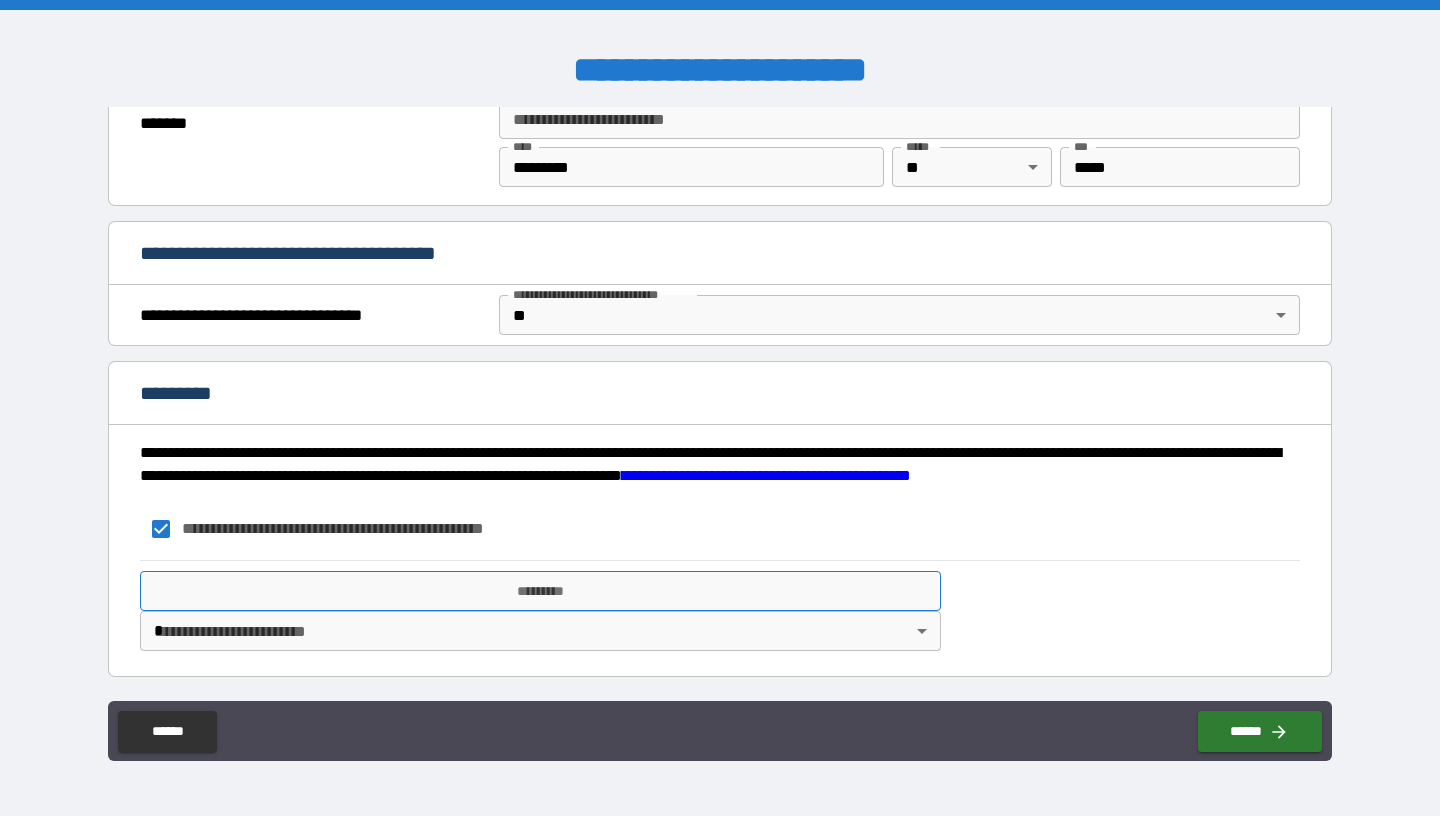 click on "*********" at bounding box center (540, 591) 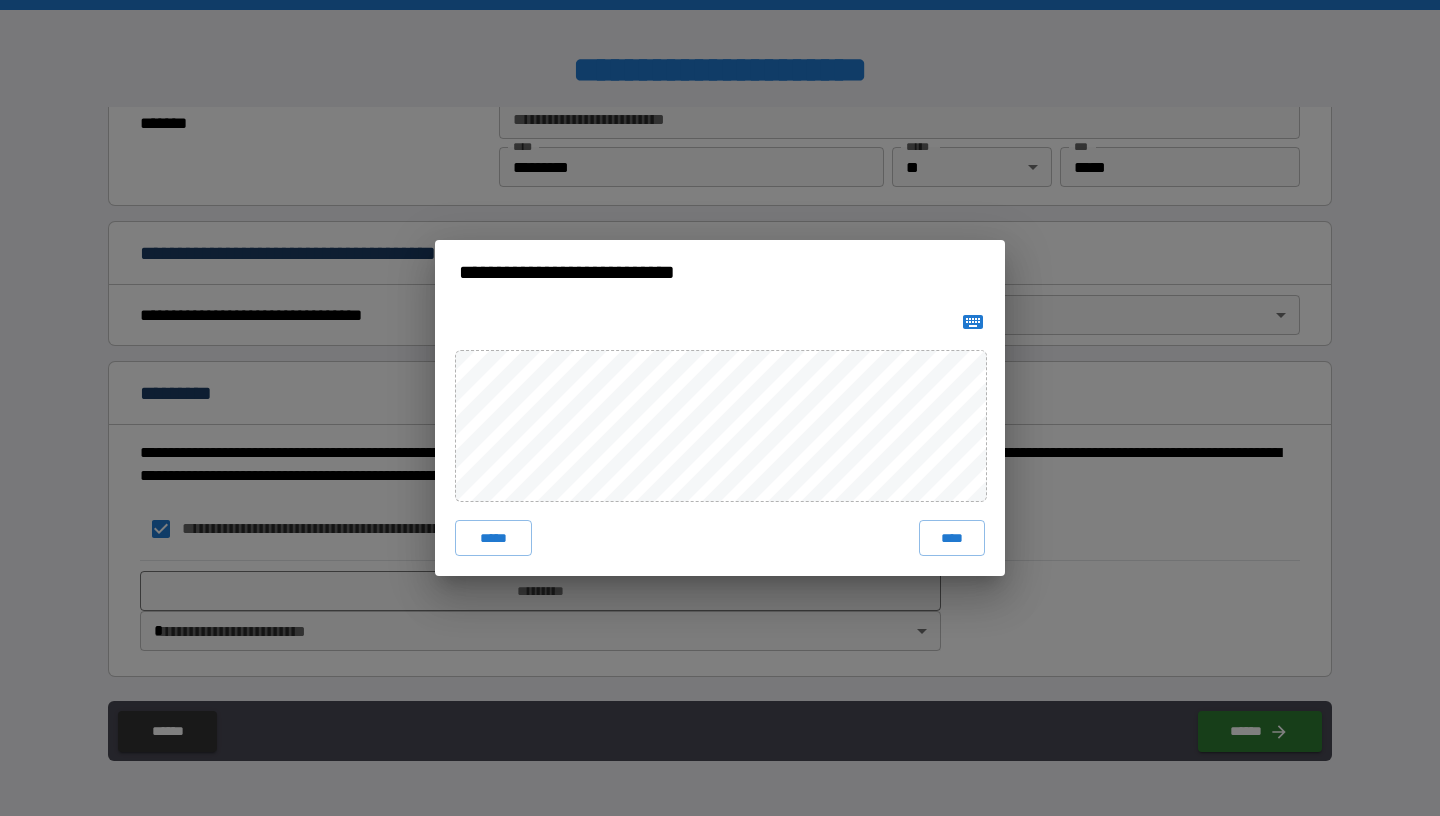 click on "***** ****" at bounding box center (720, 440) 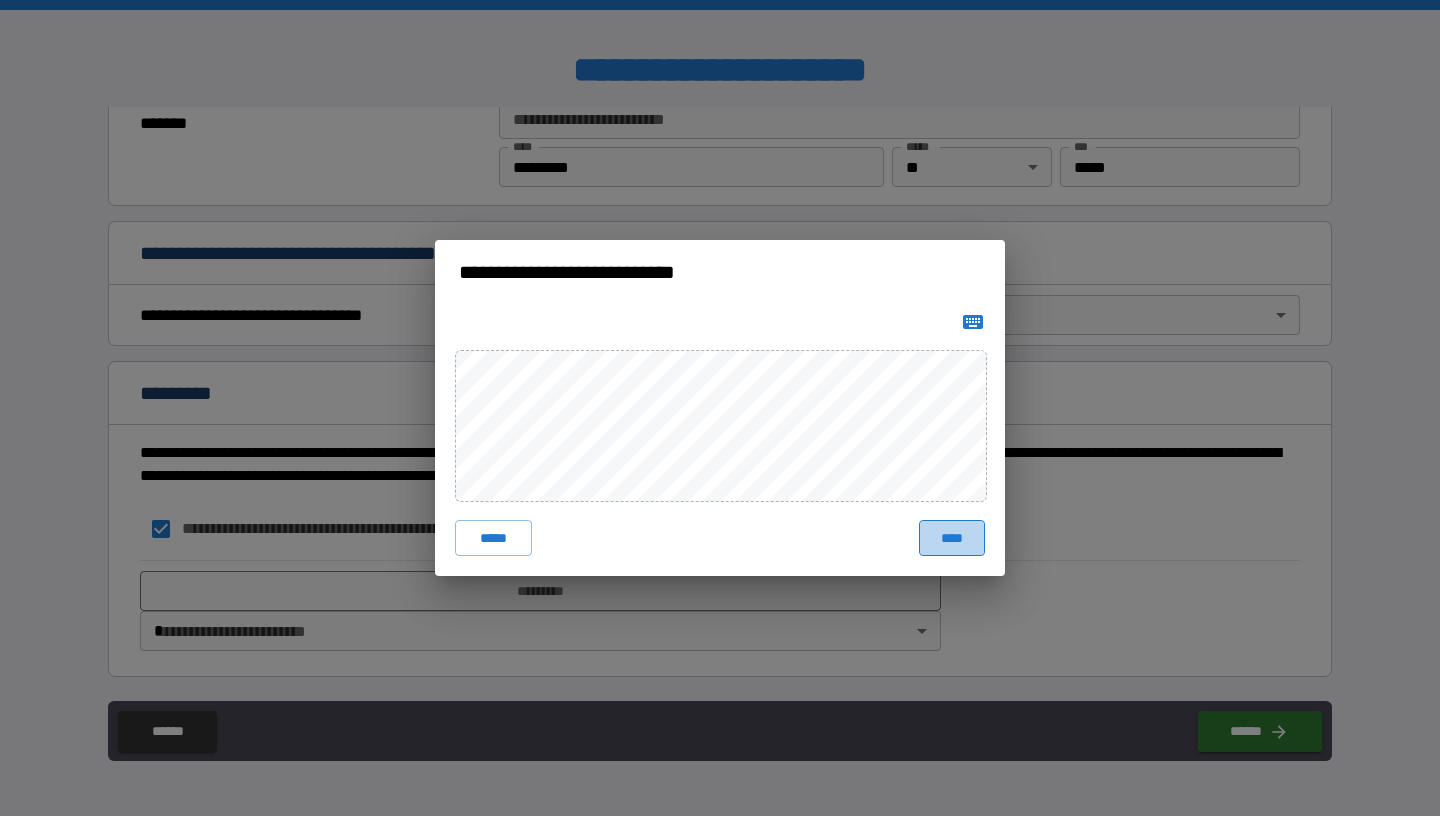 click on "****" at bounding box center [952, 538] 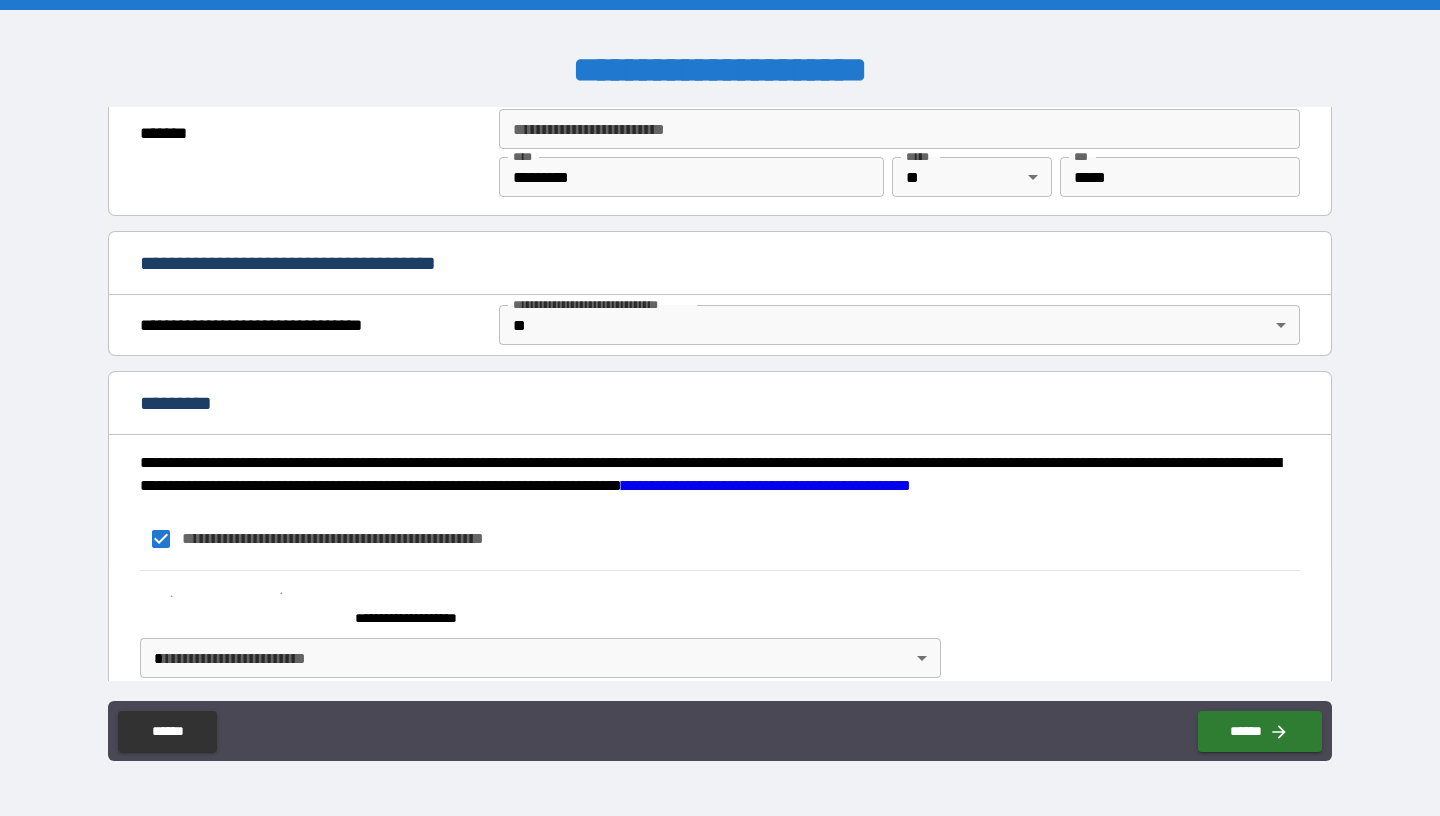 scroll, scrollTop: 2240, scrollLeft: 0, axis: vertical 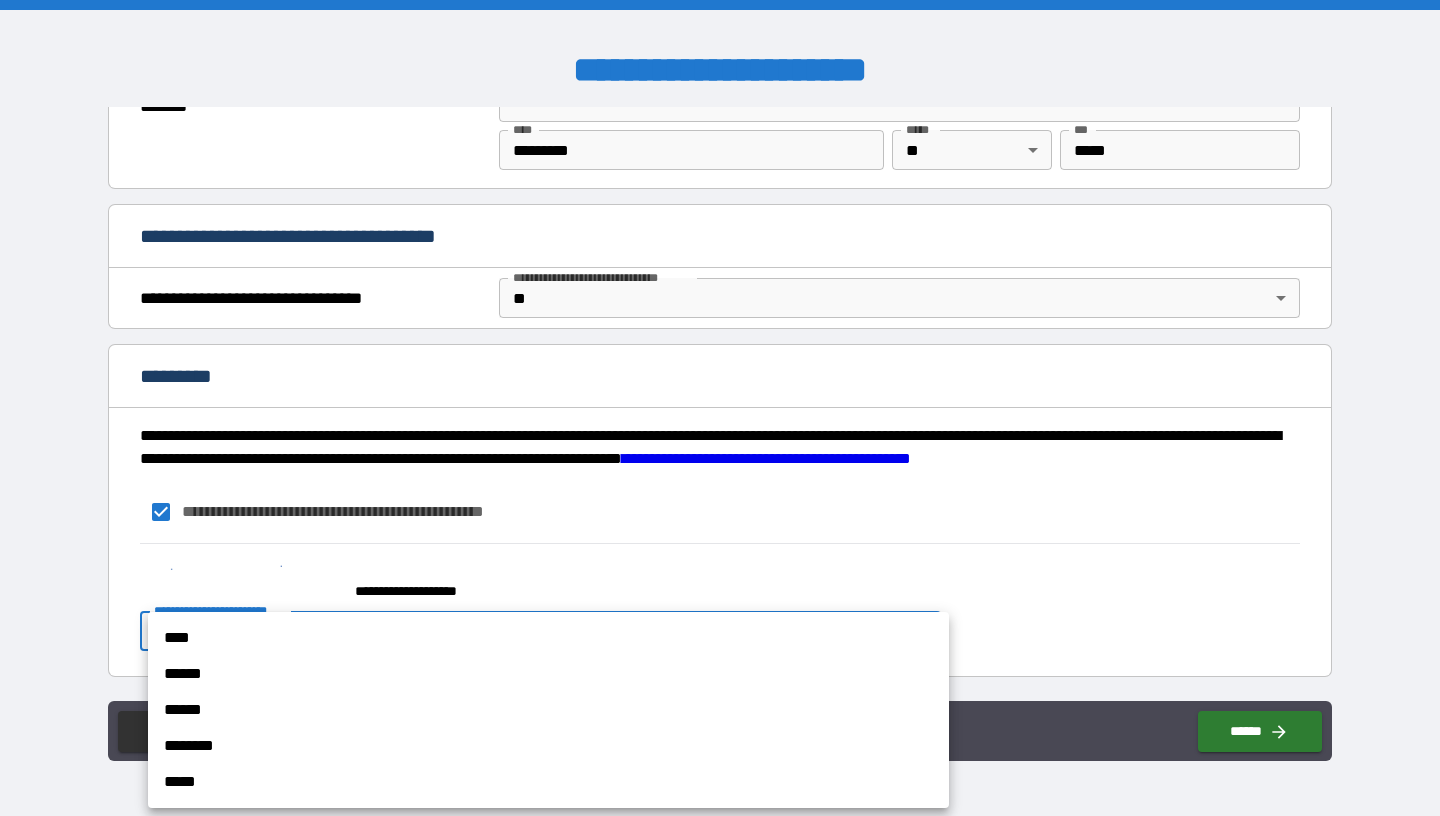 click on "**********" at bounding box center (720, 408) 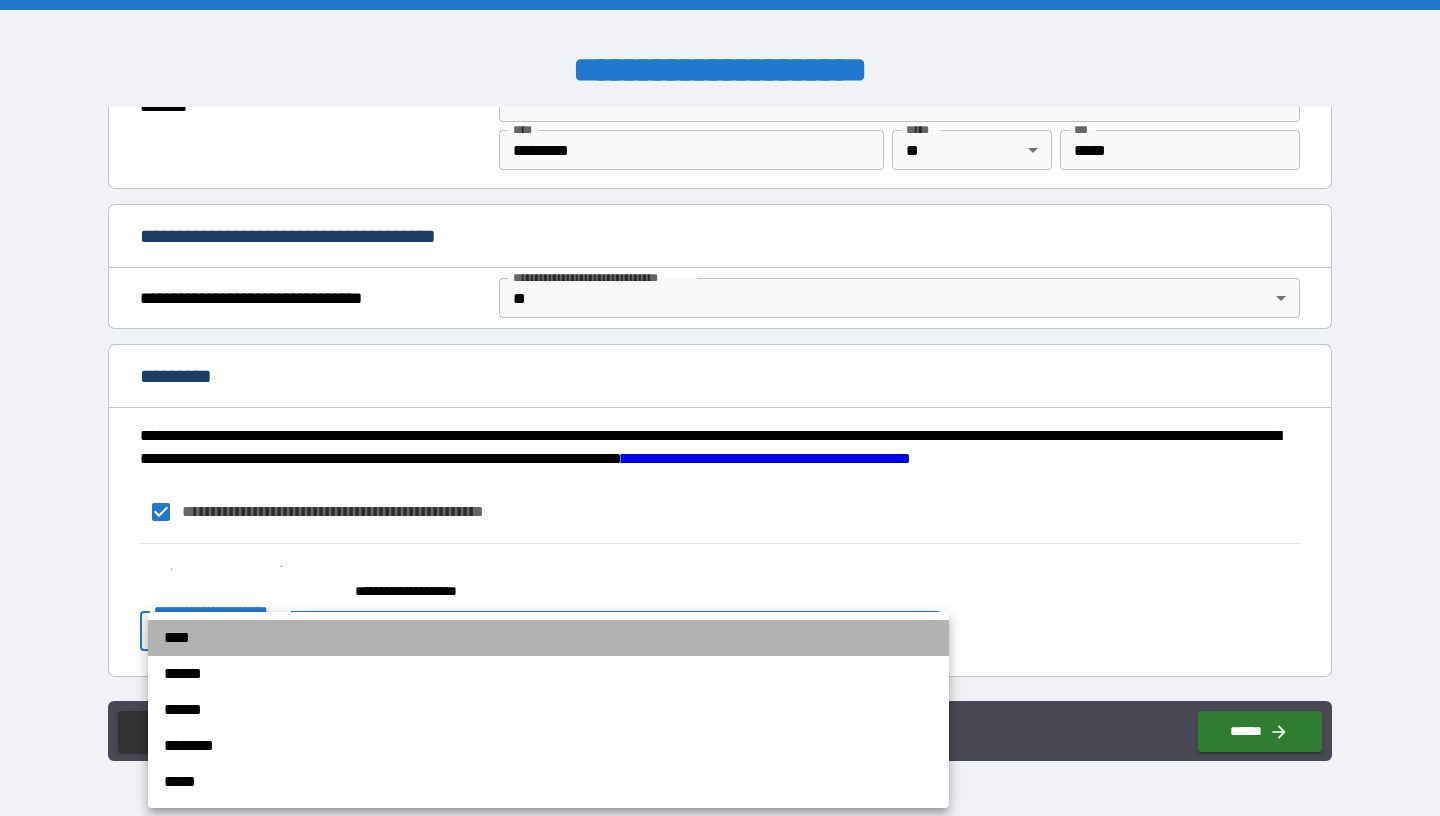click on "****" at bounding box center [548, 638] 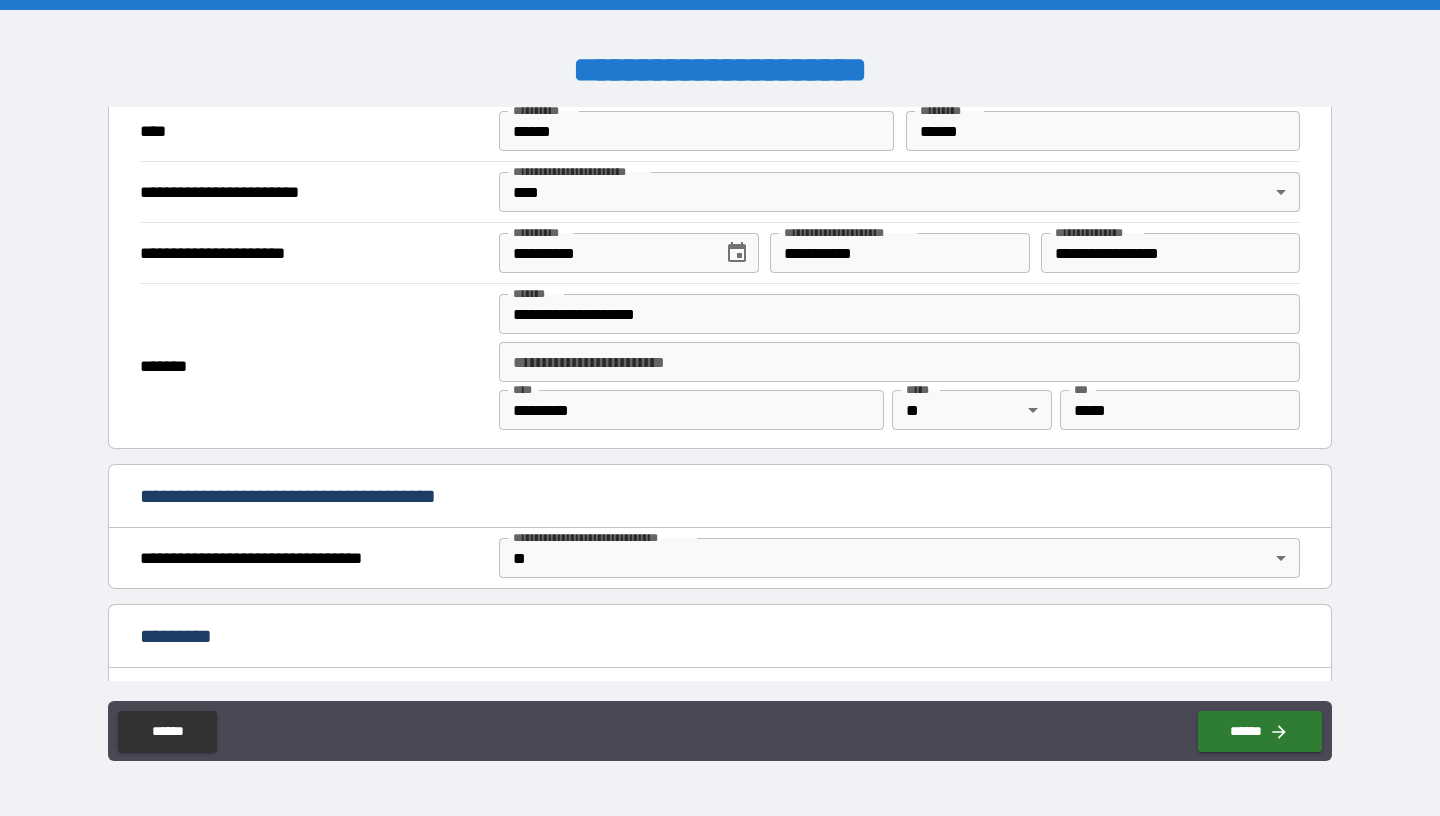 scroll, scrollTop: 2240, scrollLeft: 0, axis: vertical 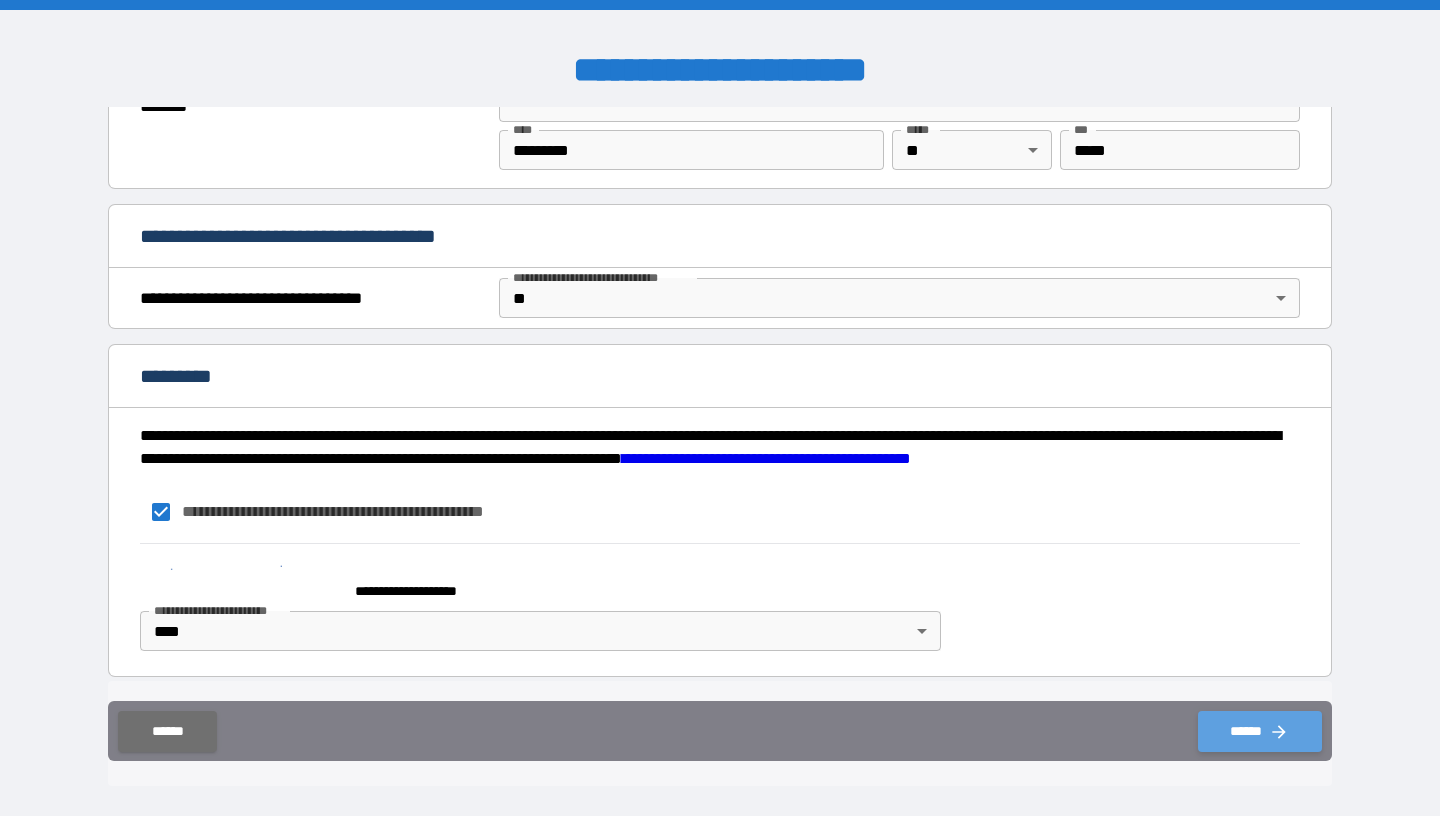 click on "******" at bounding box center [1260, 731] 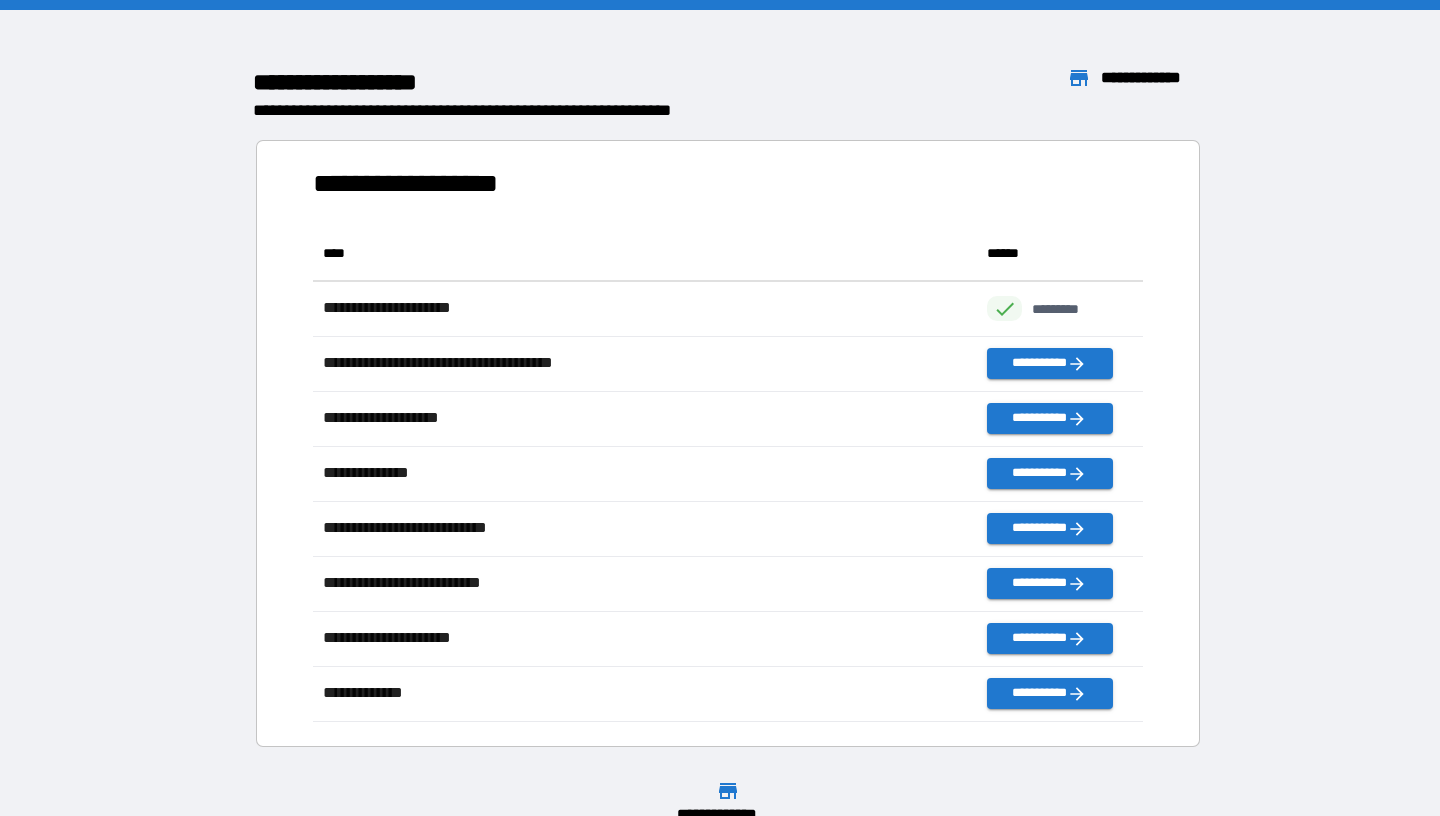 scroll, scrollTop: 496, scrollLeft: 830, axis: both 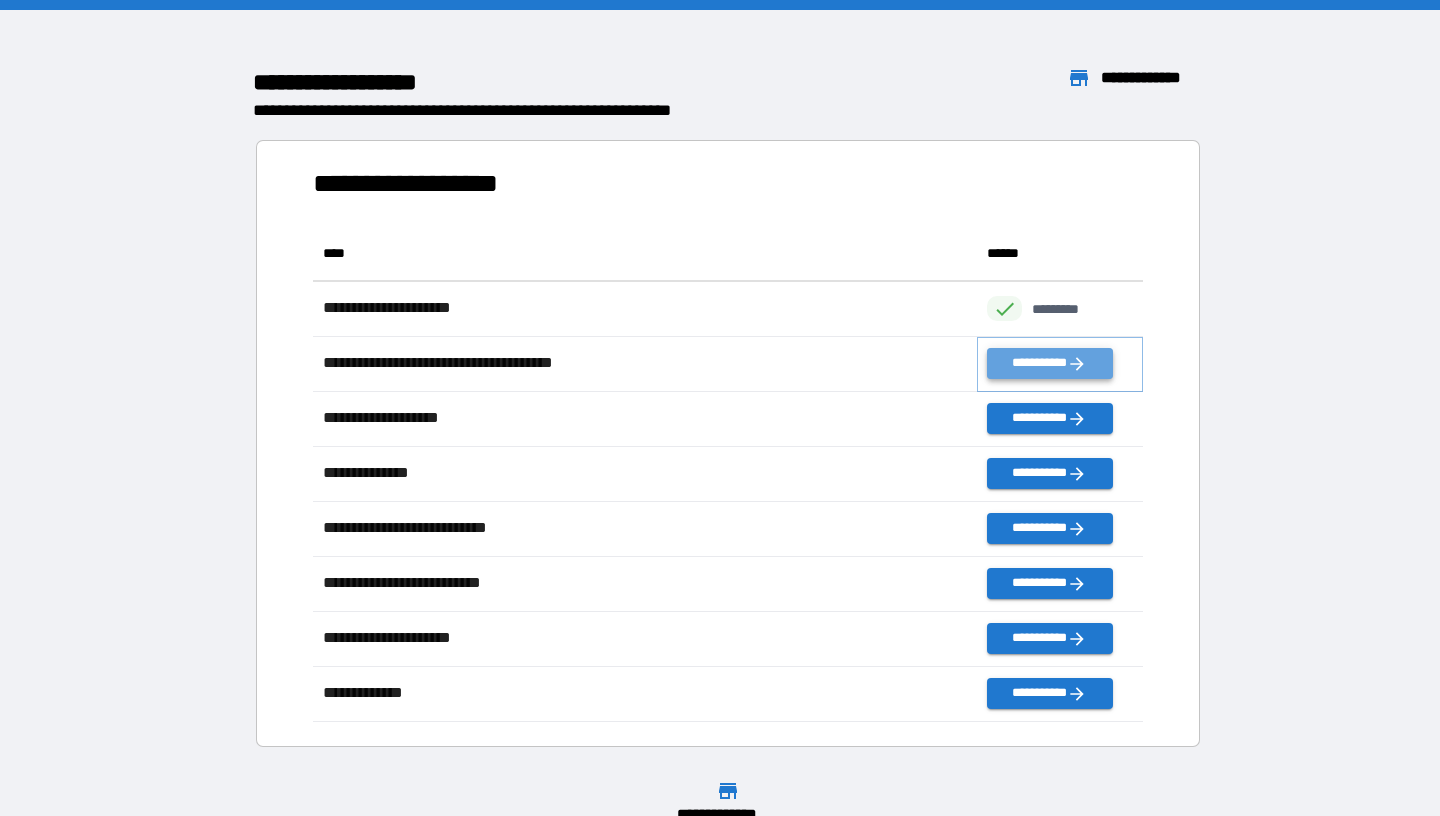 click on "**********" at bounding box center [1050, 363] 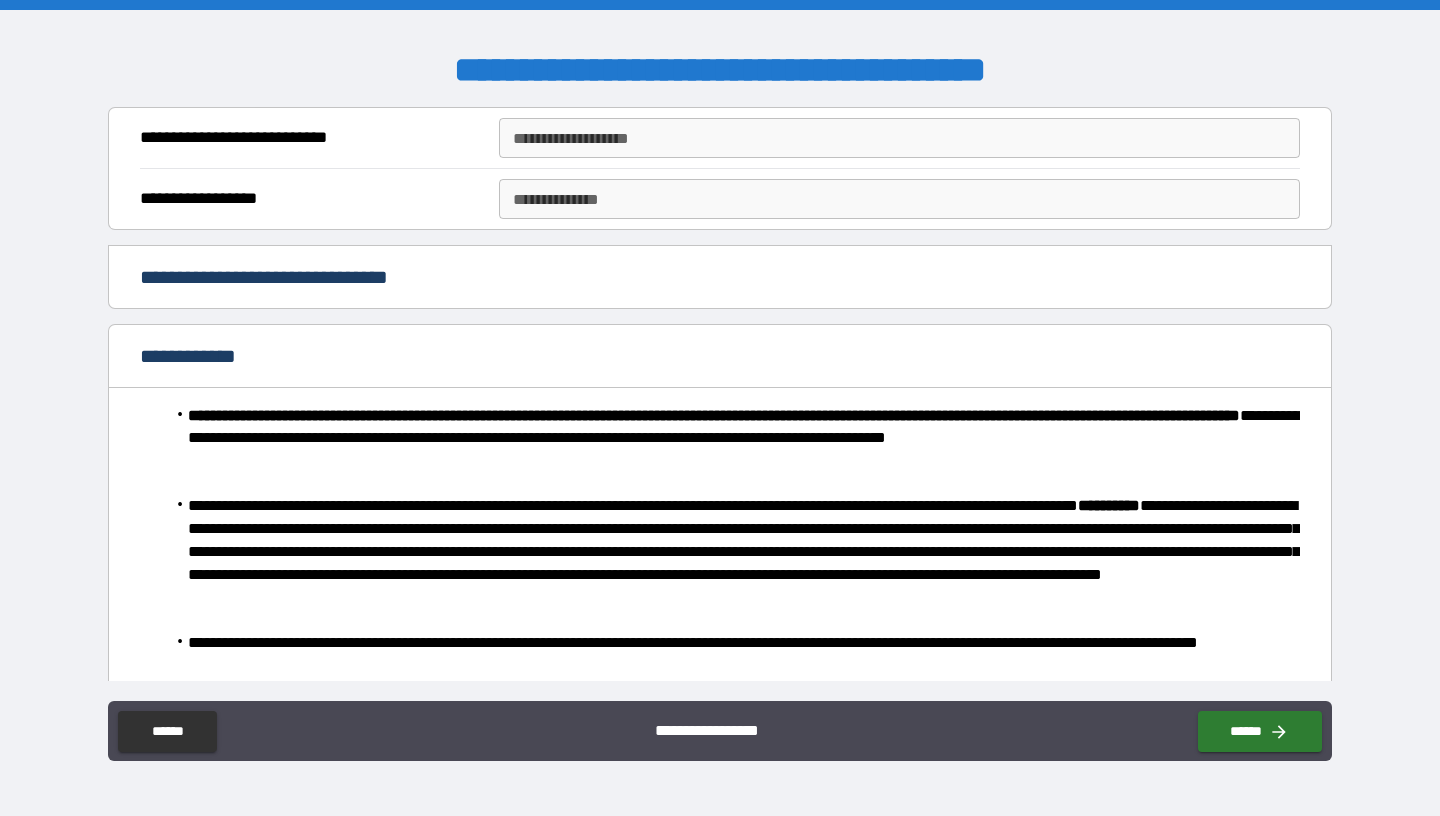 click on "**********" at bounding box center [899, 138] 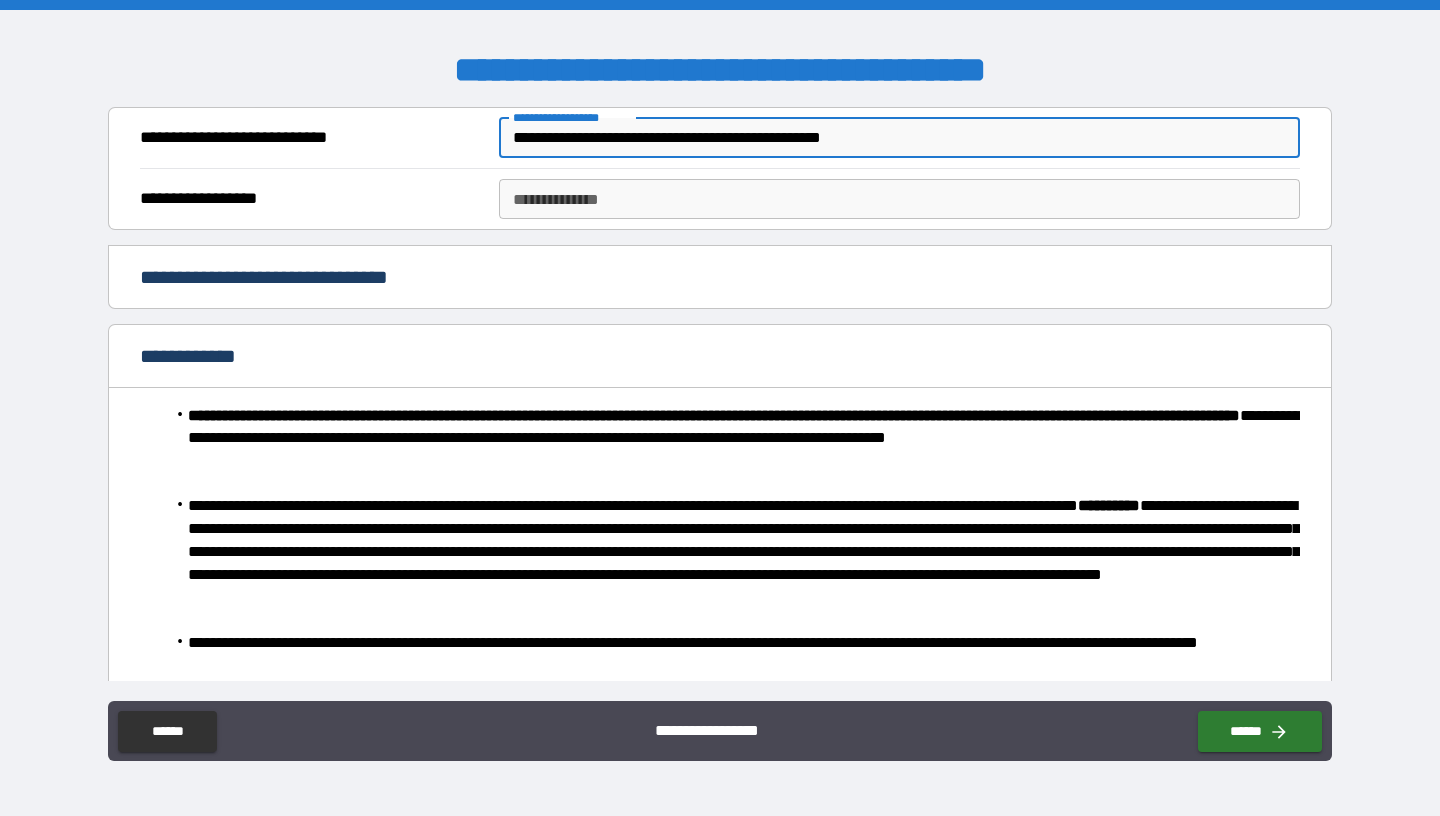 type on "**********" 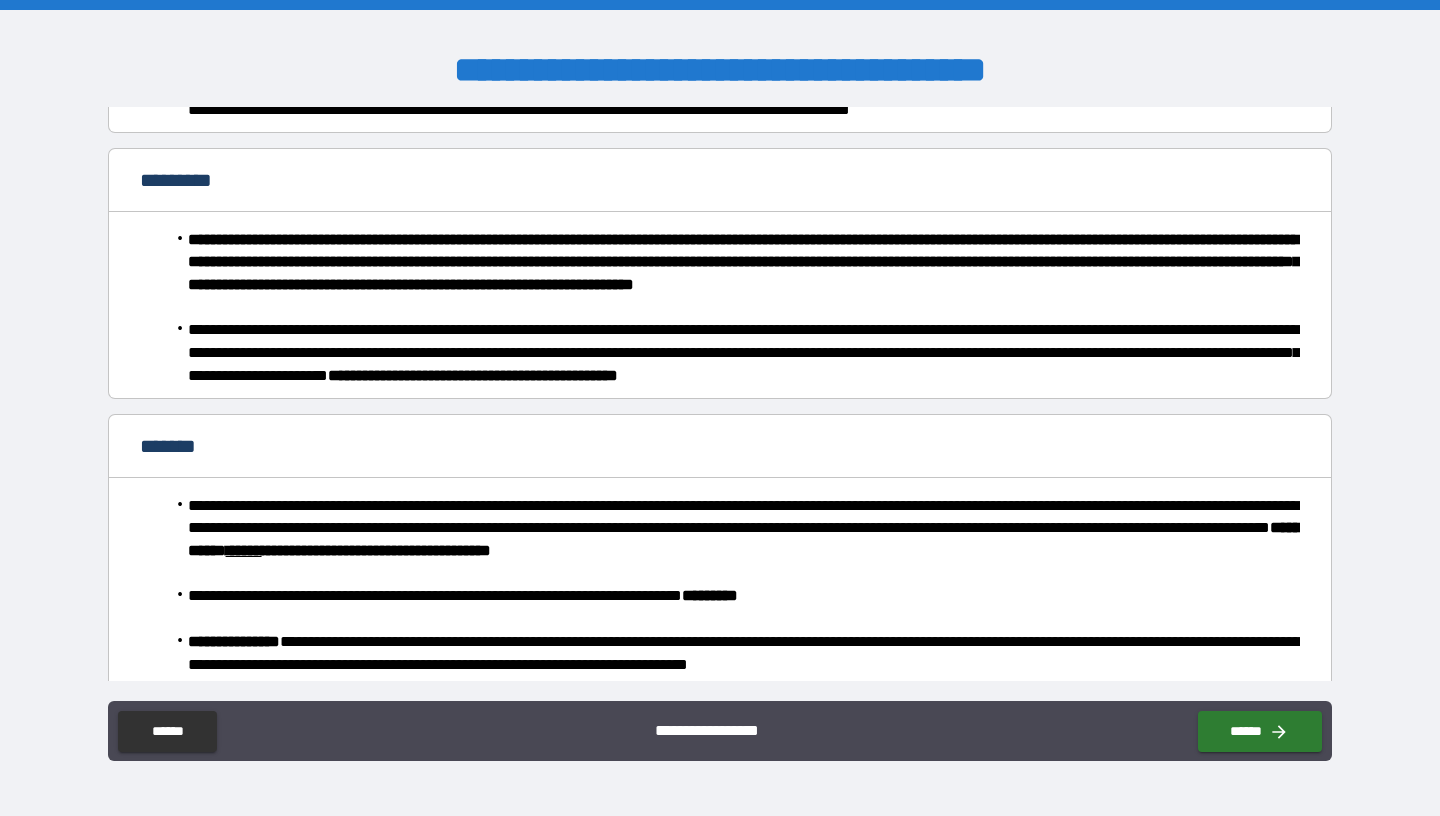 scroll, scrollTop: 909, scrollLeft: 0, axis: vertical 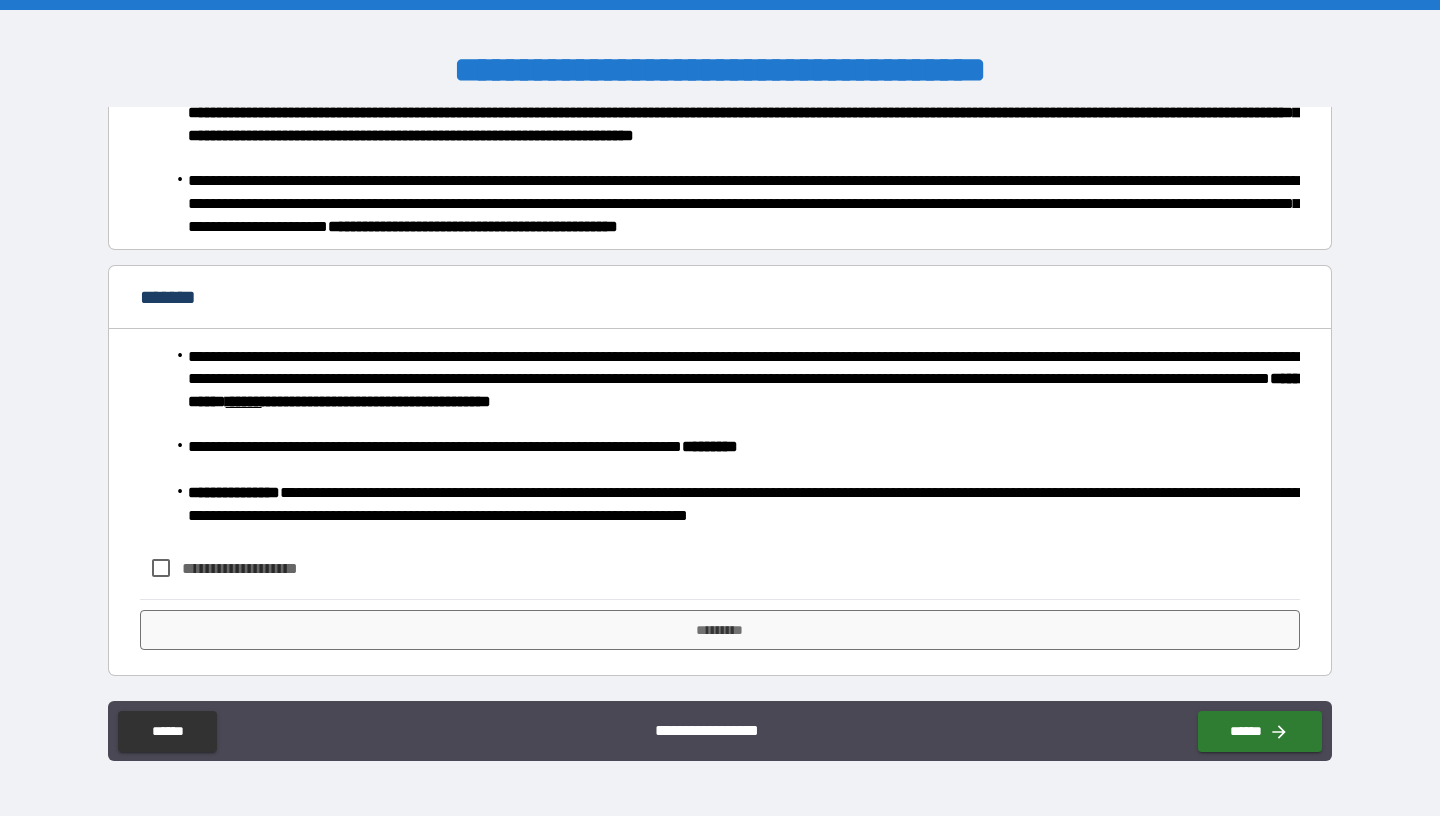 type on "**********" 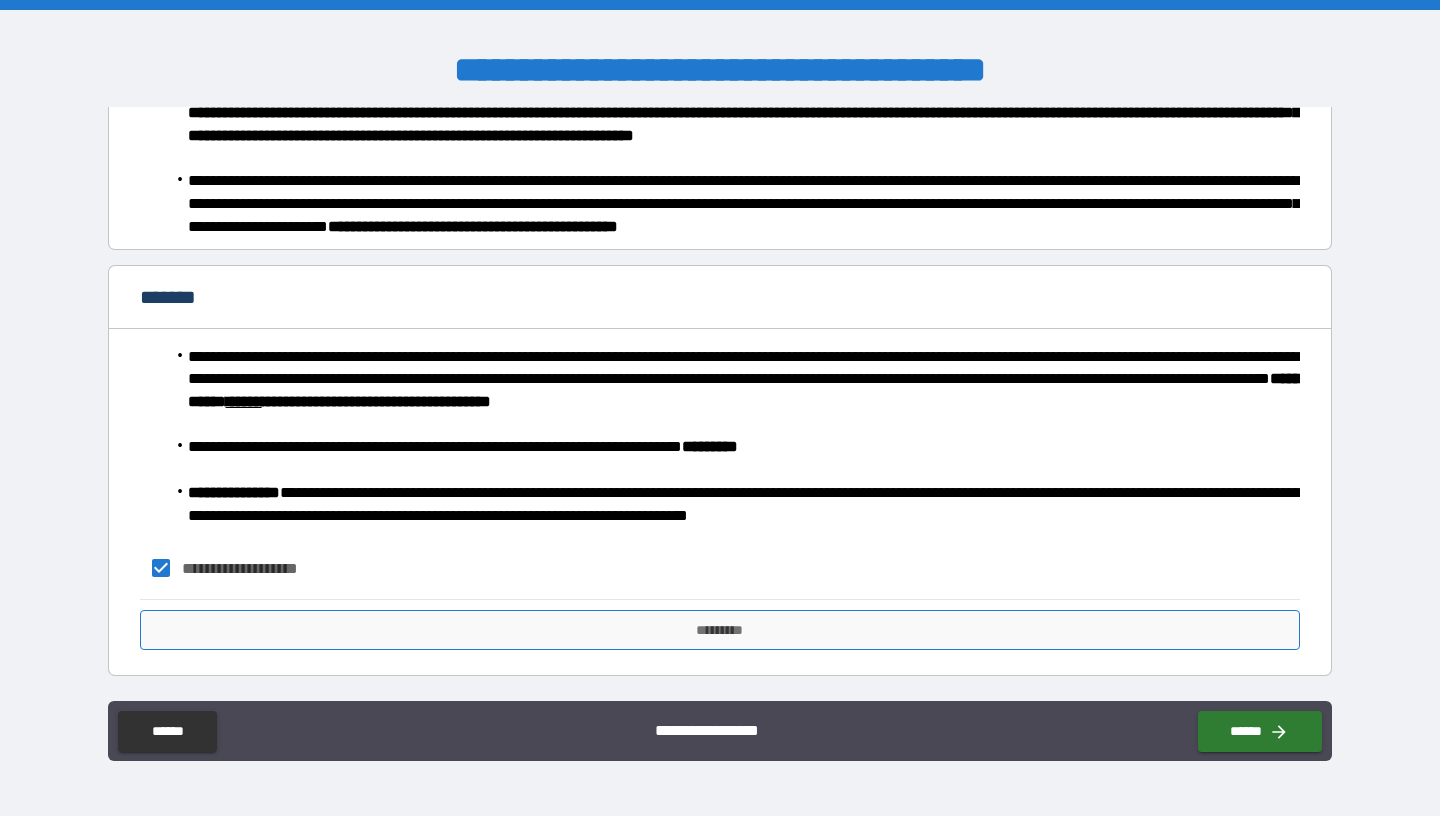 click on "*********" at bounding box center (720, 630) 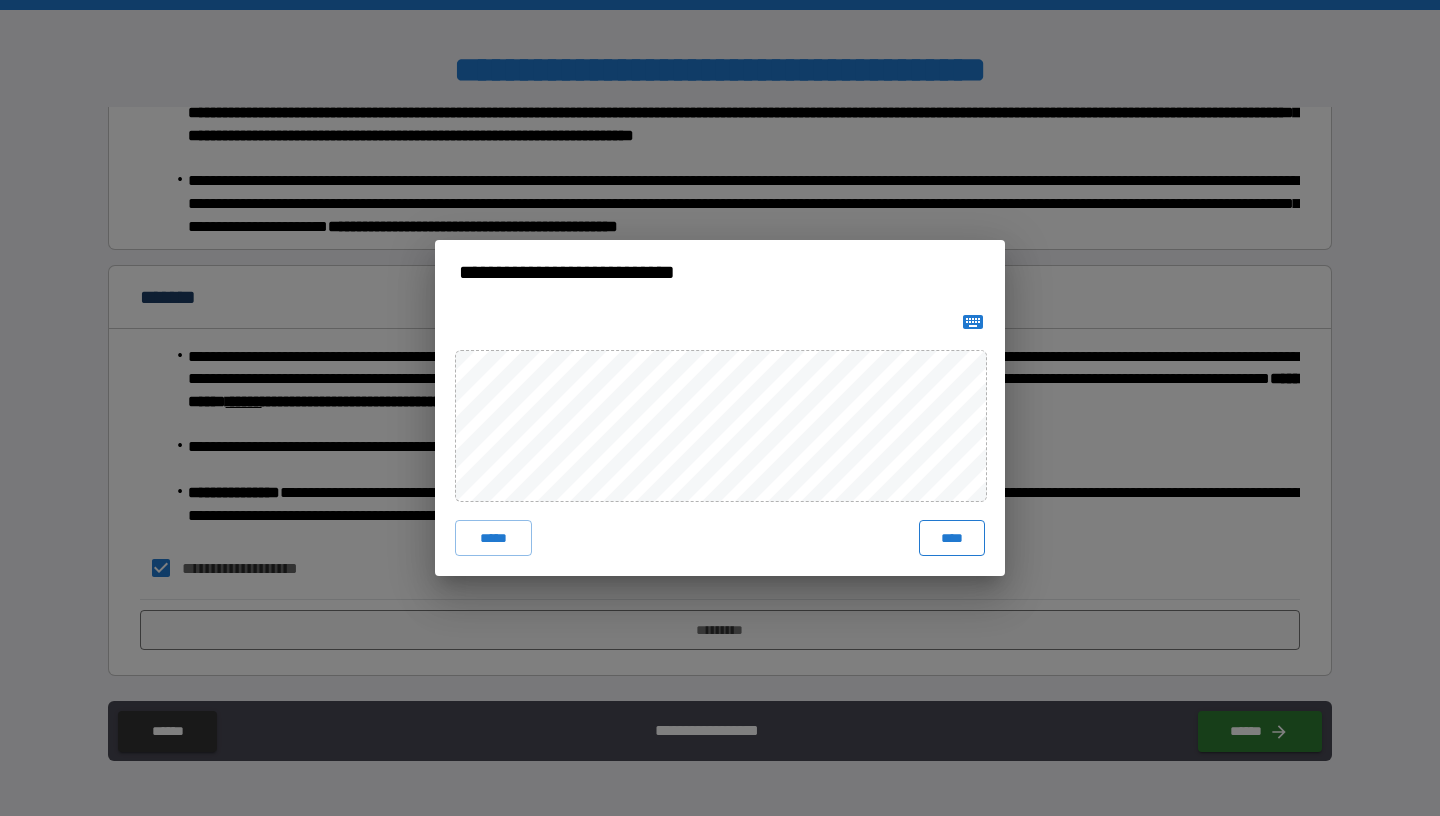 click on "****" at bounding box center (952, 538) 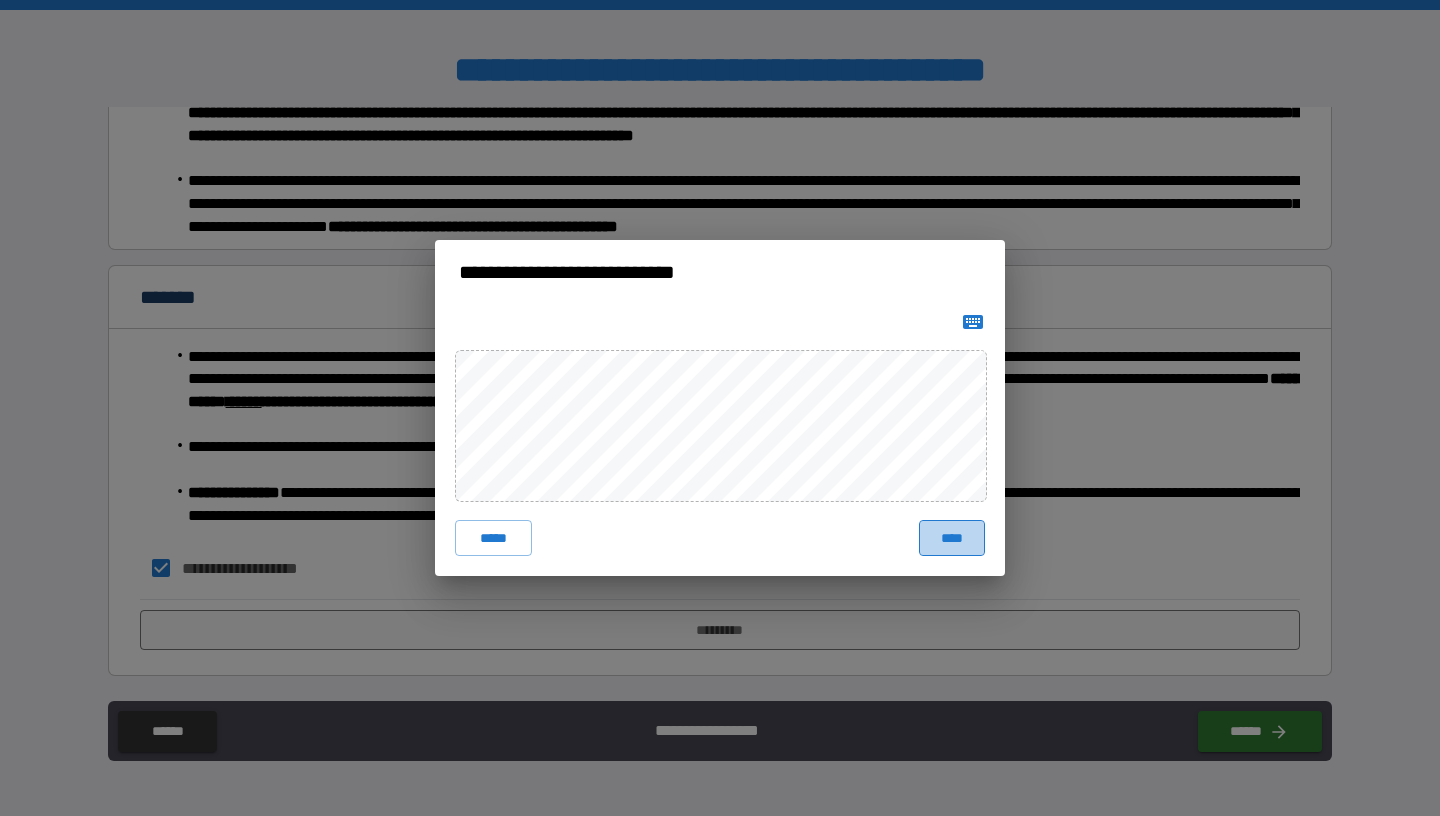 click on "****" at bounding box center (952, 538) 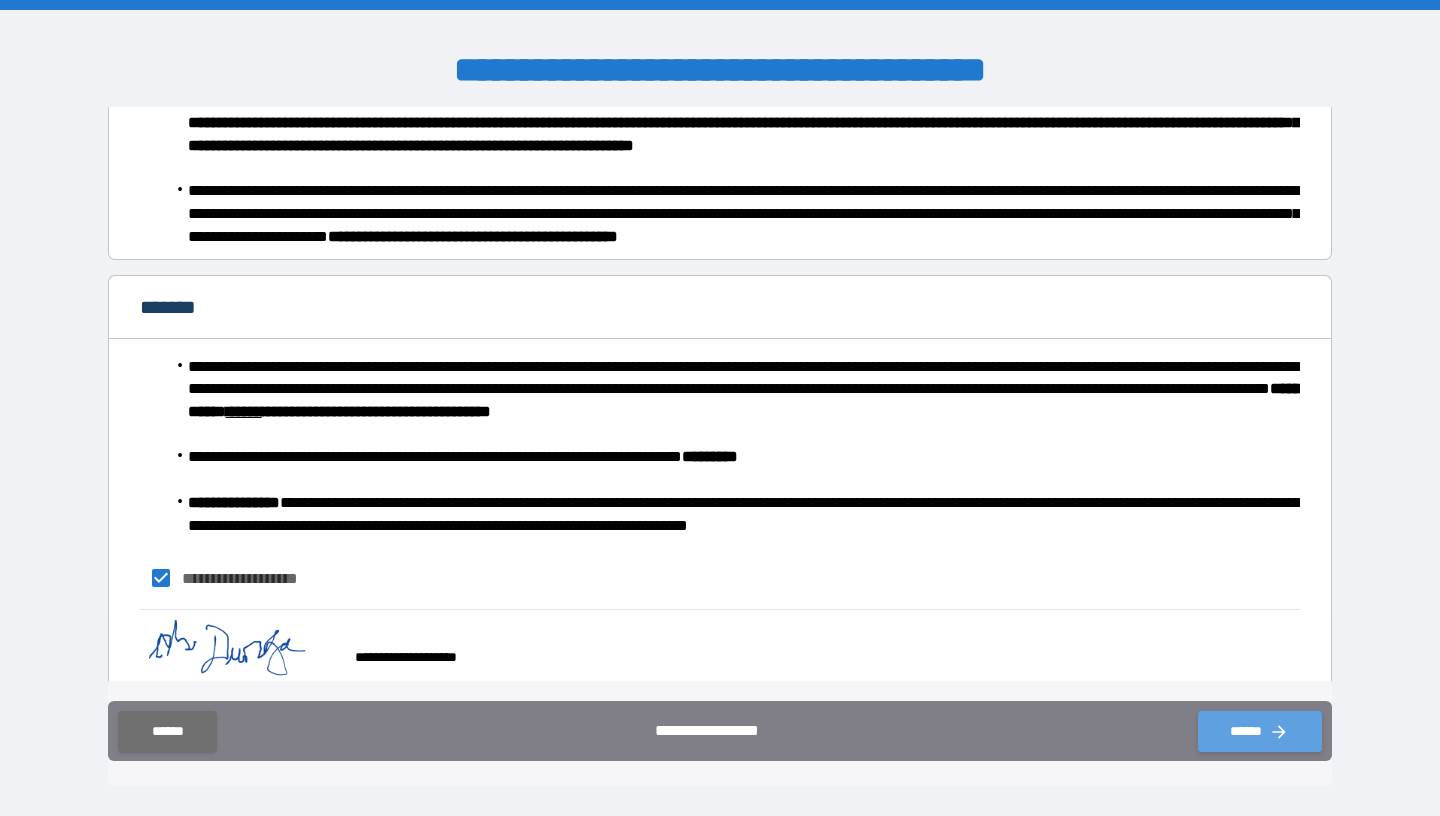 click on "******" at bounding box center [1260, 731] 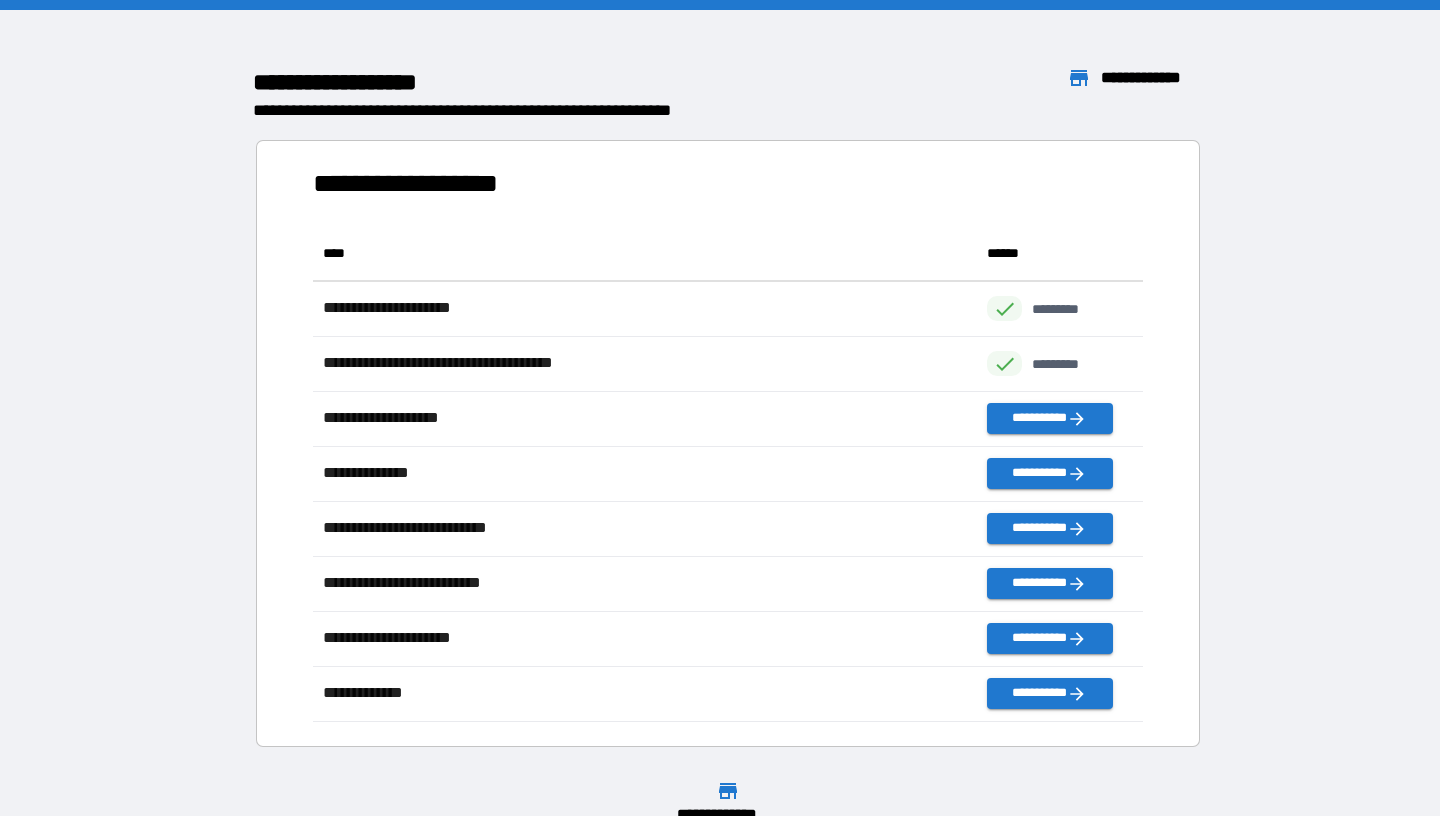 scroll, scrollTop: 496, scrollLeft: 830, axis: both 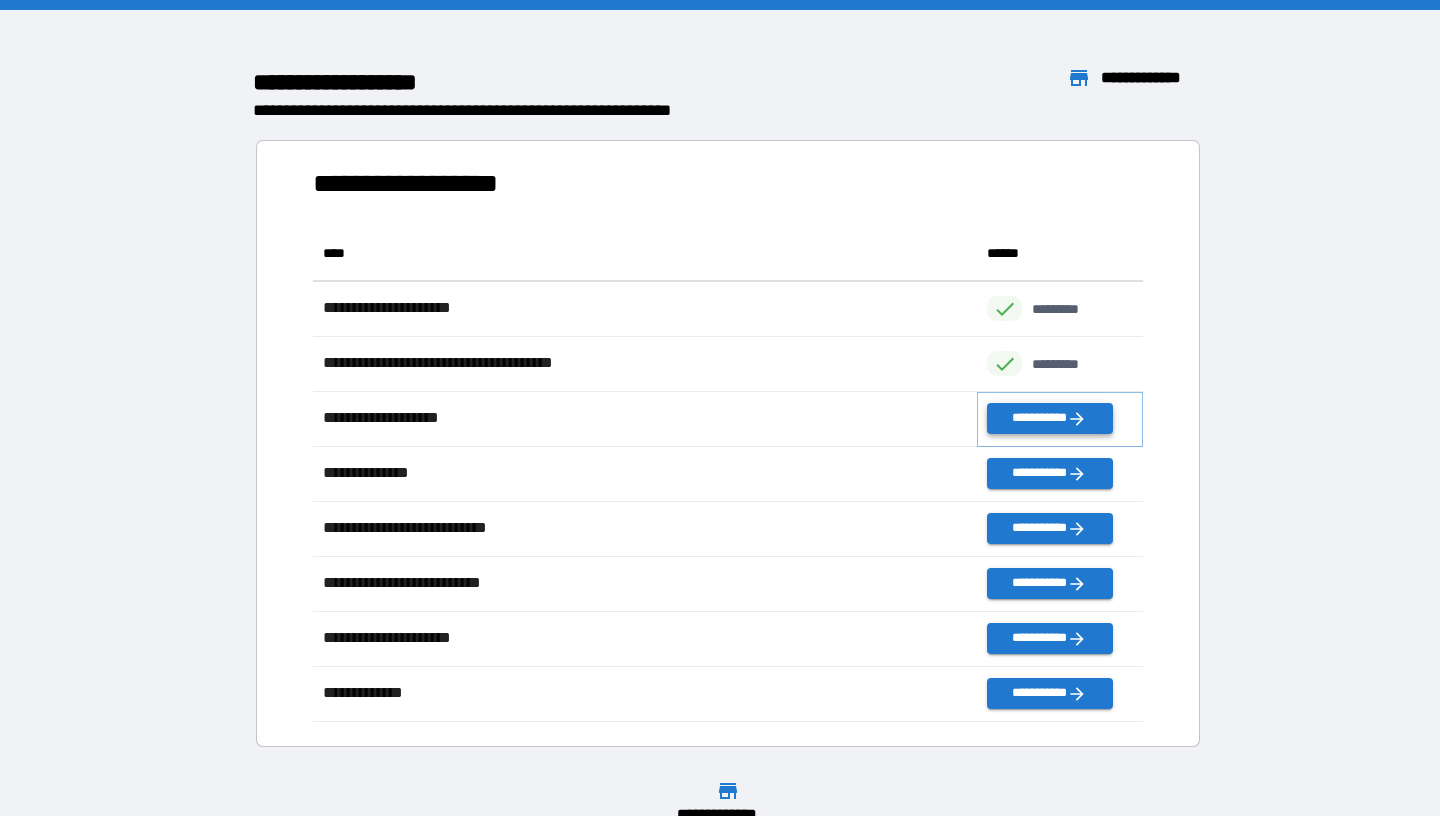 click on "**********" at bounding box center [1050, 418] 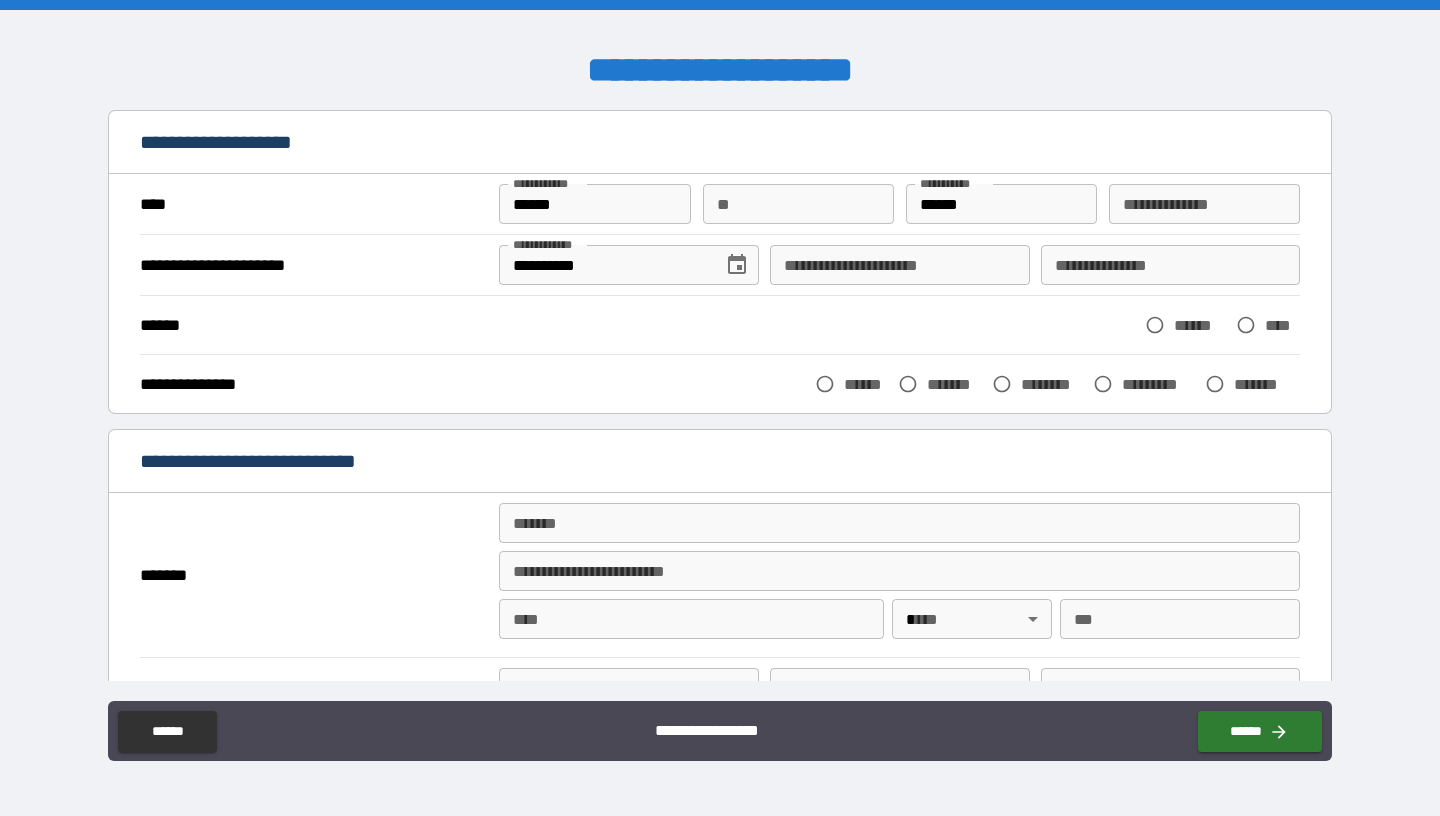 scroll, scrollTop: 70, scrollLeft: 0, axis: vertical 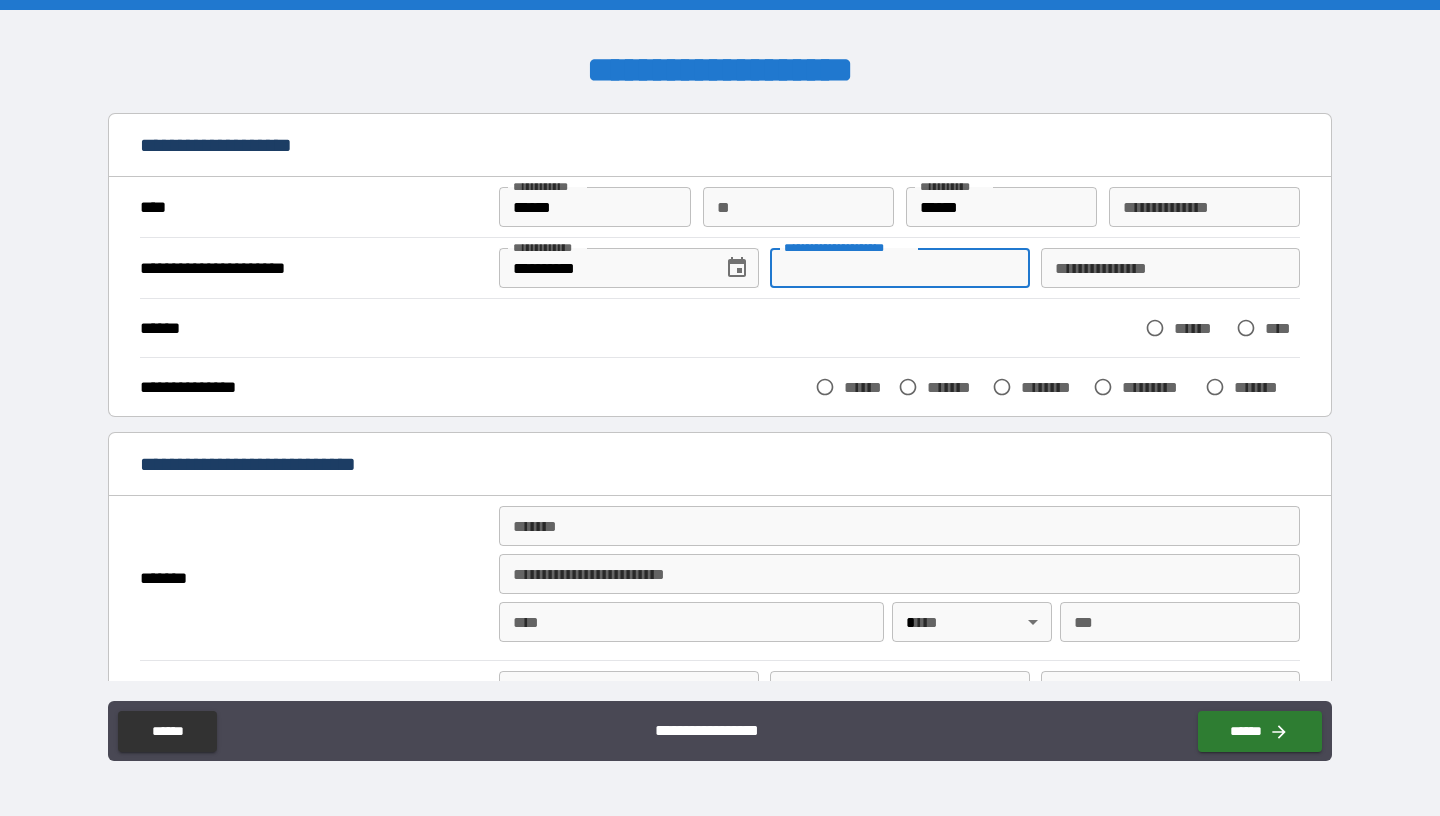 click on "**********" at bounding box center [899, 268] 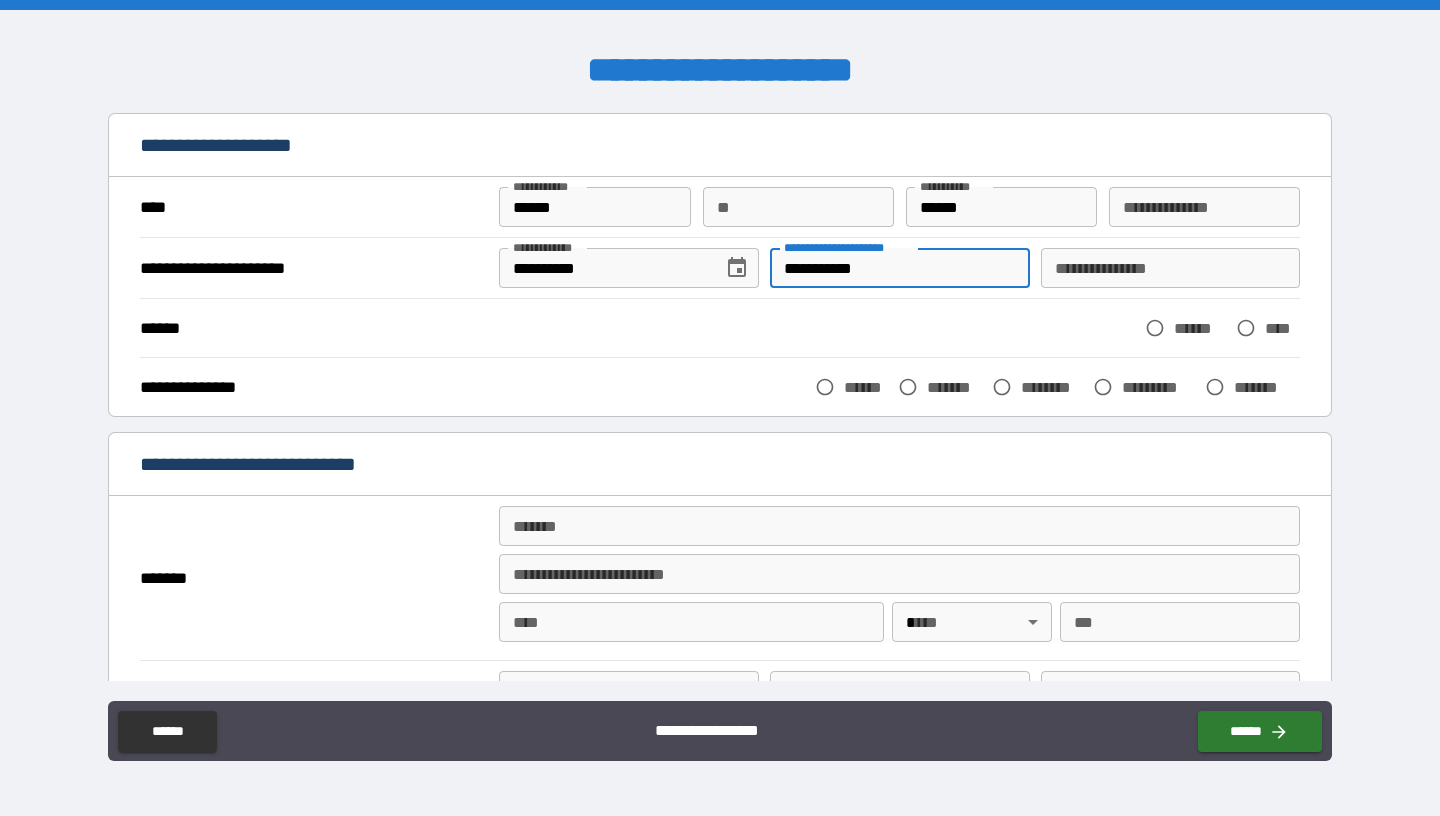 type on "**********" 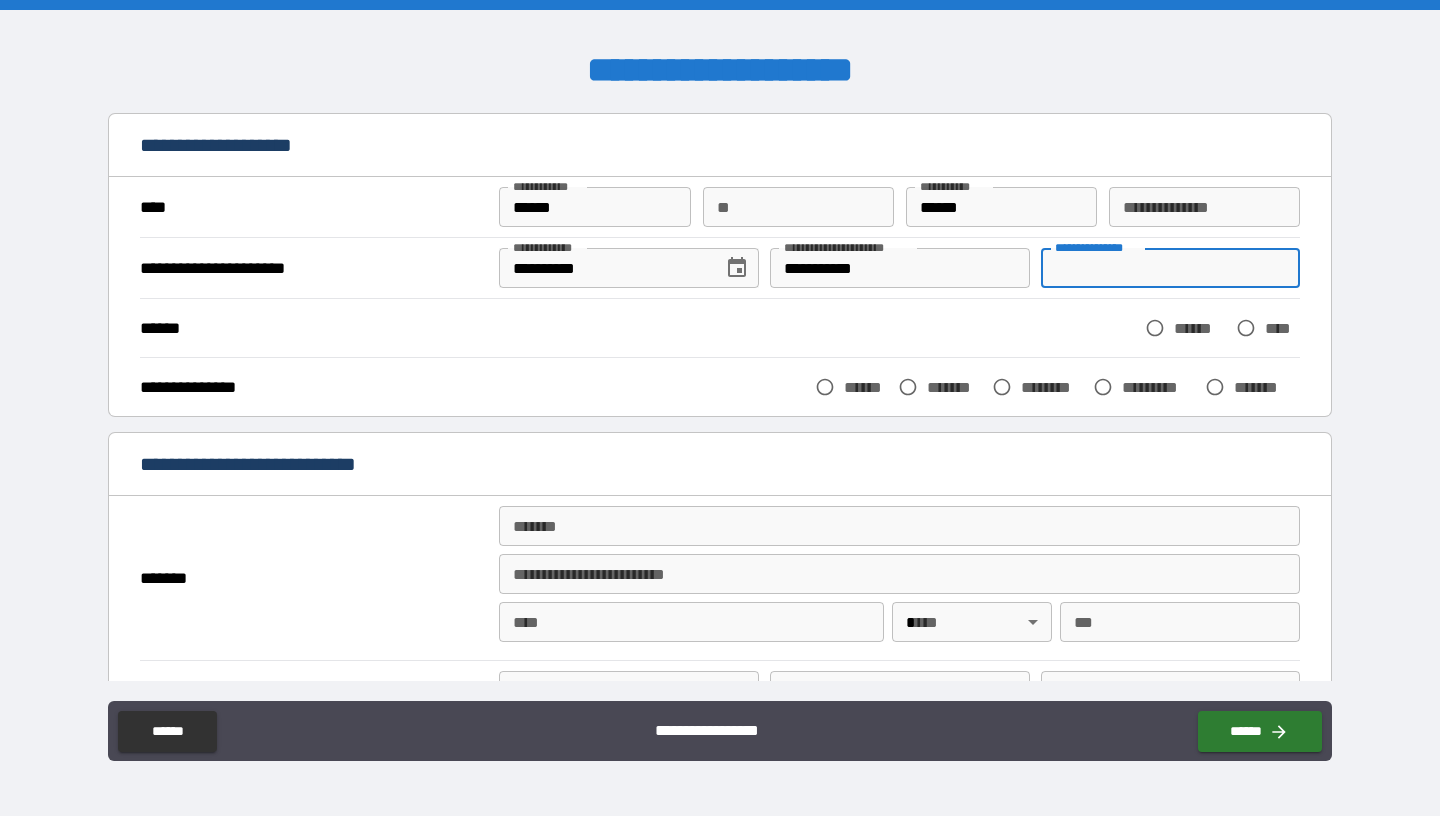 click on "**********" at bounding box center [1170, 268] 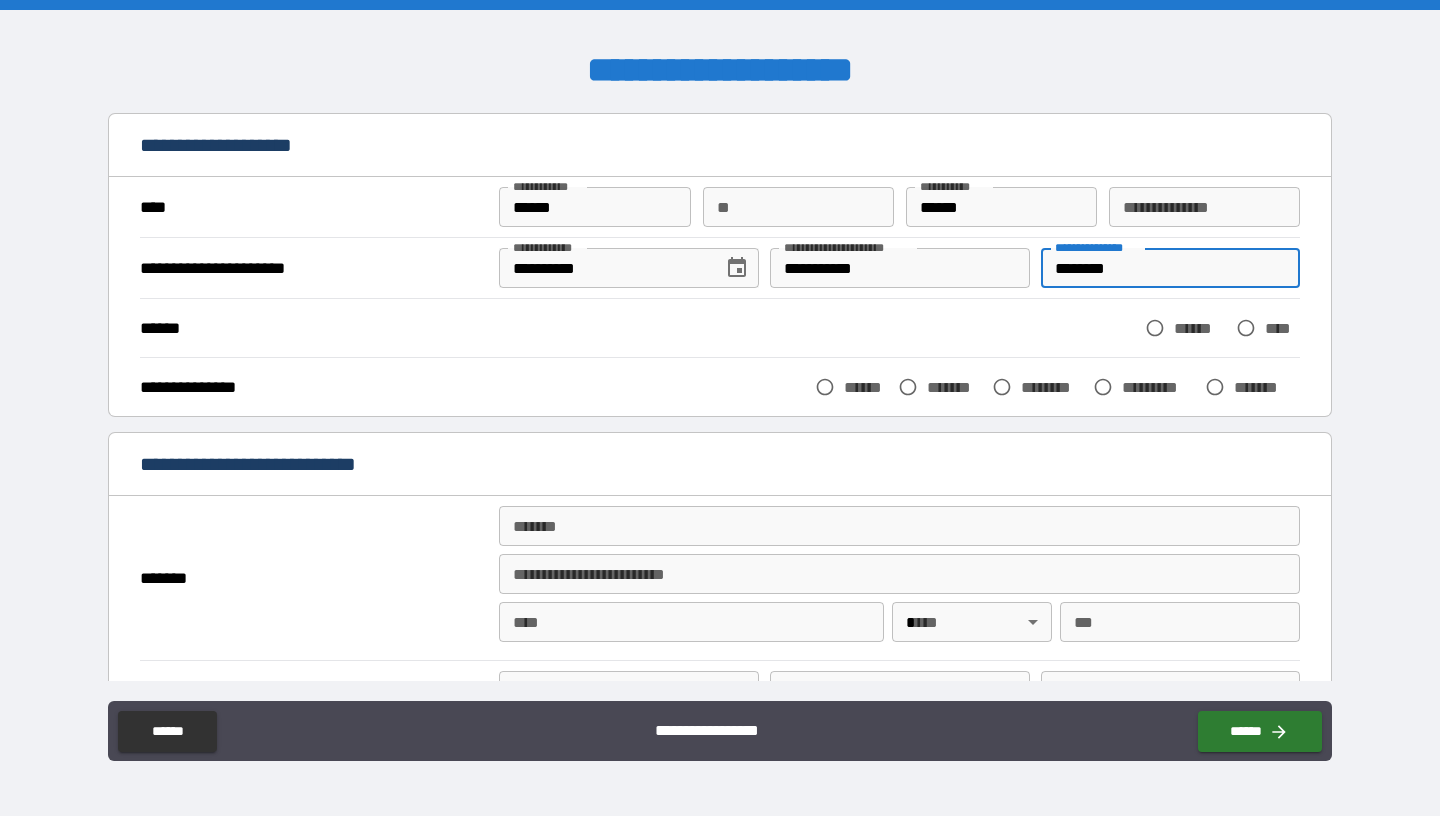 type on "*********" 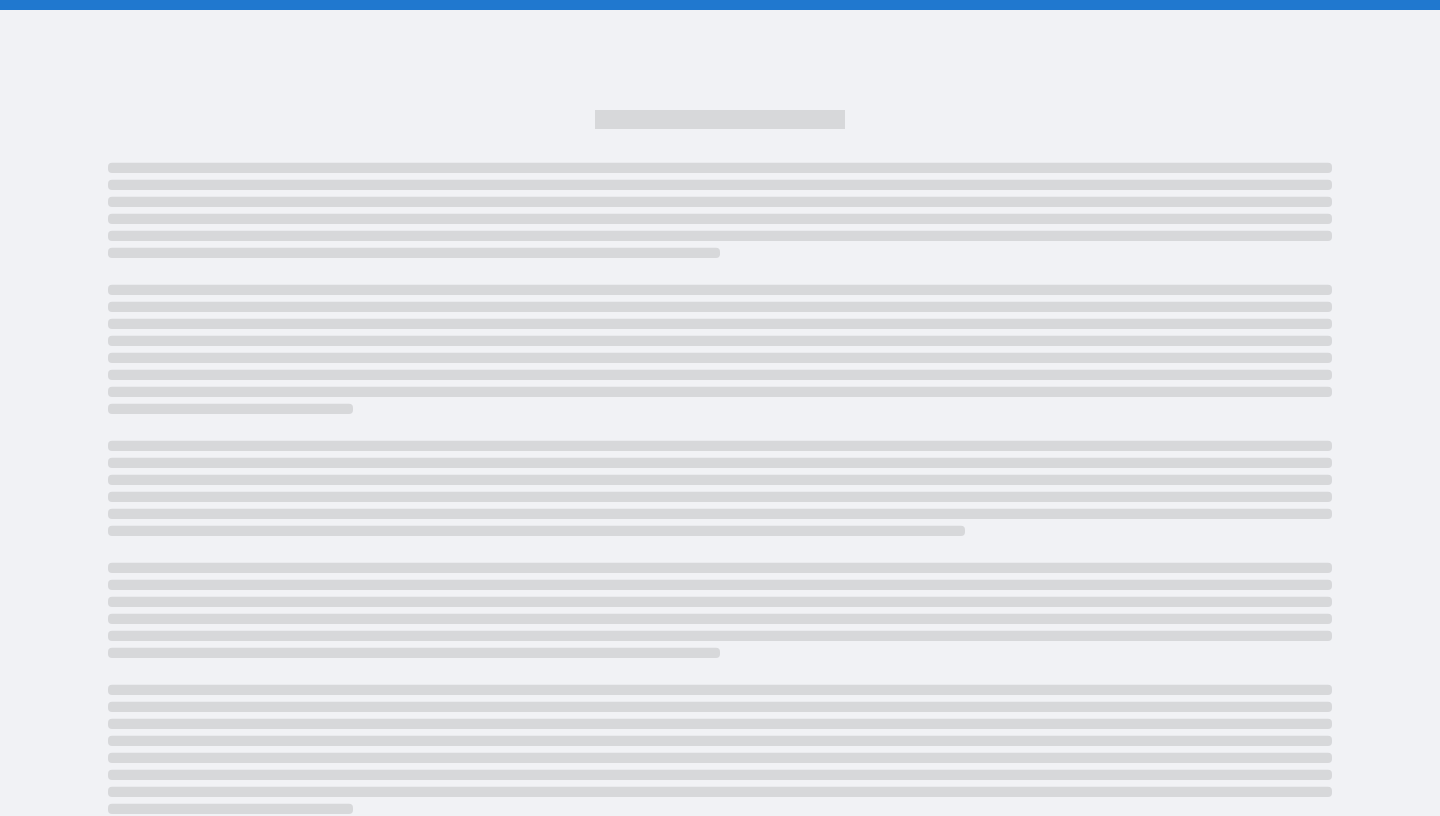 scroll, scrollTop: 0, scrollLeft: 0, axis: both 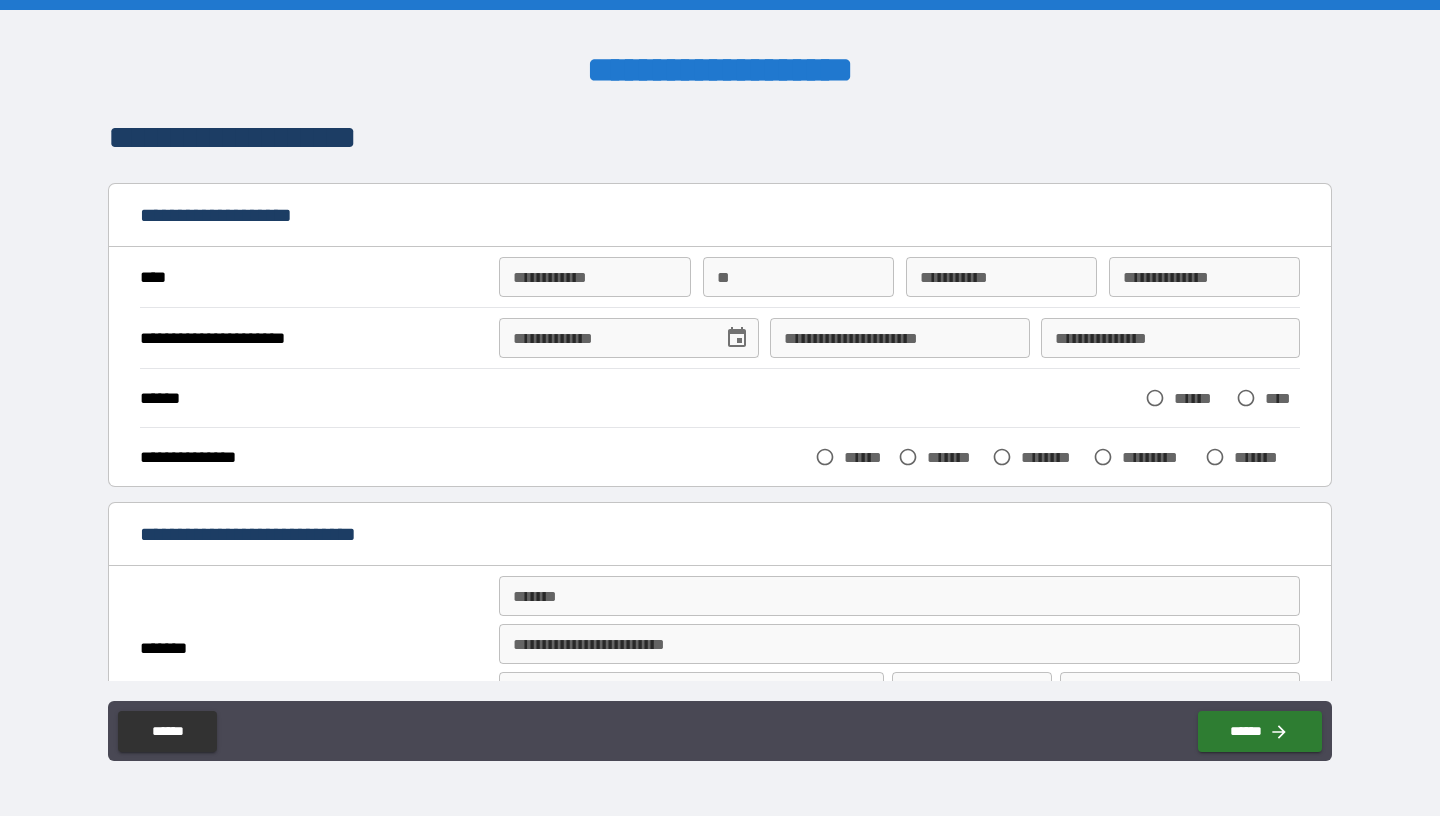 click on "**********" at bounding box center (595, 277) 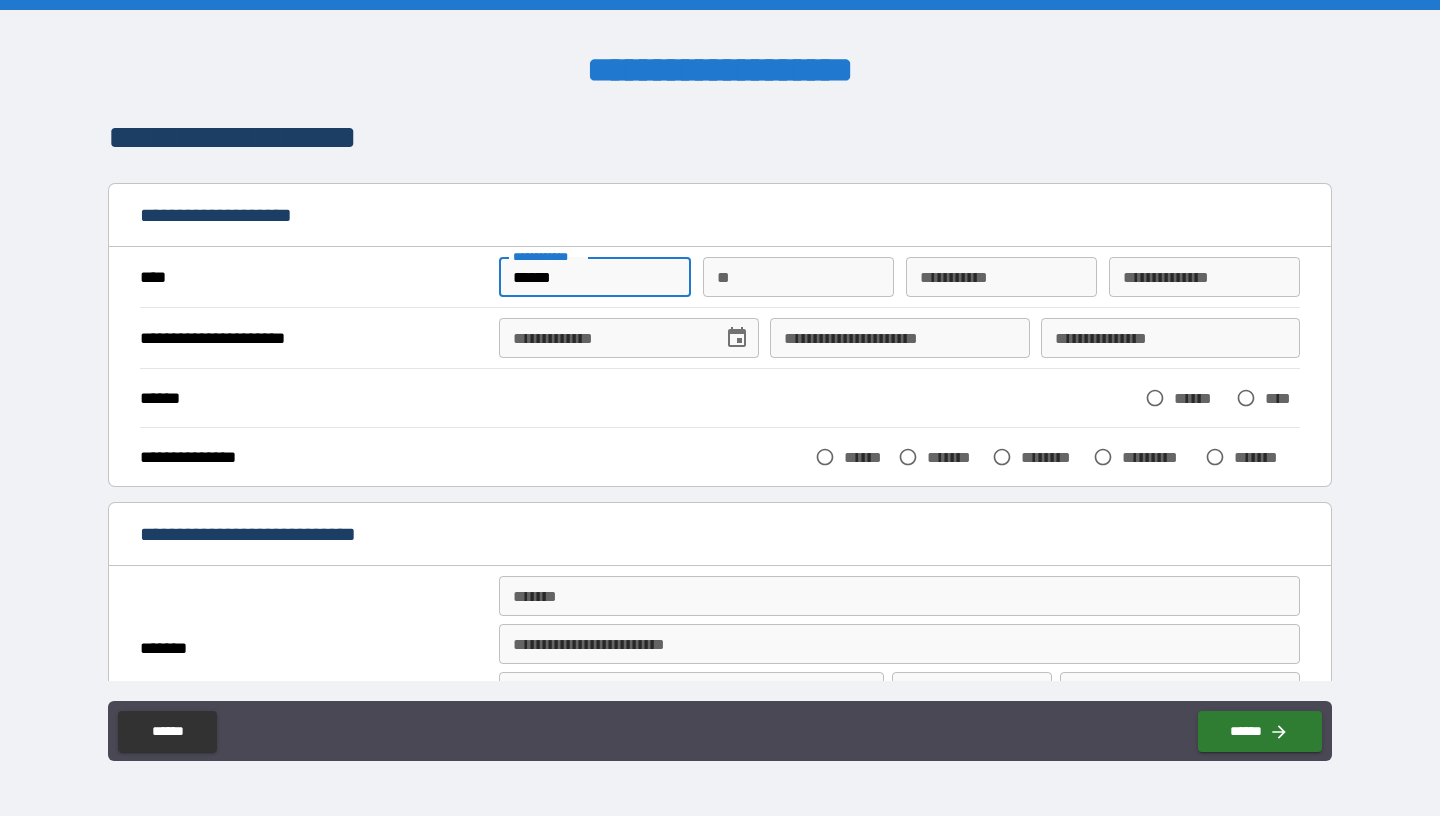 type on "******" 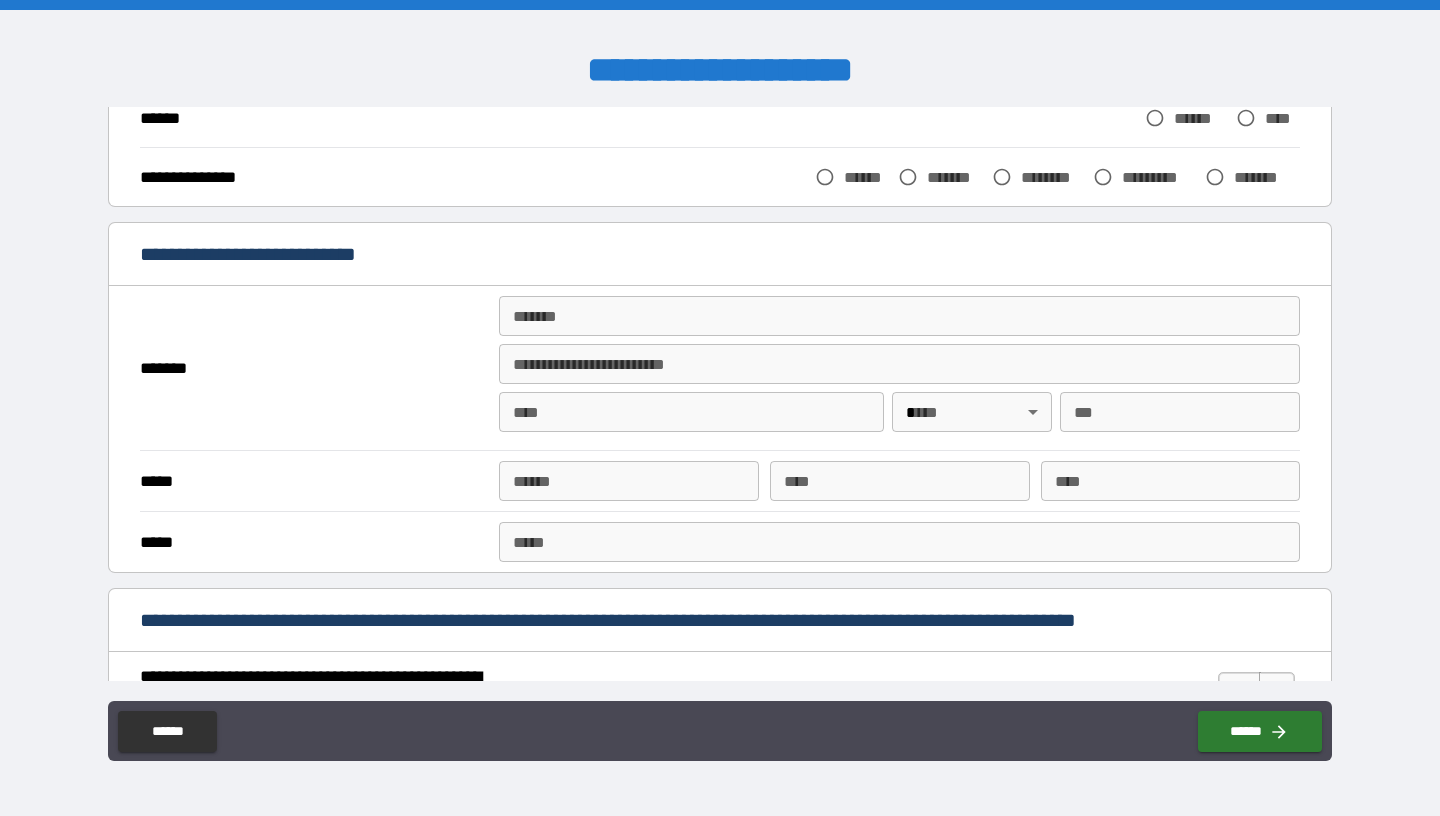 scroll, scrollTop: 0, scrollLeft: 0, axis: both 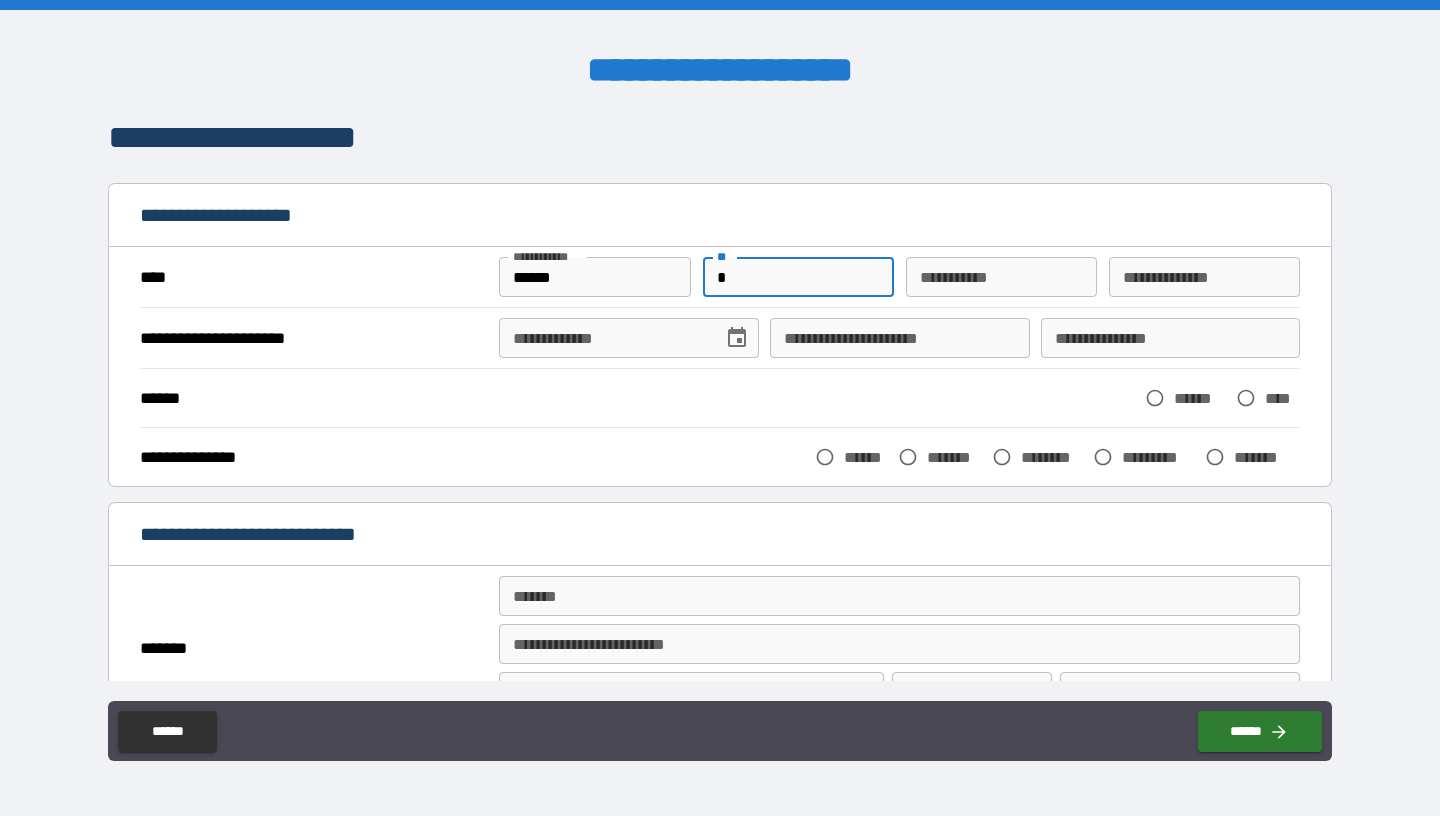 type on "*" 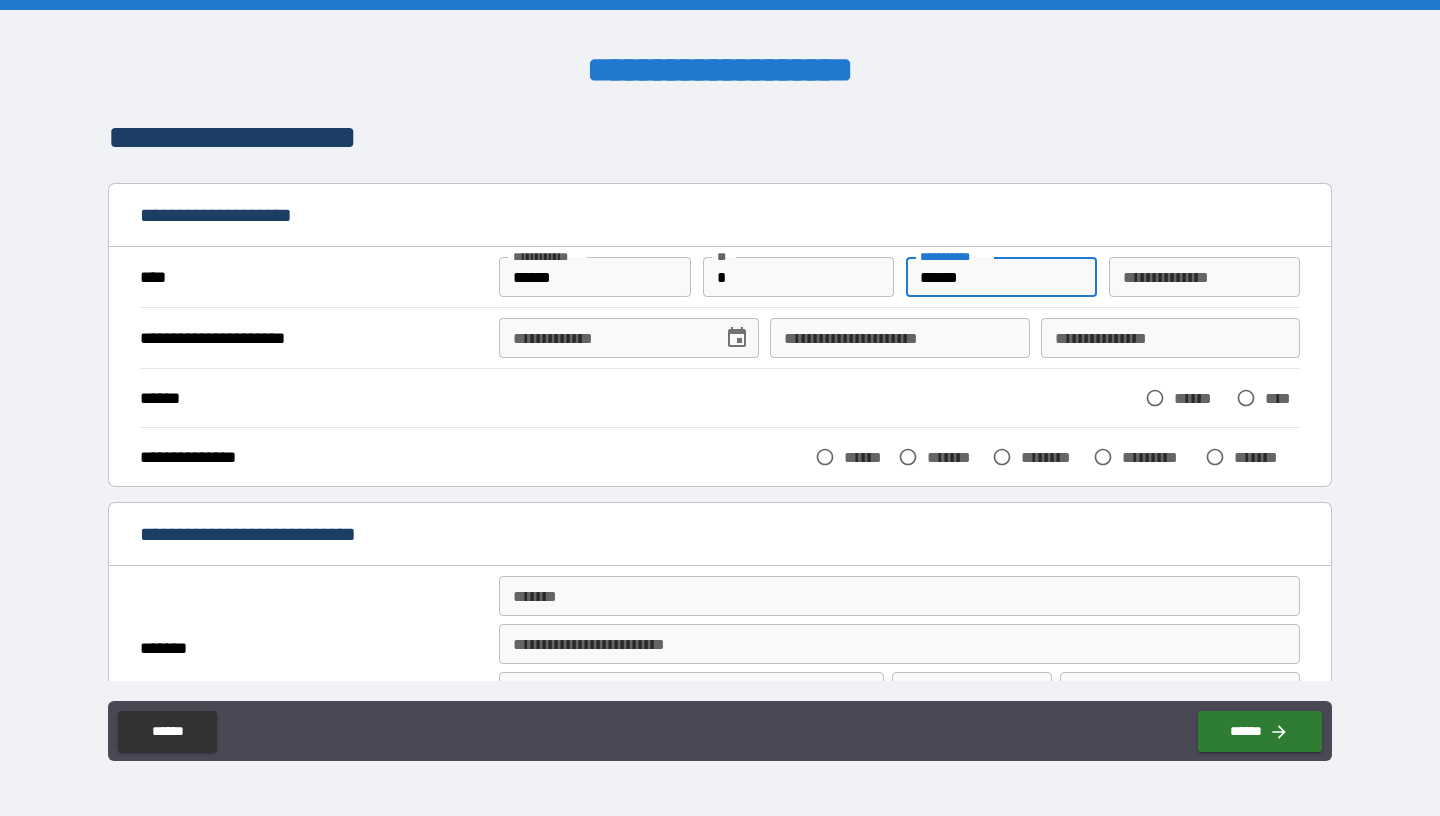 type on "******" 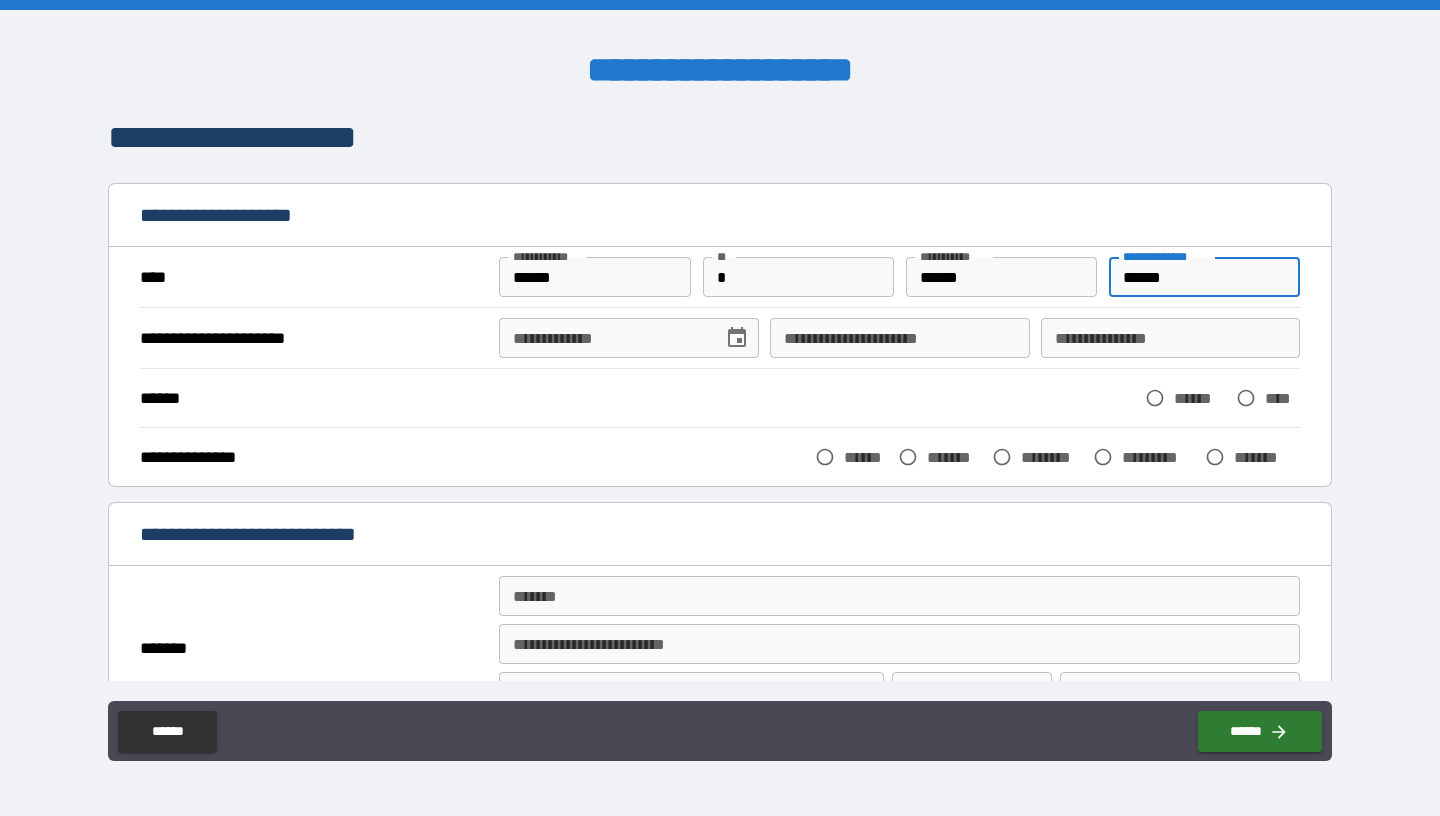 type on "******" 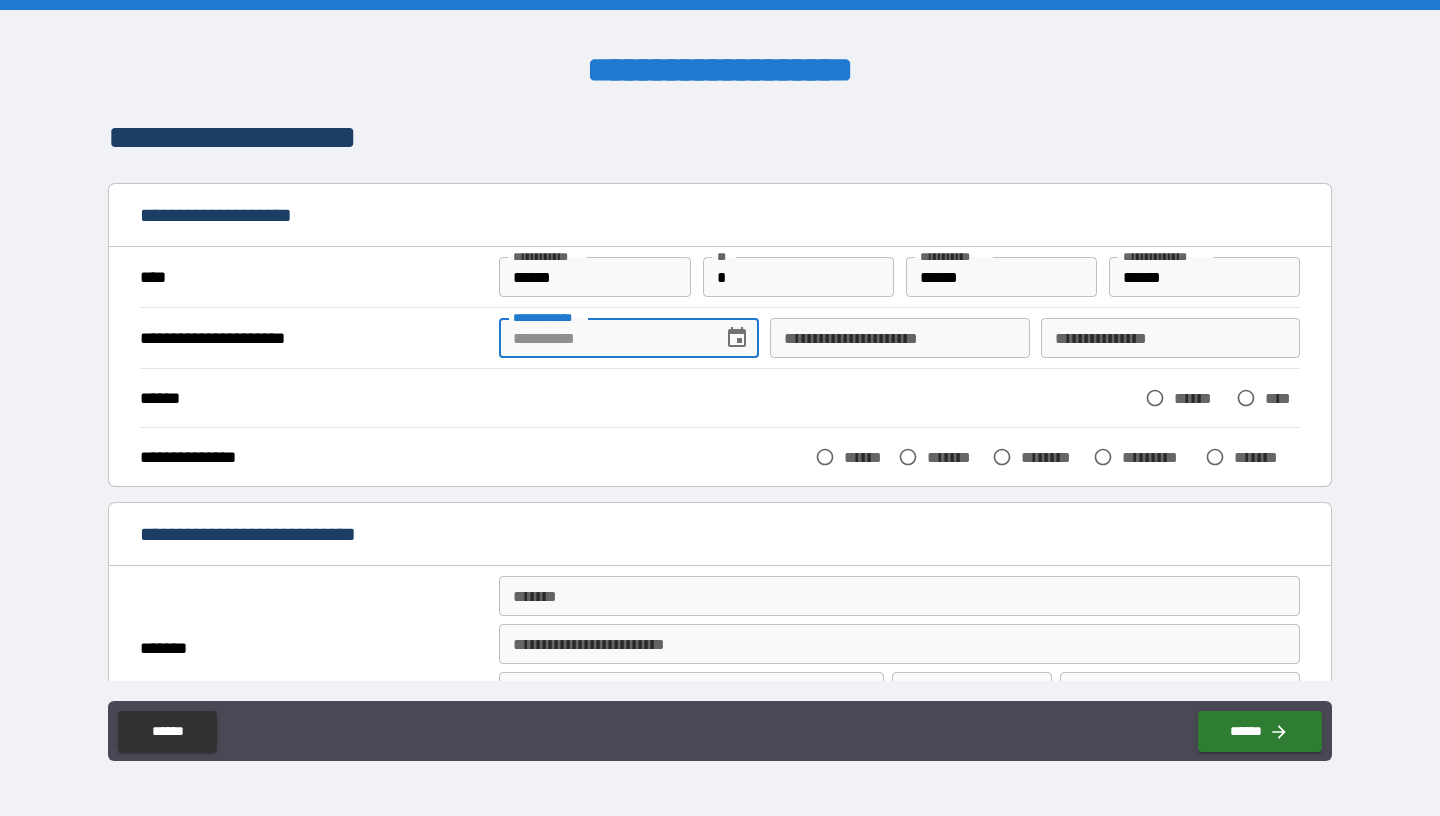 click on "**********" at bounding box center [603, 338] 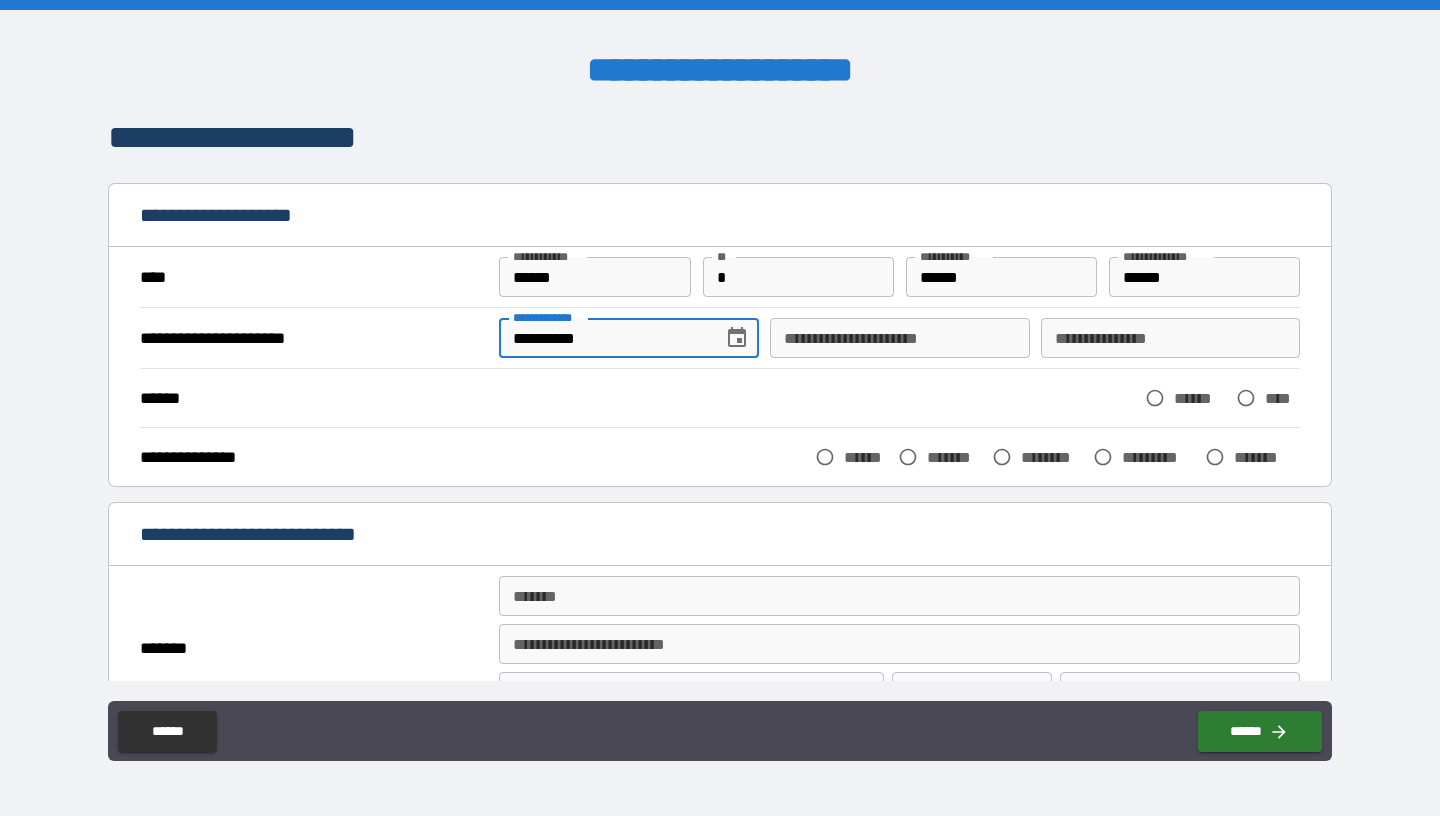 type on "**********" 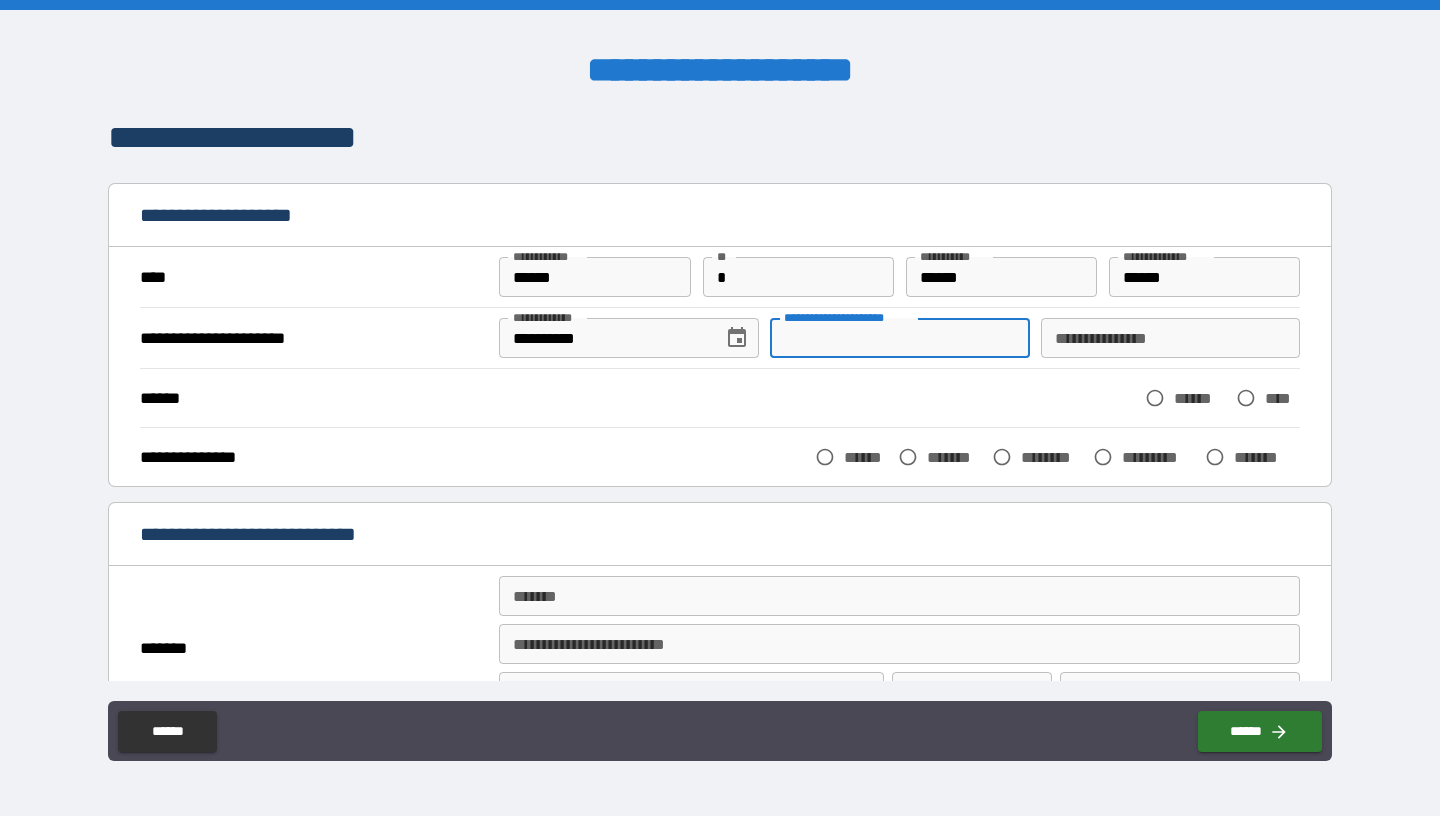 click on "**********" at bounding box center [899, 338] 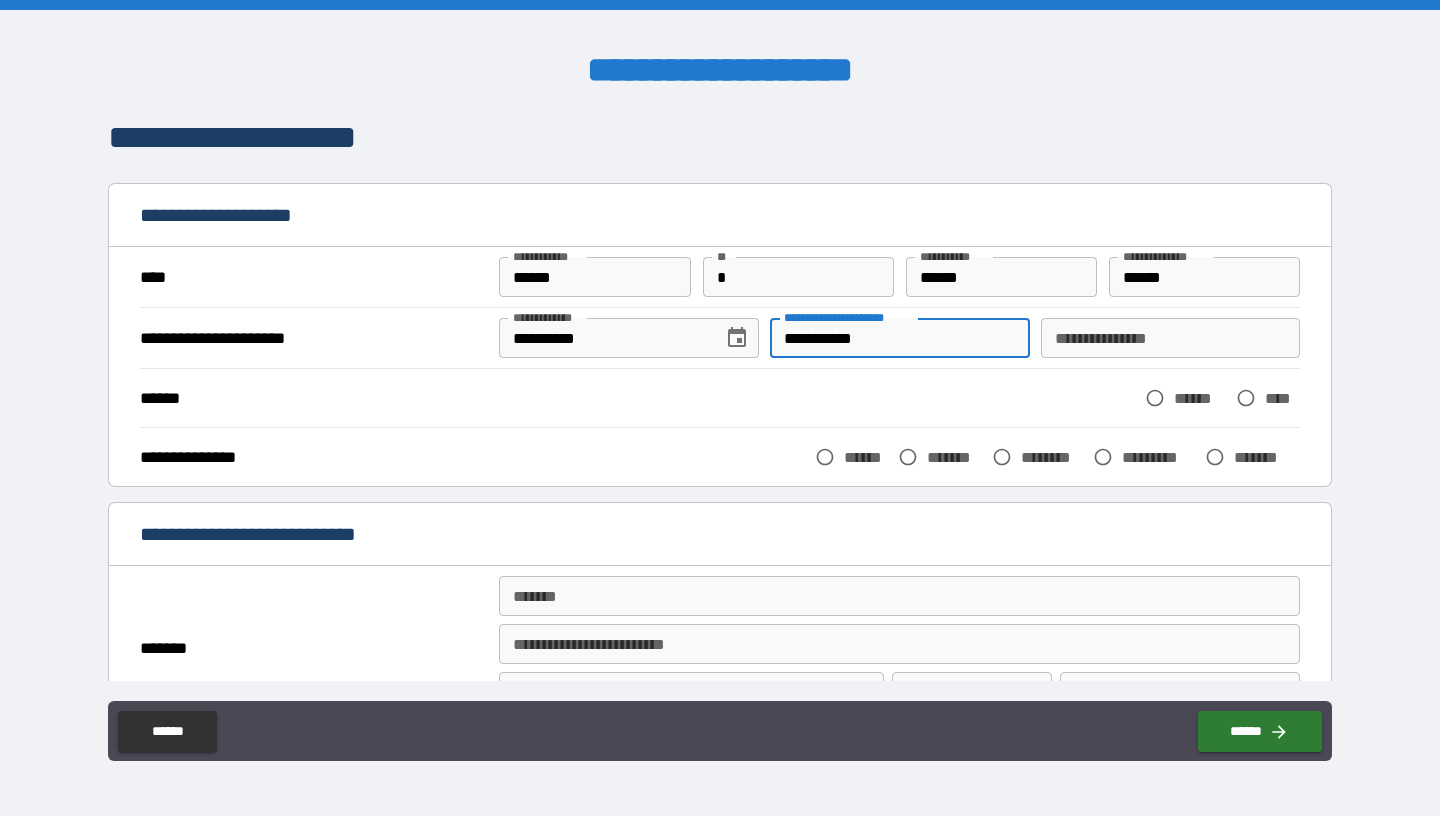type on "**********" 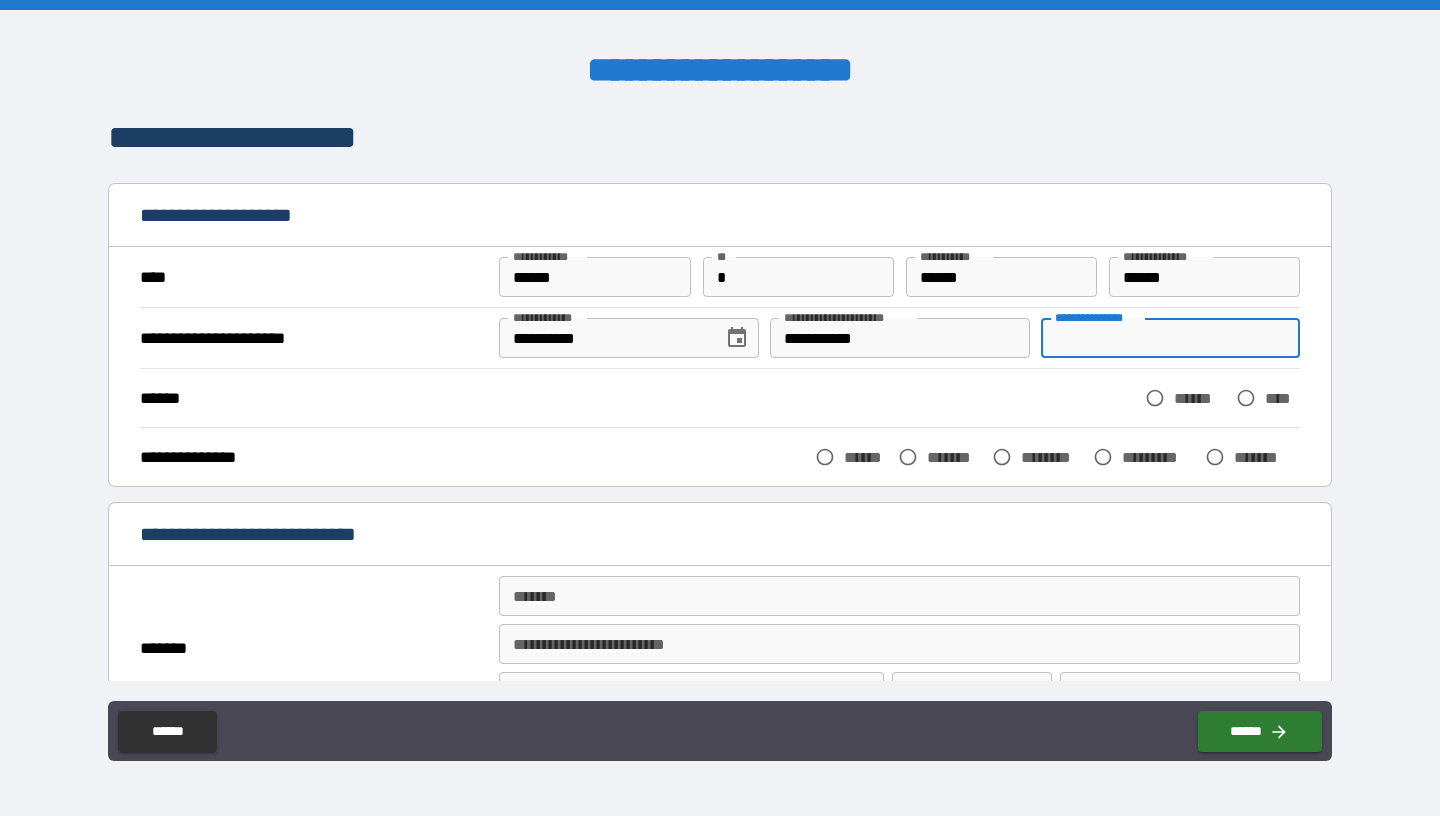 click on "**********" at bounding box center [1170, 338] 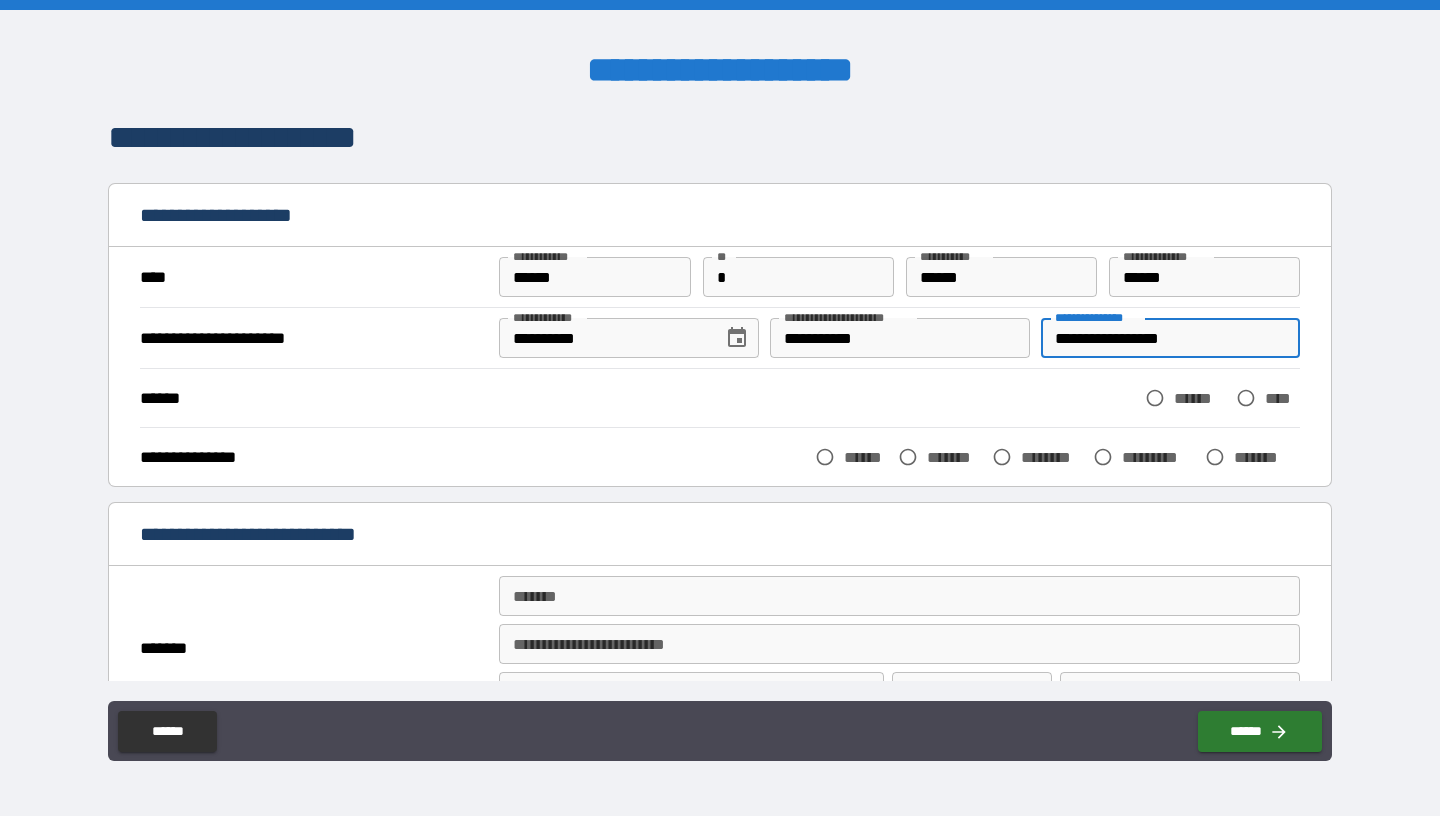 type on "**********" 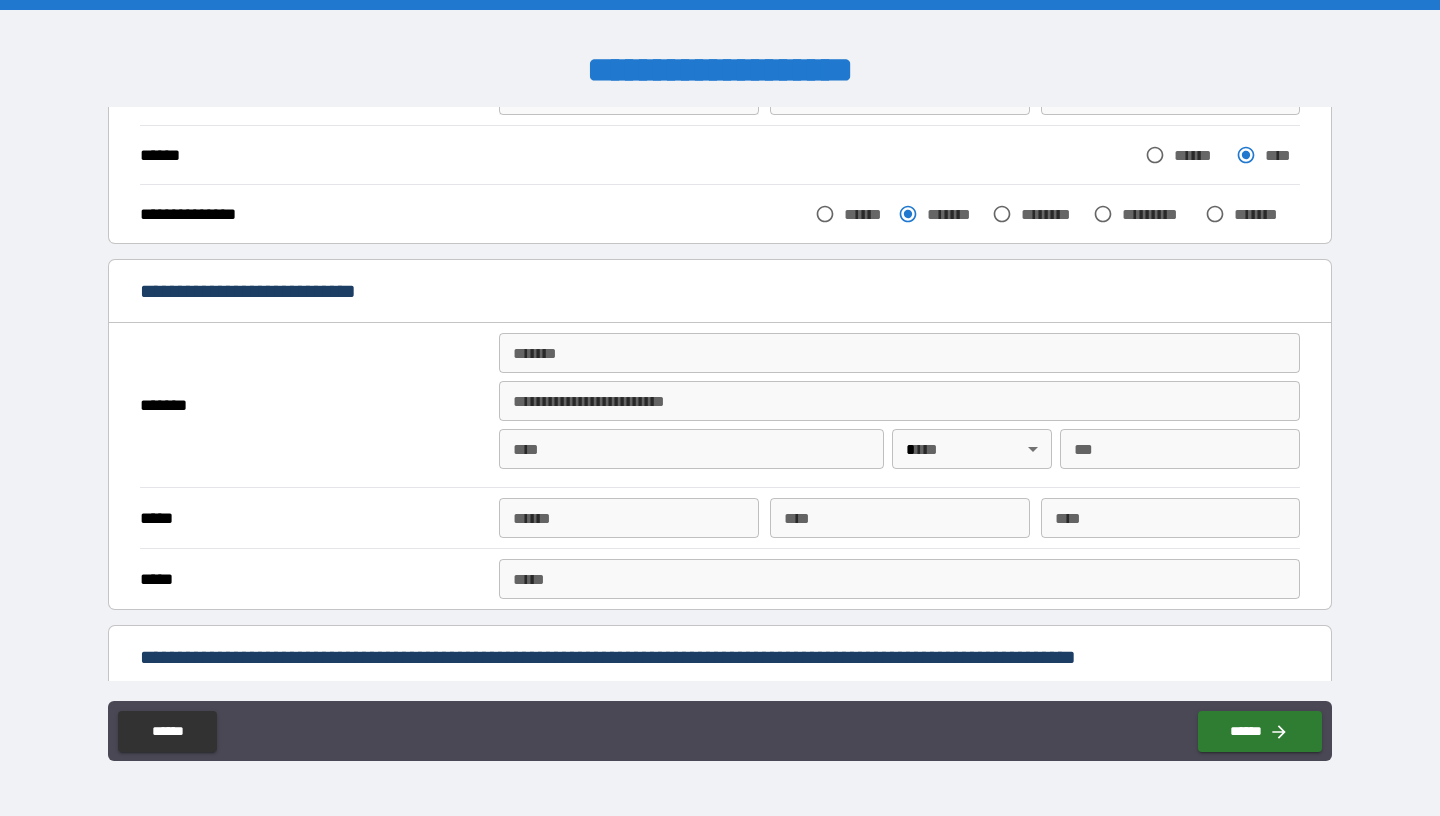 scroll, scrollTop: 255, scrollLeft: 0, axis: vertical 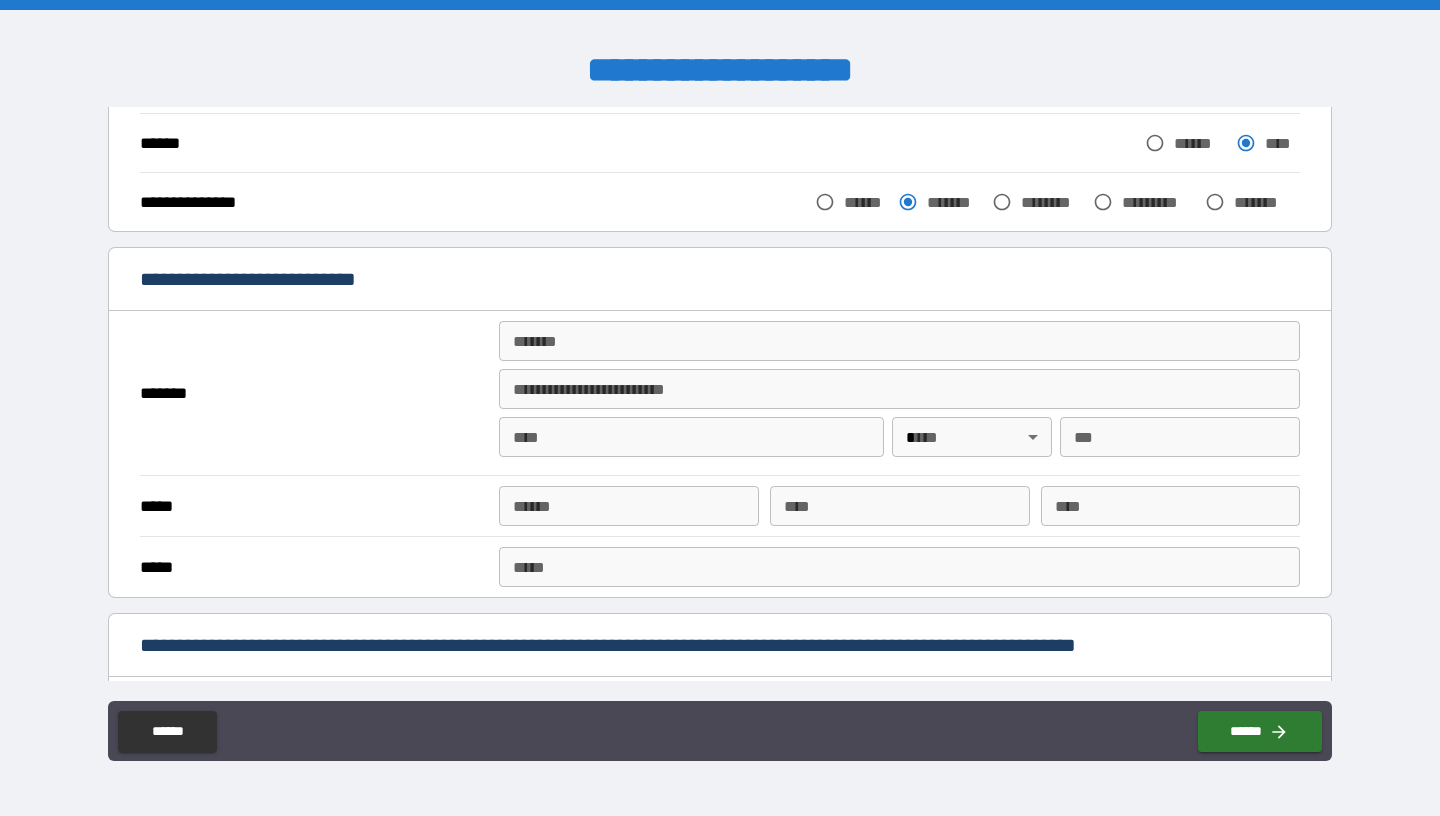 click on "*******" at bounding box center (899, 341) 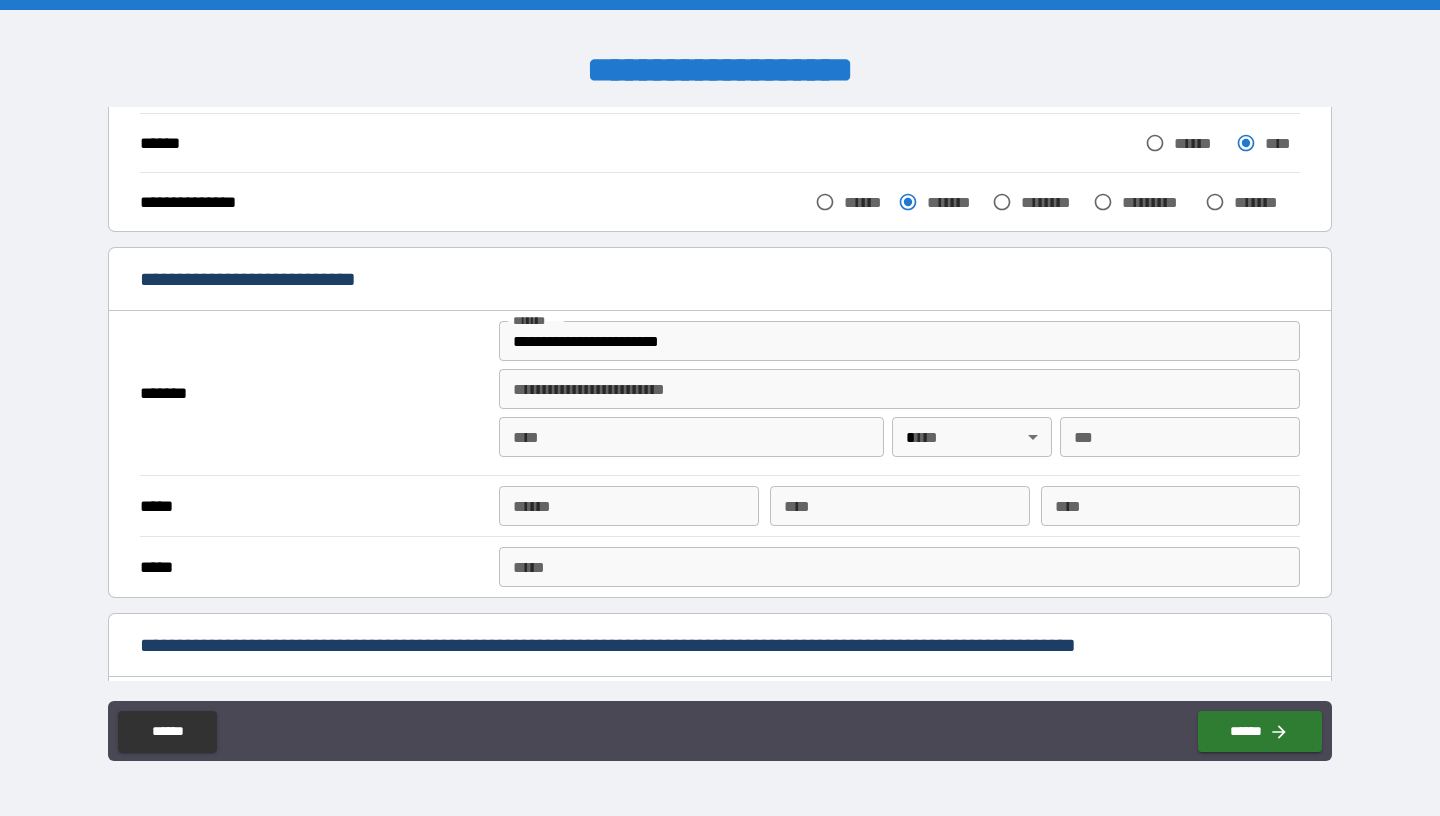 type on "**********" 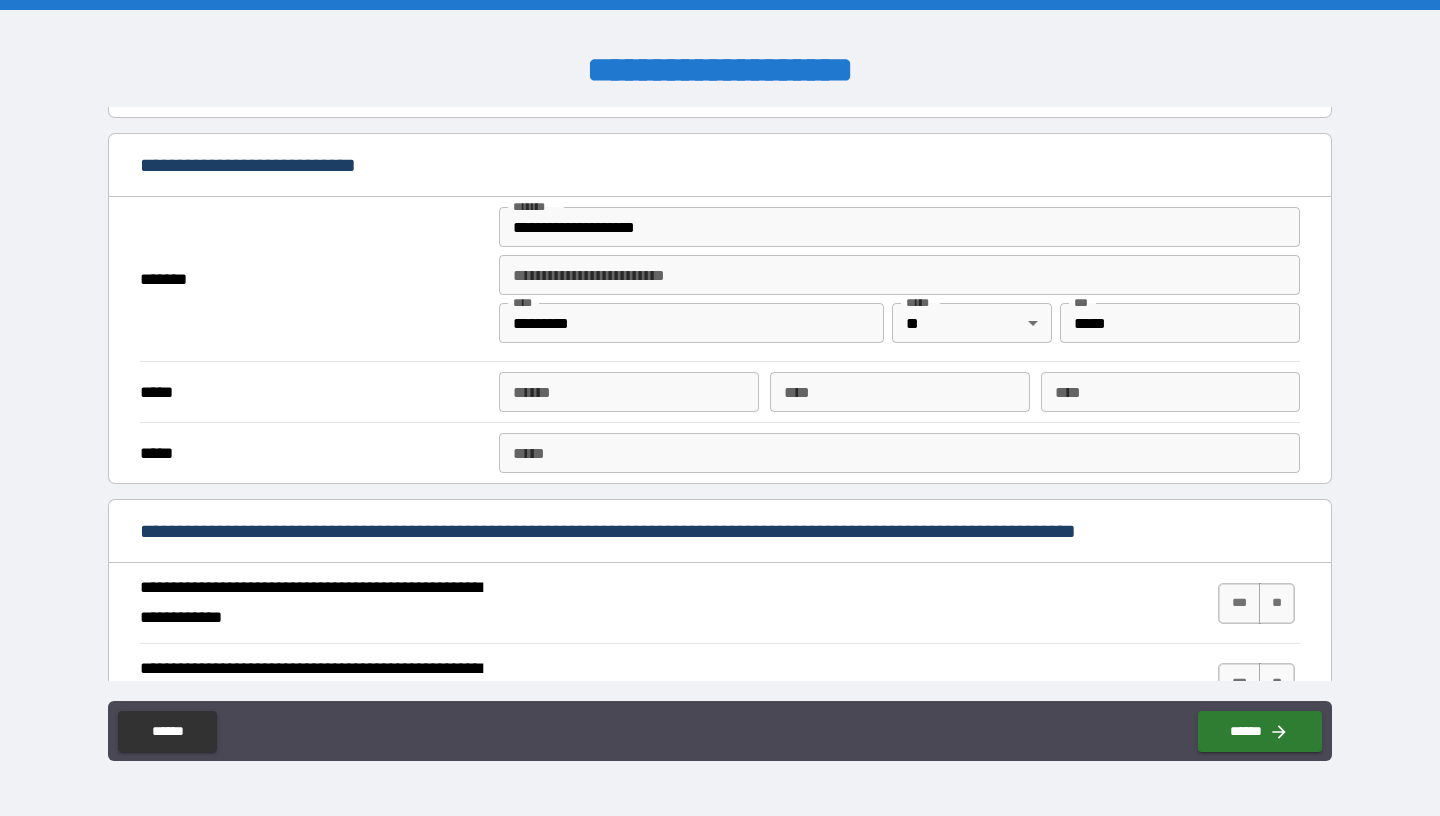 scroll, scrollTop: 371, scrollLeft: 0, axis: vertical 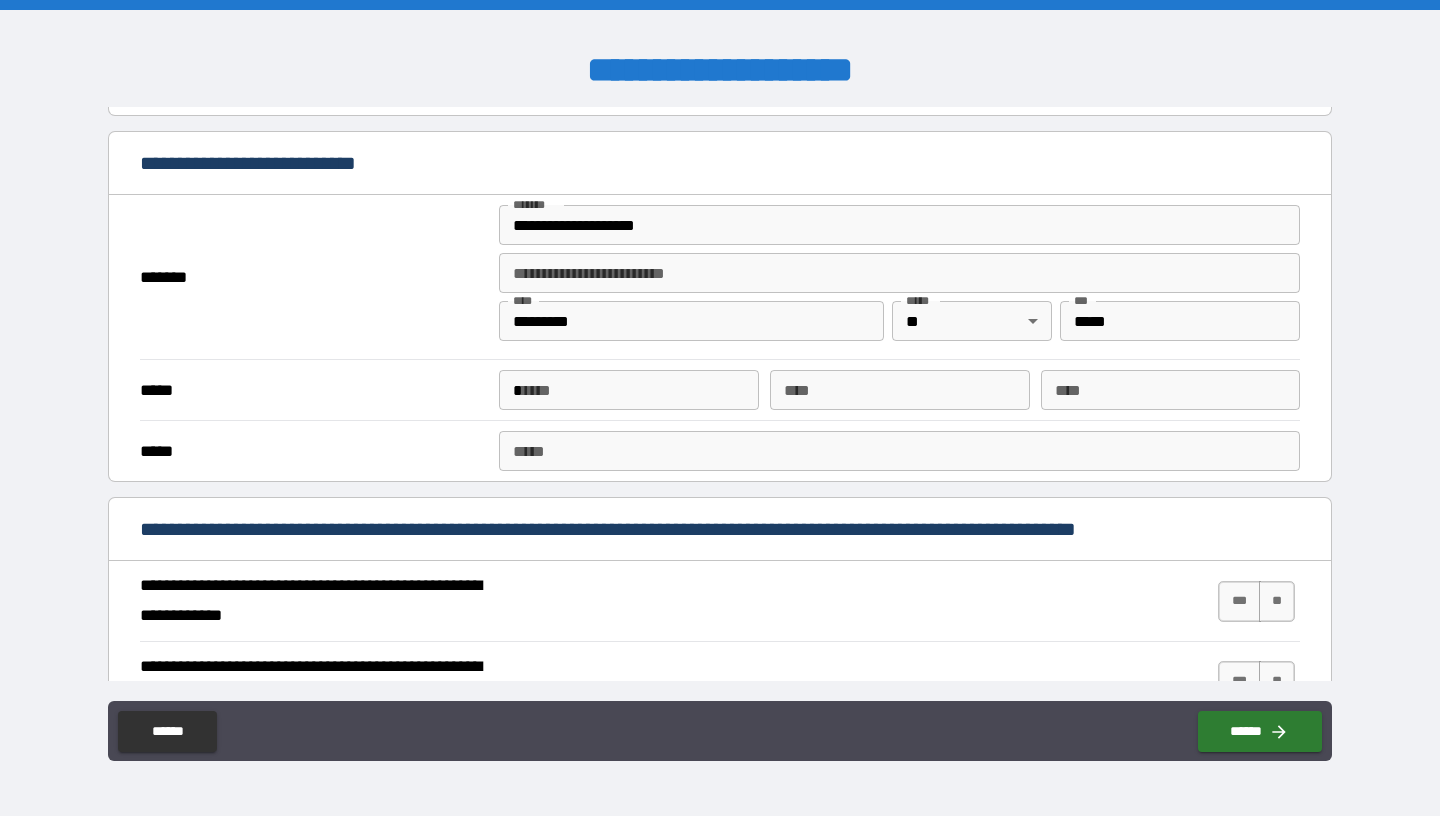 click on "*" at bounding box center [628, 390] 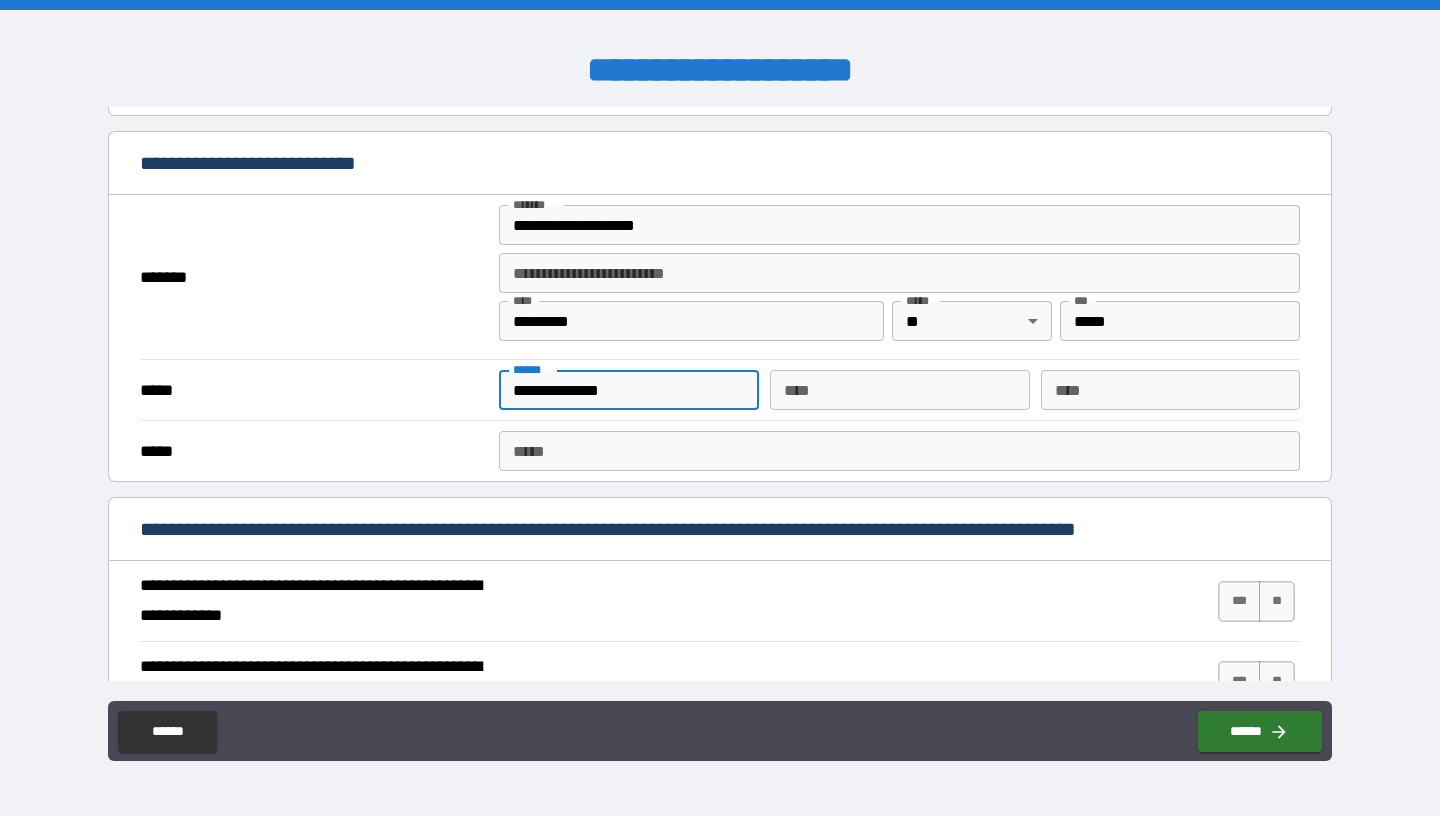 type on "**********" 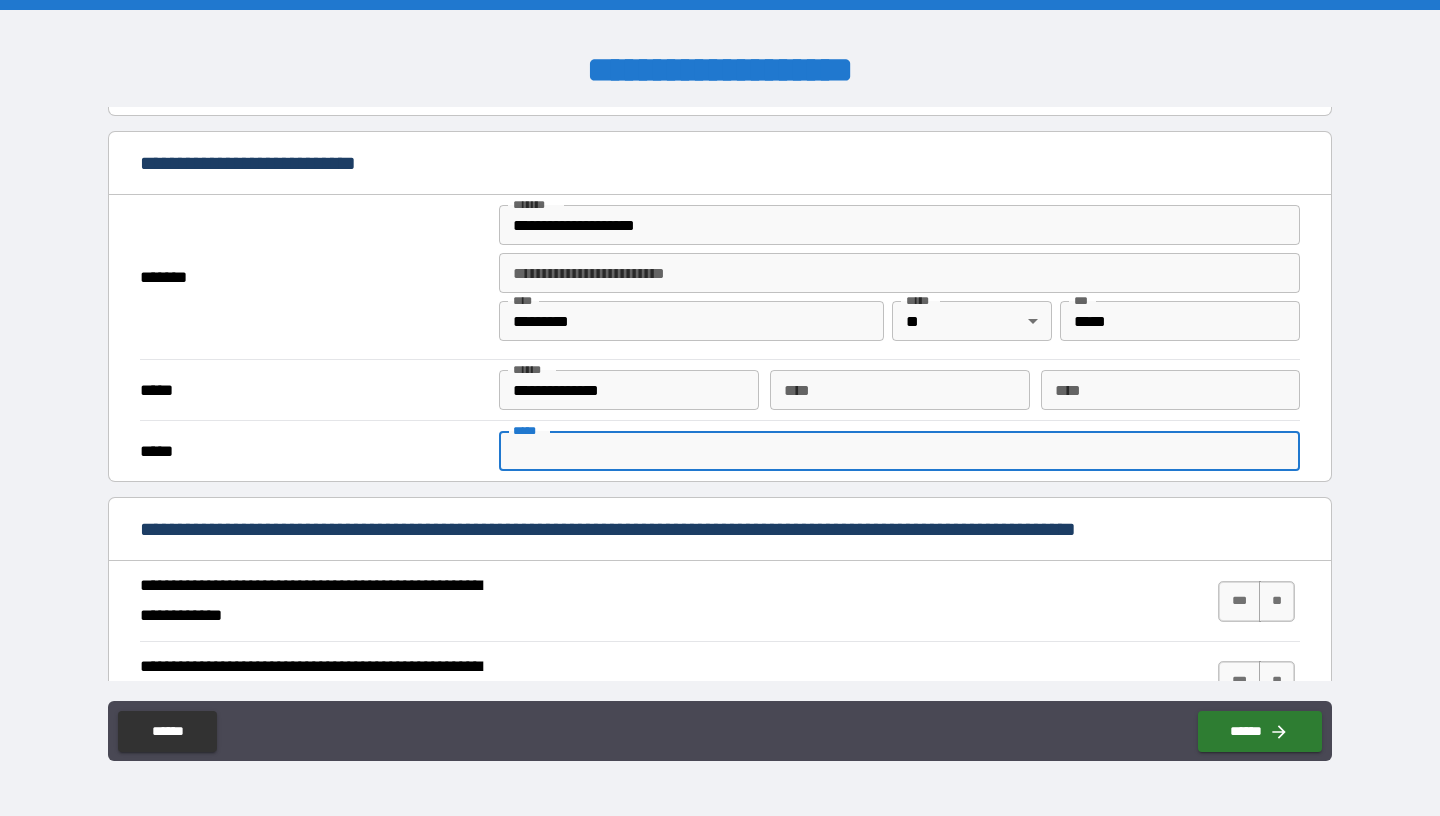 click on "*****" at bounding box center [899, 451] 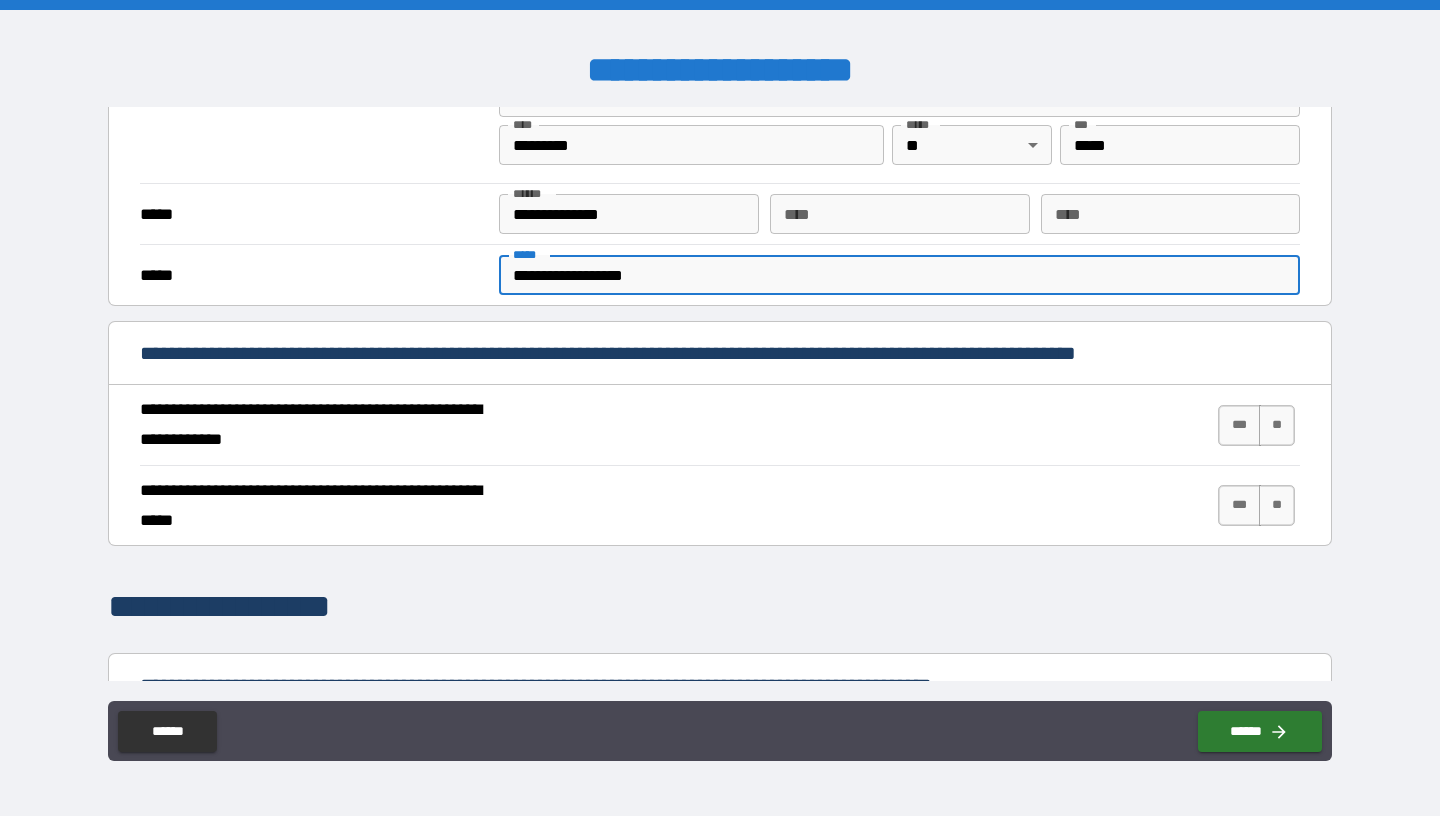 scroll, scrollTop: 553, scrollLeft: 0, axis: vertical 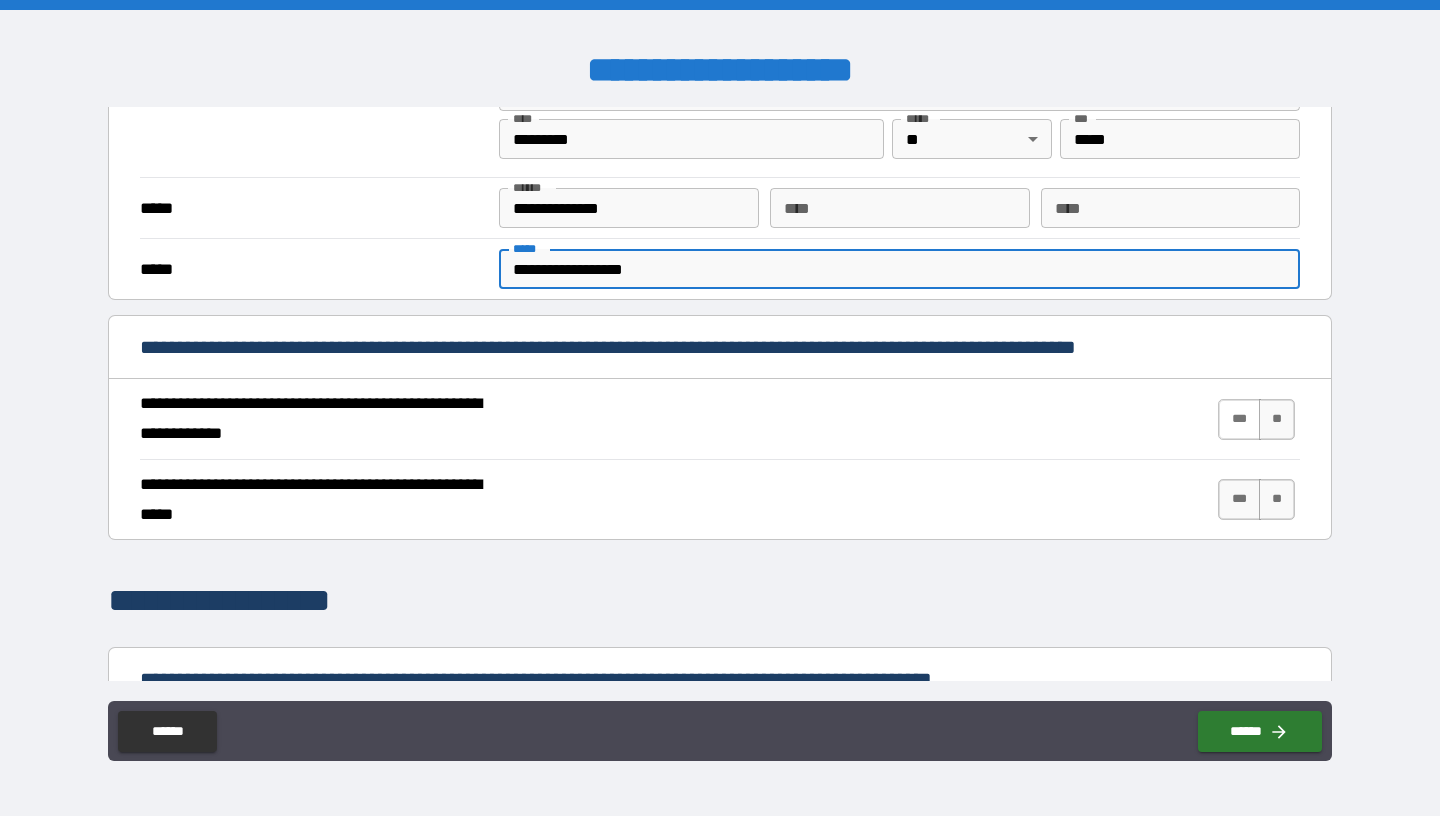 type on "**********" 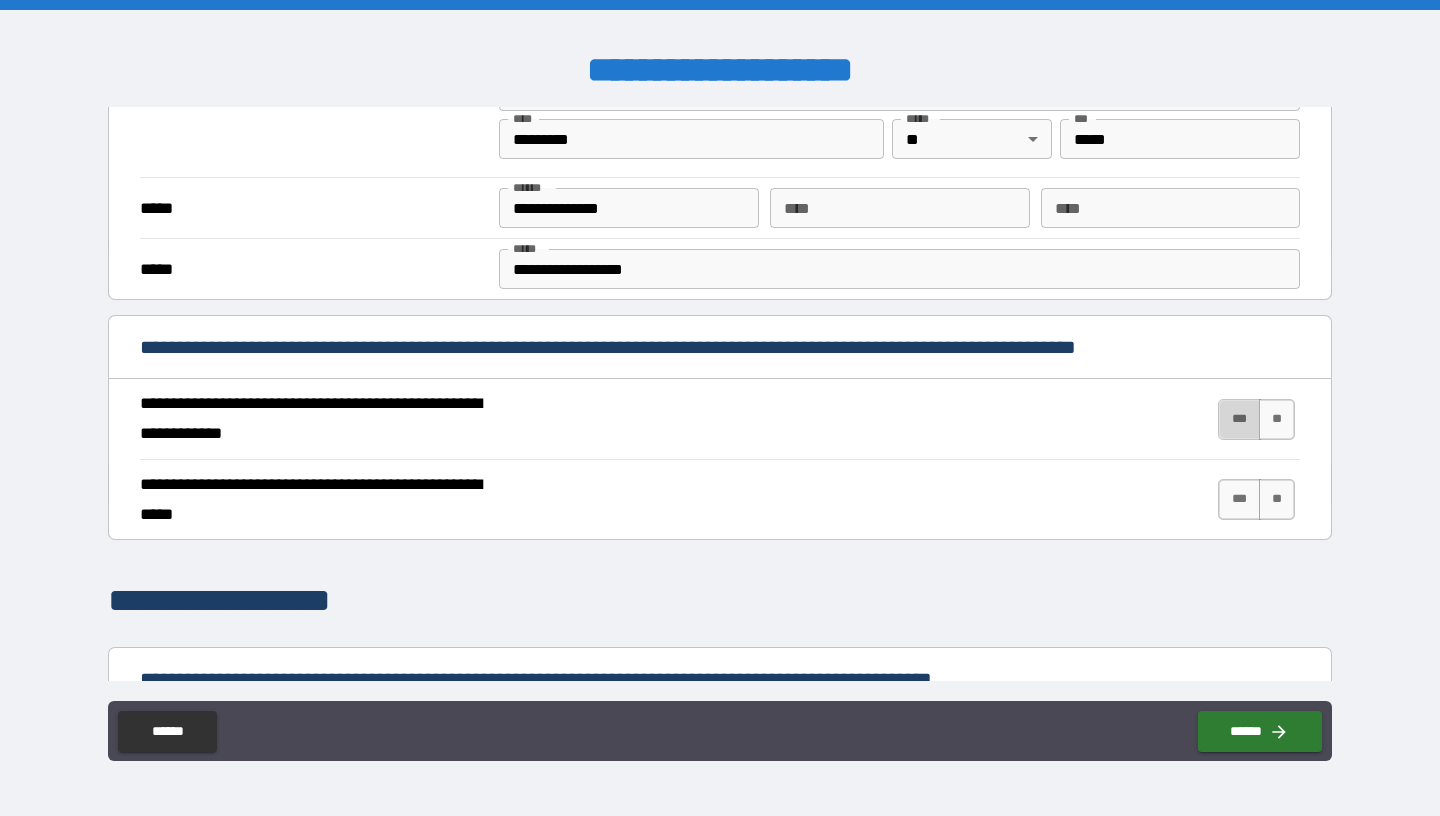 click on "***" at bounding box center [1239, 419] 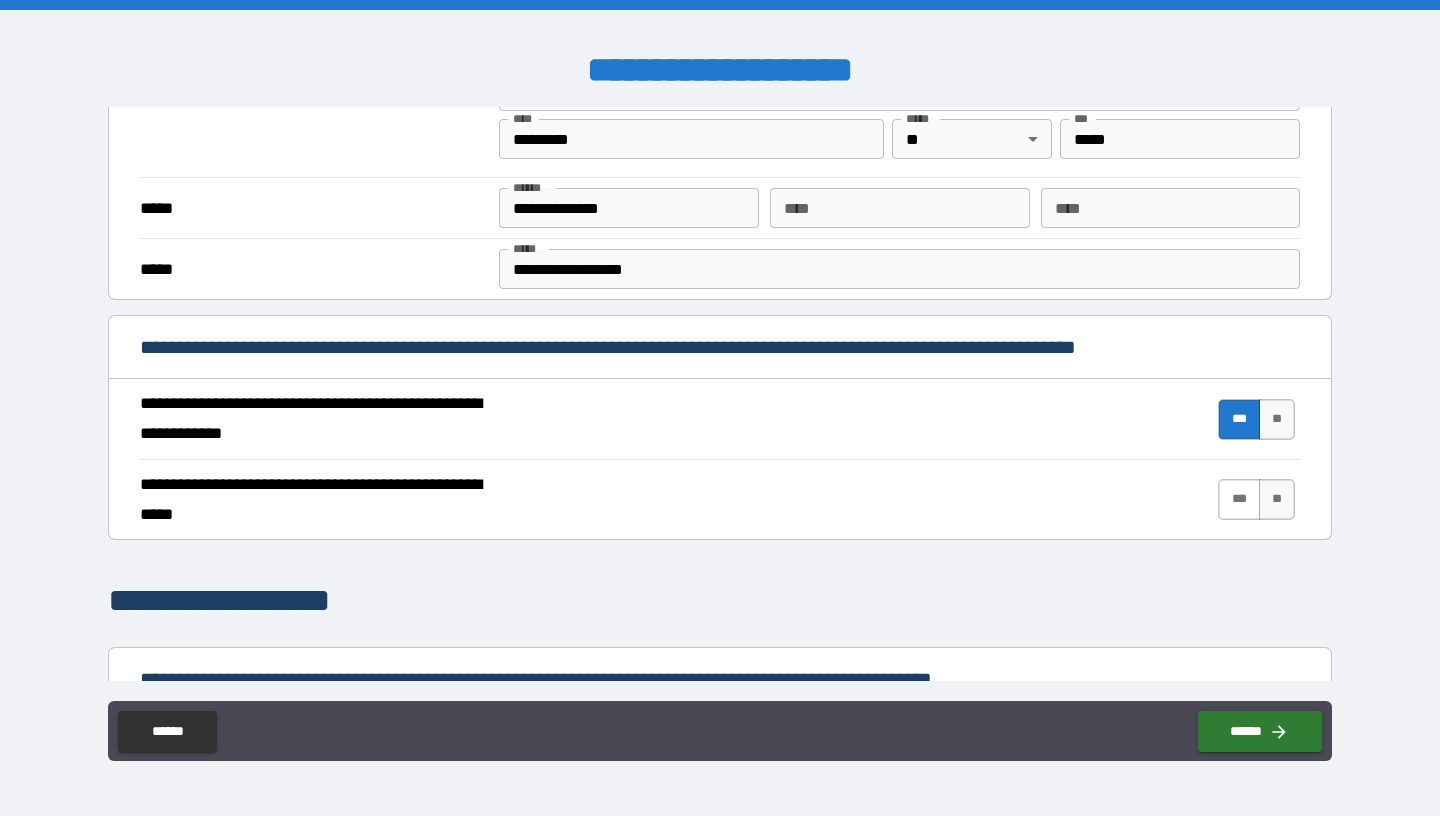 click on "***" at bounding box center (1239, 499) 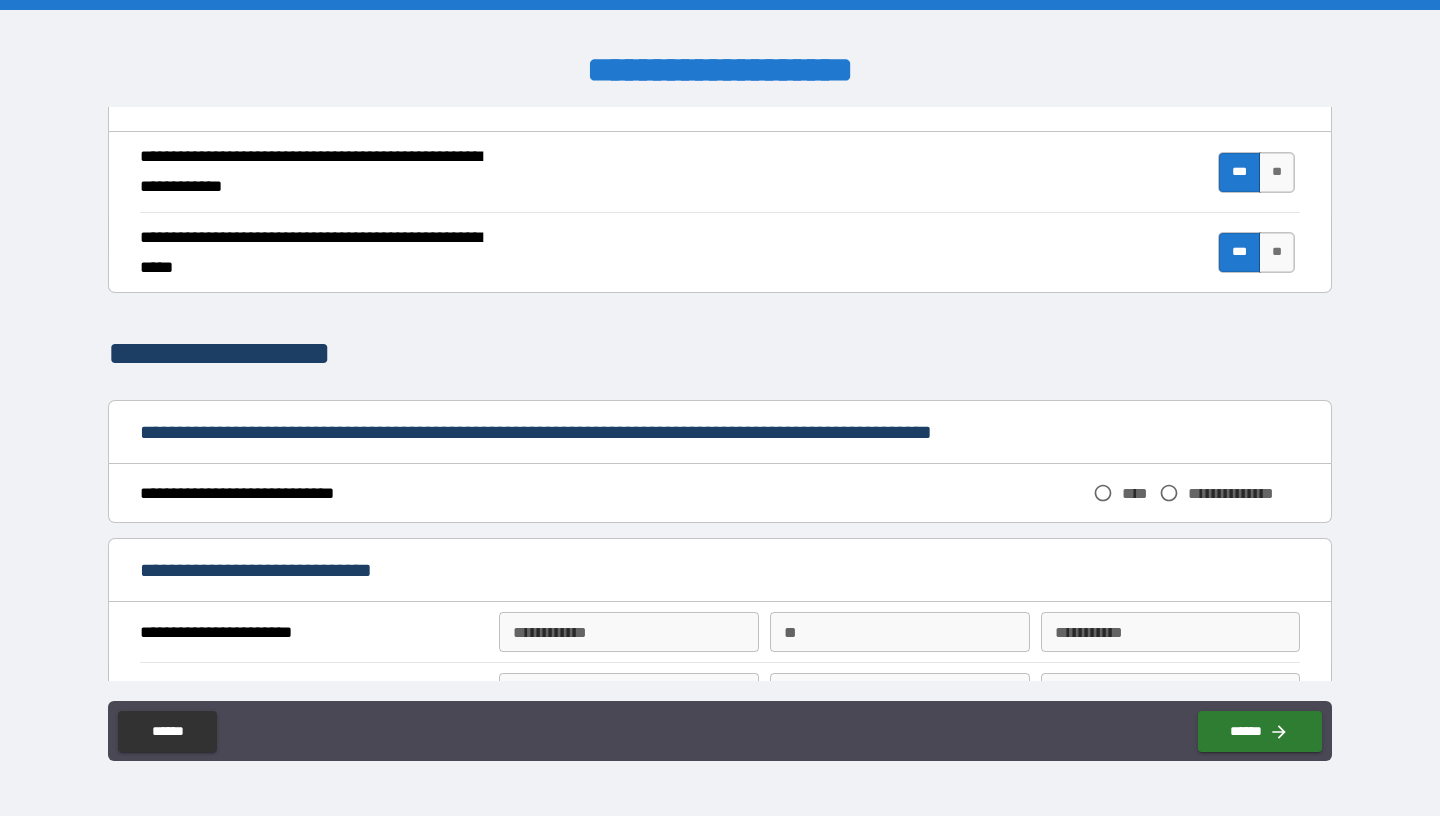 scroll, scrollTop: 796, scrollLeft: 0, axis: vertical 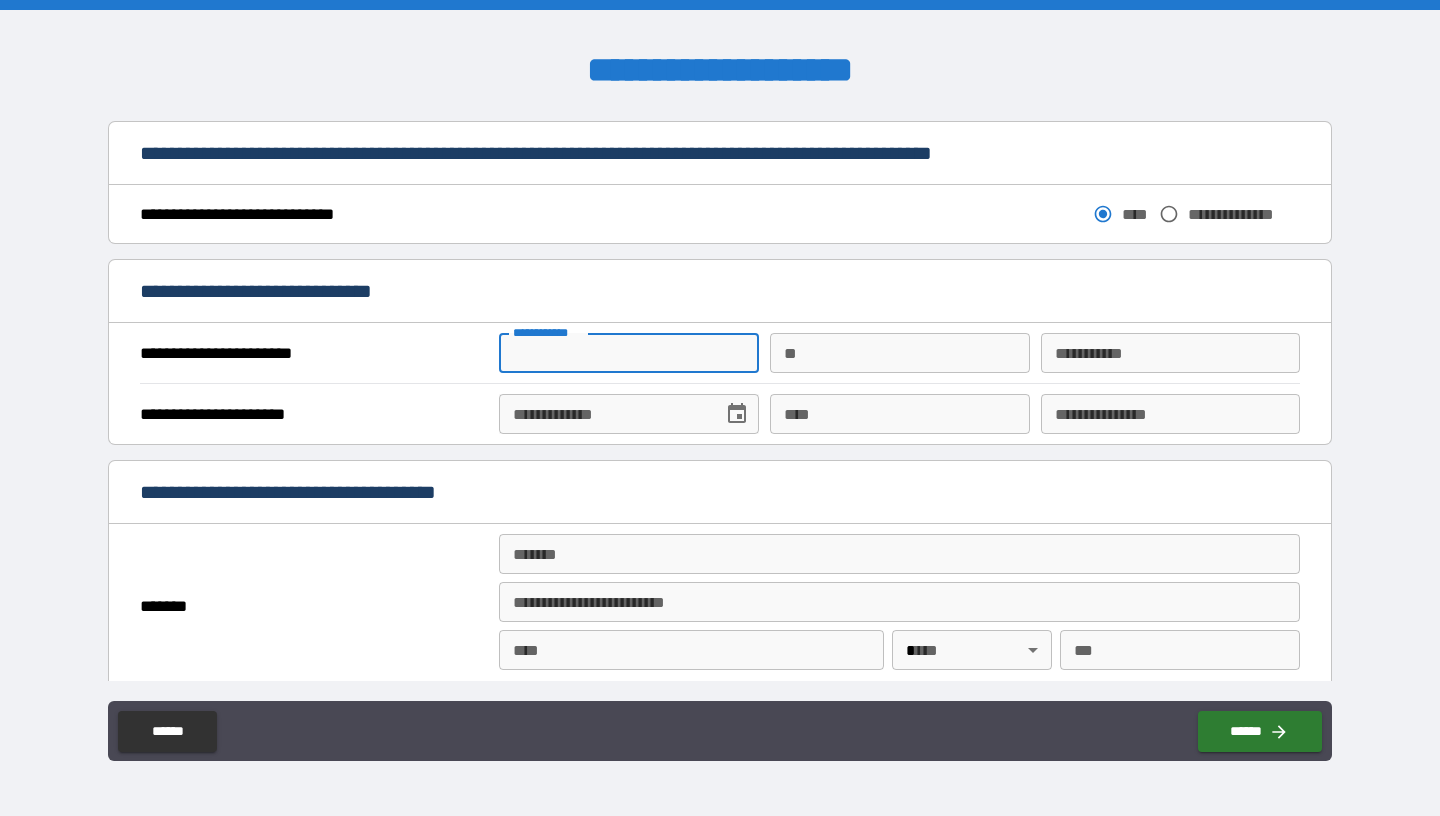 click on "**********" at bounding box center [628, 353] 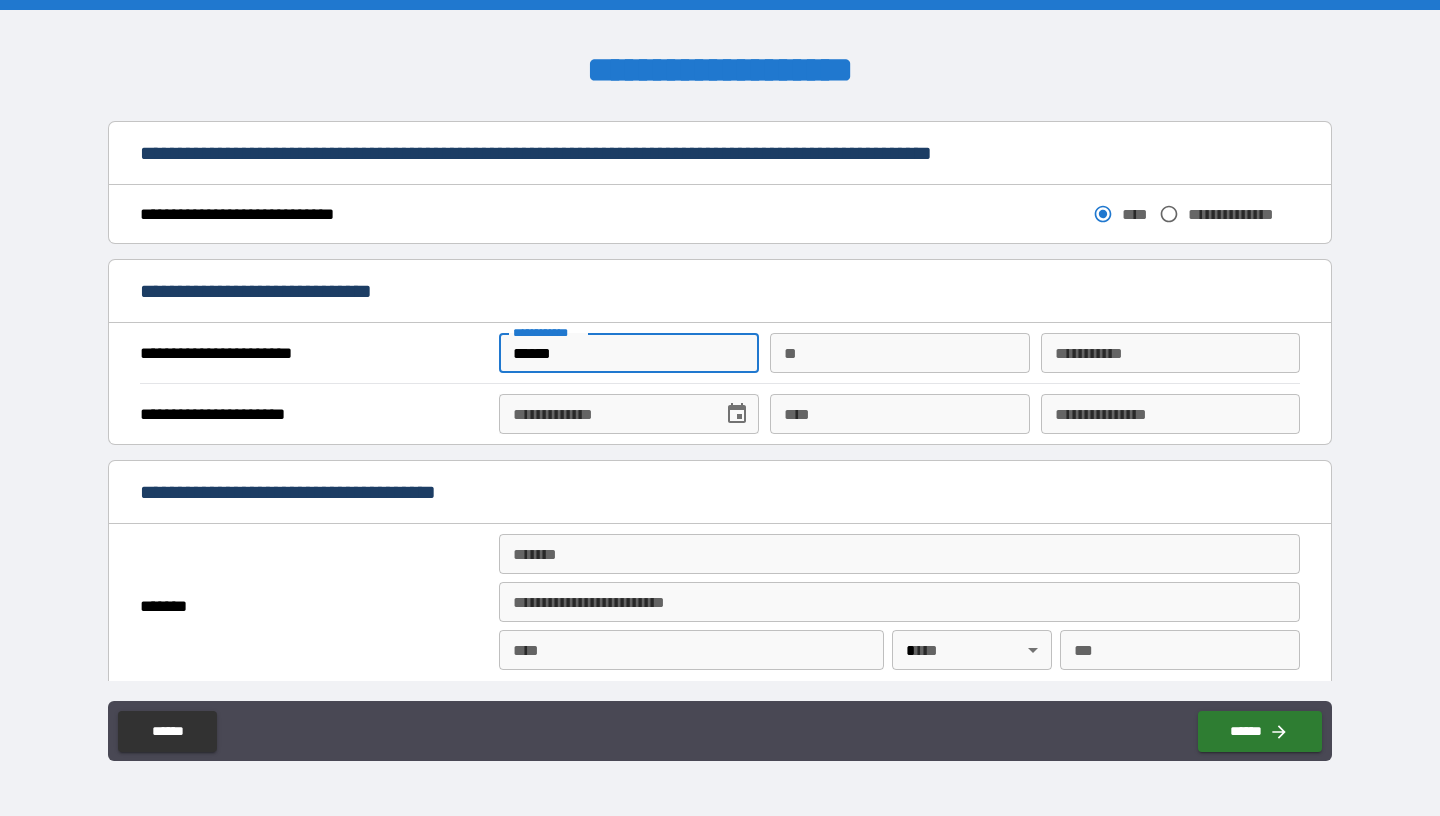 type on "******" 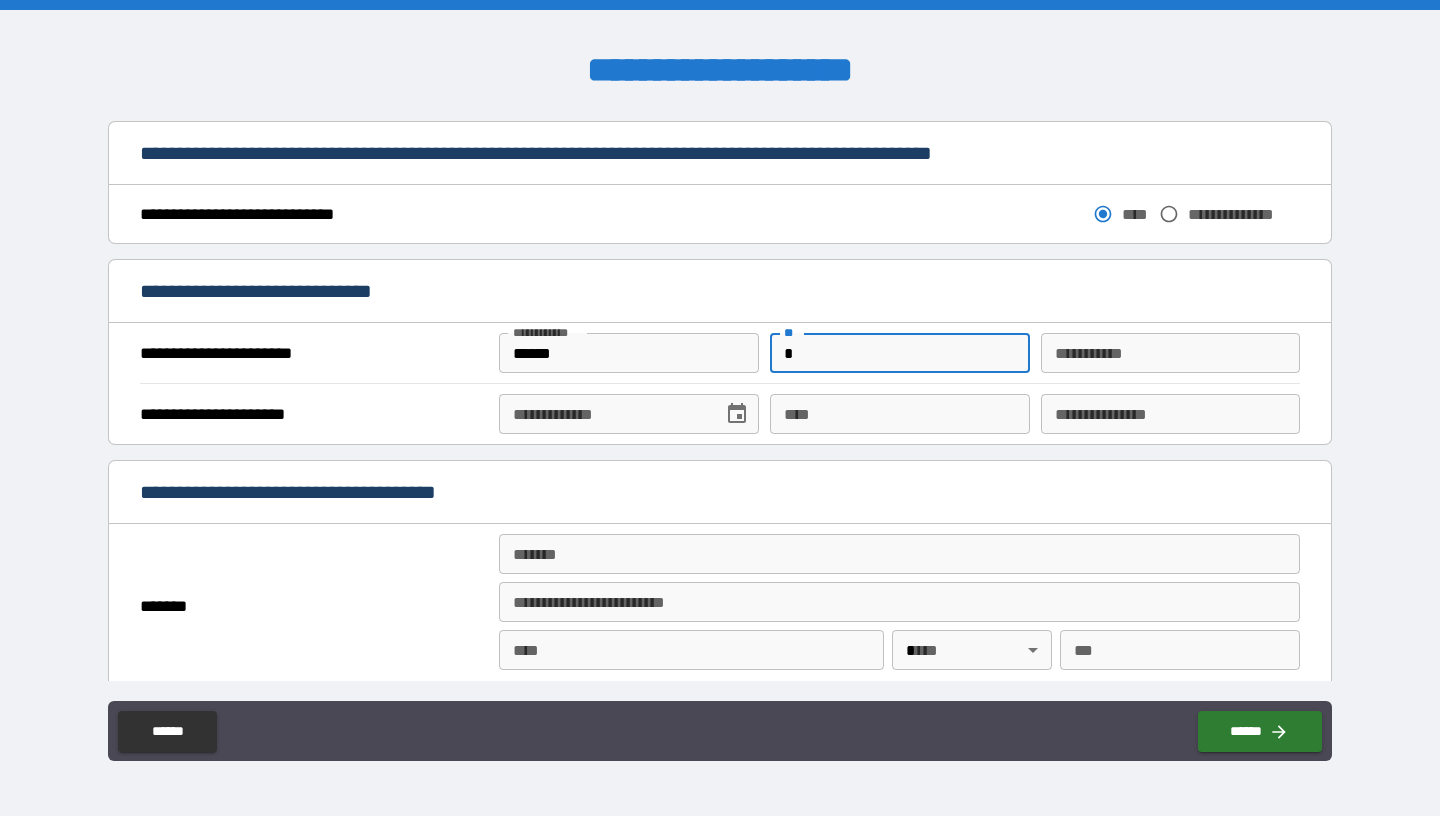 type on "*" 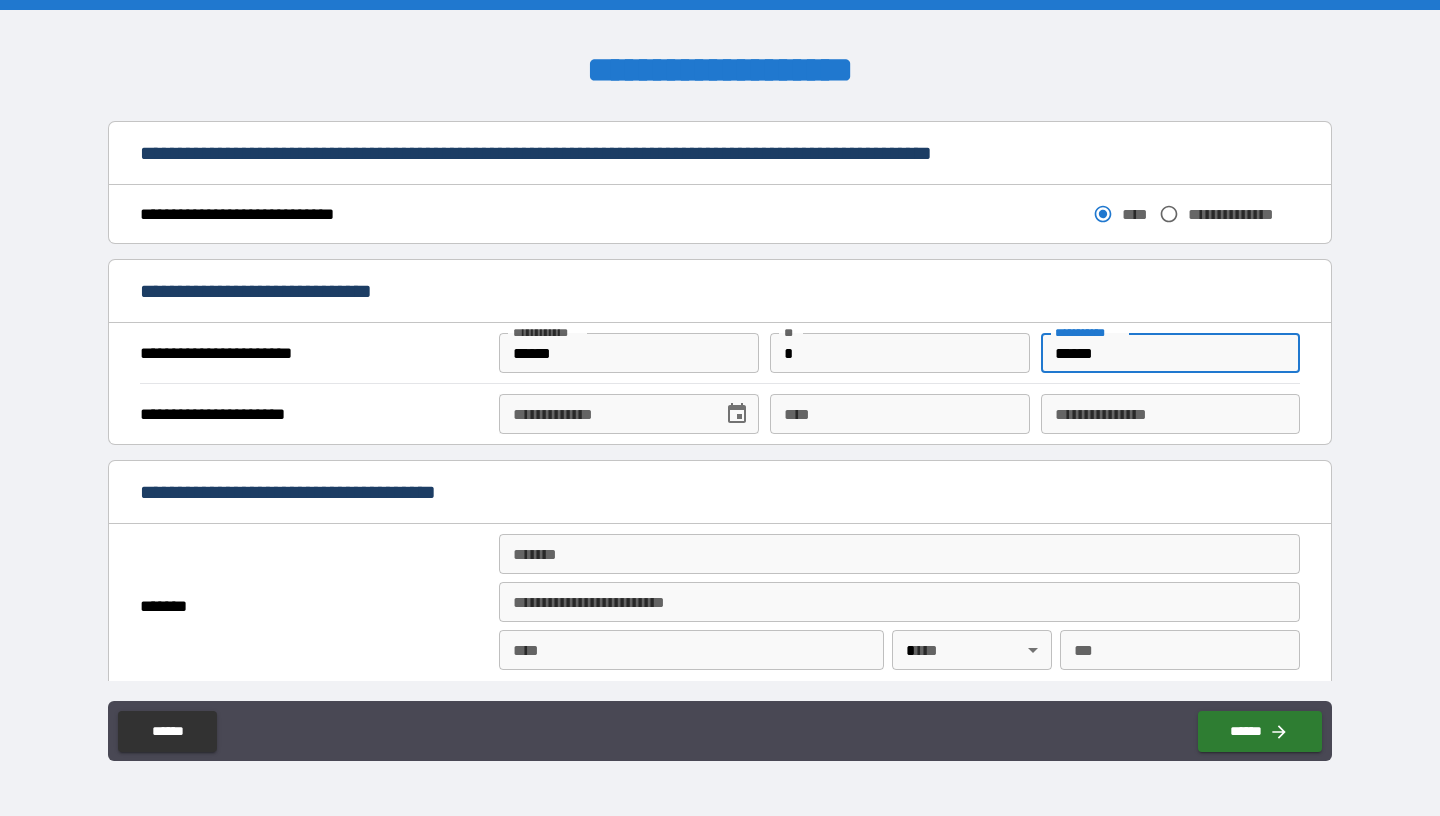 type on "******" 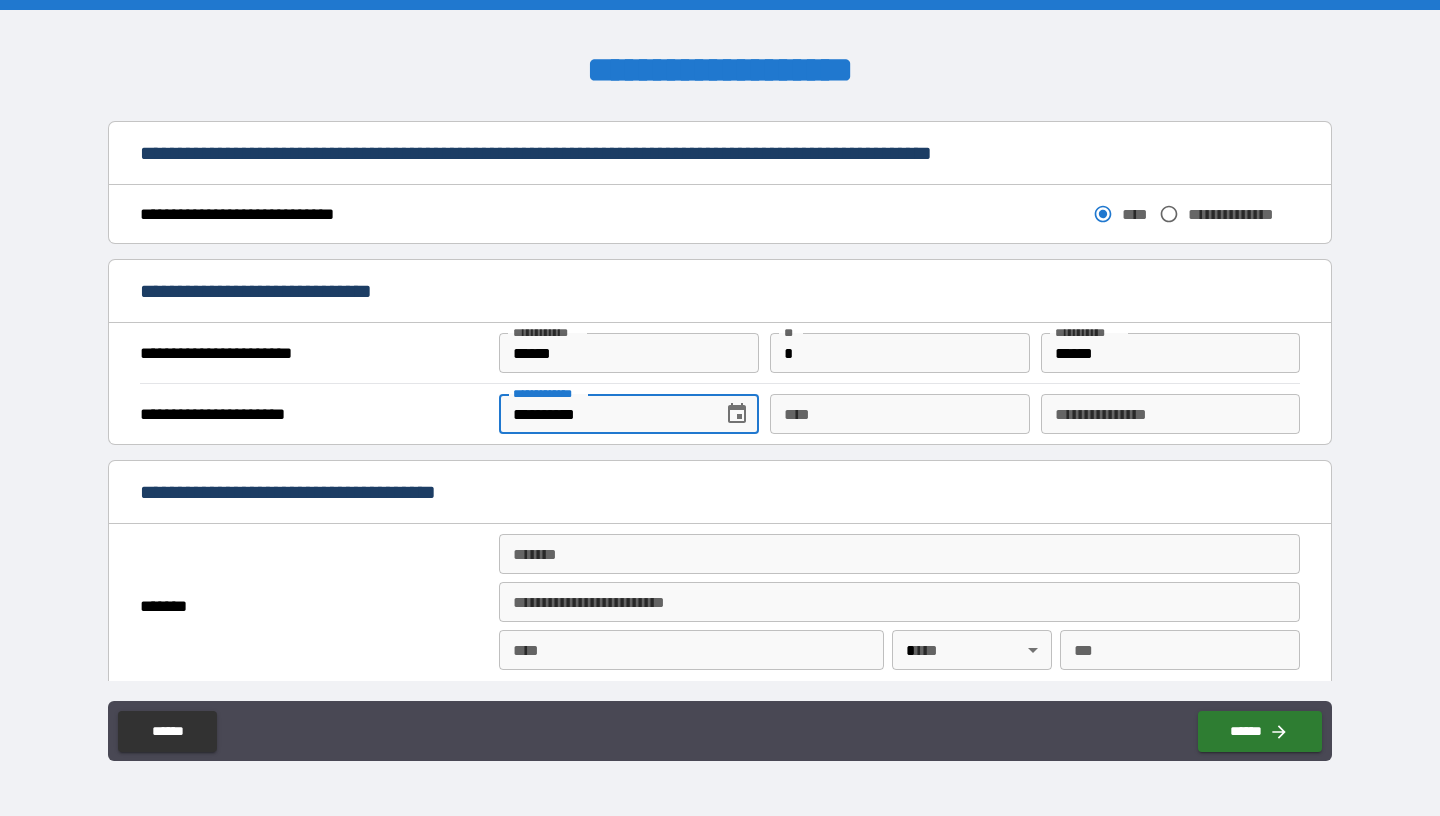 type on "**********" 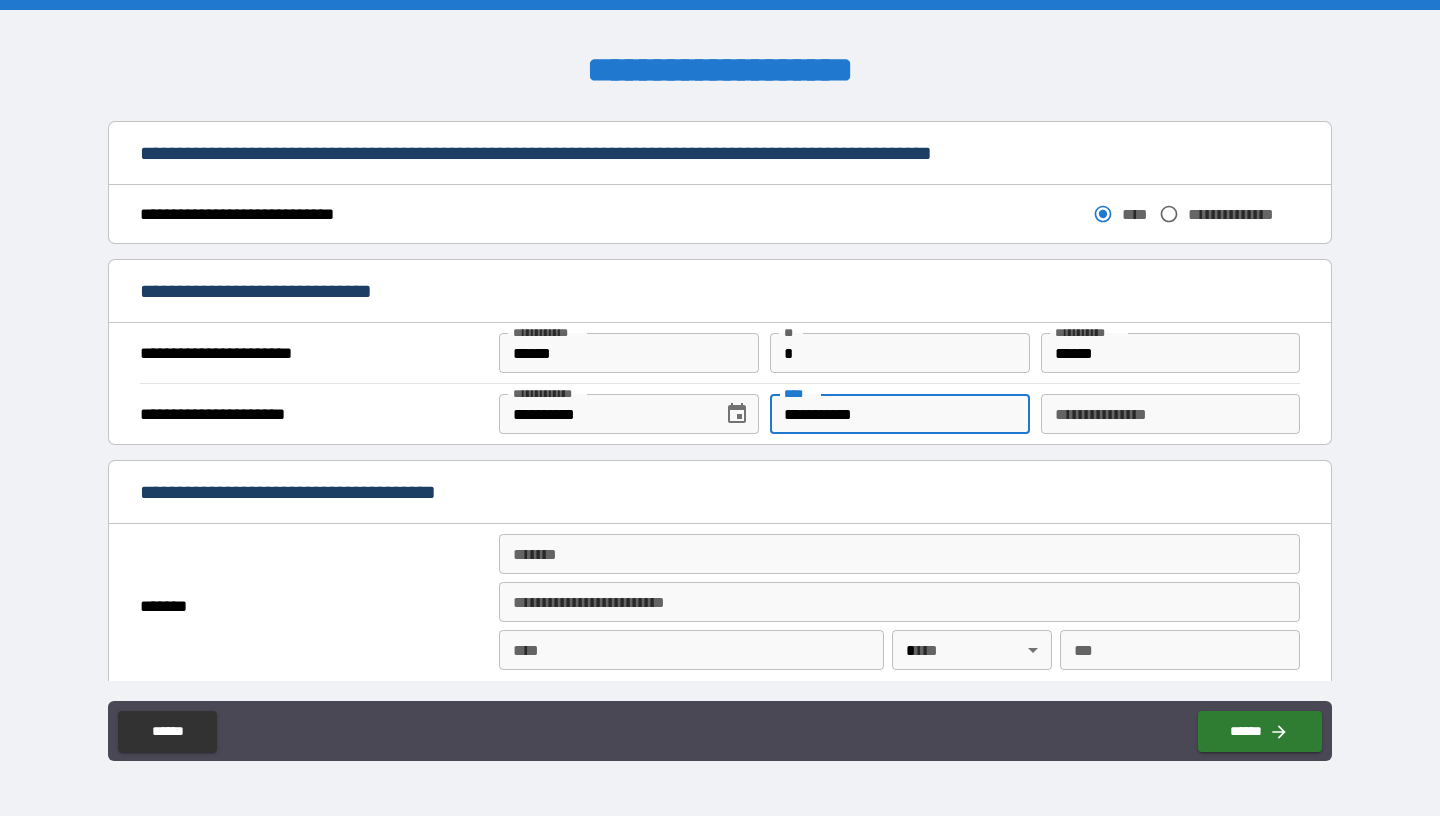 type on "**********" 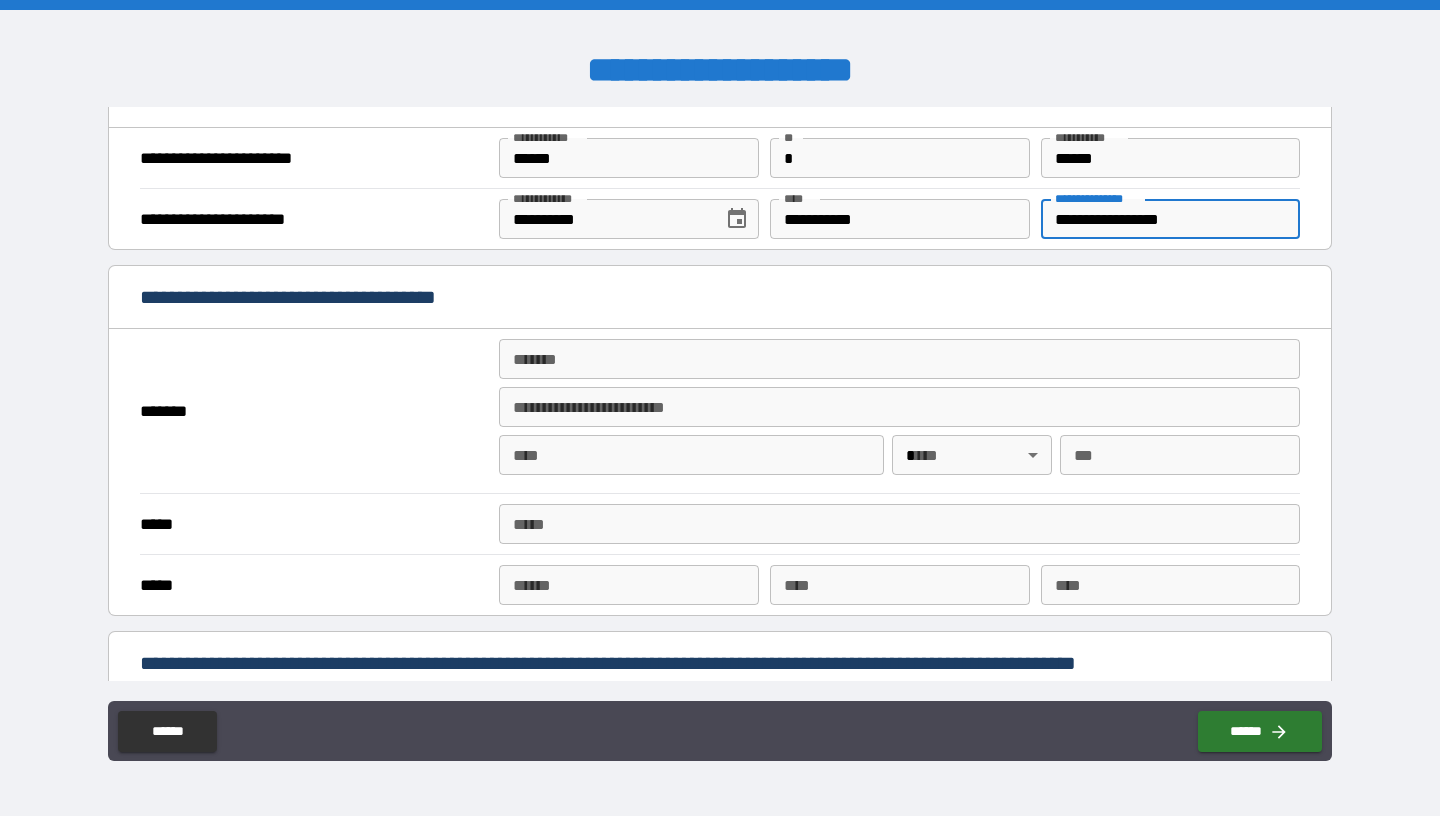 scroll, scrollTop: 1276, scrollLeft: 0, axis: vertical 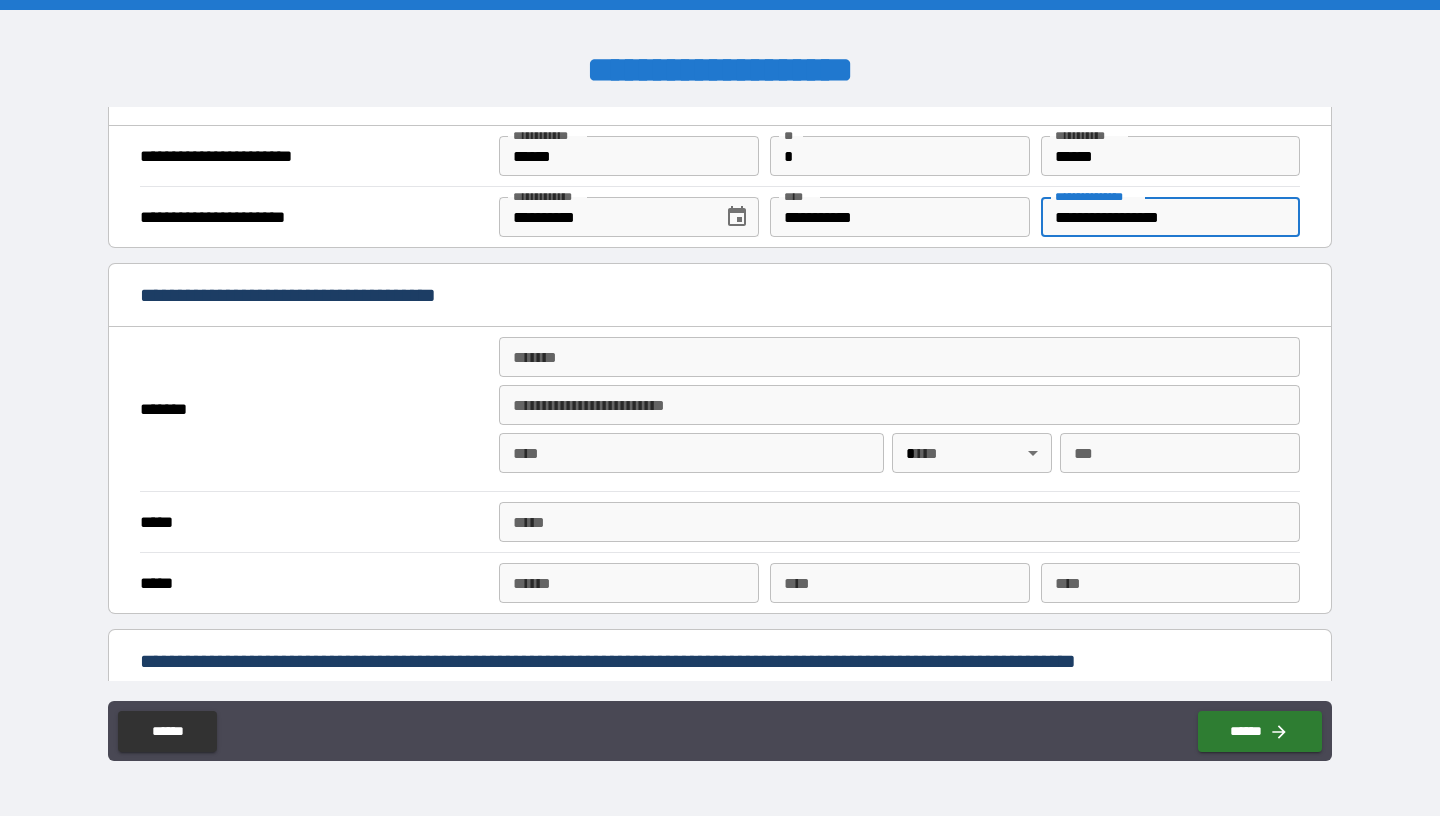 type on "**********" 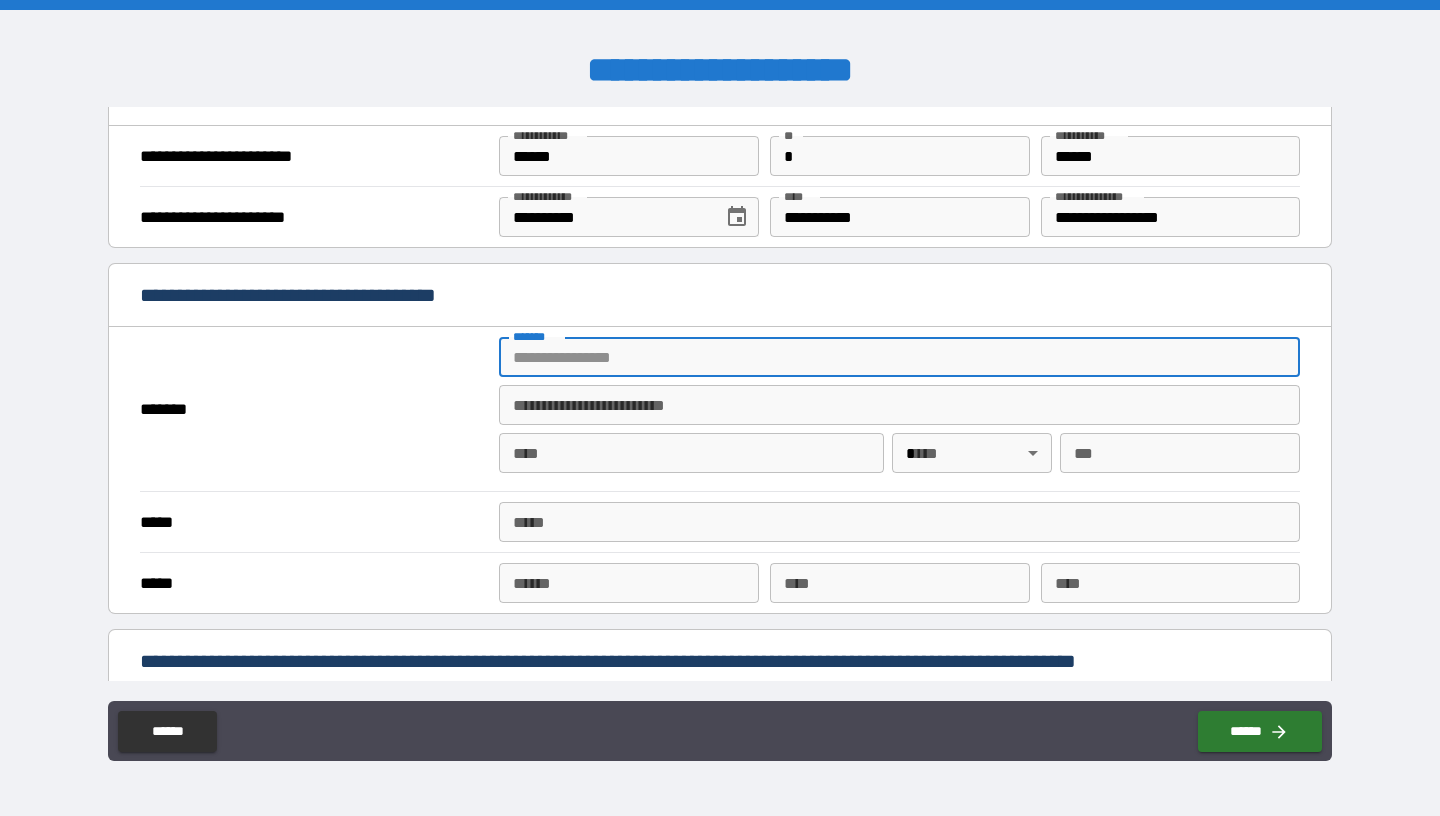 click on "*******" at bounding box center (899, 357) 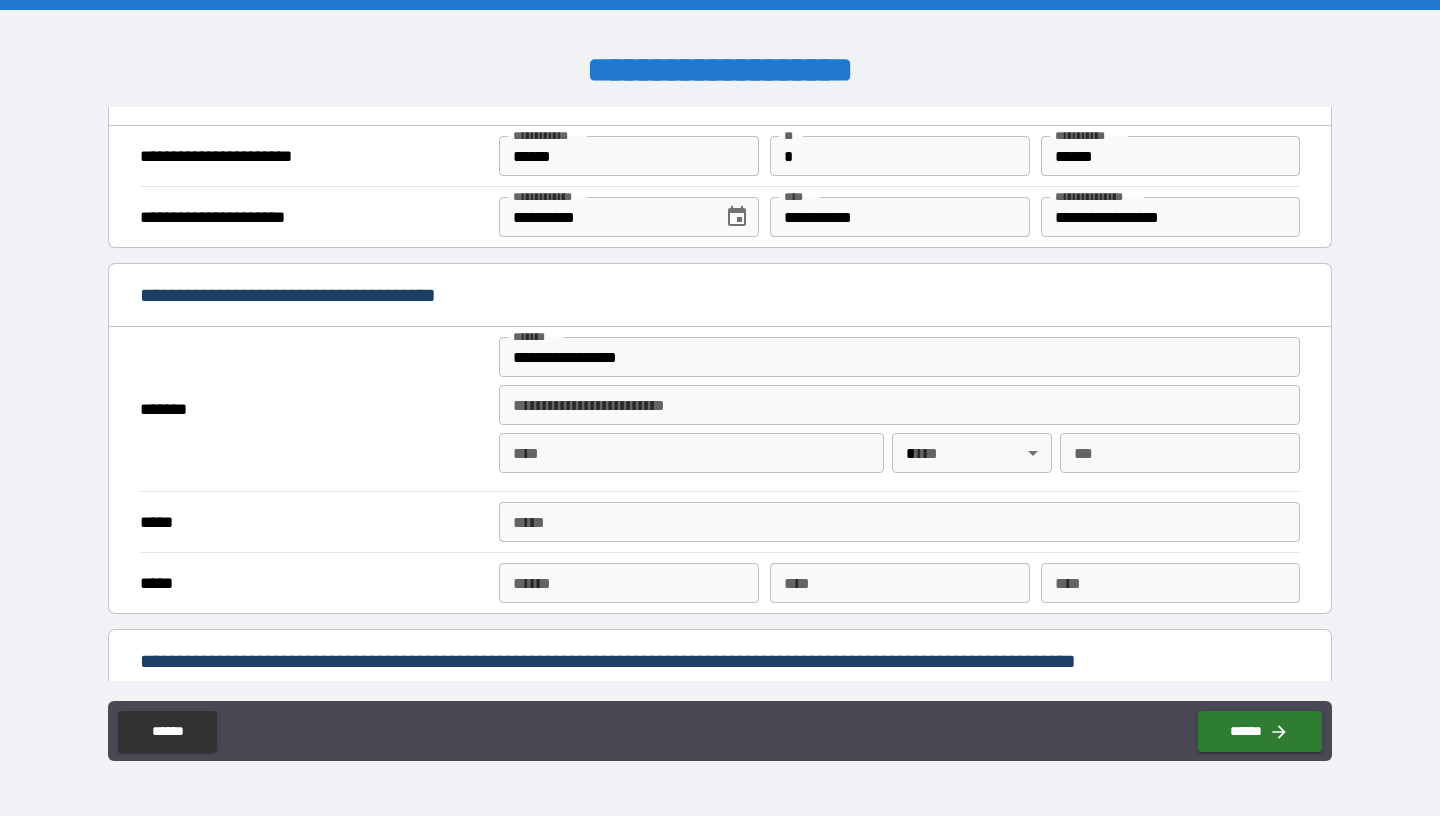 type on "**********" 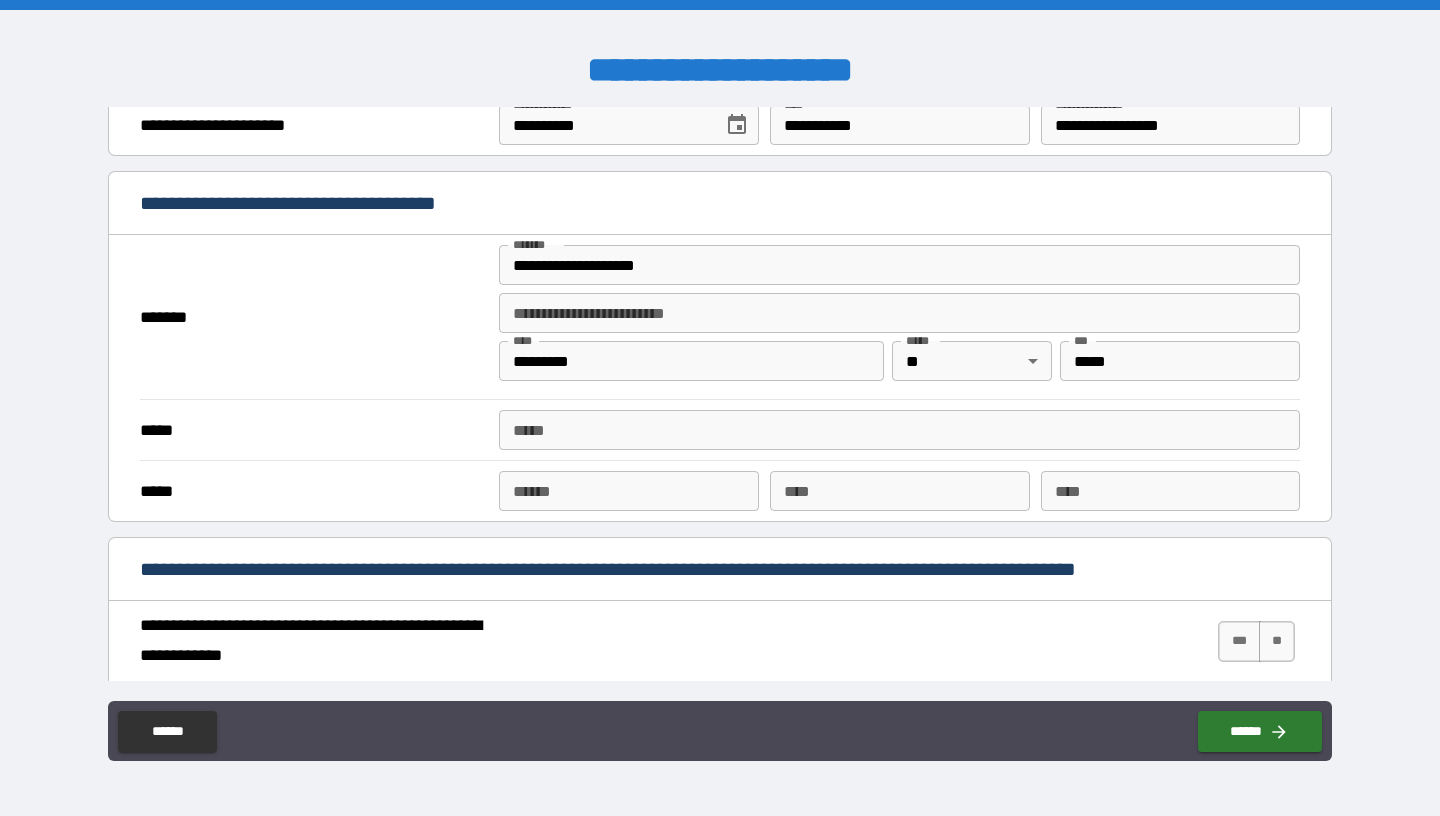 scroll, scrollTop: 1378, scrollLeft: 0, axis: vertical 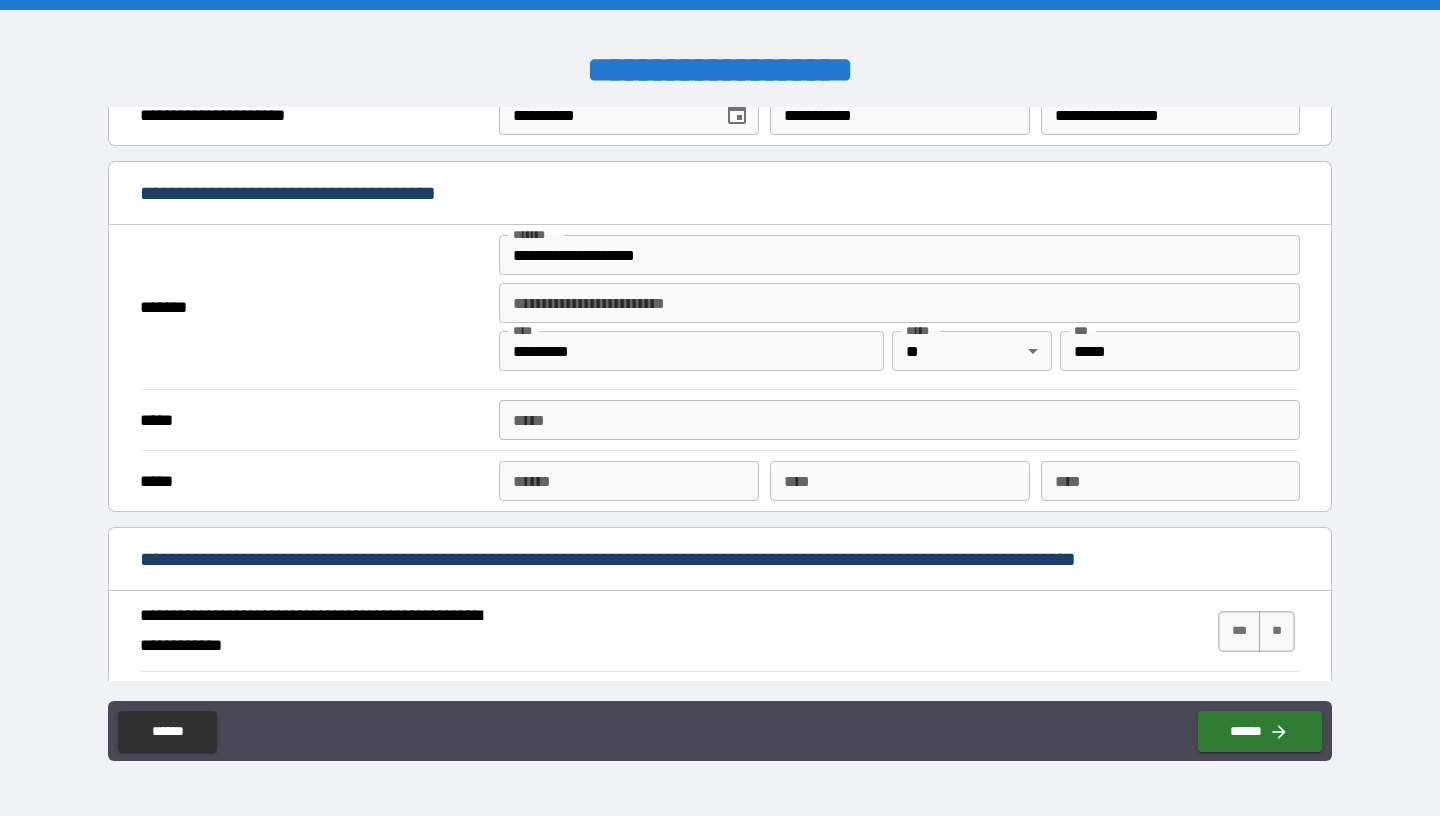 click on "*****" at bounding box center (899, 420) 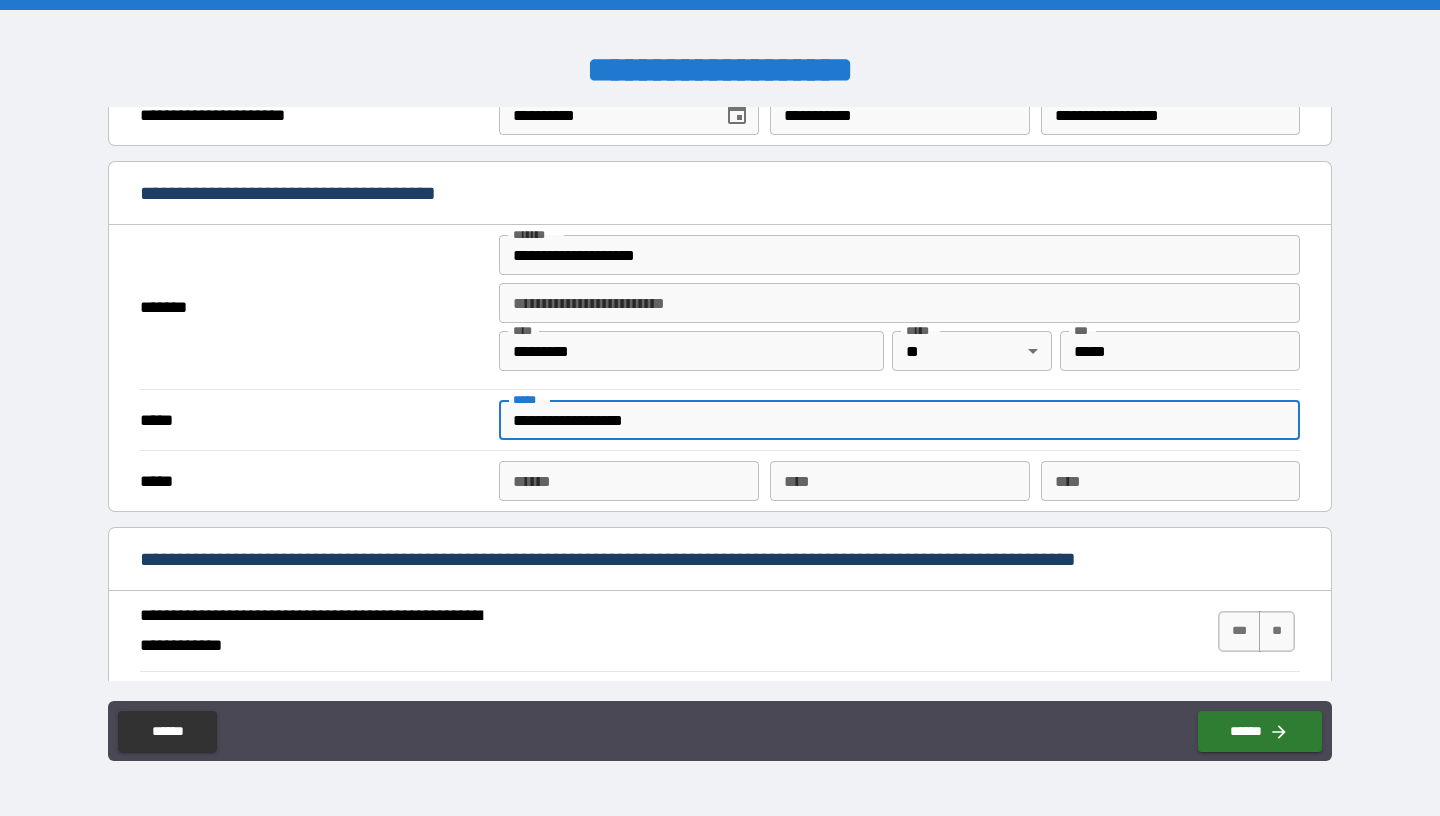 type on "**********" 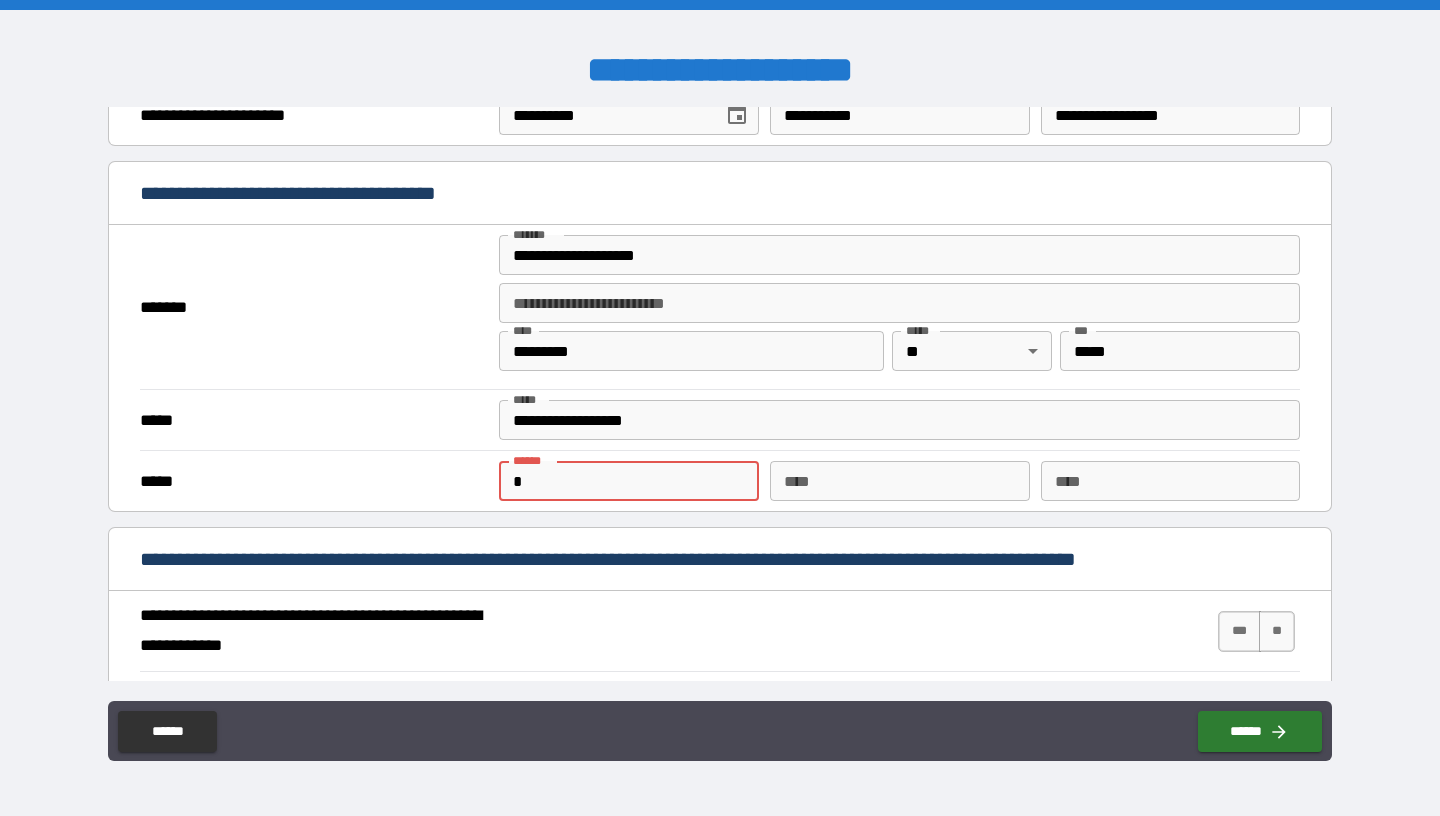 click on "*" at bounding box center (628, 481) 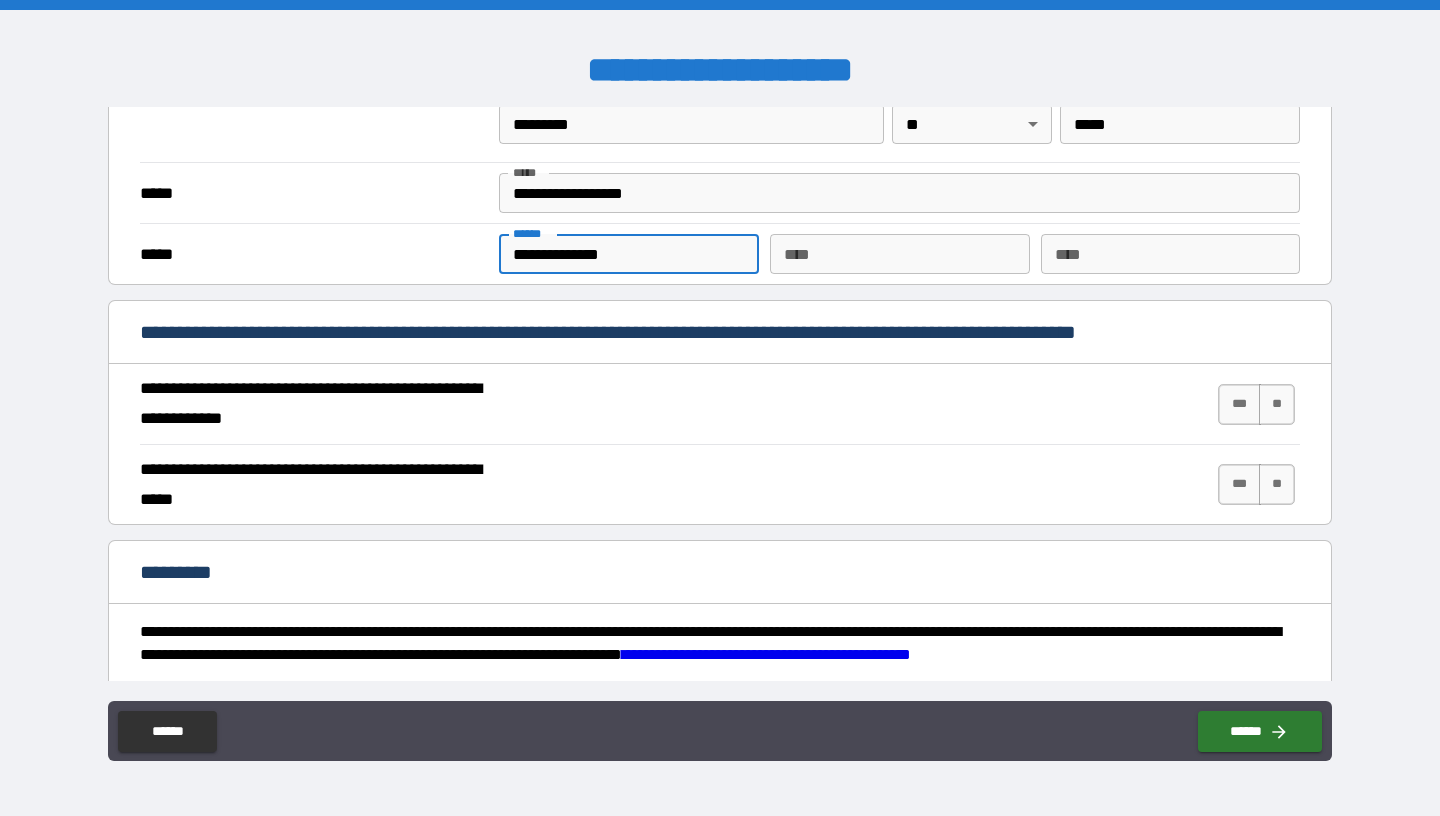 scroll, scrollTop: 1642, scrollLeft: 0, axis: vertical 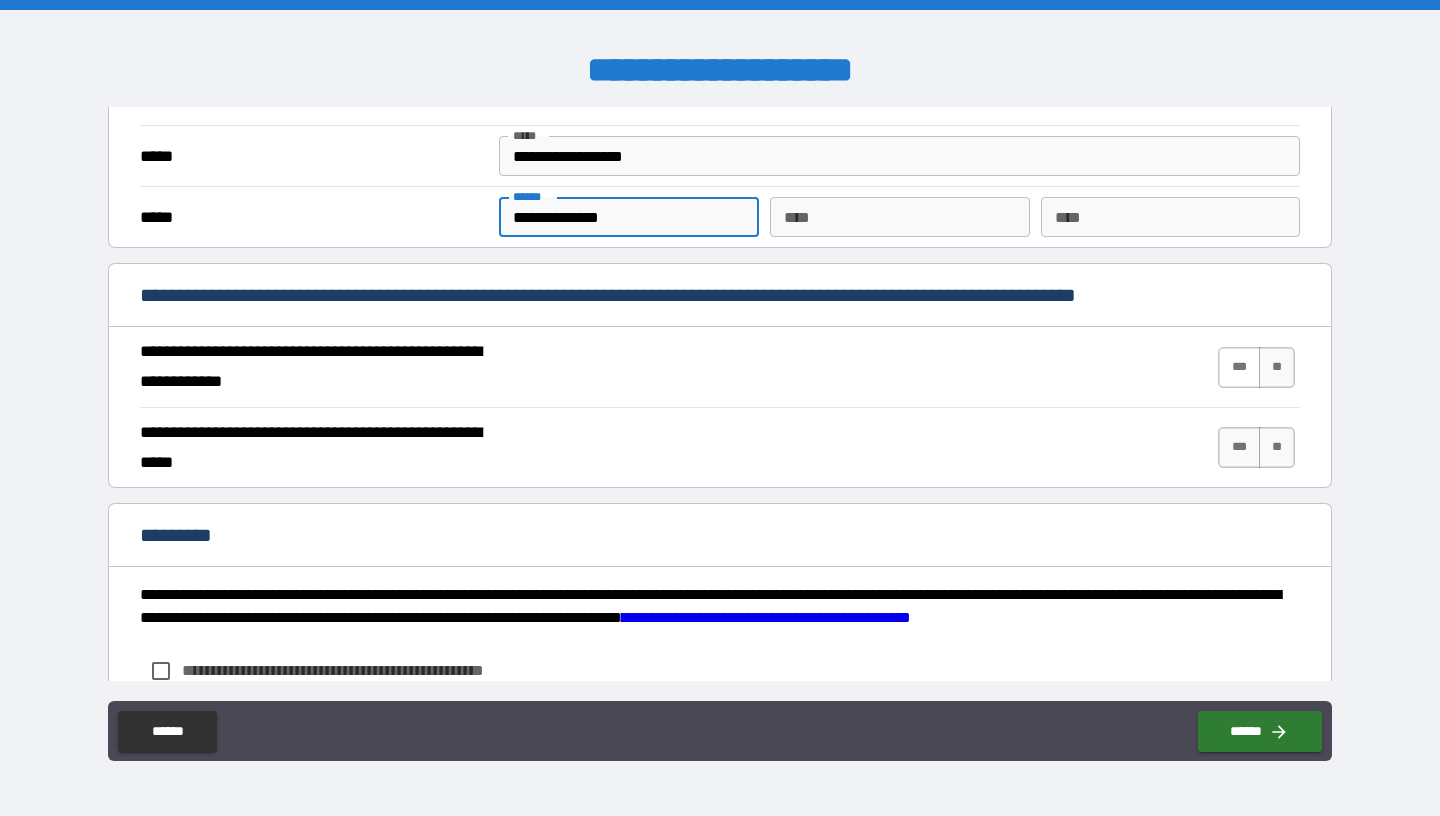 type on "**********" 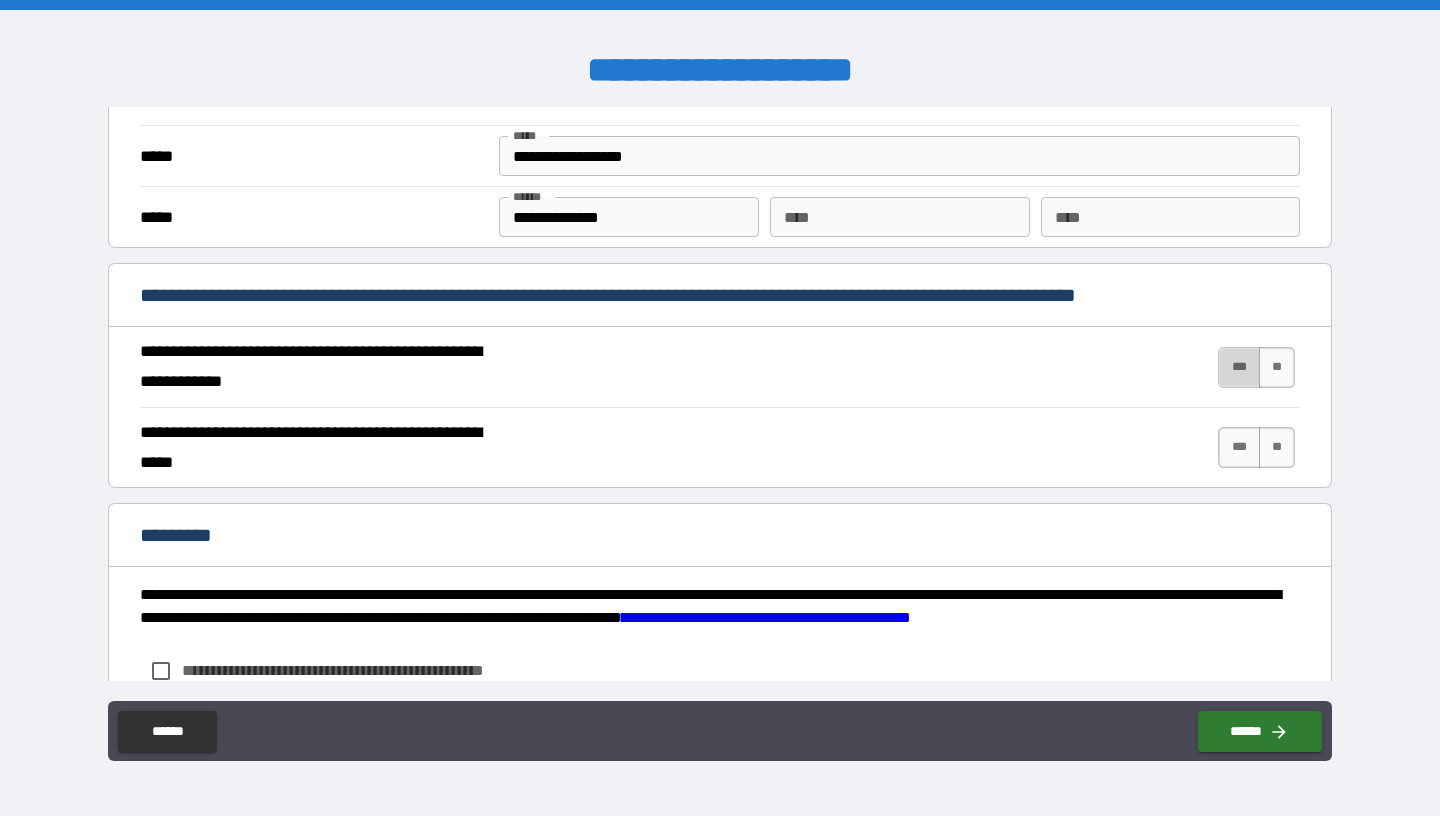 click on "***" at bounding box center (1239, 367) 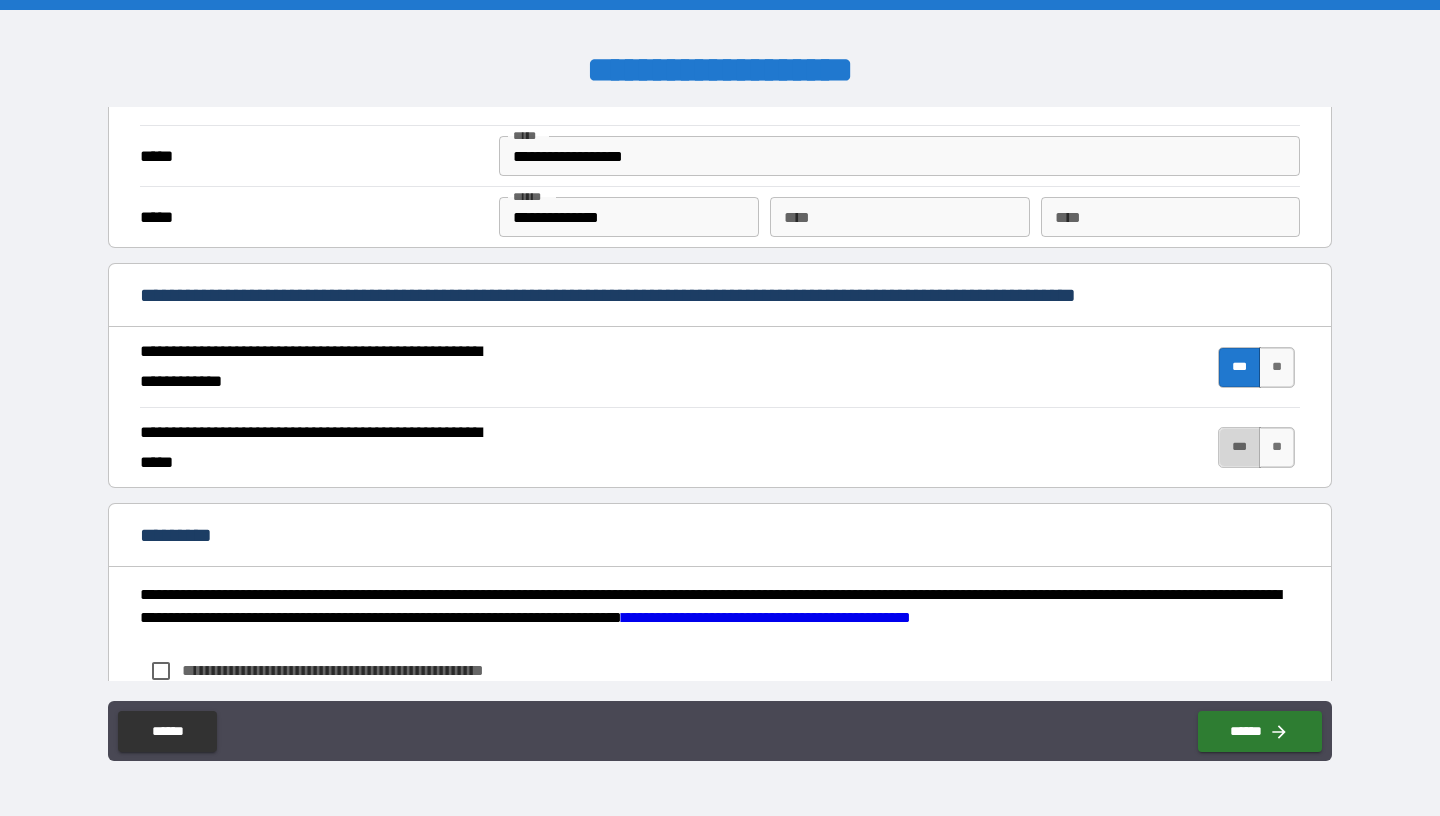 click on "***" at bounding box center [1239, 447] 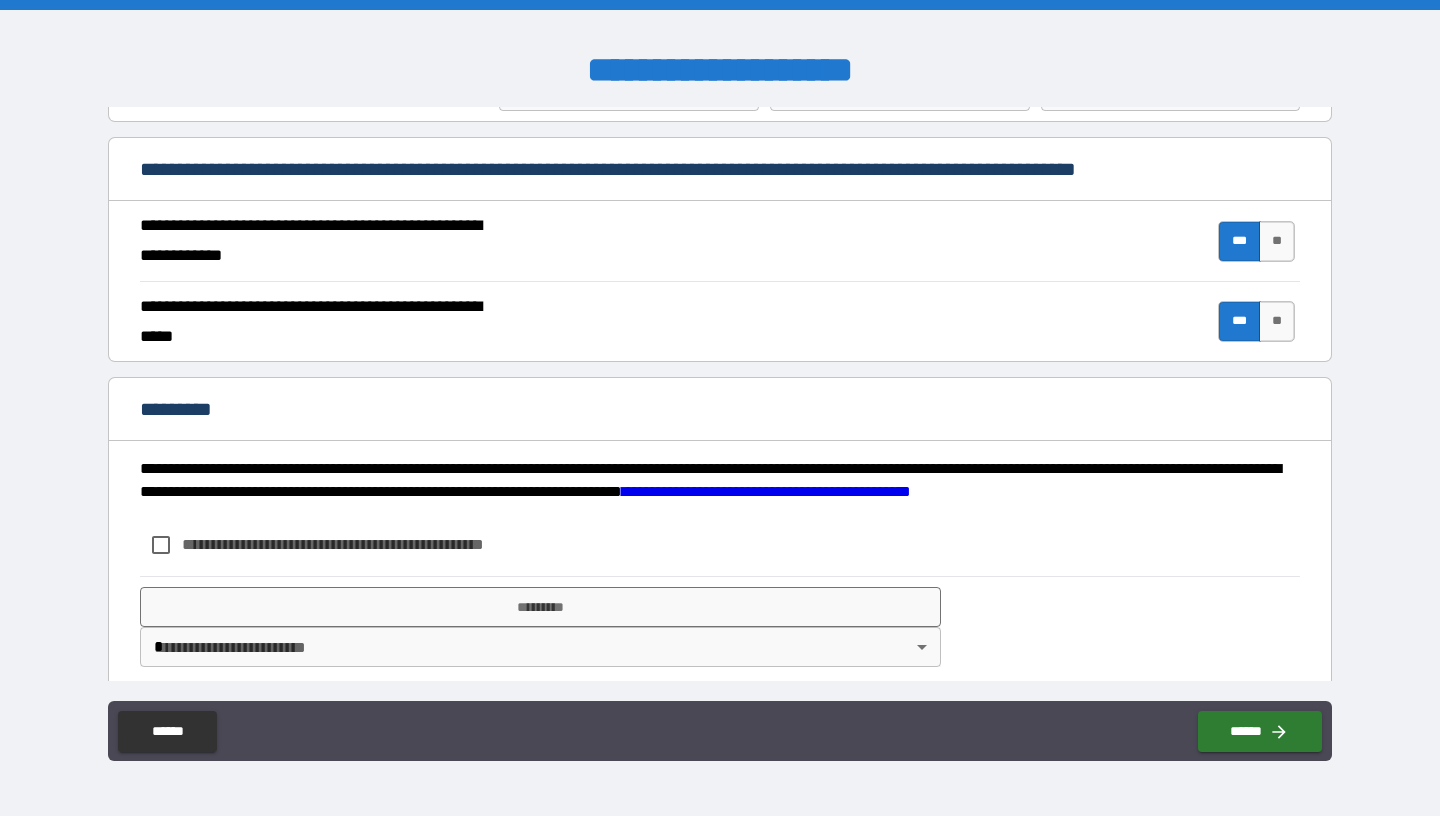scroll, scrollTop: 1784, scrollLeft: 0, axis: vertical 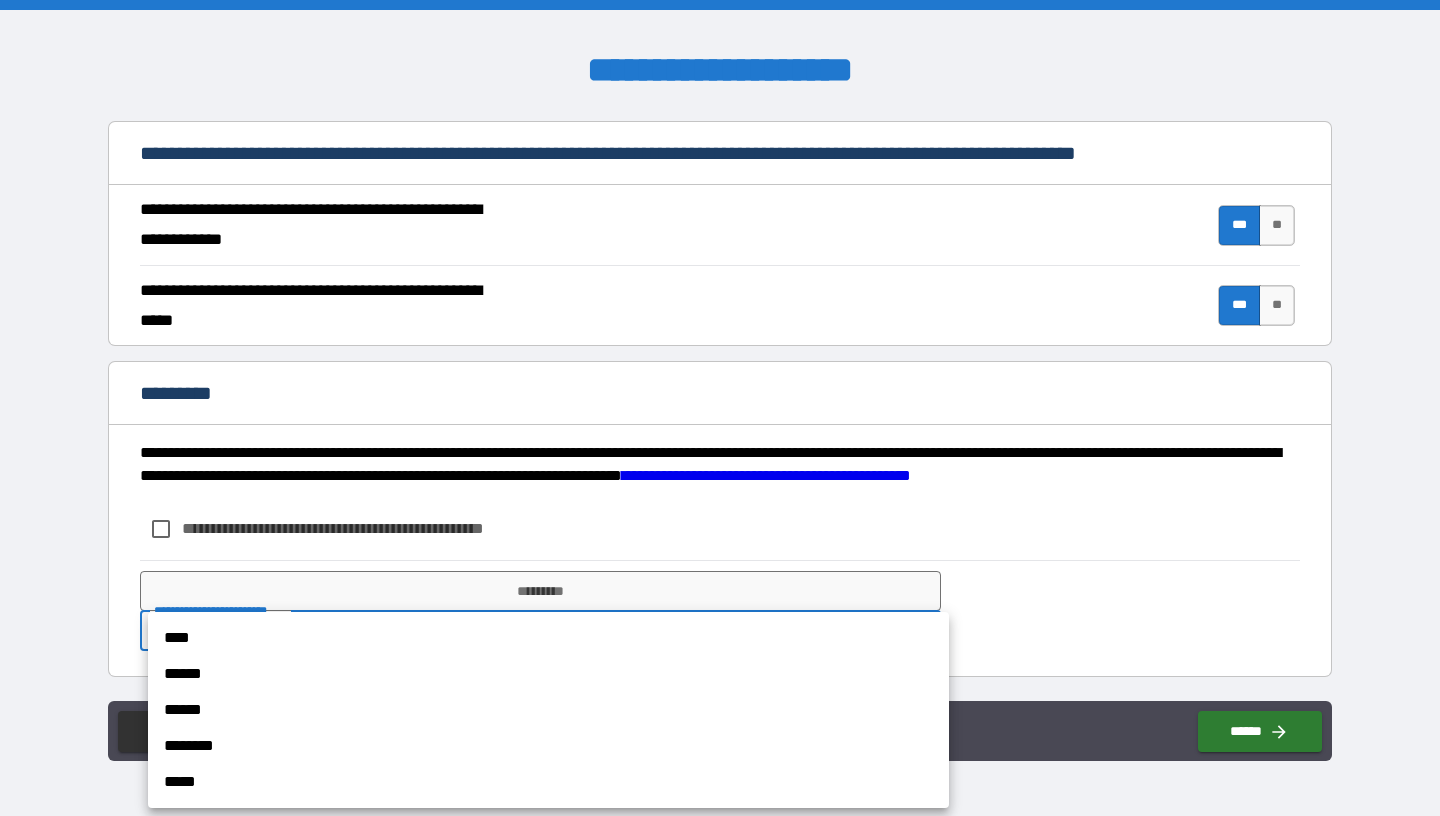 click on "[FIRST] [LAST] [STREET] [CITY], [STATE] [ZIP] [COUNTRY] [PHONE] [EMAIL] [DOB] [AGE] [SSN] [DLN] [CCNUM] [PASSPORT]" at bounding box center [720, 408] 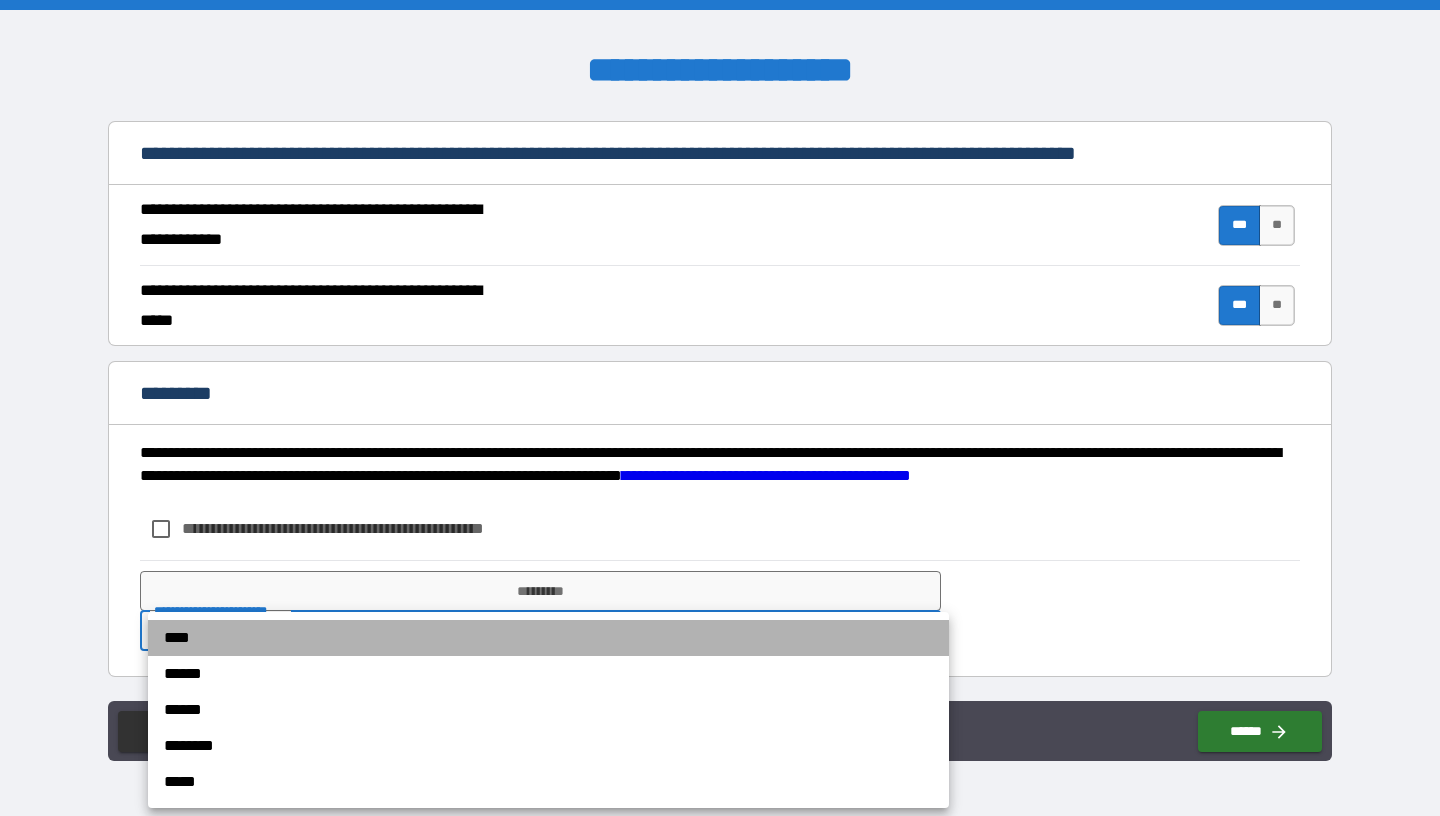 click on "****" at bounding box center [548, 638] 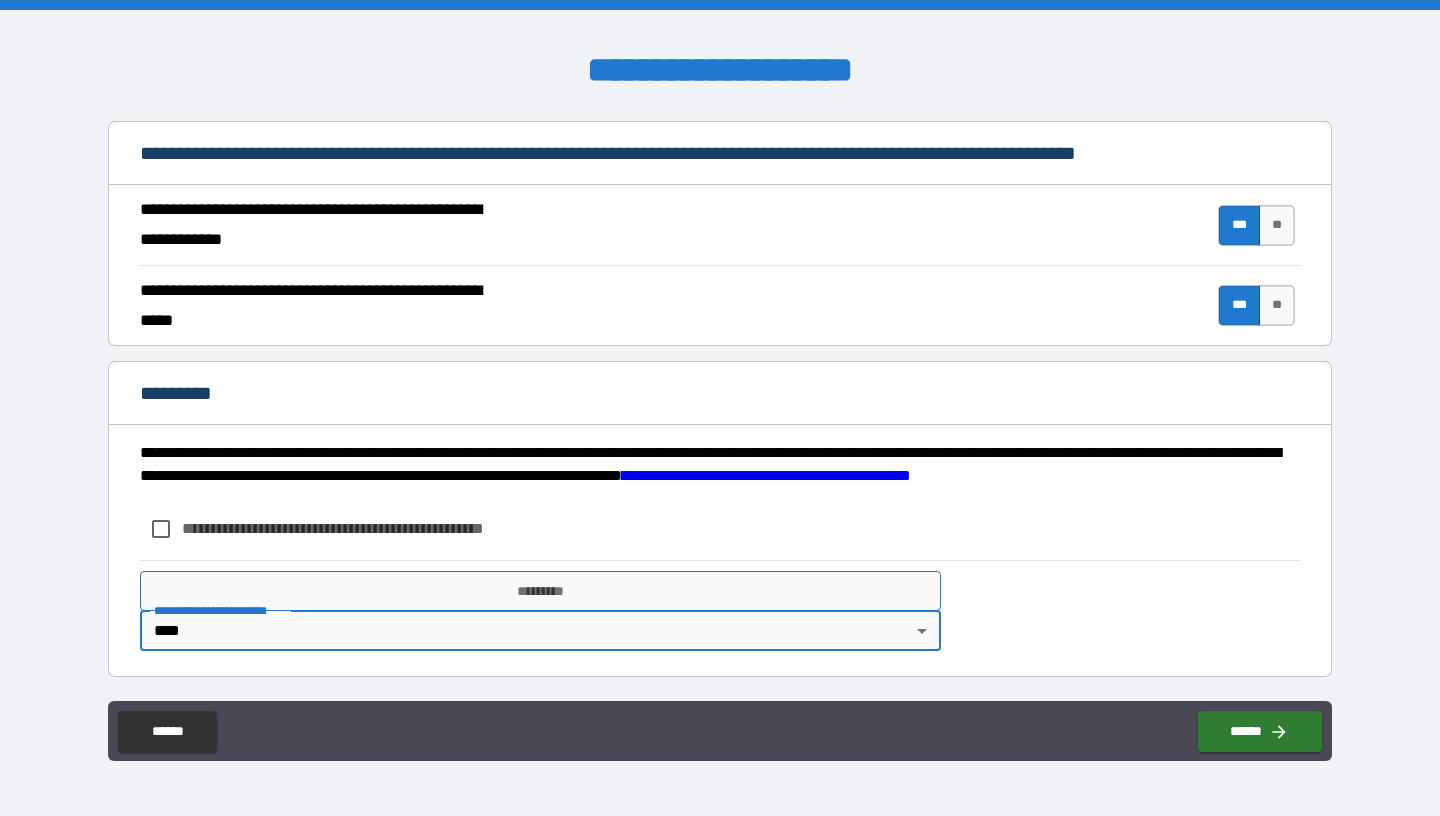 click on "*********" at bounding box center (540, 591) 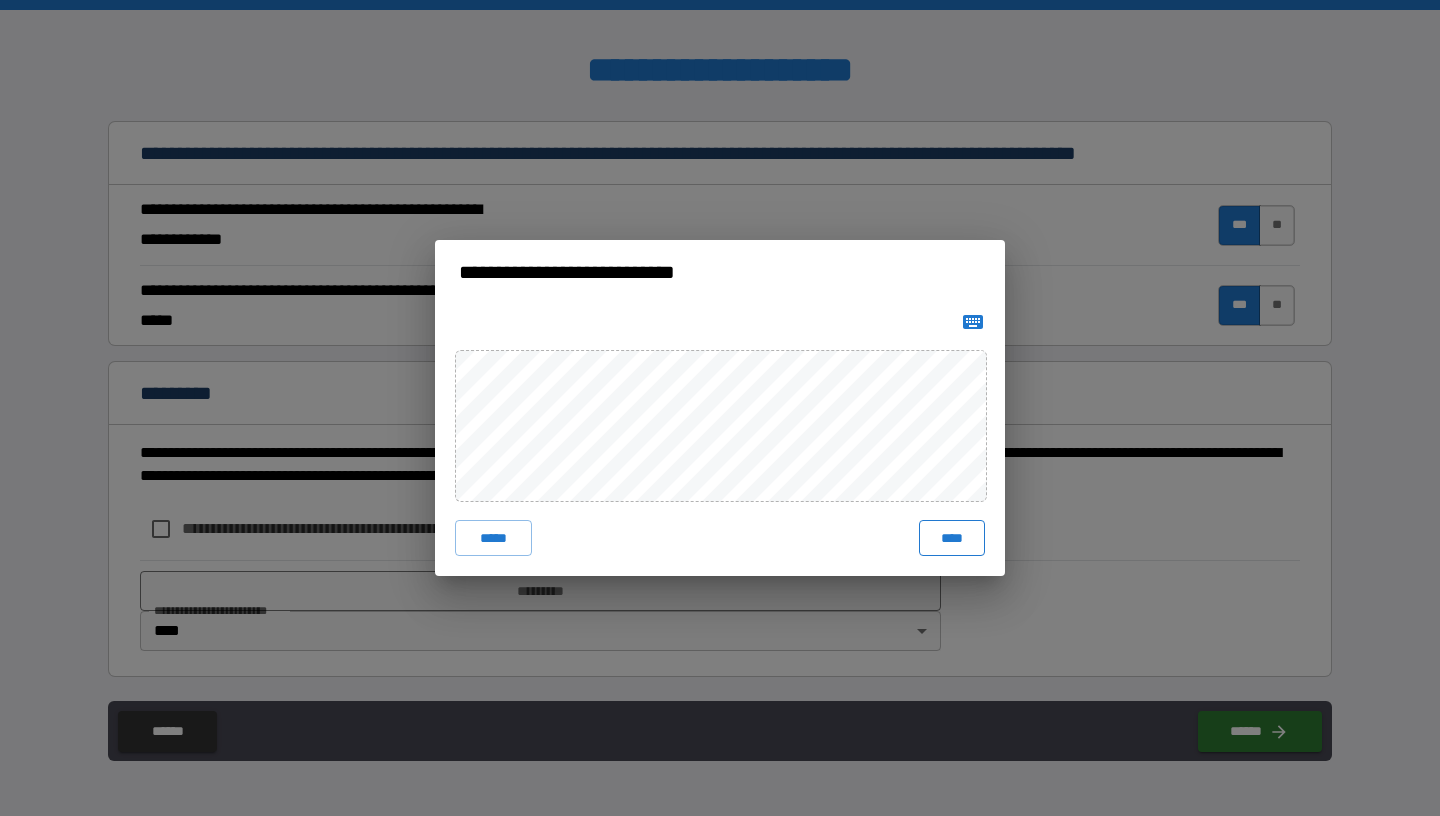 click on "****" at bounding box center (952, 538) 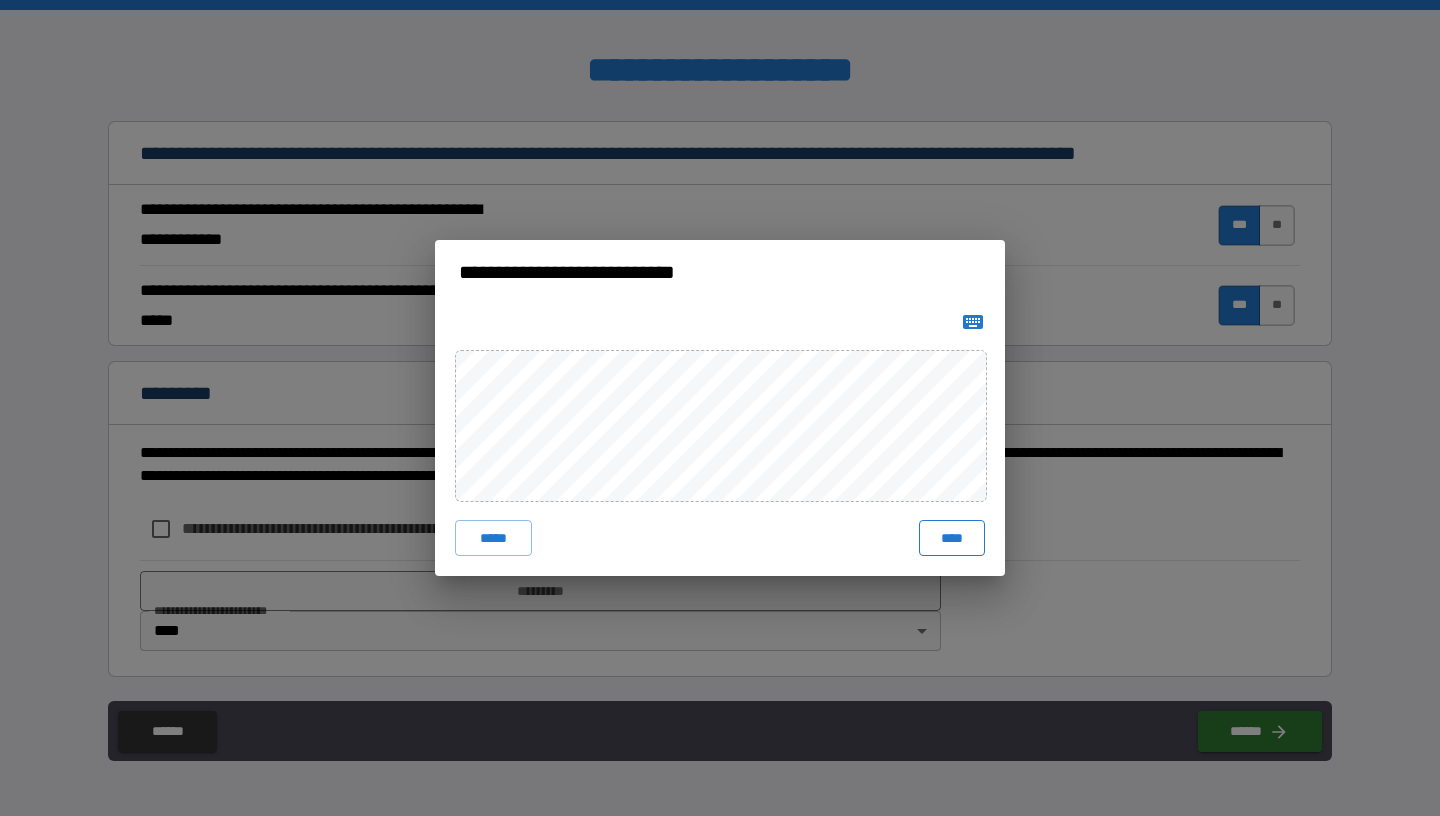 click on "****" at bounding box center (952, 538) 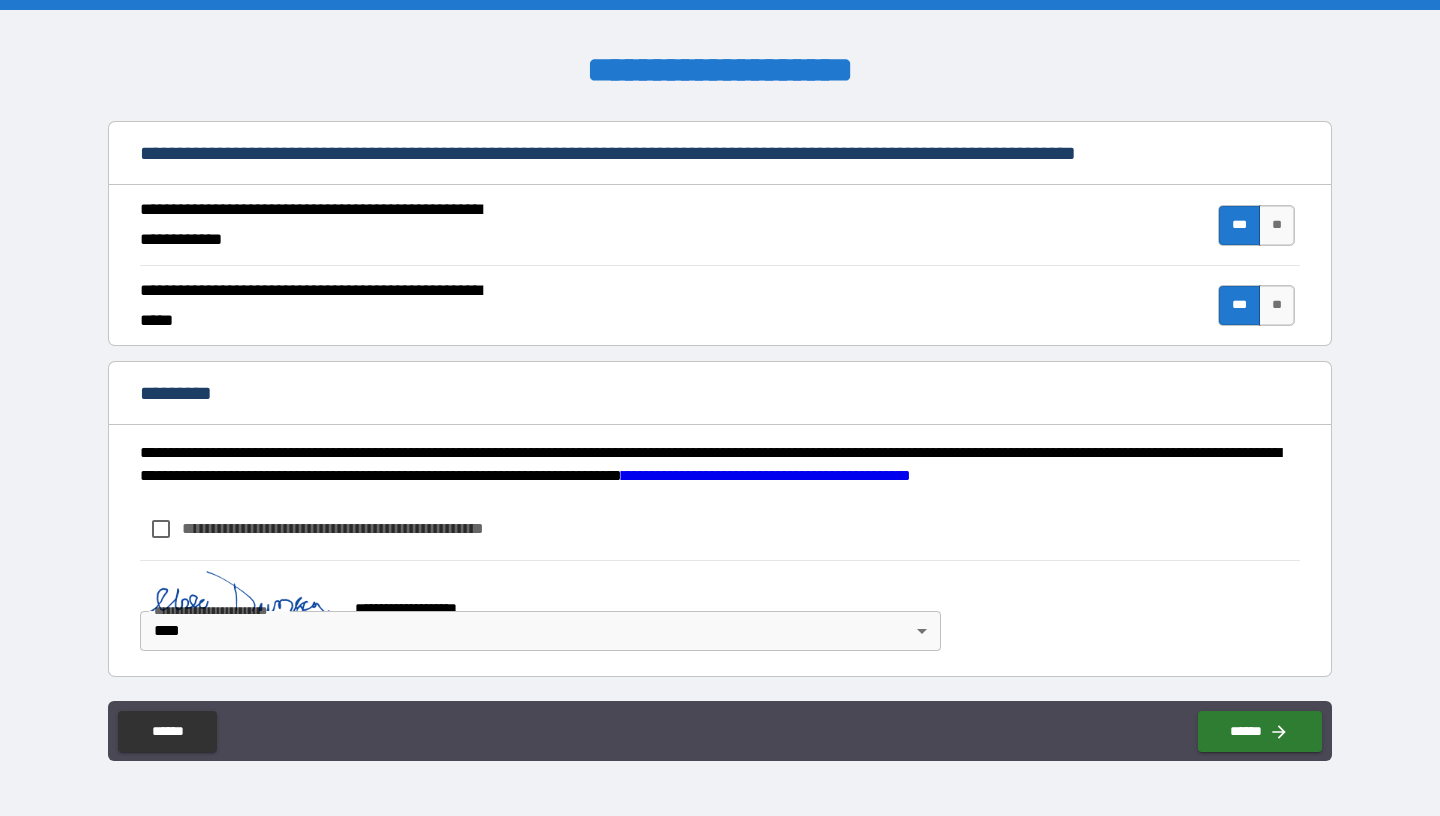 scroll, scrollTop: 1774, scrollLeft: 0, axis: vertical 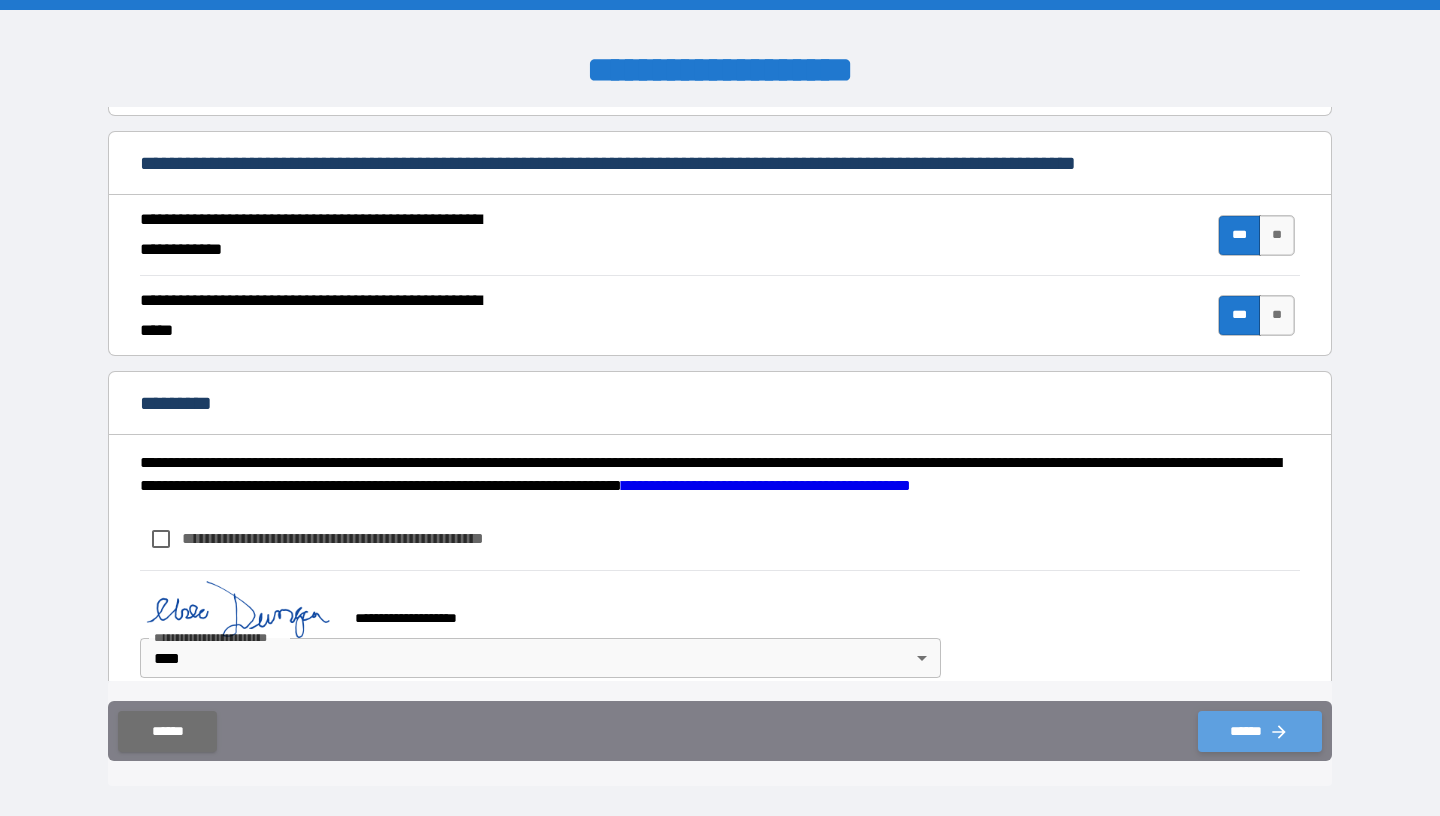click on "******" at bounding box center (1260, 731) 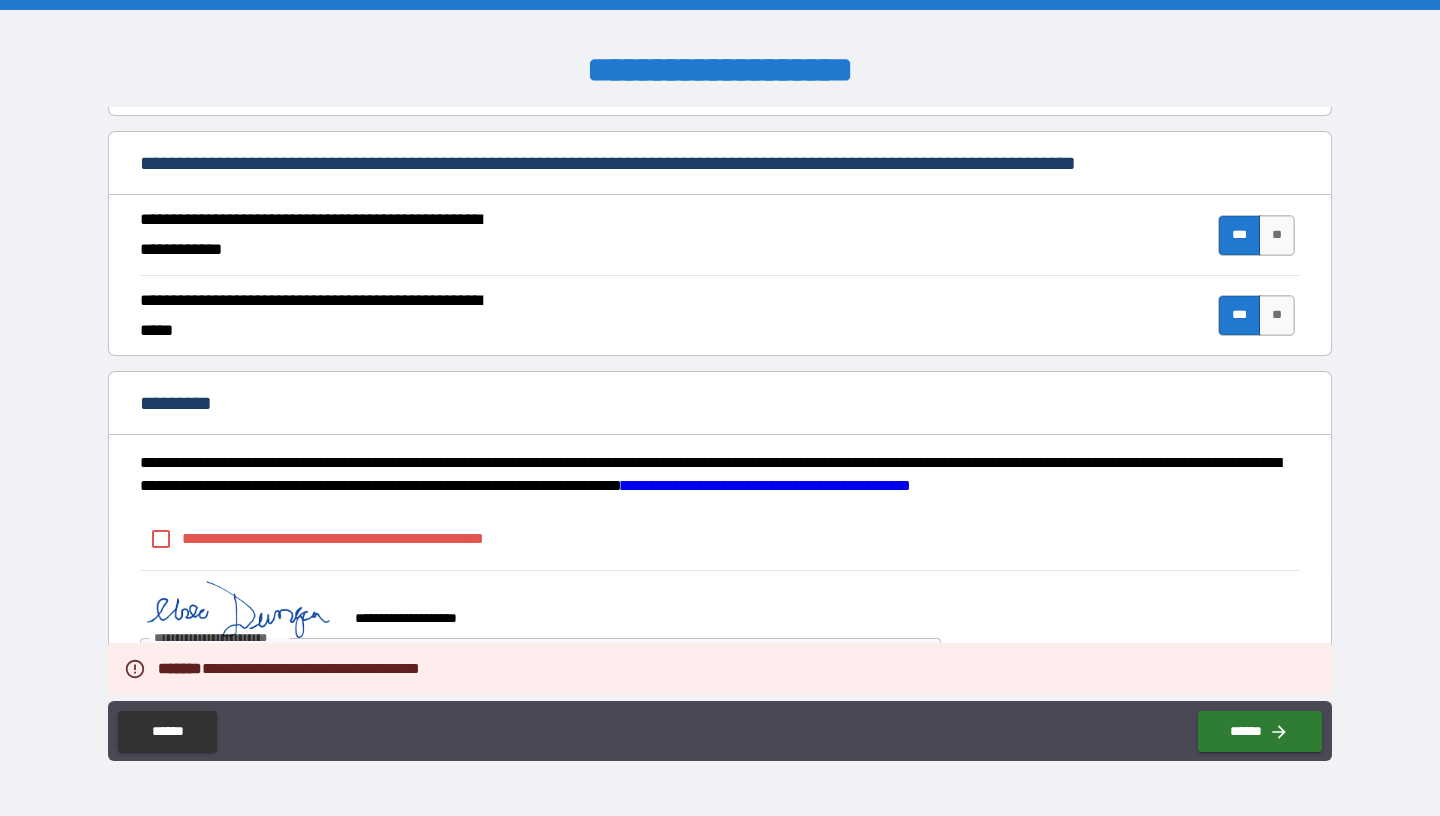 scroll, scrollTop: 1801, scrollLeft: 0, axis: vertical 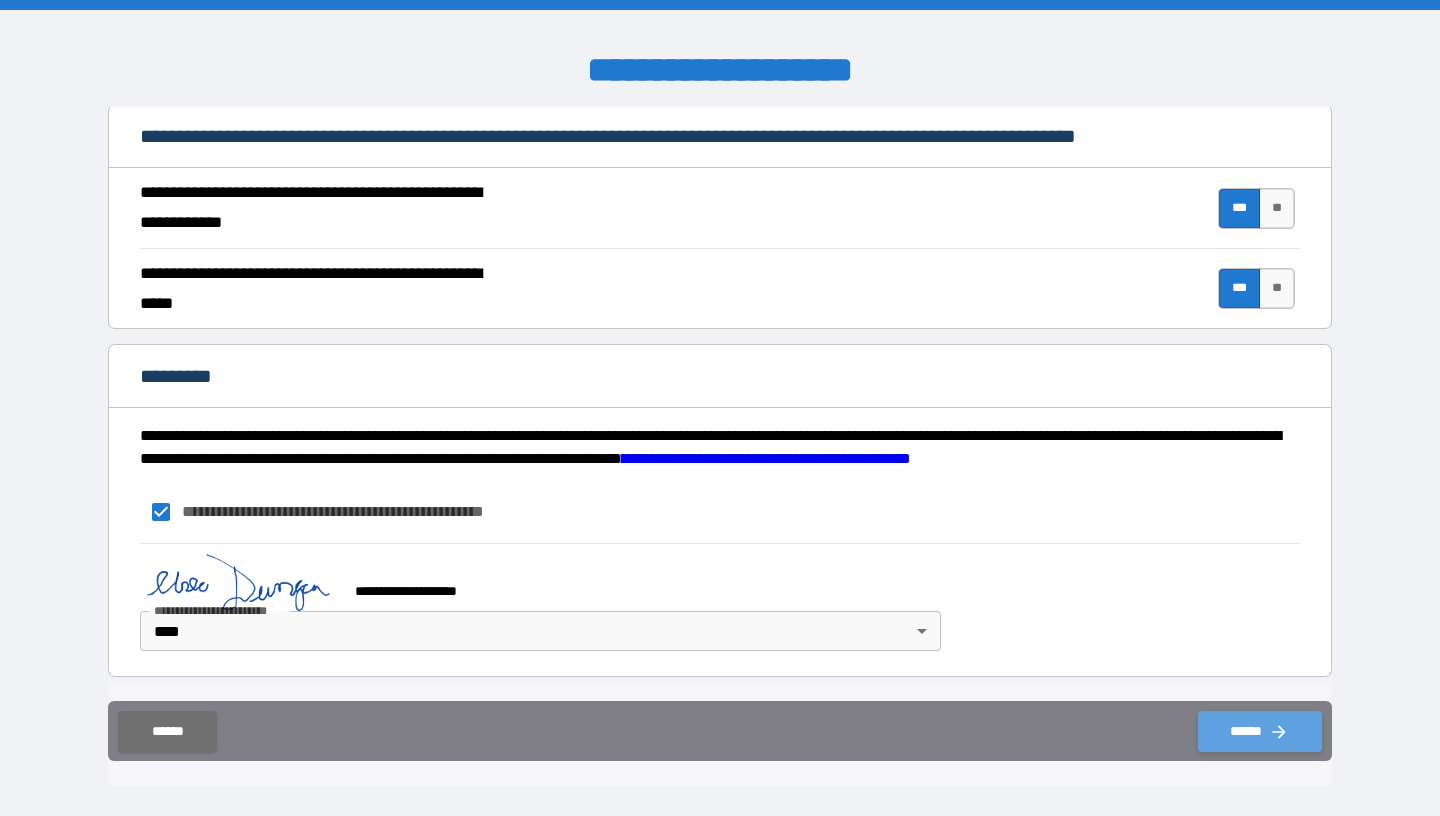 click on "******" at bounding box center (1260, 731) 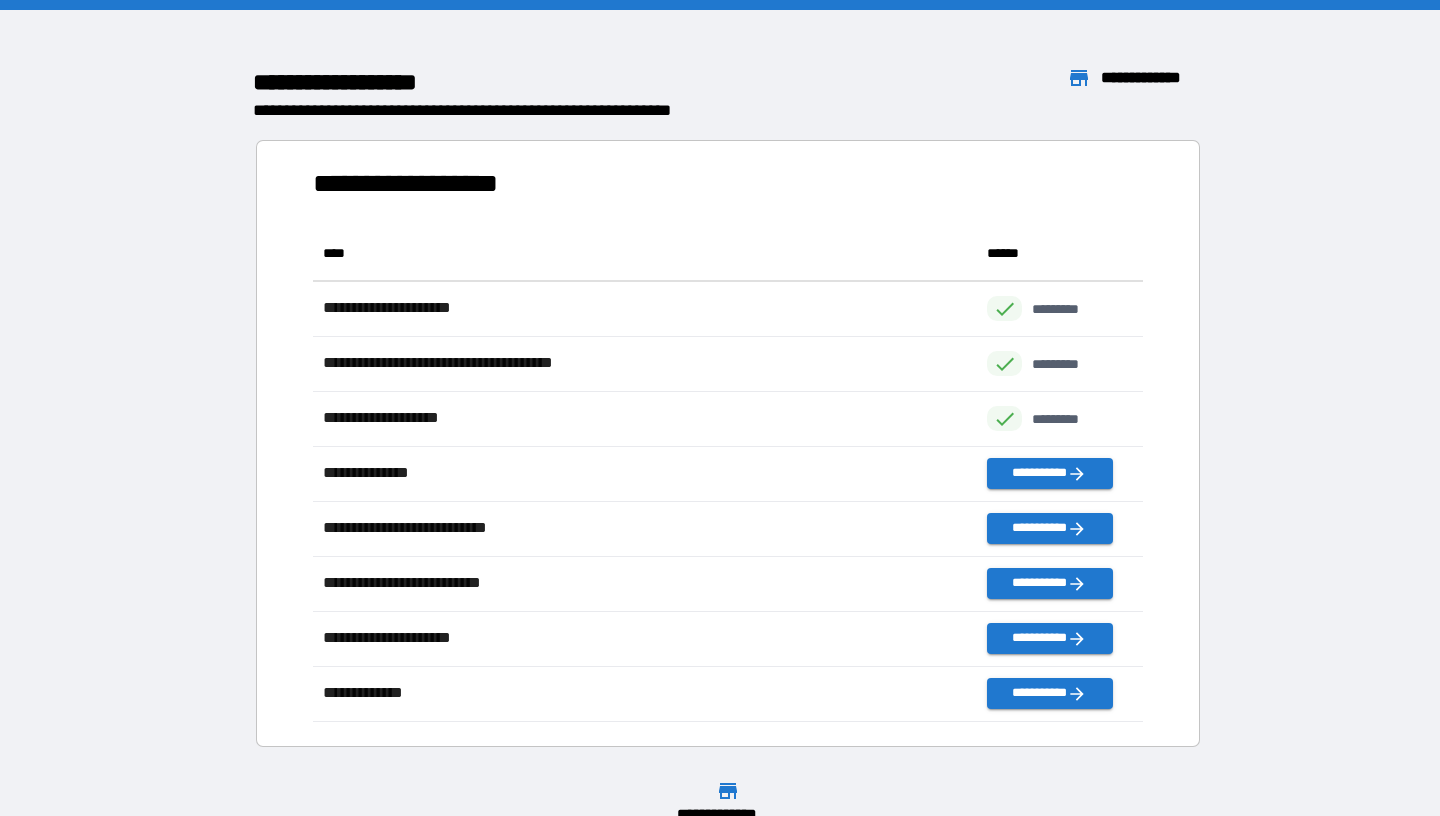 scroll, scrollTop: 1, scrollLeft: 1, axis: both 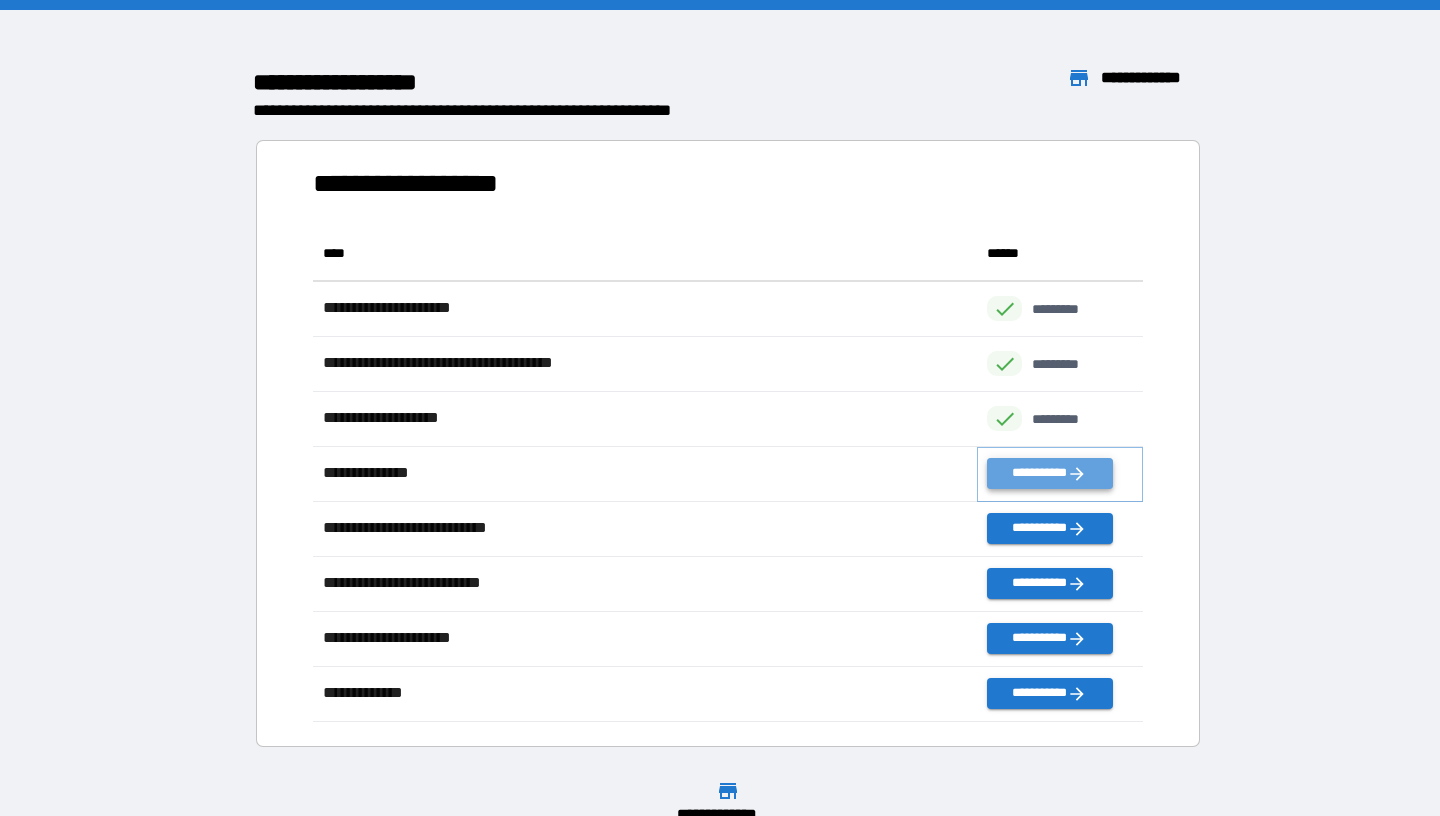 click on "**********" at bounding box center [1050, 473] 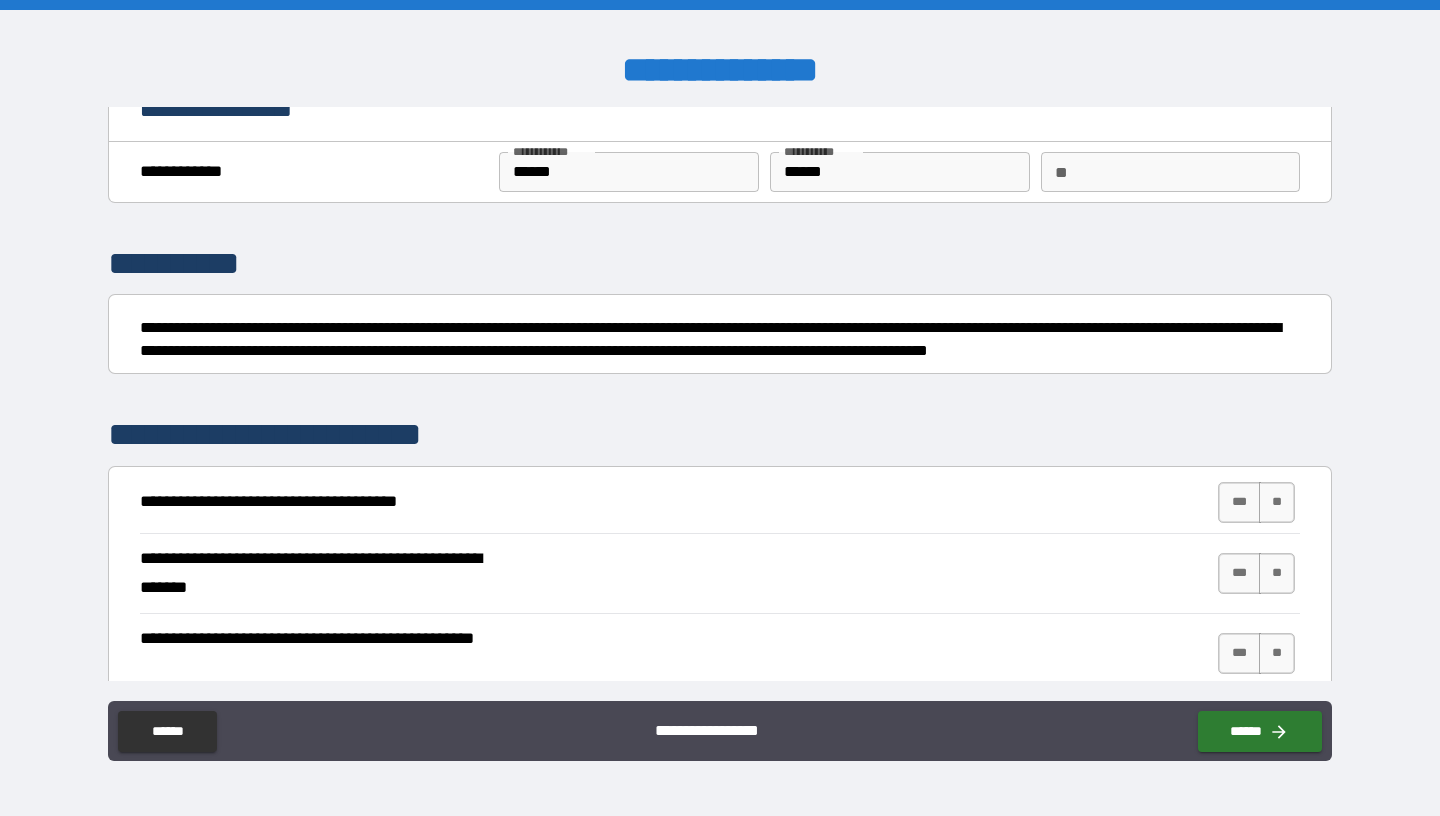 scroll, scrollTop: 31, scrollLeft: 0, axis: vertical 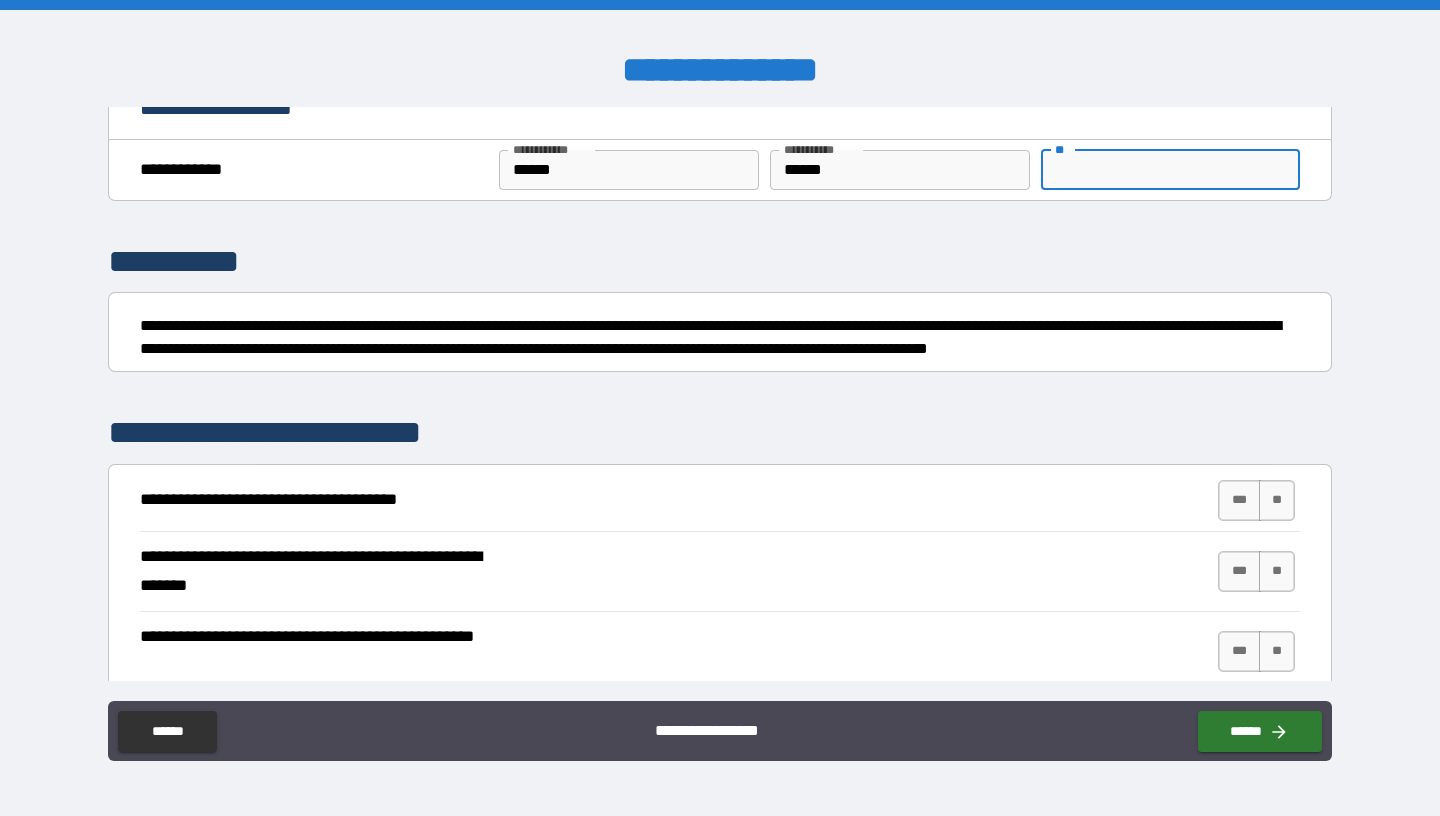 click on "**" at bounding box center [1170, 170] 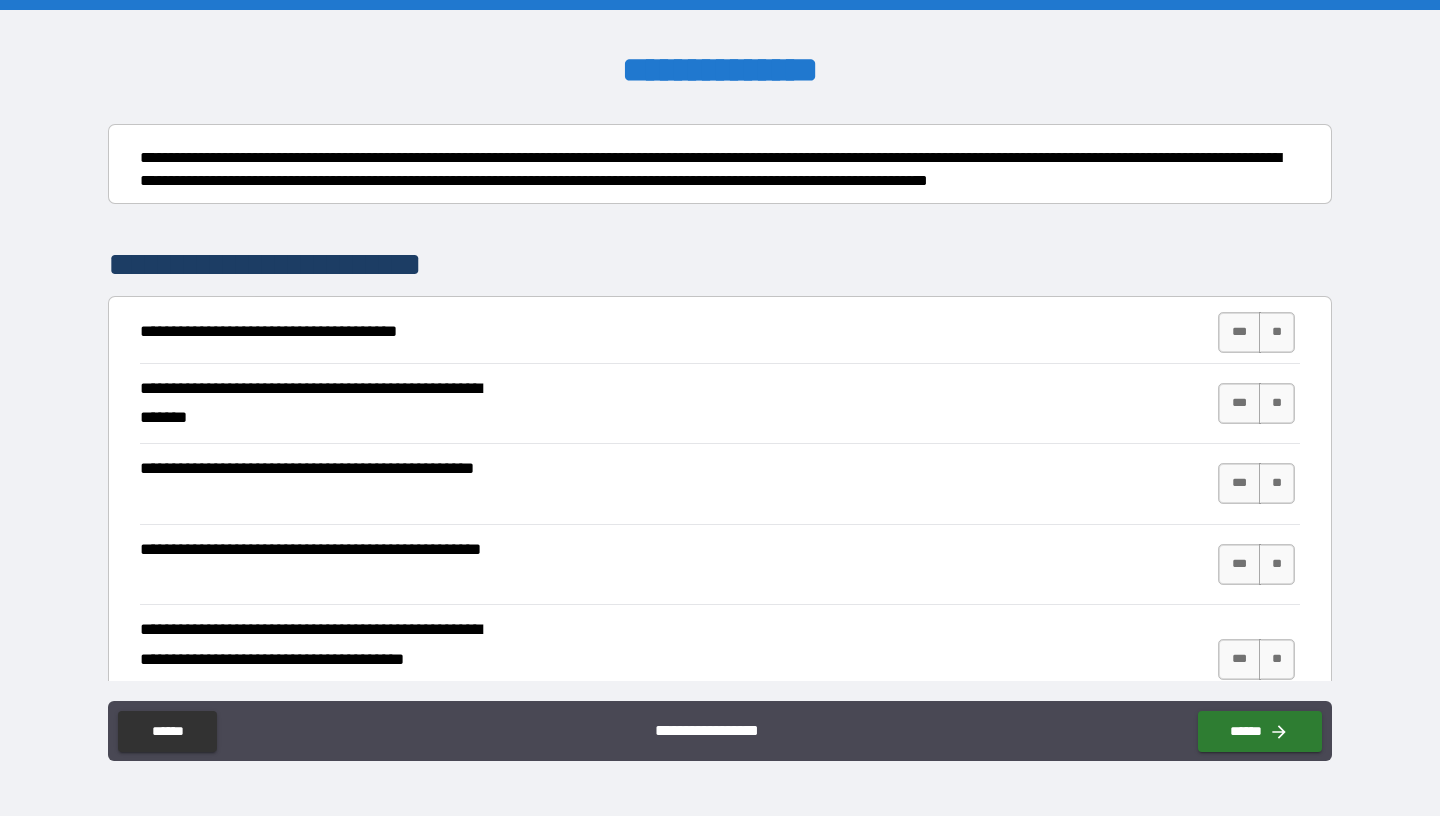 scroll, scrollTop: 198, scrollLeft: 0, axis: vertical 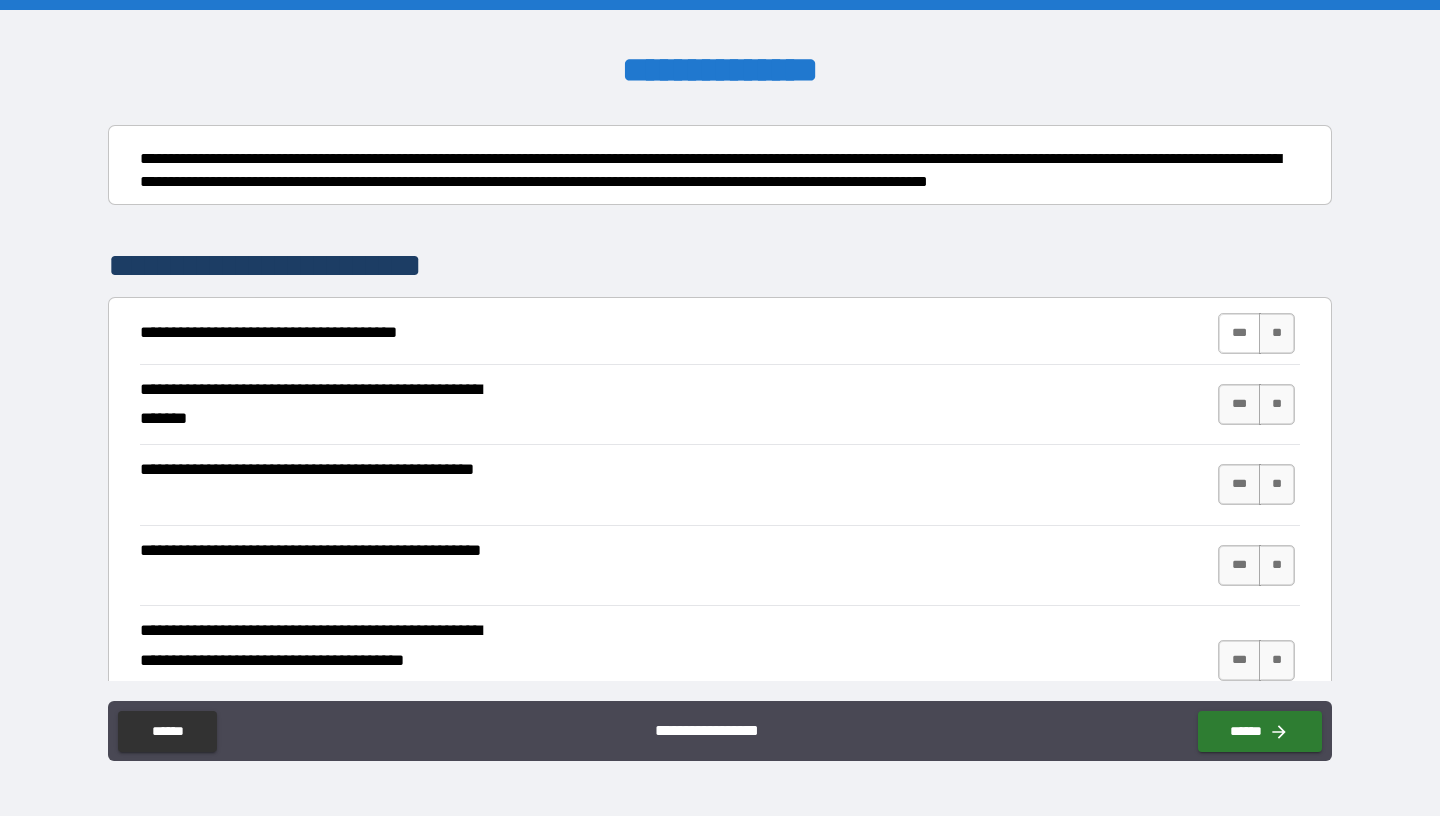 type on "*" 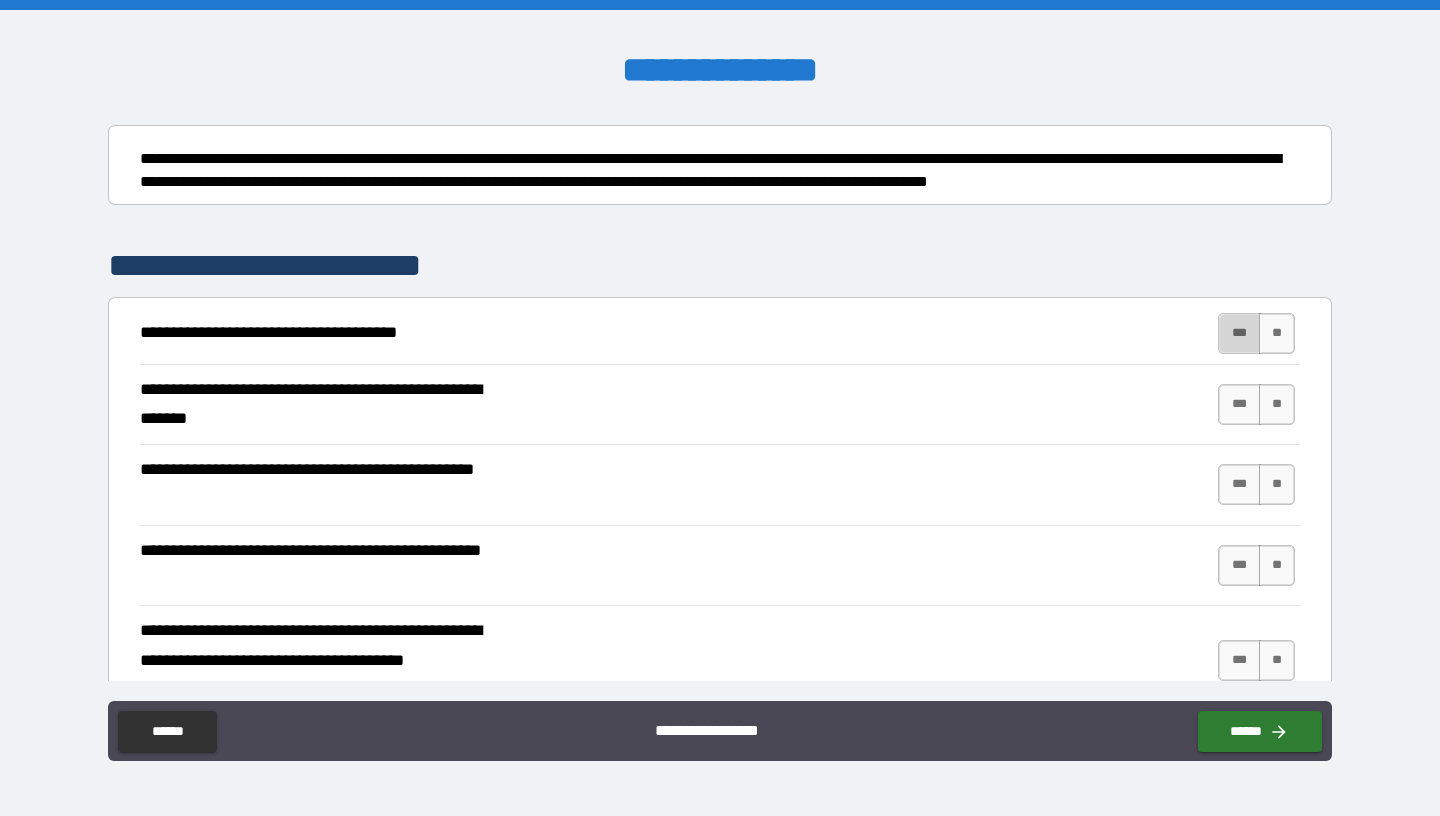 click on "***" at bounding box center [1239, 333] 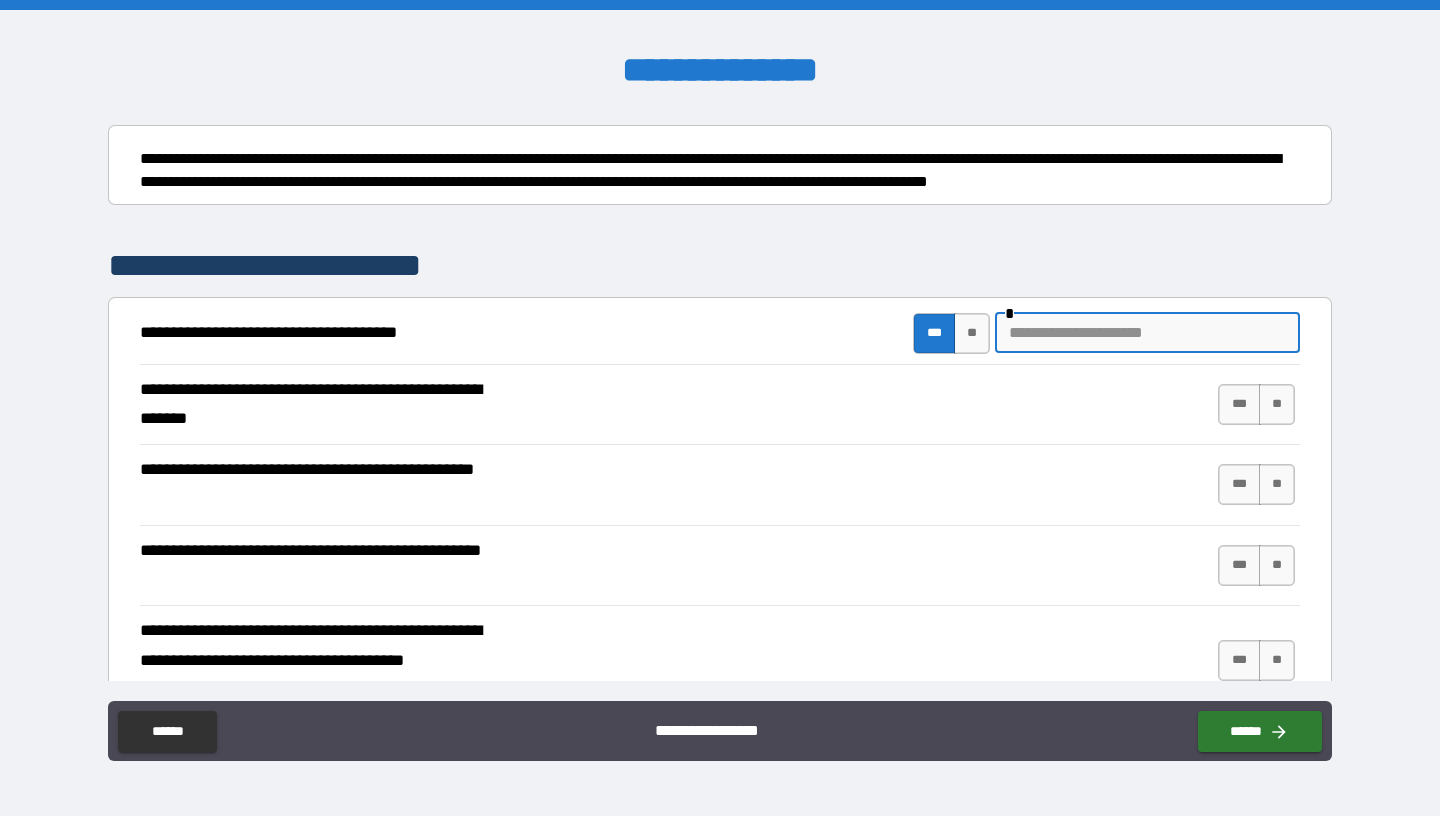 click at bounding box center (1147, 333) 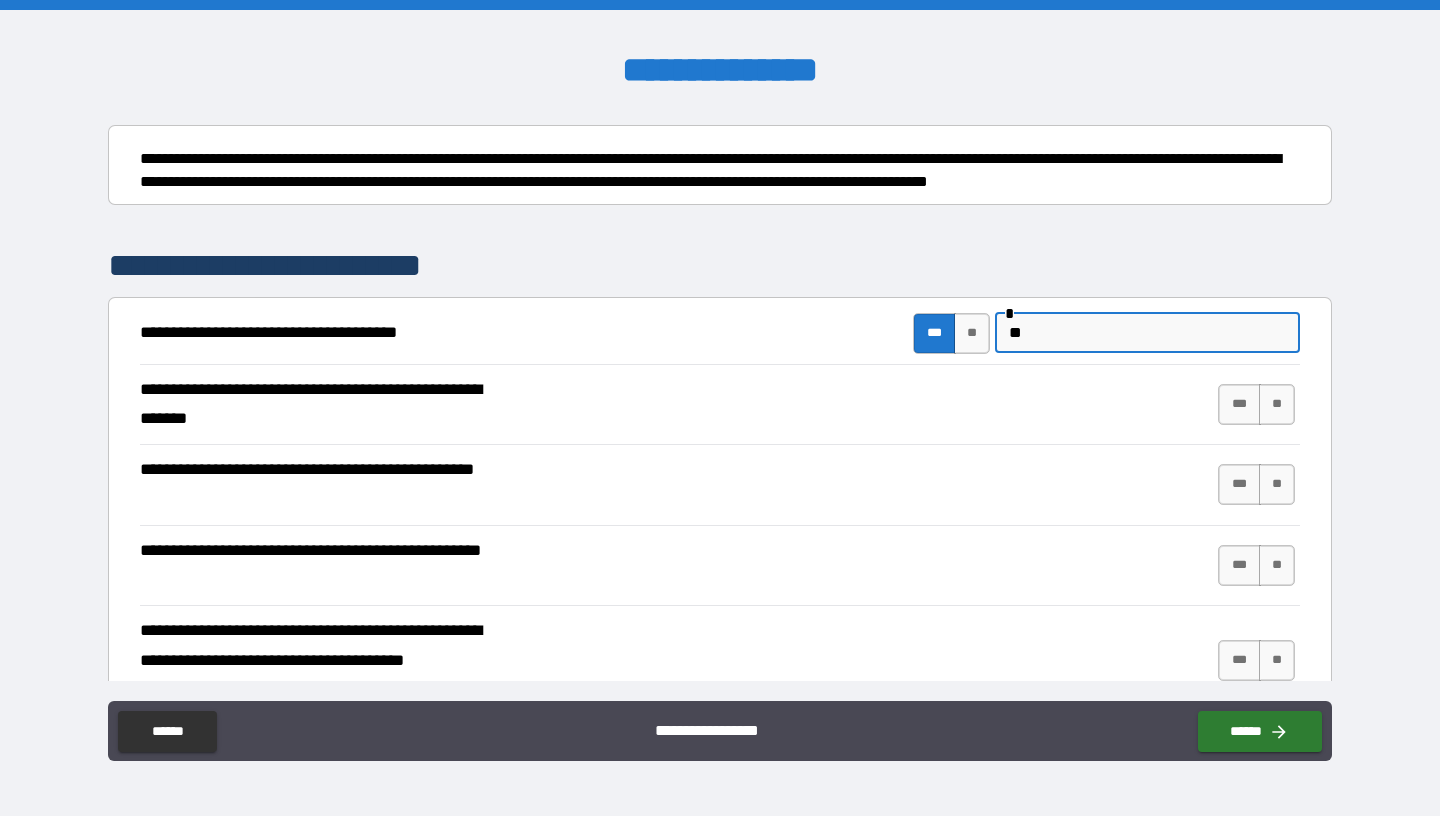 type on "*" 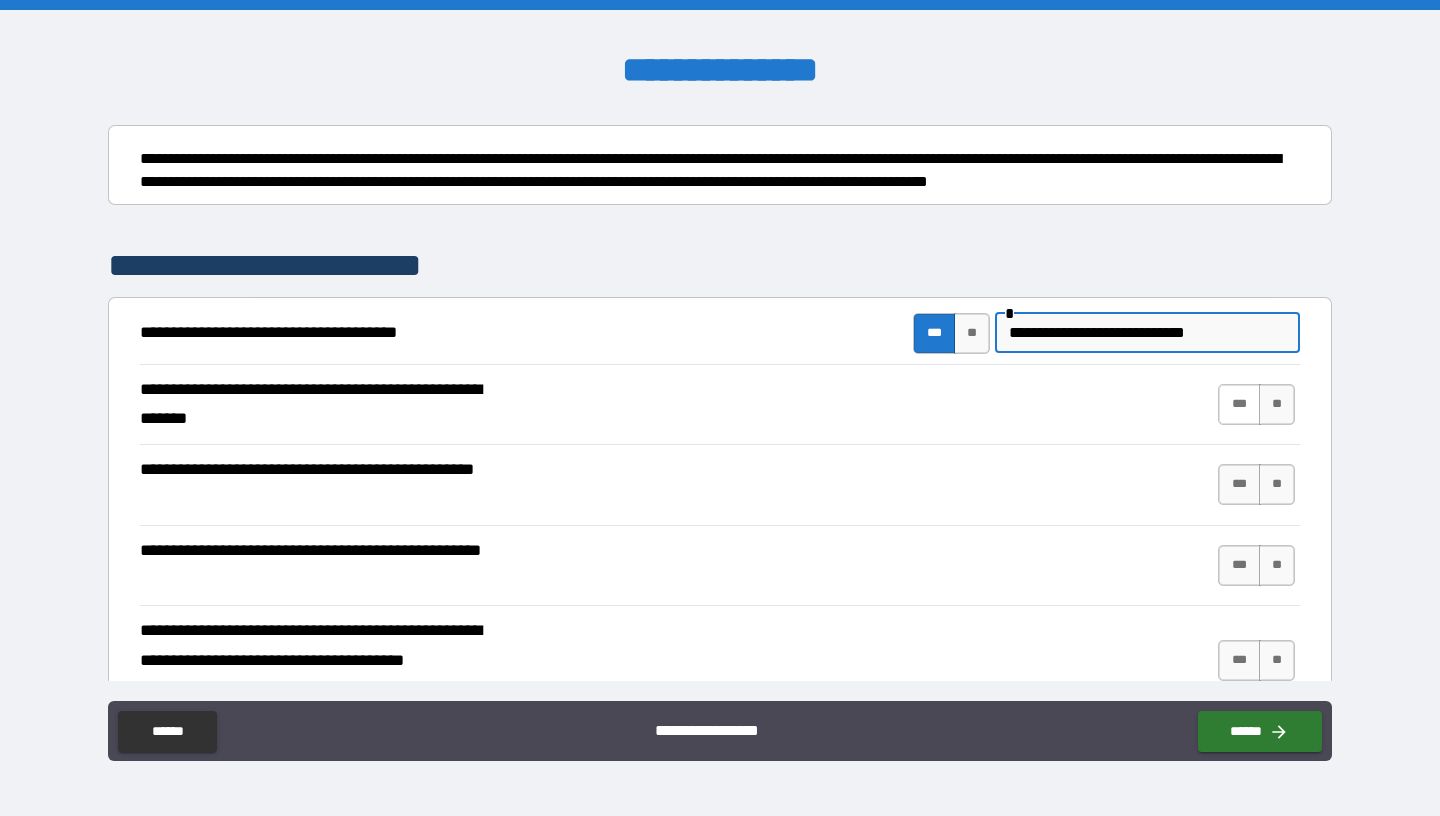 click on "***" at bounding box center (1239, 404) 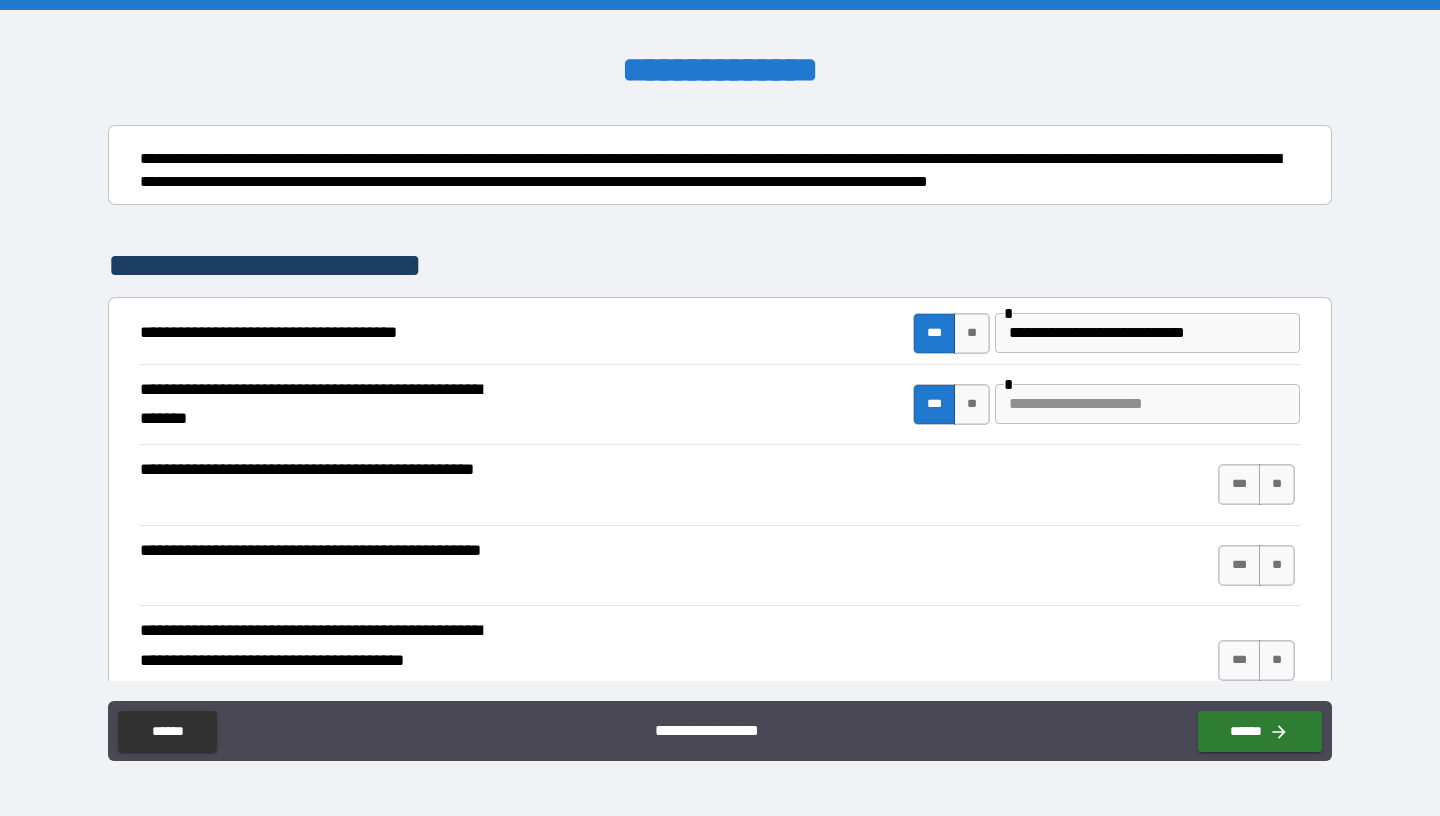 click at bounding box center (1147, 404) 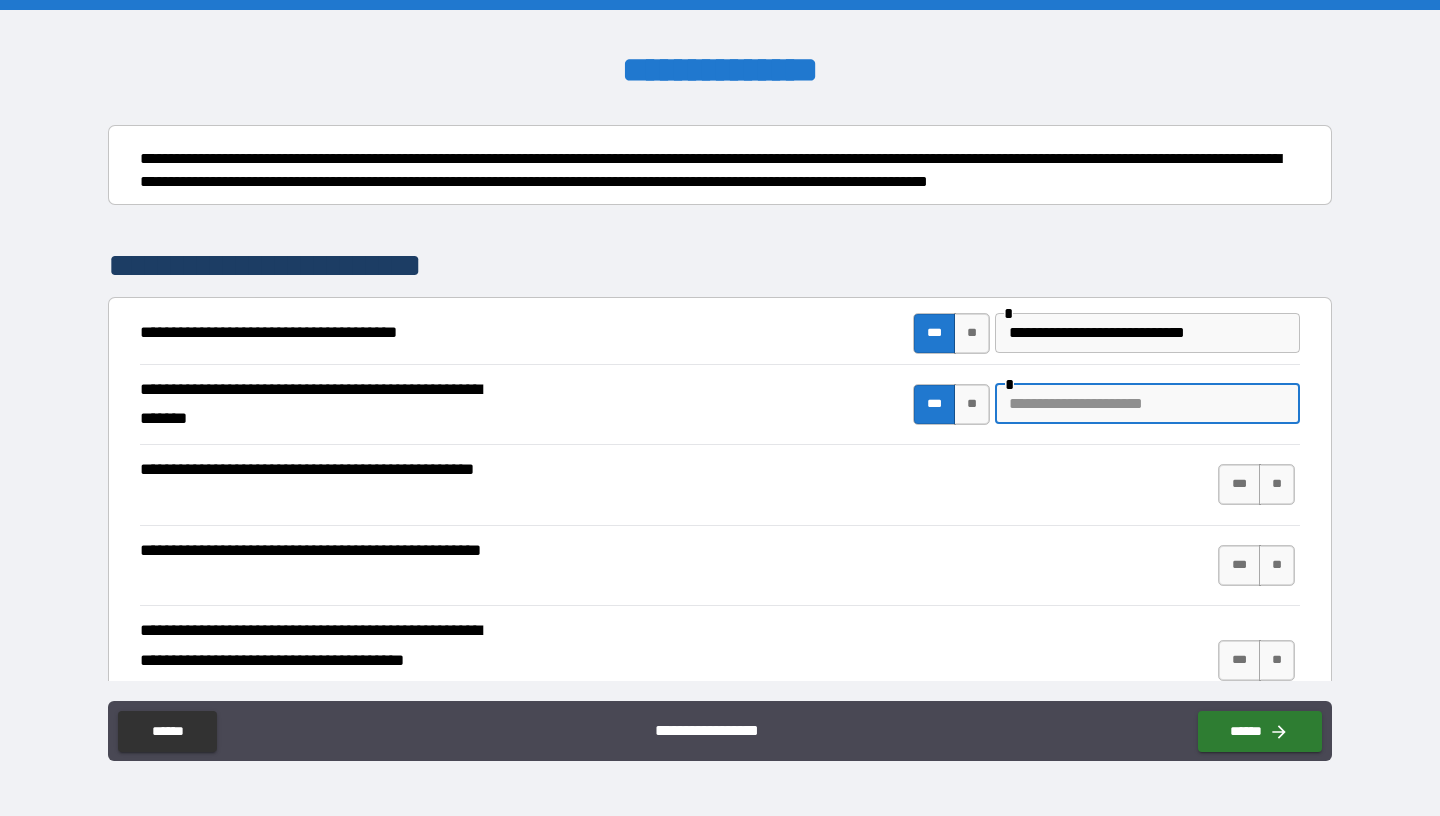 click on "**********" at bounding box center [1147, 333] 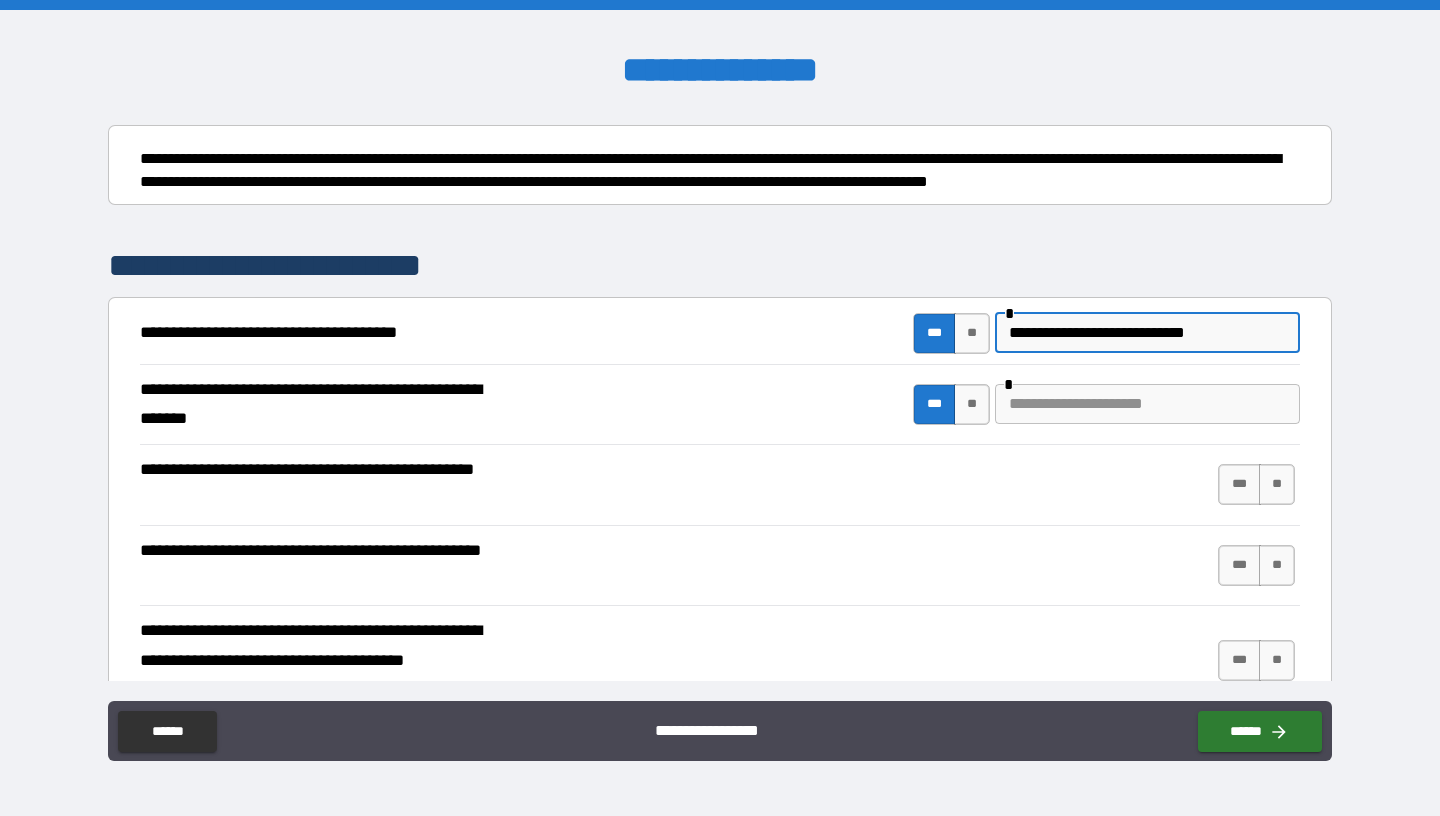 type on "**********" 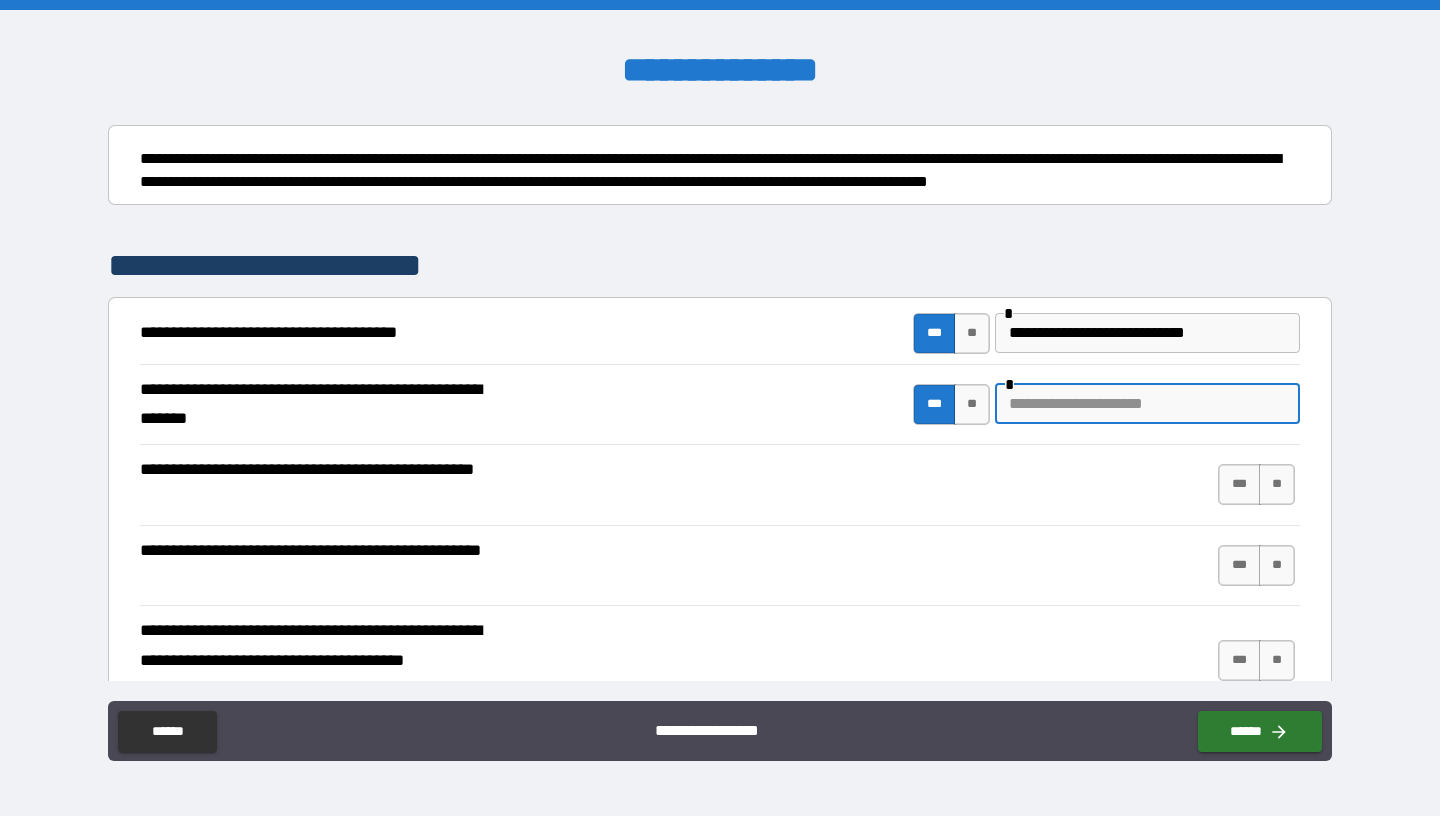 click at bounding box center (1147, 404) 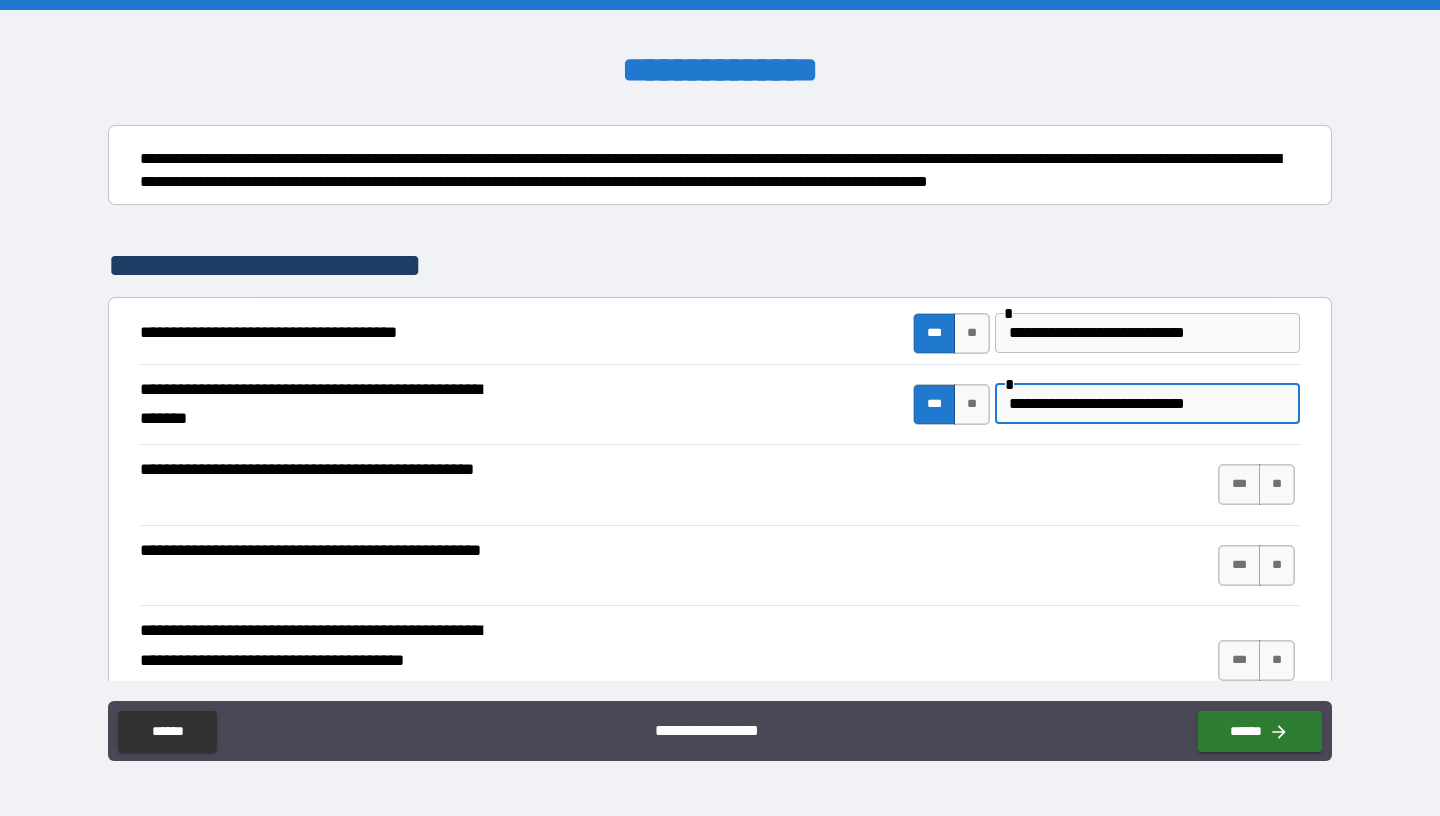 click on "**********" at bounding box center (1147, 404) 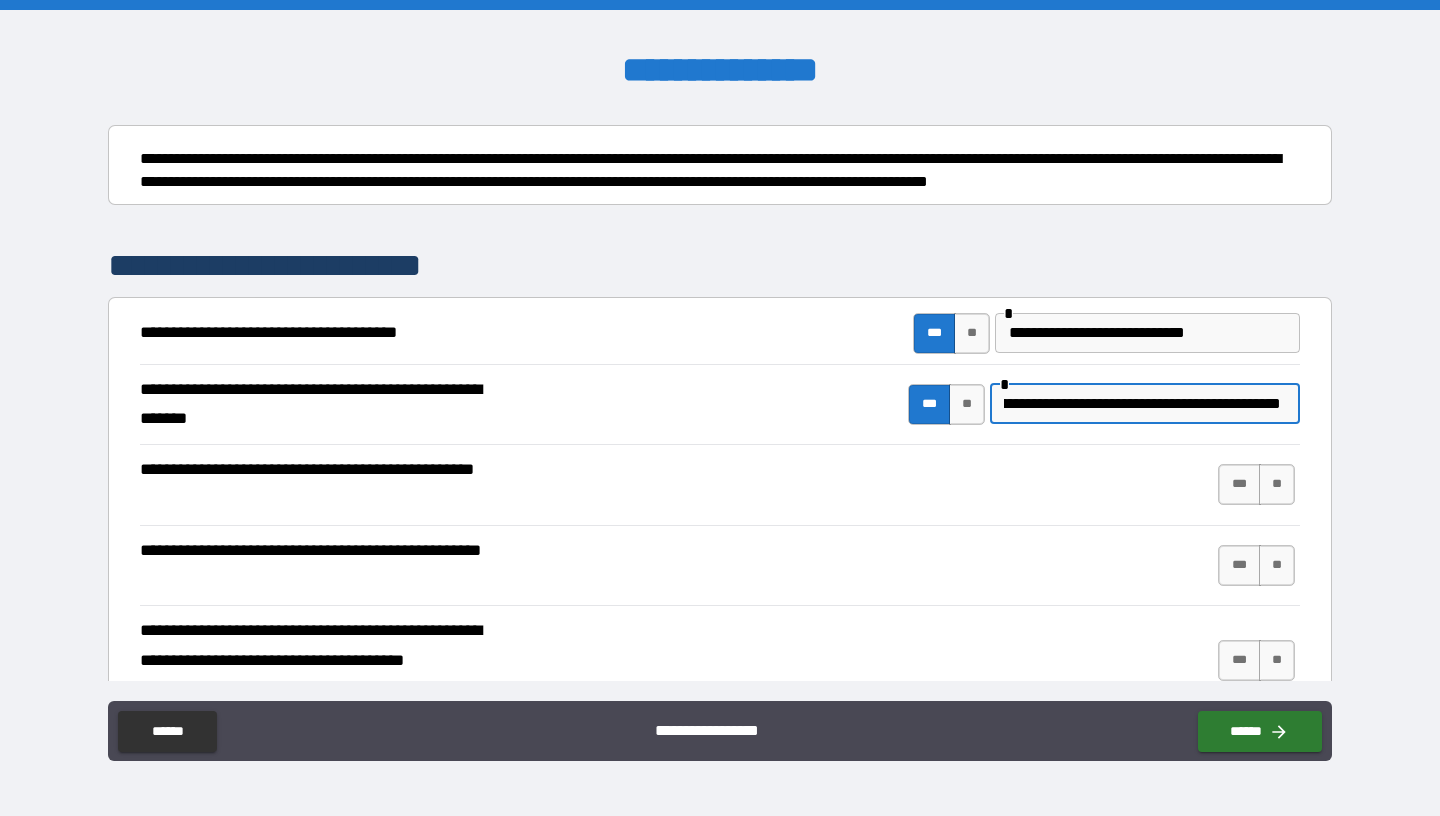 scroll, scrollTop: 0, scrollLeft: 416, axis: horizontal 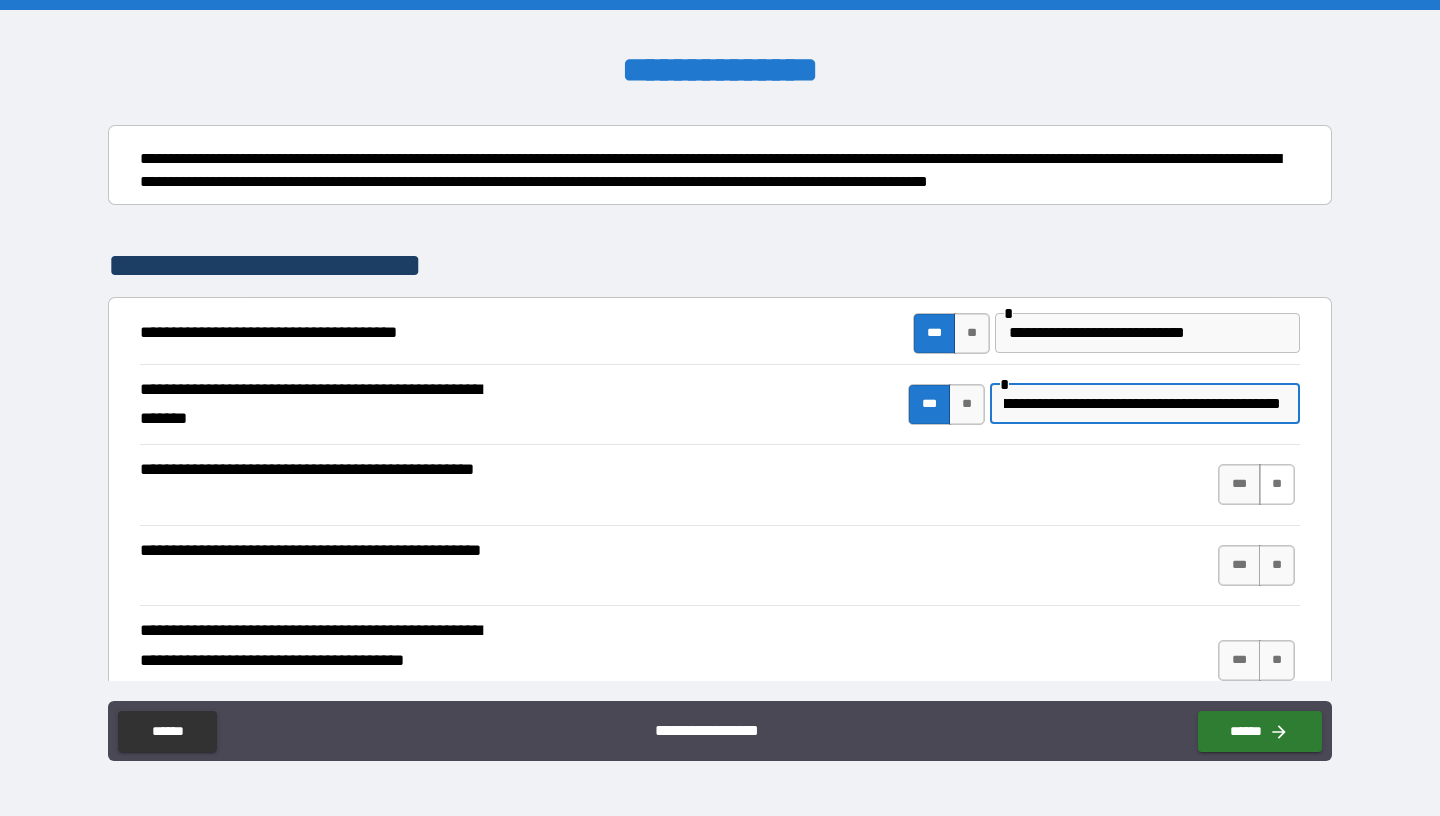 type on "**********" 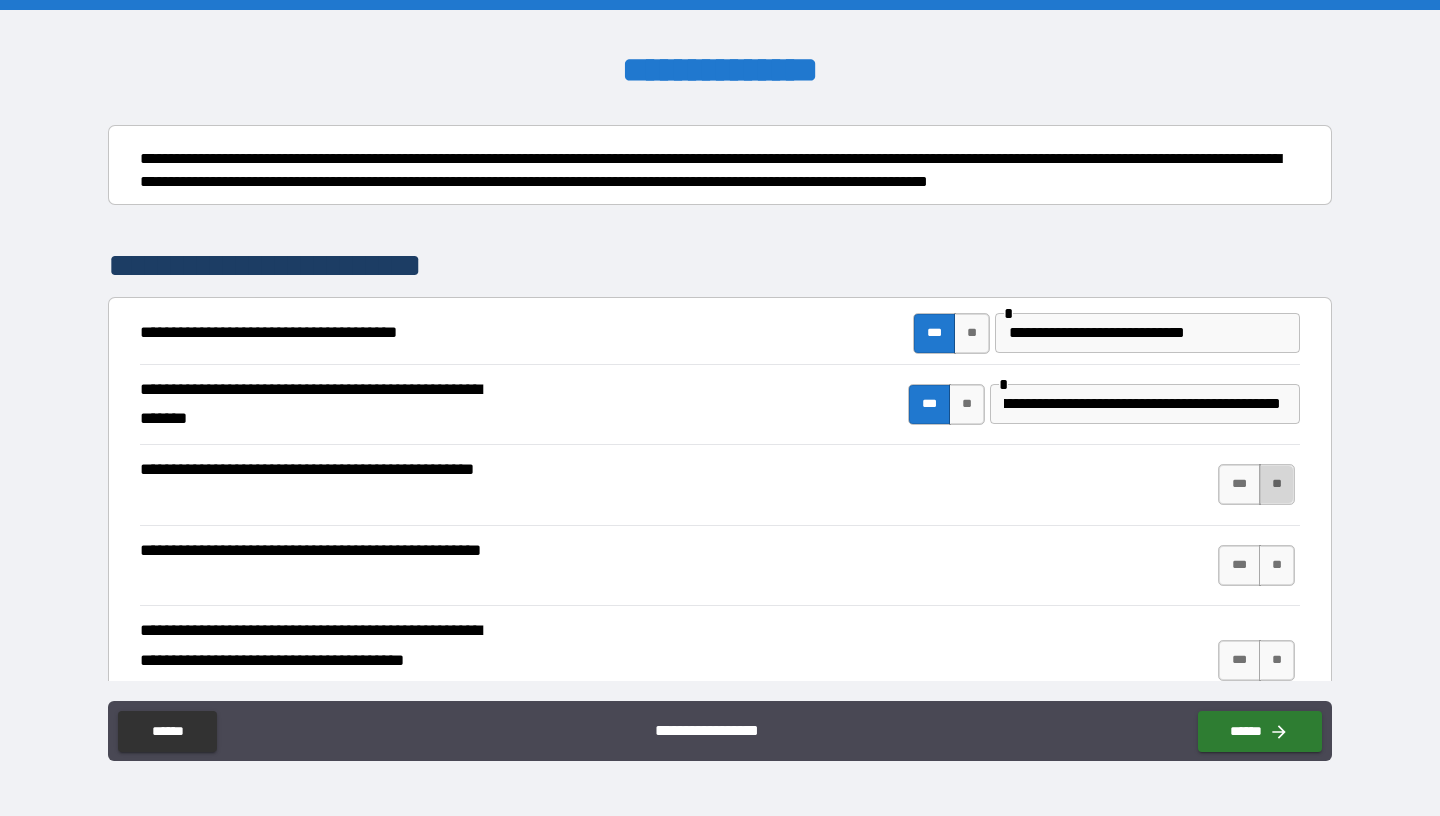 click on "**" at bounding box center (1277, 484) 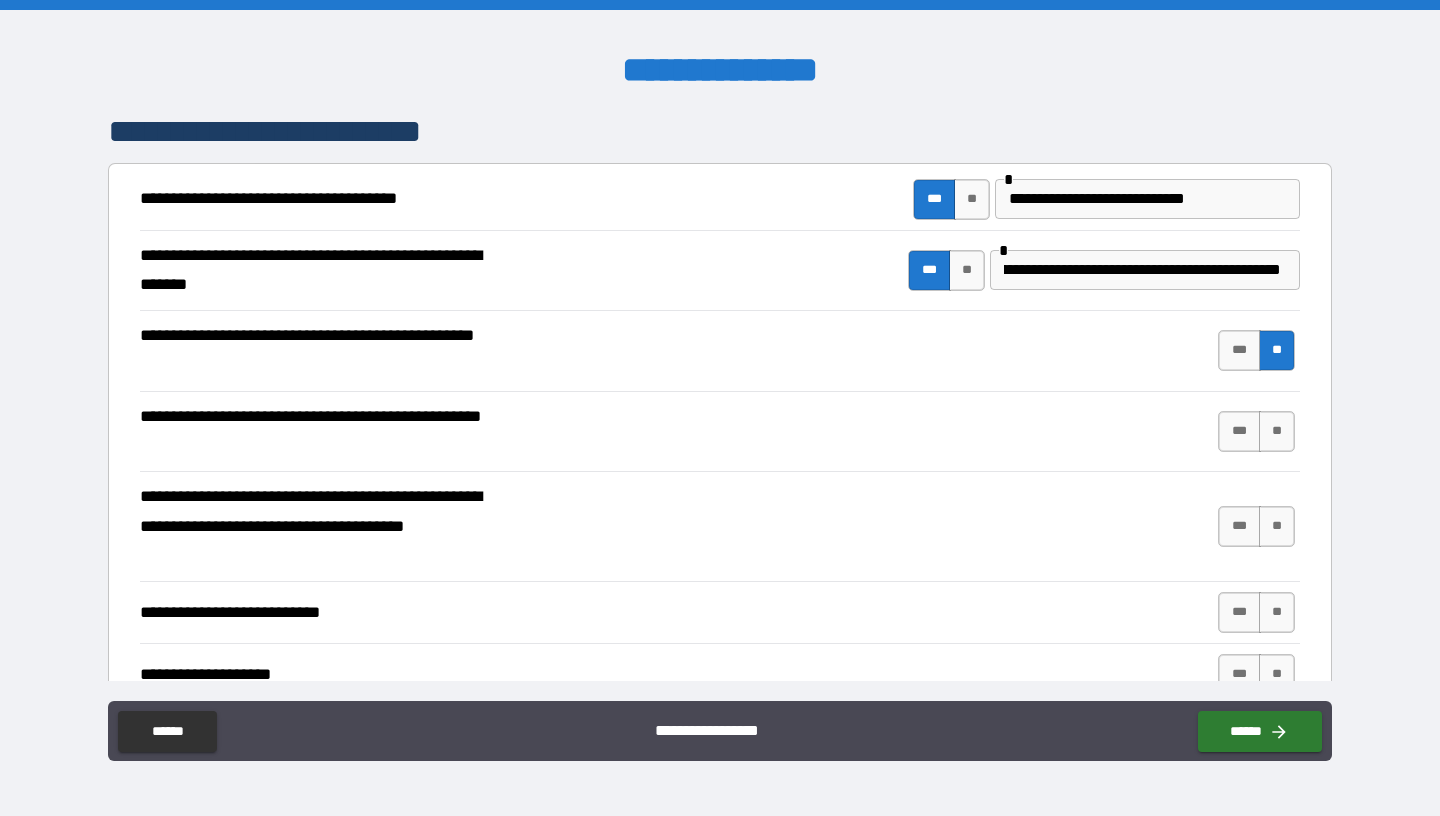 scroll, scrollTop: 329, scrollLeft: 0, axis: vertical 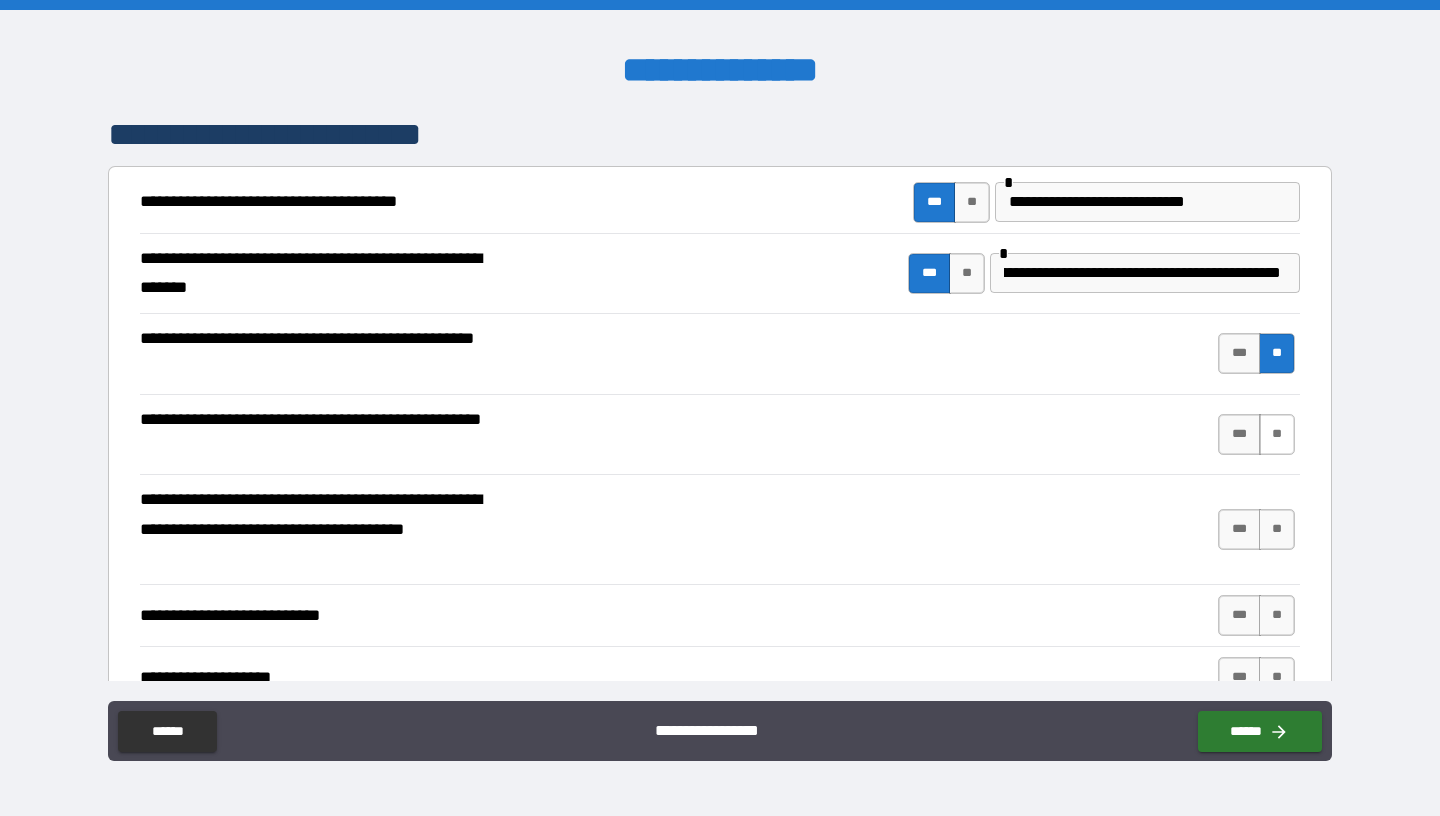 click on "**" at bounding box center [1277, 434] 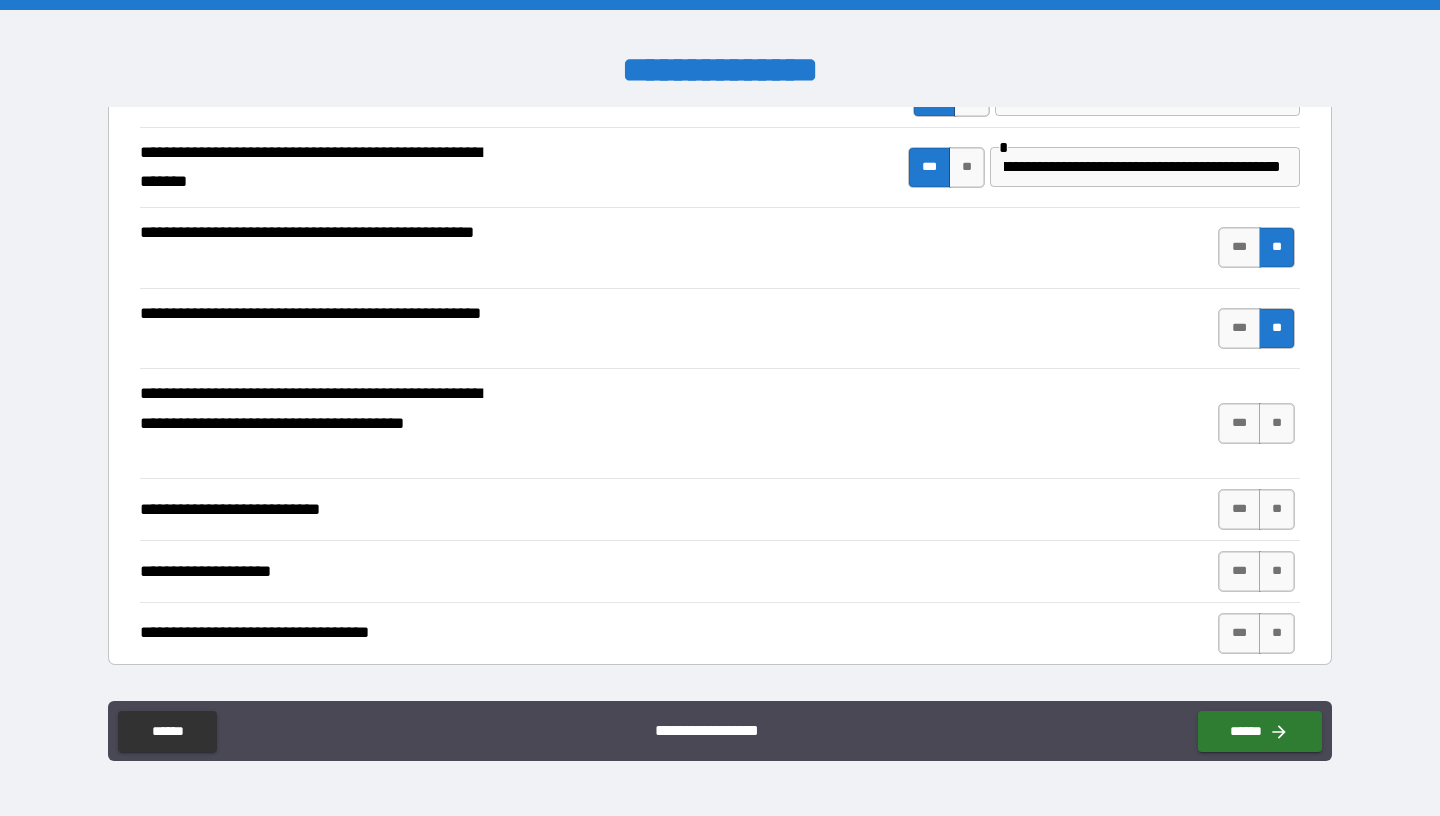 scroll, scrollTop: 429, scrollLeft: 0, axis: vertical 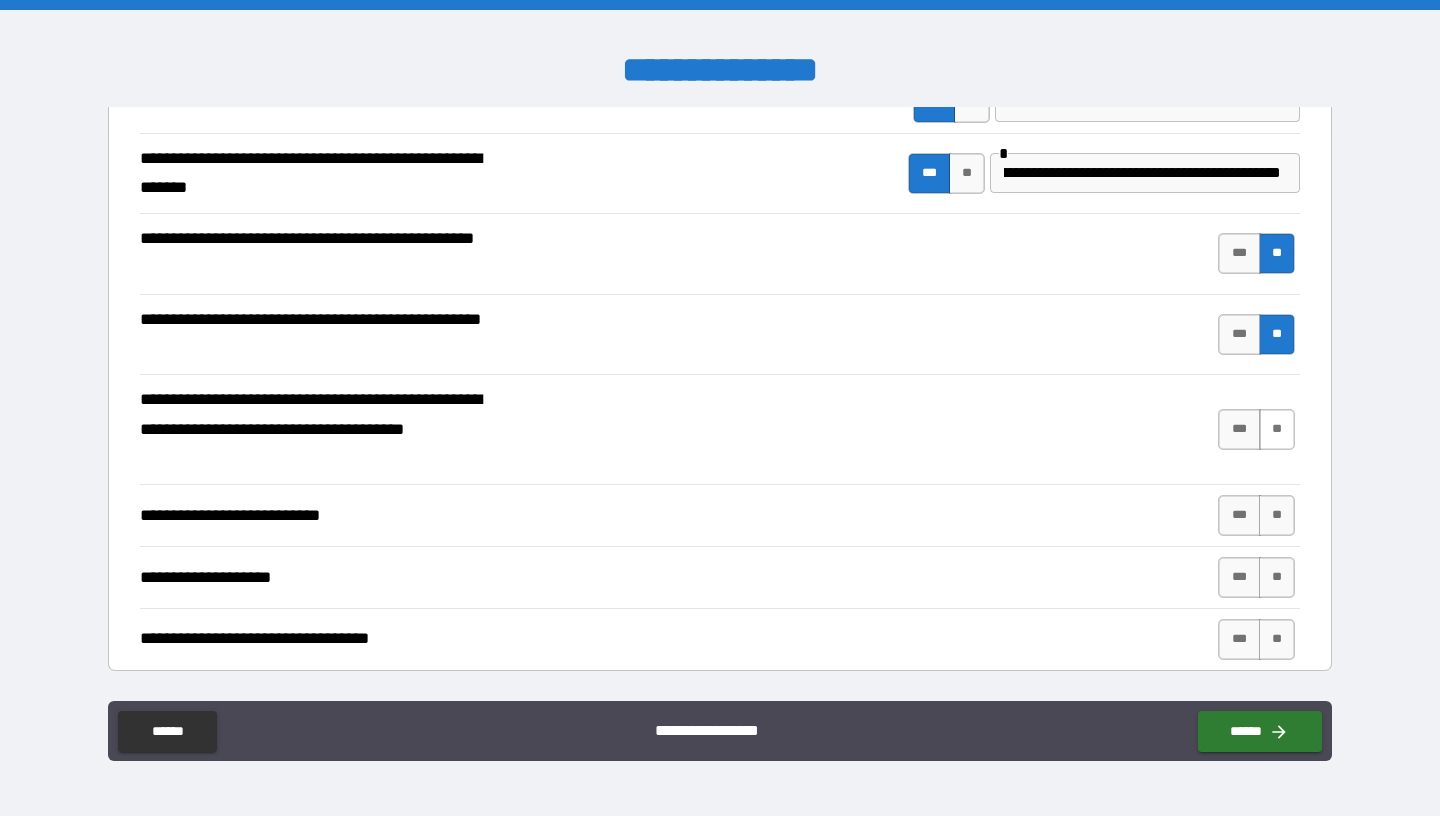 click on "**" at bounding box center (1277, 429) 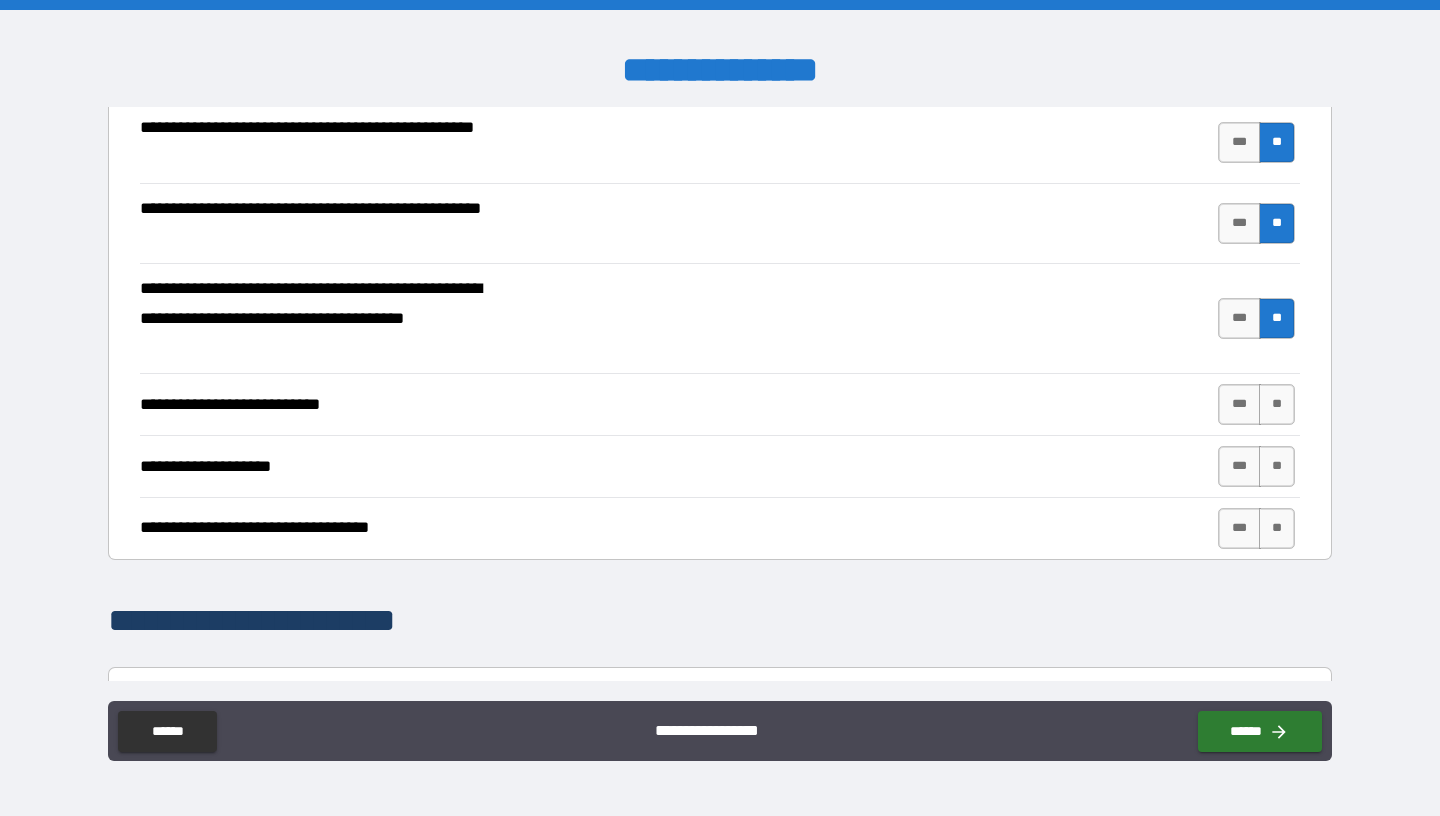 scroll, scrollTop: 536, scrollLeft: 0, axis: vertical 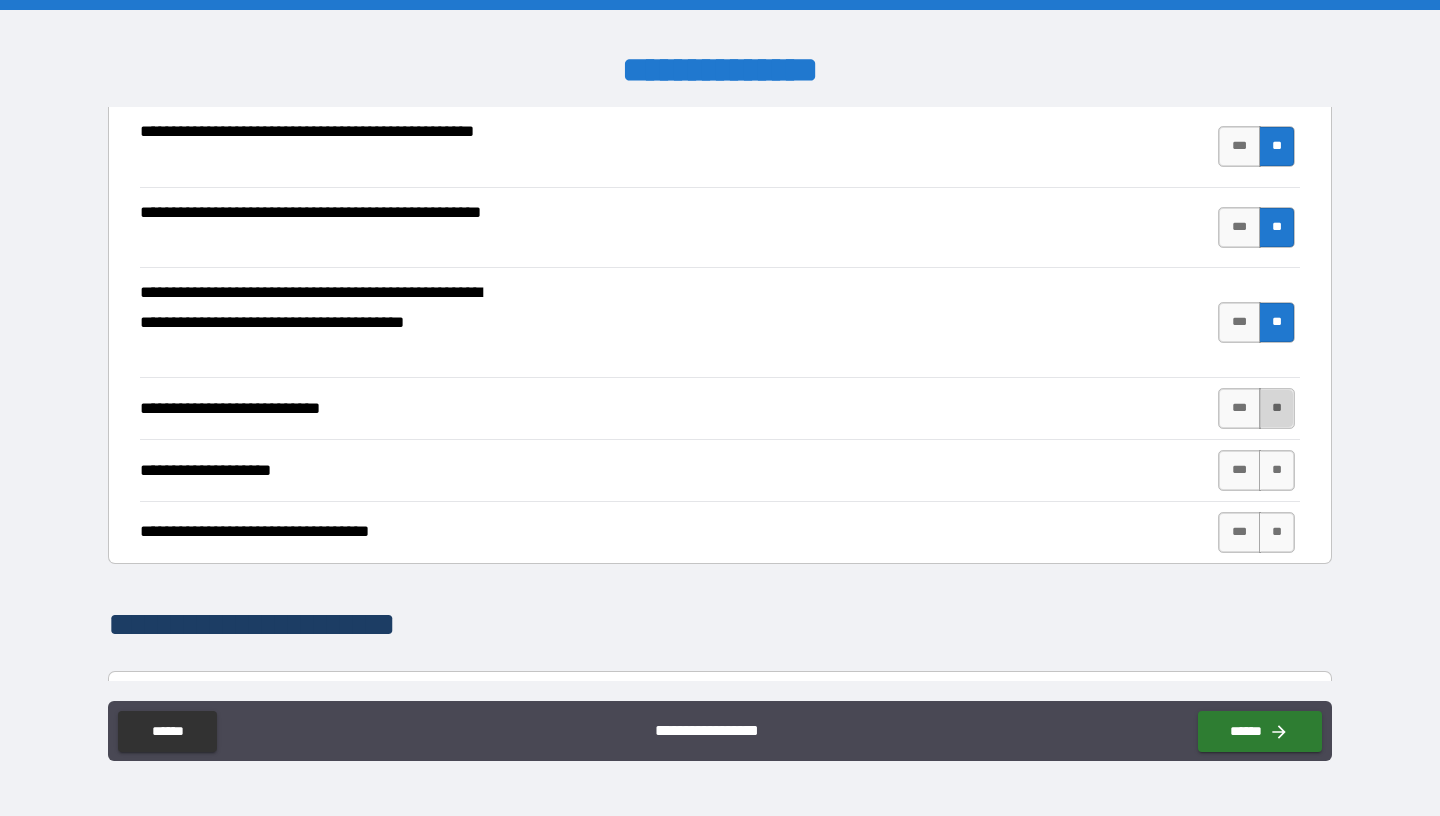click on "**" at bounding box center (1277, 408) 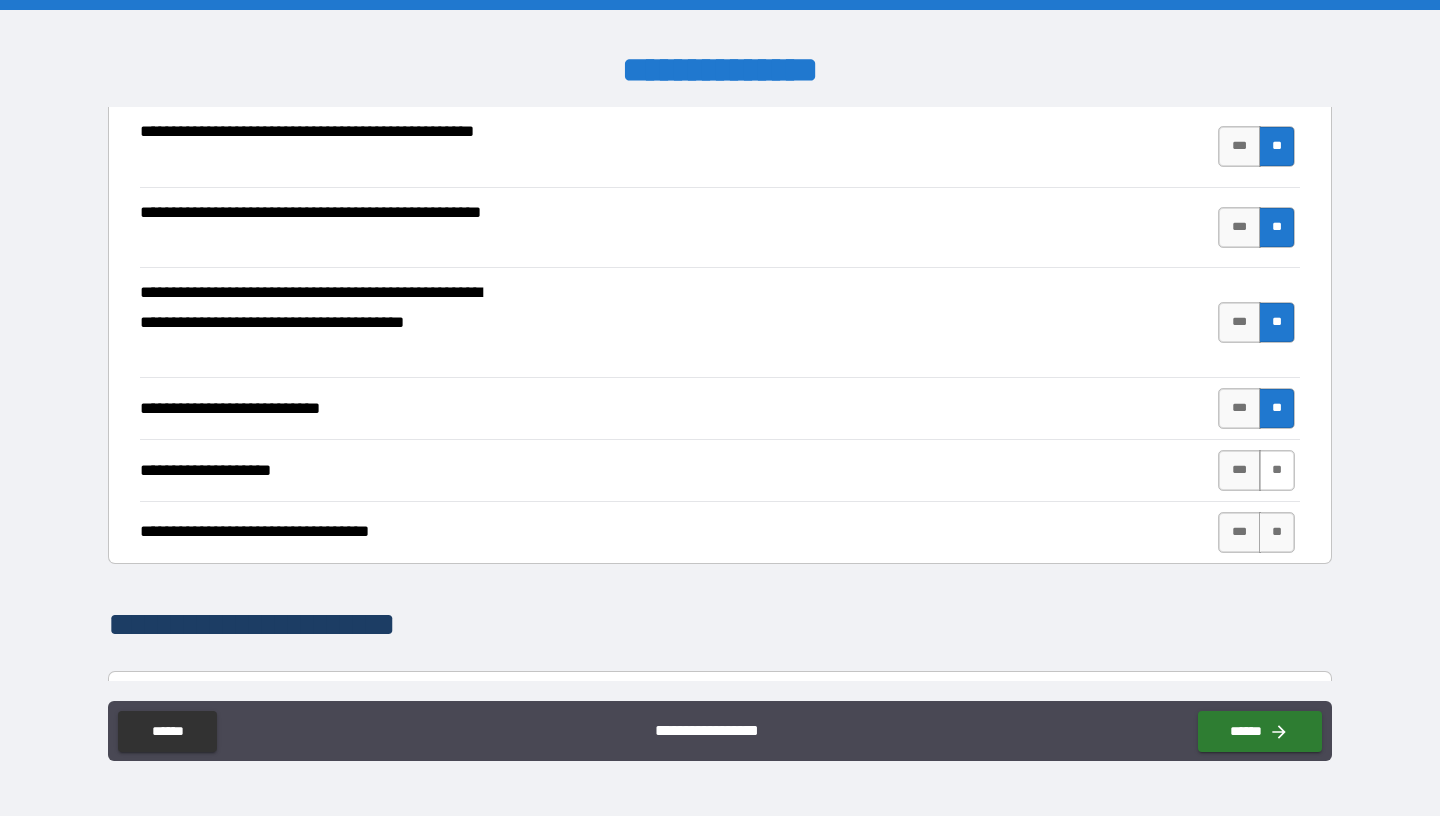 click on "**" at bounding box center [1277, 470] 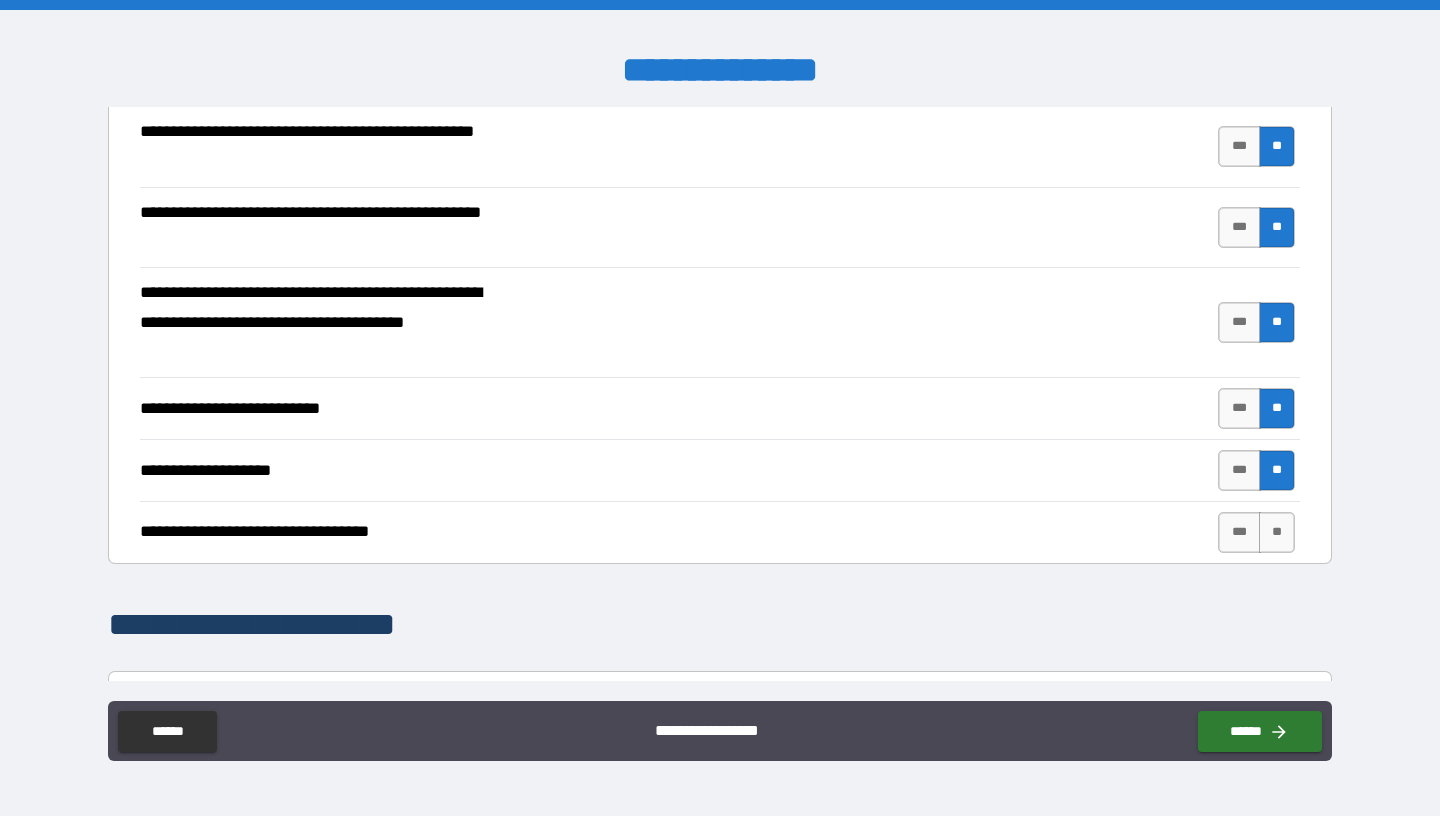 scroll, scrollTop: 618, scrollLeft: 0, axis: vertical 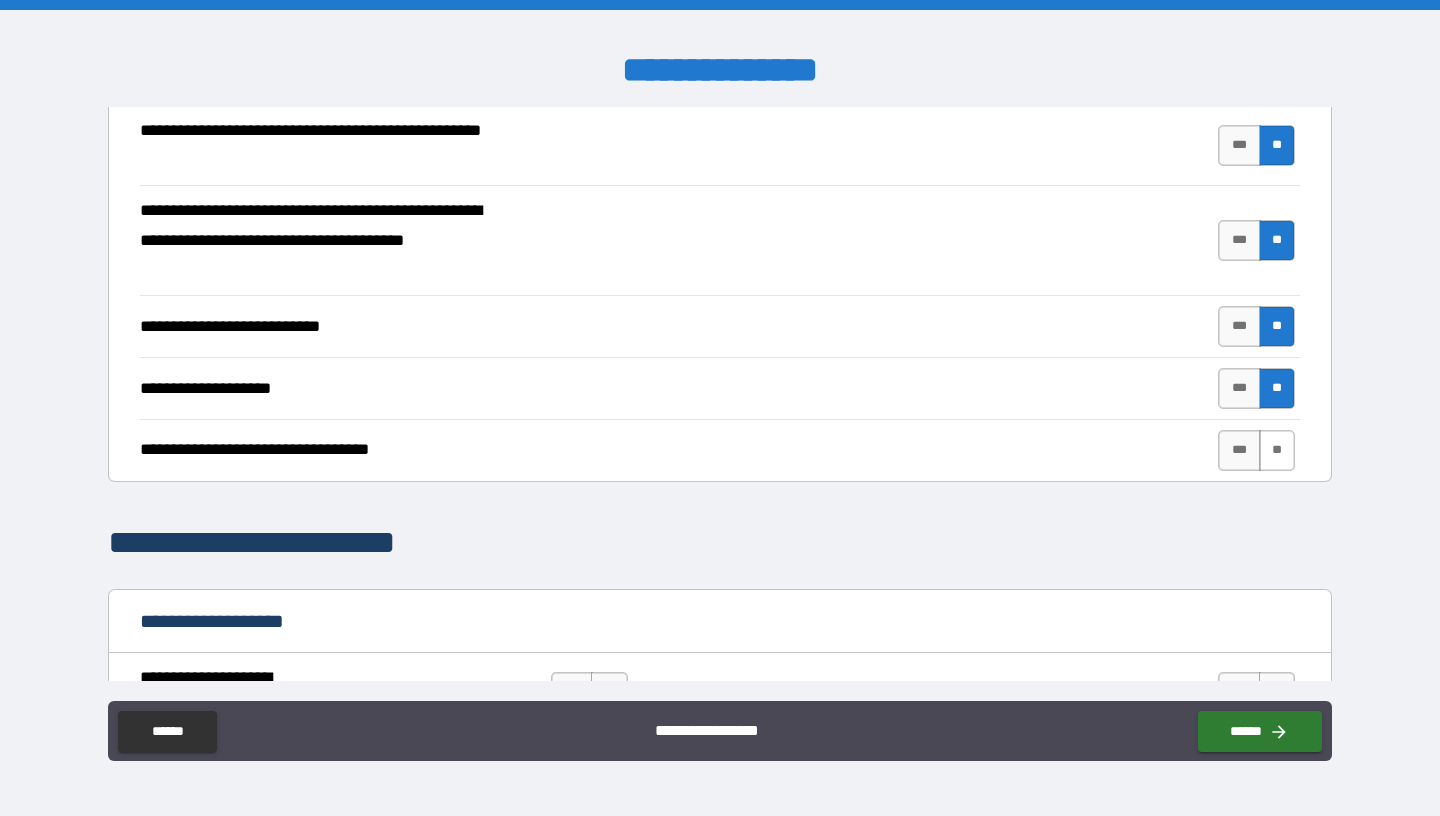 click on "**" at bounding box center (1277, 450) 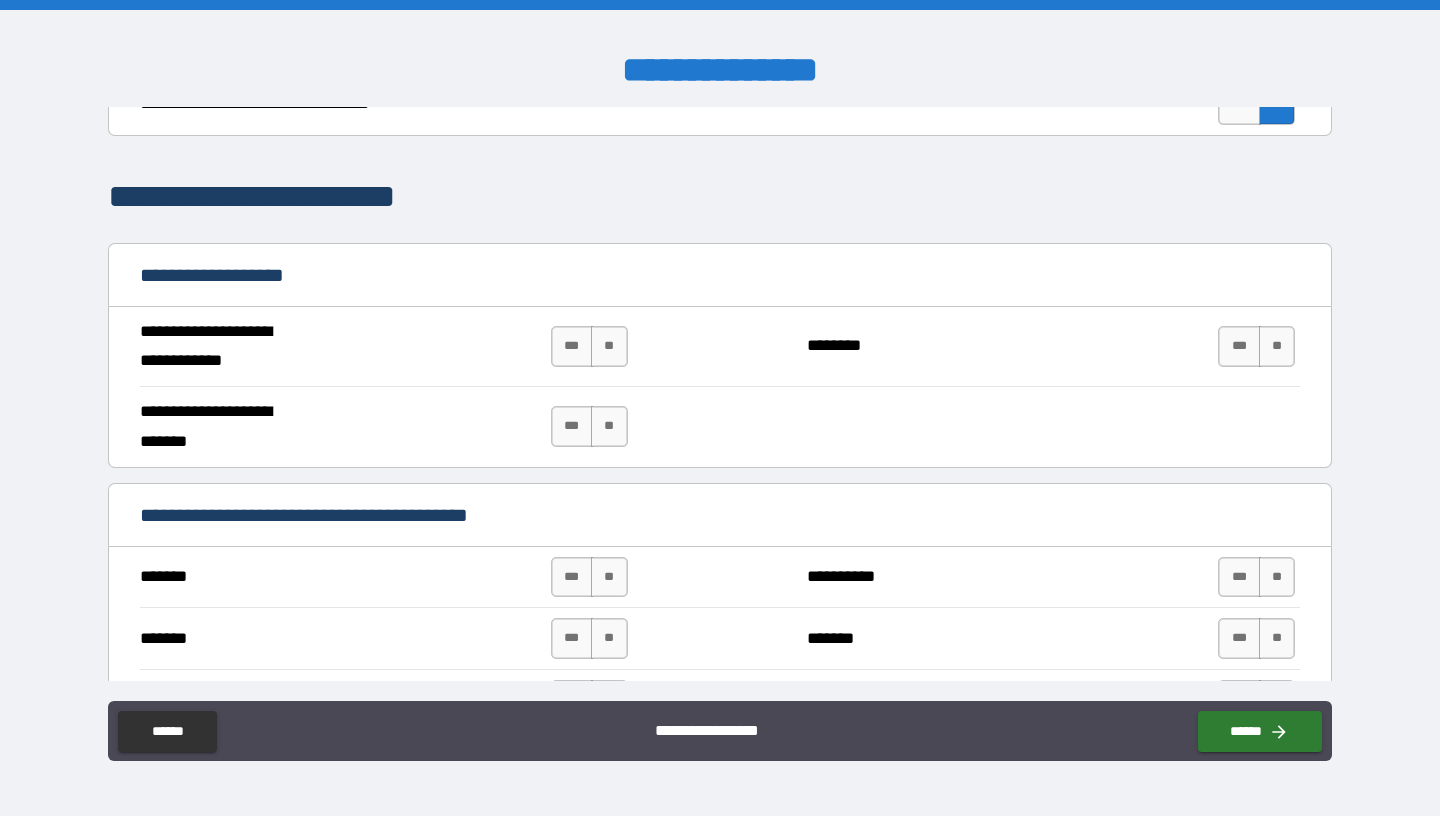 scroll, scrollTop: 962, scrollLeft: 0, axis: vertical 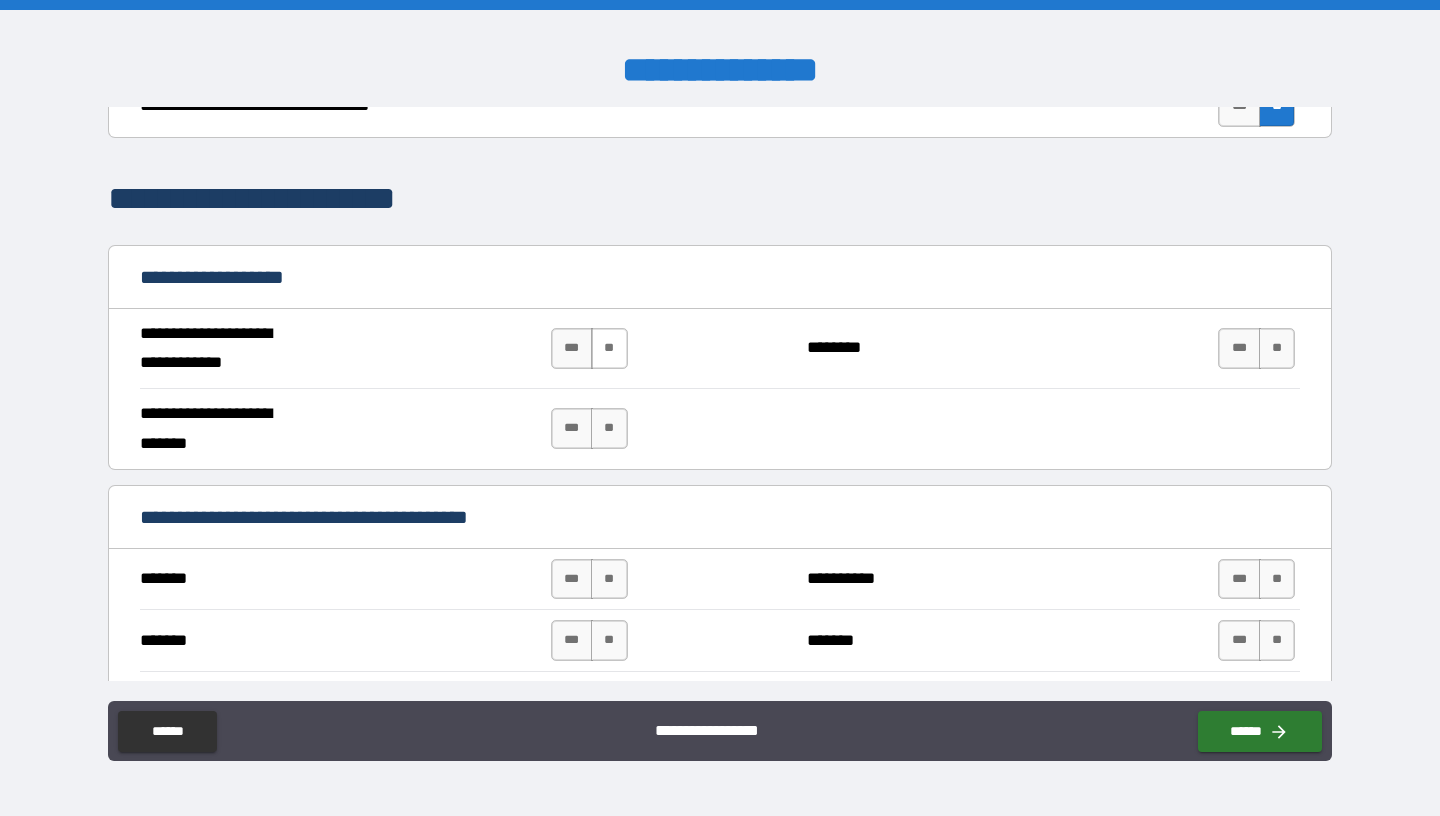 click on "**" at bounding box center (609, 348) 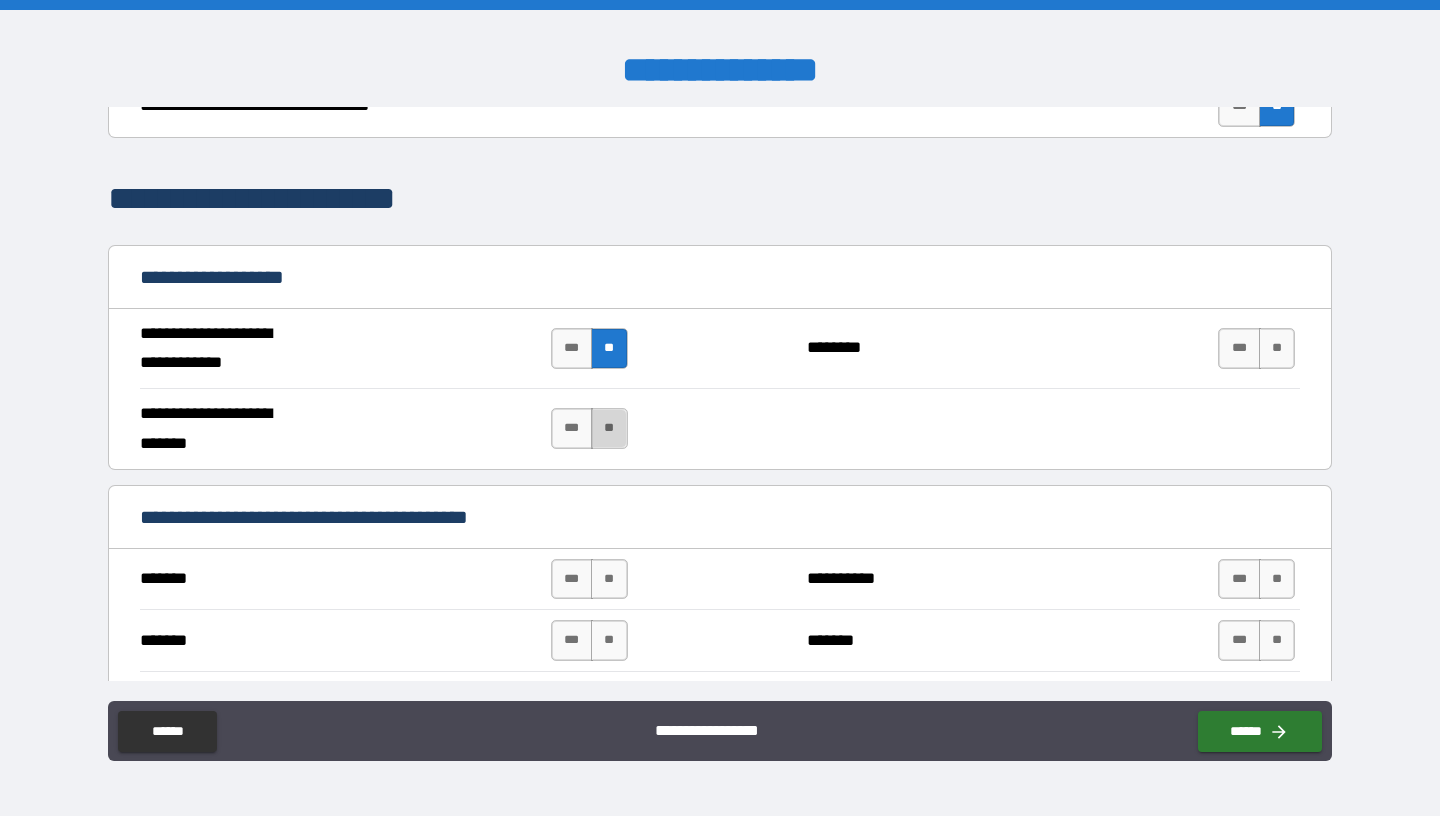 click on "**" at bounding box center (609, 428) 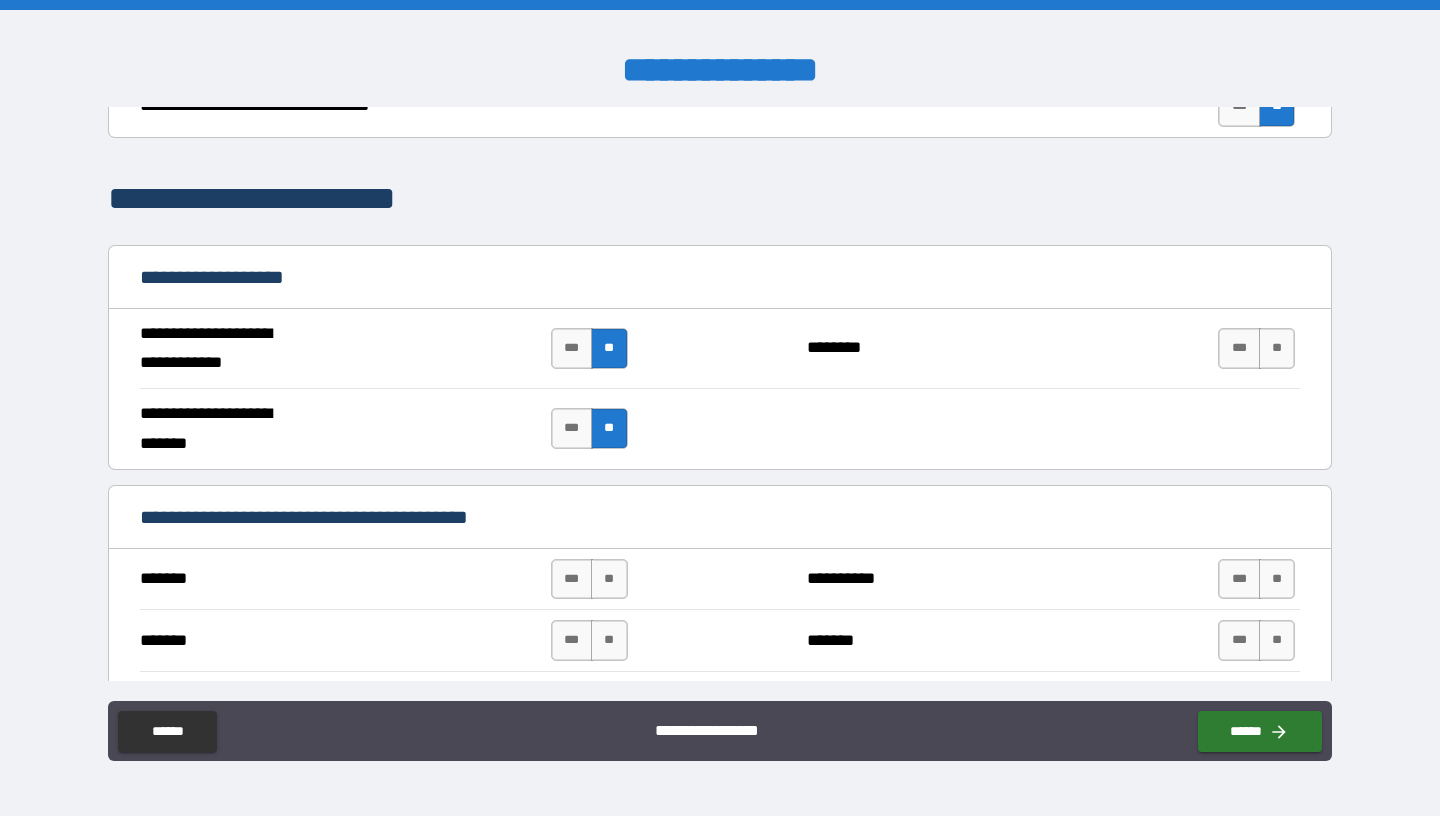 click on "**********" at bounding box center (720, 279) 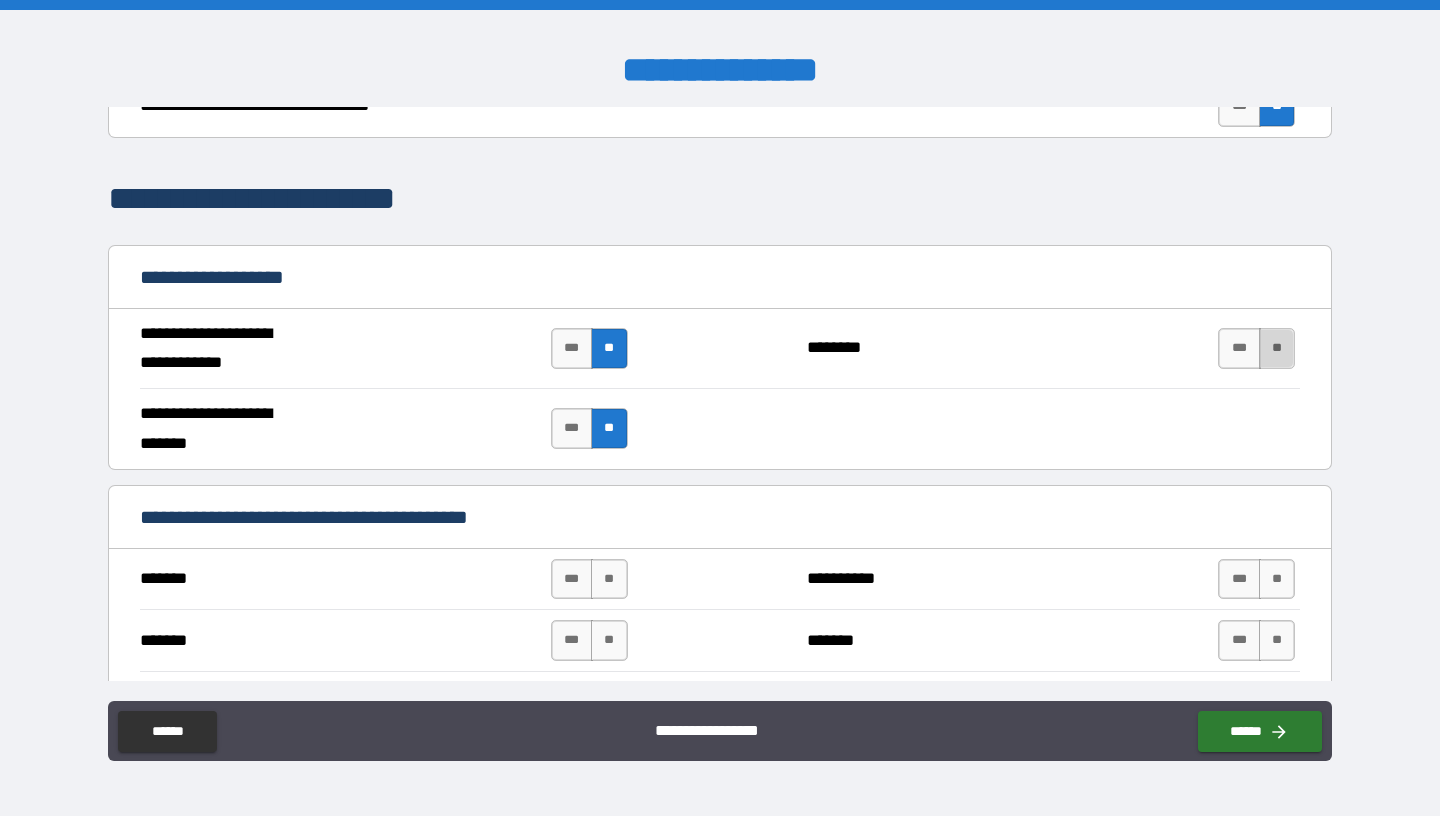 click on "**" at bounding box center [1277, 348] 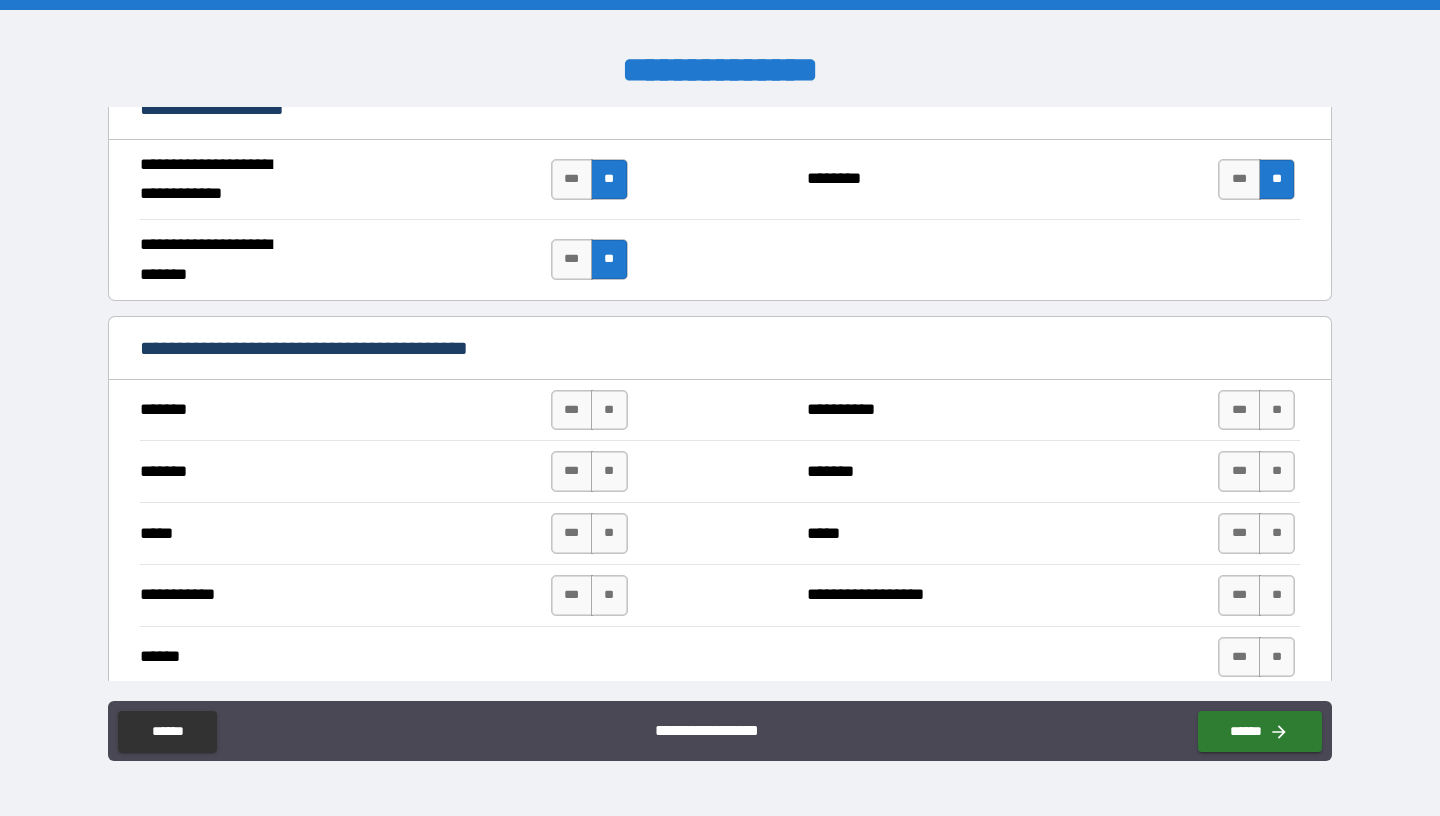 scroll, scrollTop: 1119, scrollLeft: 0, axis: vertical 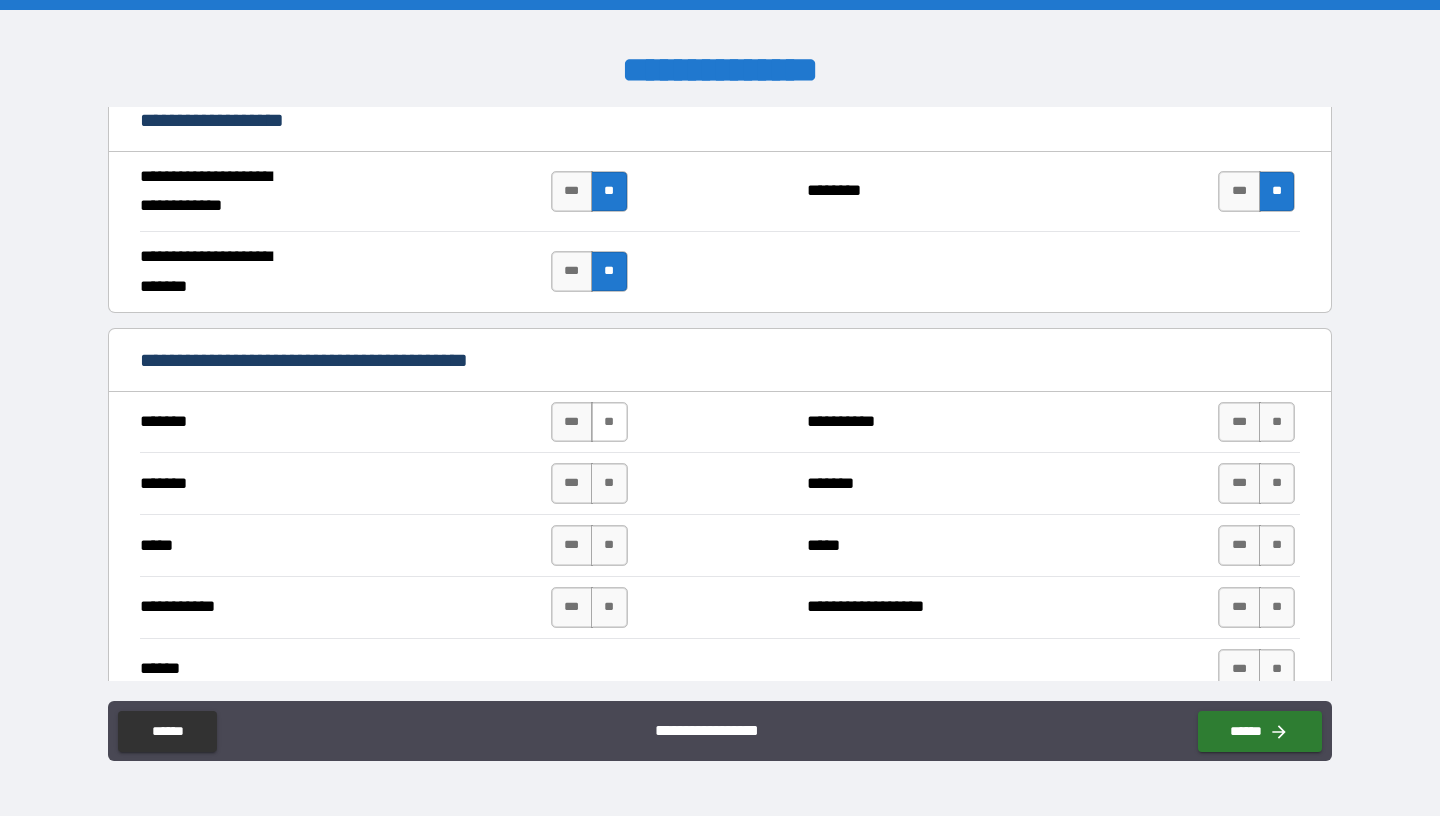 click on "**" at bounding box center (609, 422) 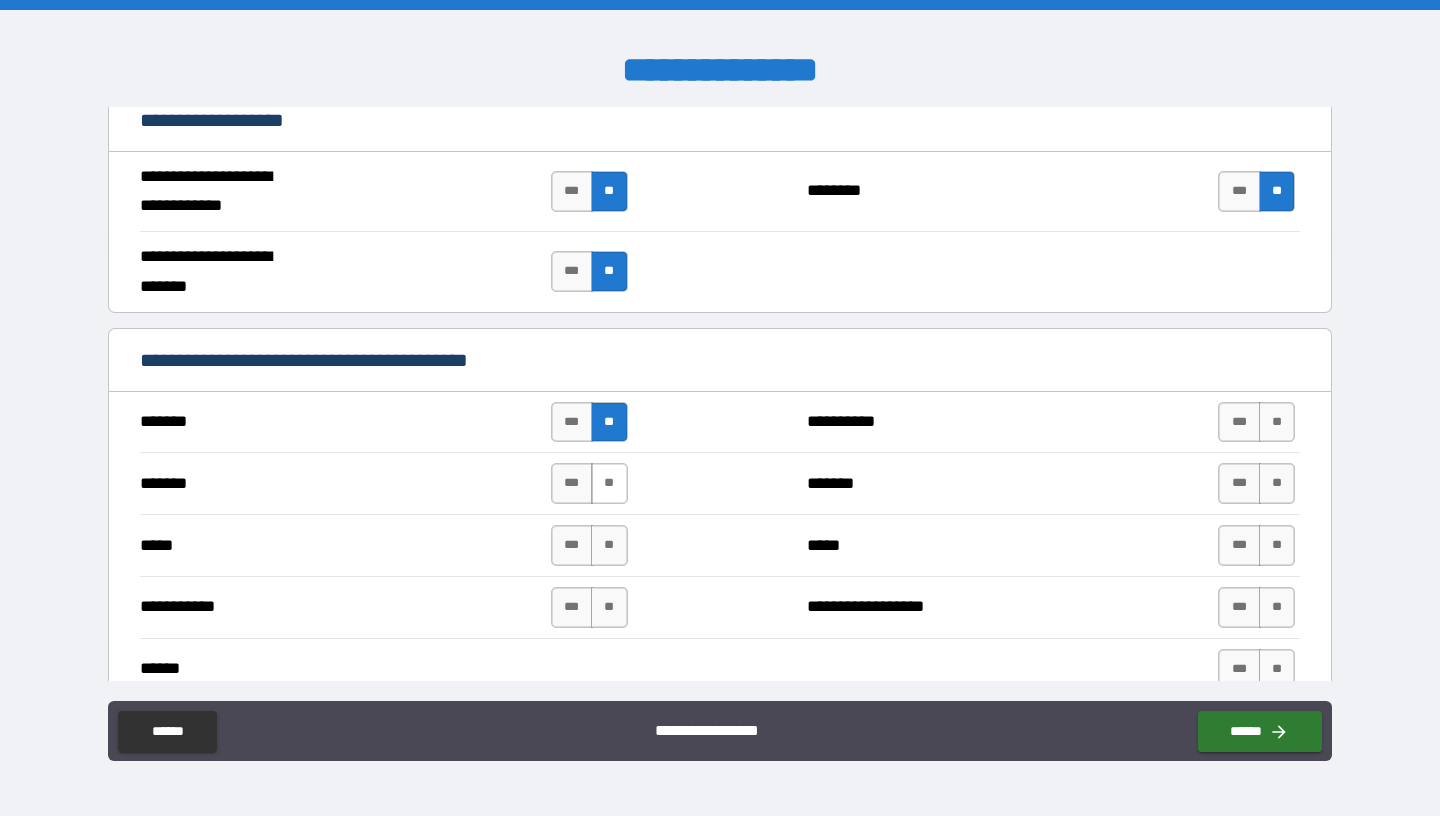 click on "**" at bounding box center (609, 483) 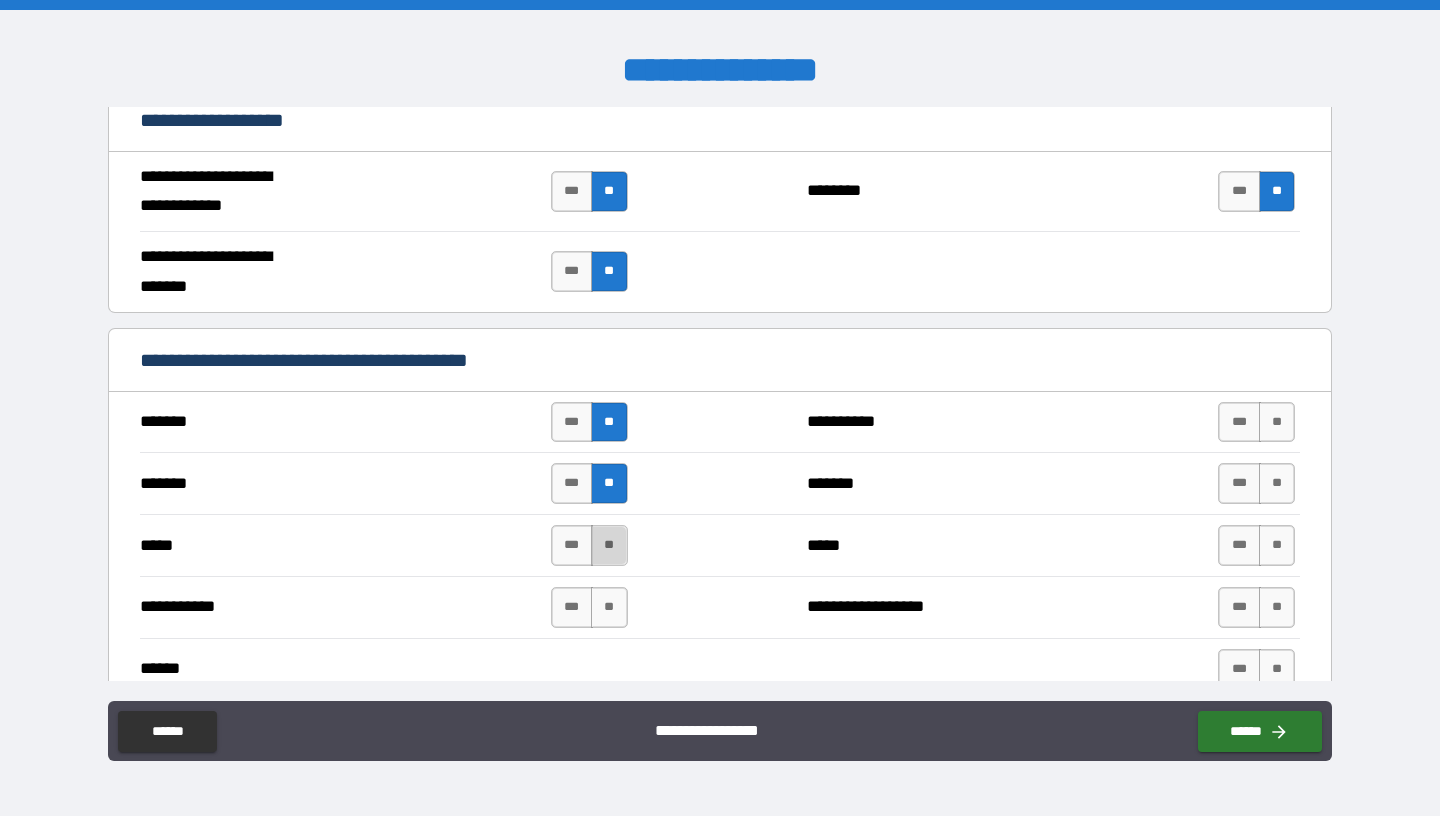 click on "**" at bounding box center (609, 545) 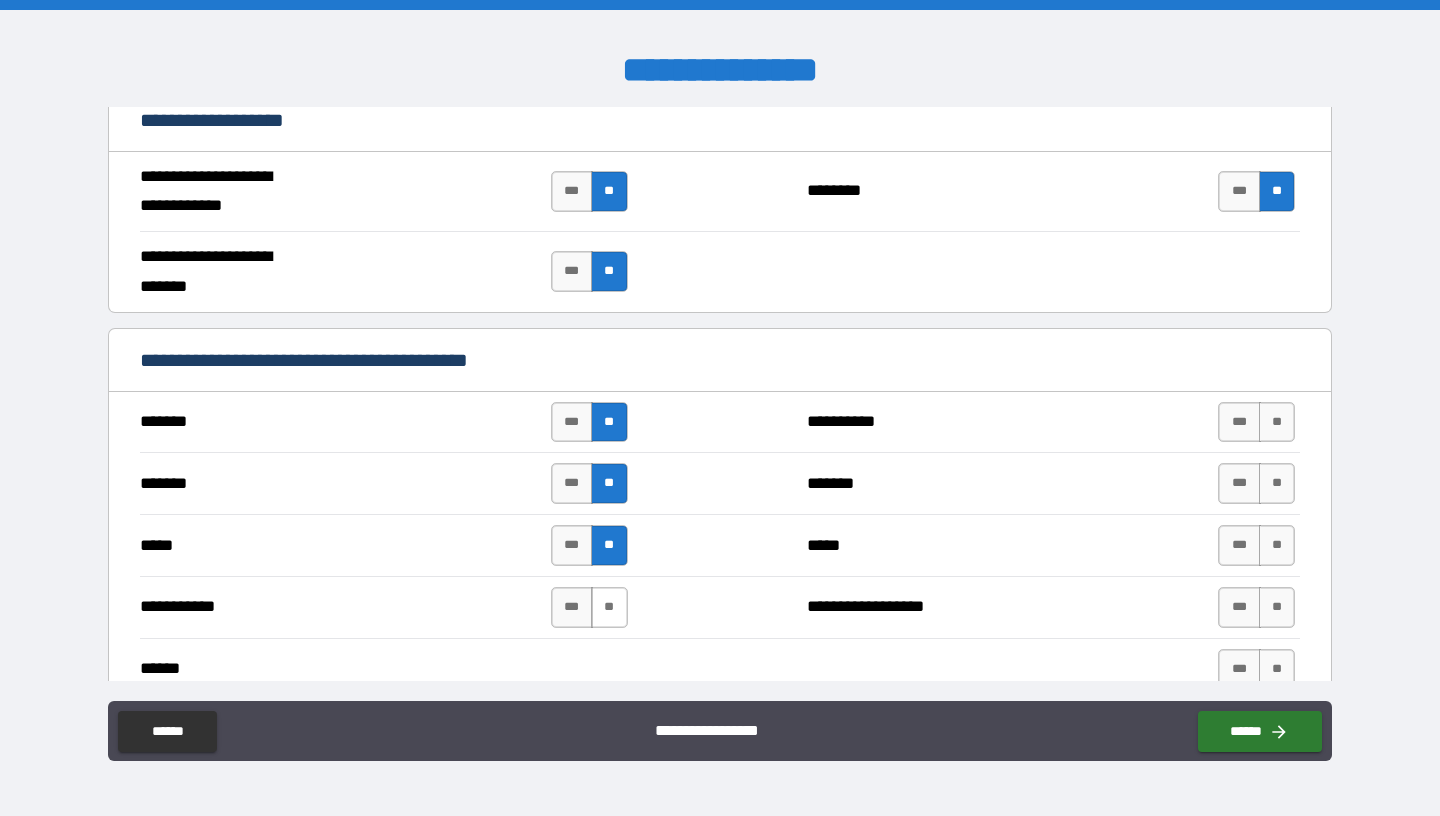 click on "**" at bounding box center (609, 607) 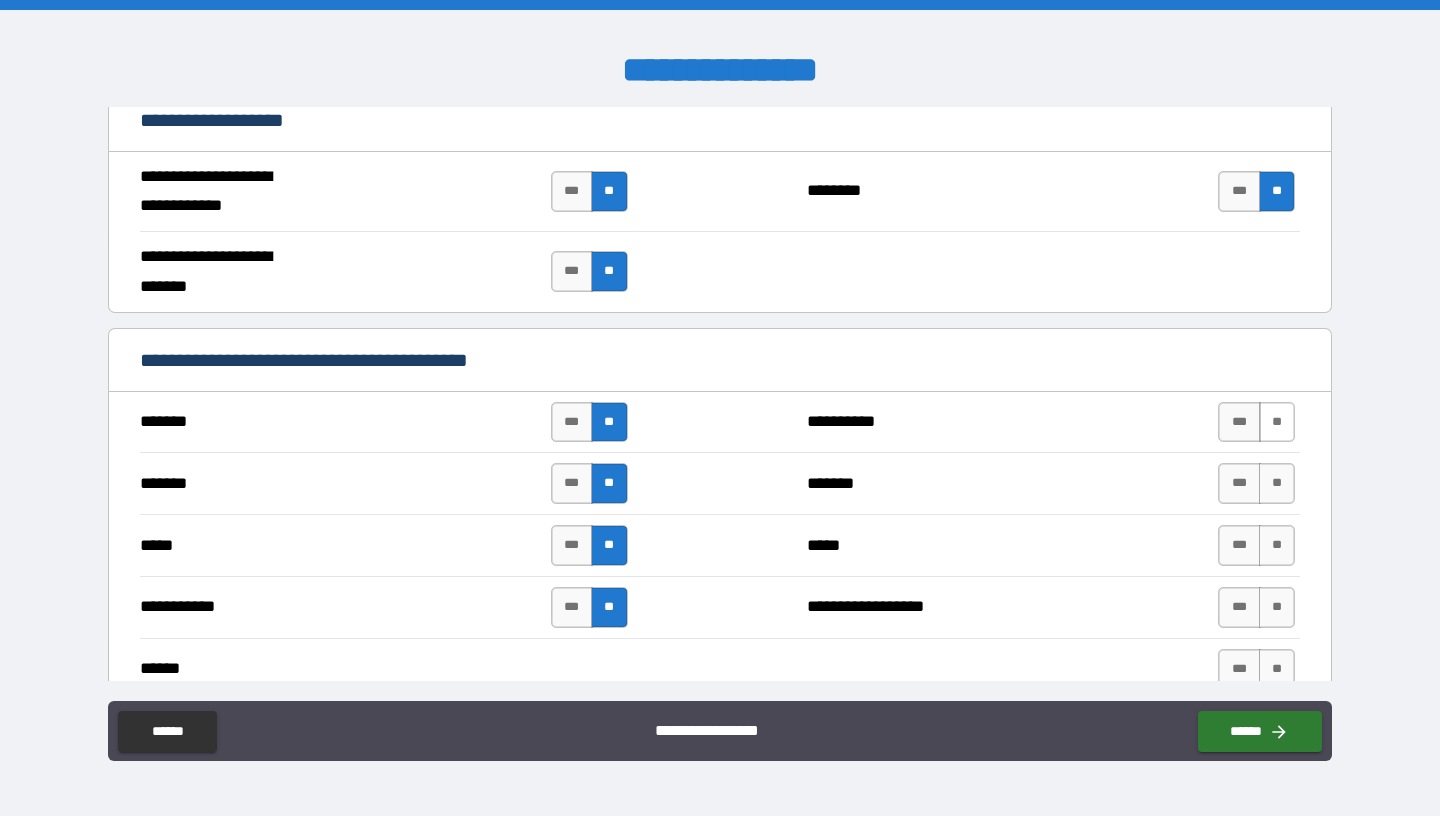 click on "**" at bounding box center [1277, 422] 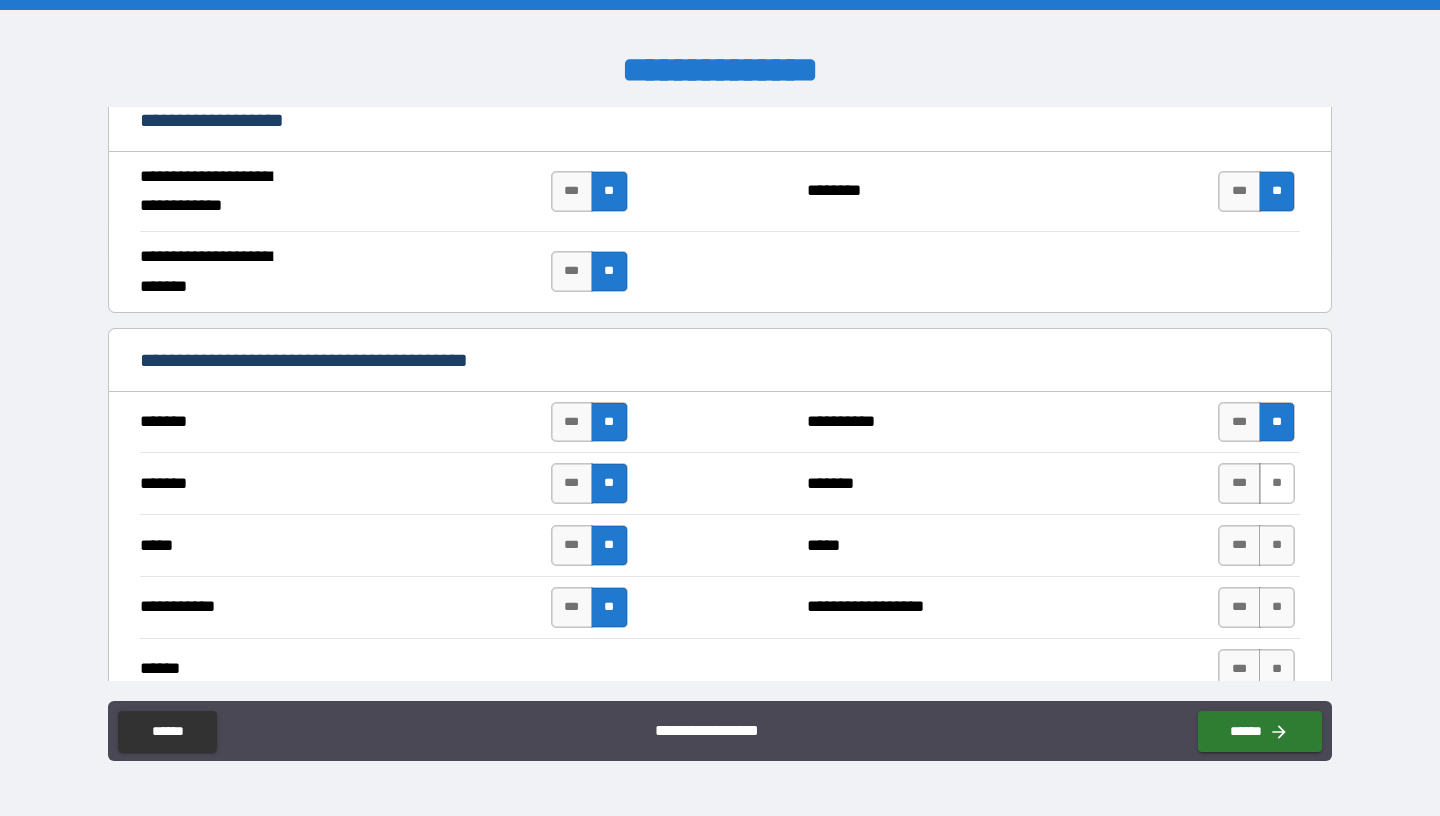 click on "**" at bounding box center [1277, 483] 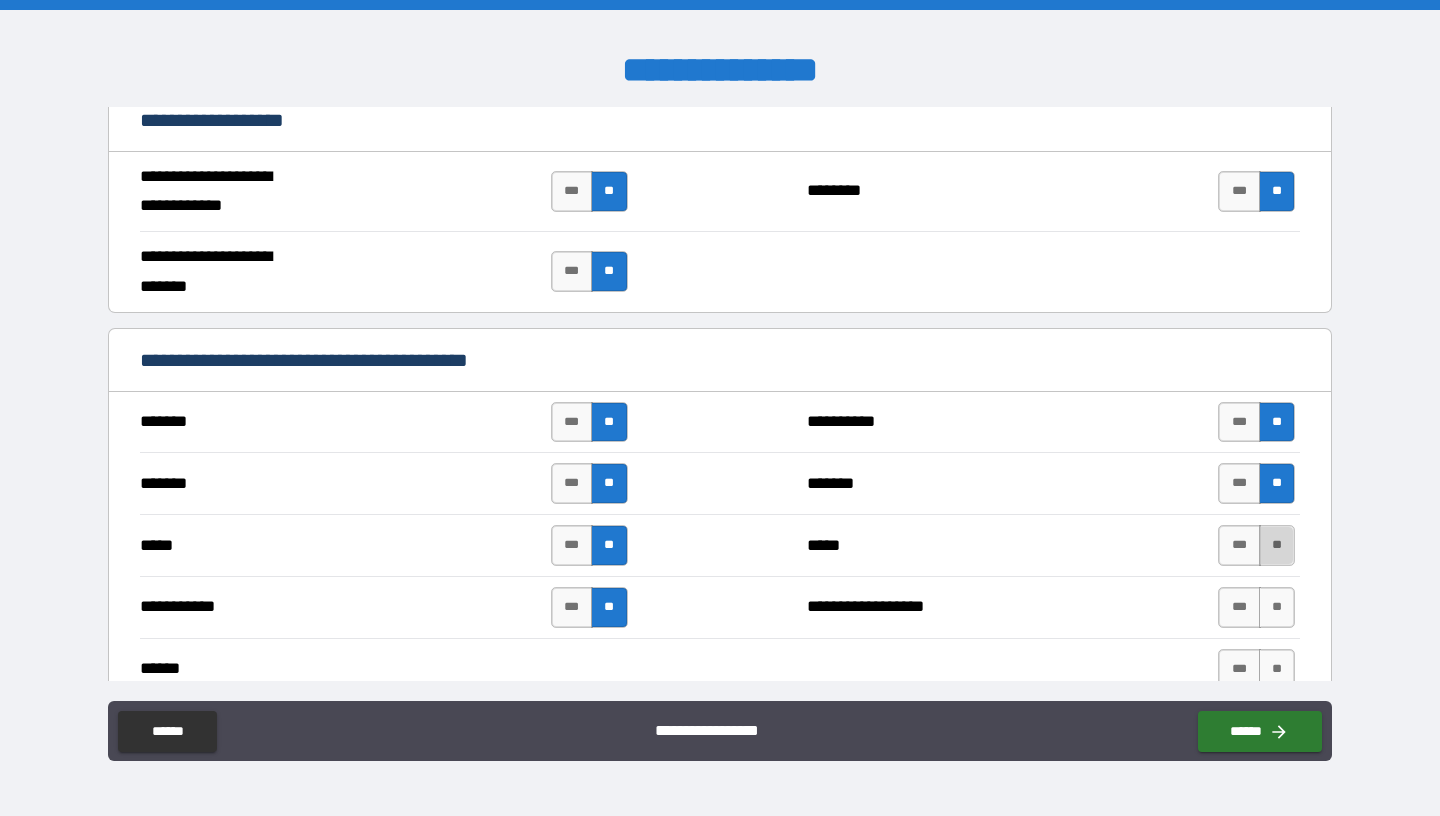 click on "**" at bounding box center (1277, 545) 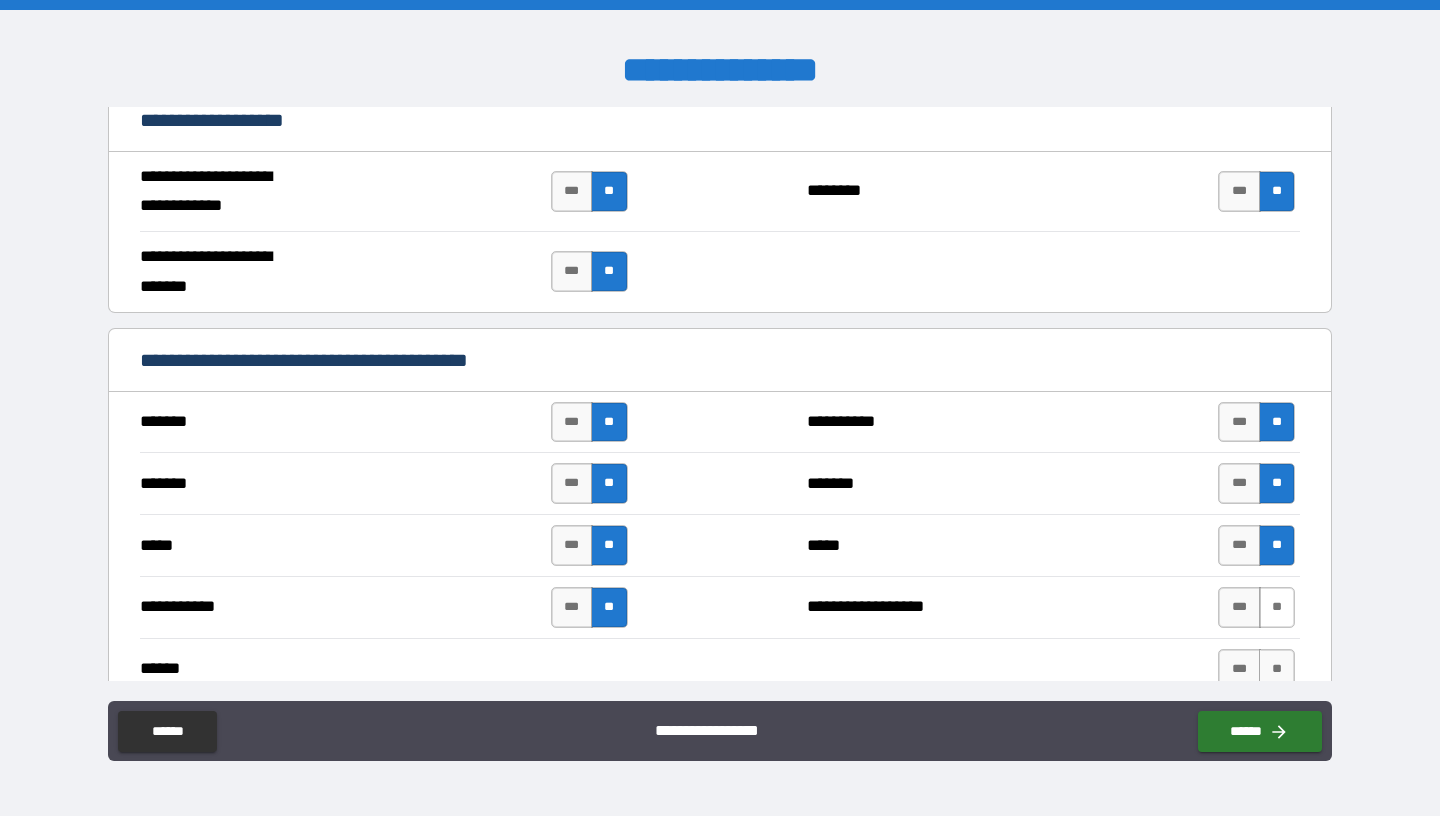 click on "**" at bounding box center (1277, 607) 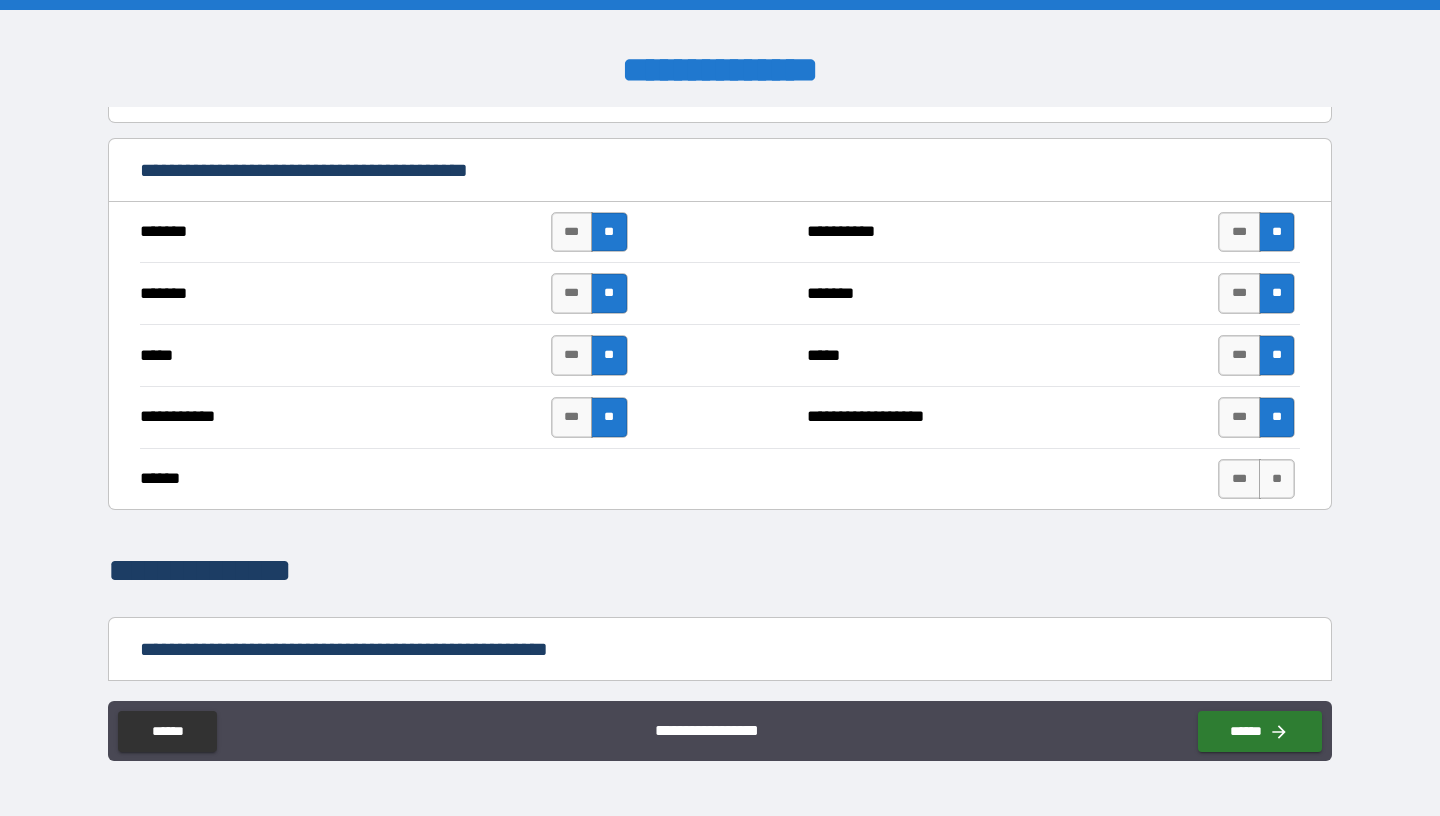 scroll, scrollTop: 1301, scrollLeft: 0, axis: vertical 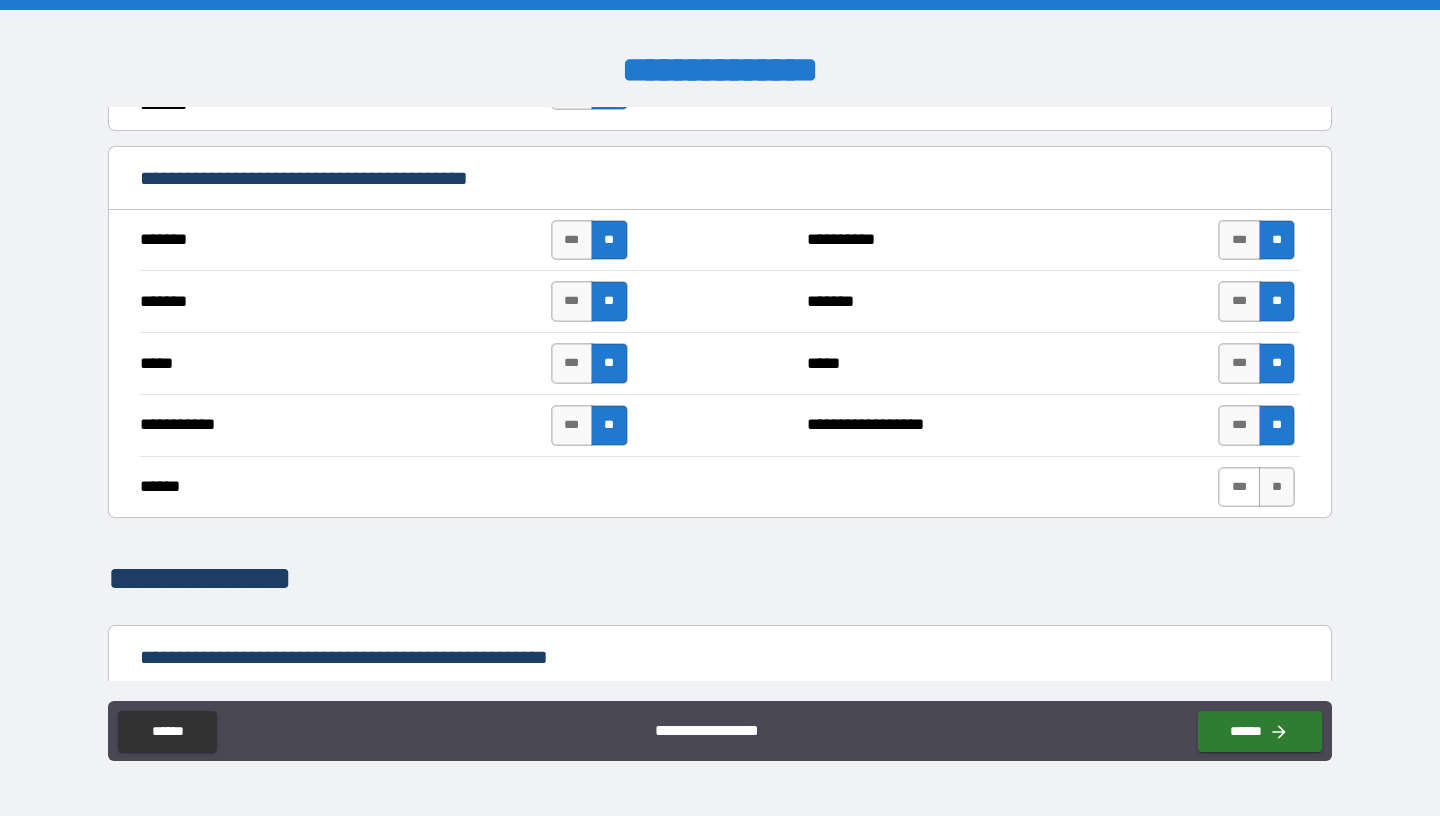 click on "***" at bounding box center (1239, 487) 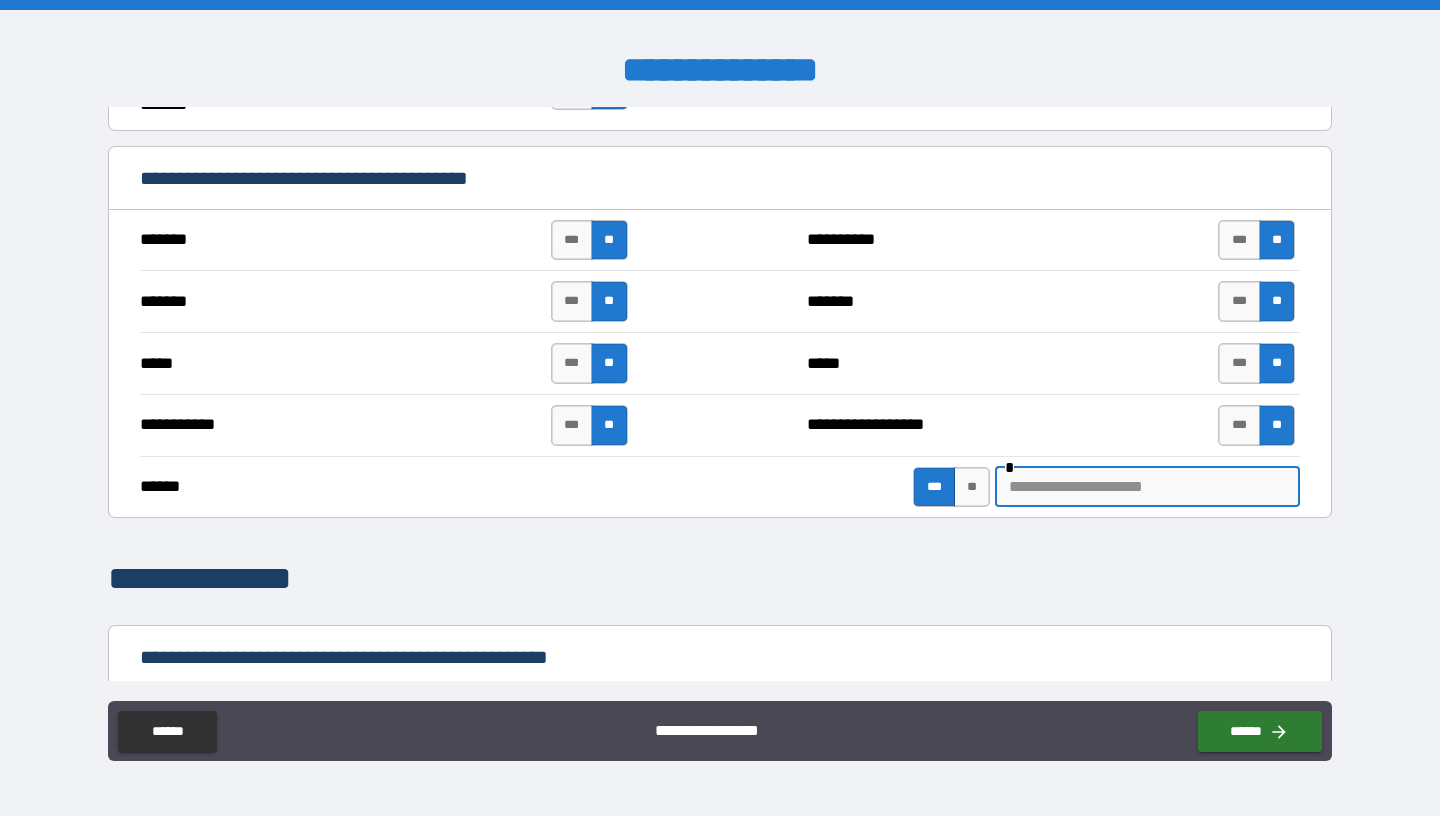 click at bounding box center [1147, 487] 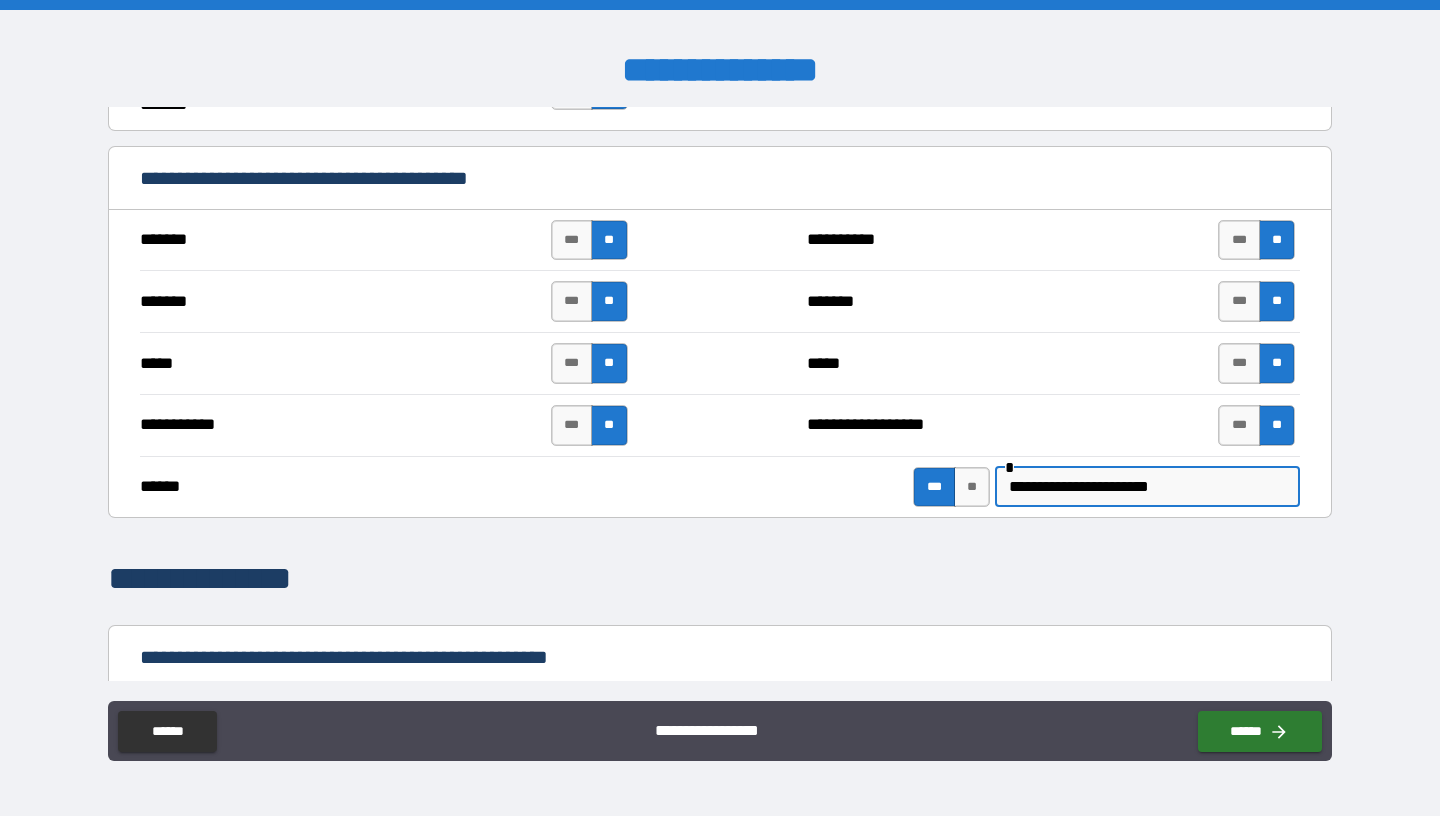 click on "**********" at bounding box center [1147, 487] 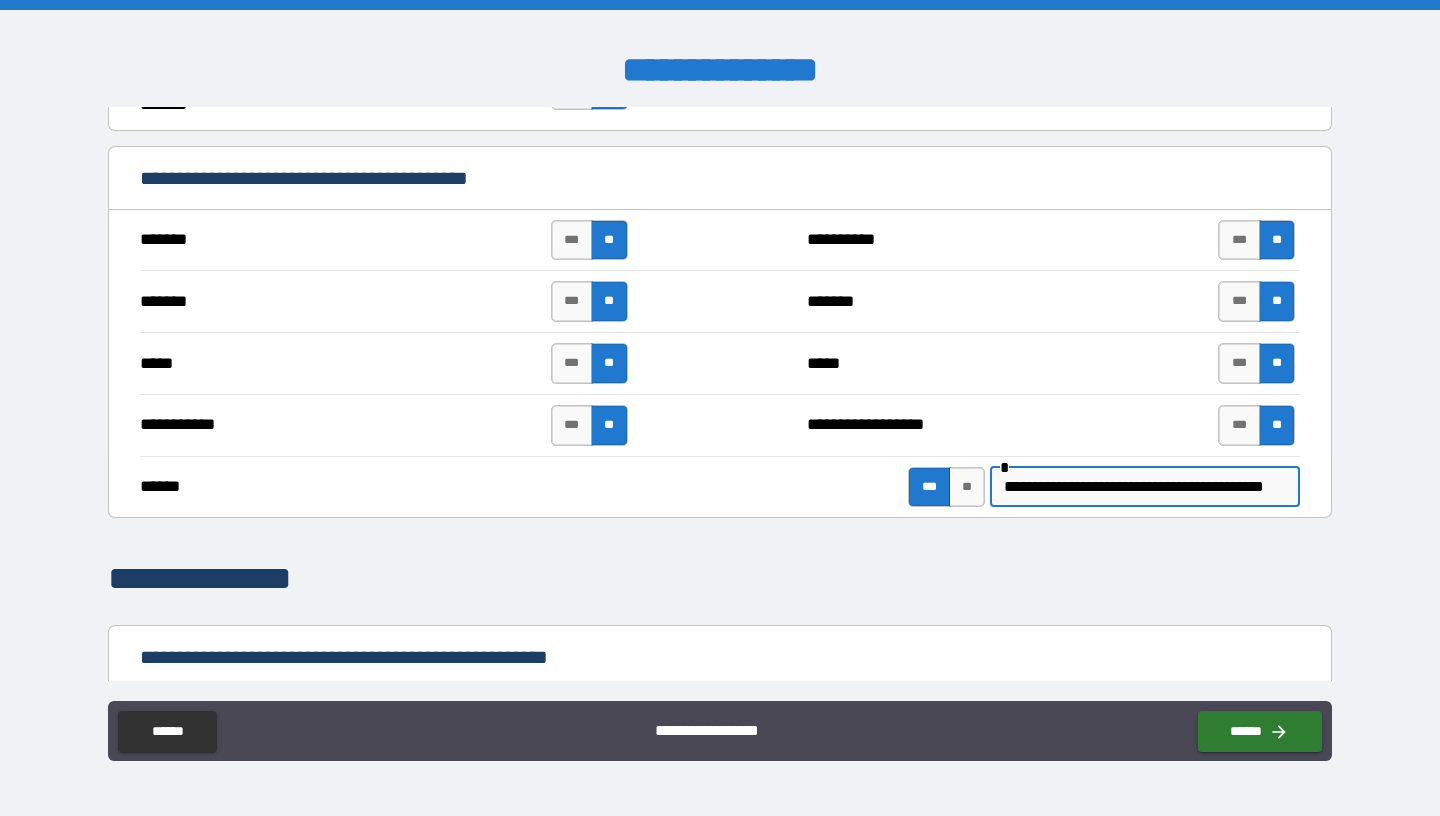 scroll, scrollTop: 0, scrollLeft: 47, axis: horizontal 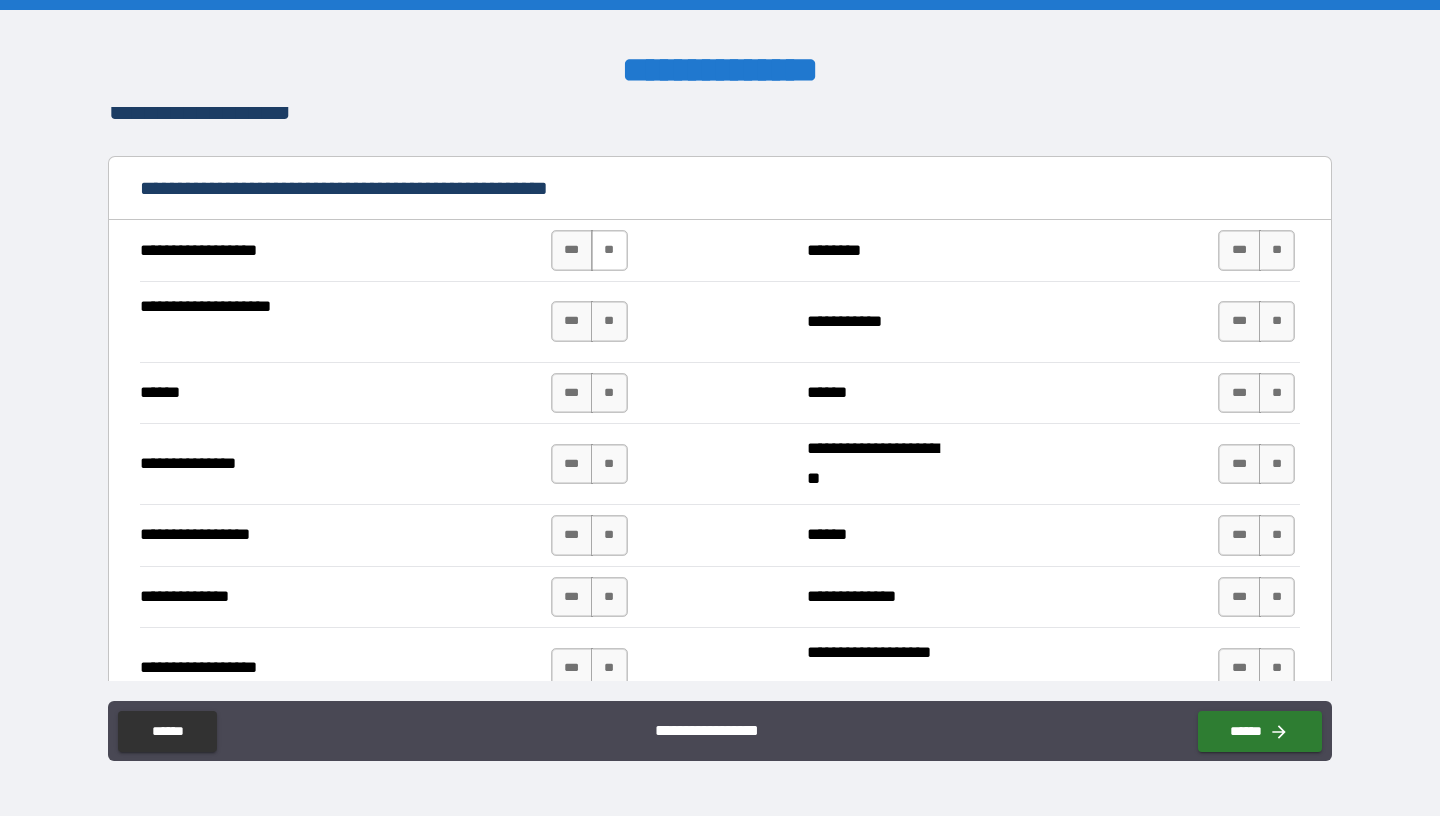 type on "**********" 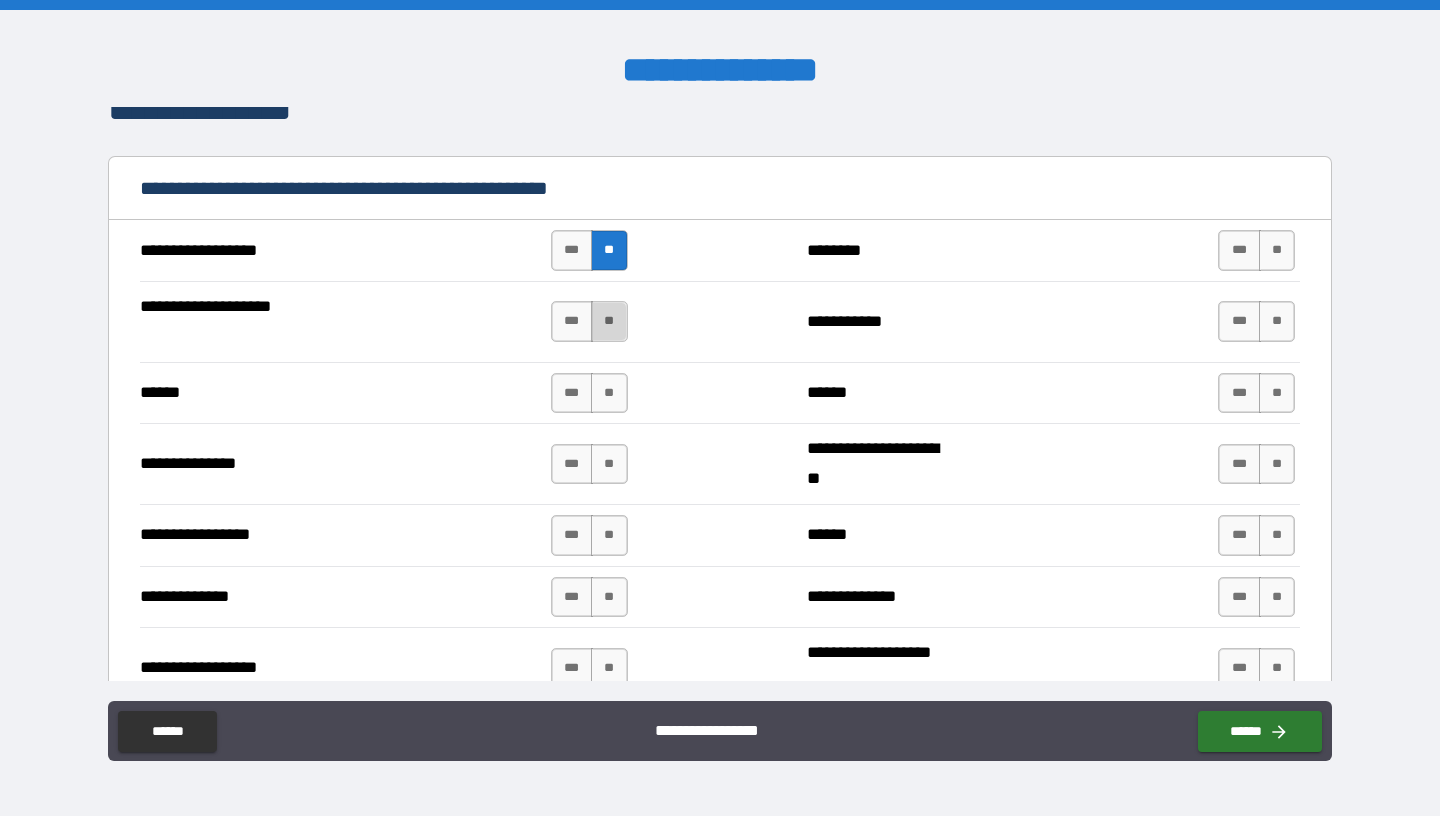 click on "**" at bounding box center [609, 321] 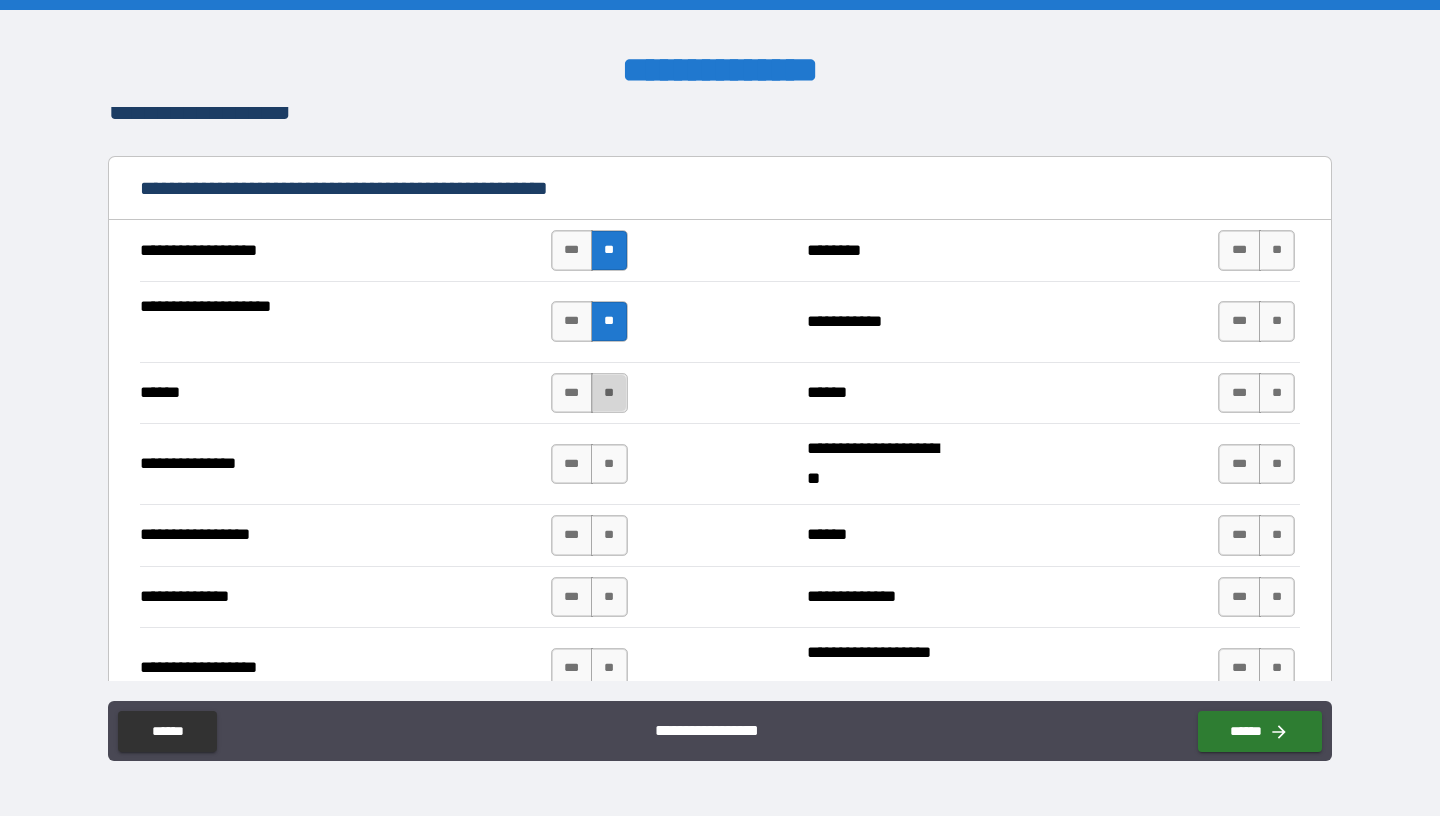 click on "**" at bounding box center (609, 393) 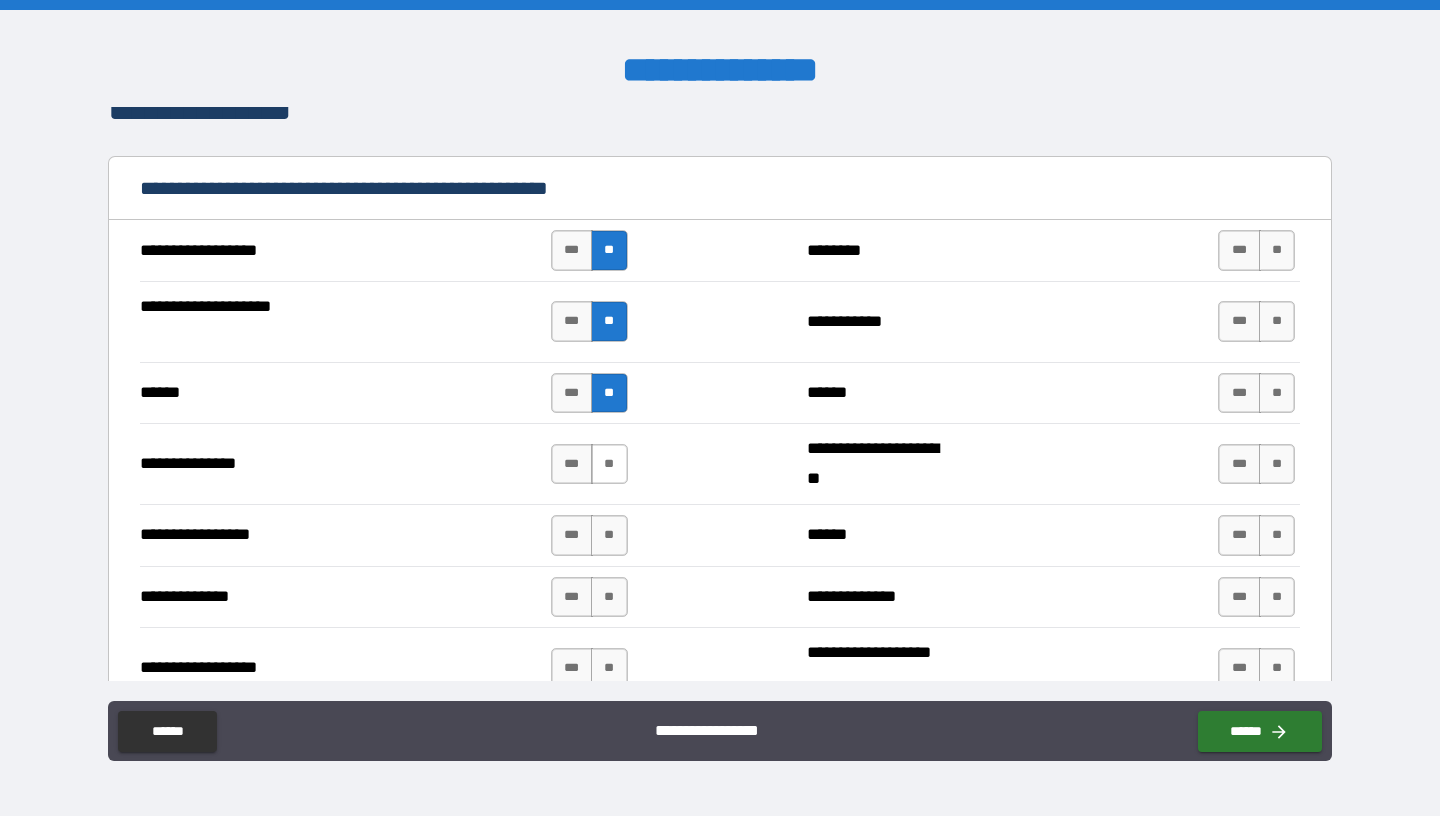 click on "**" at bounding box center (609, 464) 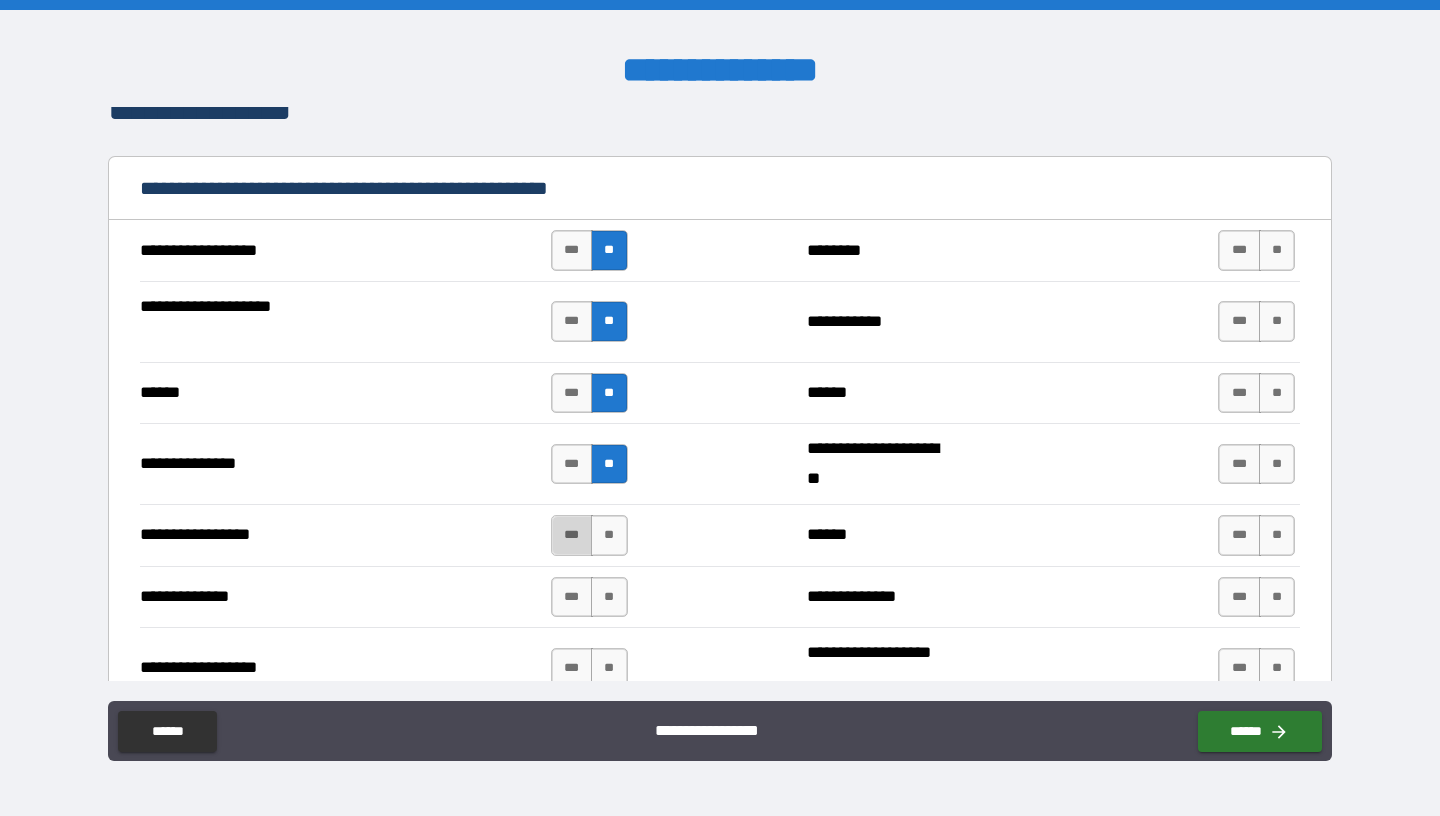 click on "***" at bounding box center [572, 535] 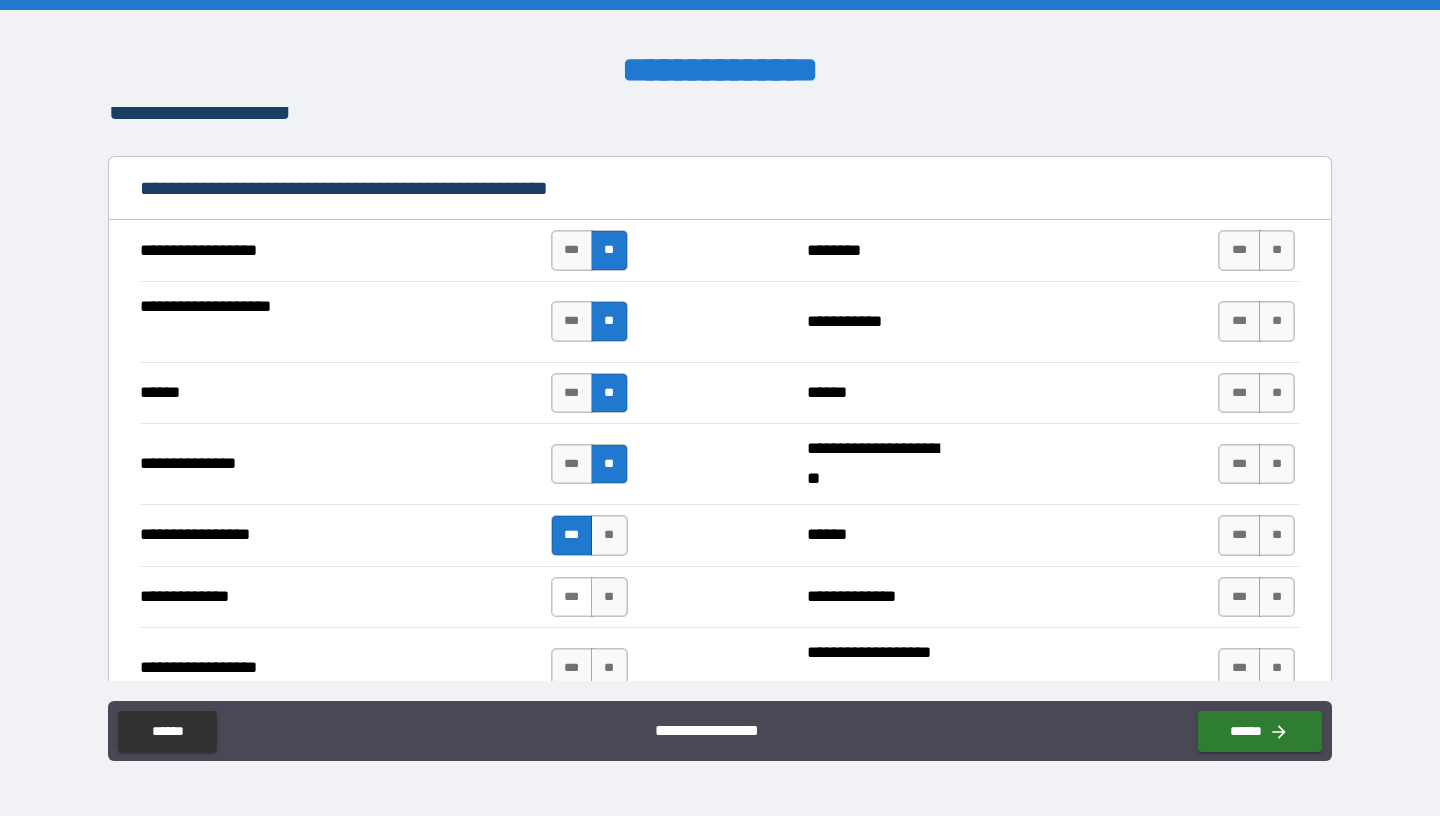 click on "***" at bounding box center [572, 597] 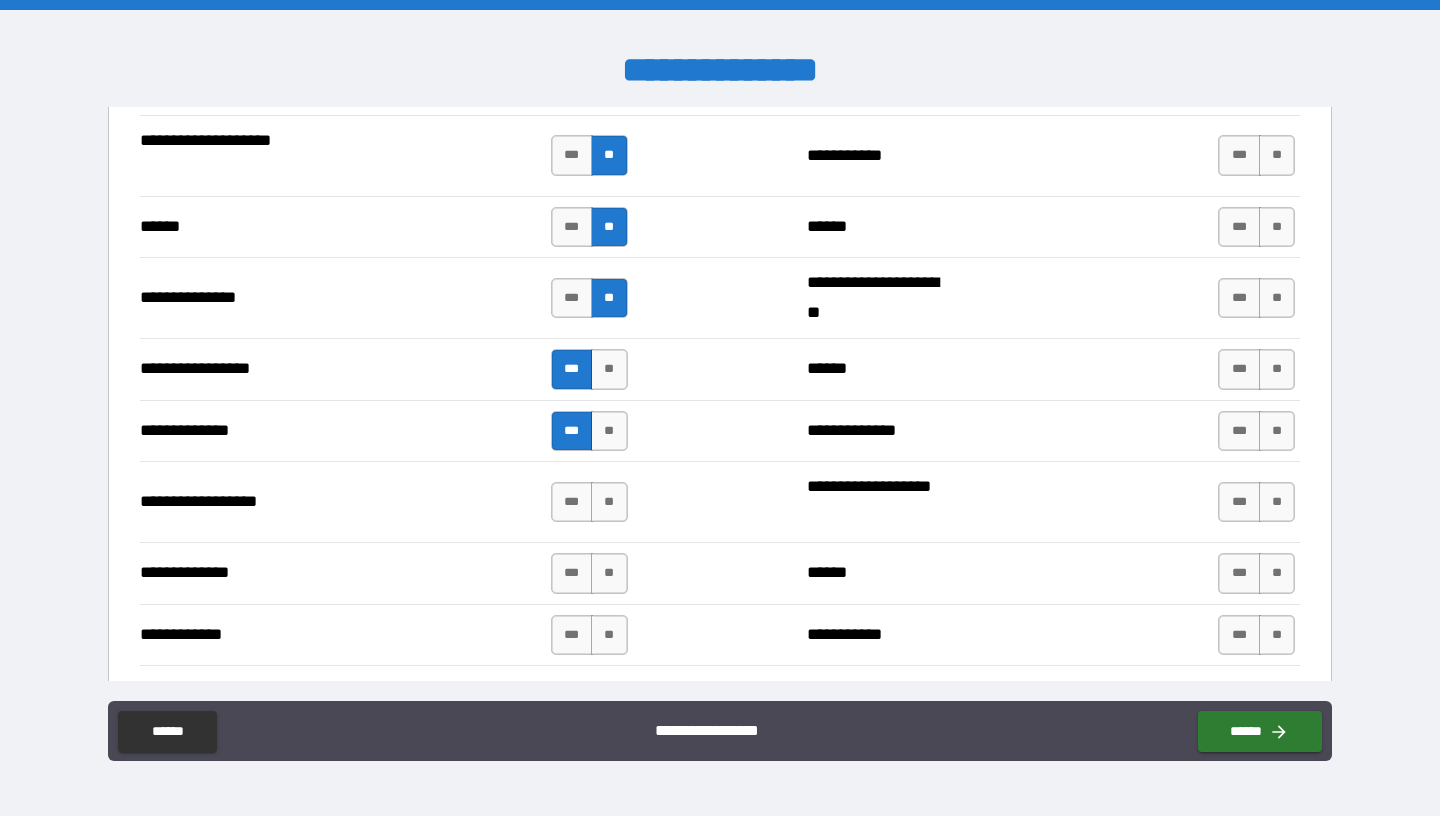 scroll, scrollTop: 1940, scrollLeft: 0, axis: vertical 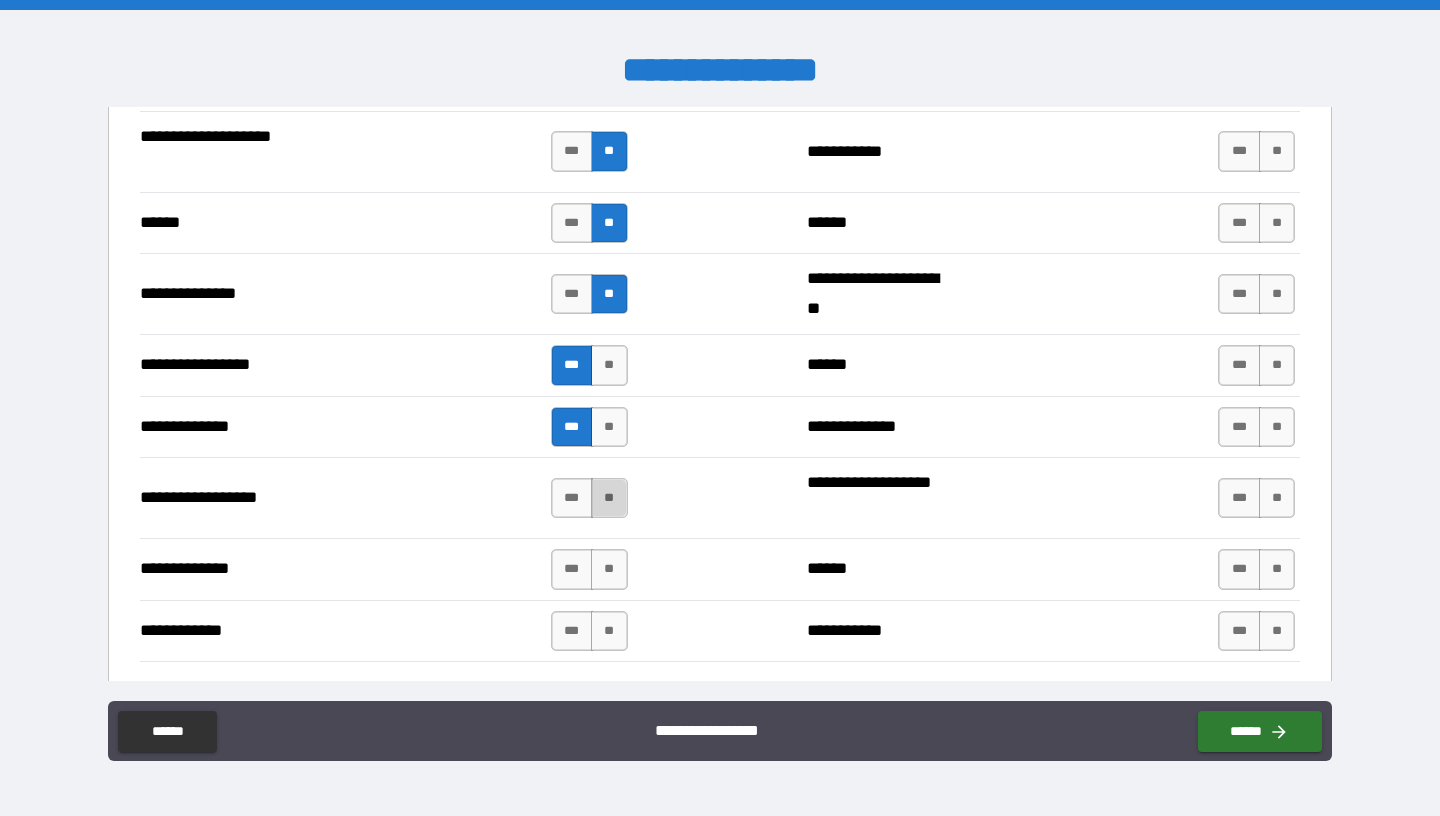 click on "**" at bounding box center [609, 498] 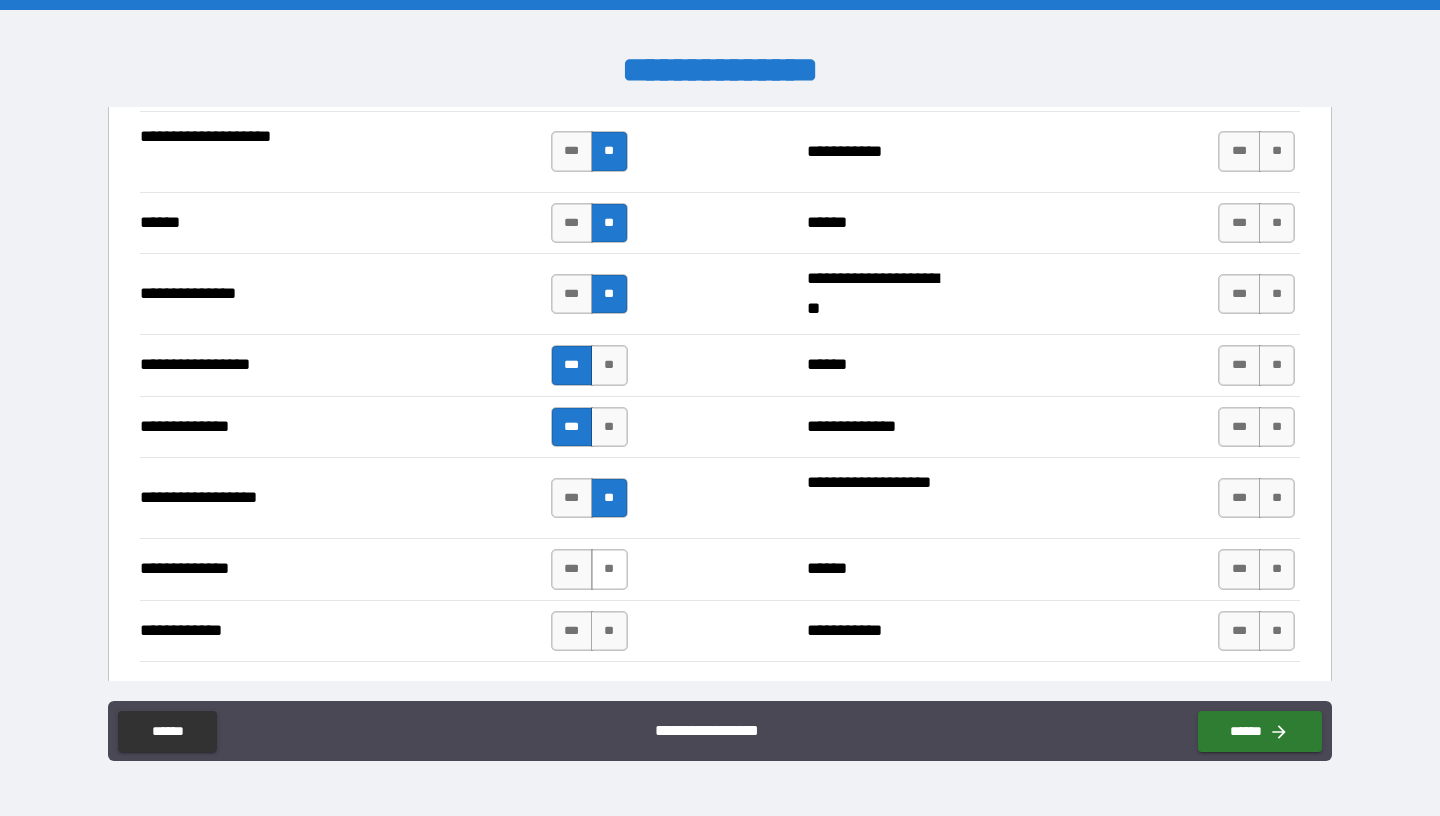 click on "**" at bounding box center [609, 569] 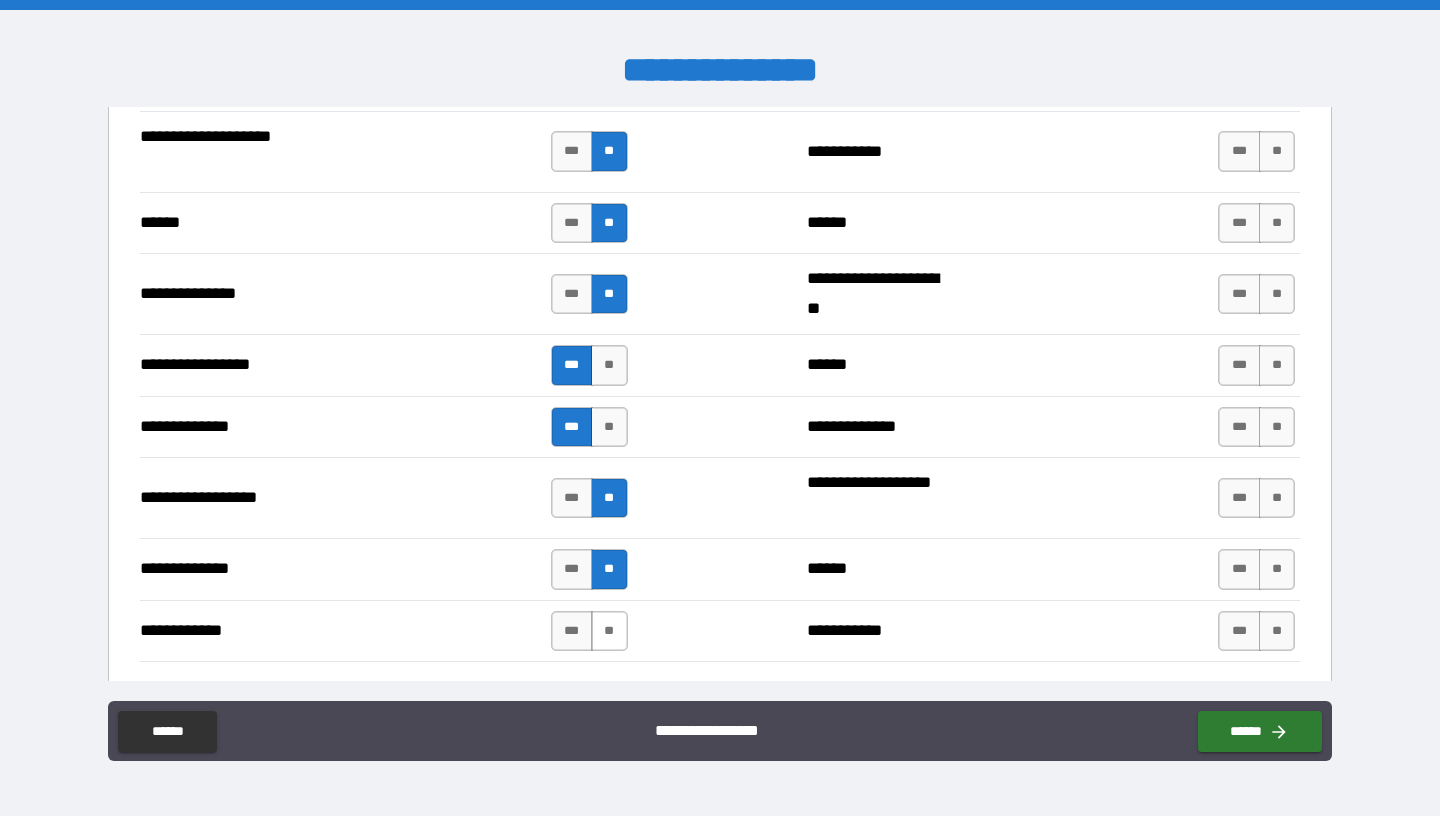 click on "**" at bounding box center (609, 631) 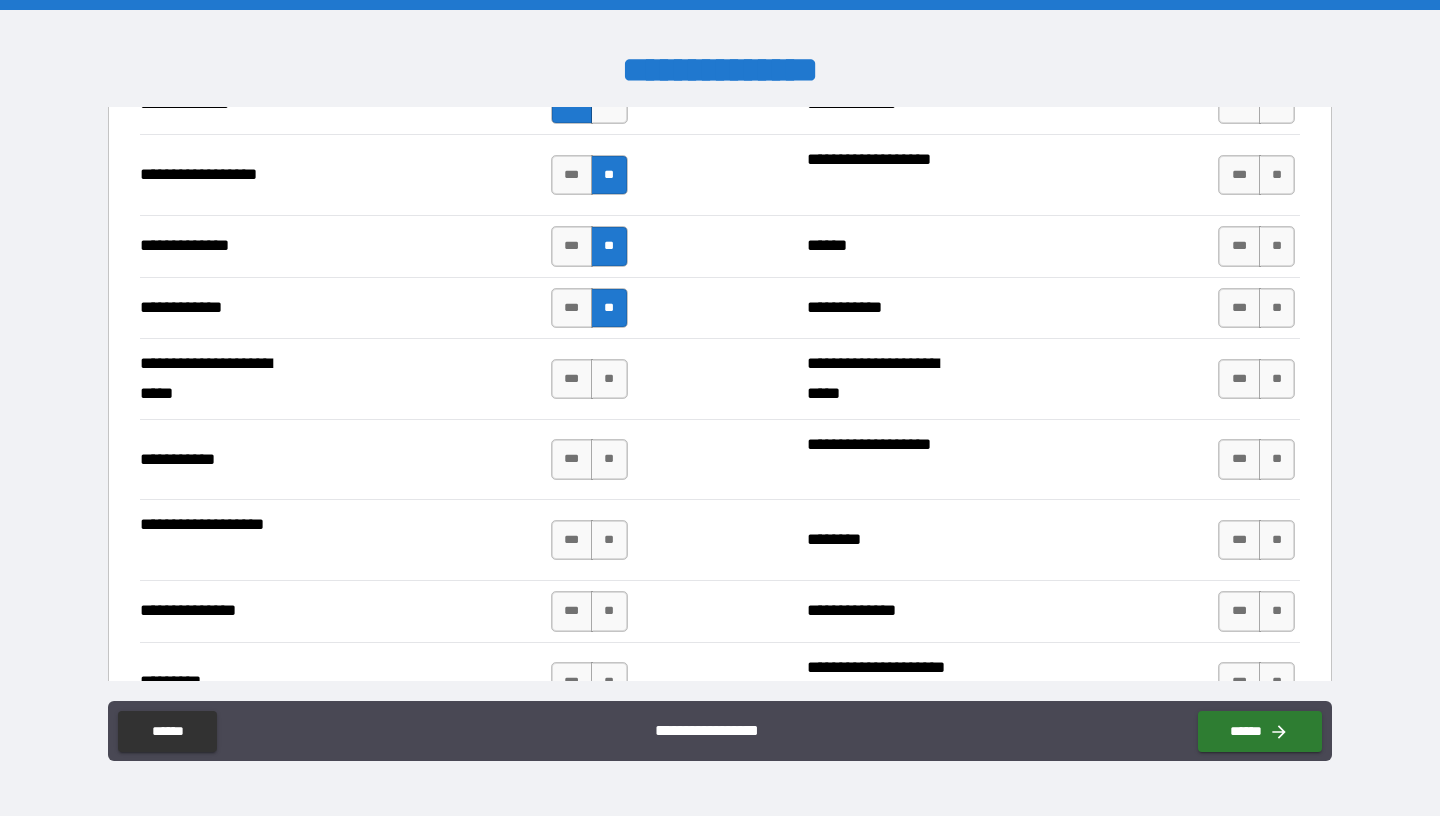 scroll, scrollTop: 2264, scrollLeft: 0, axis: vertical 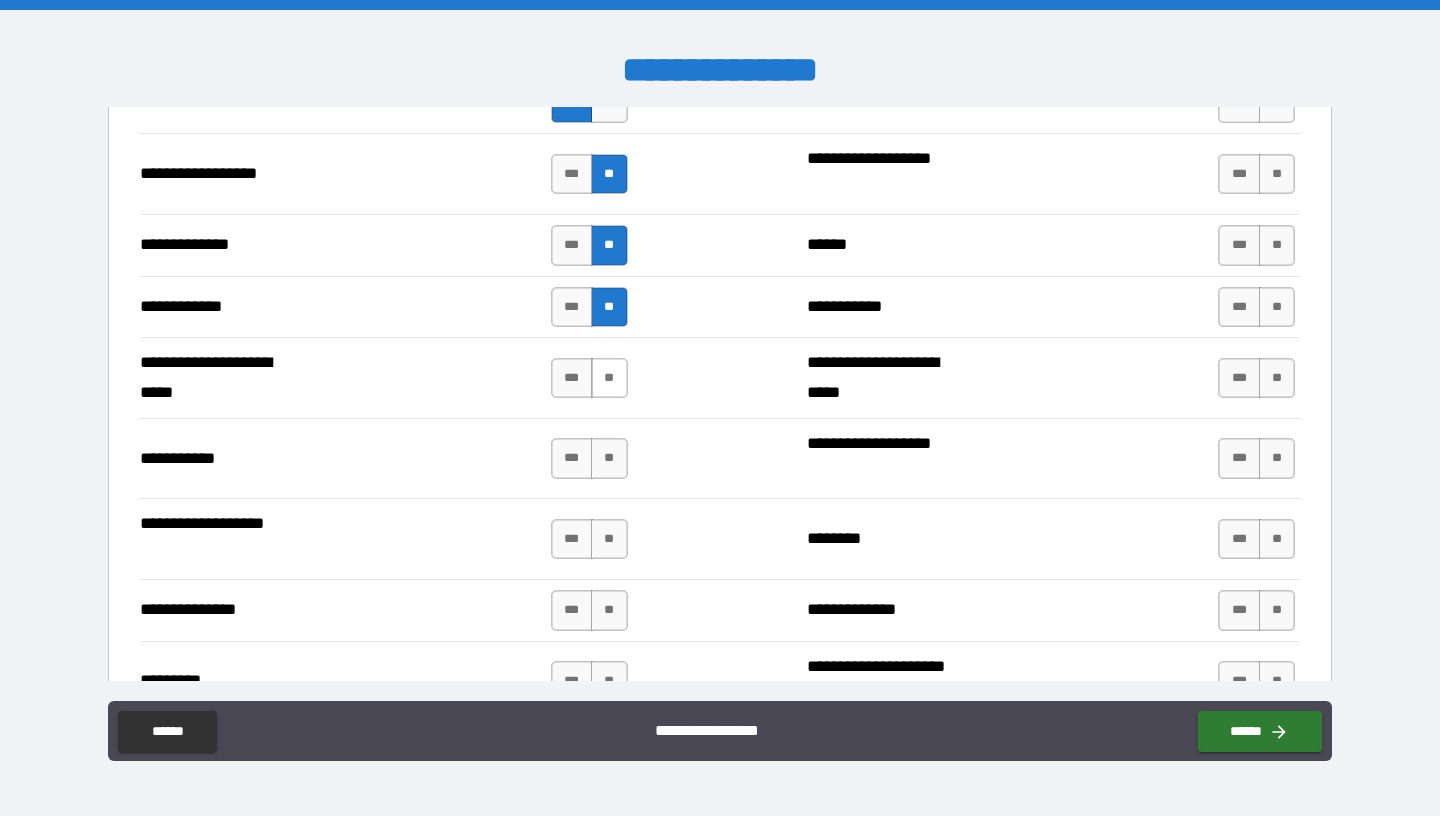 click on "**" at bounding box center (609, 378) 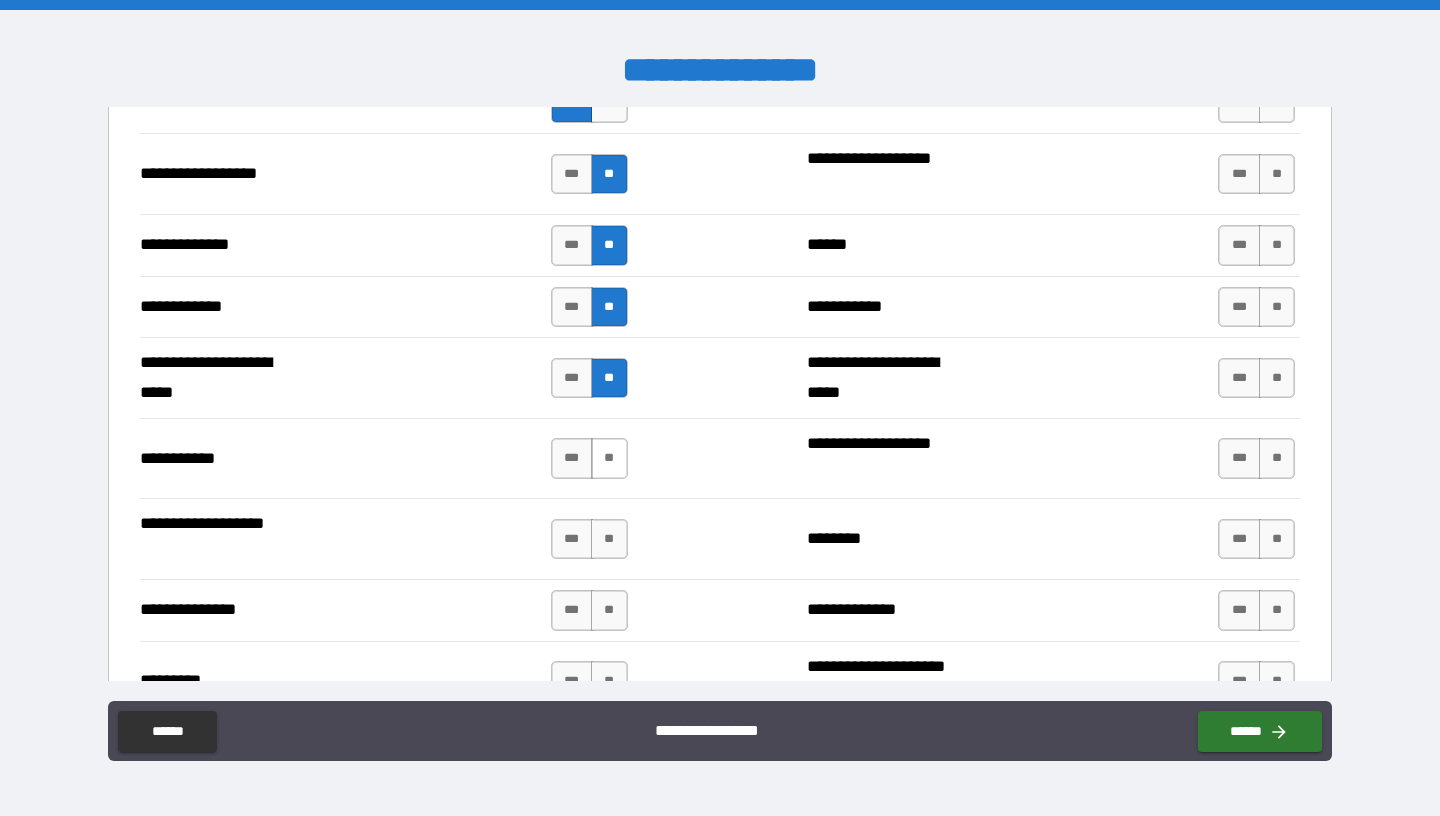 click on "**" at bounding box center (609, 458) 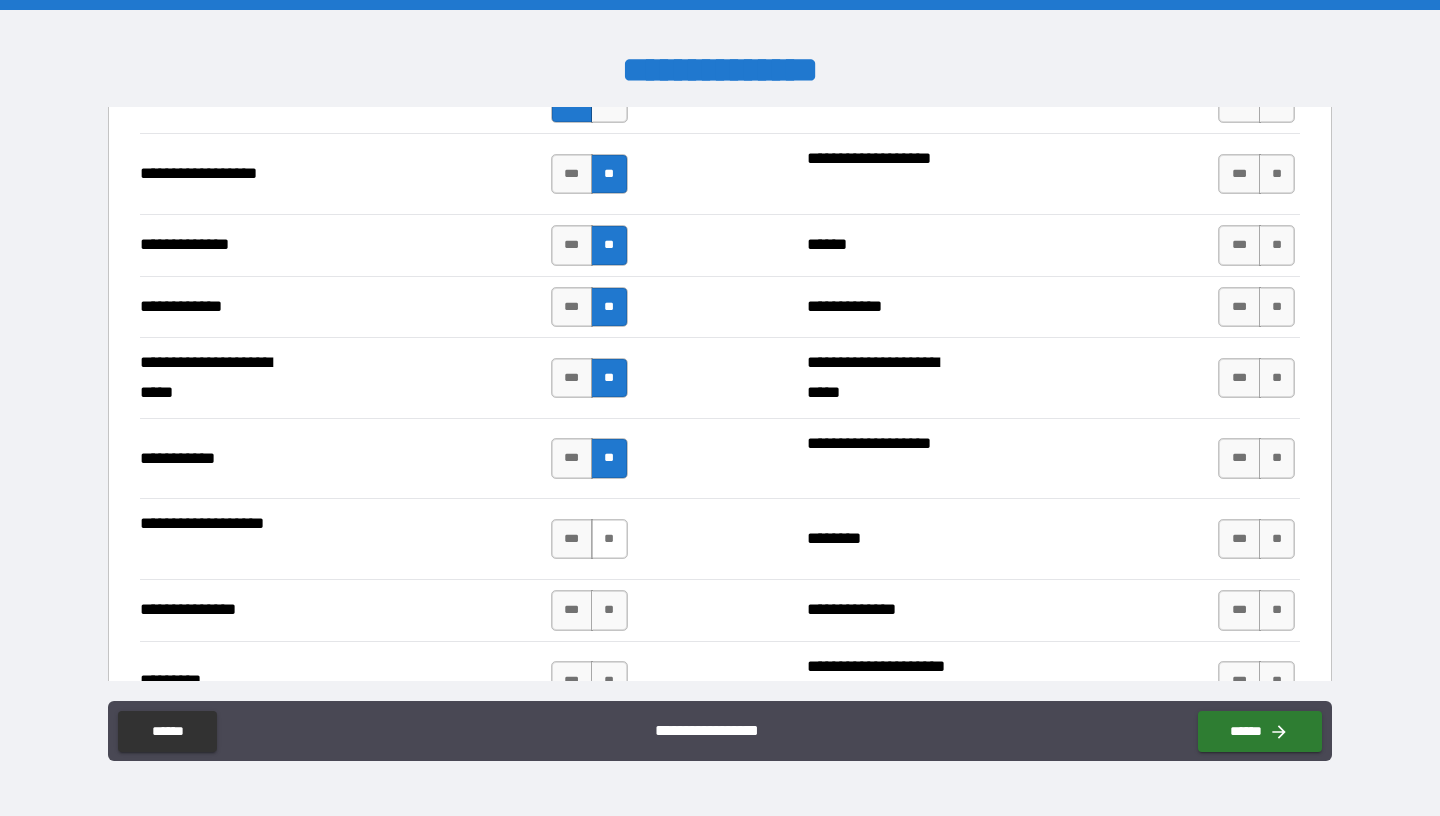 click on "**" at bounding box center [609, 539] 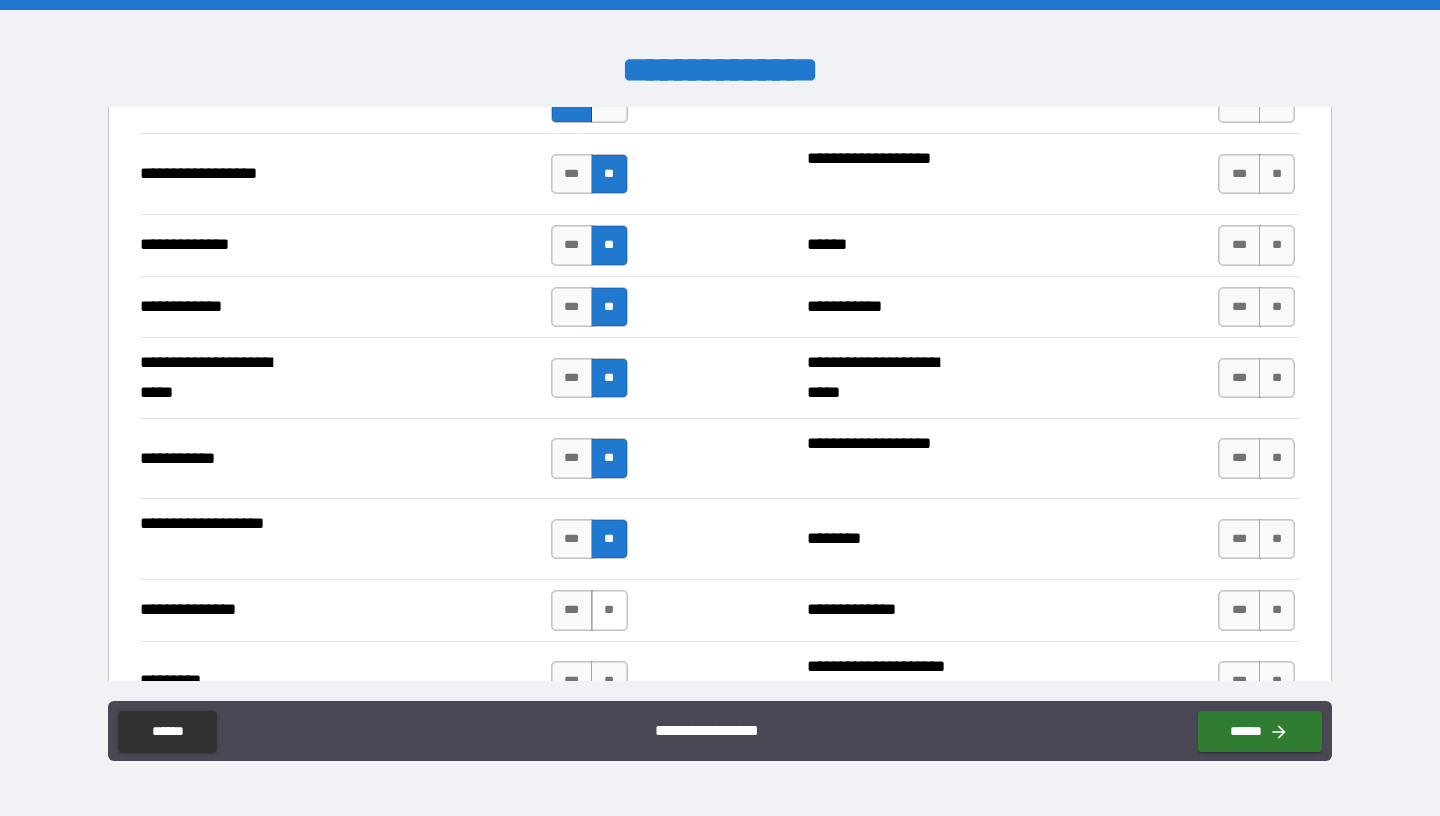click on "**" at bounding box center [609, 610] 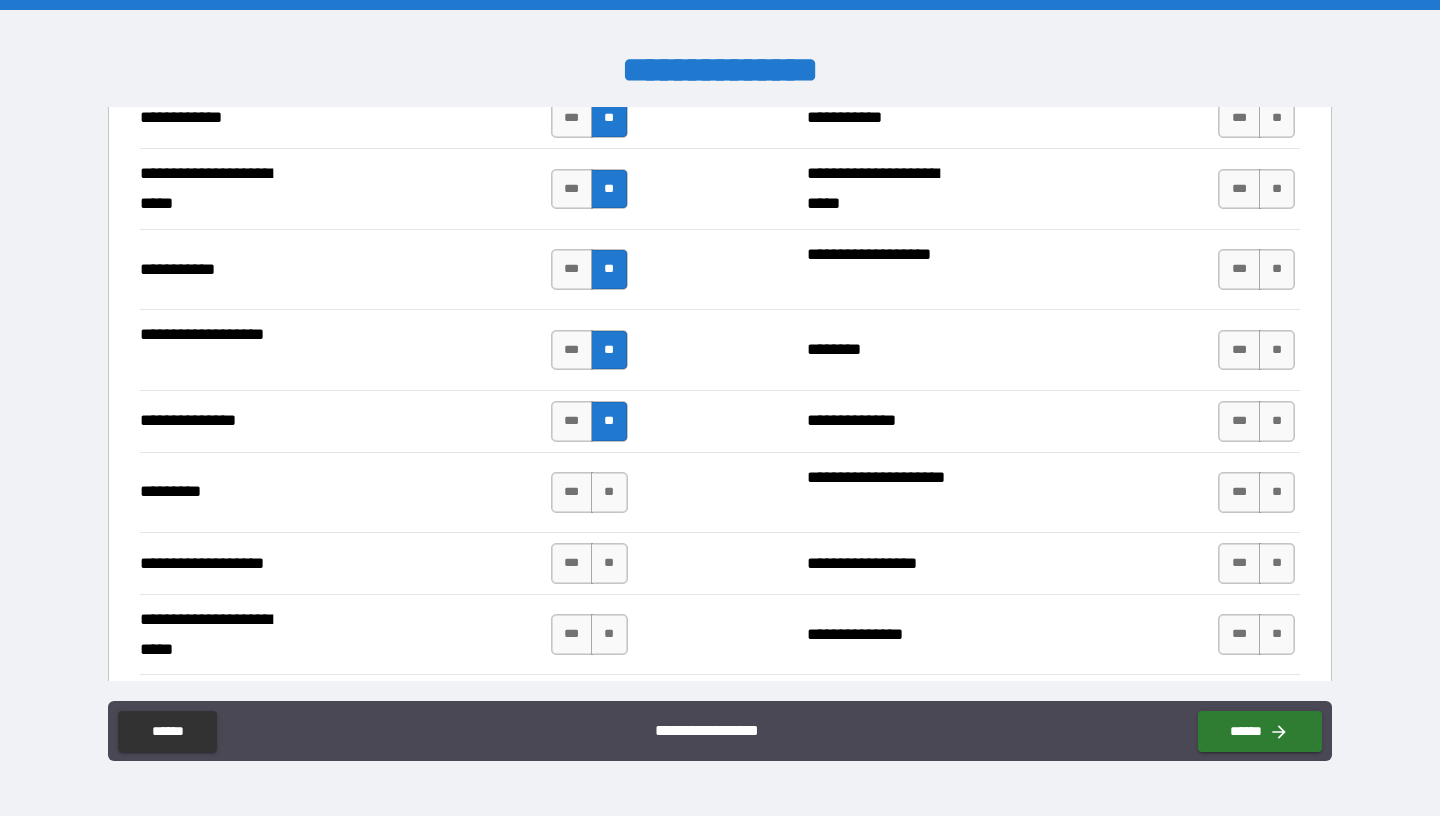 scroll, scrollTop: 2483, scrollLeft: 0, axis: vertical 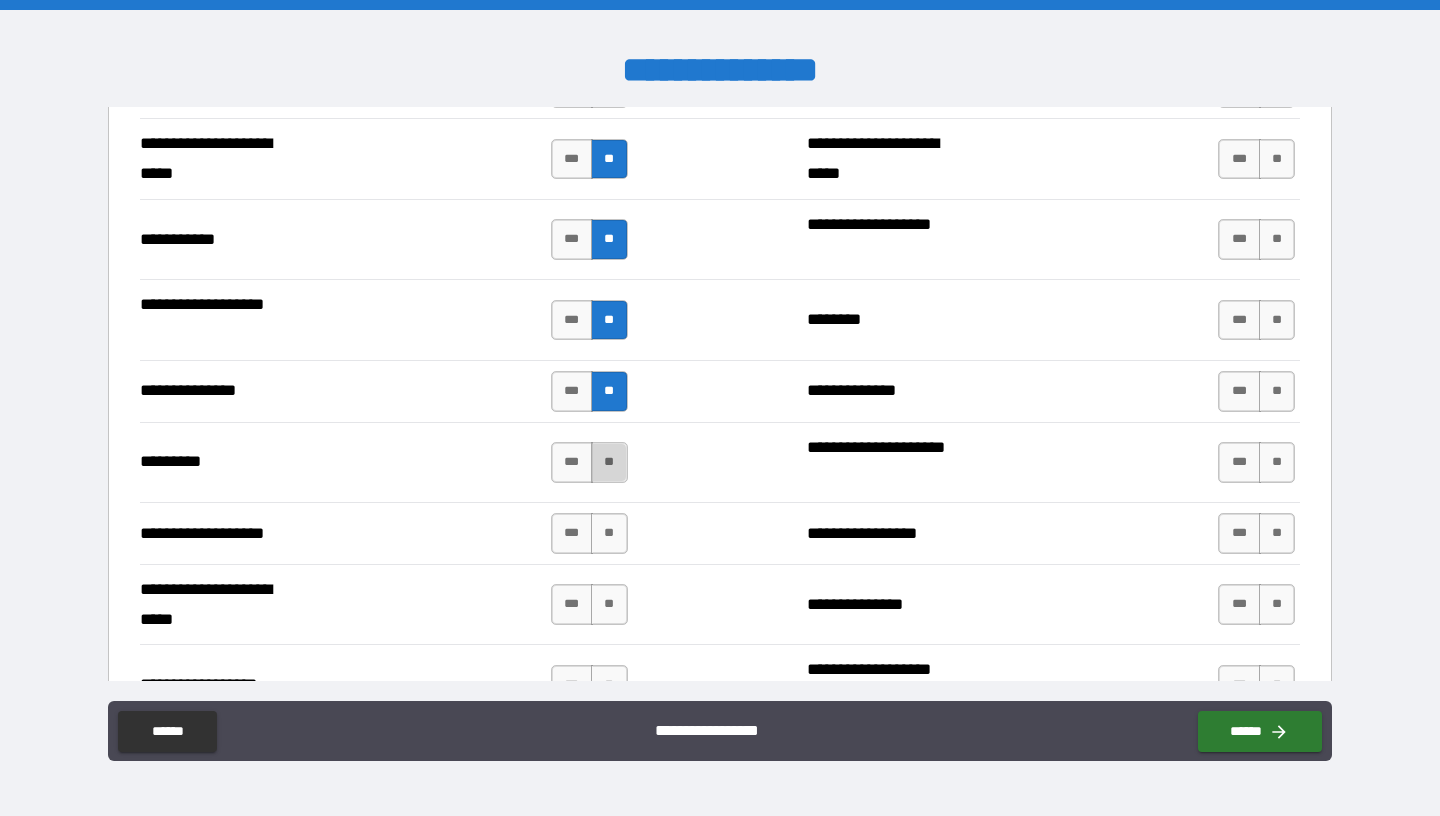 click on "**" at bounding box center [609, 462] 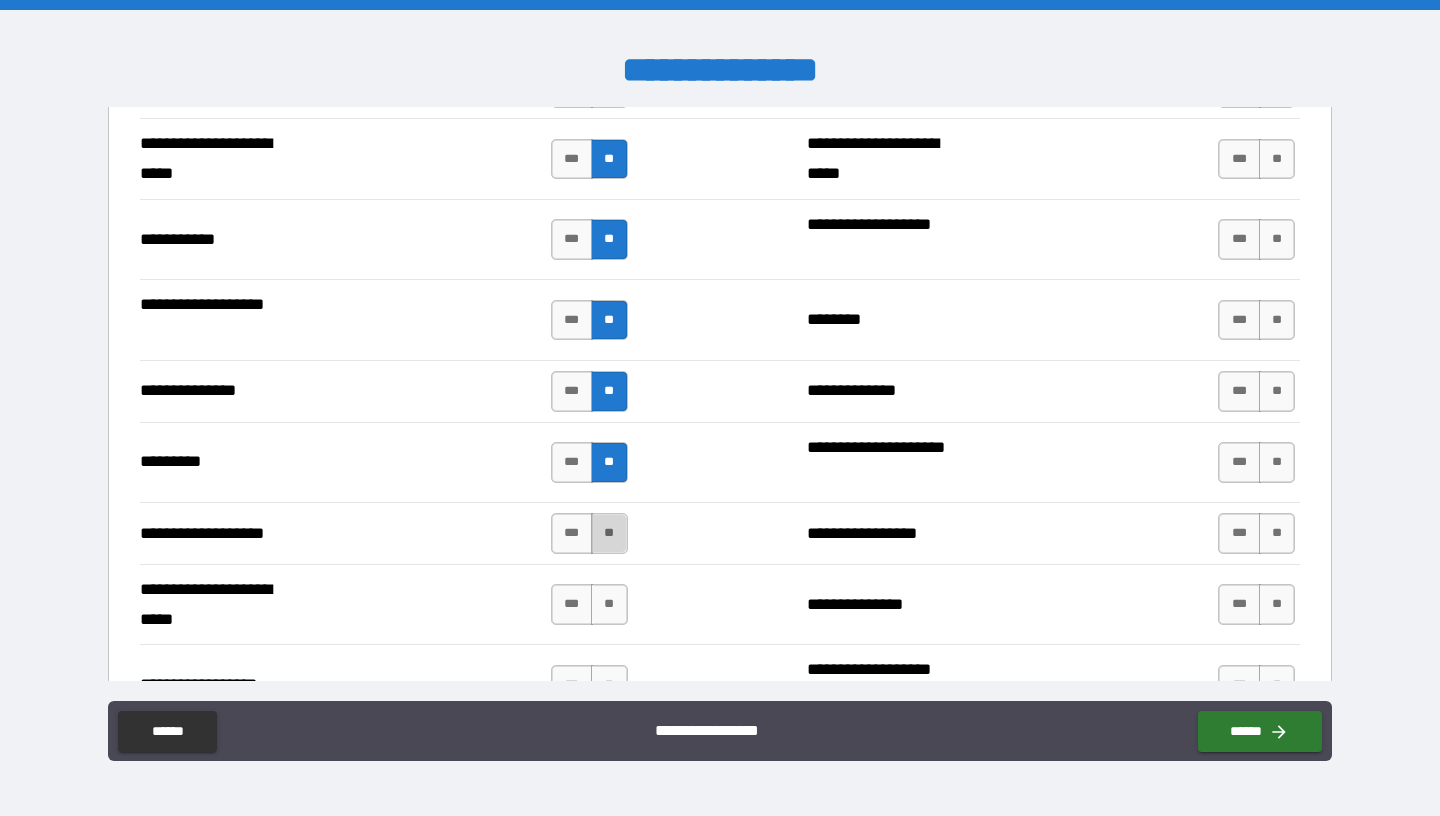 click on "**" at bounding box center [609, 533] 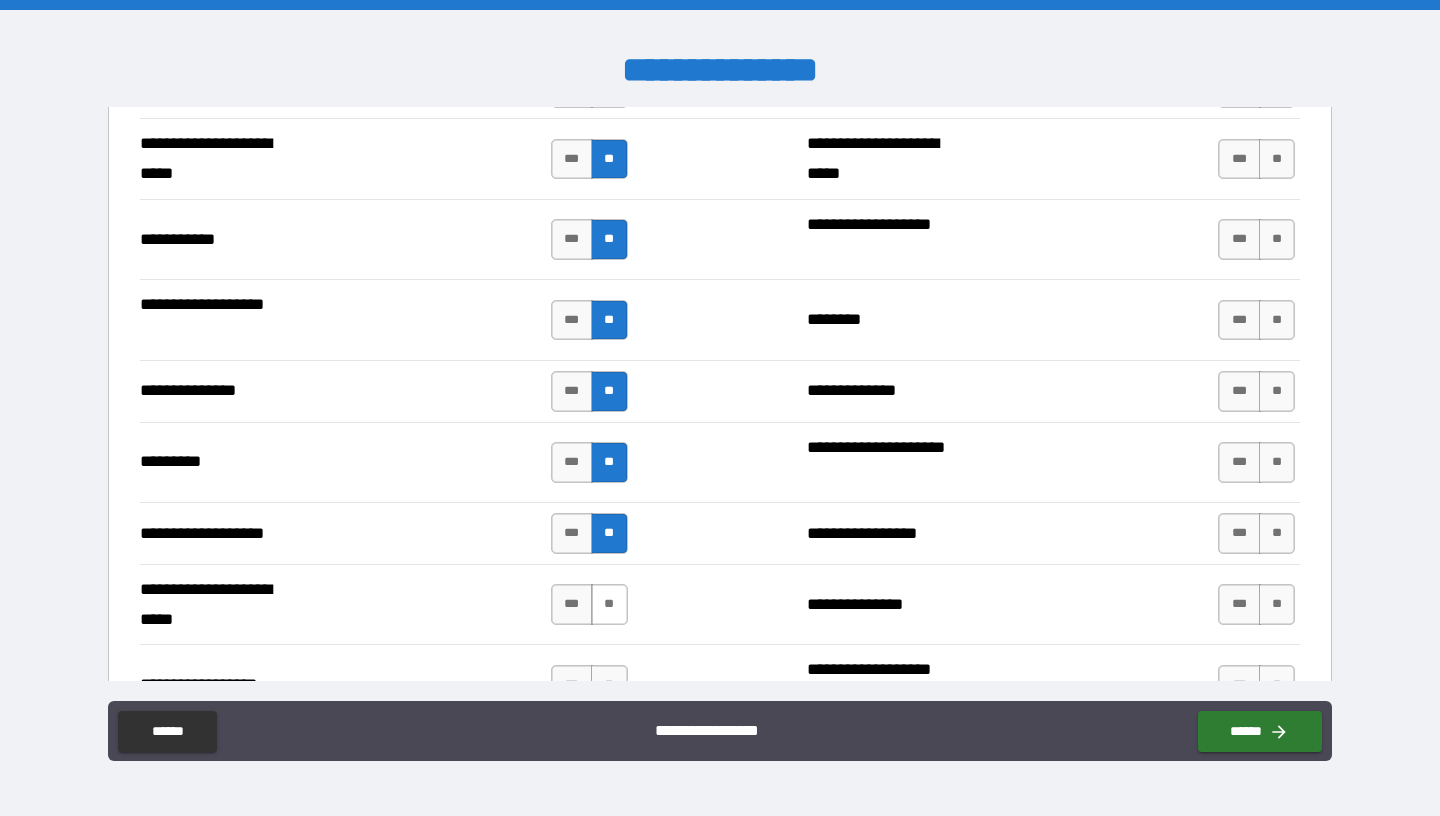 click on "**" at bounding box center (609, 604) 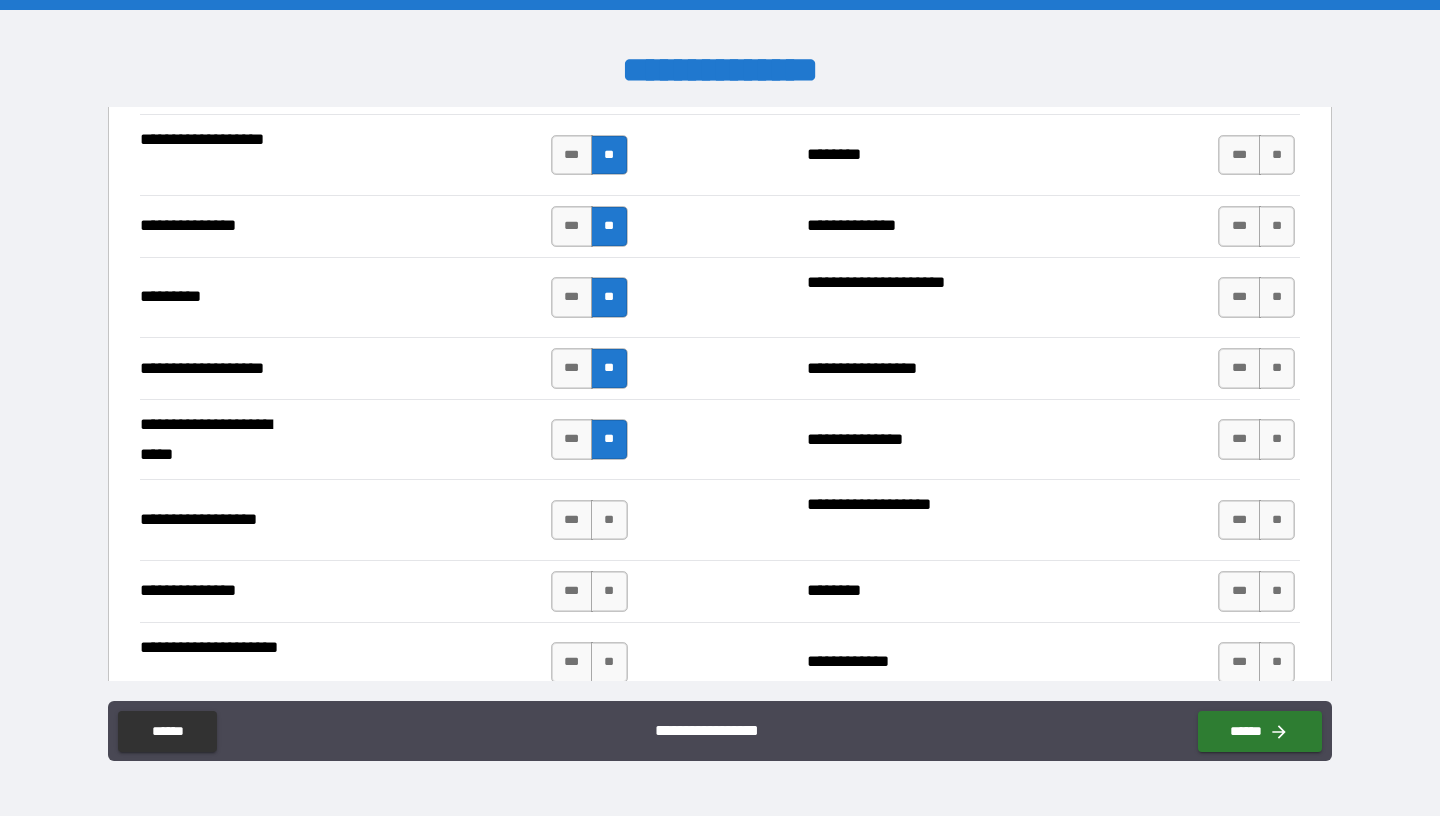 scroll, scrollTop: 2674, scrollLeft: 0, axis: vertical 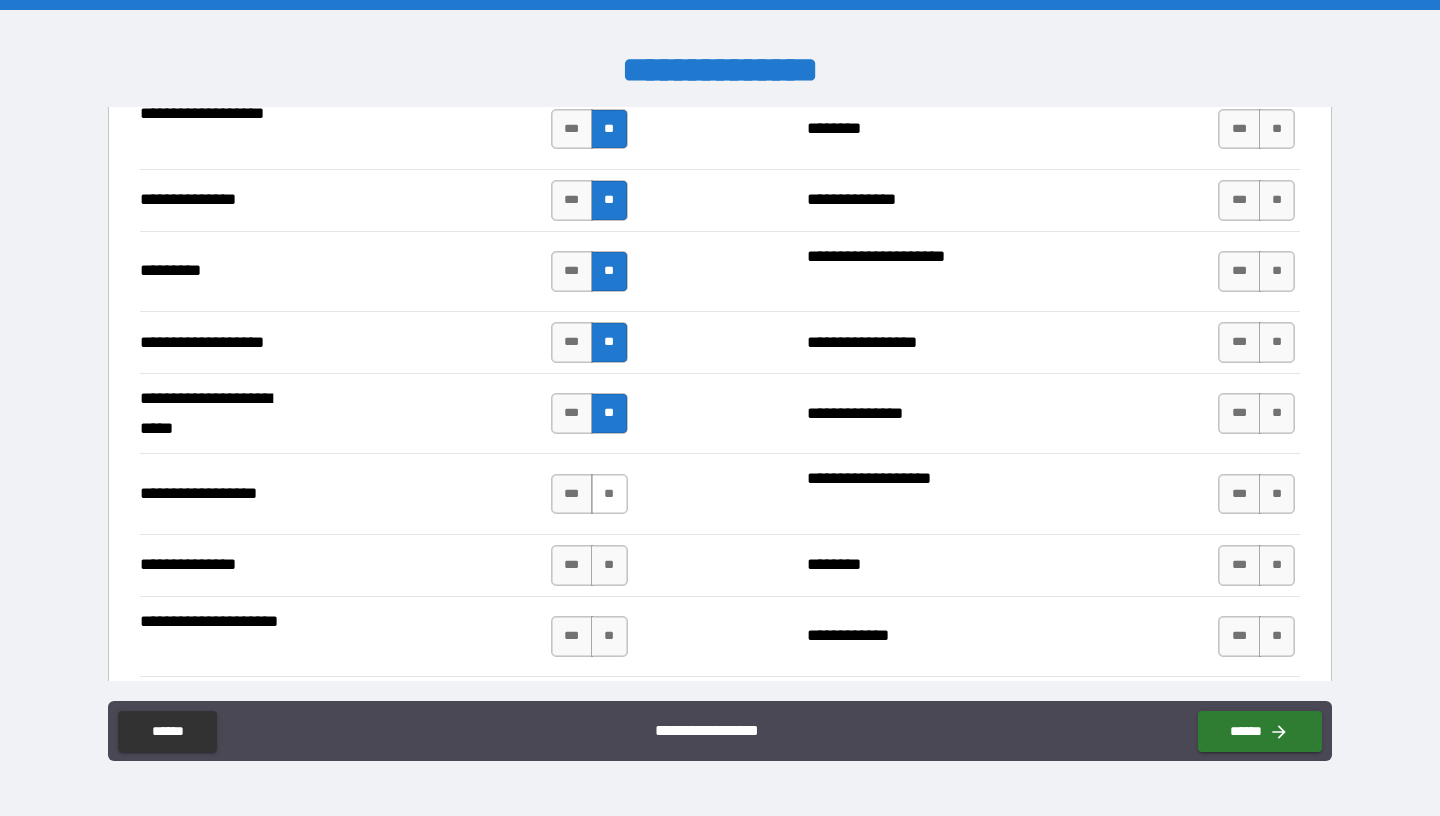 click on "**" at bounding box center [609, 494] 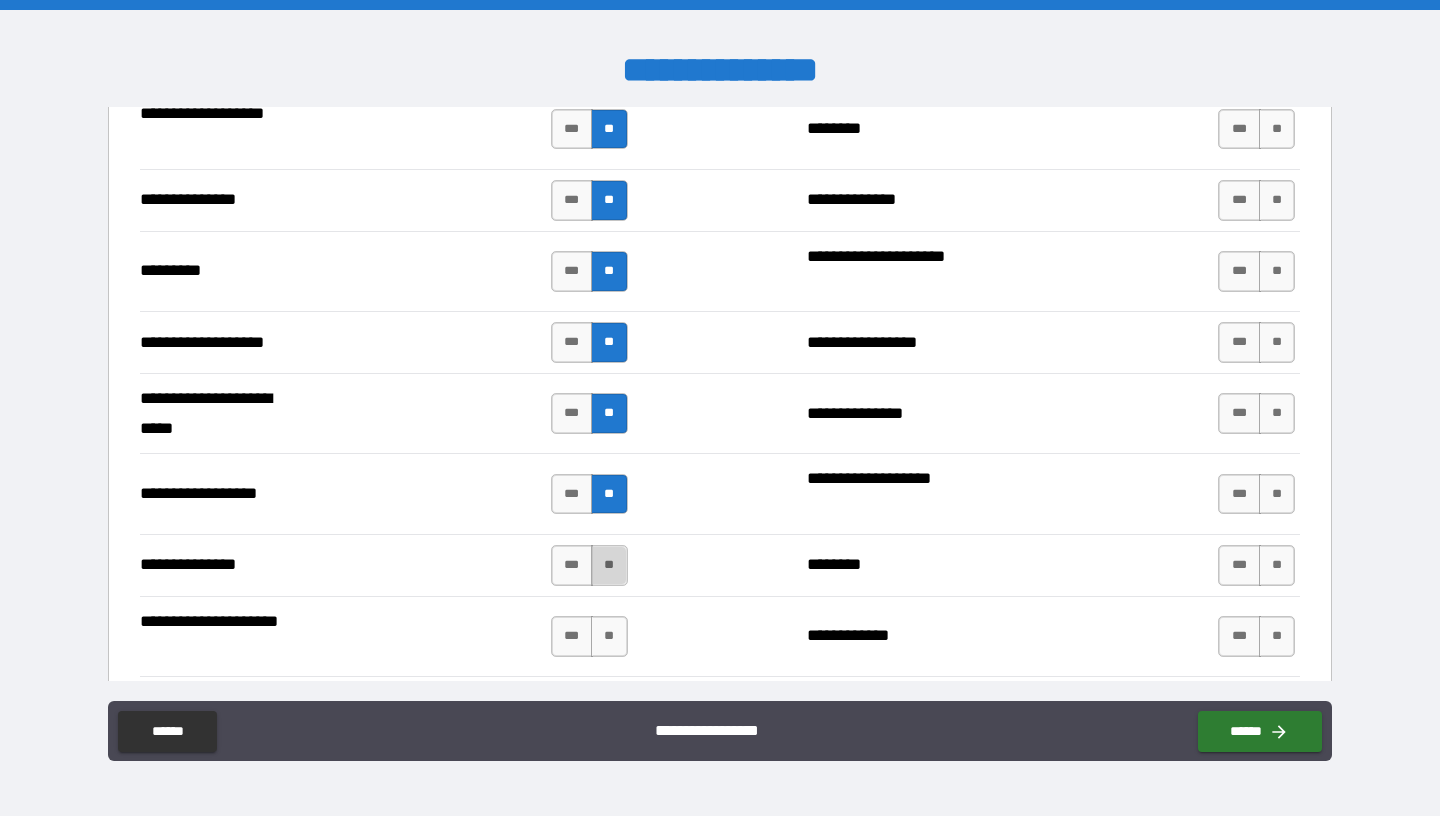 click on "**" at bounding box center (609, 565) 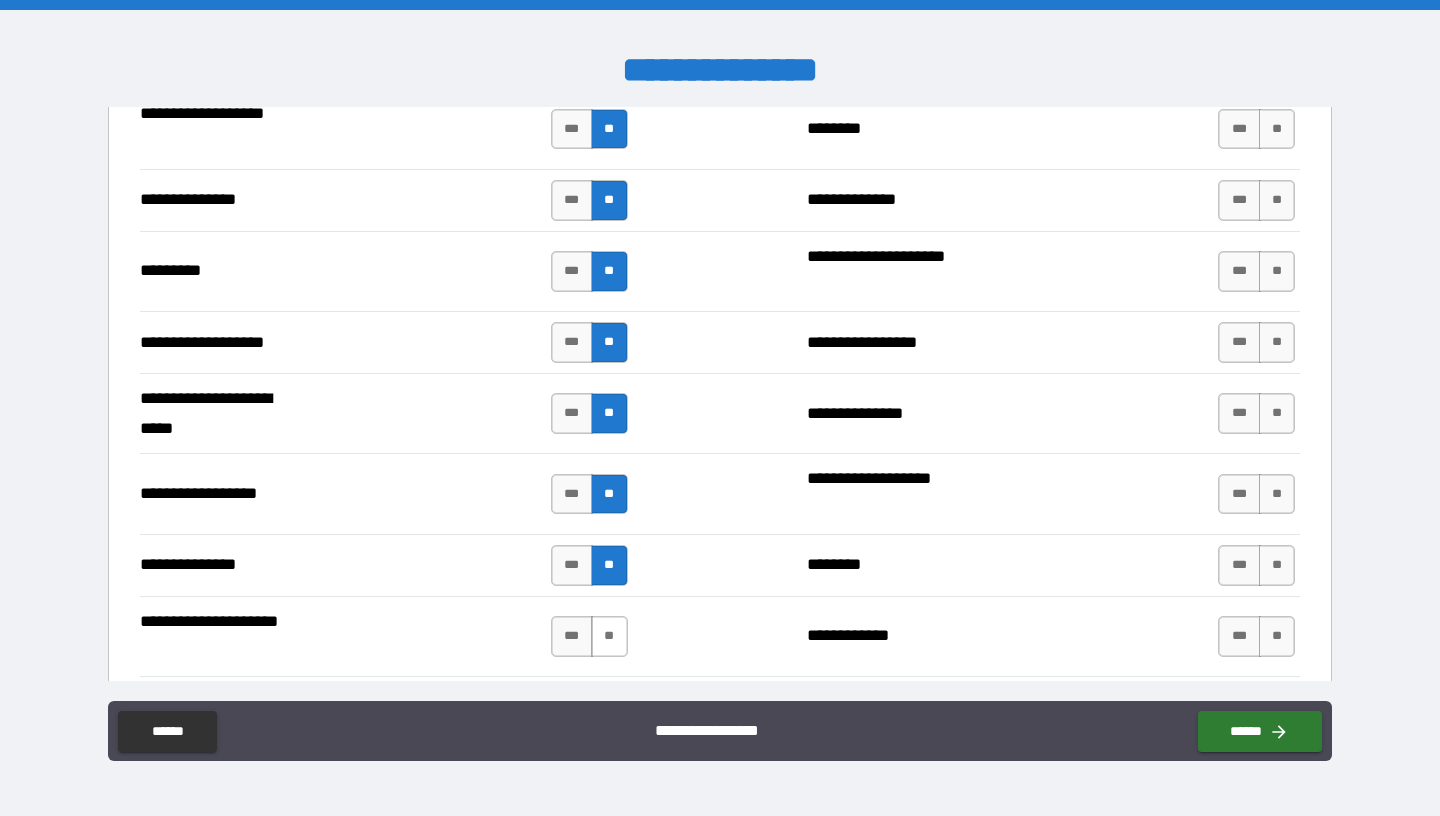 click on "**" at bounding box center [609, 636] 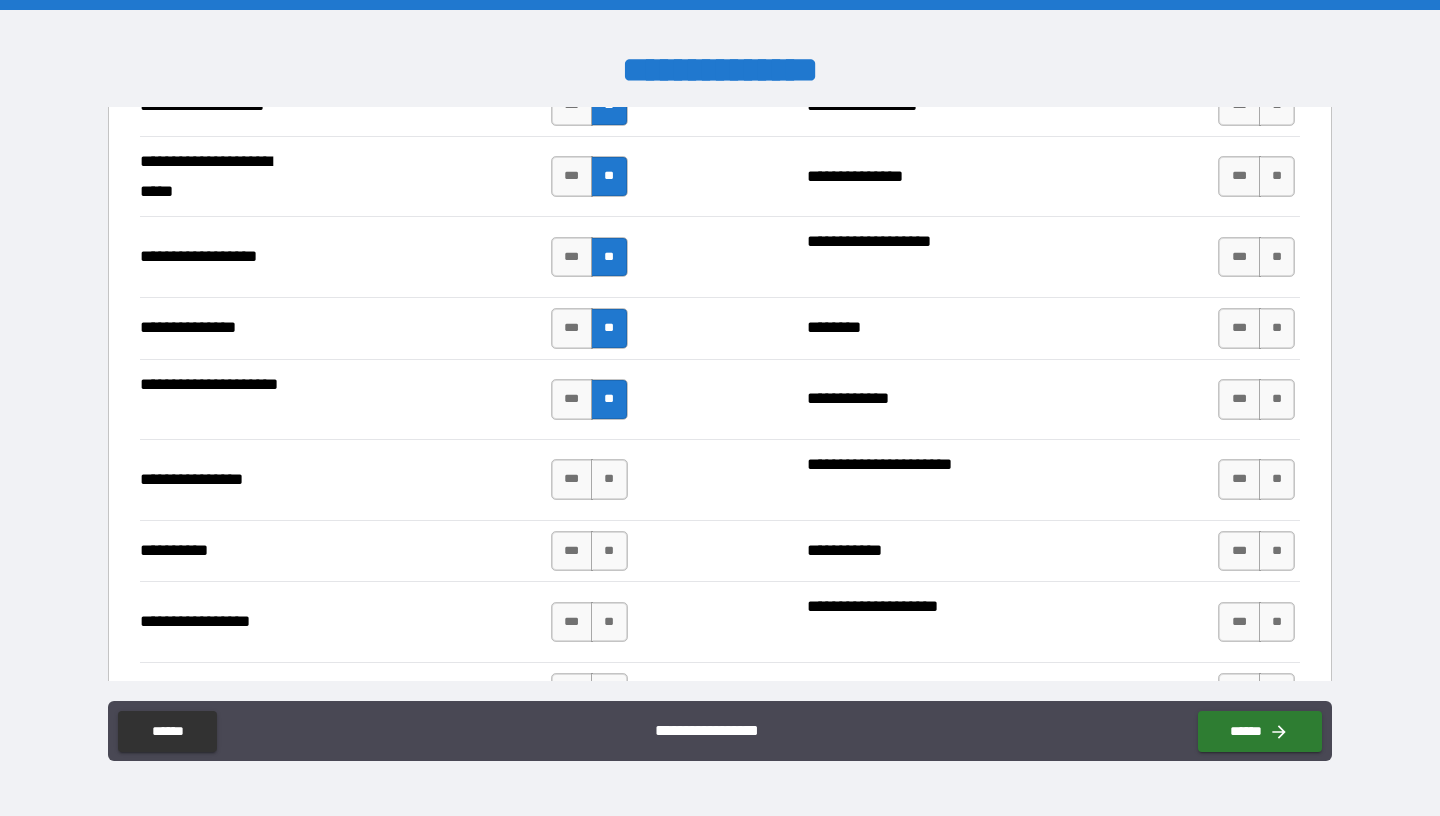 scroll, scrollTop: 2915, scrollLeft: 0, axis: vertical 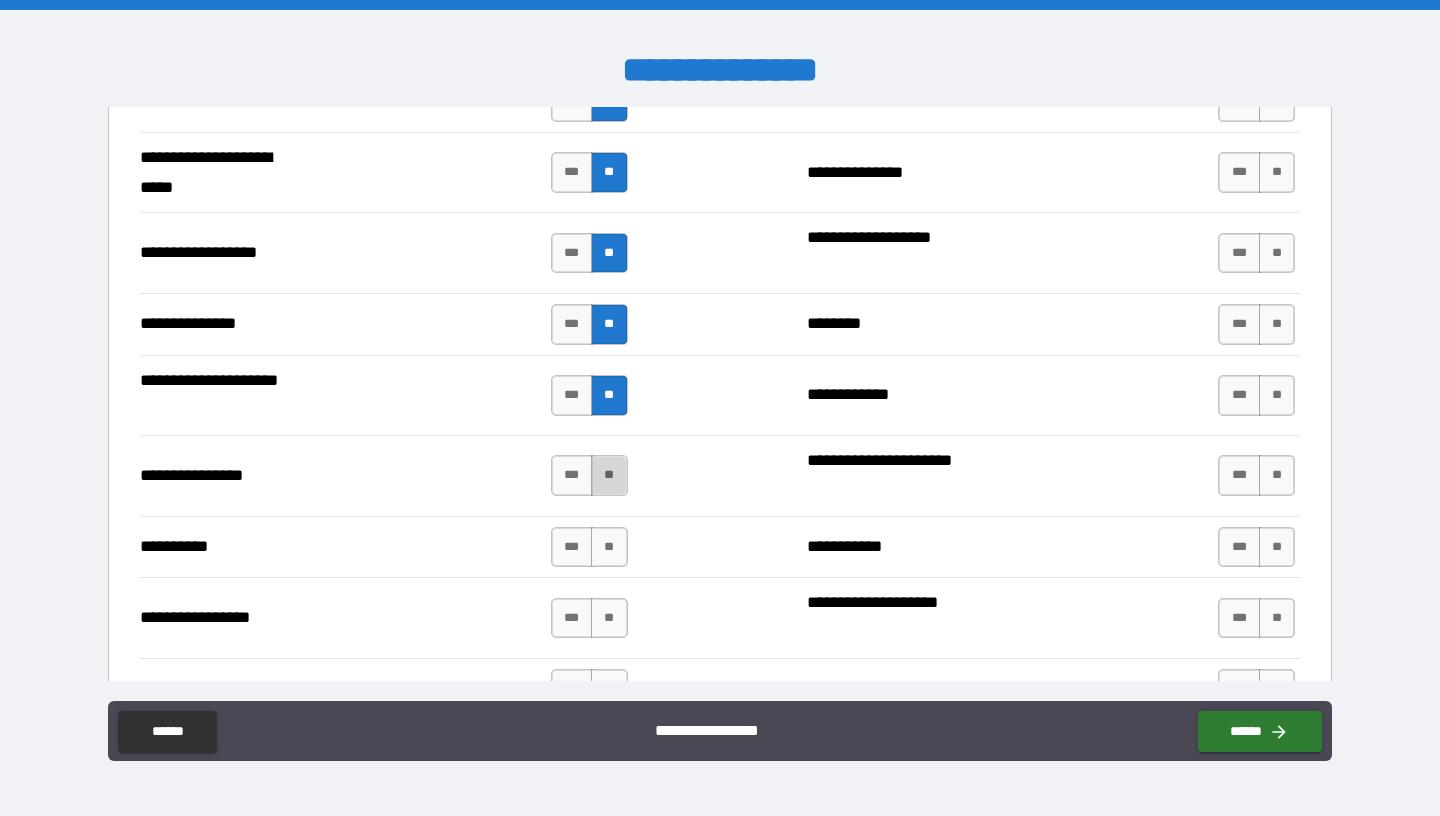 click on "**" at bounding box center [609, 475] 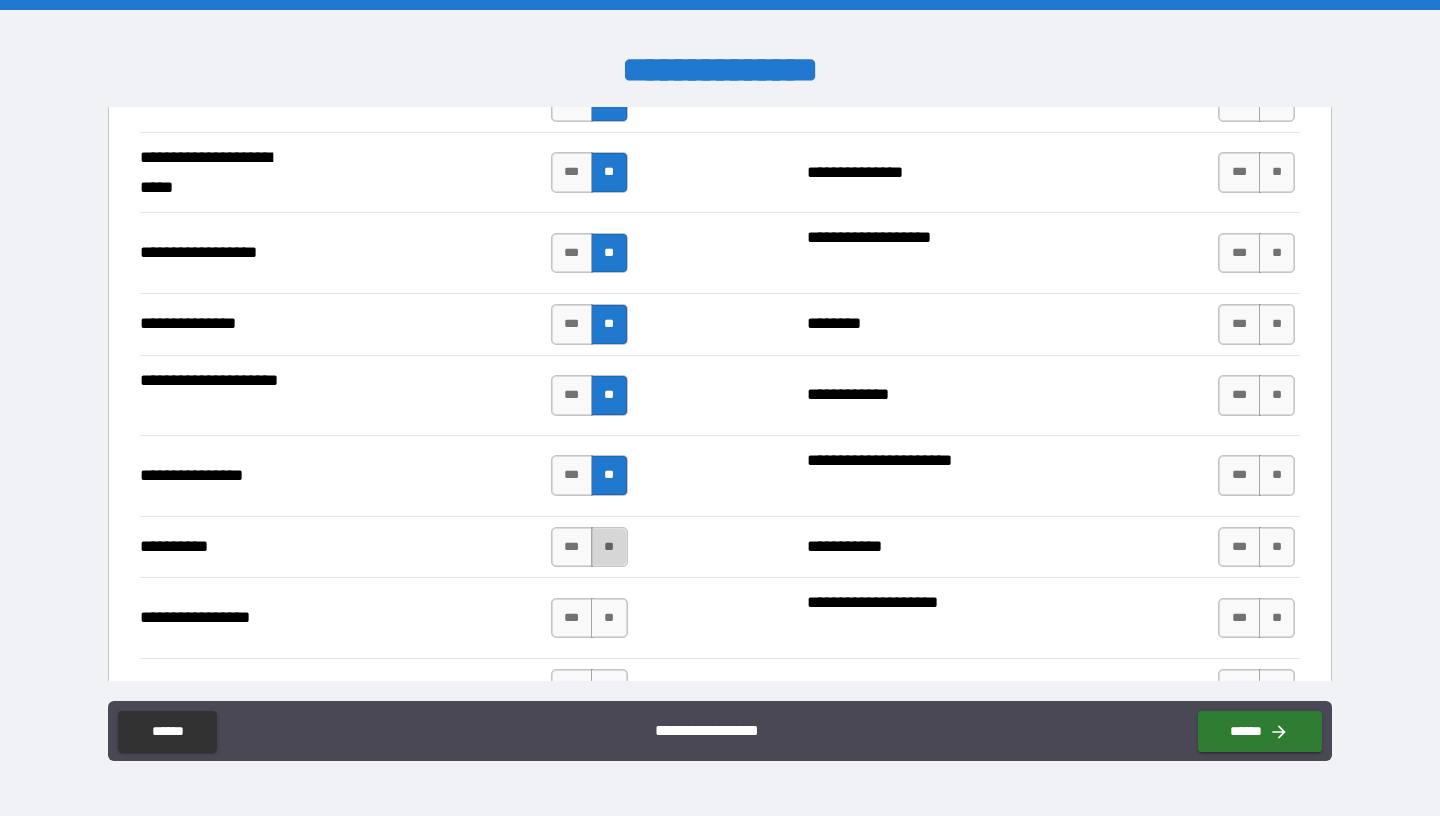 click on "**" at bounding box center [609, 547] 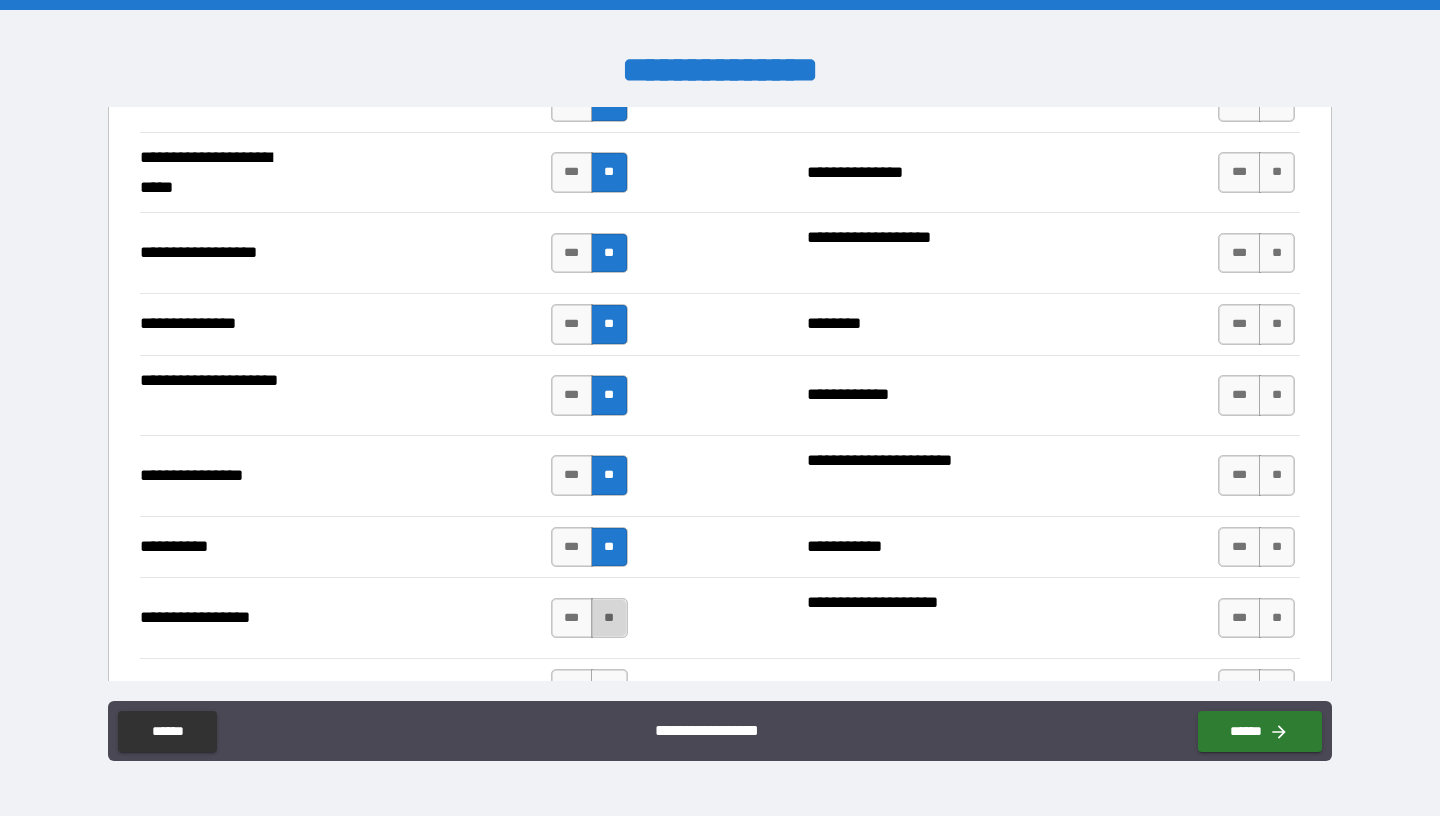 click on "**" at bounding box center [609, 618] 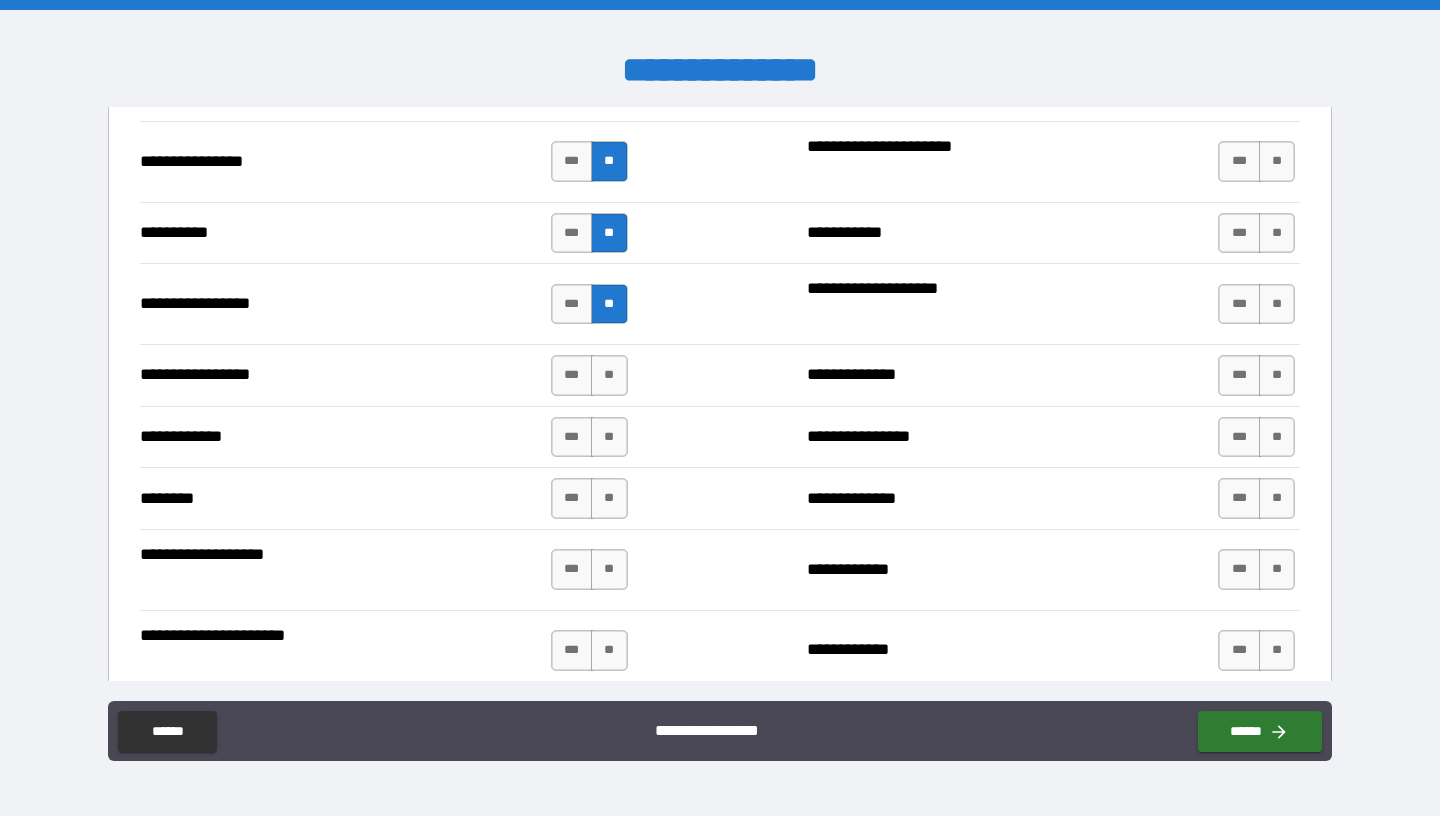 scroll, scrollTop: 3237, scrollLeft: 0, axis: vertical 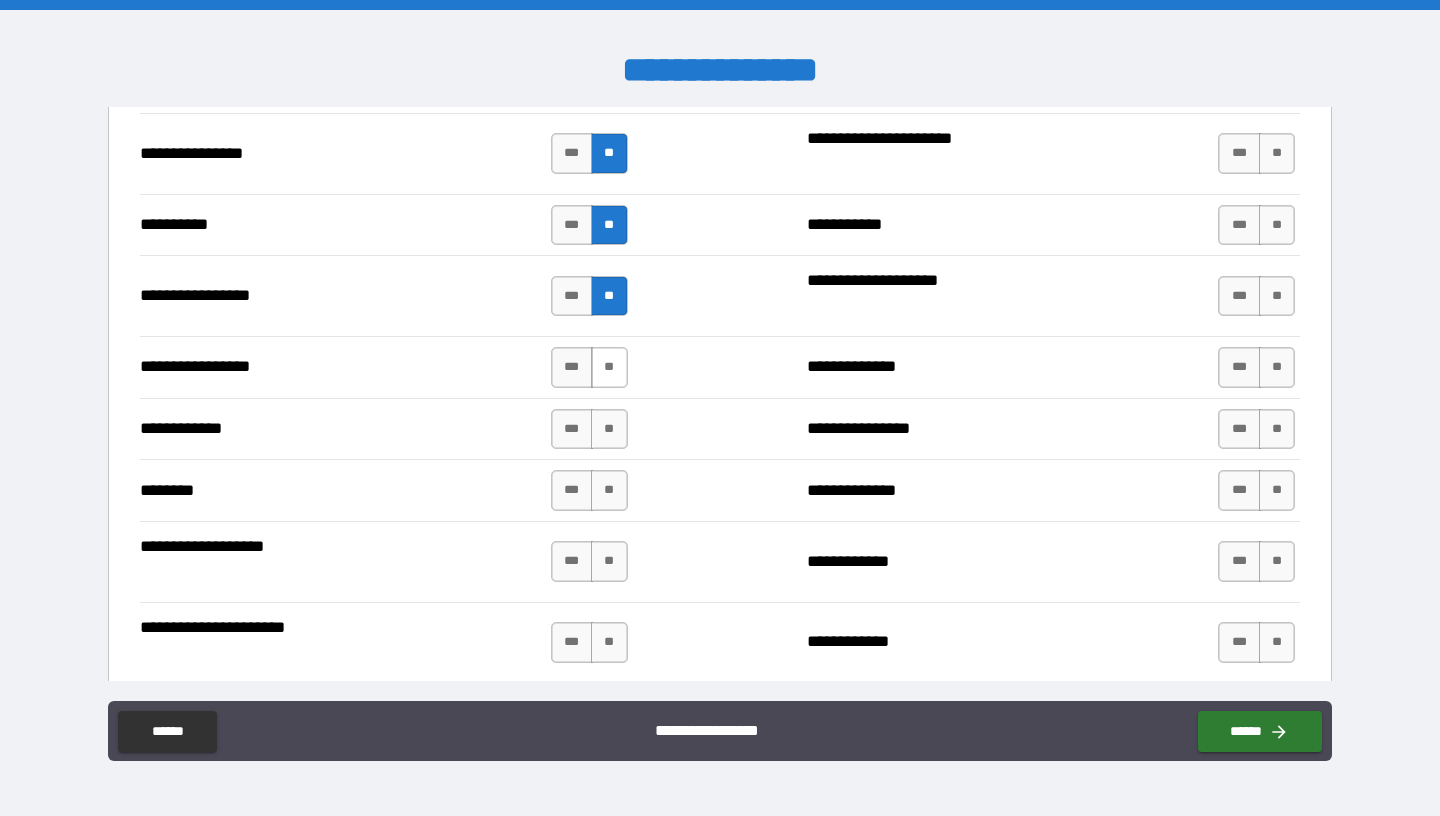 click on "**" at bounding box center (609, 367) 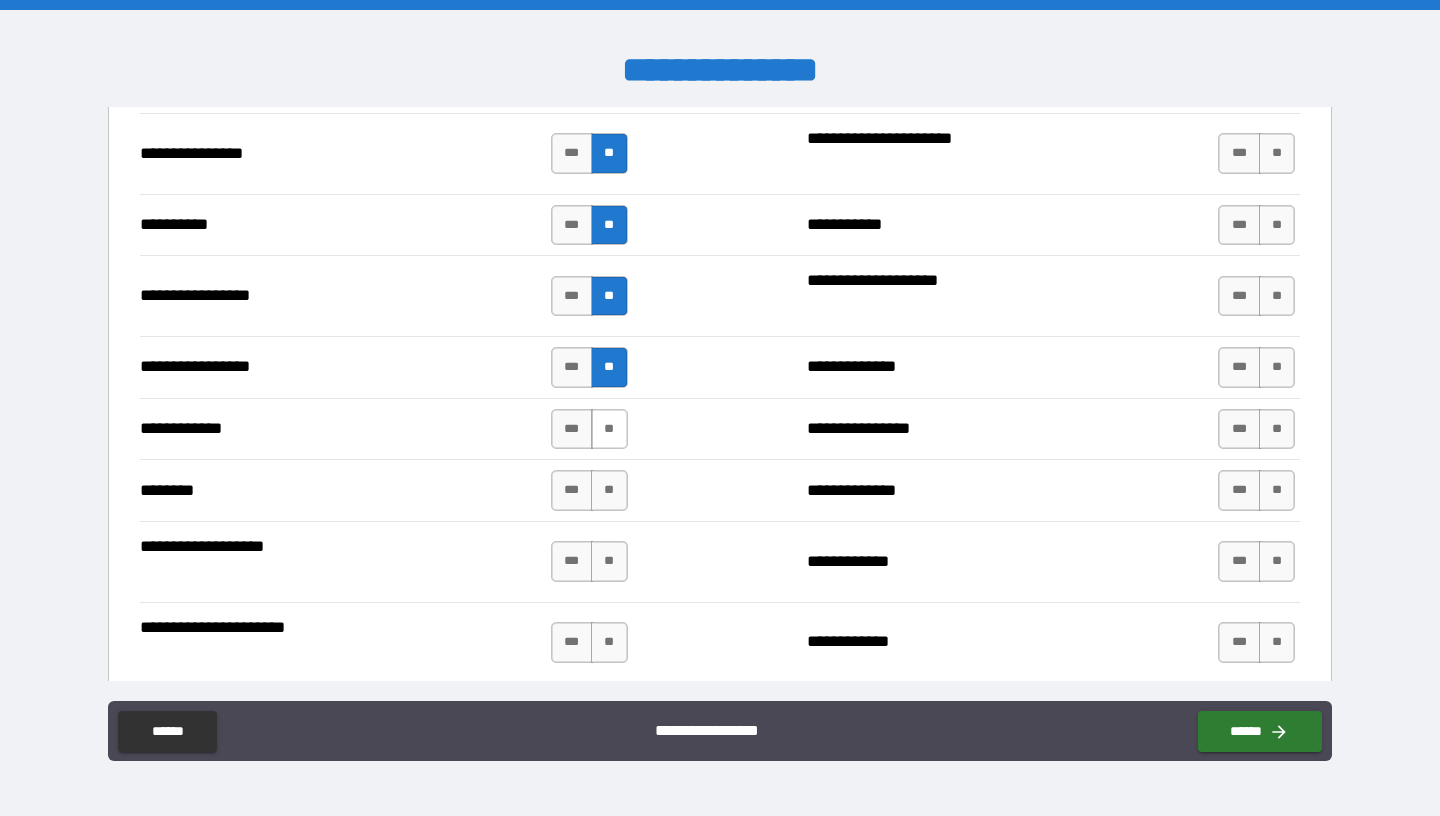 click on "**" at bounding box center (609, 429) 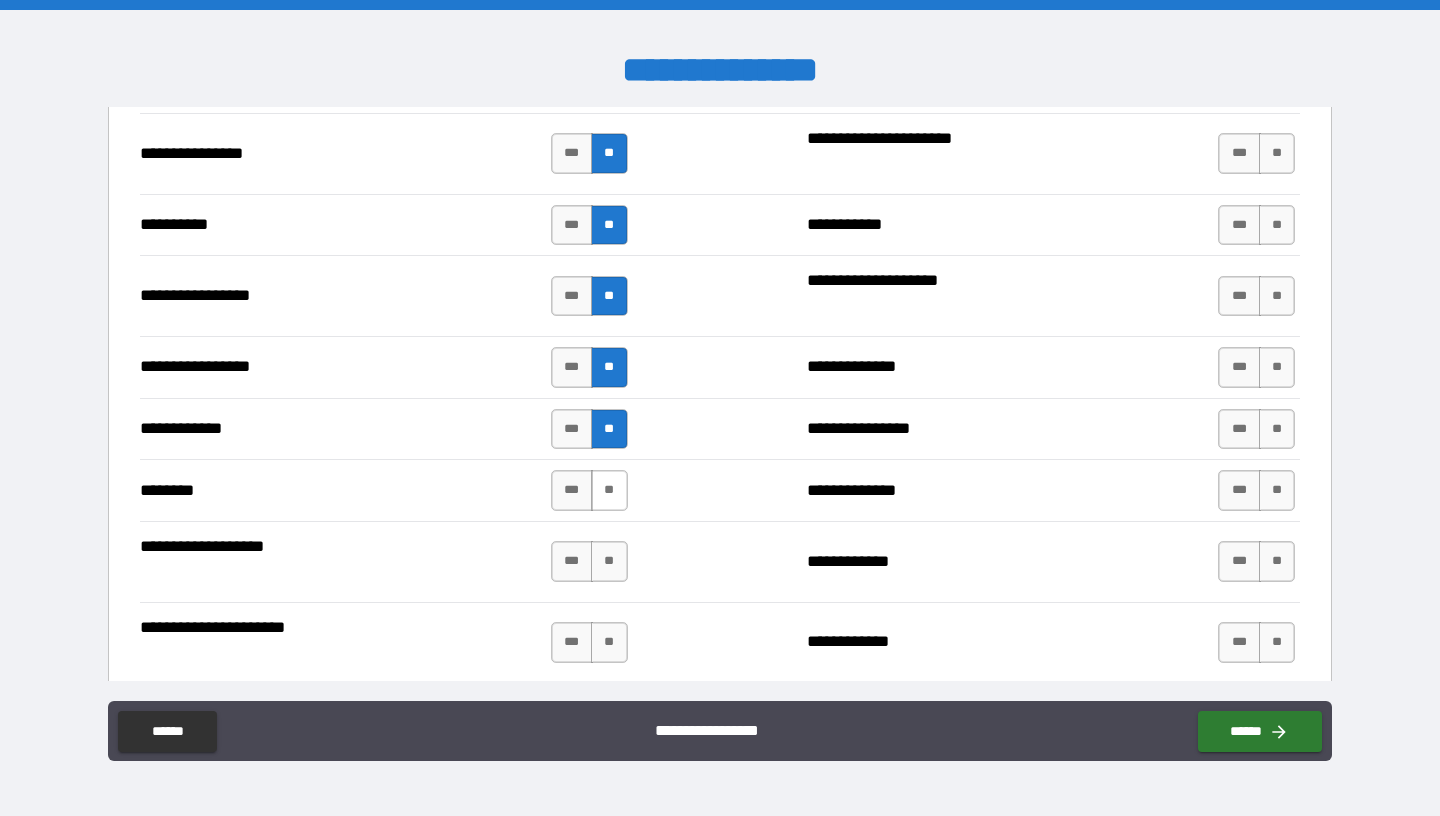 click on "**" at bounding box center [609, 490] 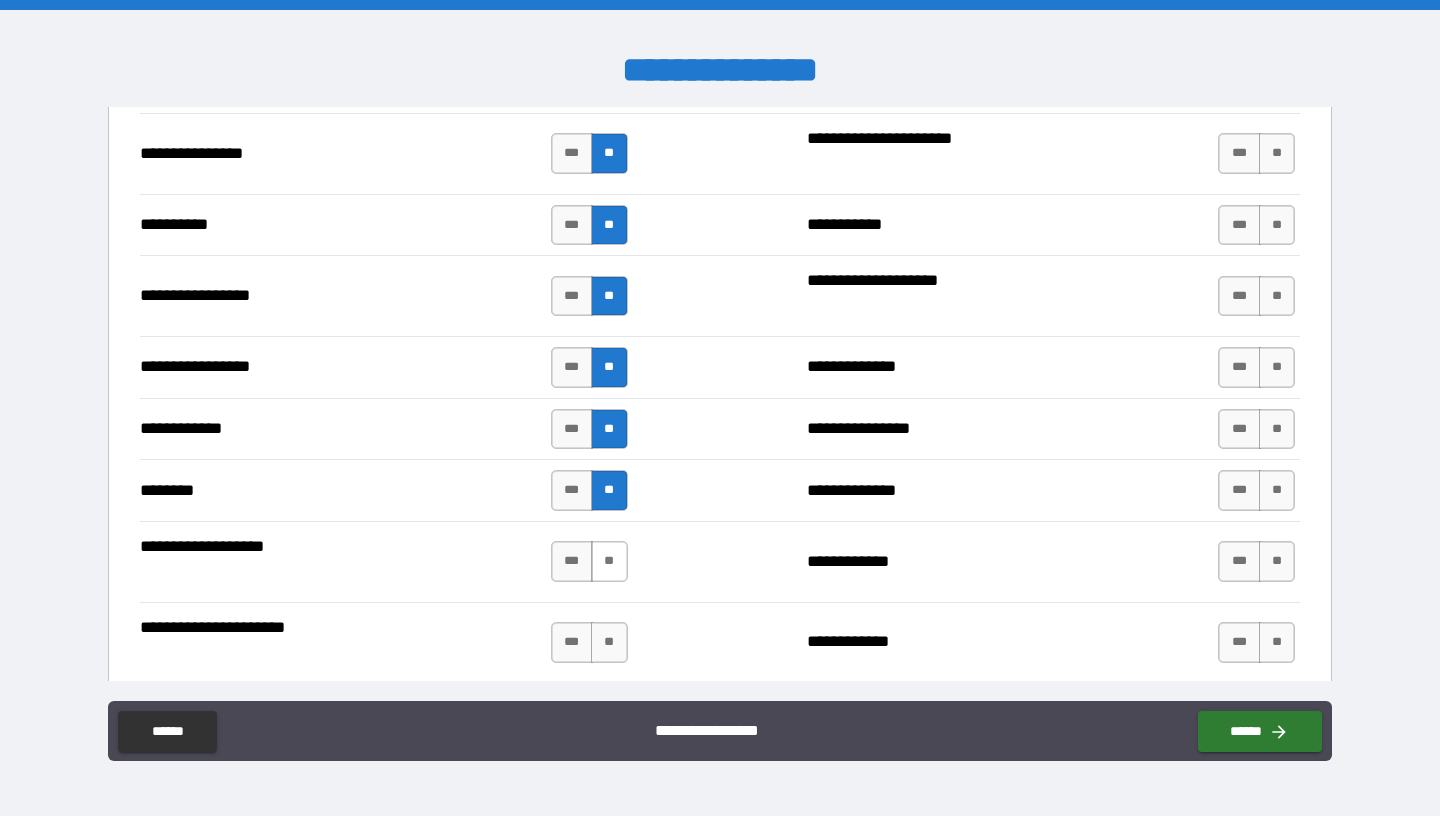click on "**" at bounding box center (609, 561) 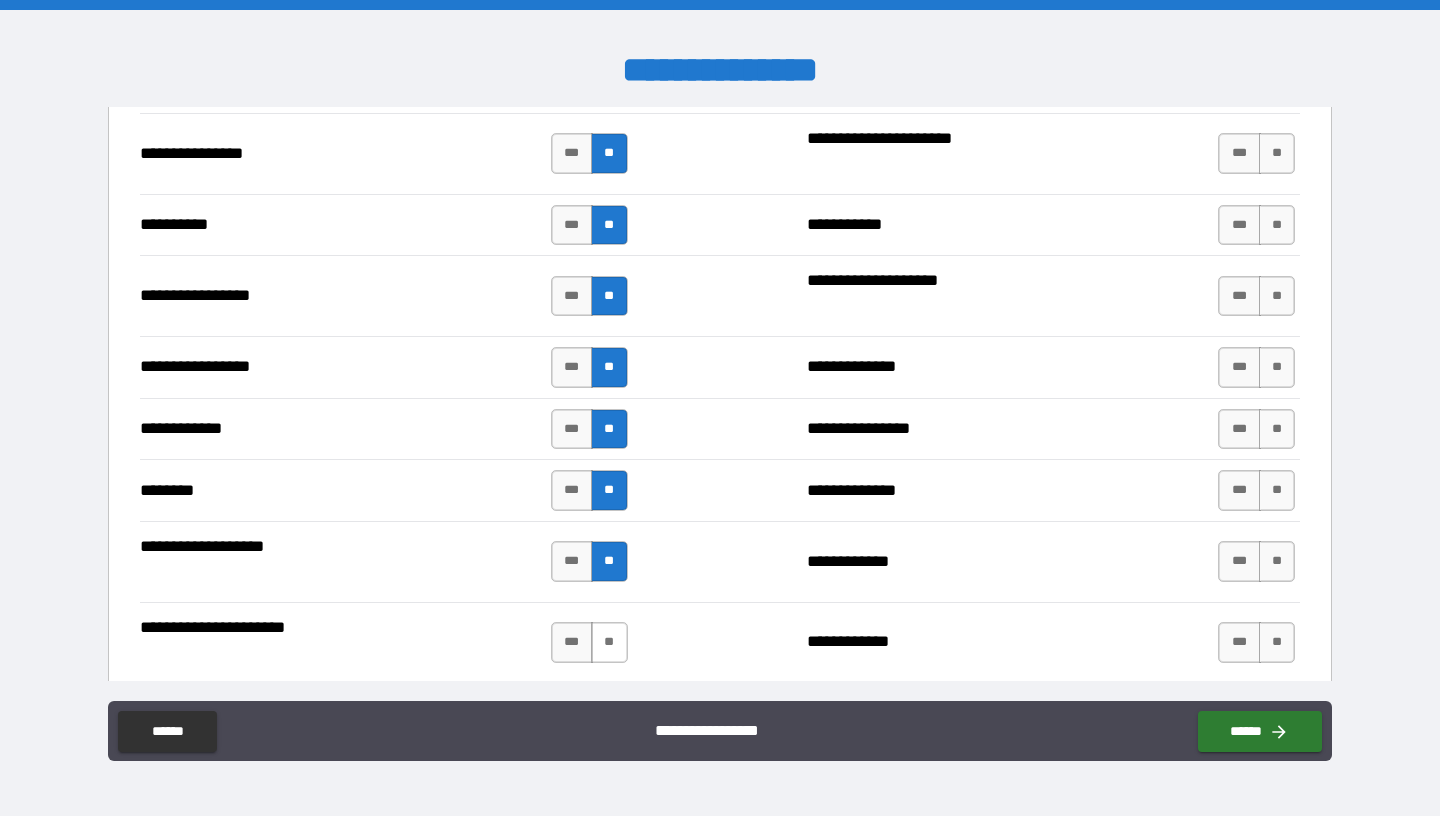 click on "**" at bounding box center [609, 642] 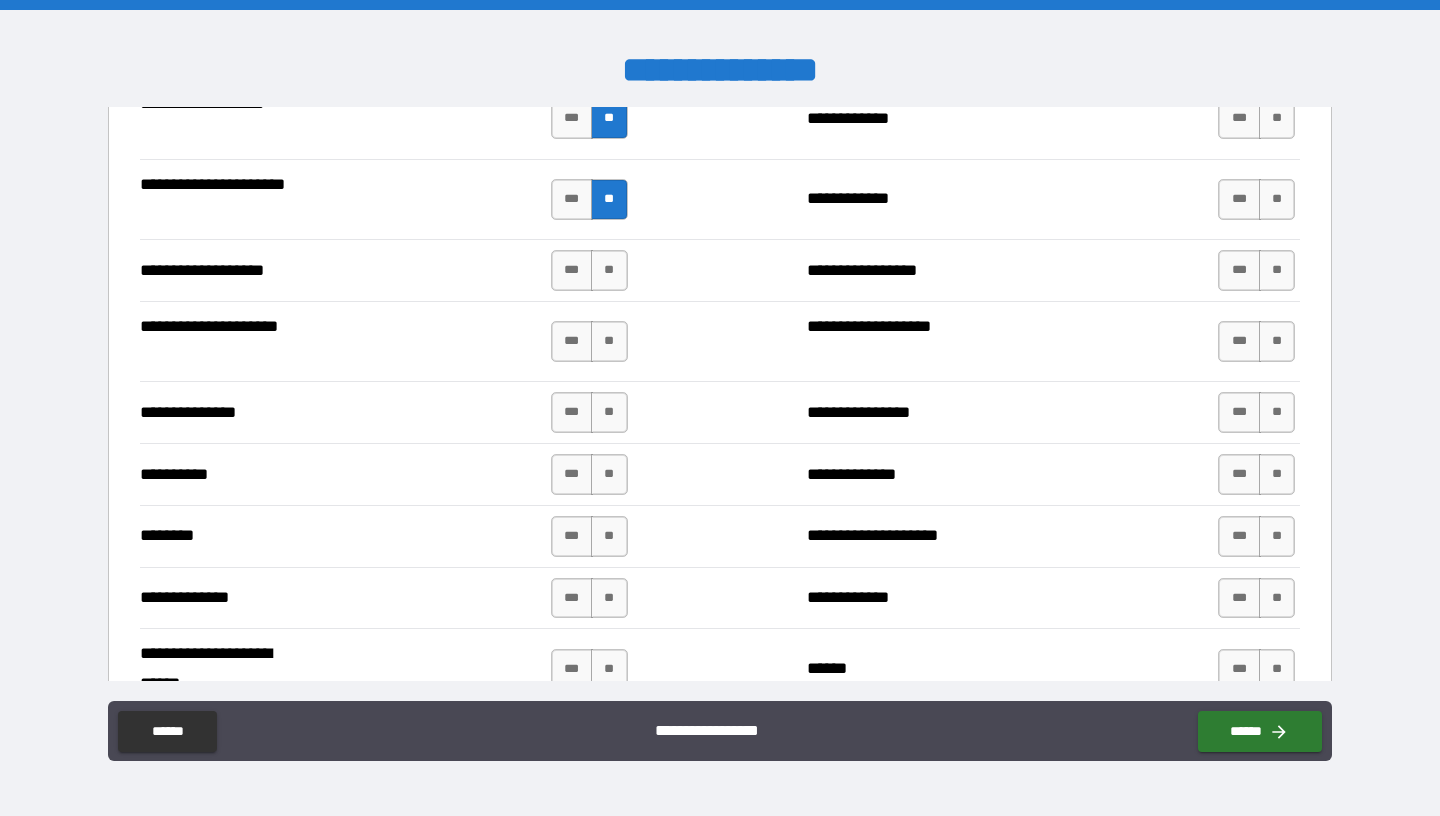 scroll, scrollTop: 3679, scrollLeft: 0, axis: vertical 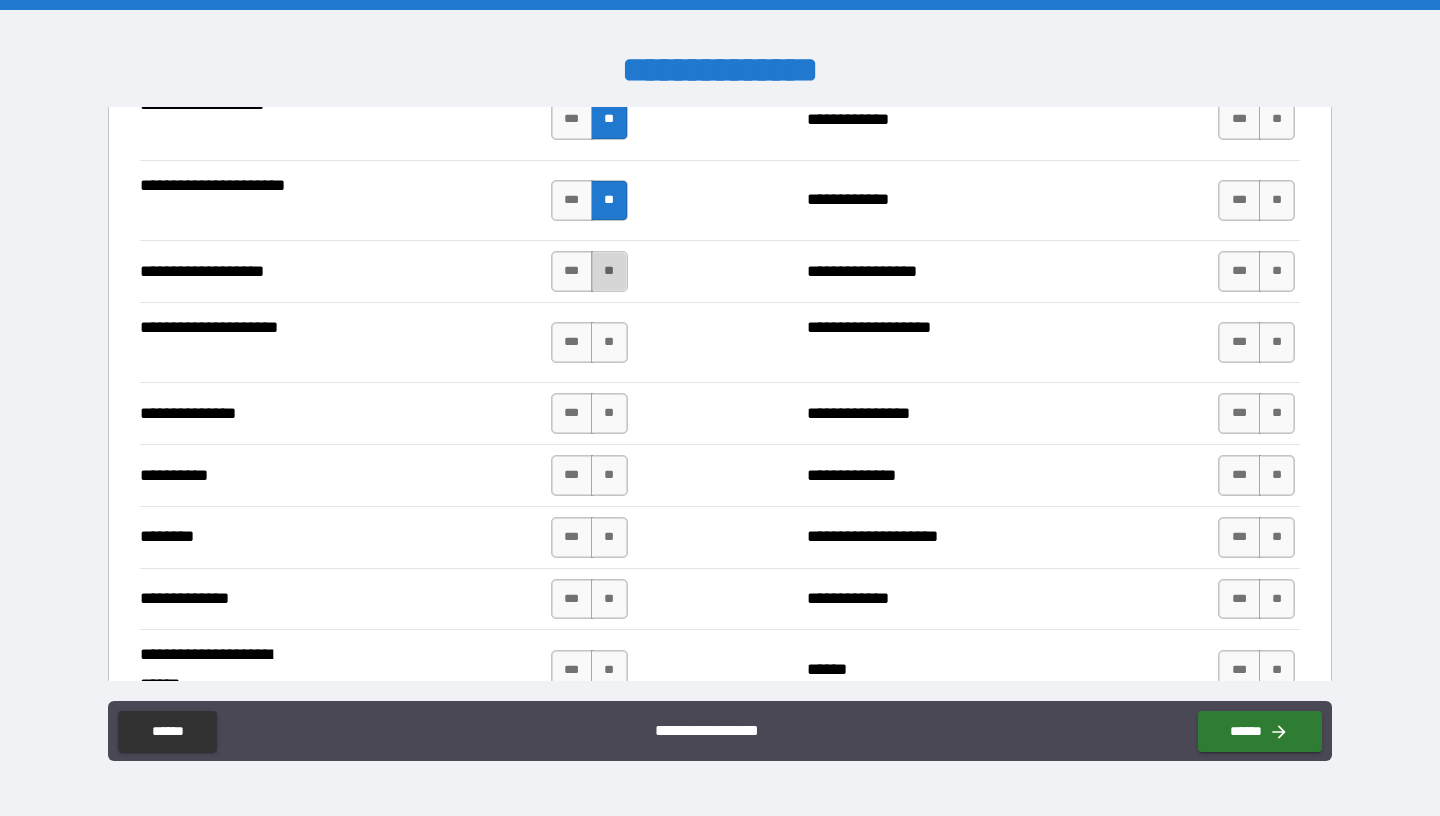 click on "**" at bounding box center (609, 271) 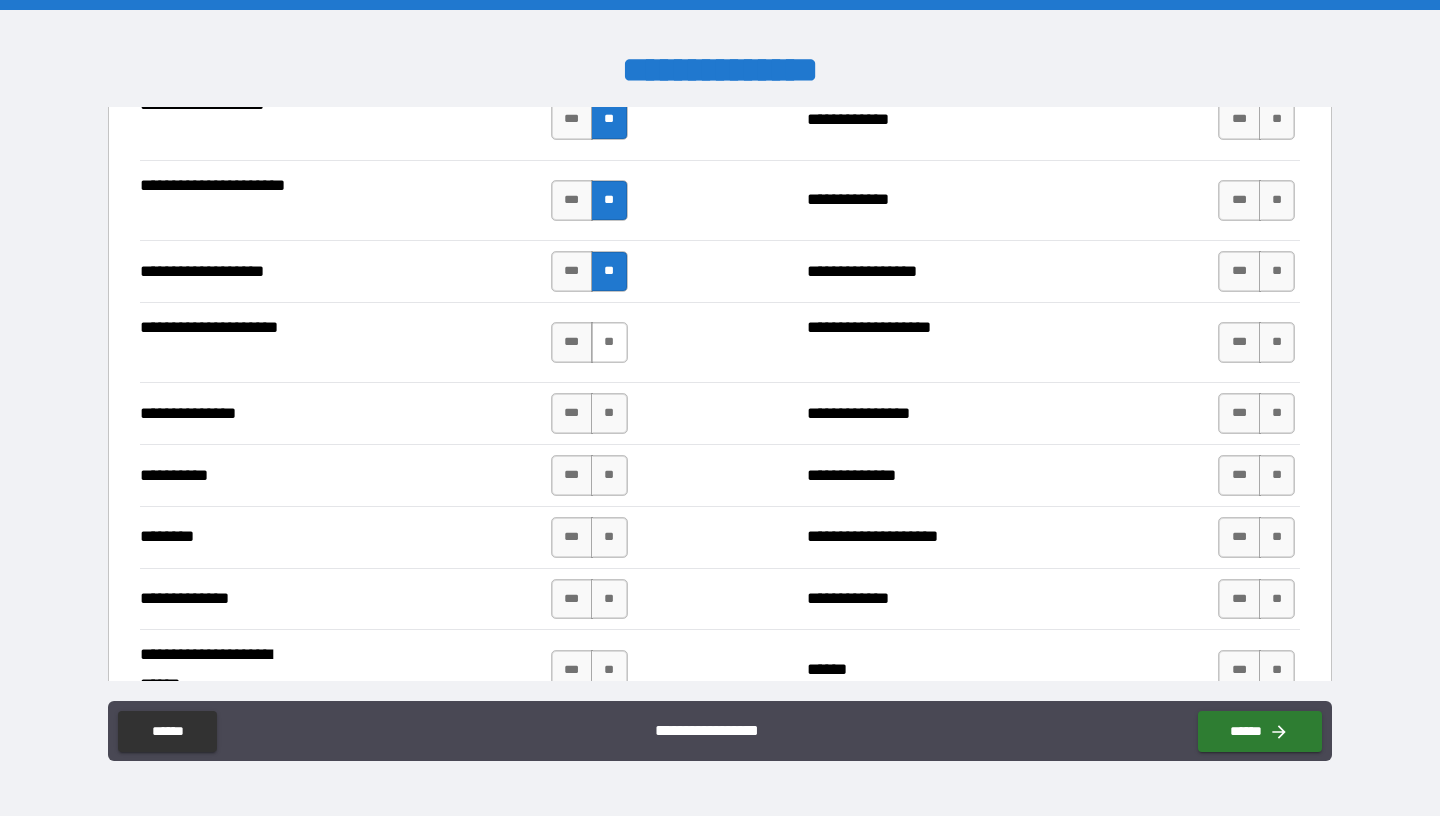click on "**" at bounding box center [609, 342] 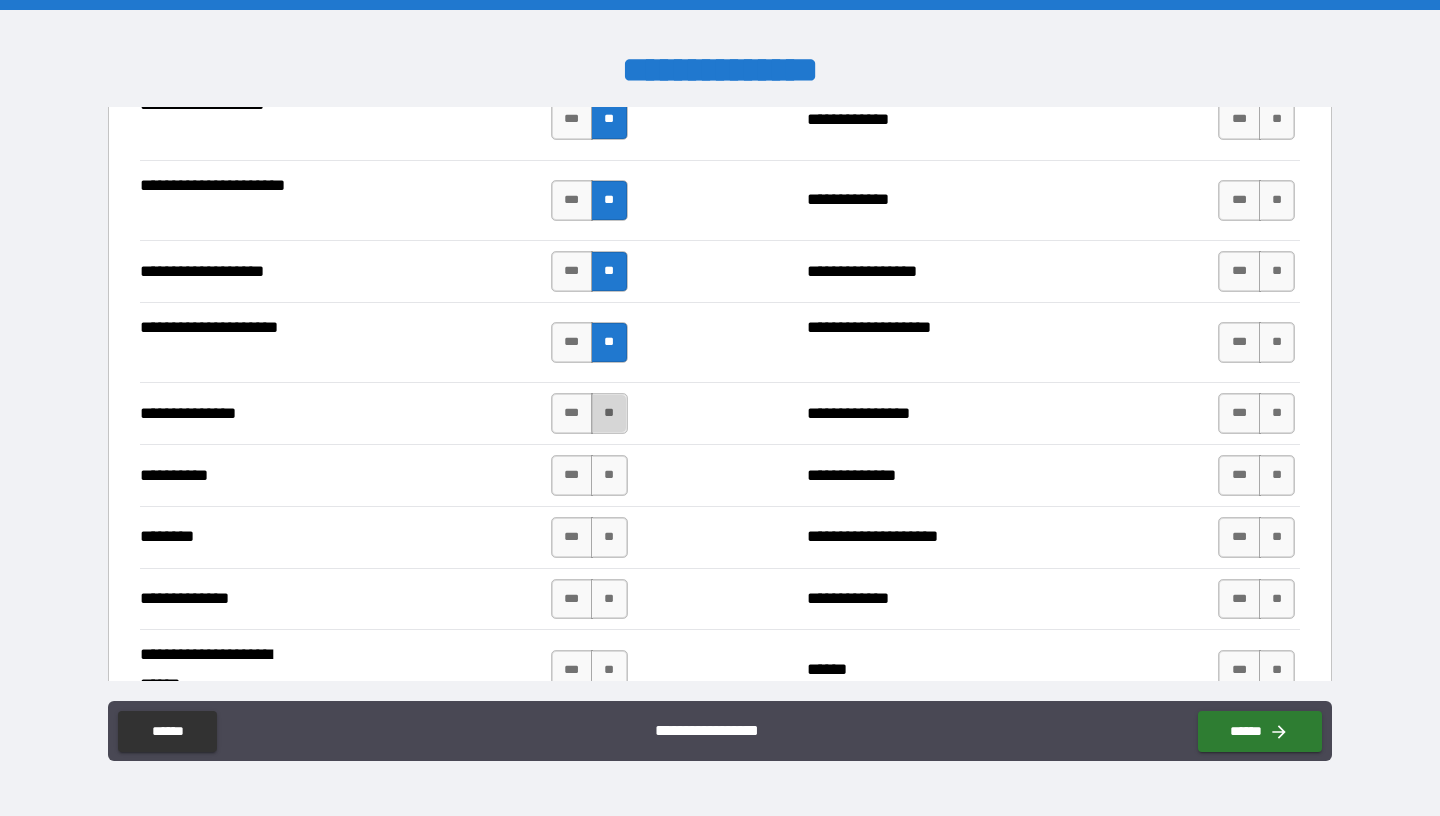 click on "**" at bounding box center [609, 413] 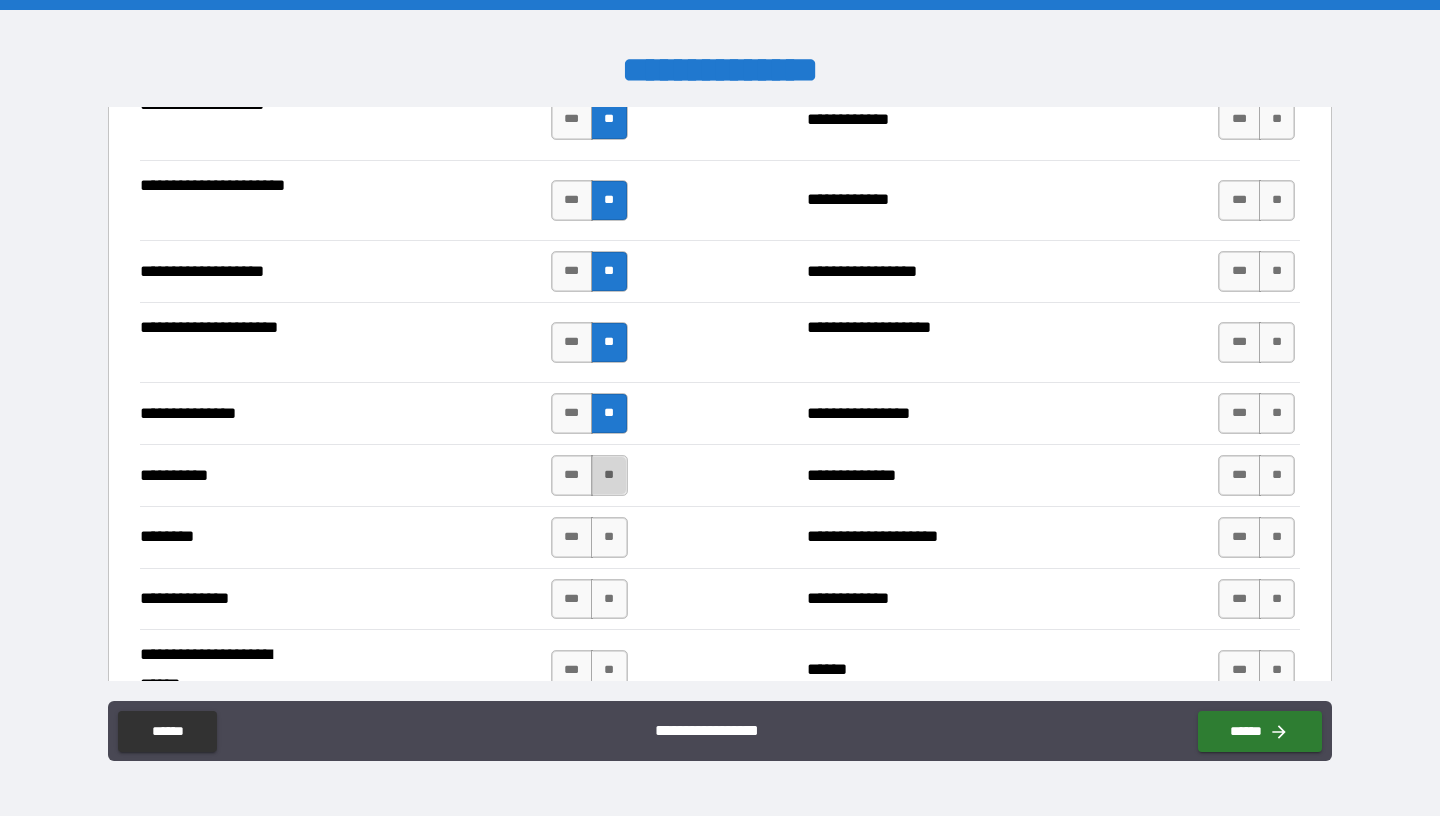 click on "**" at bounding box center (609, 475) 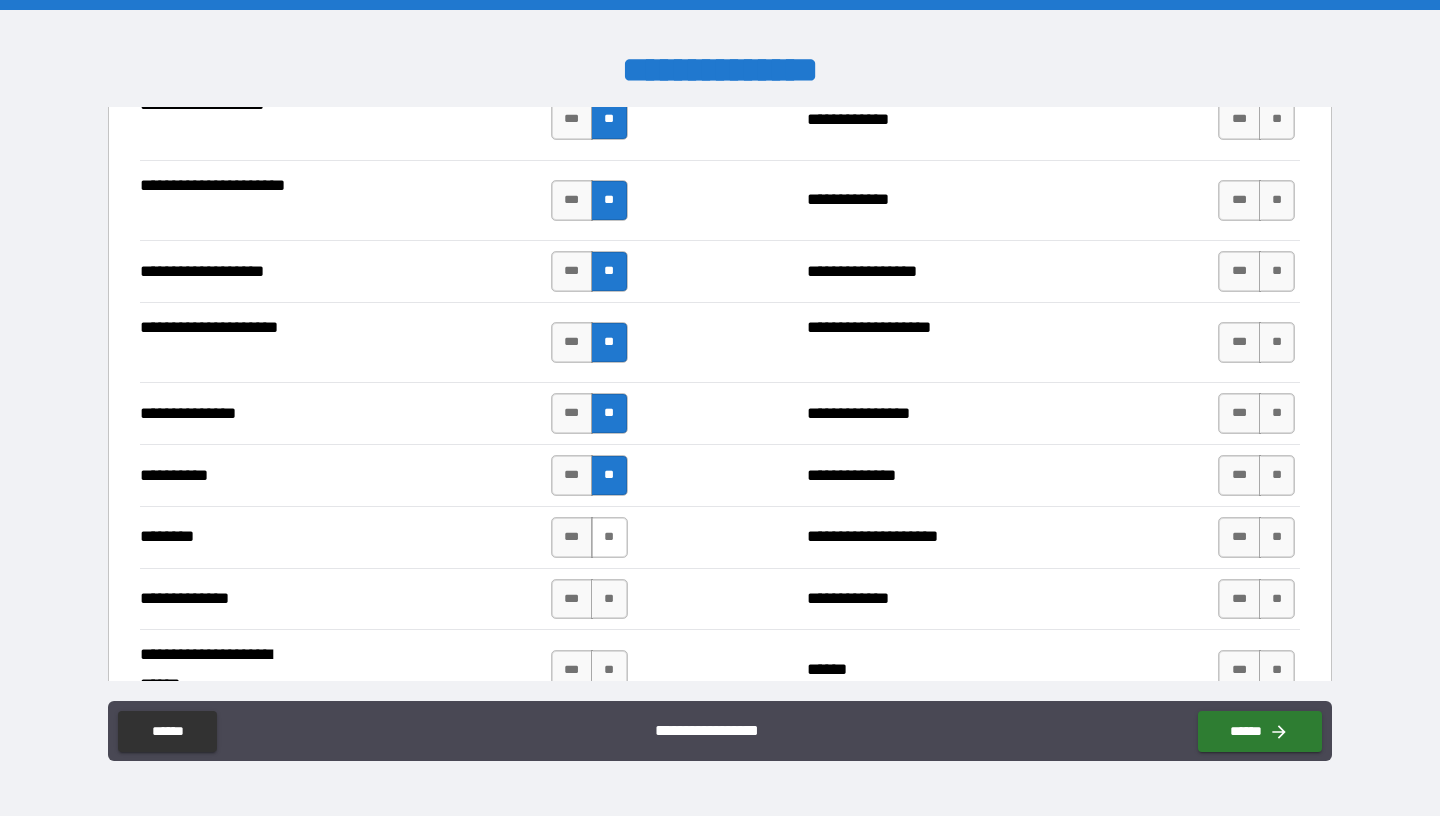 click on "**" at bounding box center [609, 537] 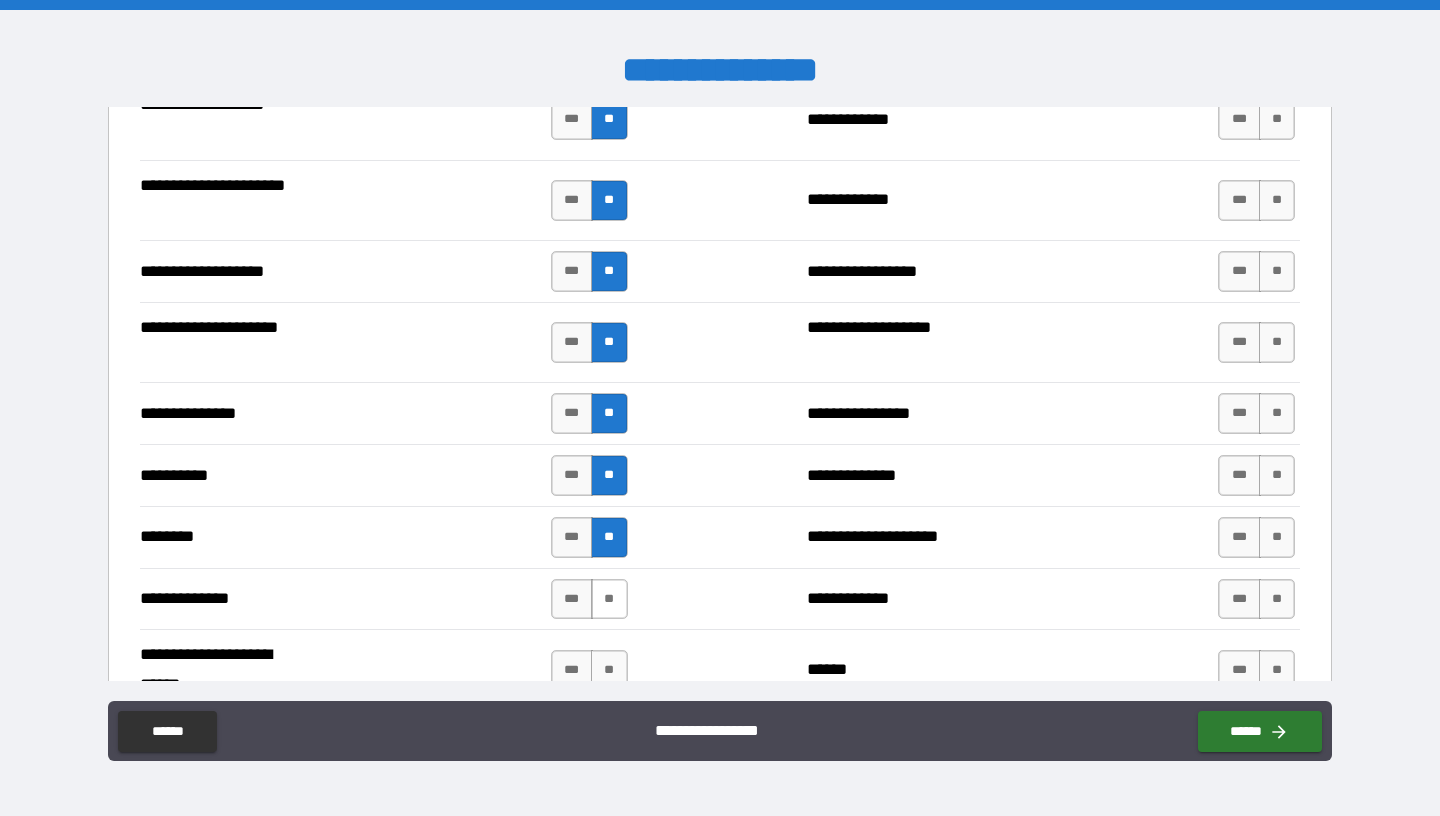 click on "**" at bounding box center [609, 599] 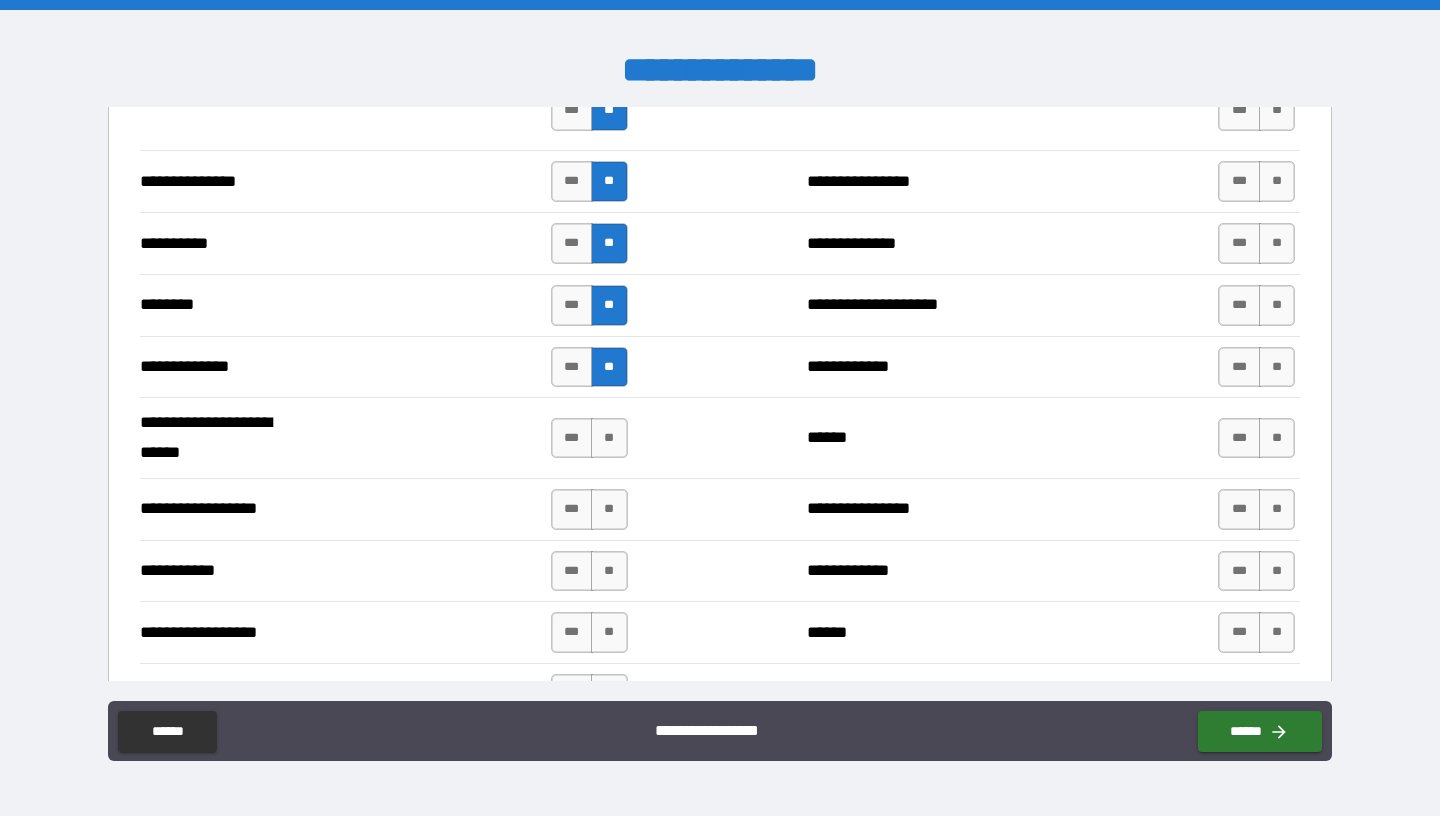 scroll, scrollTop: 3941, scrollLeft: 0, axis: vertical 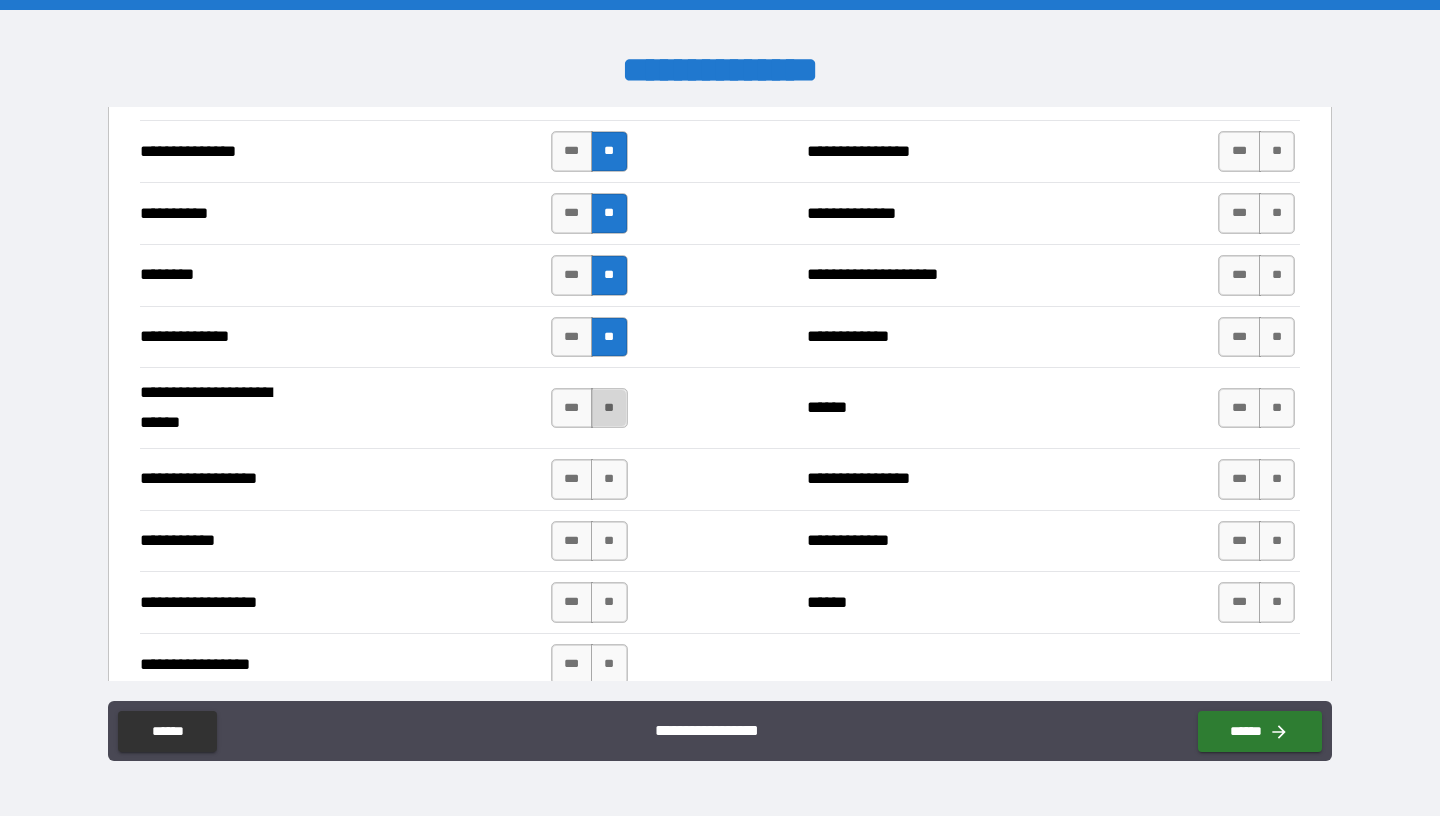 click on "**" at bounding box center [609, 408] 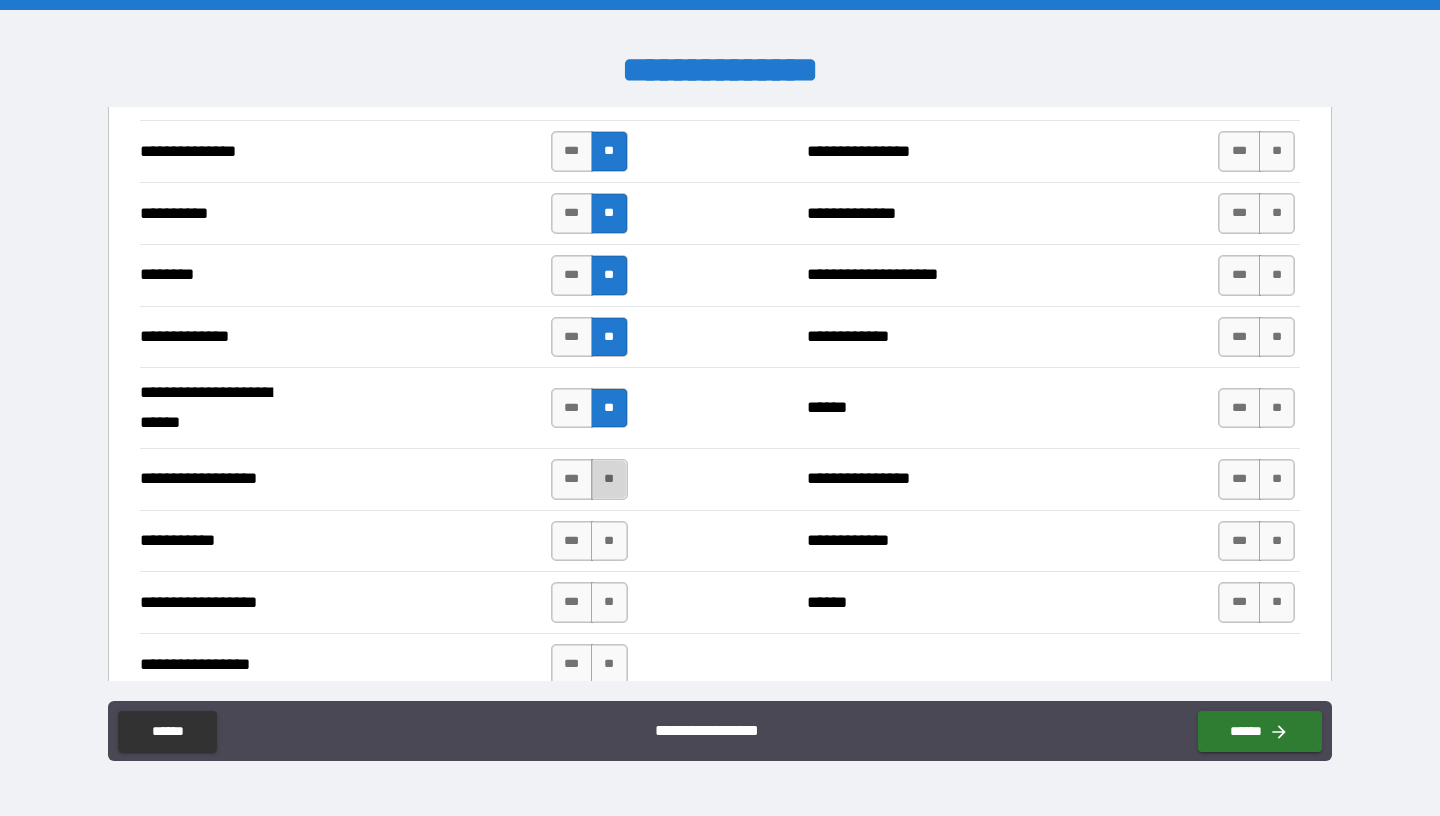 click on "**" at bounding box center [609, 479] 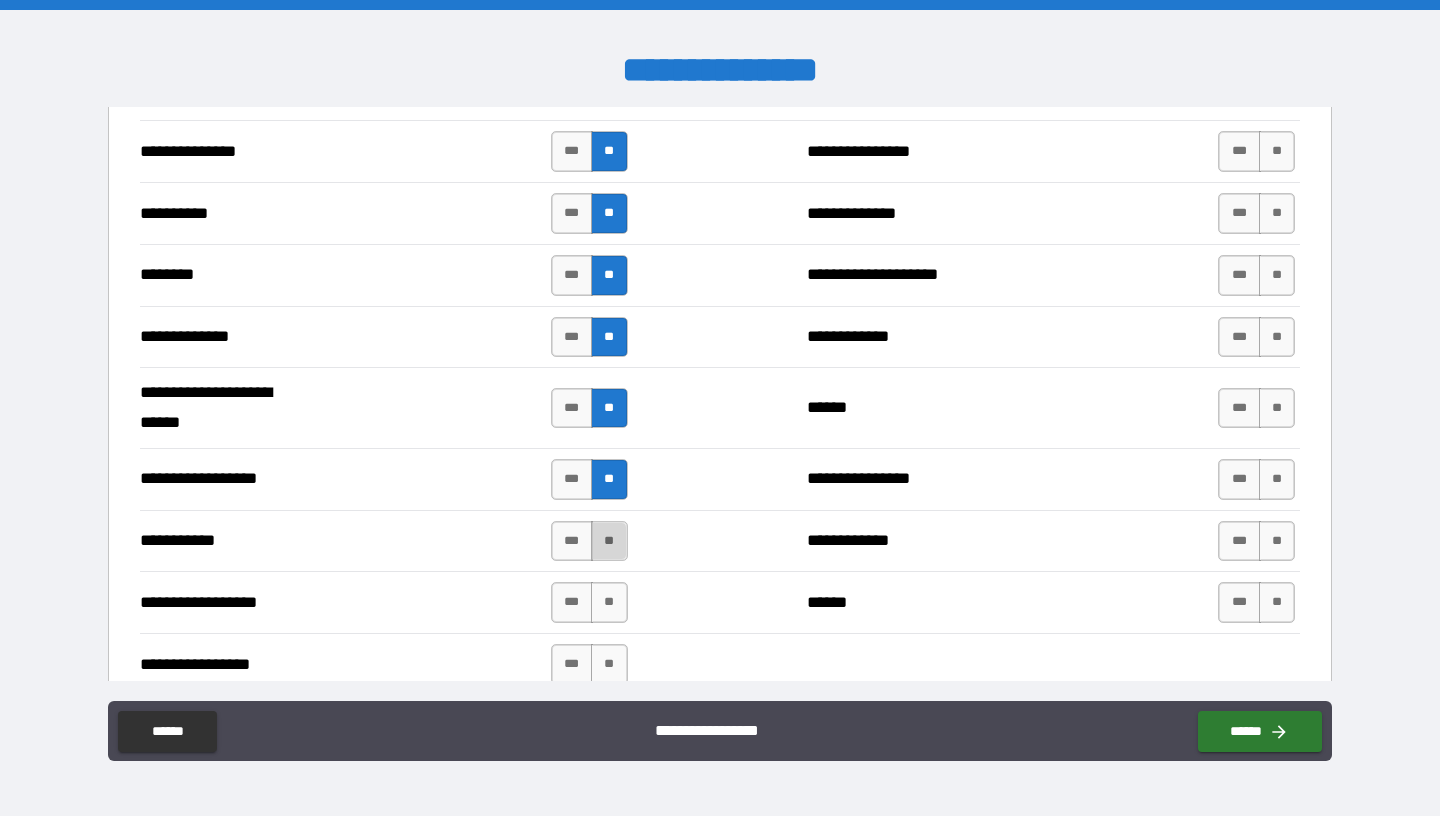 click on "**" at bounding box center (609, 541) 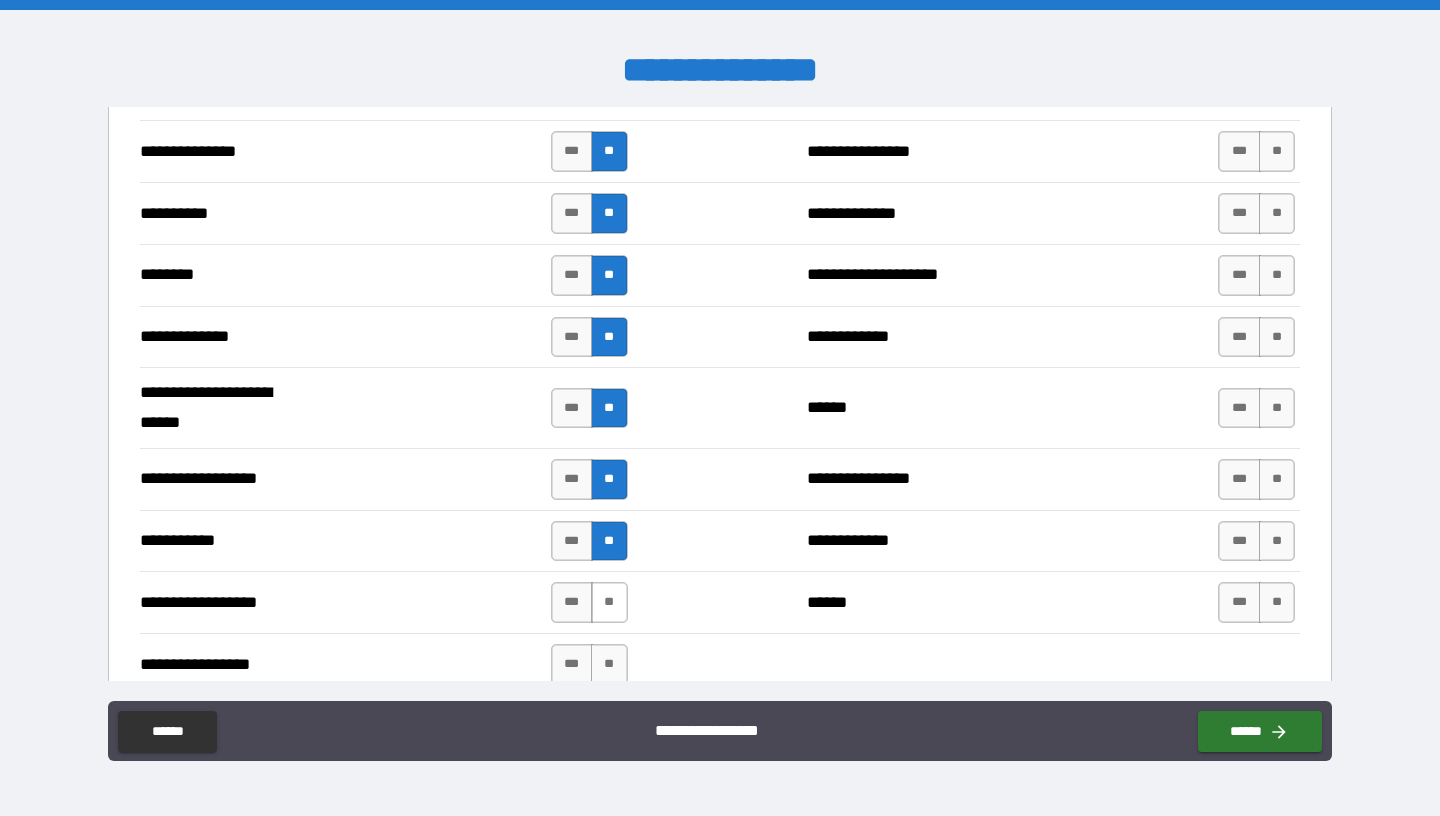 click on "**" at bounding box center [609, 602] 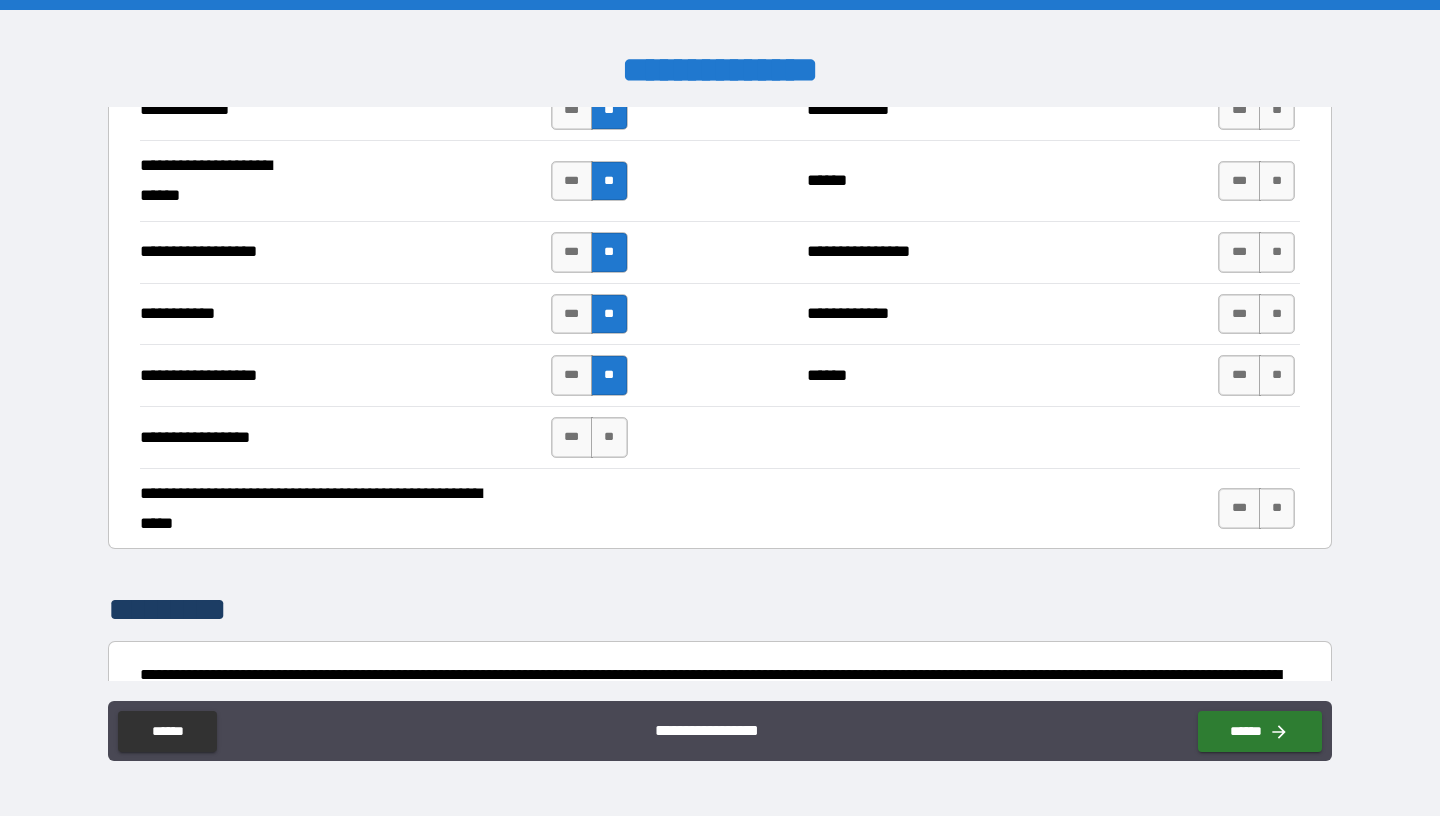 scroll, scrollTop: 4172, scrollLeft: 0, axis: vertical 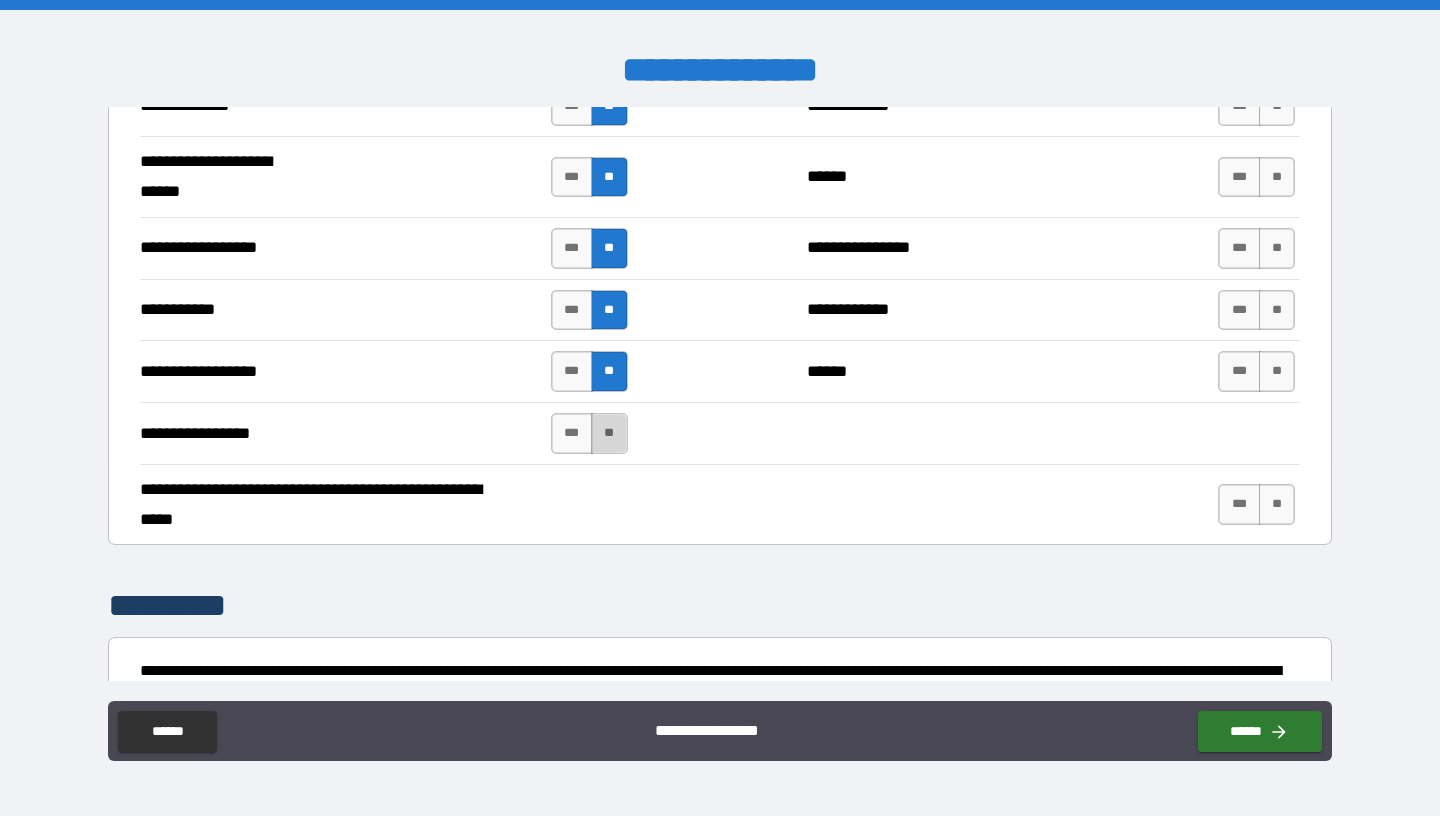 click on "**" at bounding box center [609, 433] 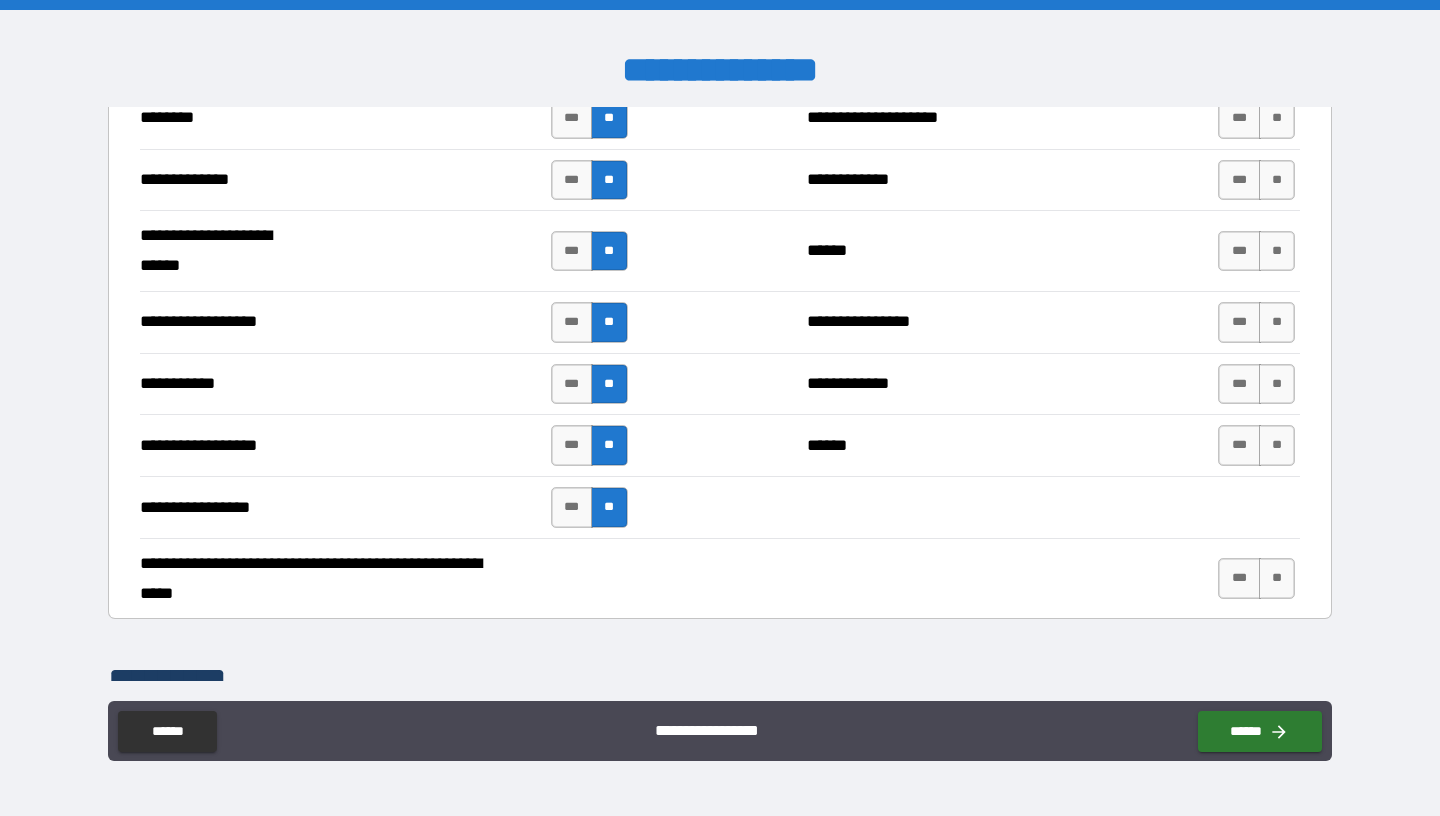 scroll, scrollTop: 4088, scrollLeft: 0, axis: vertical 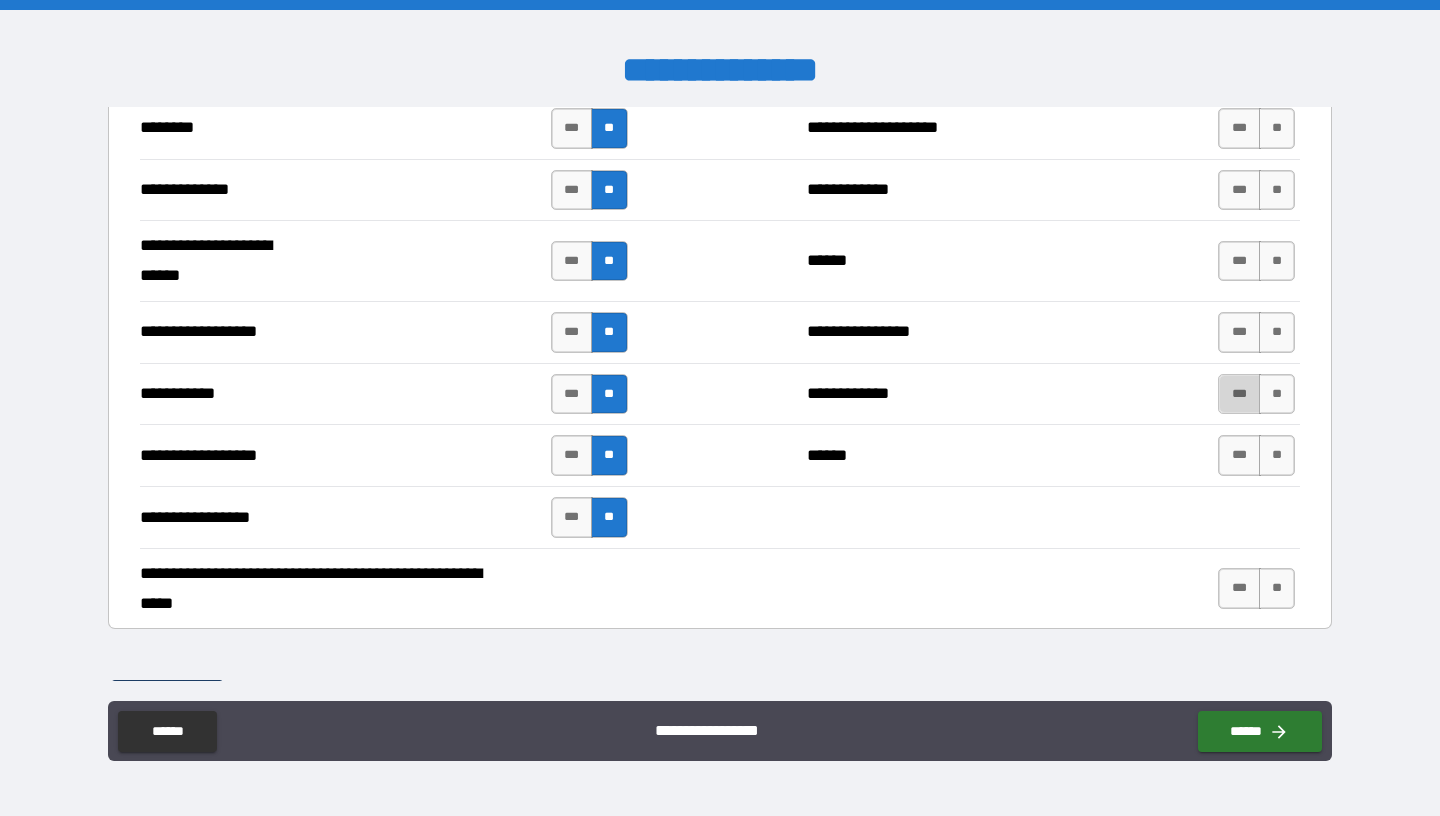 click on "***" at bounding box center [1239, 394] 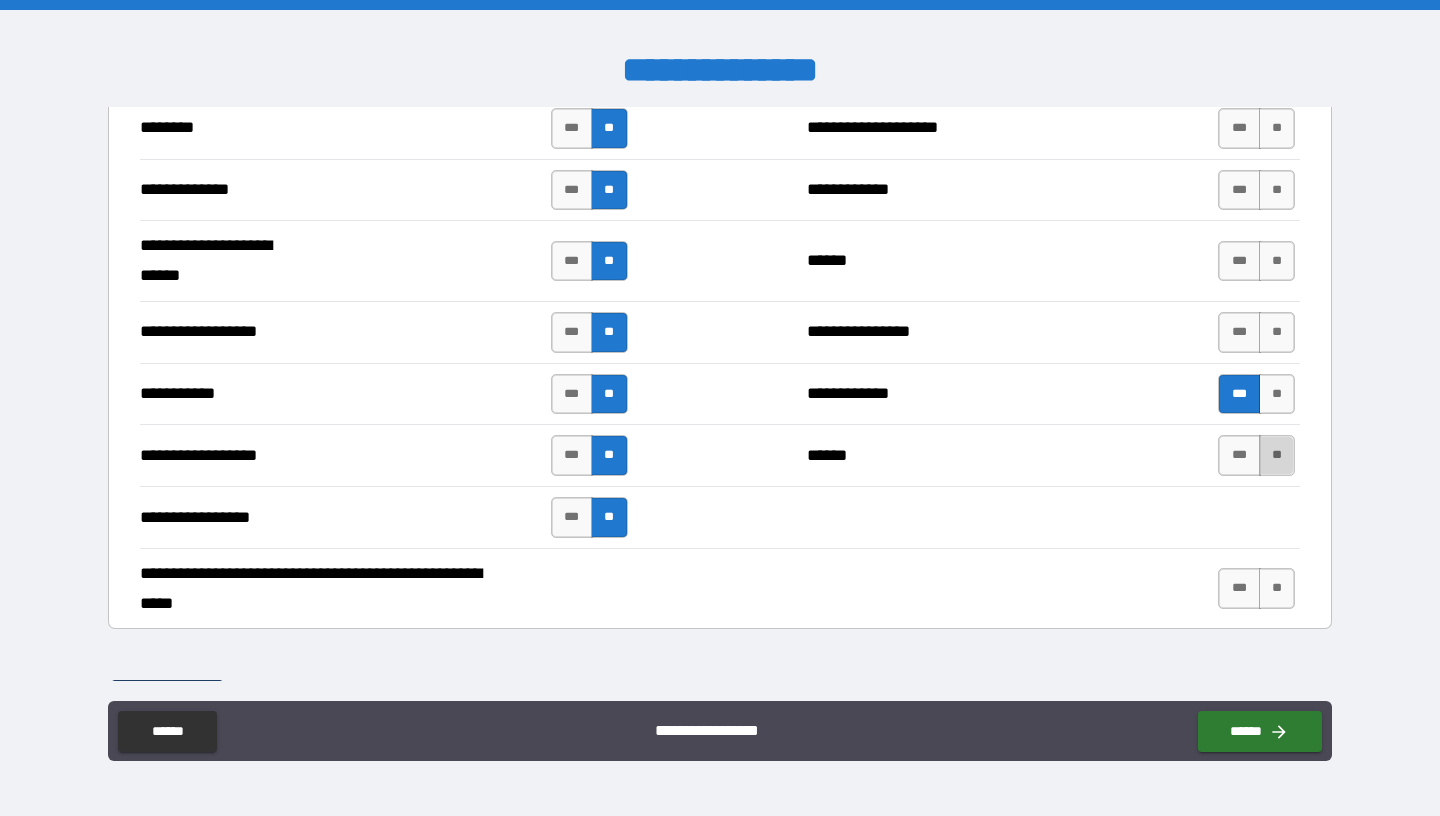 click on "**" at bounding box center (1277, 455) 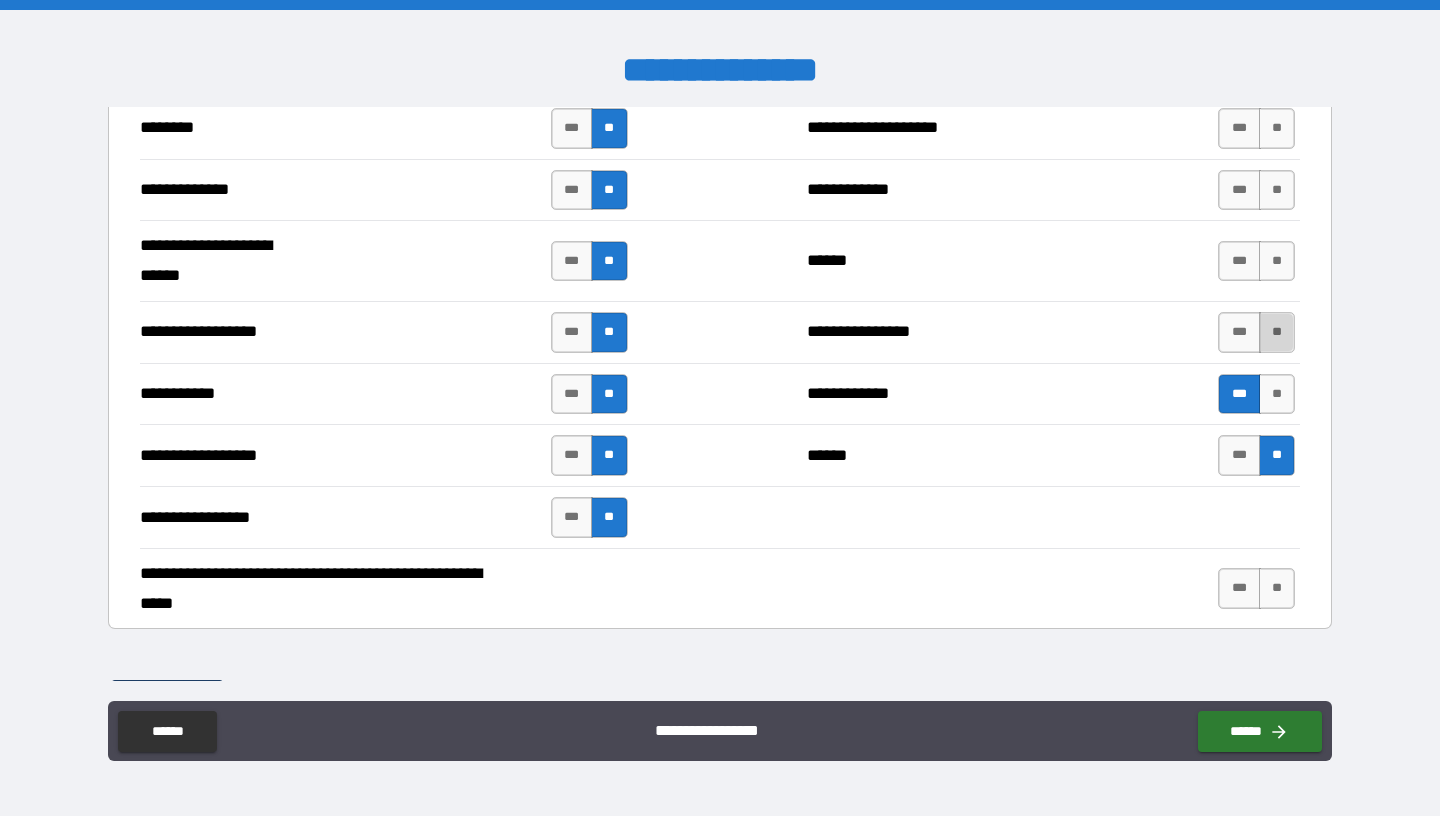 click on "**" at bounding box center [1277, 332] 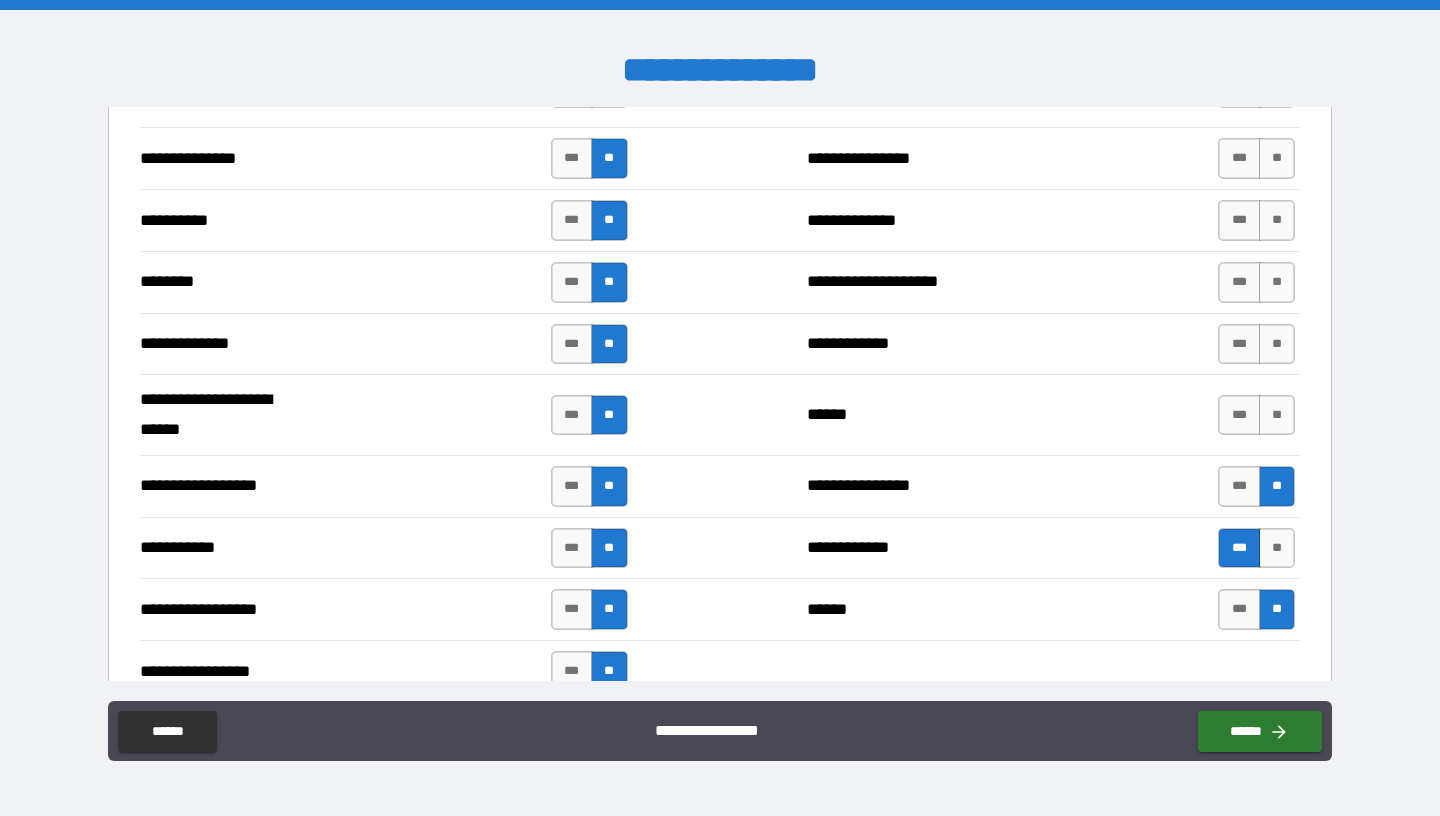scroll, scrollTop: 3921, scrollLeft: 0, axis: vertical 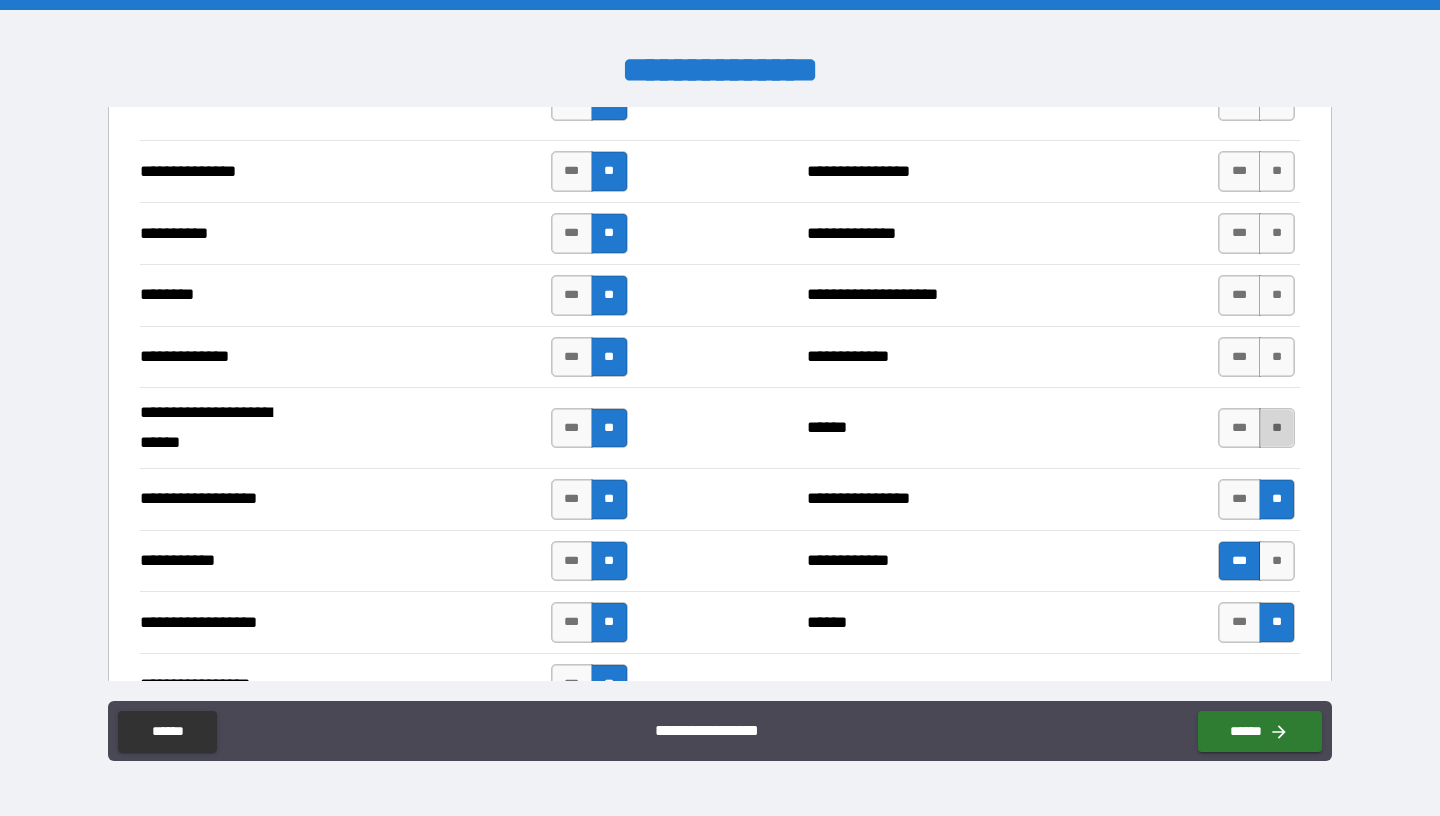 click on "**" at bounding box center (1277, 428) 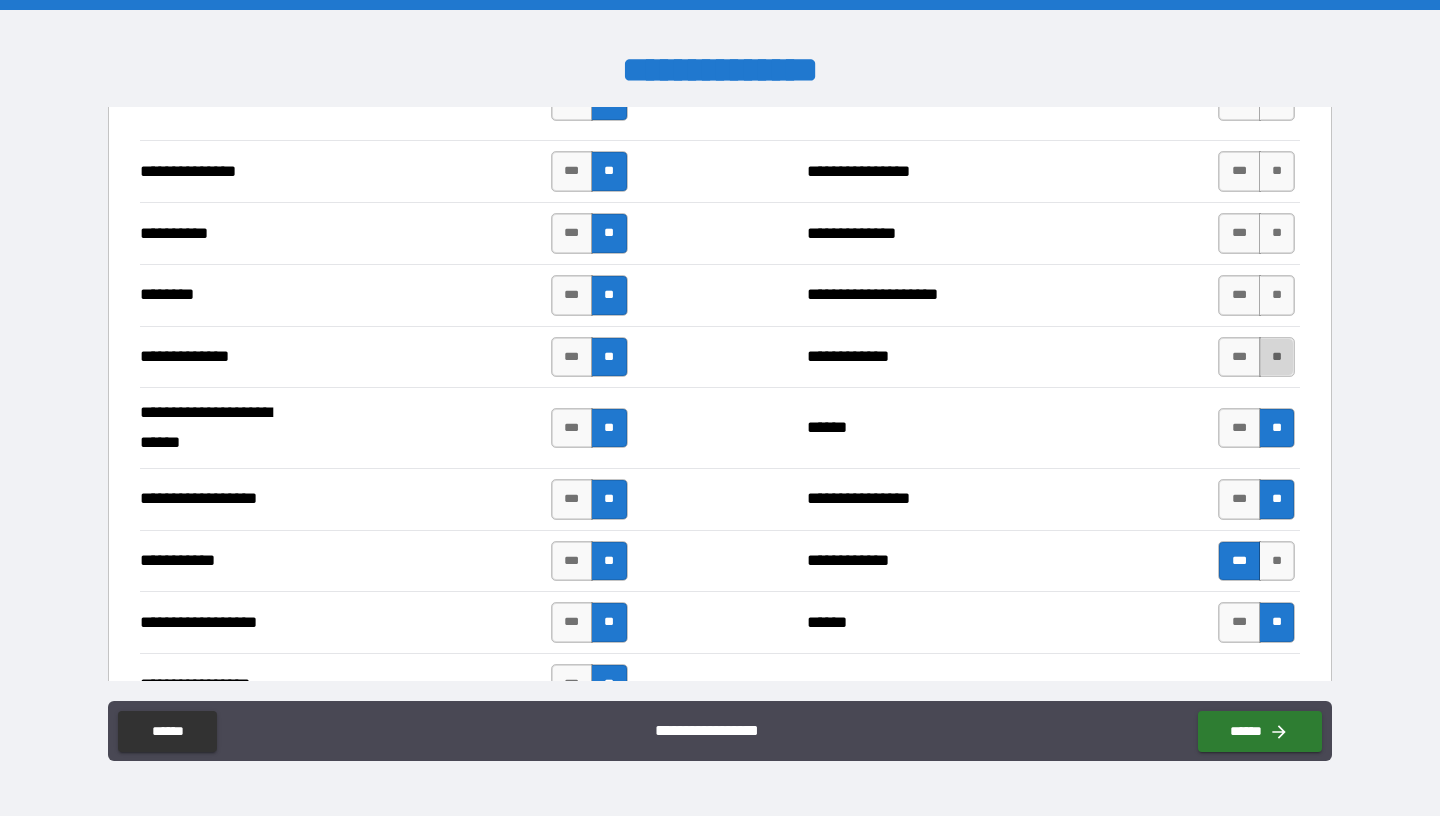 click on "**" at bounding box center (1277, 357) 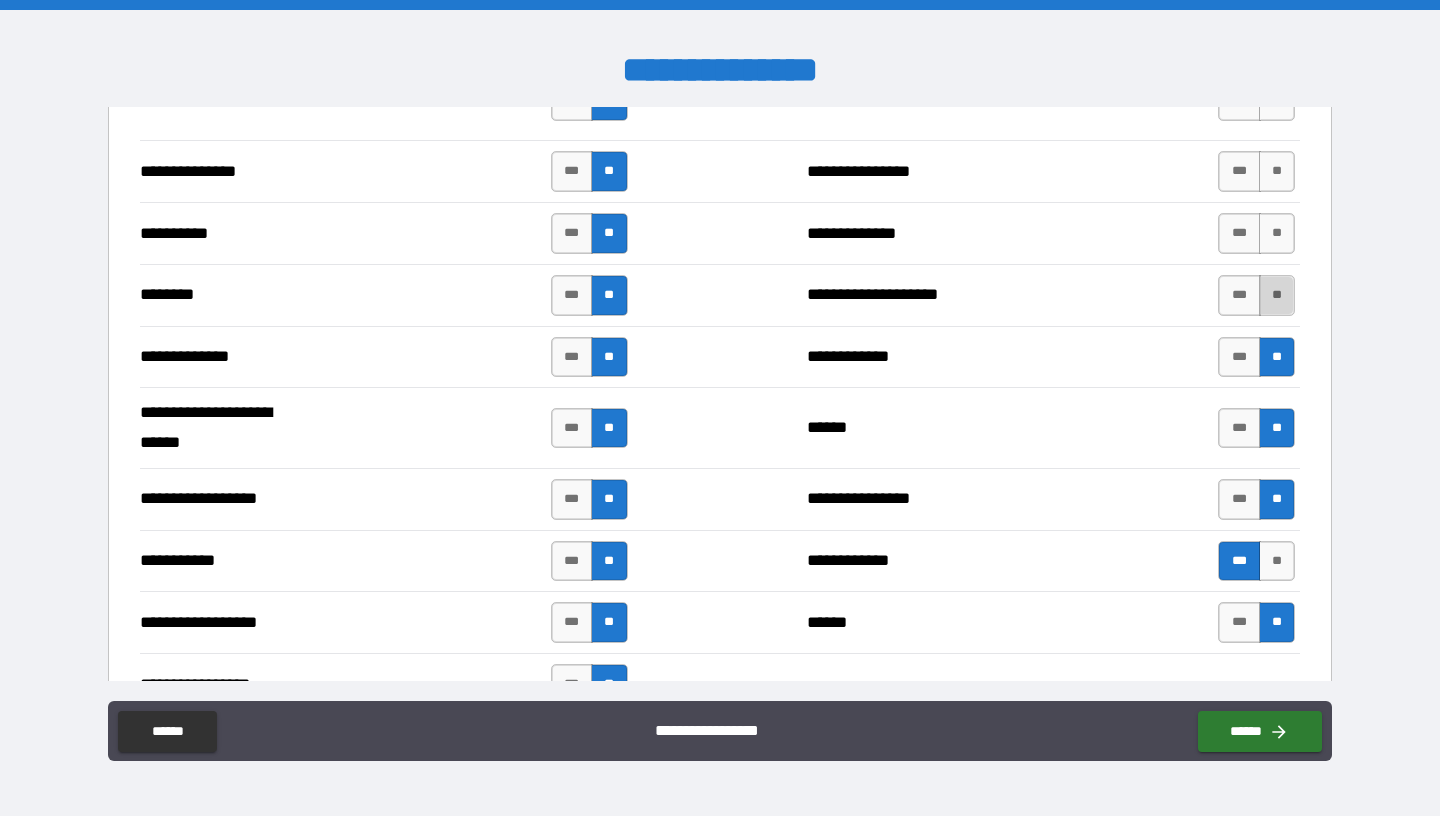 click on "**" at bounding box center (1277, 295) 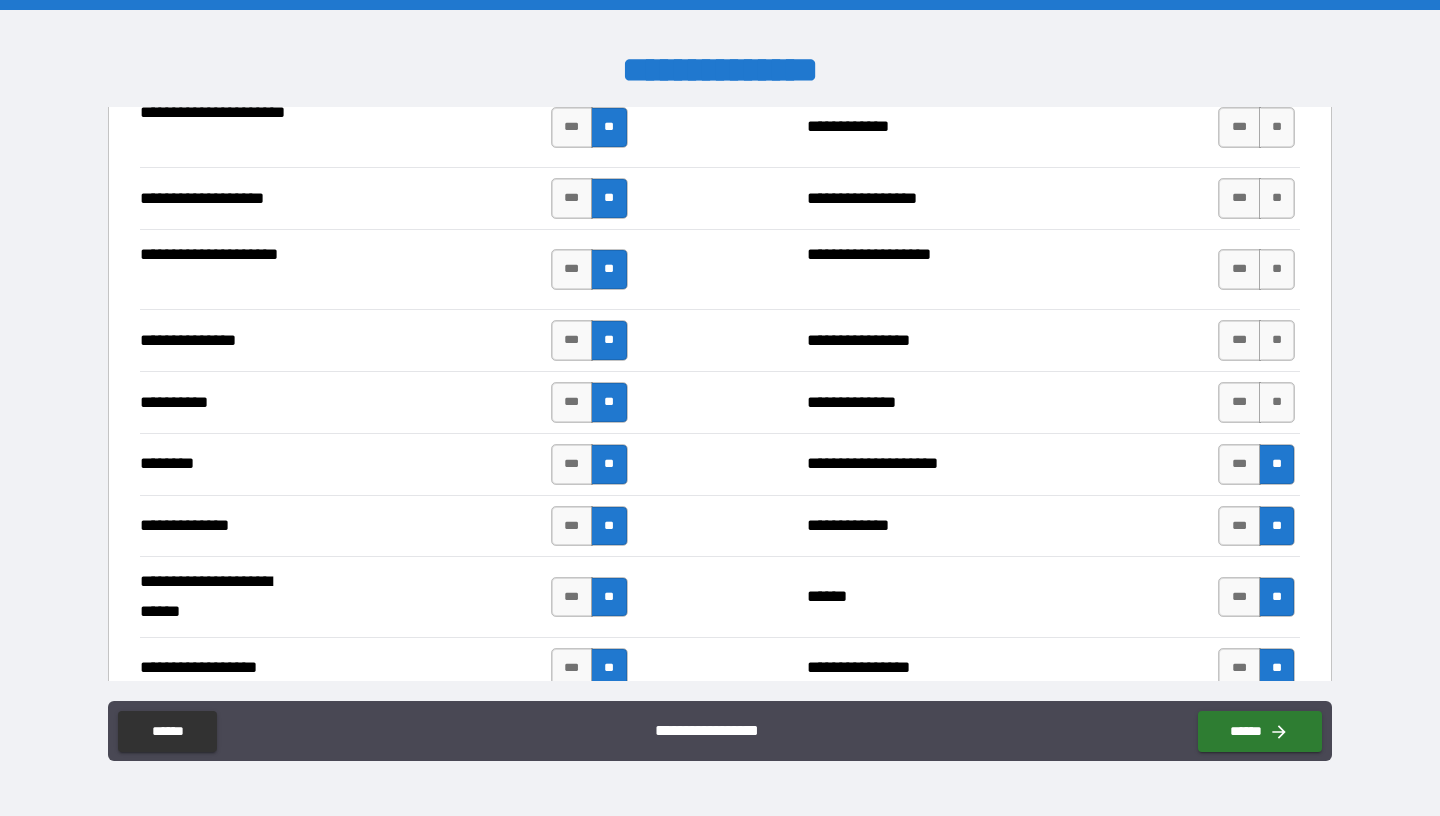 scroll, scrollTop: 3749, scrollLeft: 0, axis: vertical 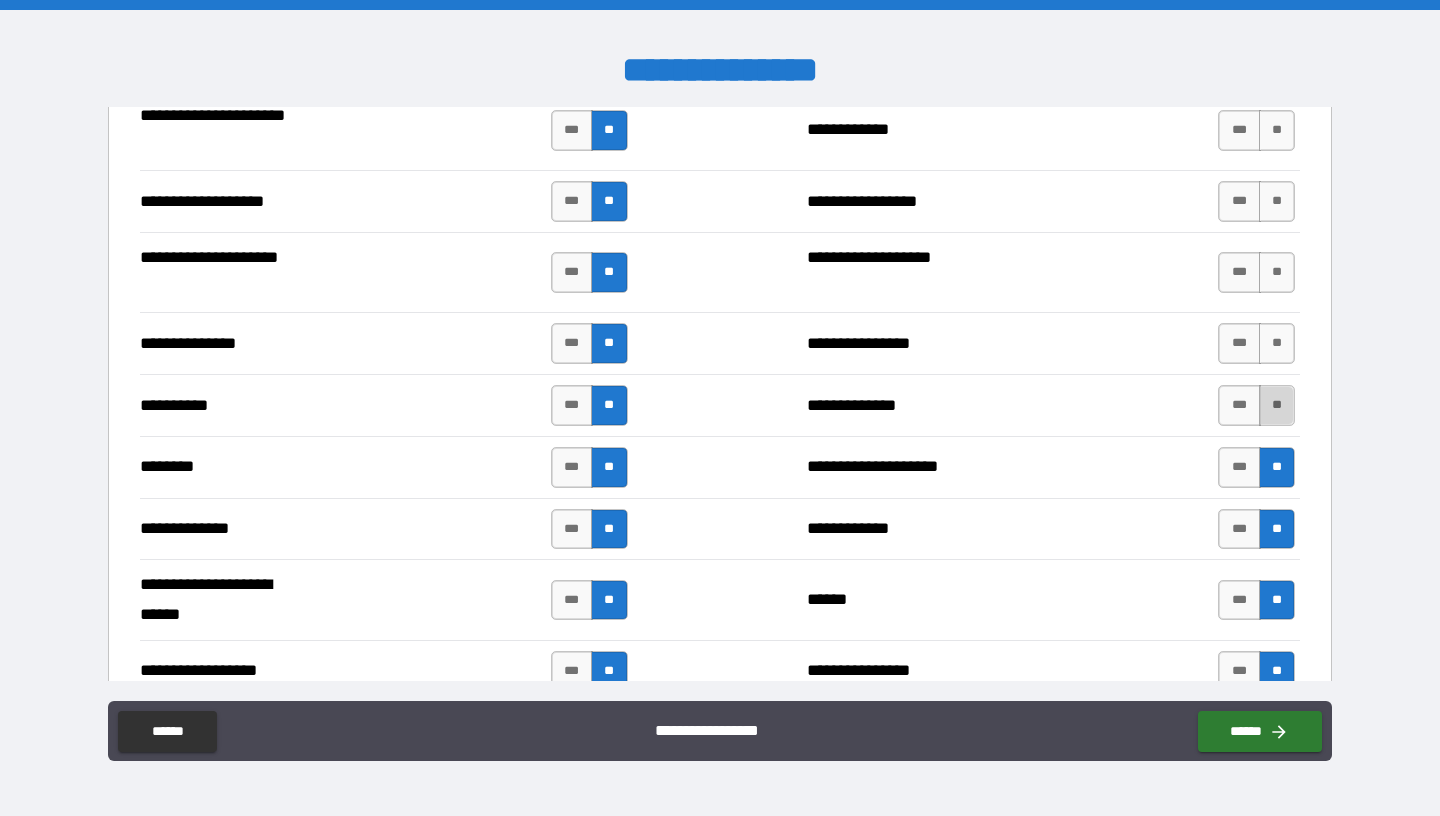 click on "**" at bounding box center (1277, 405) 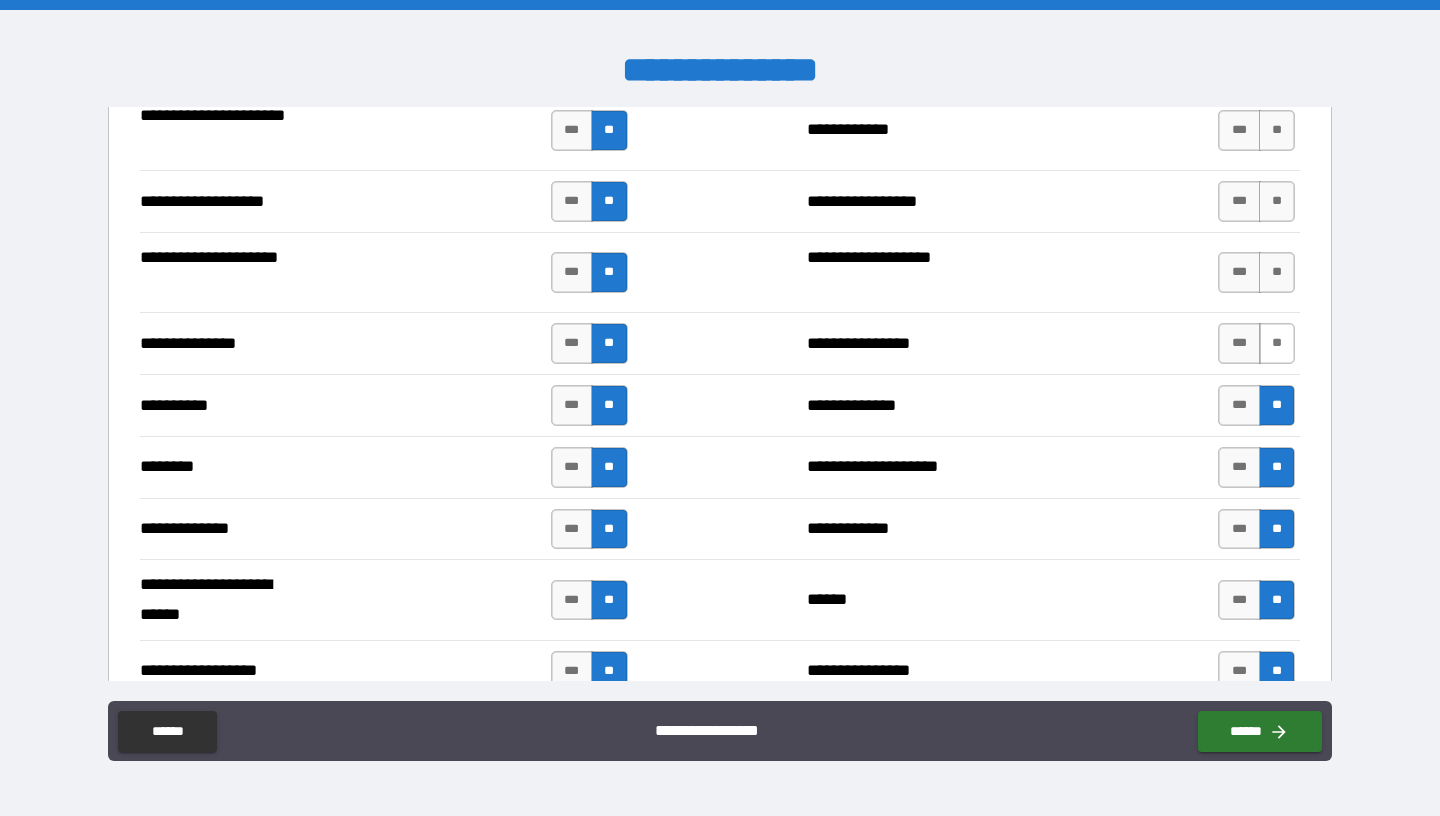 click on "**" at bounding box center (1277, 343) 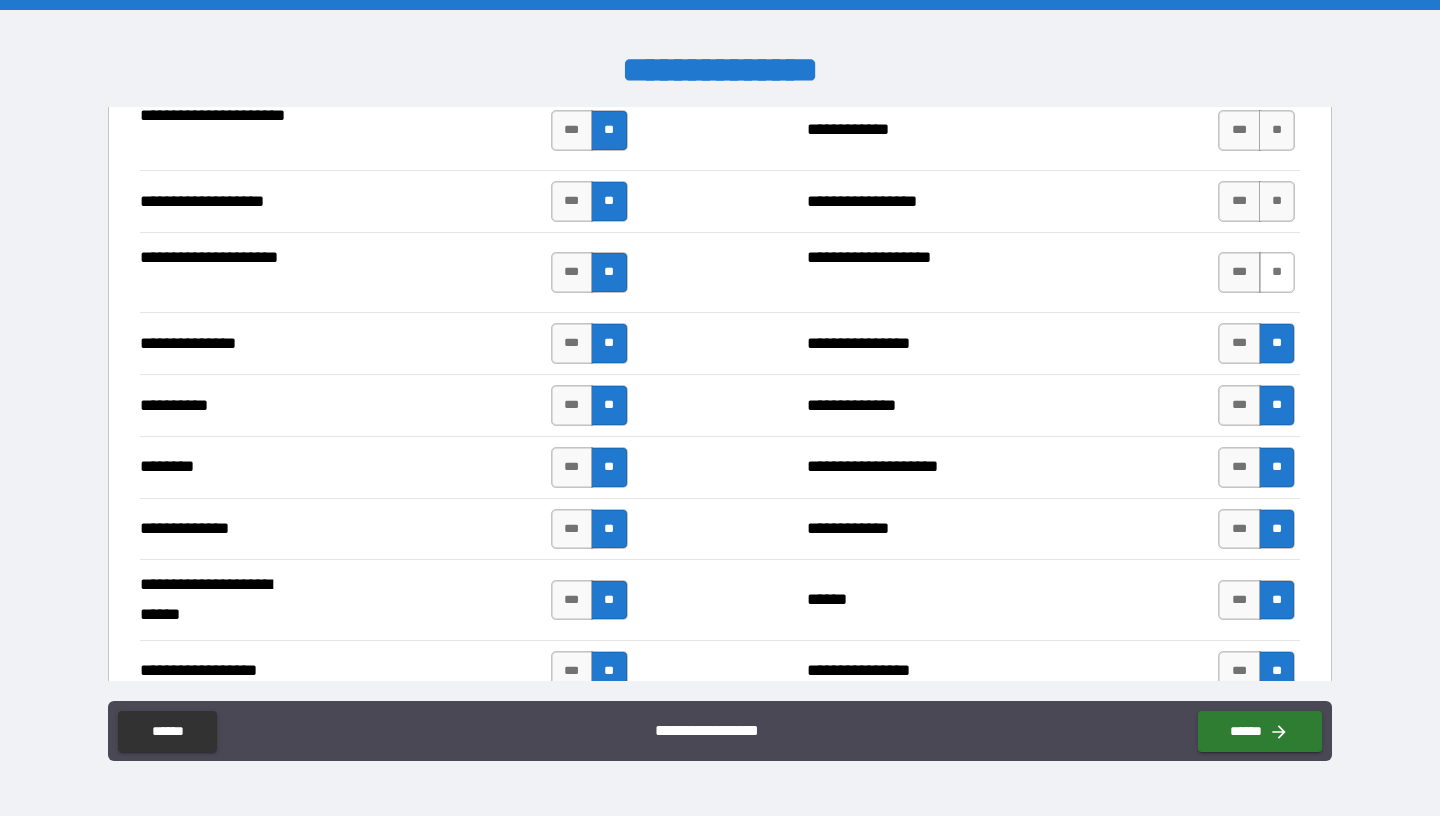 click on "**" at bounding box center (1277, 272) 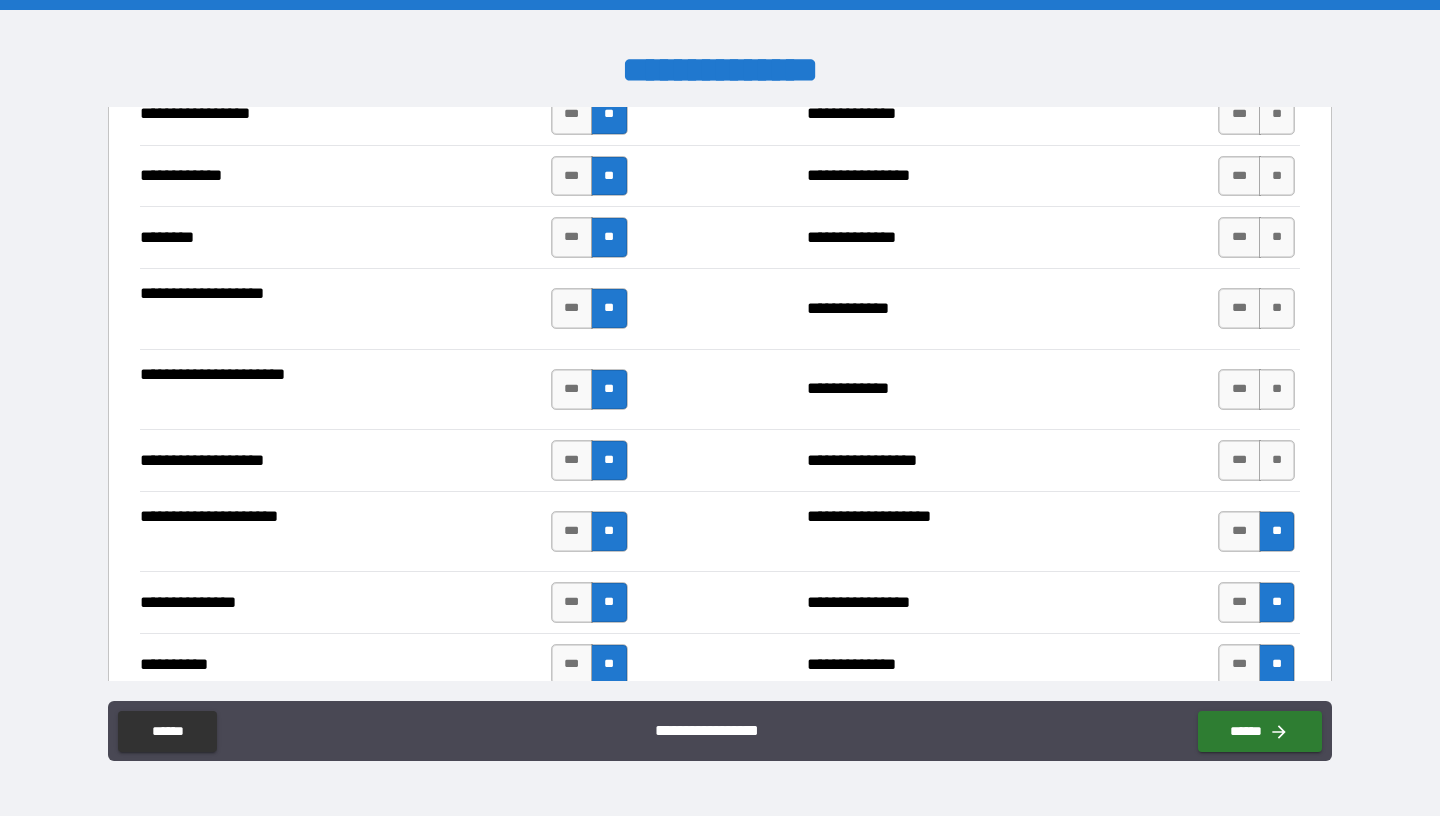 scroll, scrollTop: 3478, scrollLeft: 0, axis: vertical 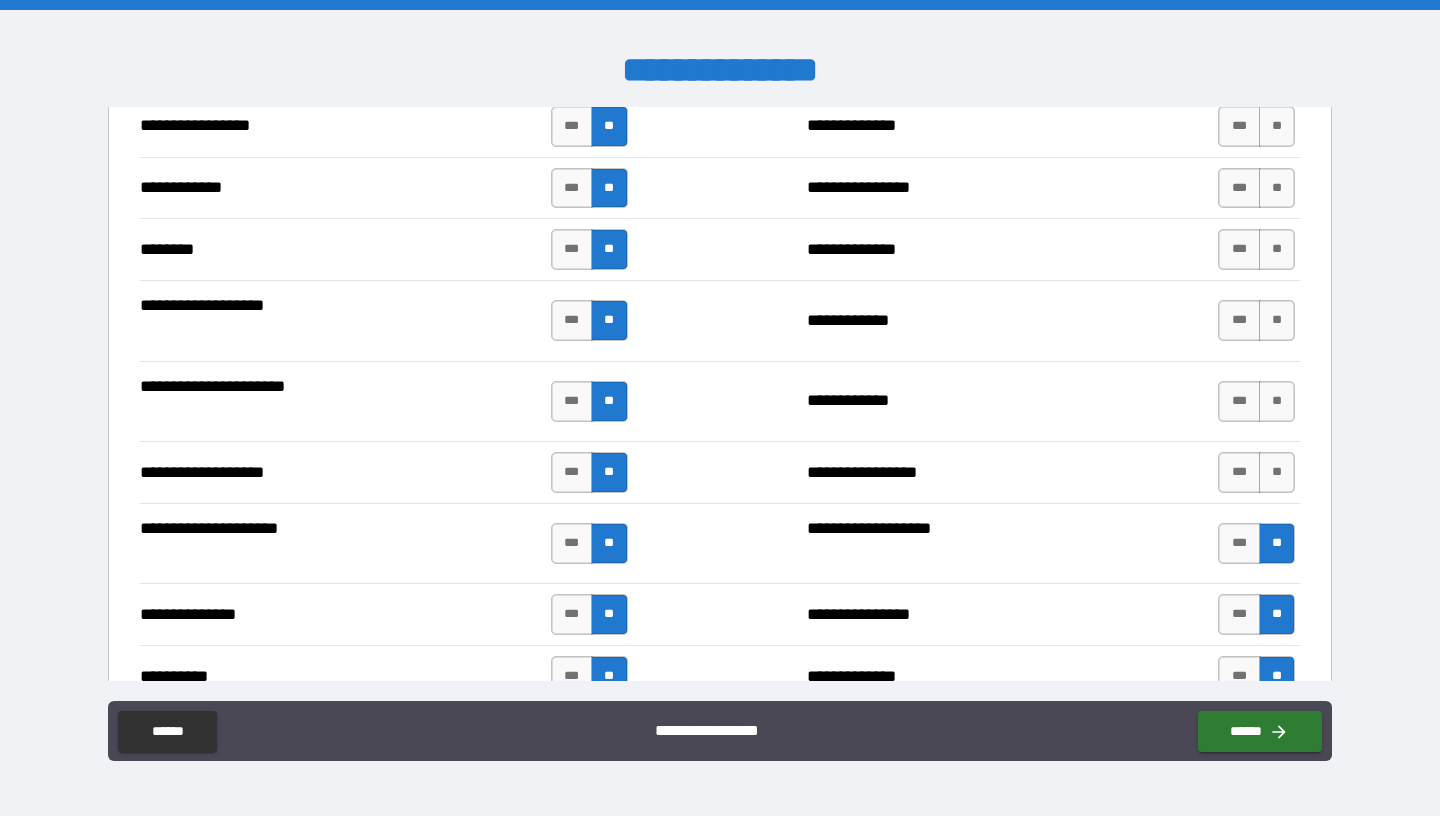click on "*** **" at bounding box center (1259, 472) 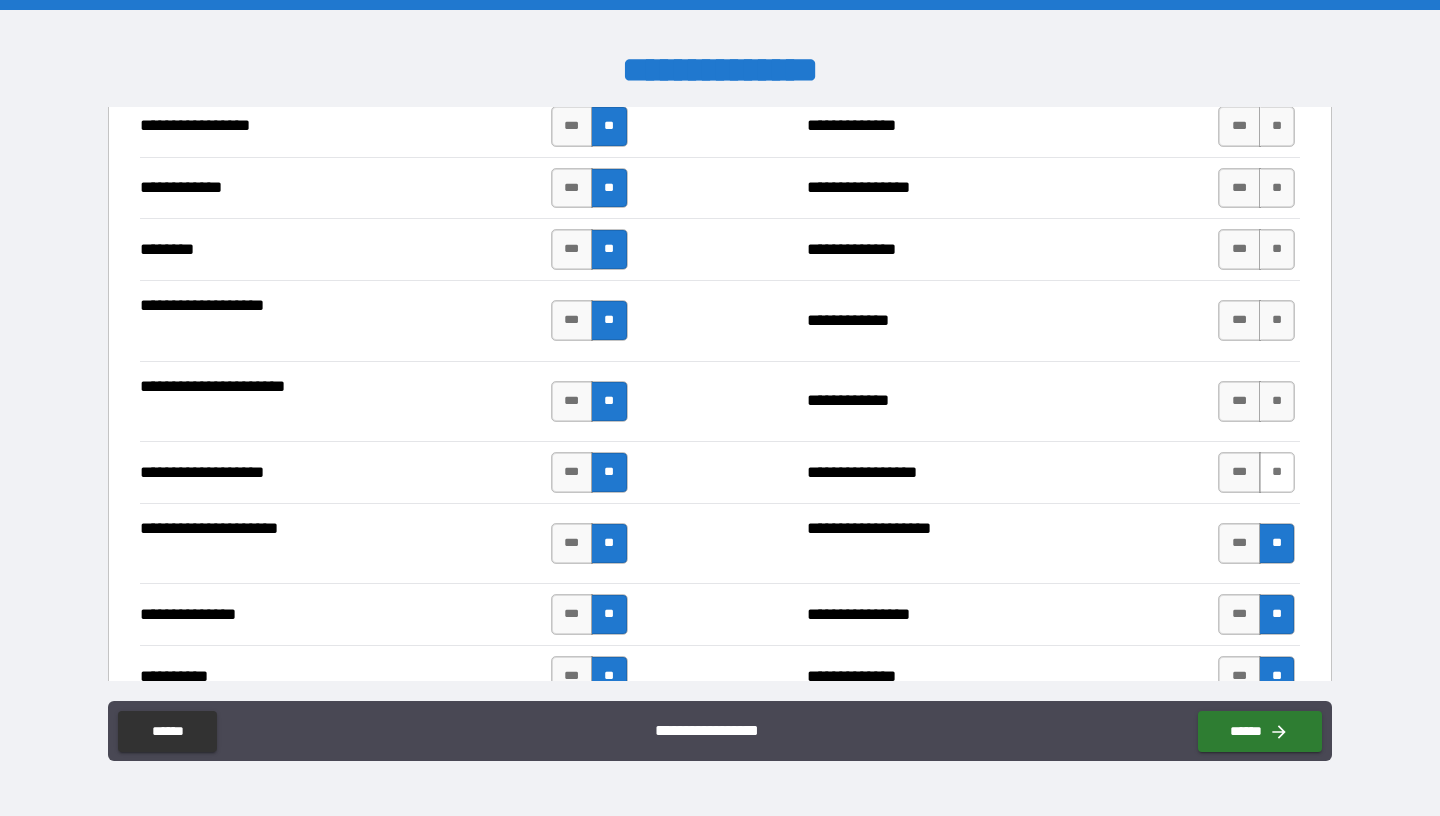 click on "**" at bounding box center [1277, 472] 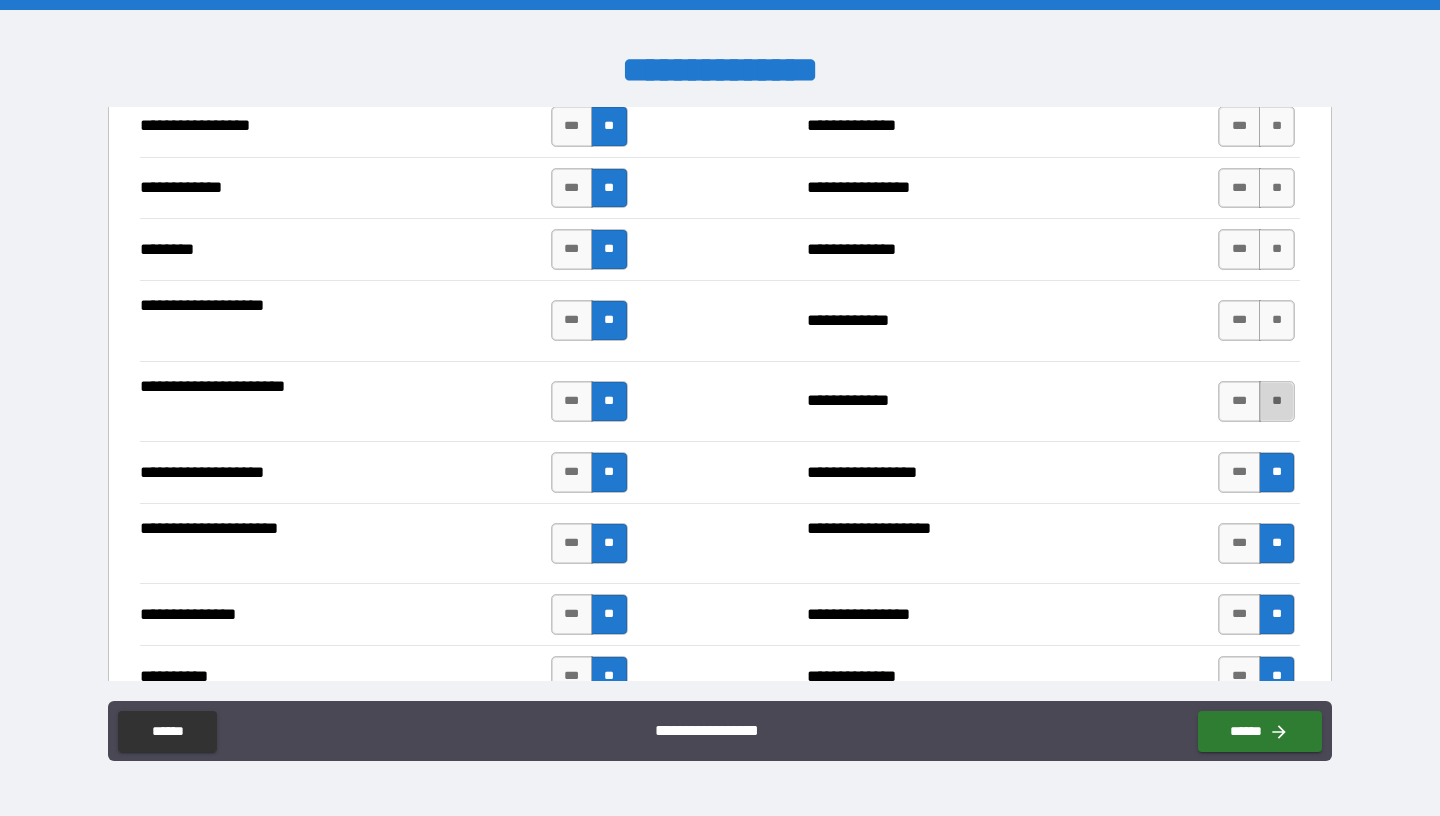 click on "**" at bounding box center [1277, 401] 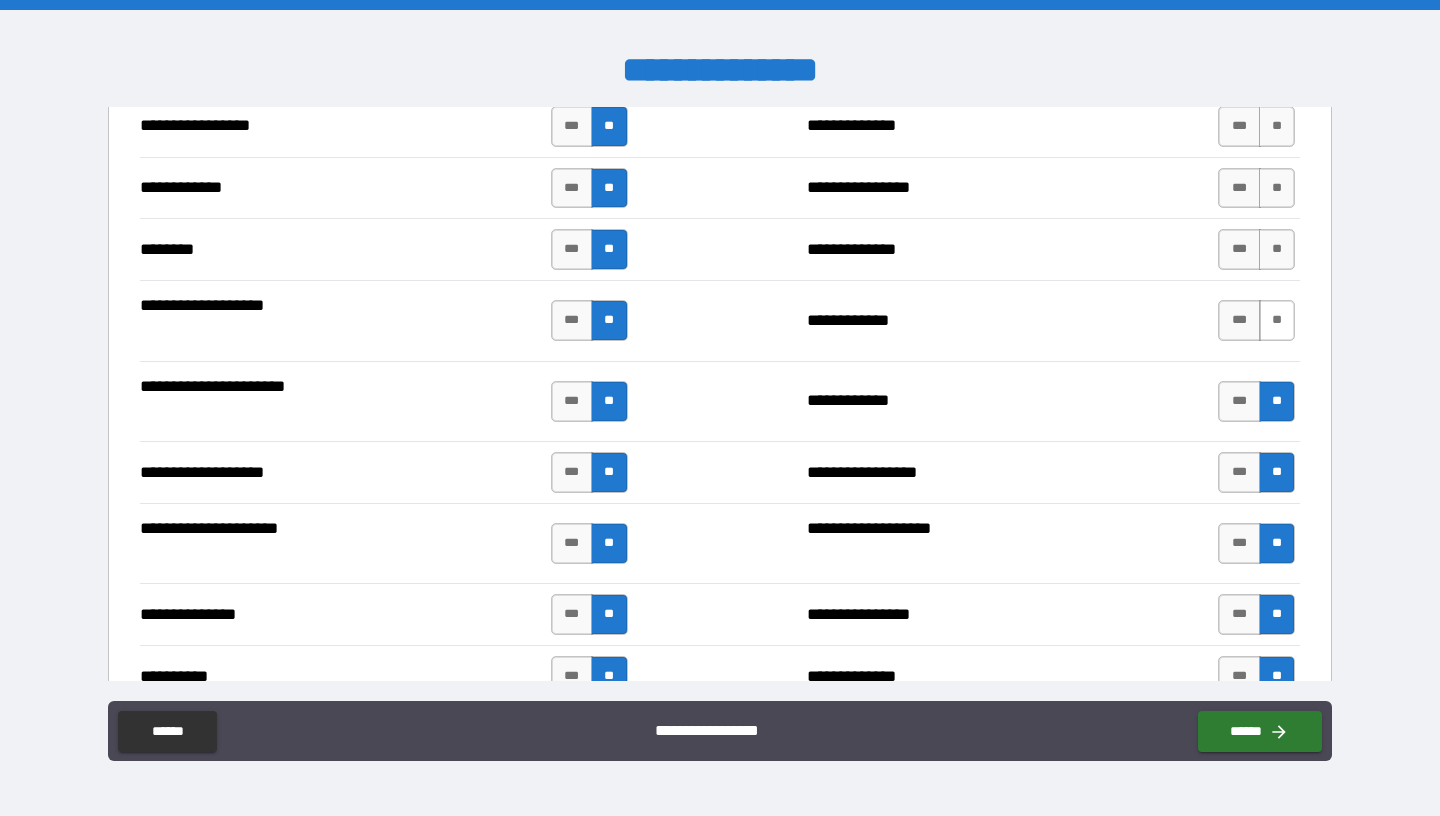 click on "**" at bounding box center (1277, 320) 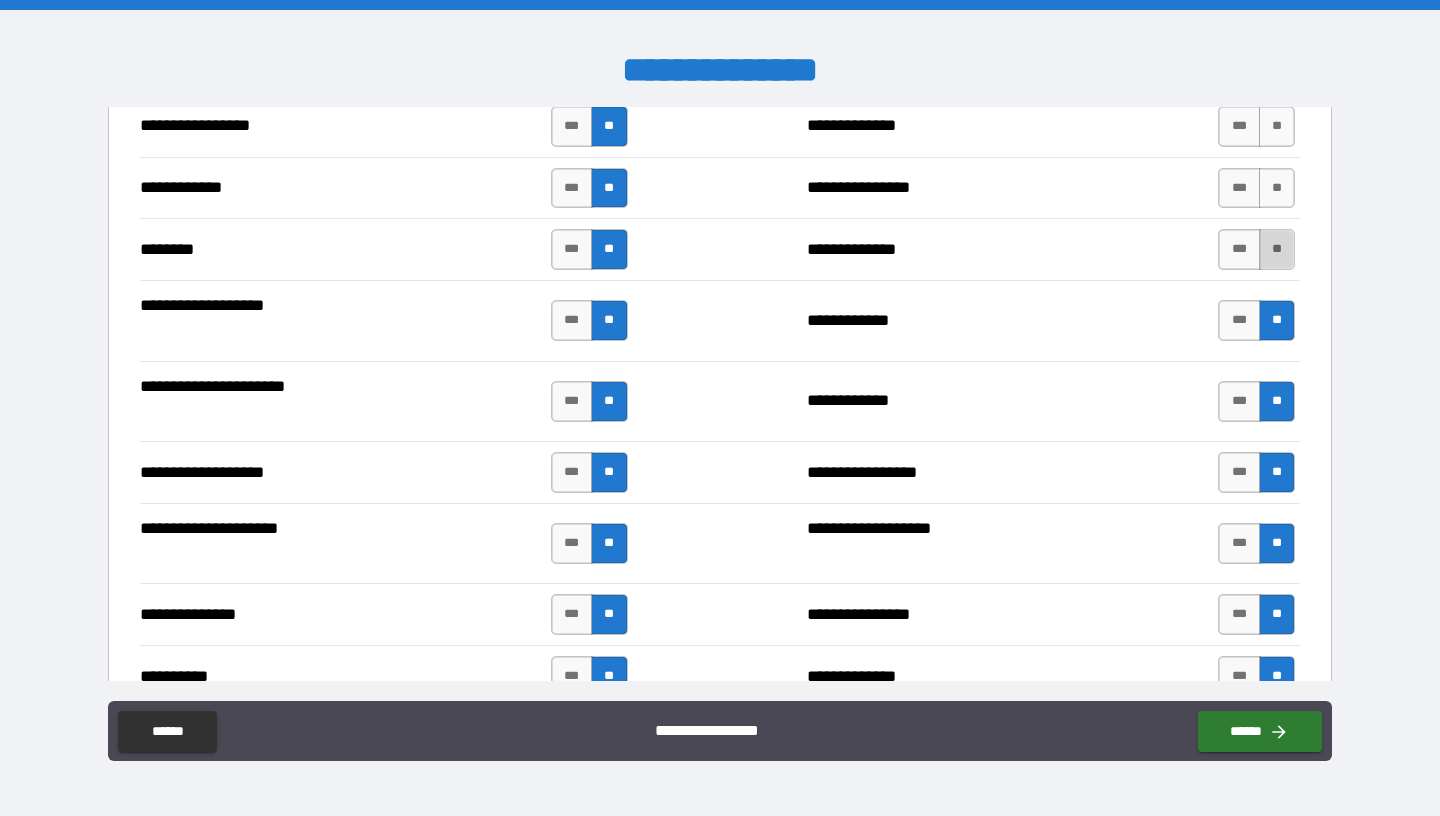 click on "**" at bounding box center [1277, 249] 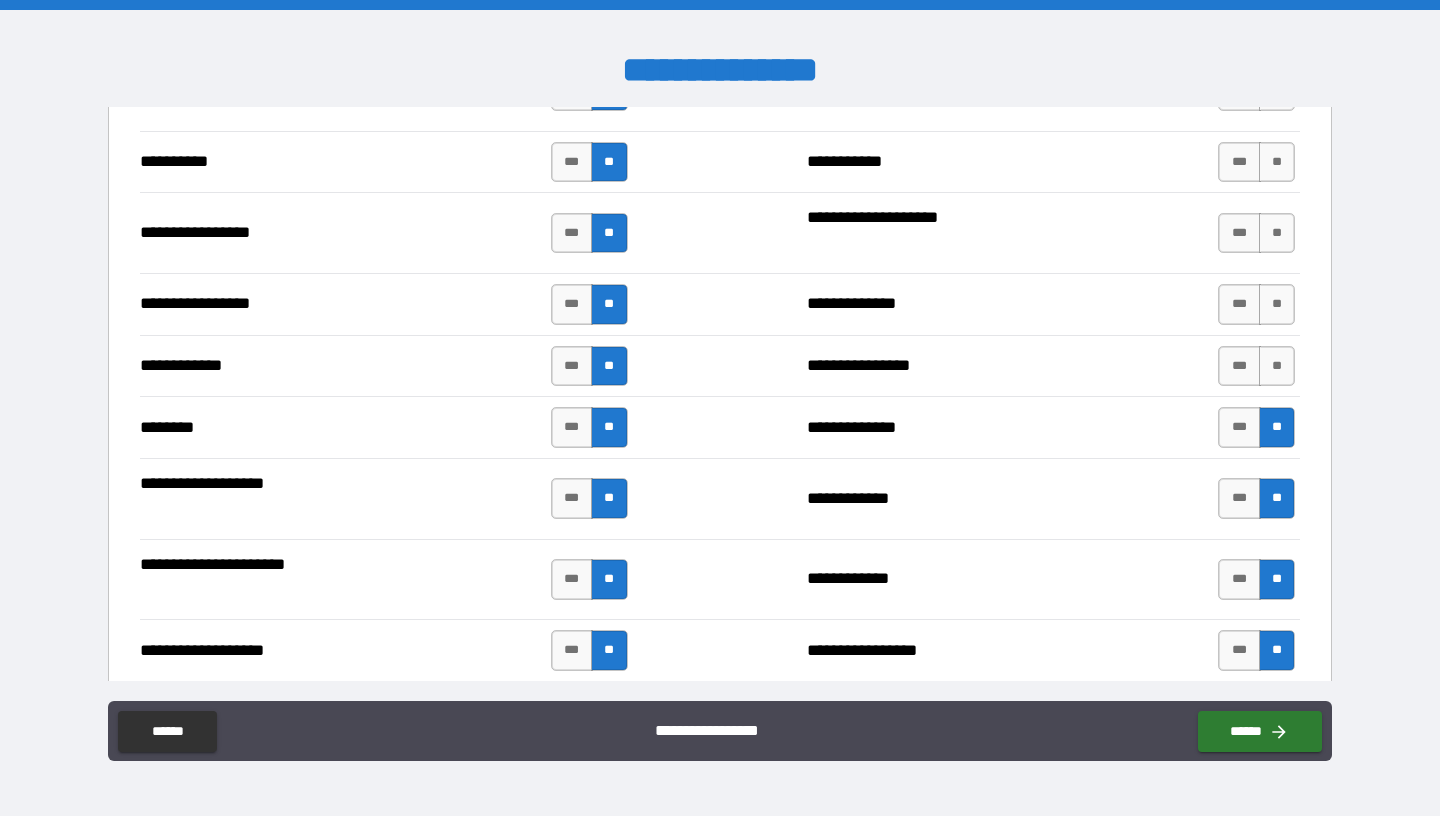 scroll, scrollTop: 3232, scrollLeft: 0, axis: vertical 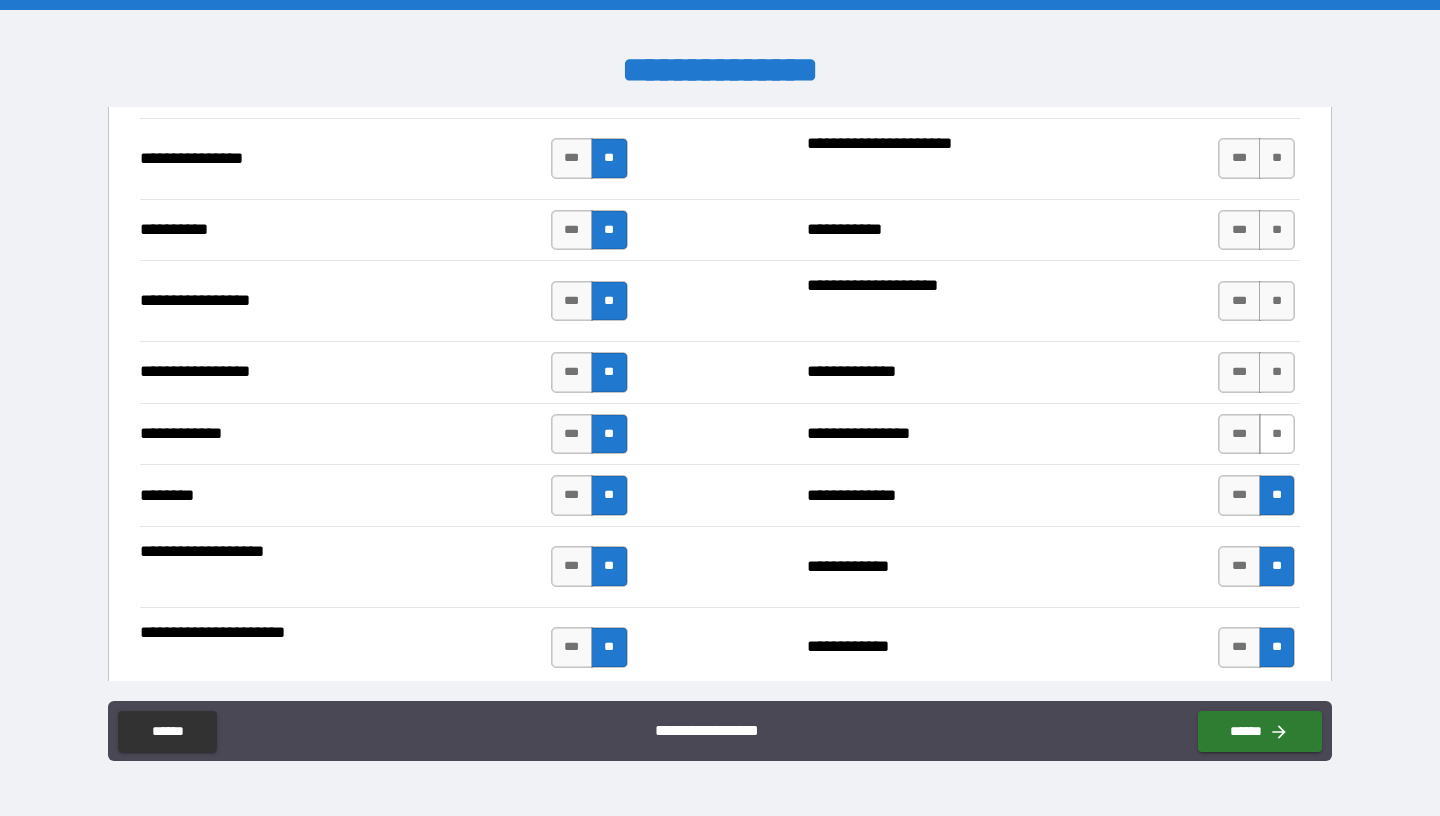 click on "**" at bounding box center (1277, 434) 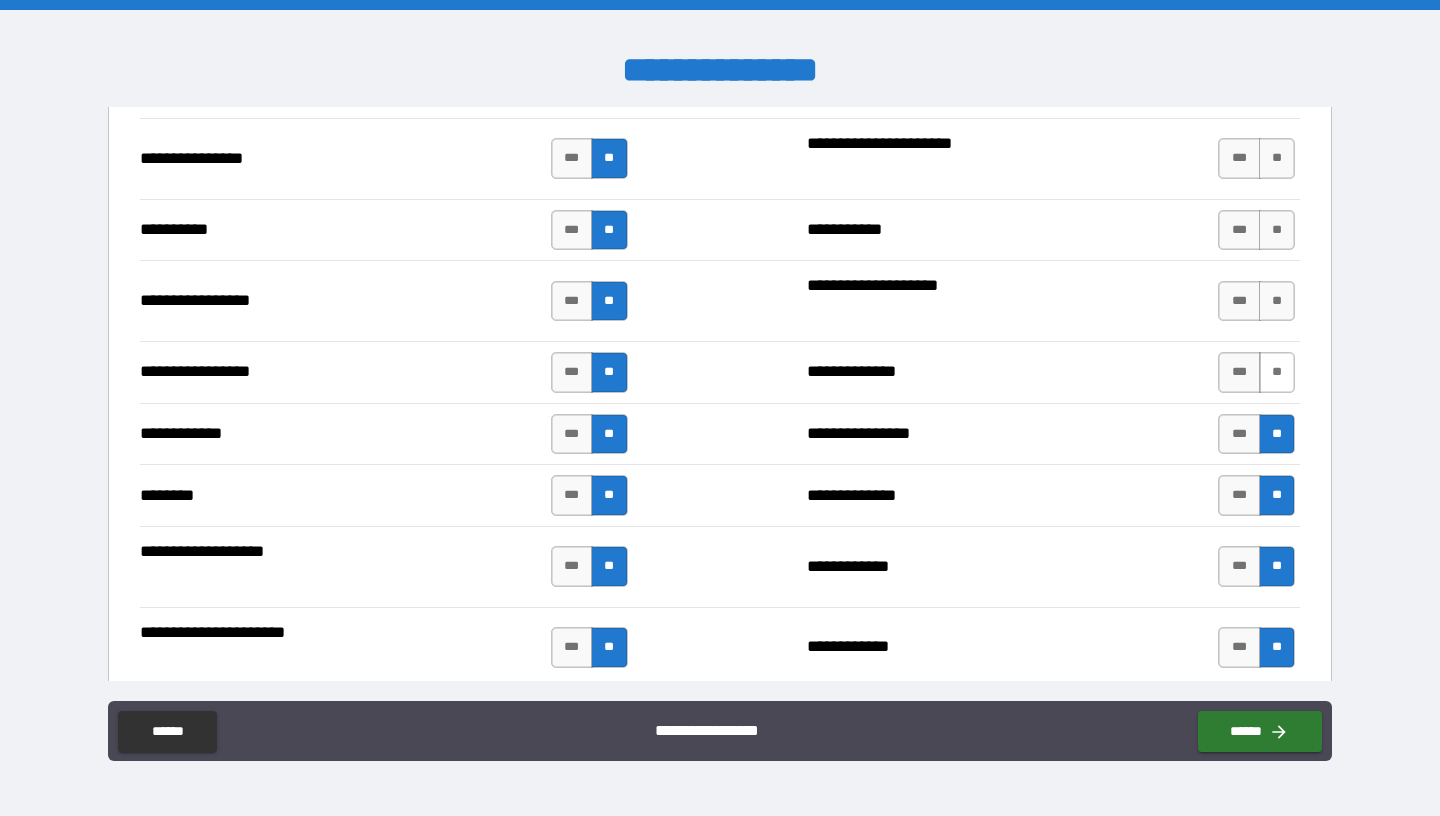 click on "**" at bounding box center [1277, 372] 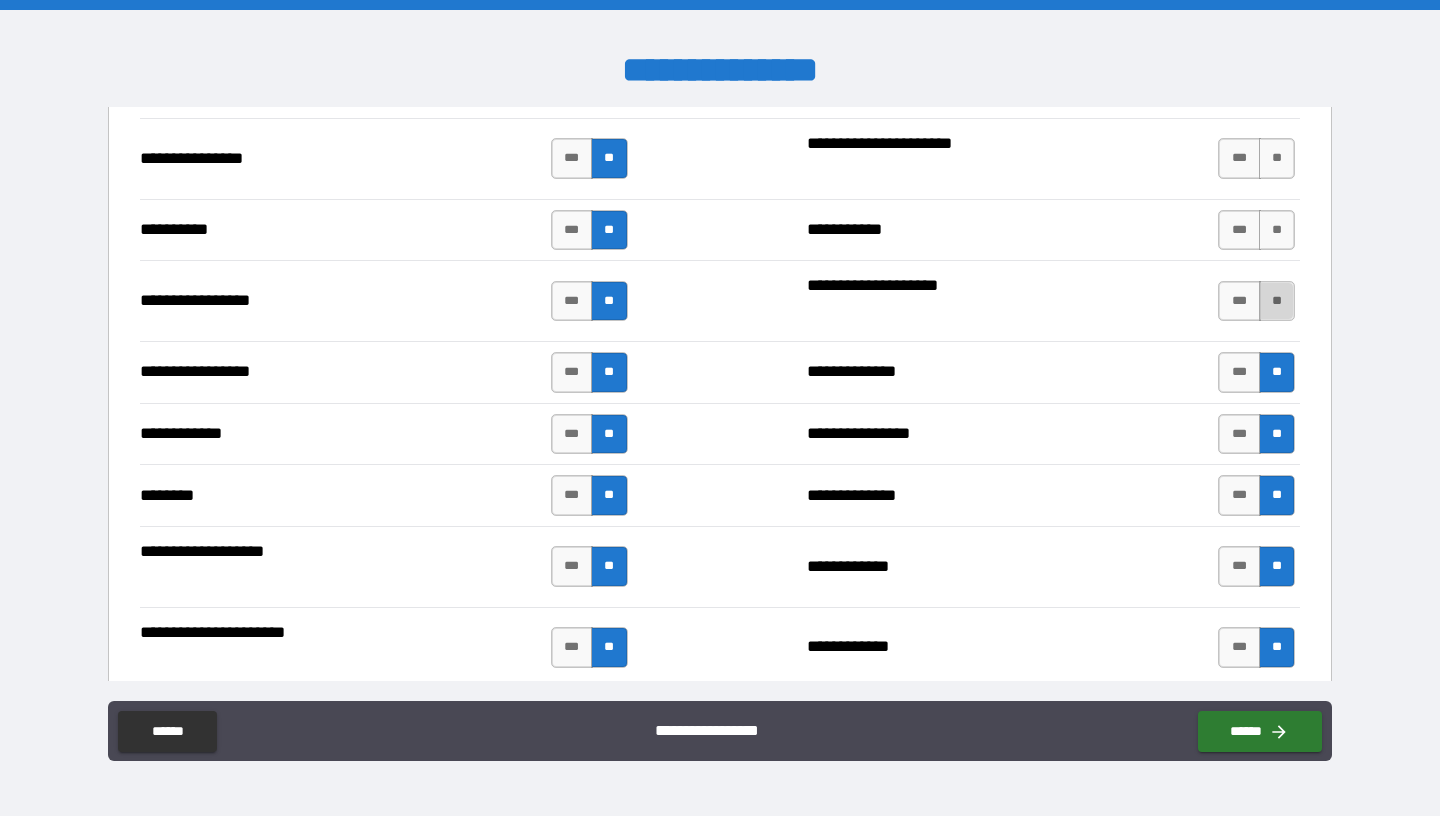 click on "**" at bounding box center [1277, 301] 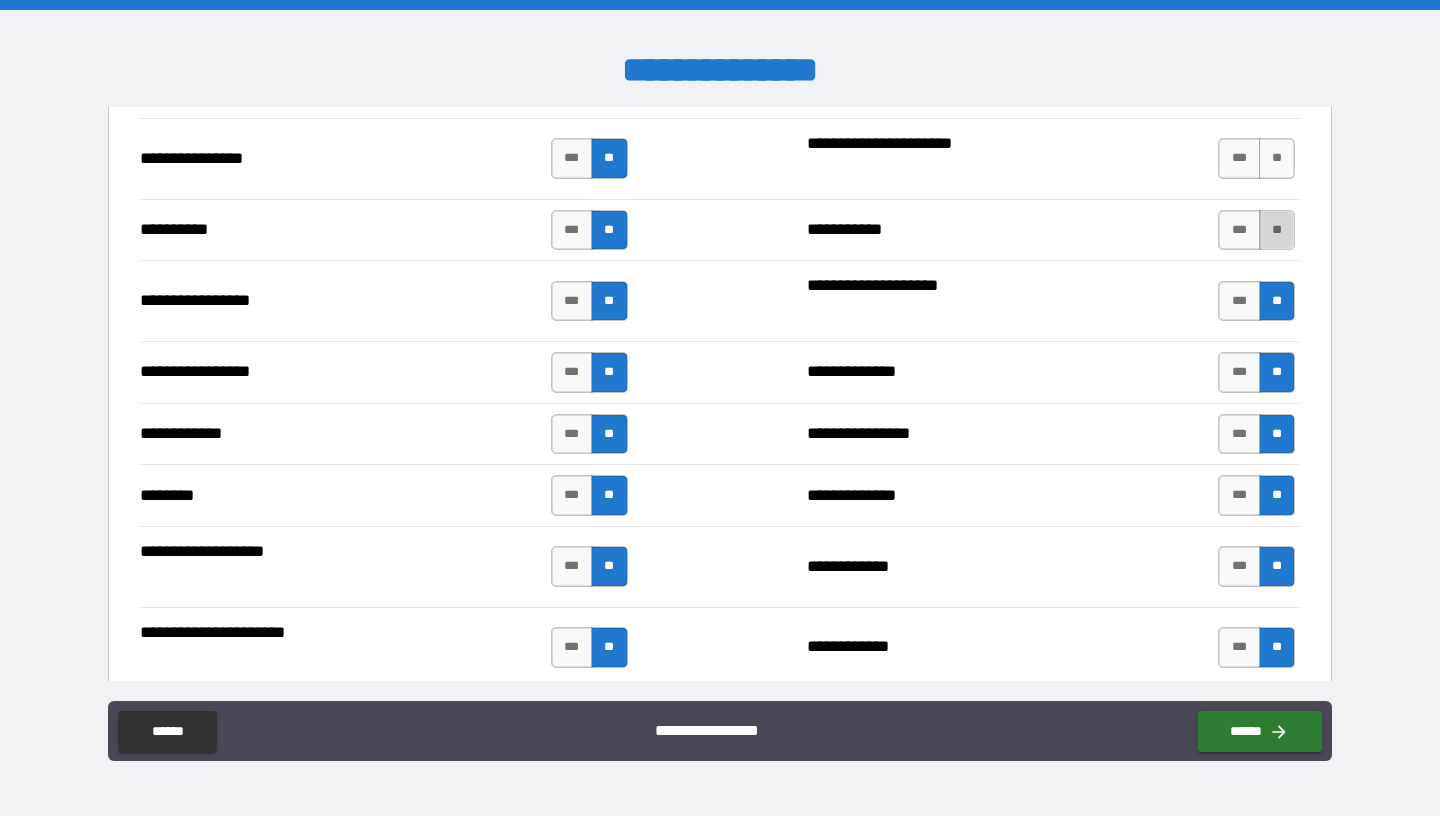 click on "**" at bounding box center [1277, 230] 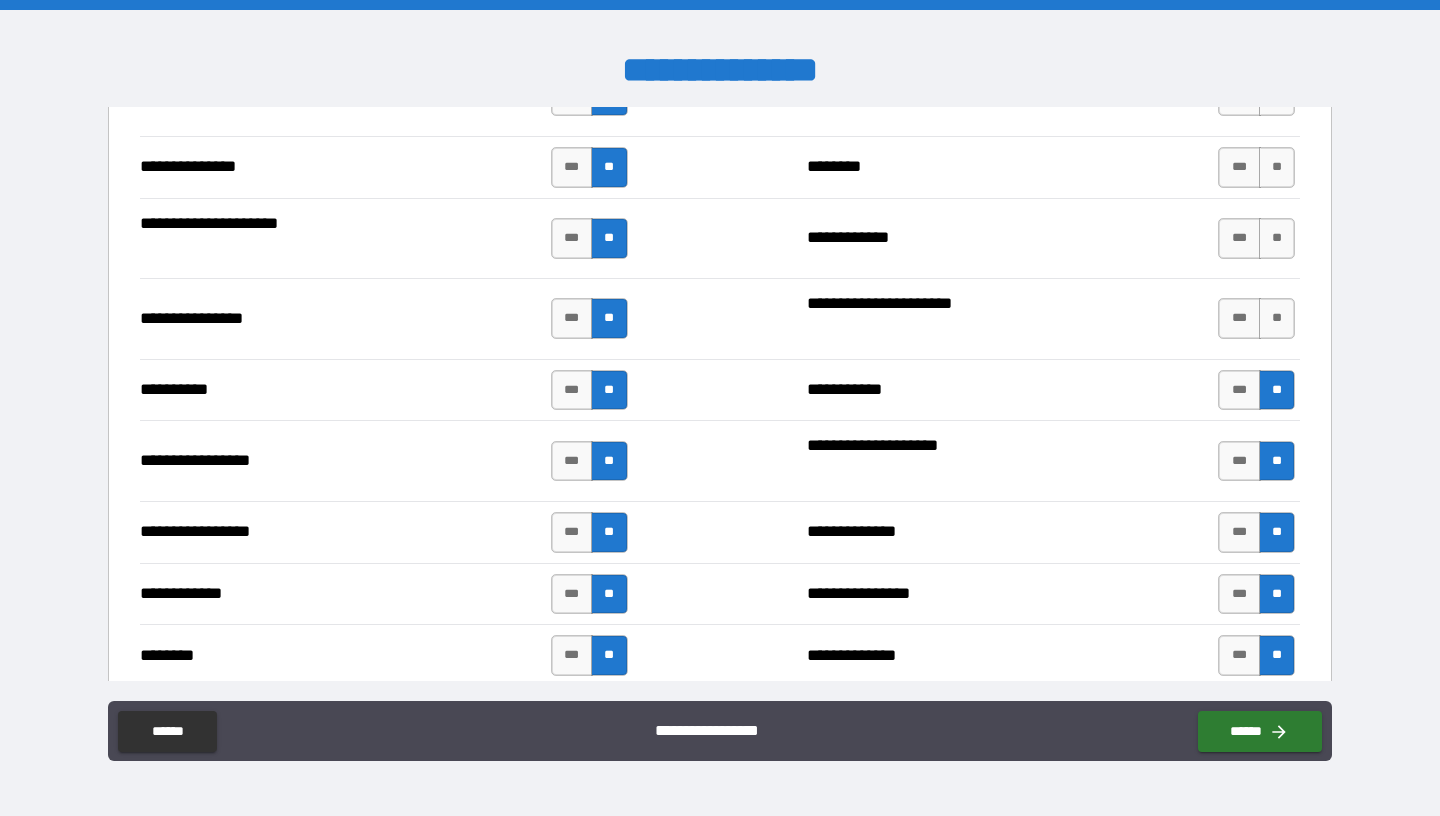 scroll, scrollTop: 3048, scrollLeft: 0, axis: vertical 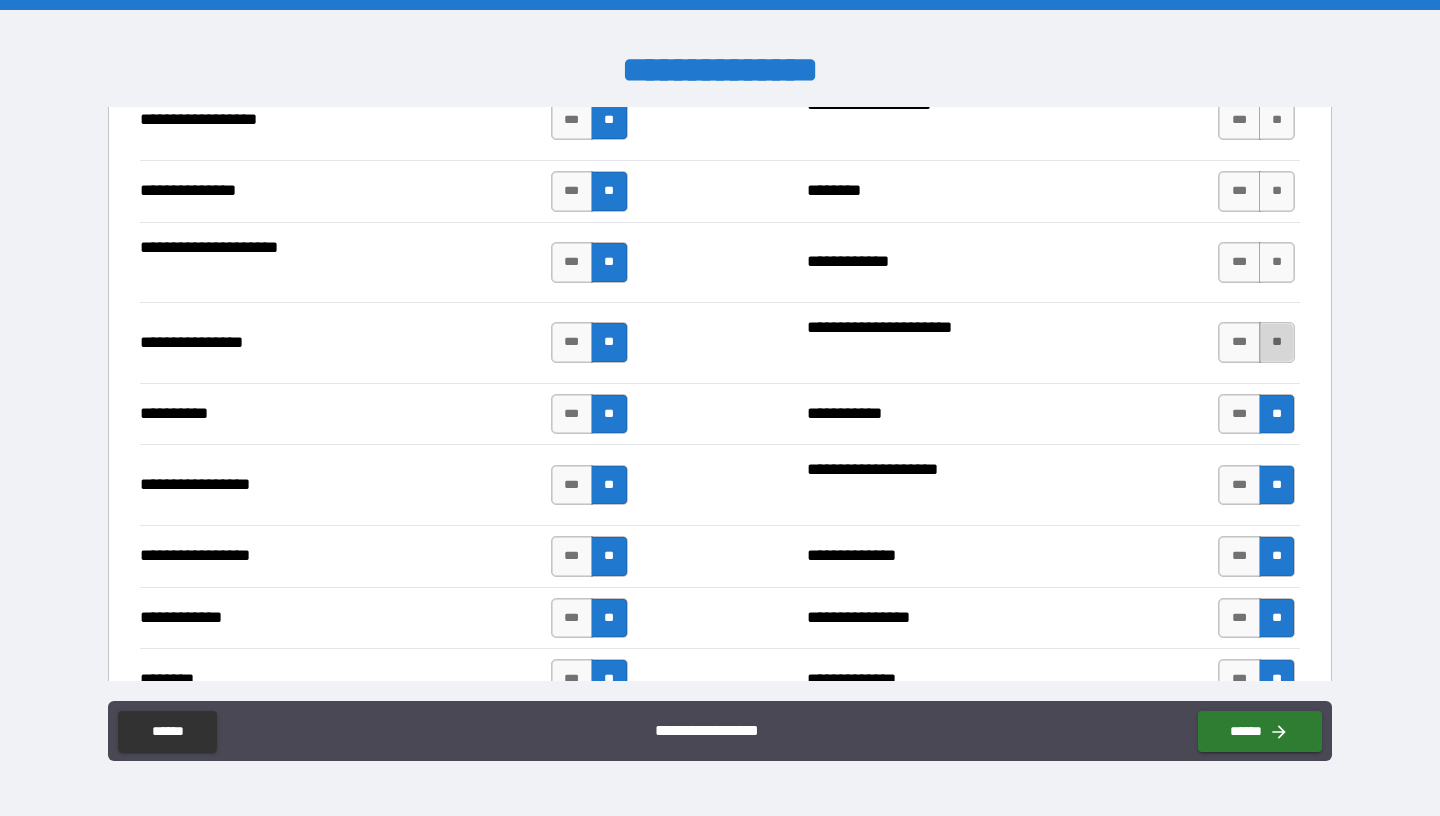 click on "**" at bounding box center [1277, 342] 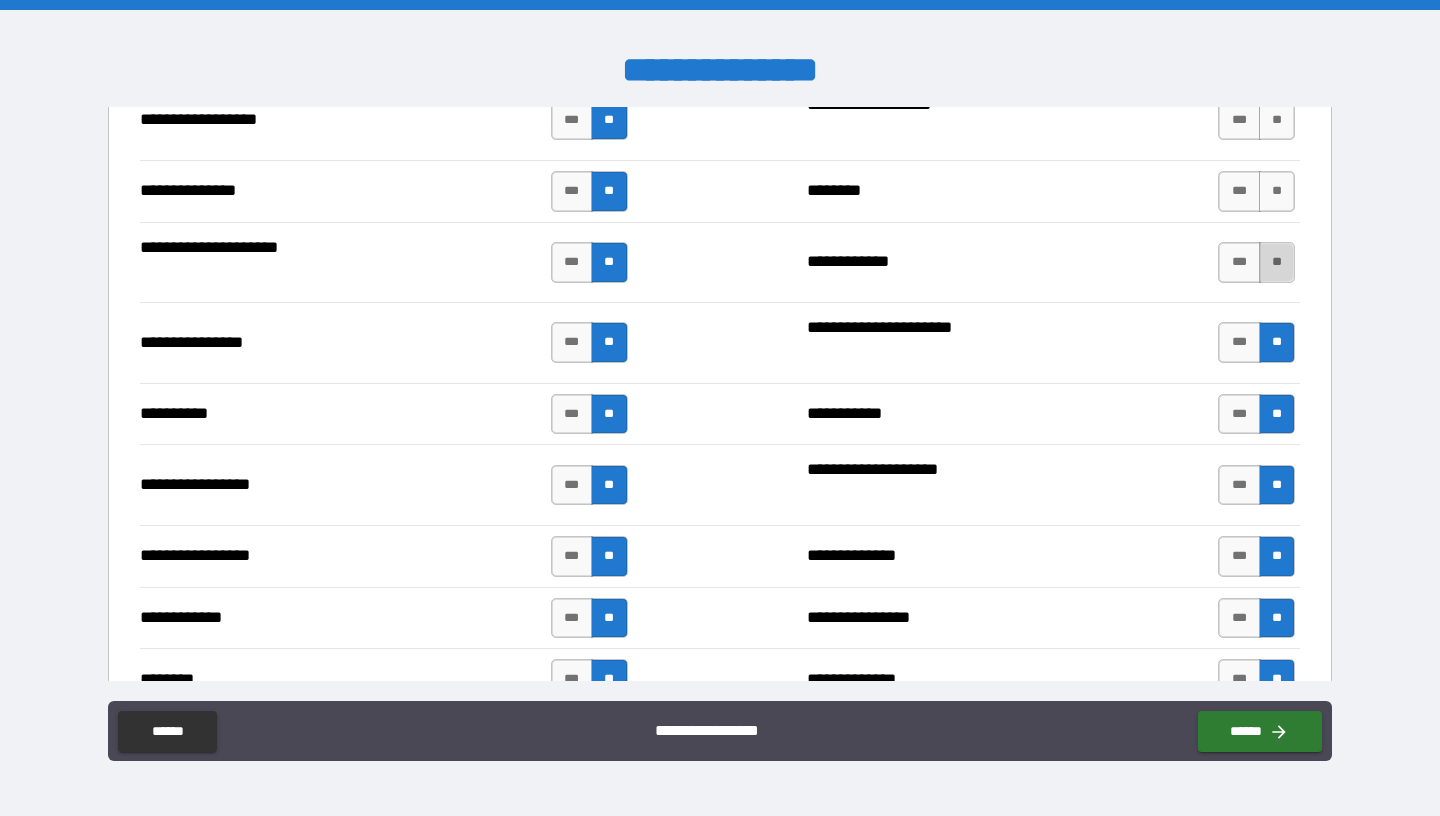 click on "**" at bounding box center (1277, 262) 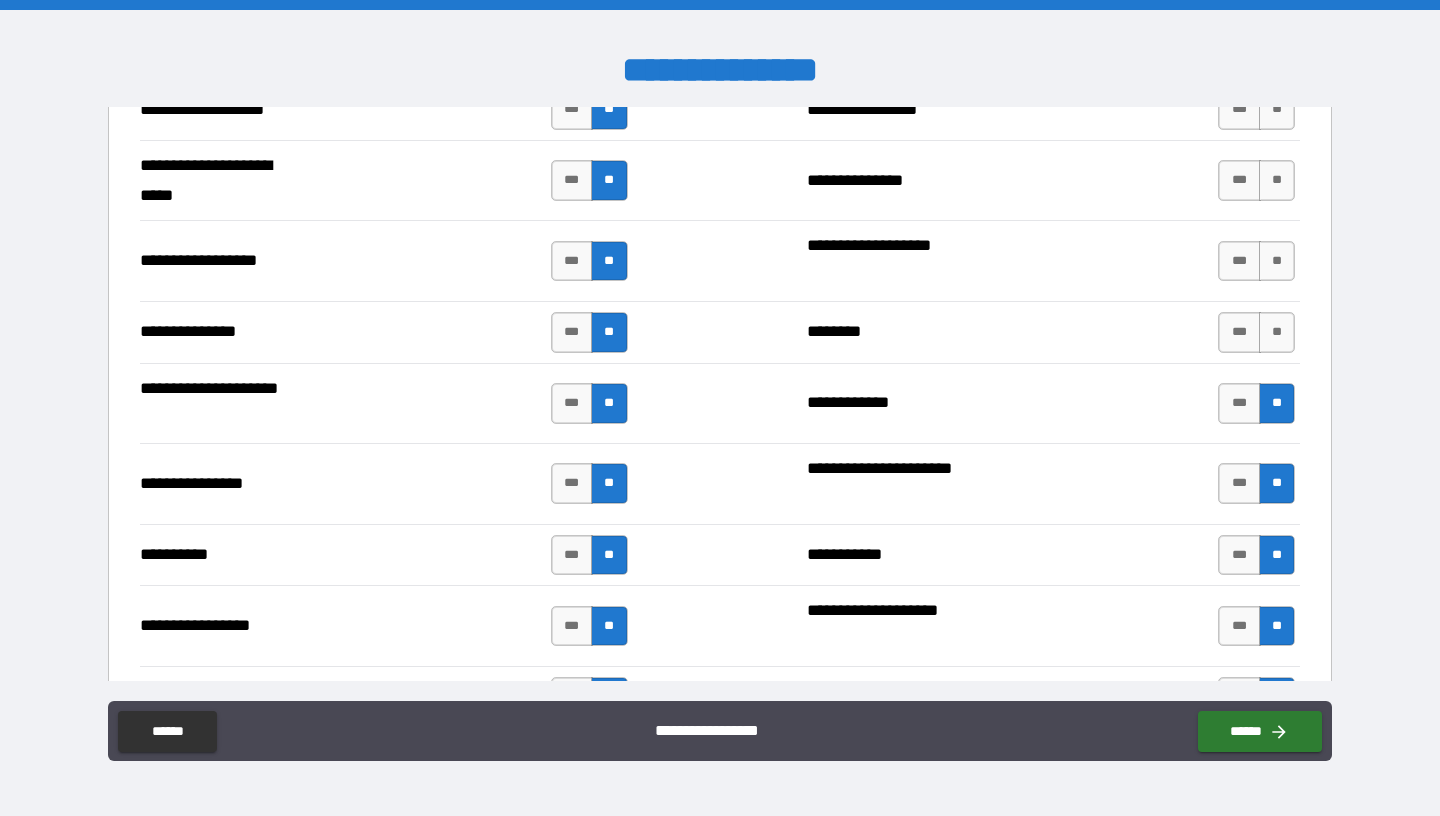scroll, scrollTop: 2873, scrollLeft: 0, axis: vertical 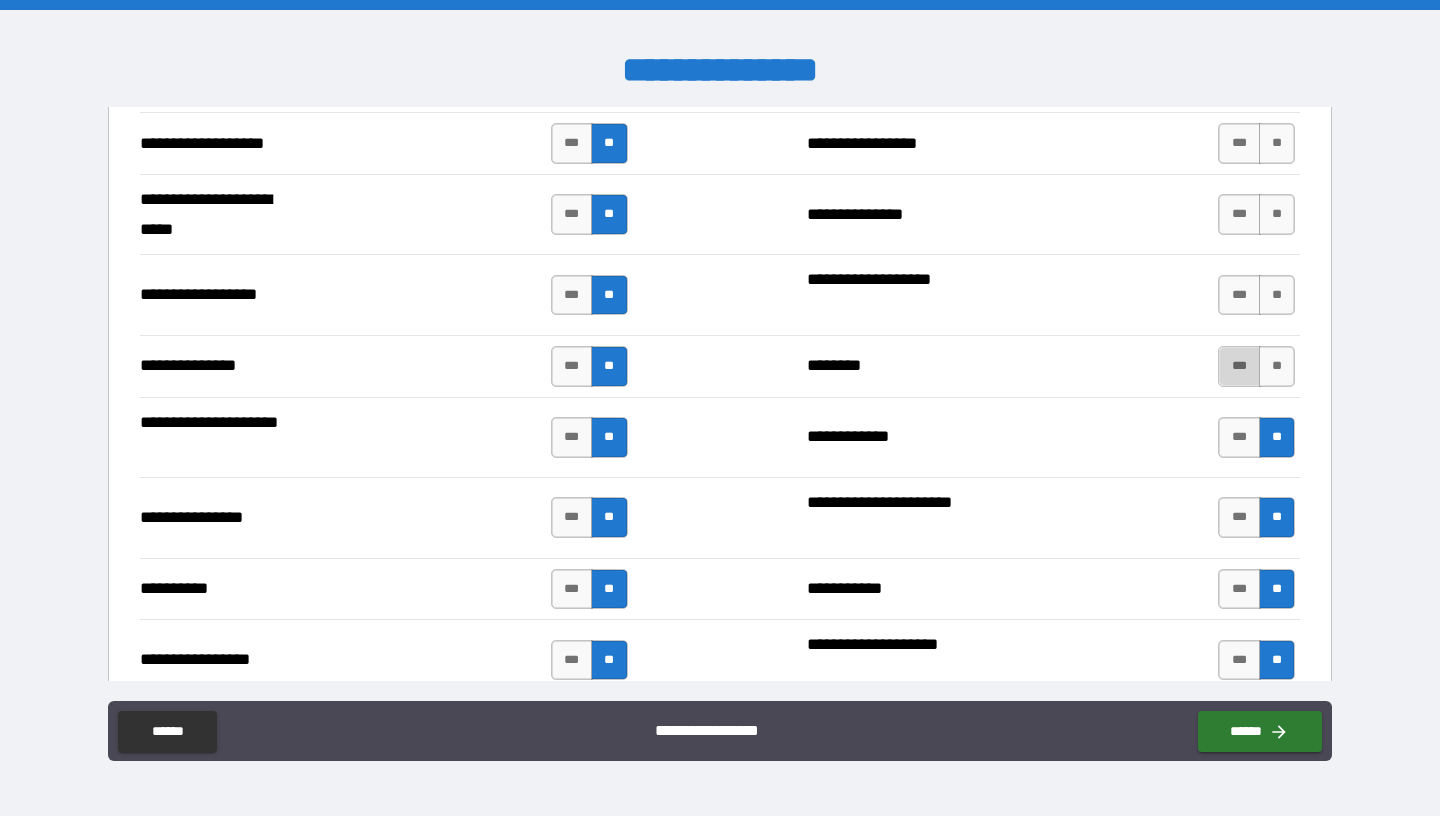 click on "***" at bounding box center [1239, 366] 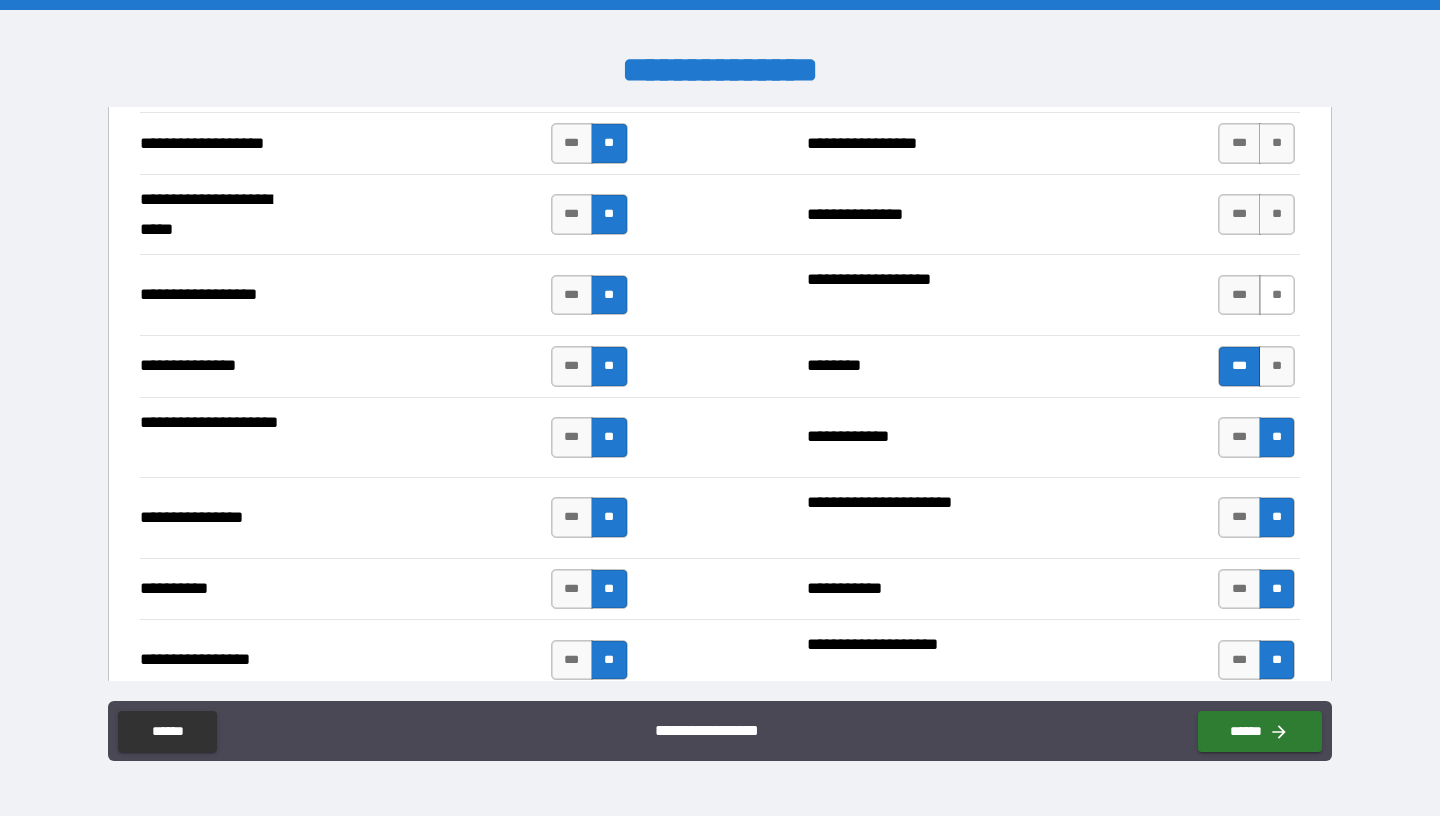 click on "**" at bounding box center (1277, 295) 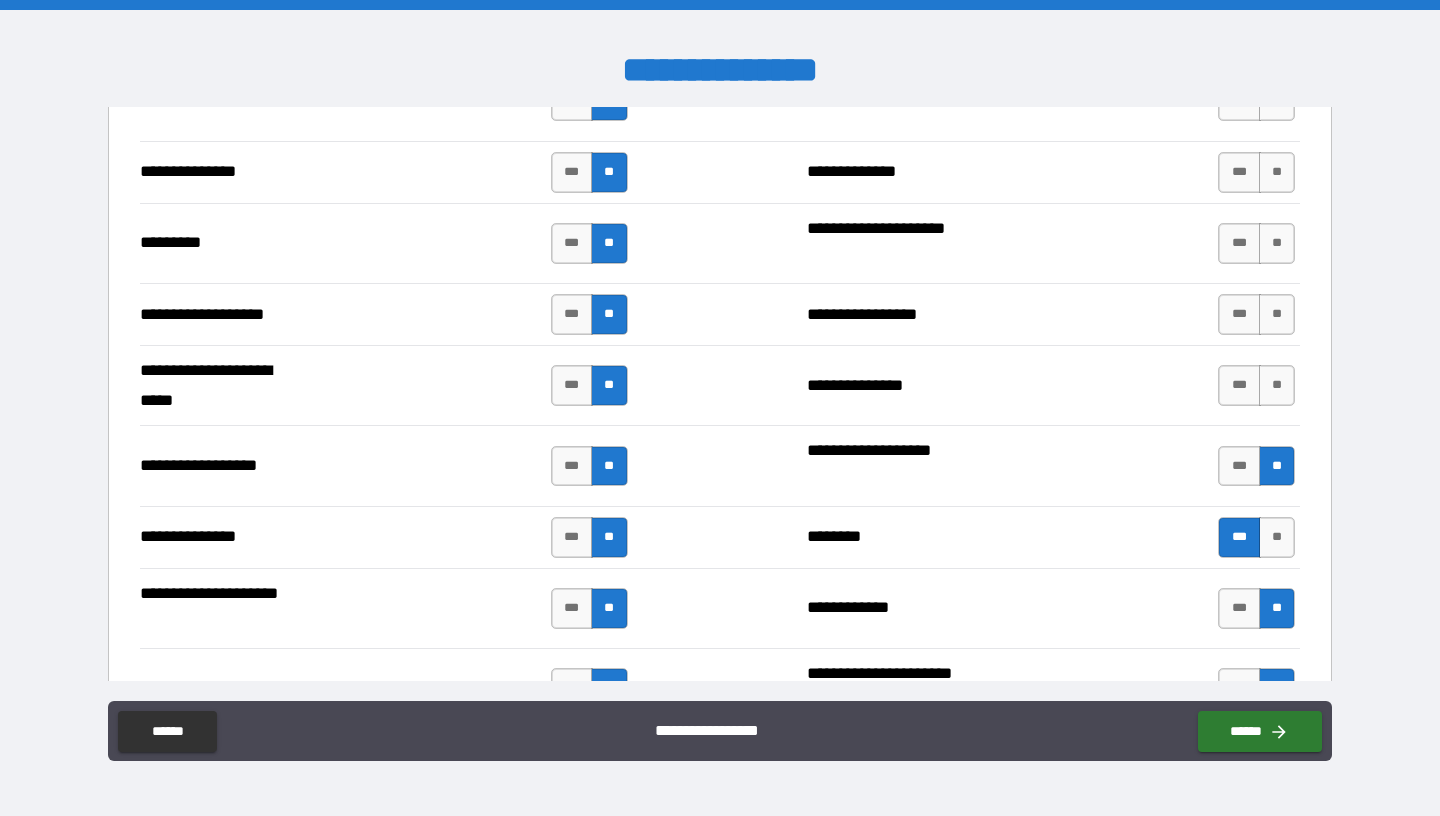 scroll, scrollTop: 2667, scrollLeft: 0, axis: vertical 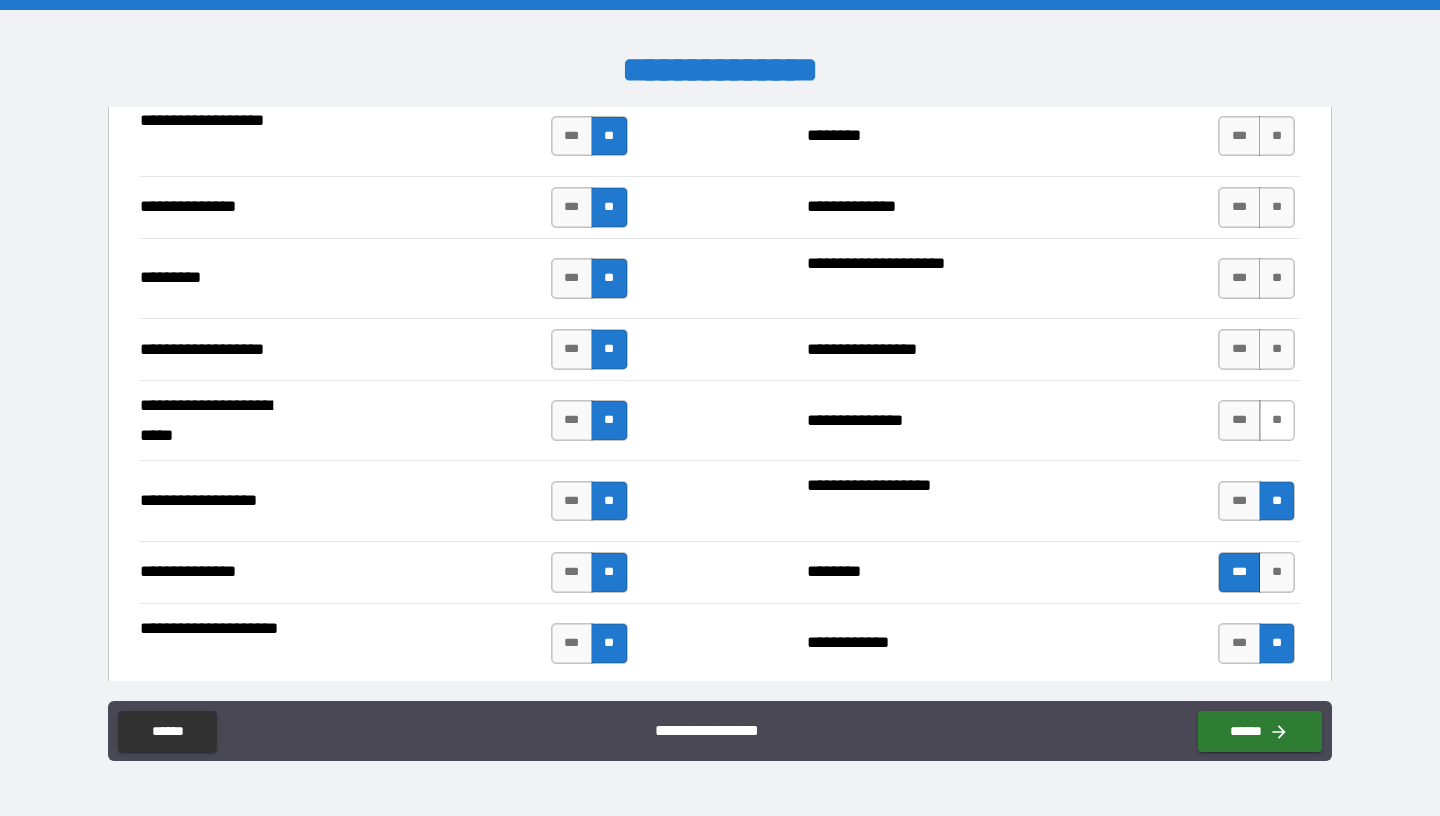 click on "**" at bounding box center (1277, 420) 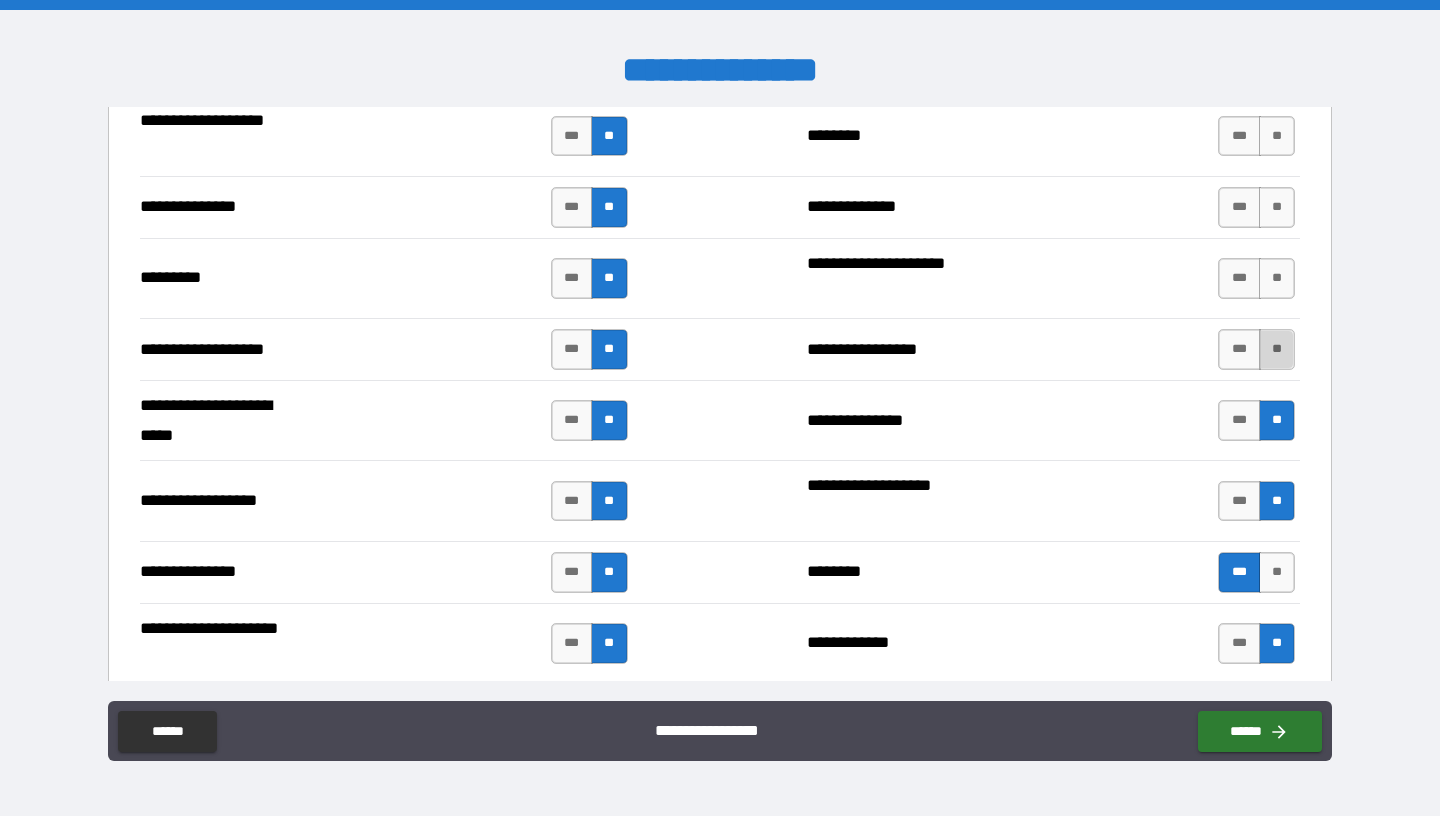 click on "**" at bounding box center (1277, 349) 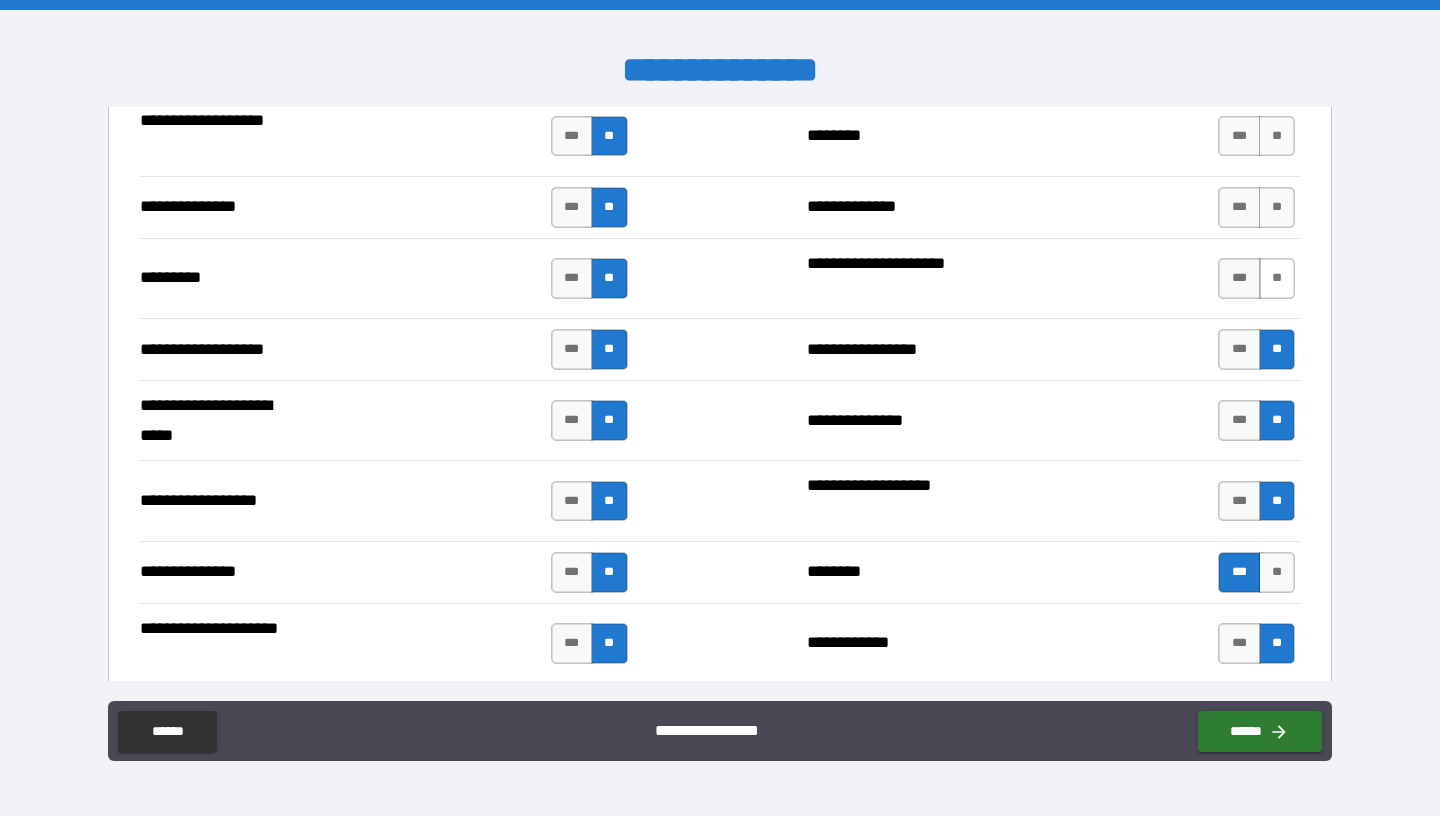 click on "**" at bounding box center (1277, 278) 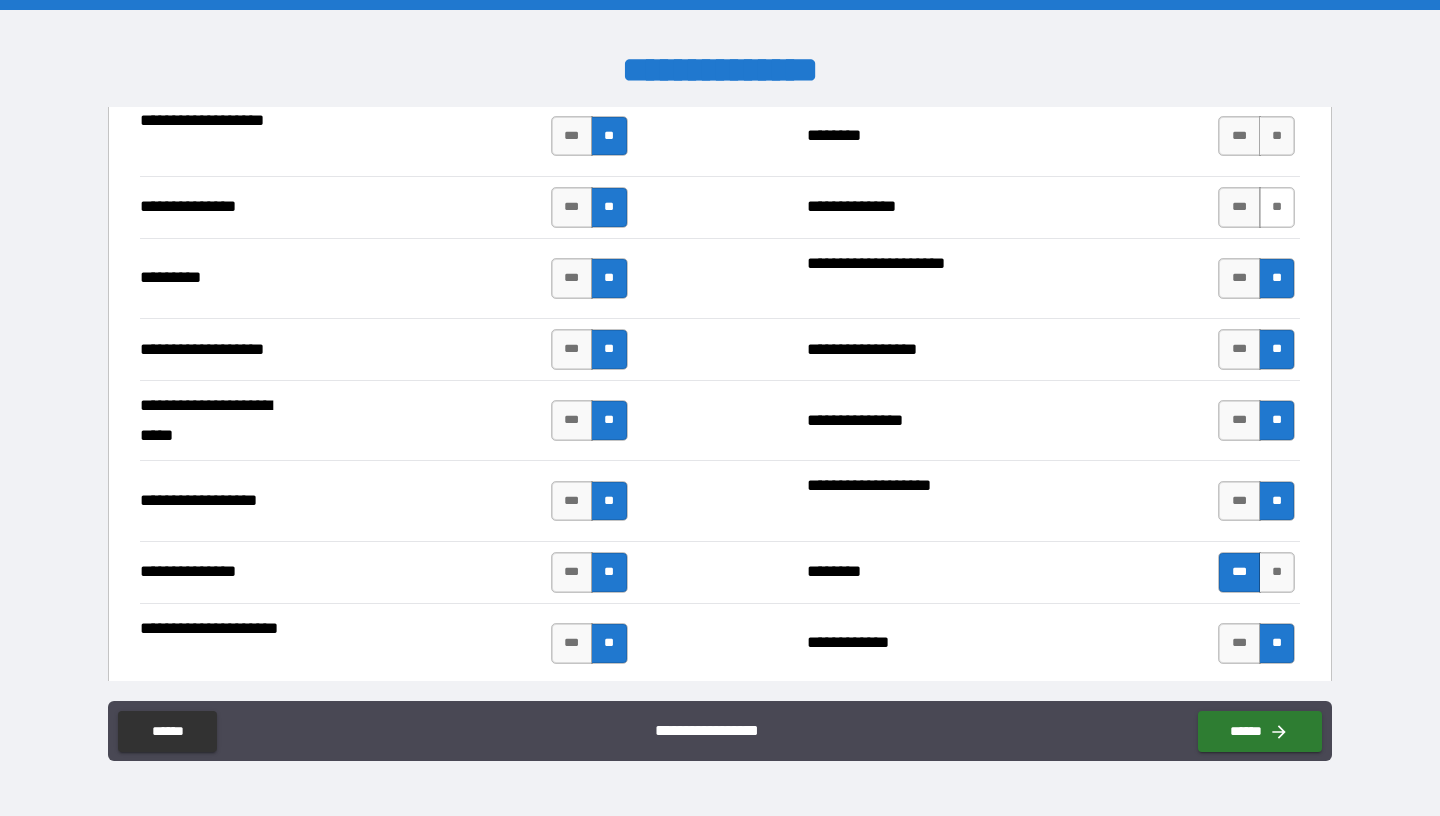 click on "**" at bounding box center [1277, 207] 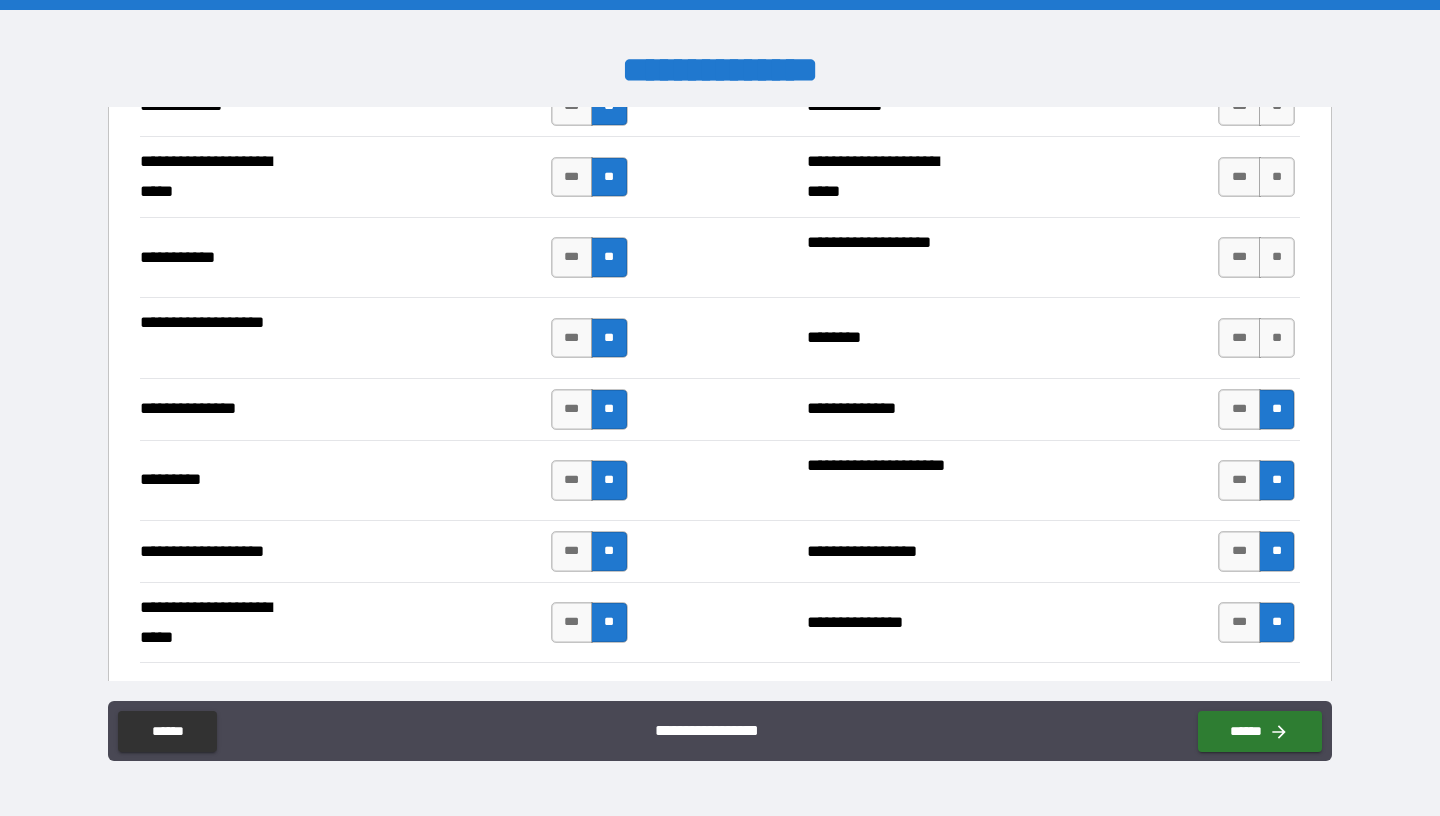 scroll, scrollTop: 2458, scrollLeft: 0, axis: vertical 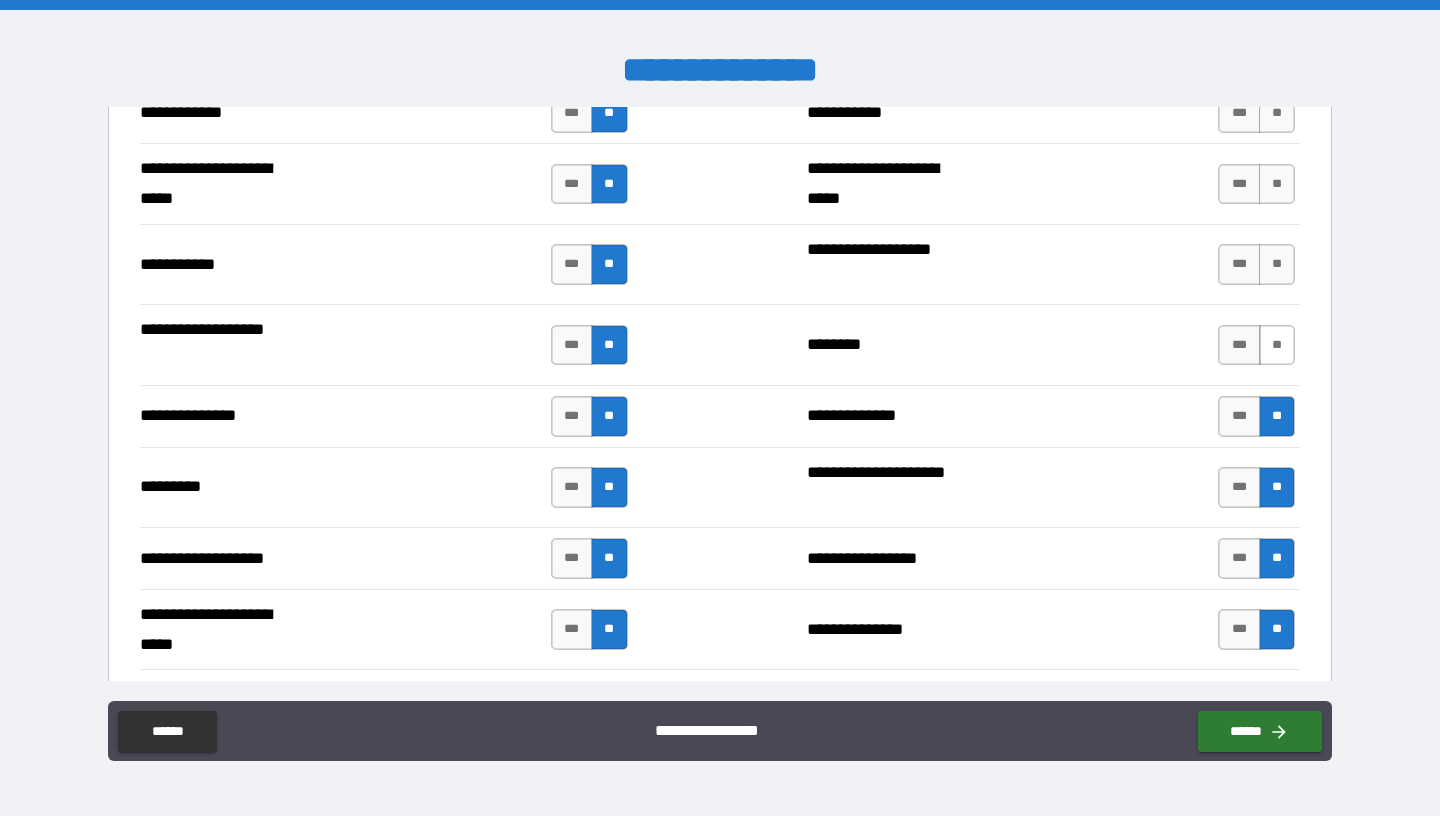 click on "**" at bounding box center (1277, 345) 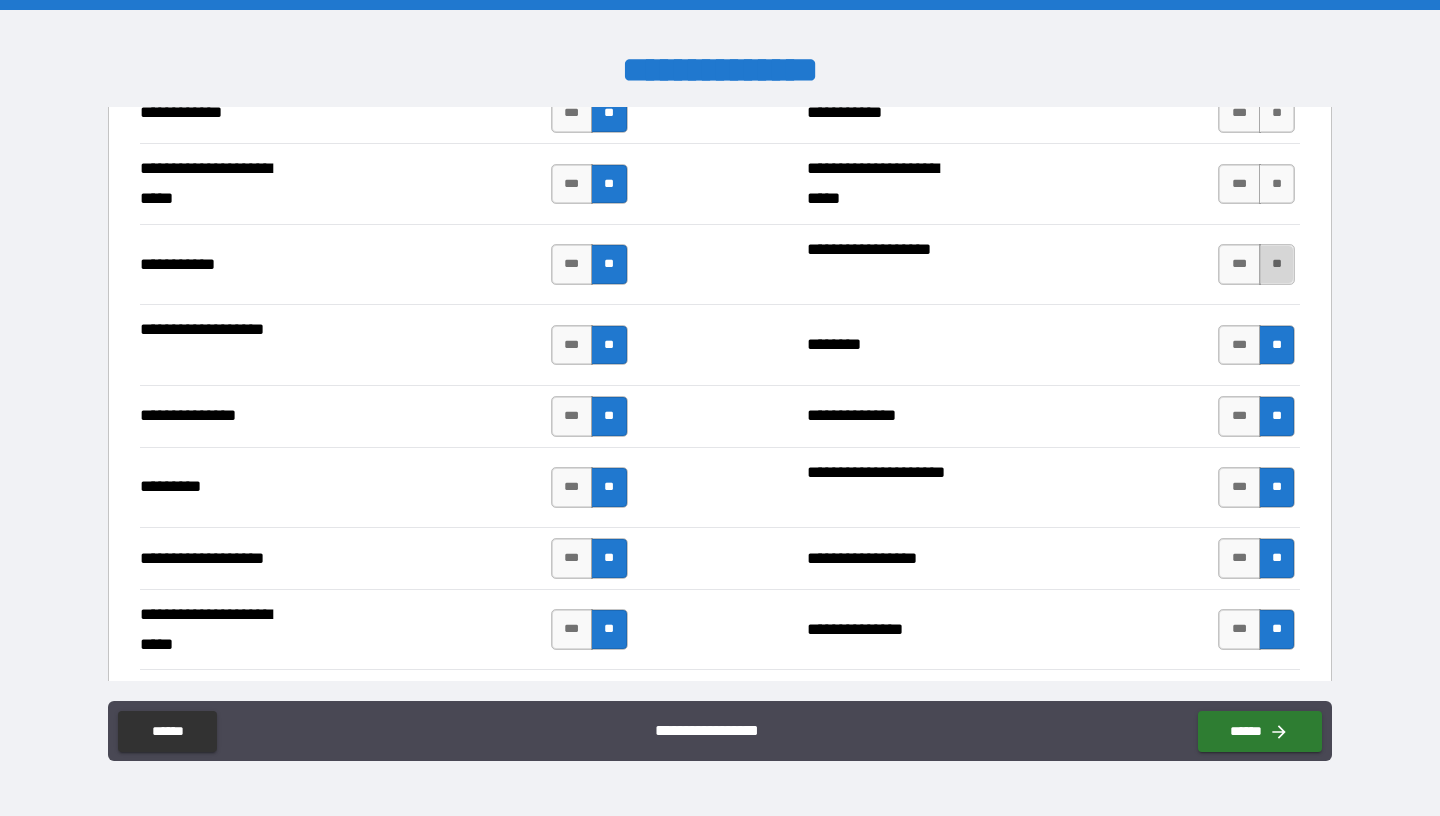 click on "**" at bounding box center (1277, 264) 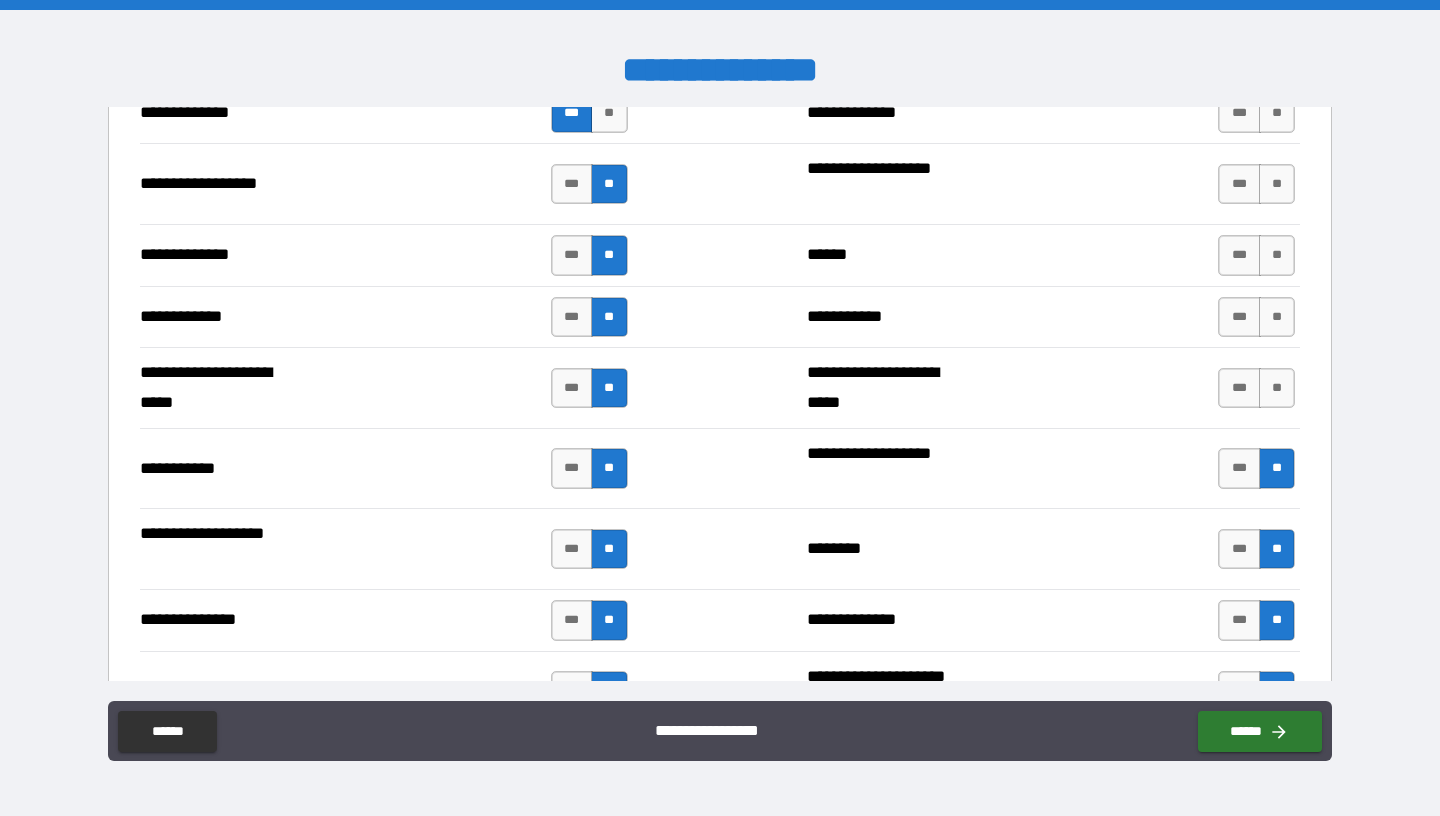 scroll, scrollTop: 2253, scrollLeft: 0, axis: vertical 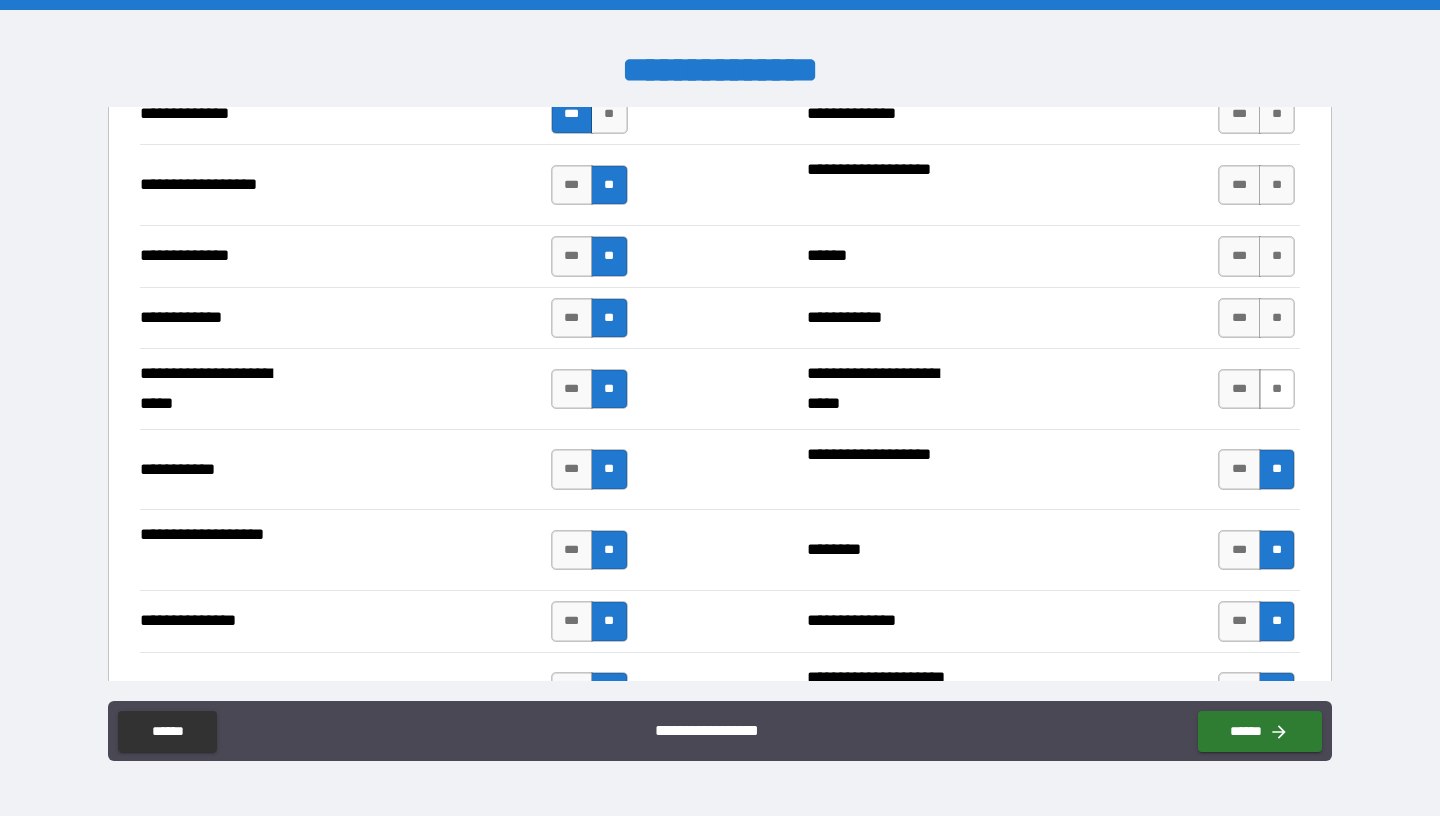 click on "**" at bounding box center [1277, 389] 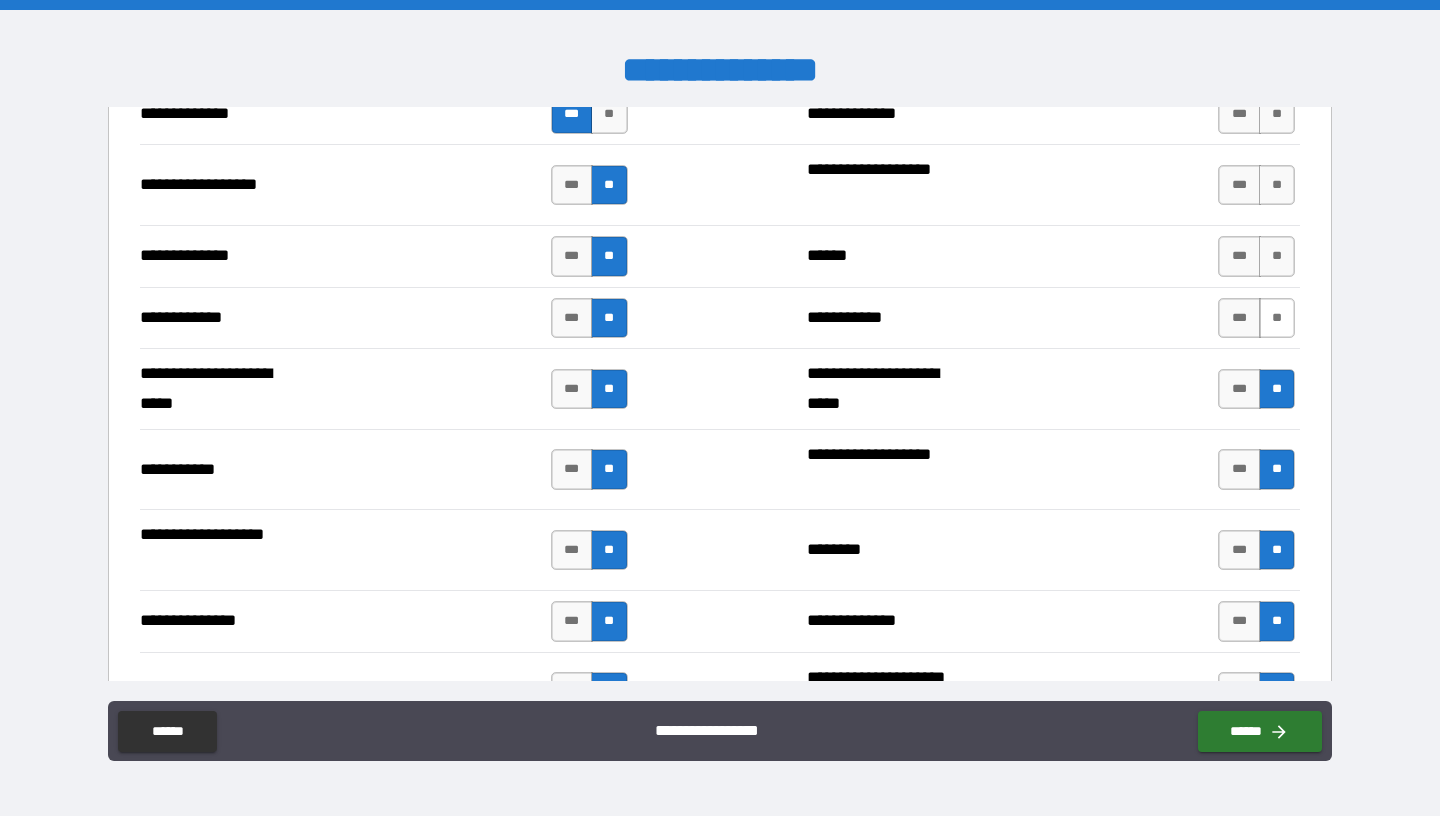click on "**" at bounding box center [1277, 318] 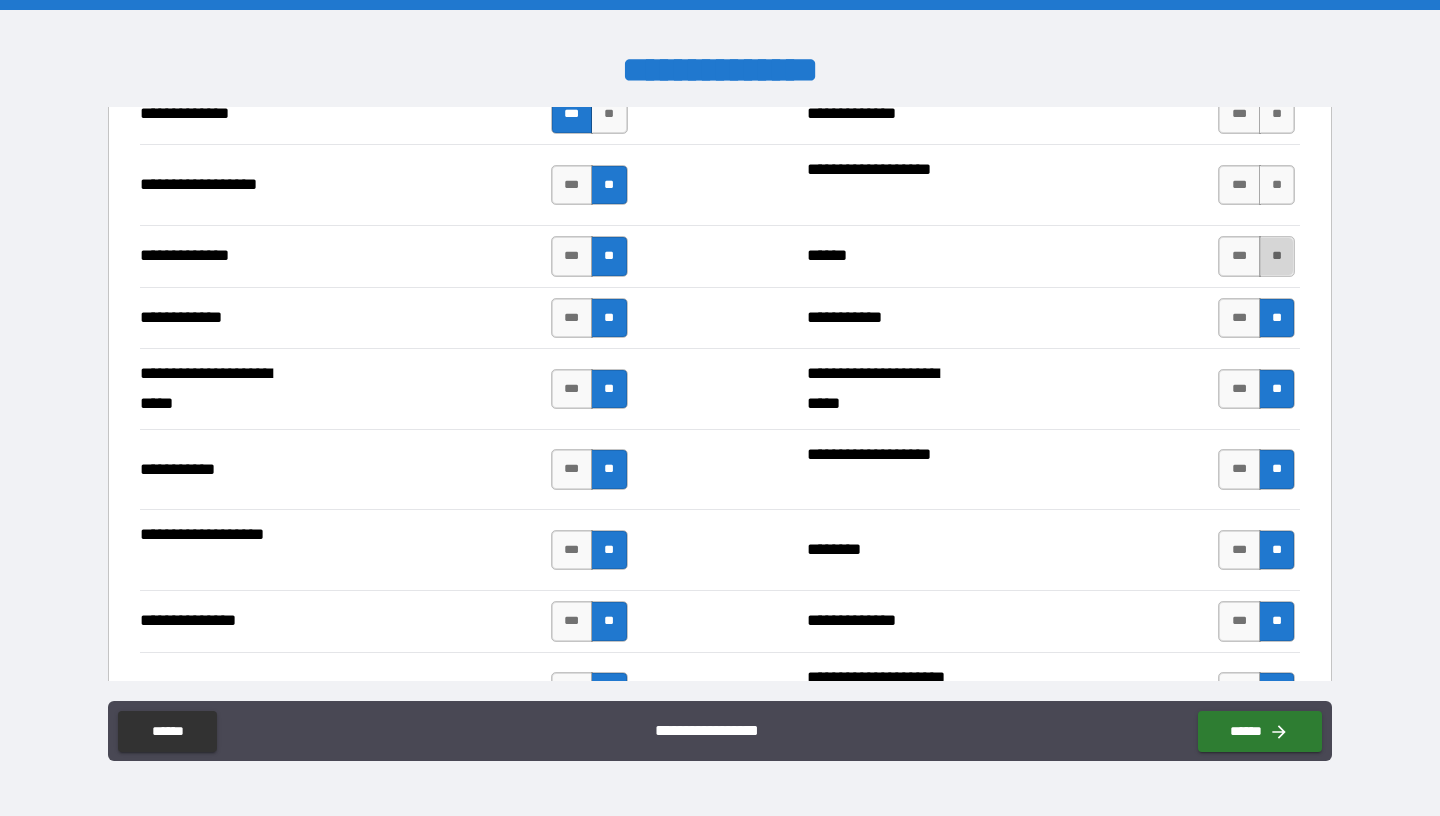click on "**" at bounding box center (1277, 256) 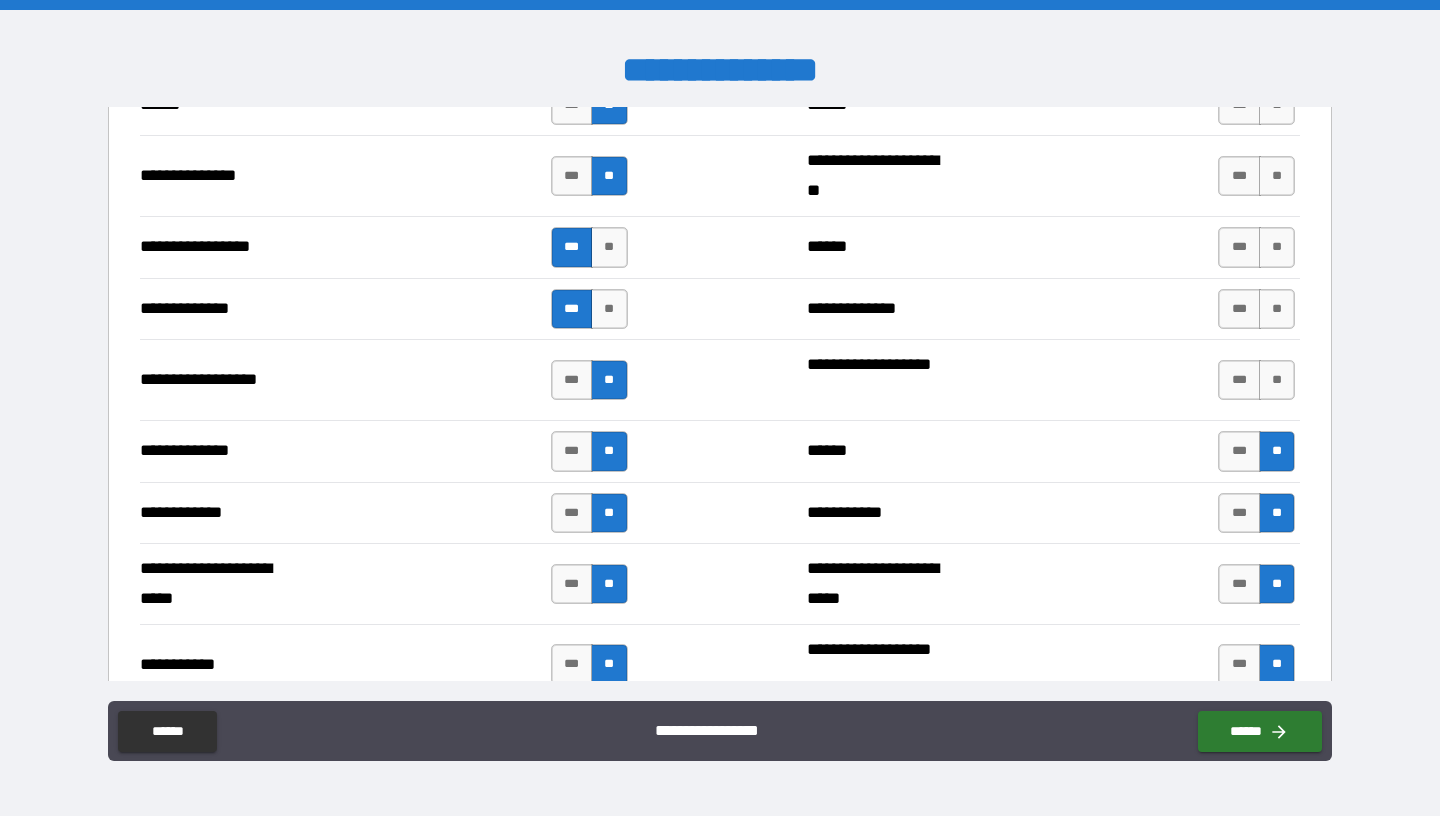 scroll, scrollTop: 2056, scrollLeft: 0, axis: vertical 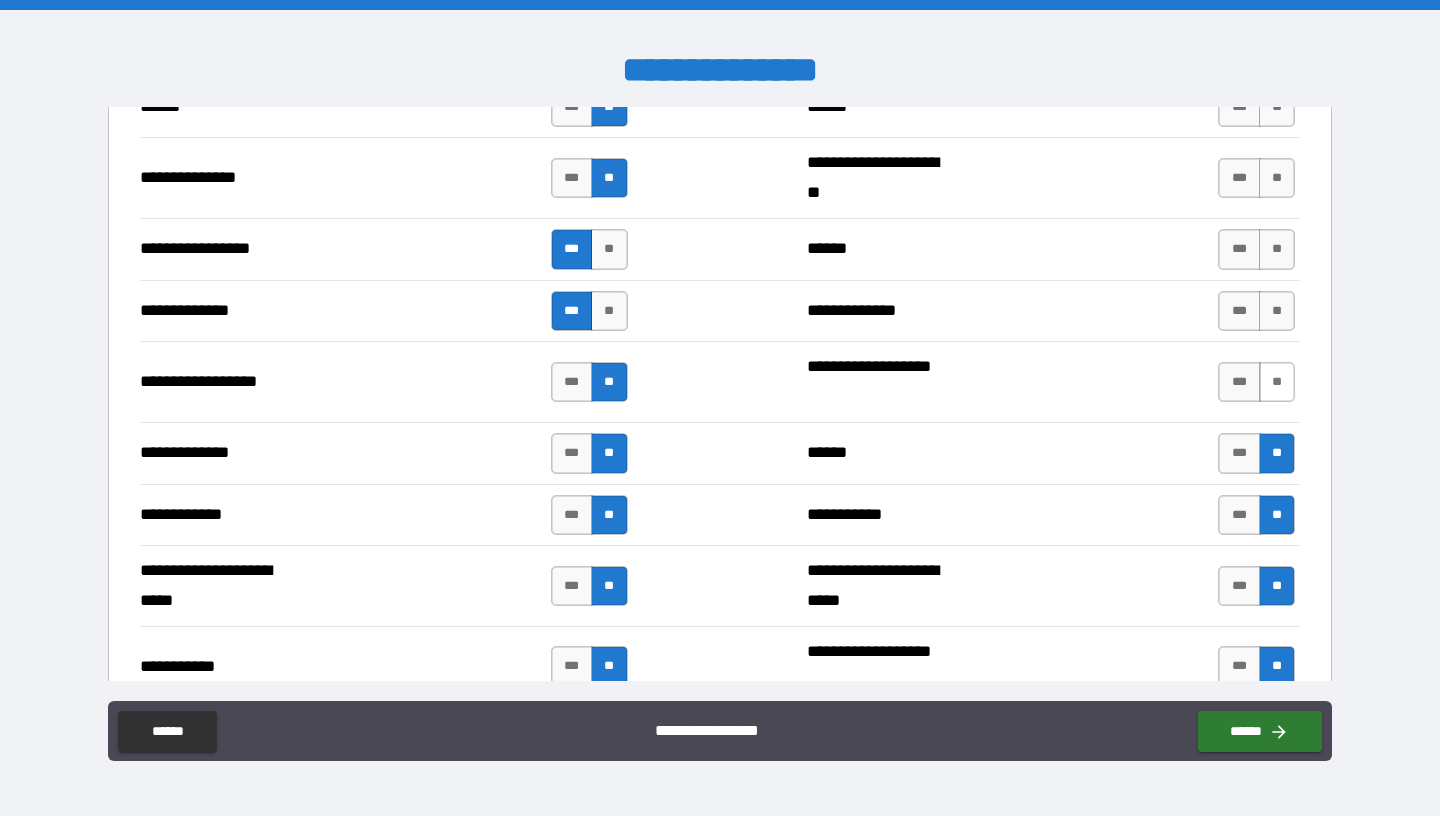 click on "**" at bounding box center [1277, 382] 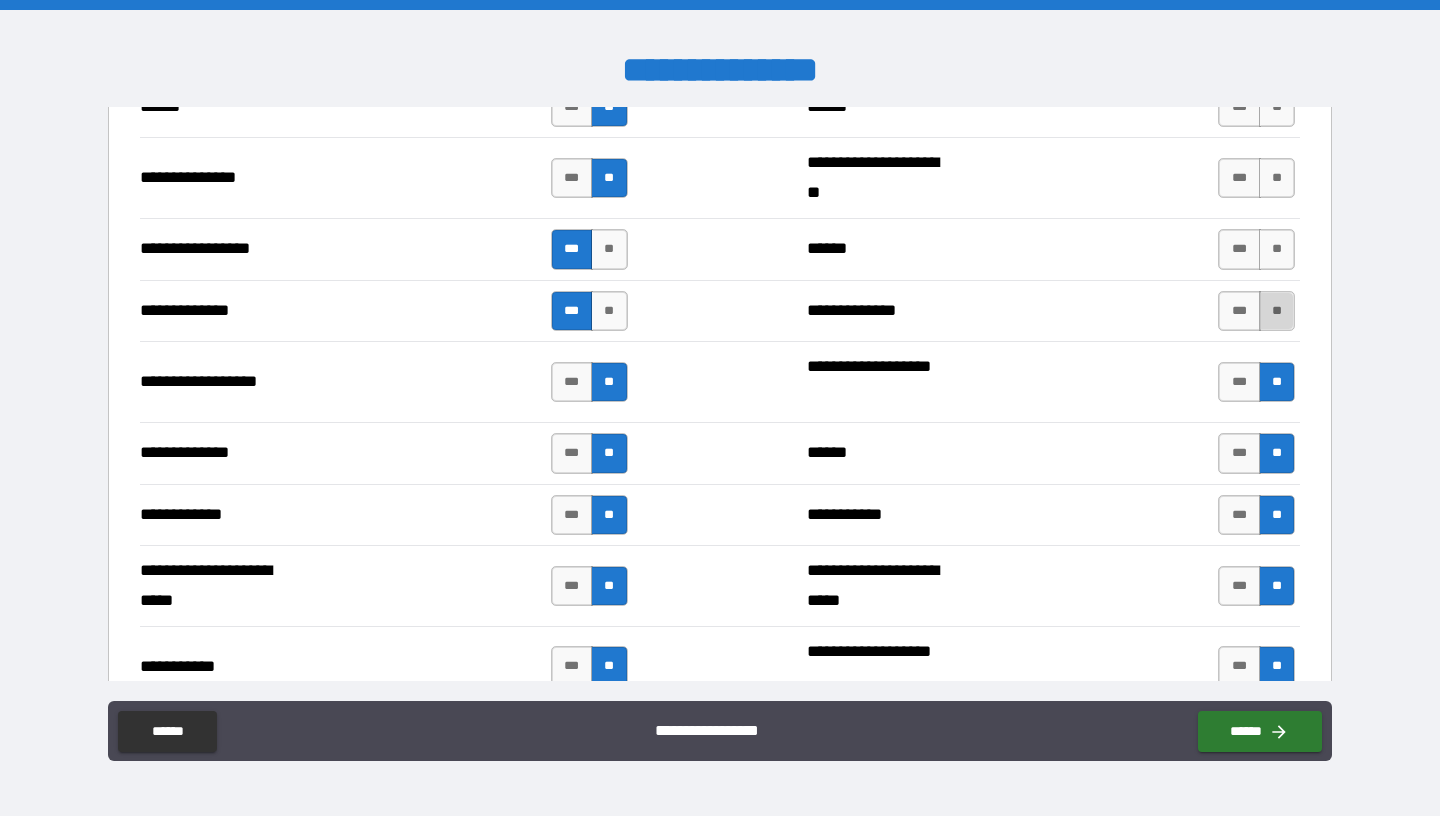 click on "**" at bounding box center (1277, 311) 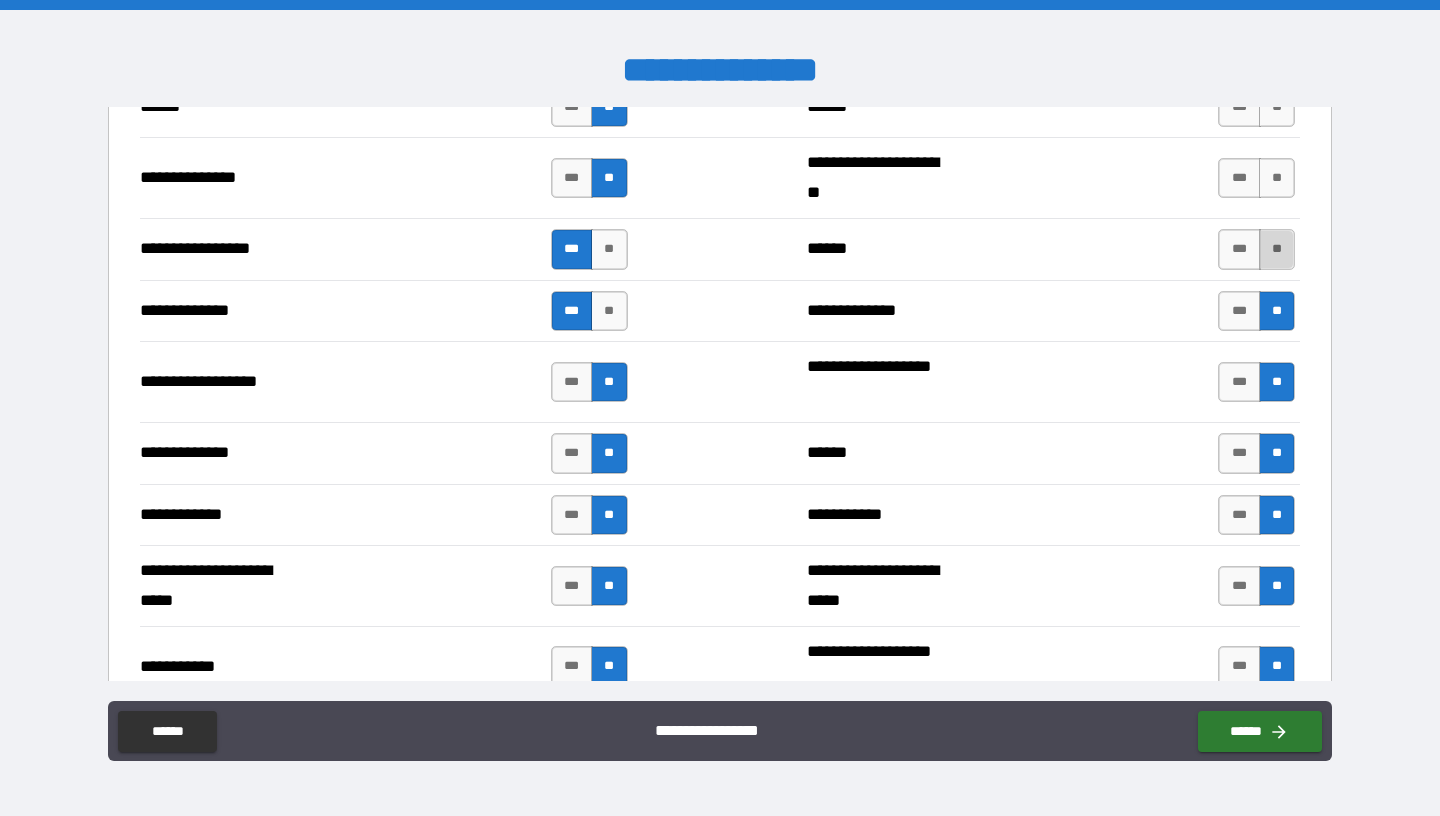 click on "**" at bounding box center (1277, 249) 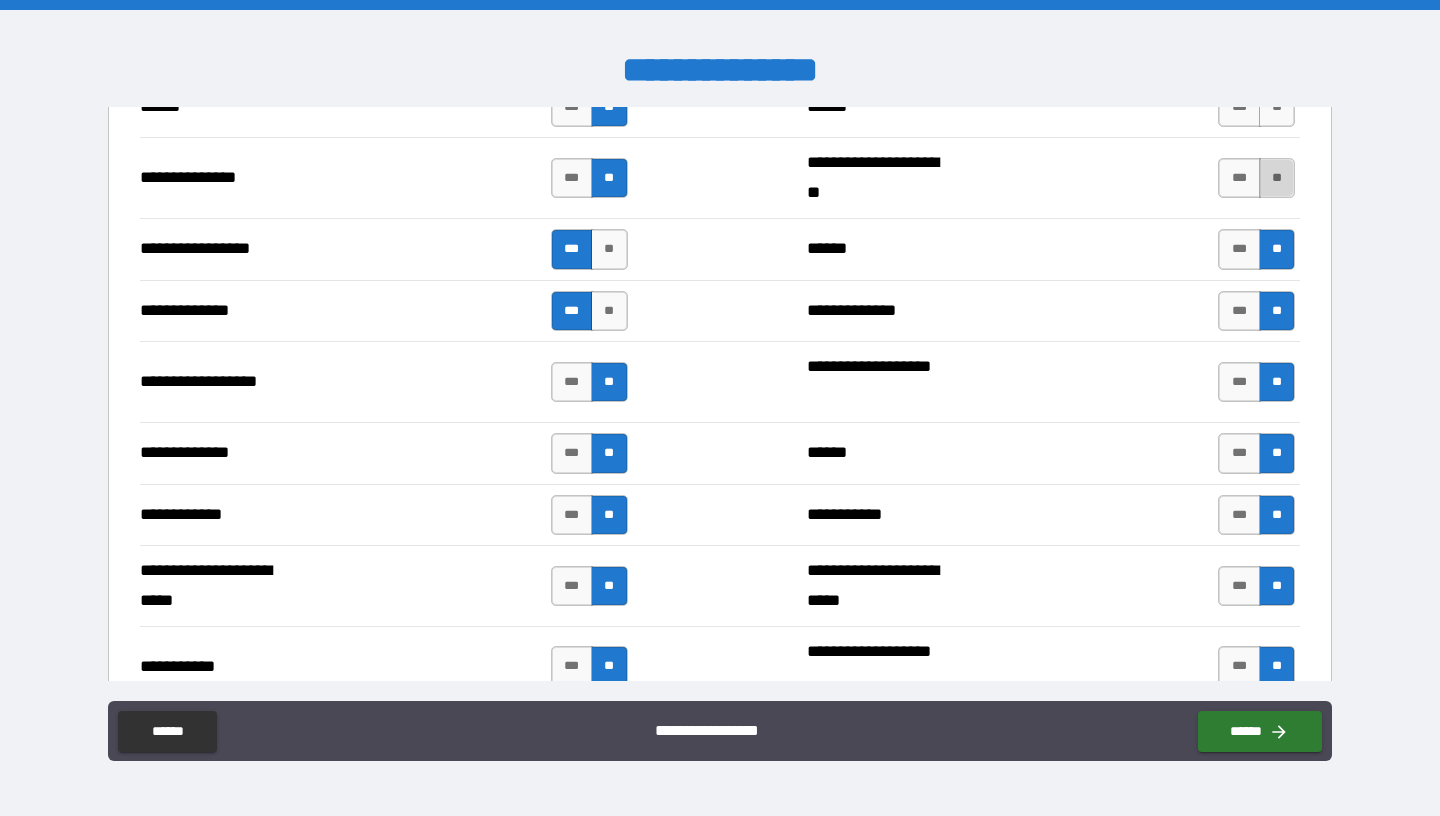 click on "**" at bounding box center (1277, 178) 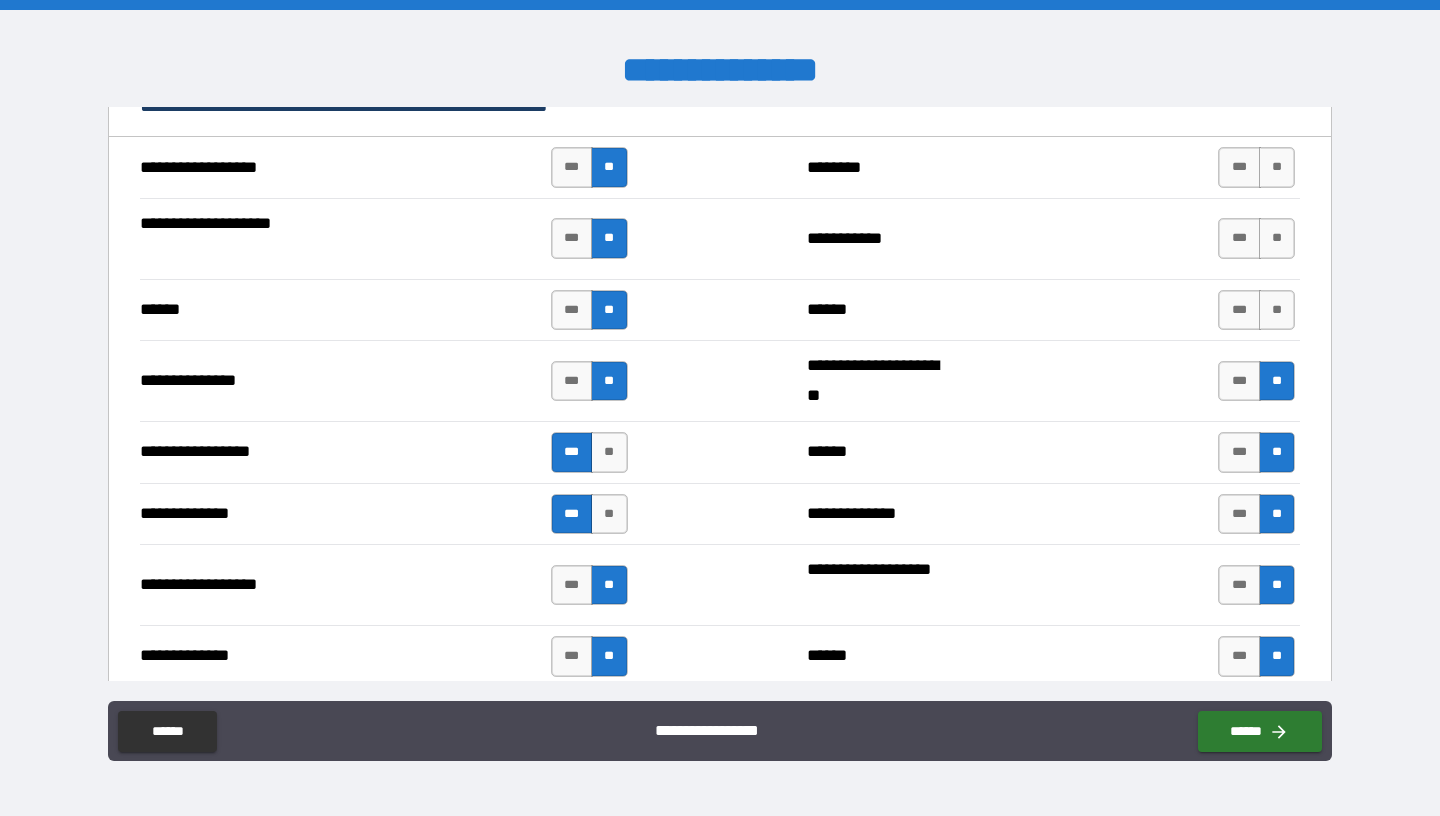 scroll, scrollTop: 1818, scrollLeft: 0, axis: vertical 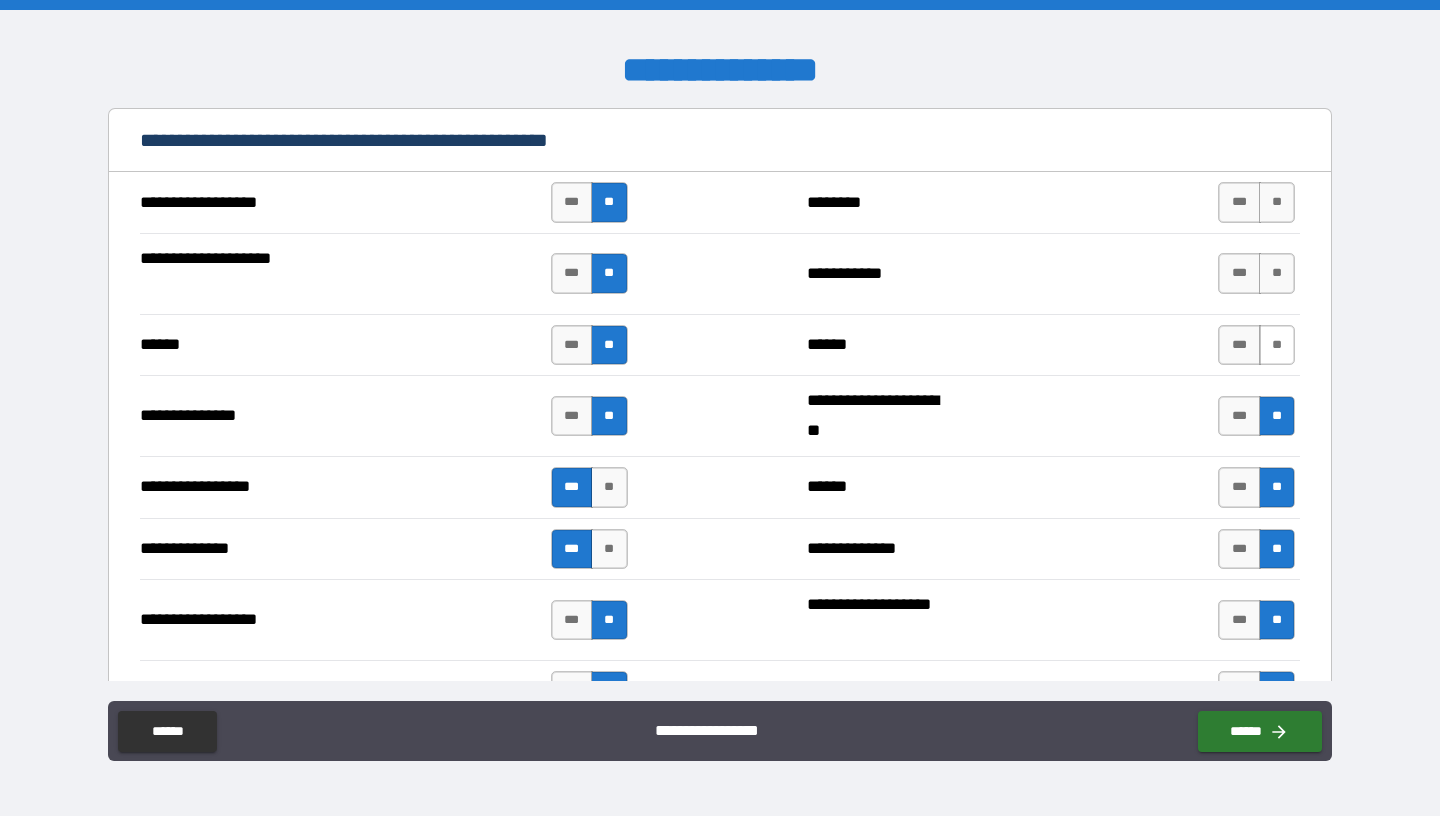 click on "**" at bounding box center [1277, 345] 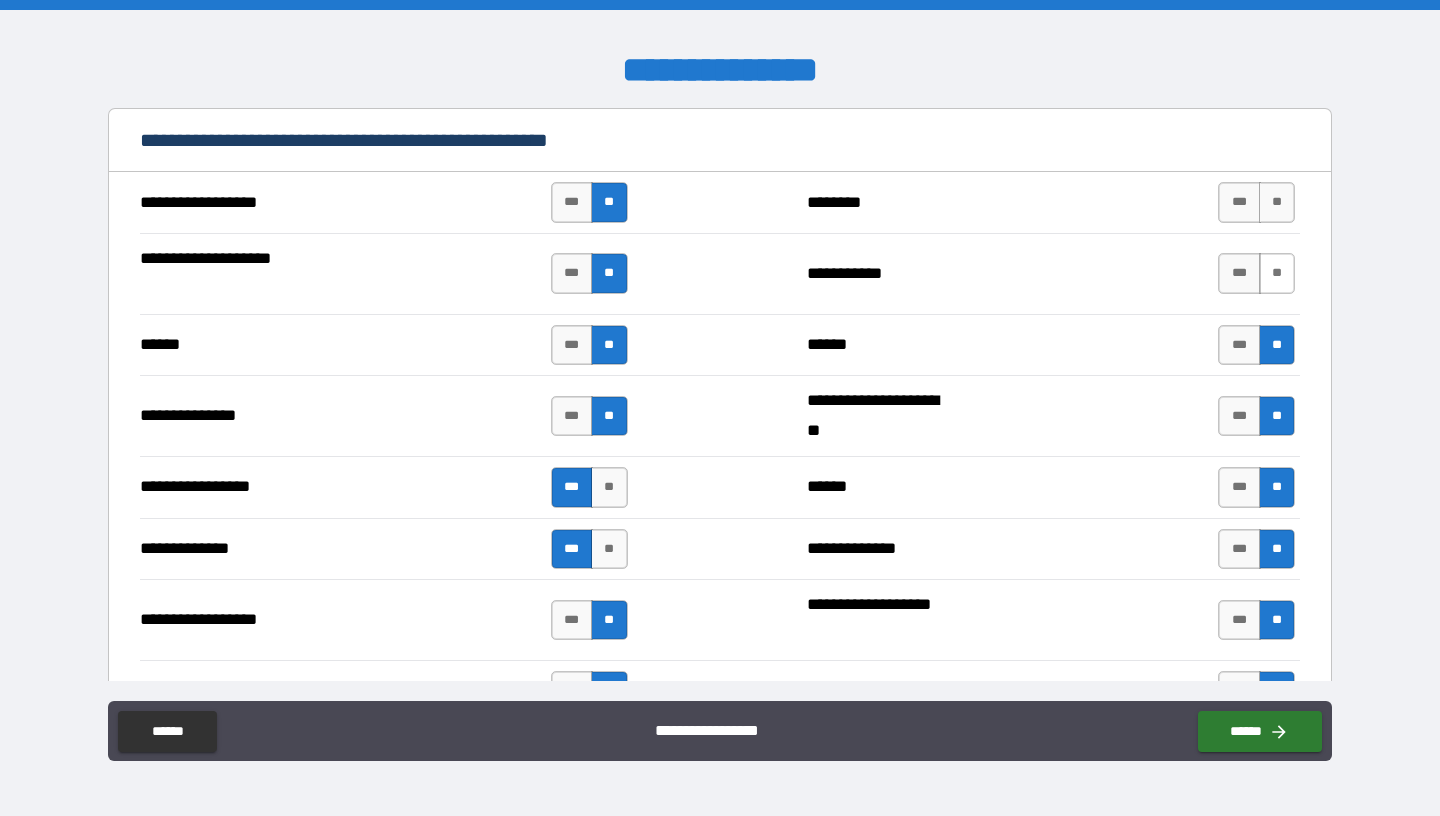 click on "**" at bounding box center [1277, 273] 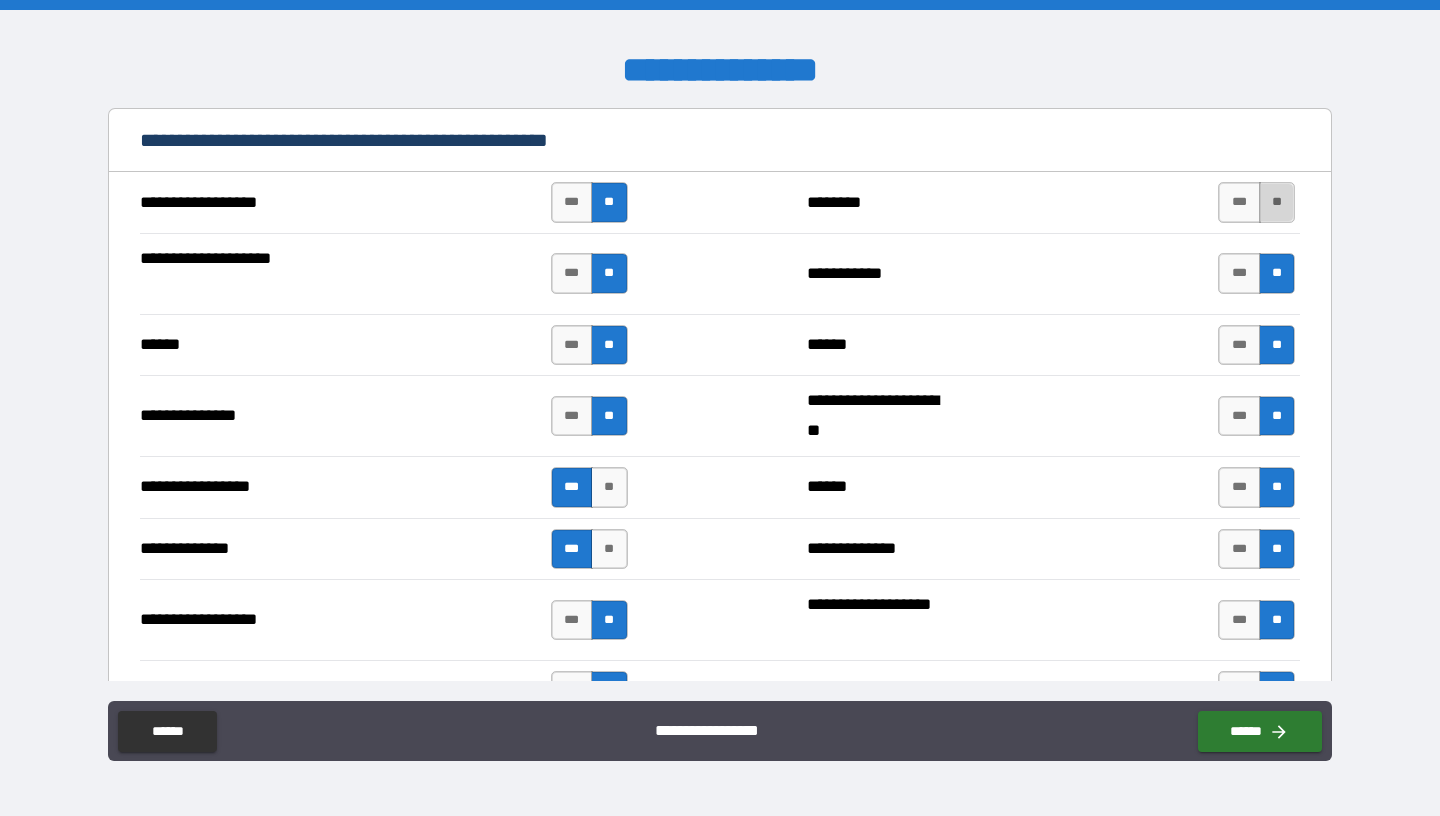 click on "**" at bounding box center (1277, 202) 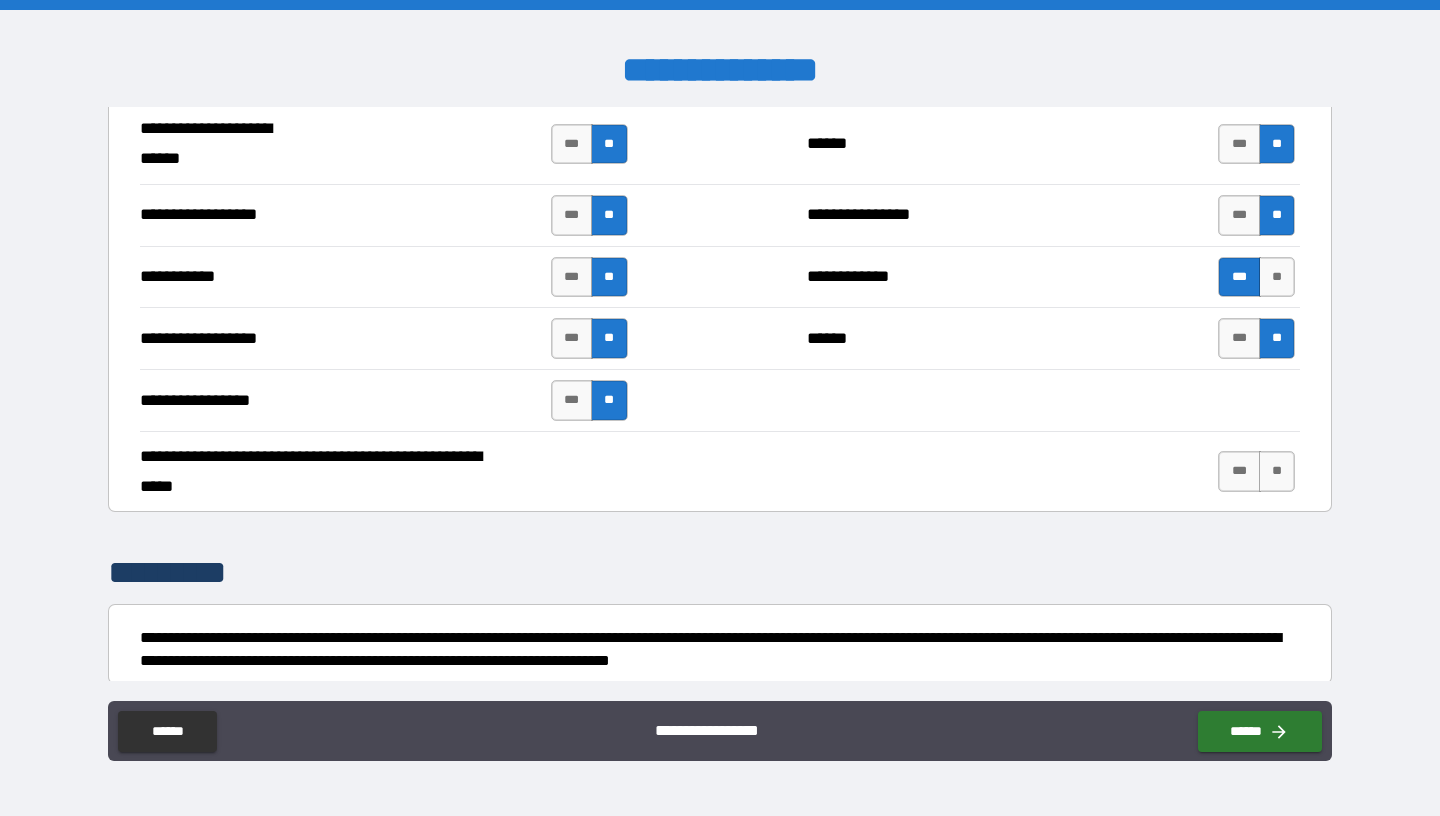 scroll, scrollTop: 4203, scrollLeft: 0, axis: vertical 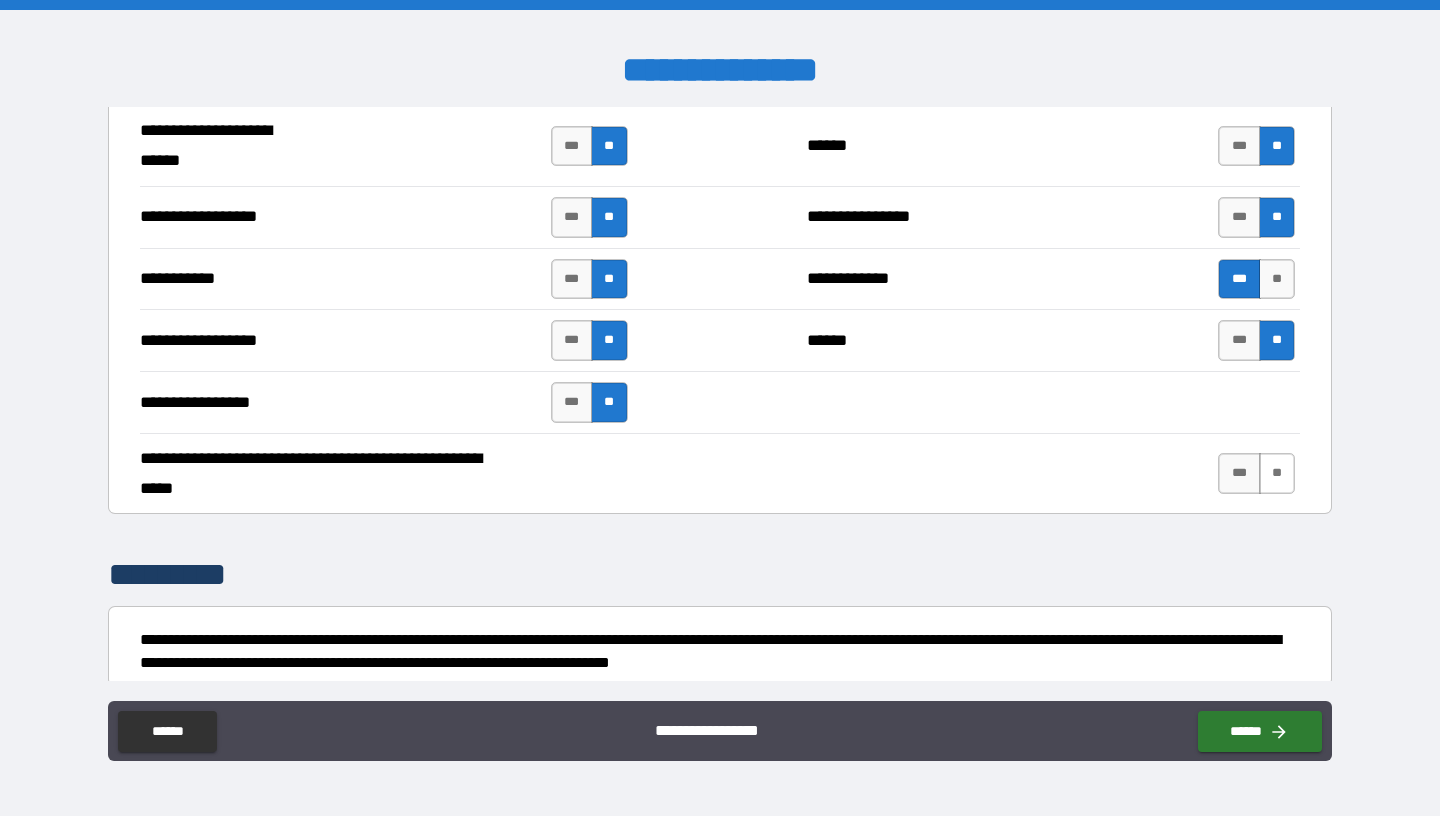 click on "**" at bounding box center [1277, 473] 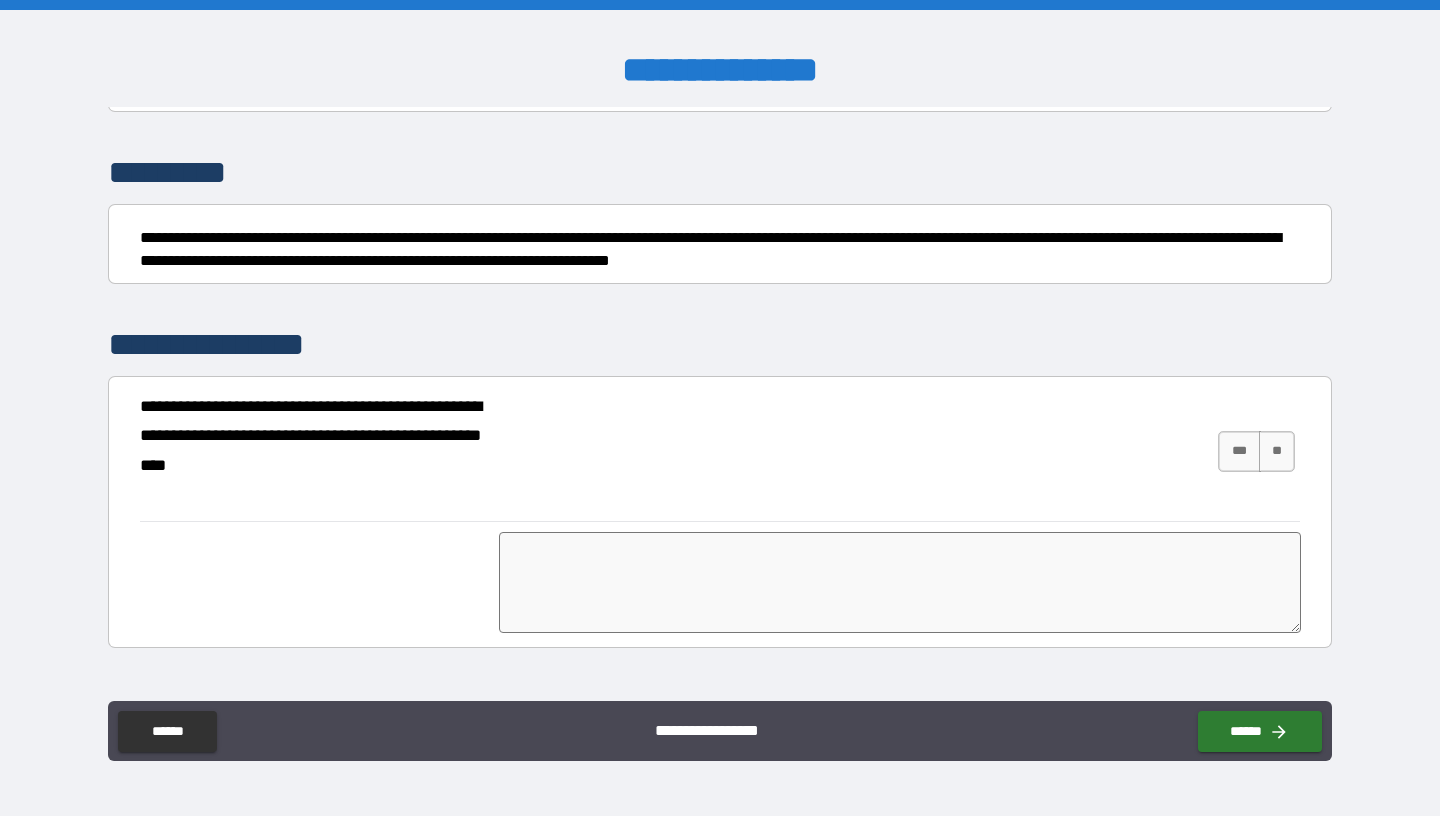 scroll, scrollTop: 4614, scrollLeft: 0, axis: vertical 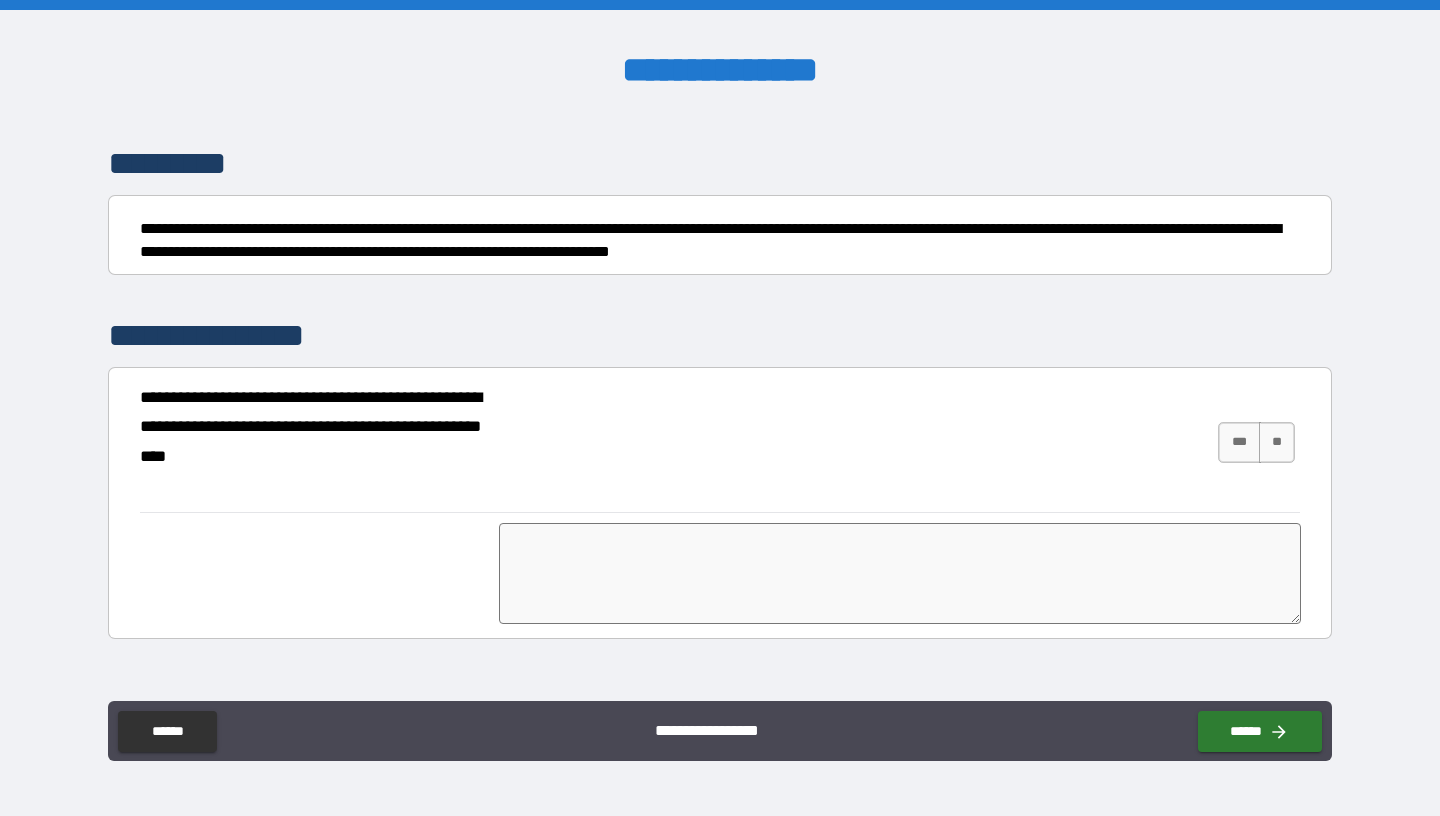 click at bounding box center [900, 573] 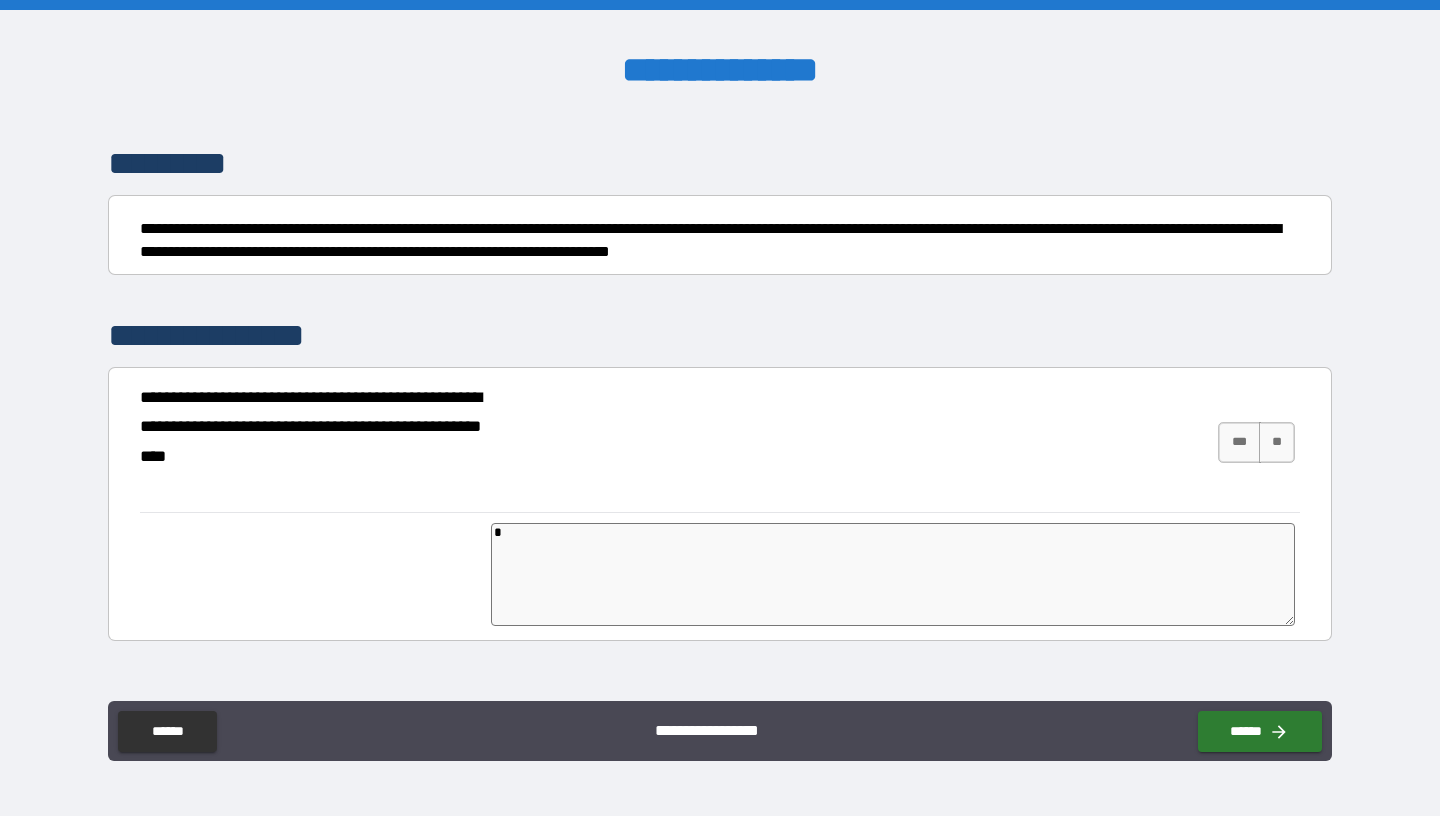type on "*" 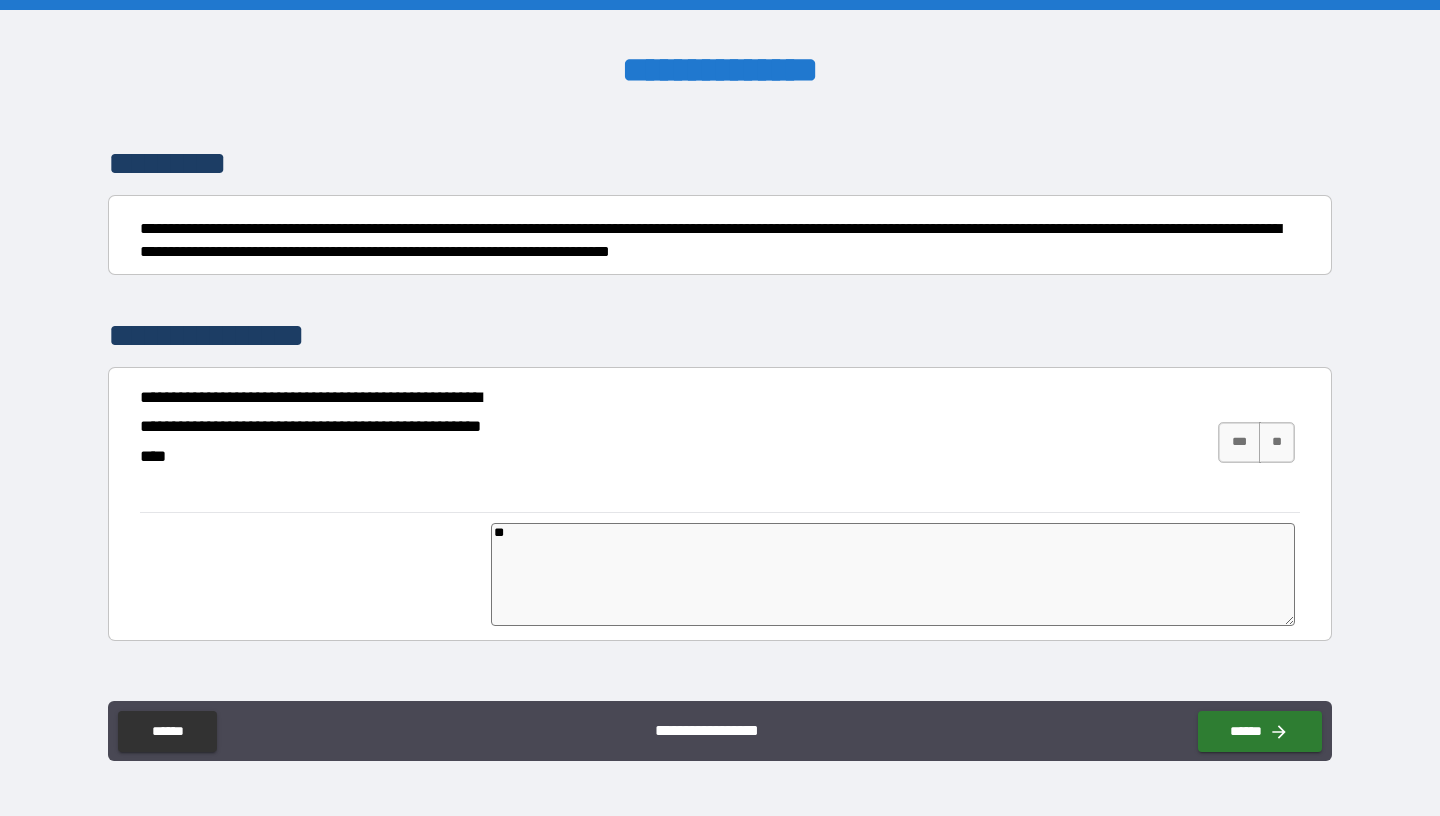 type on "*" 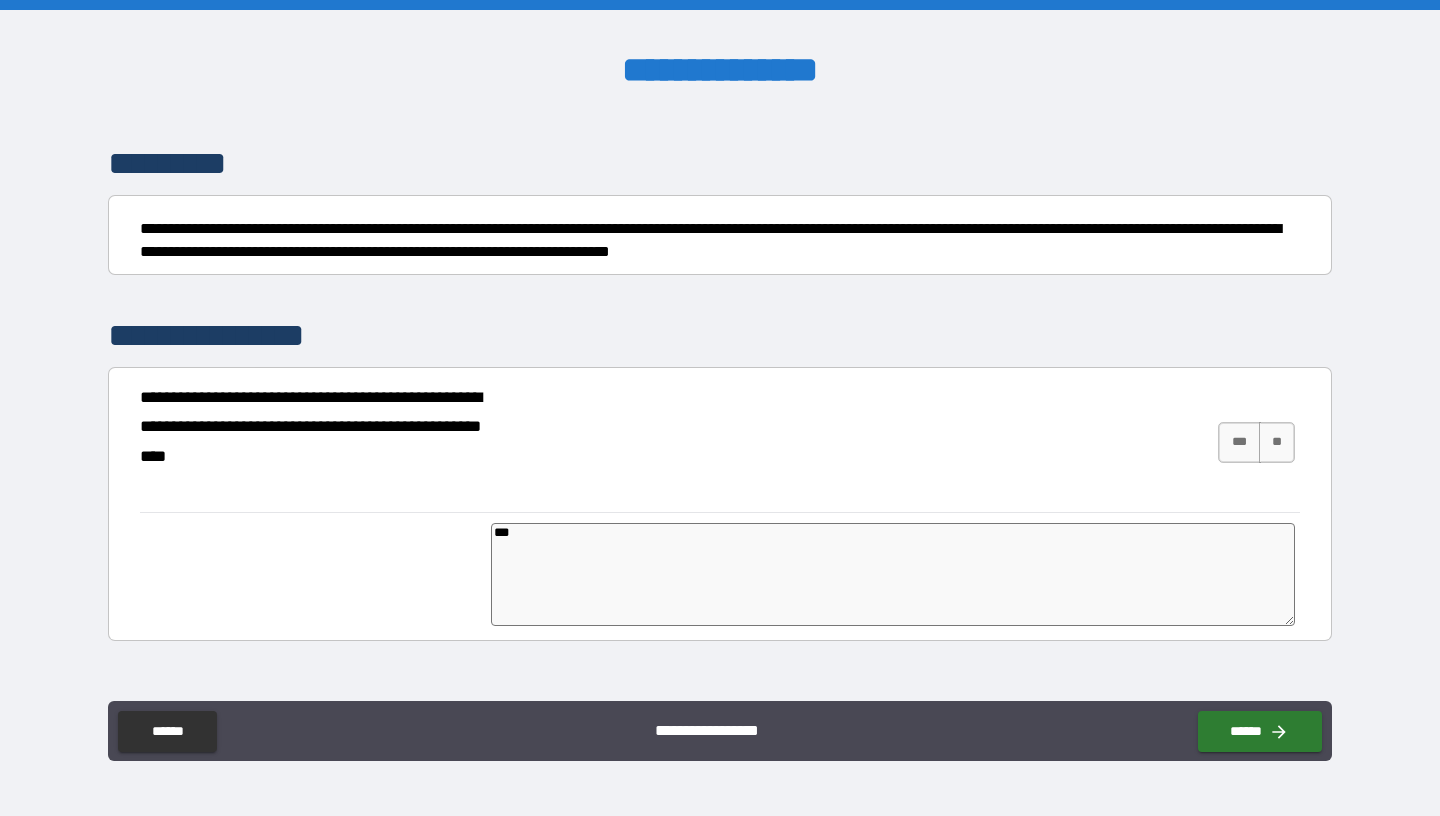 type on "*" 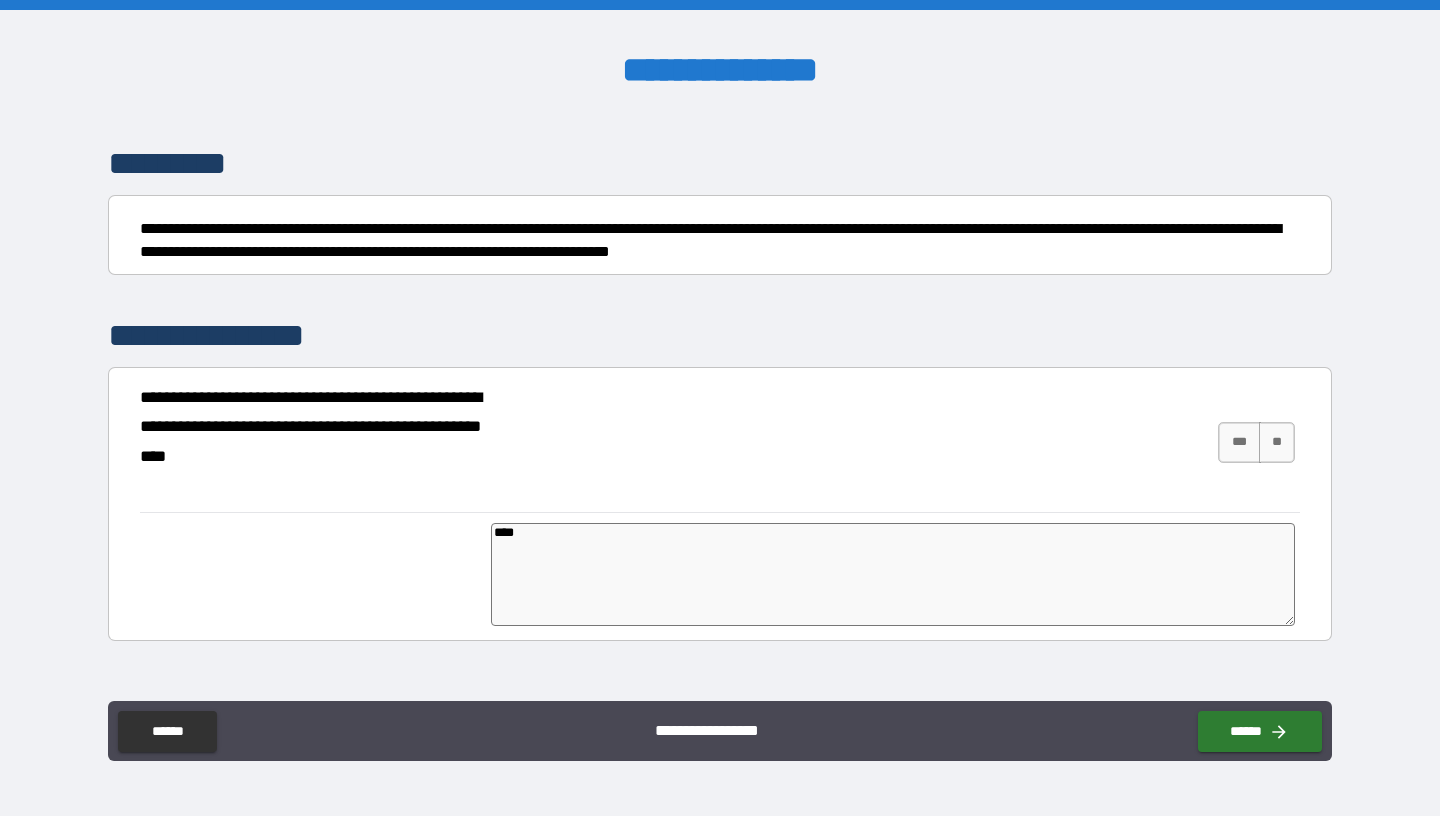 type on "*" 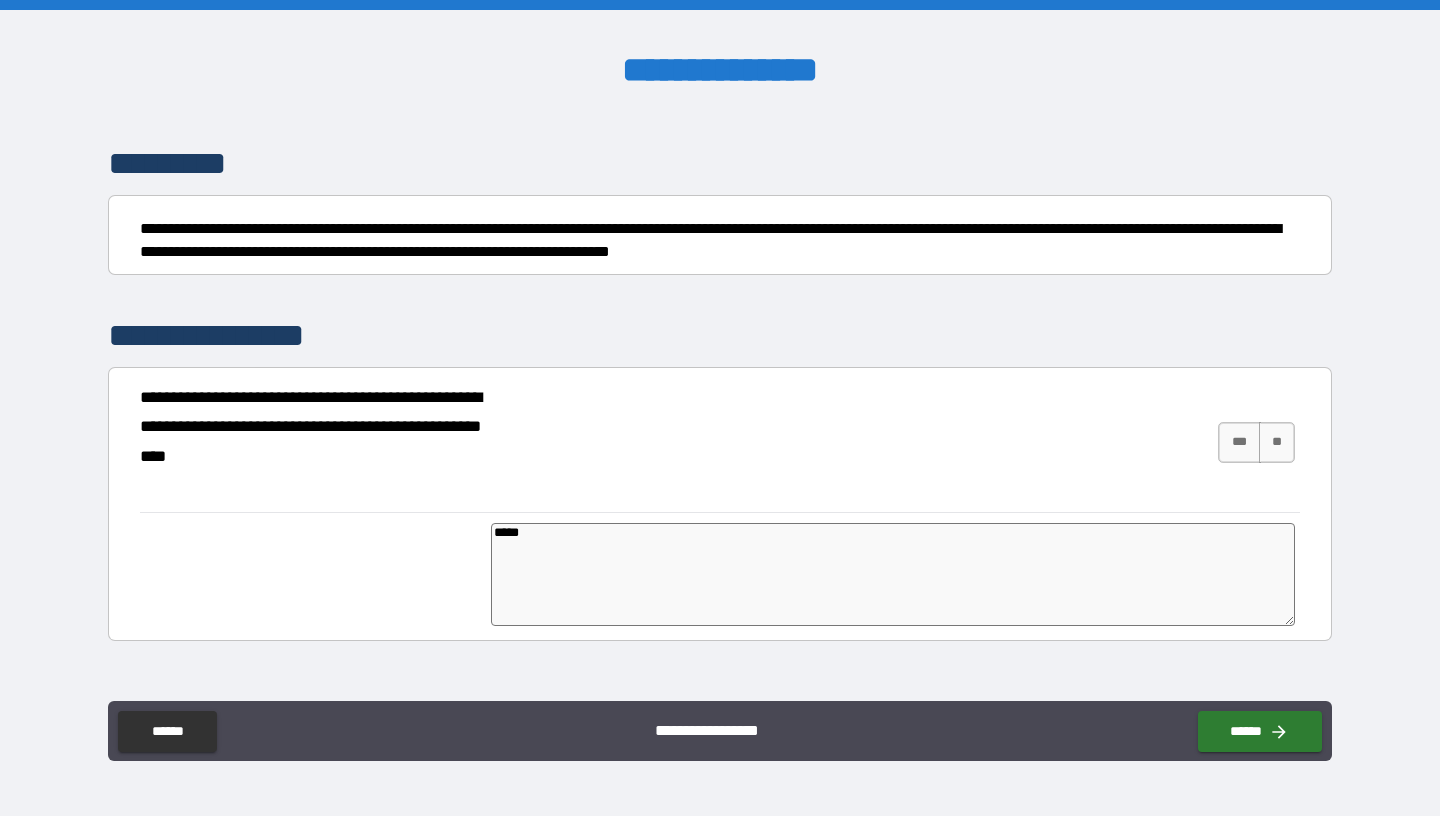 type on "*" 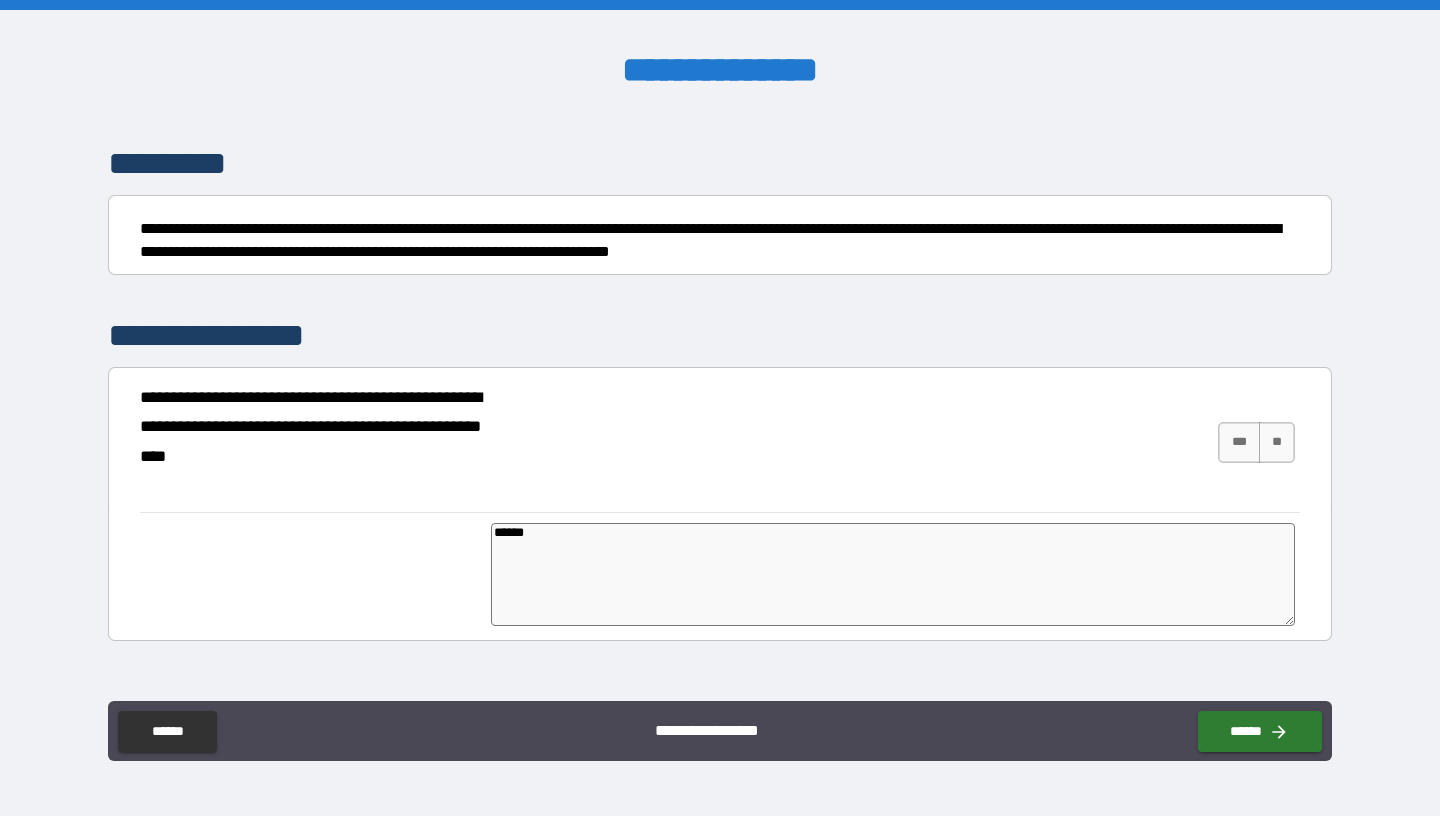 type on "*" 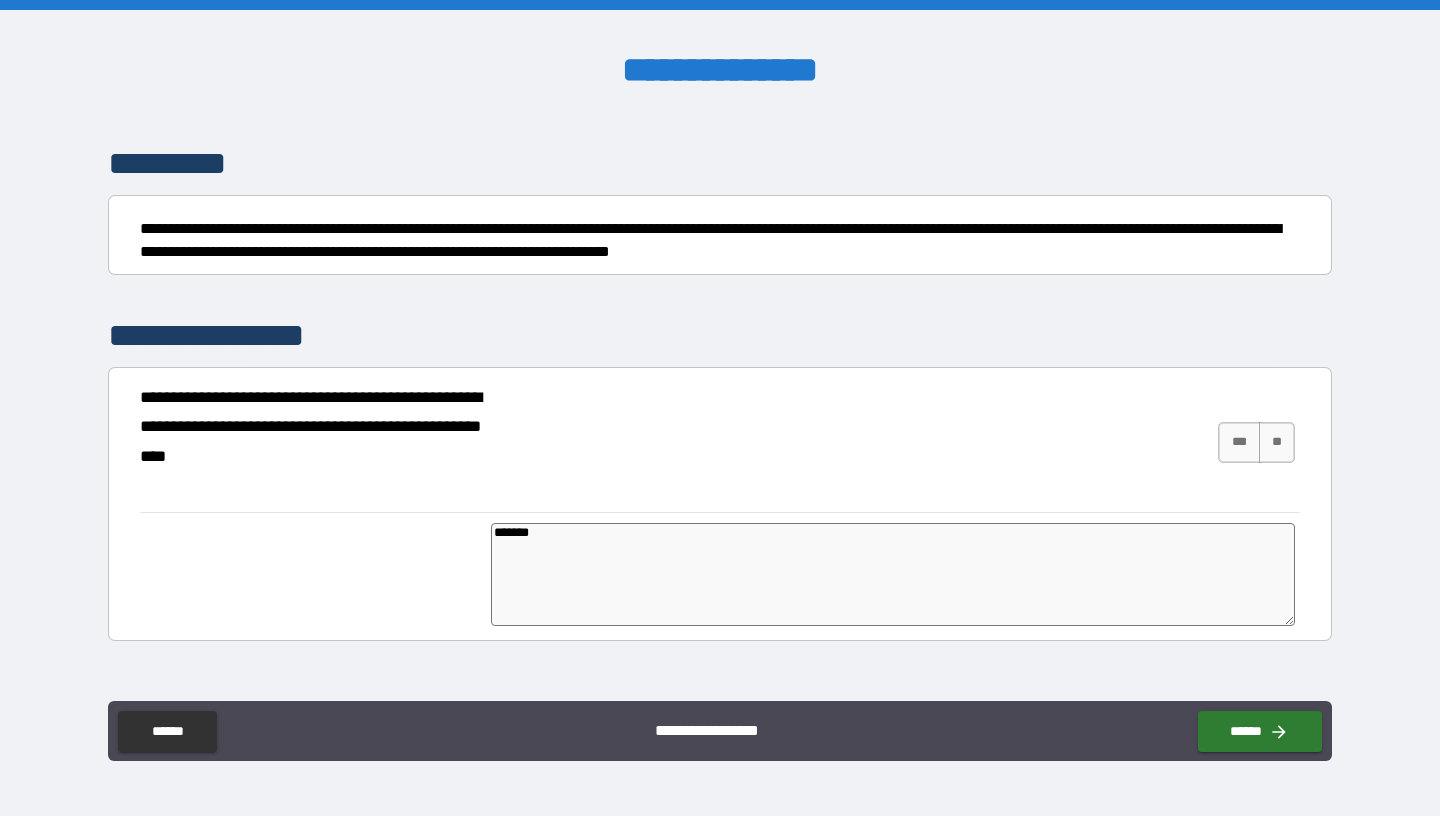 type on "*" 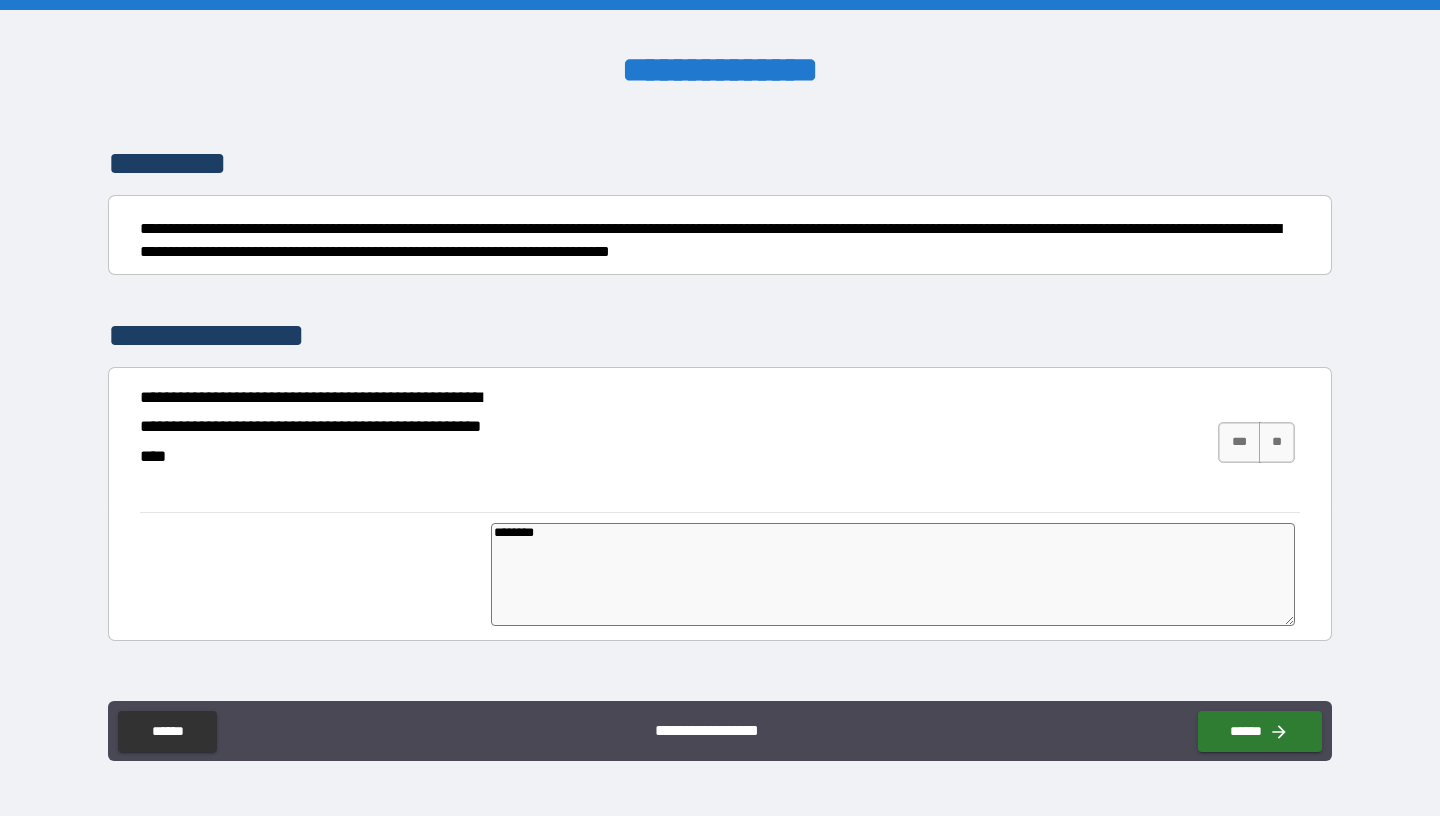 type on "*" 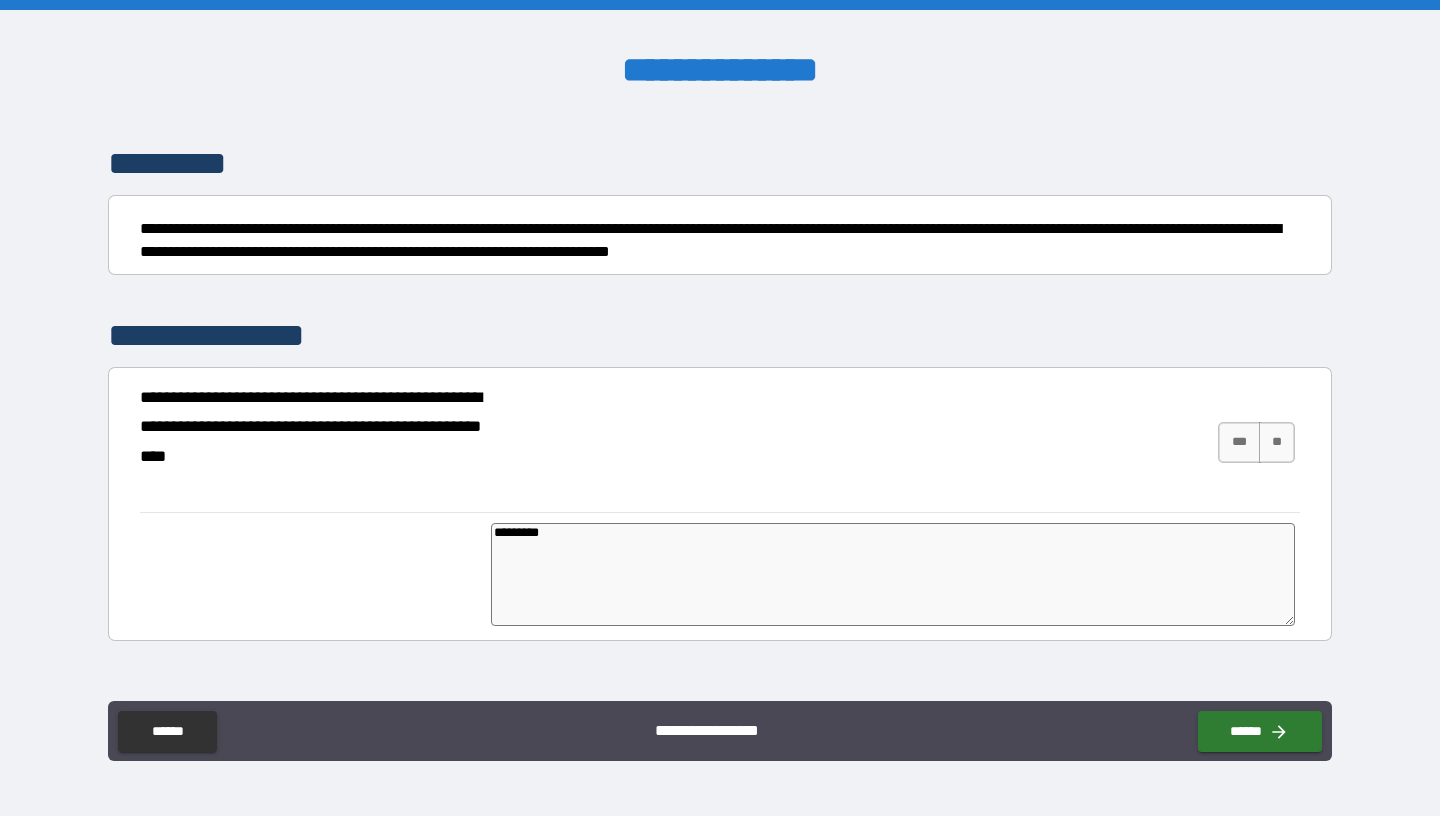 type on "*" 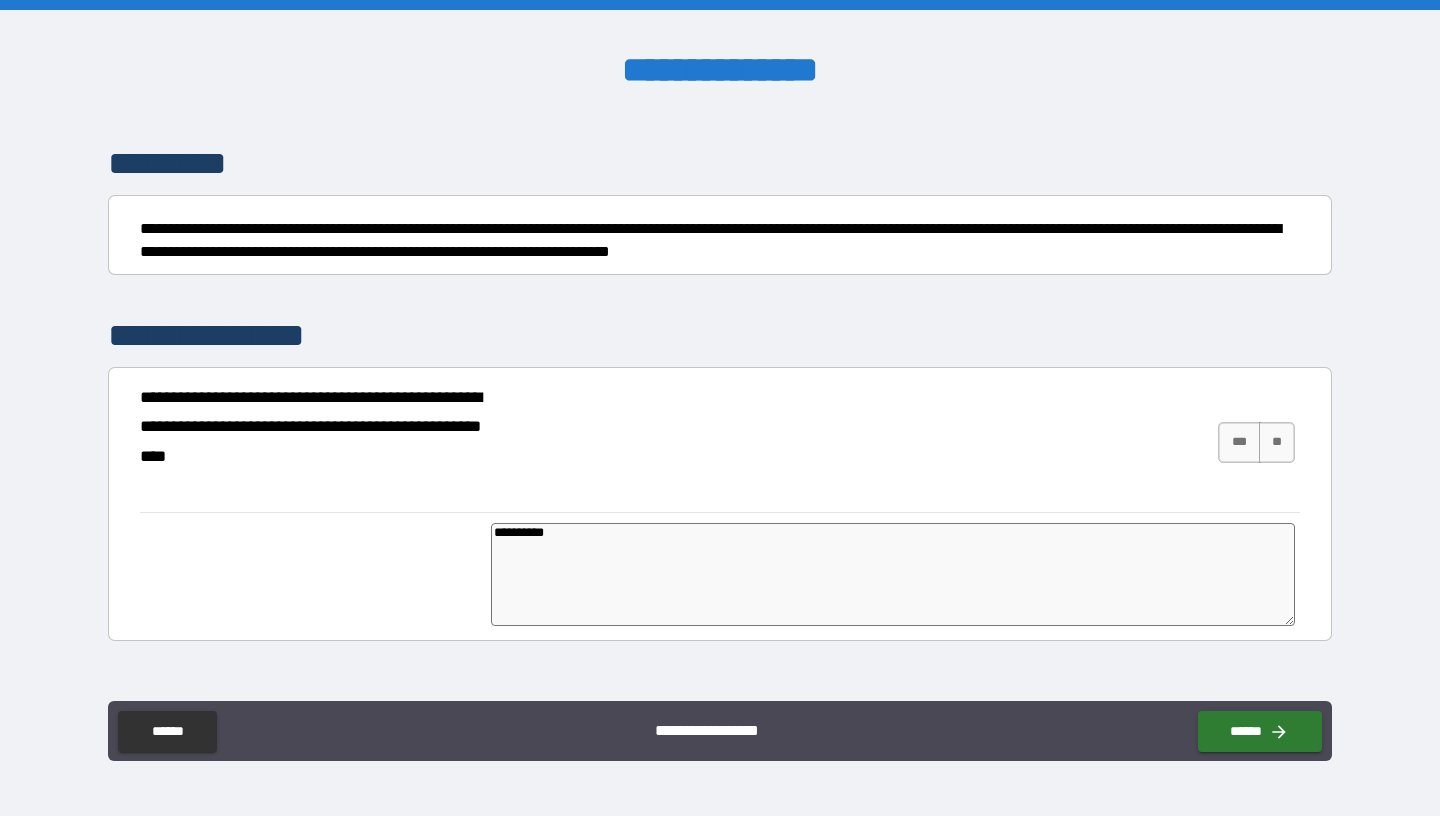 type on "**********" 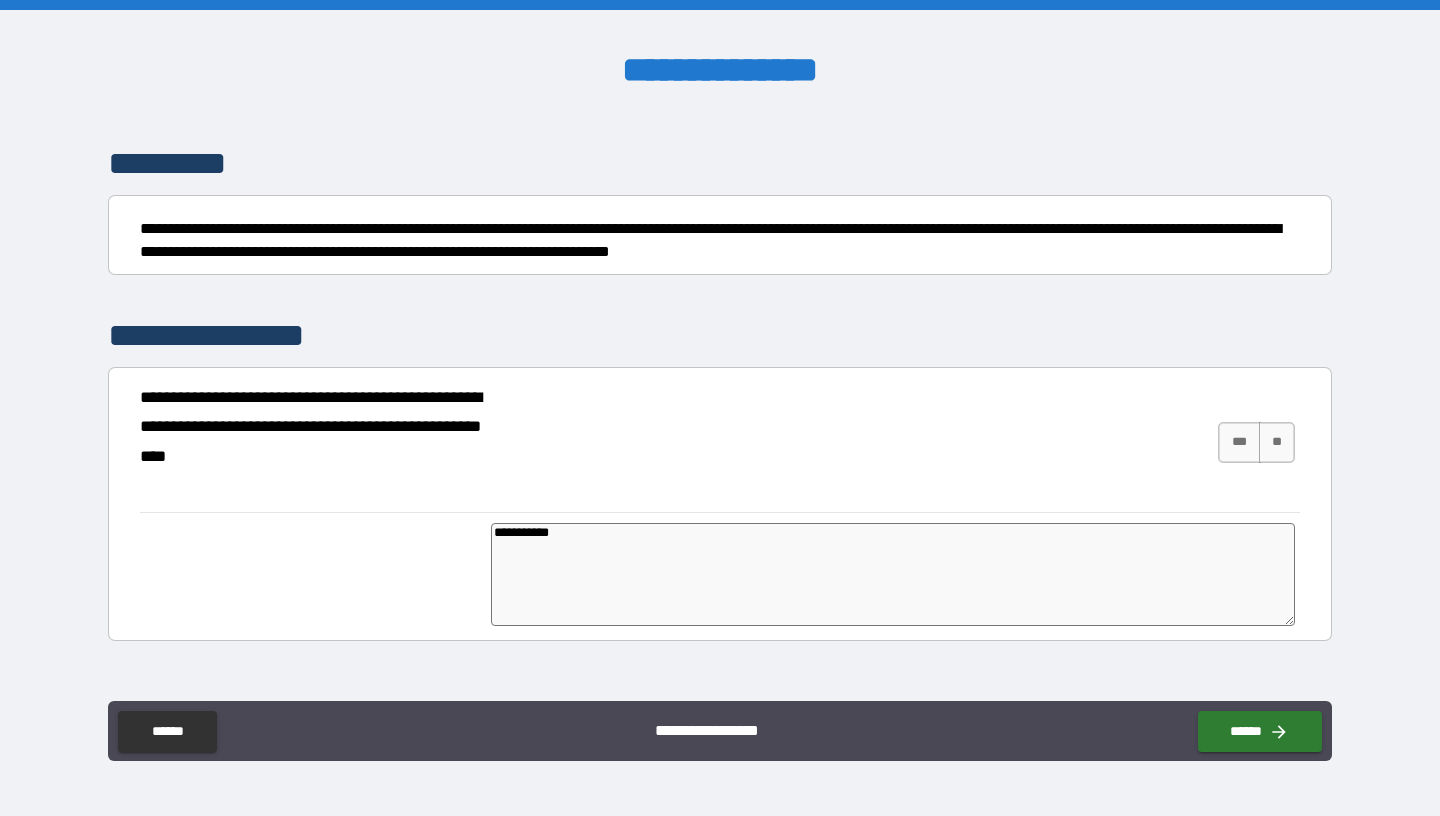type on "*" 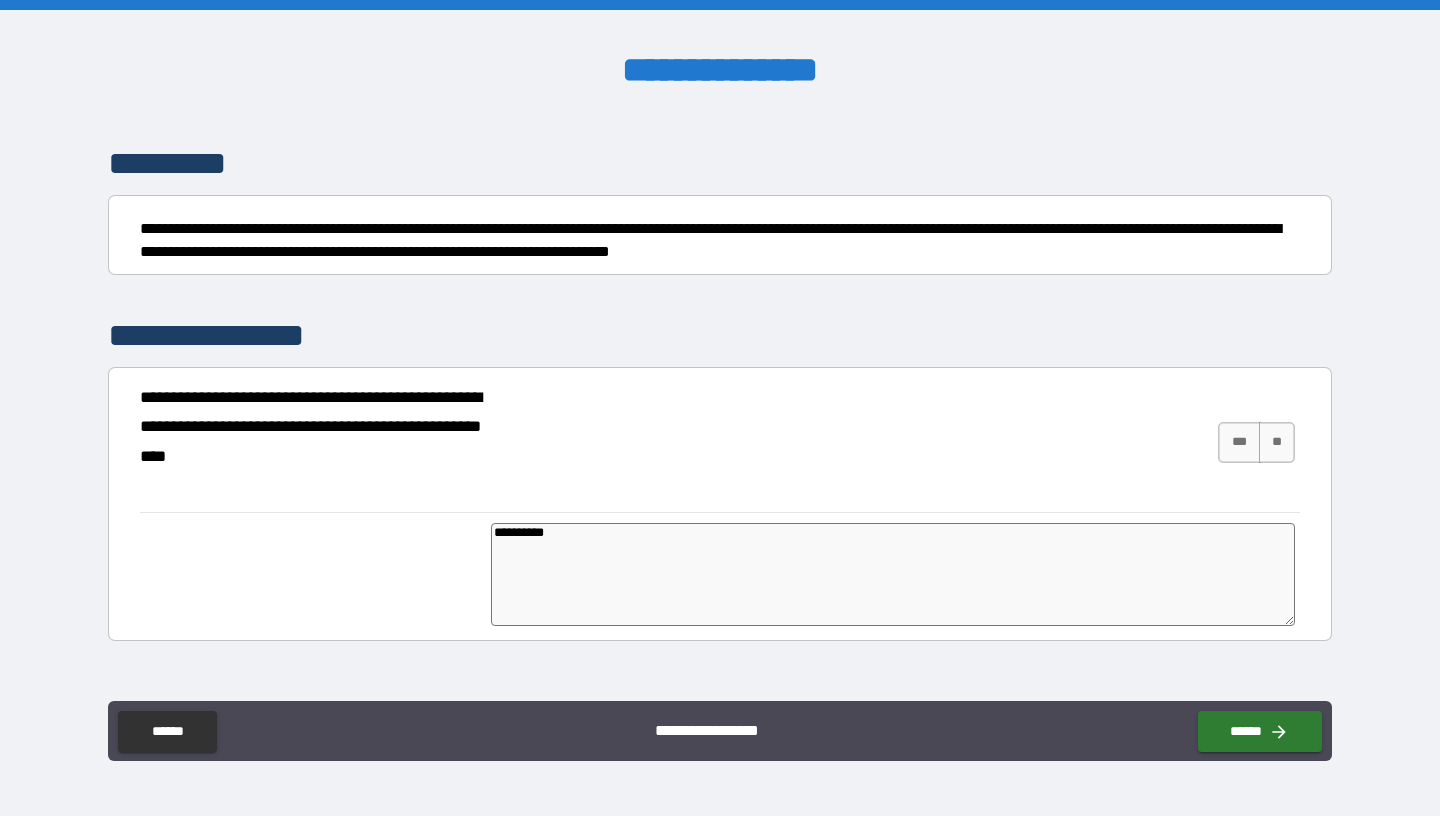 type on "*" 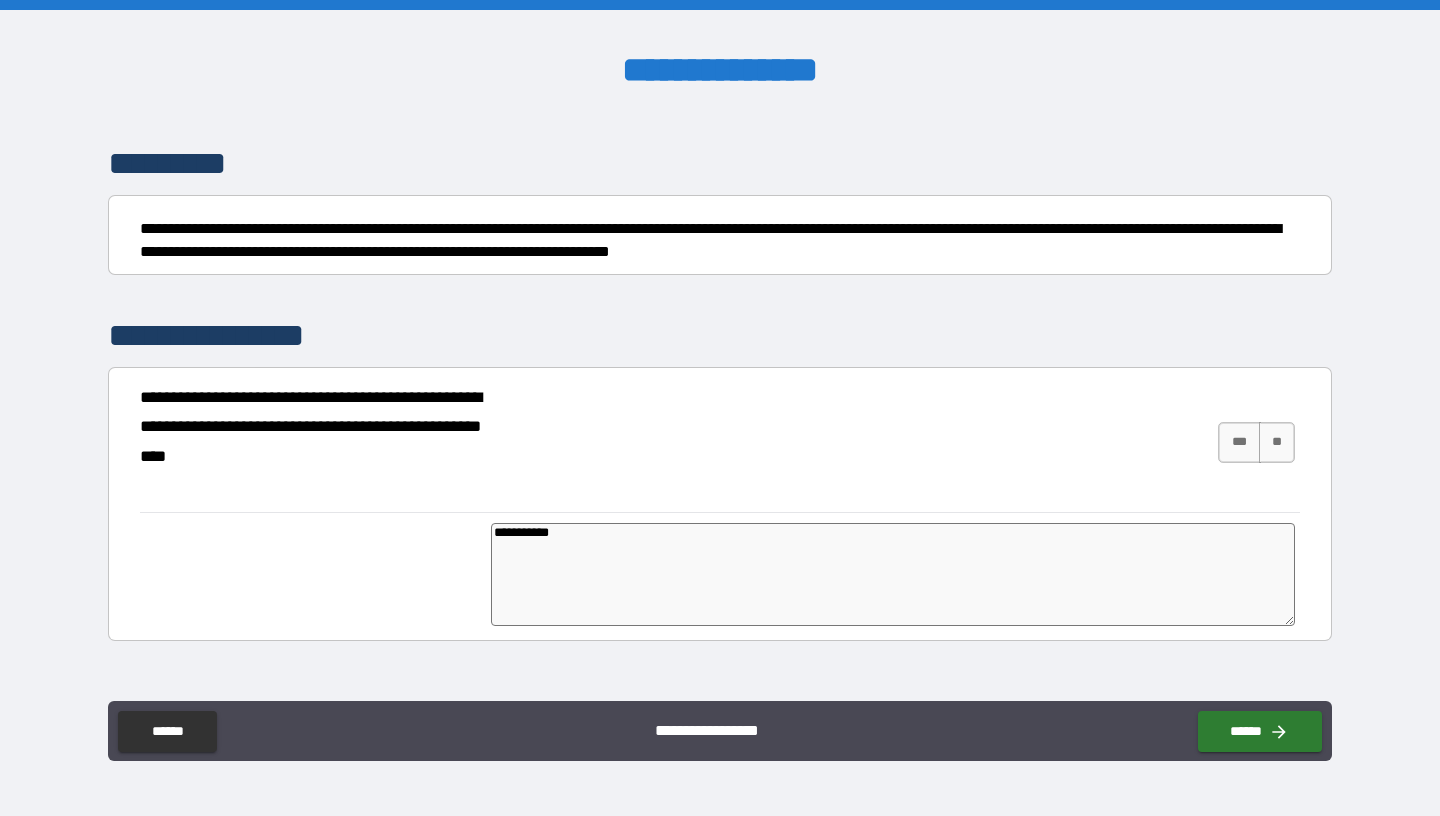 type on "*" 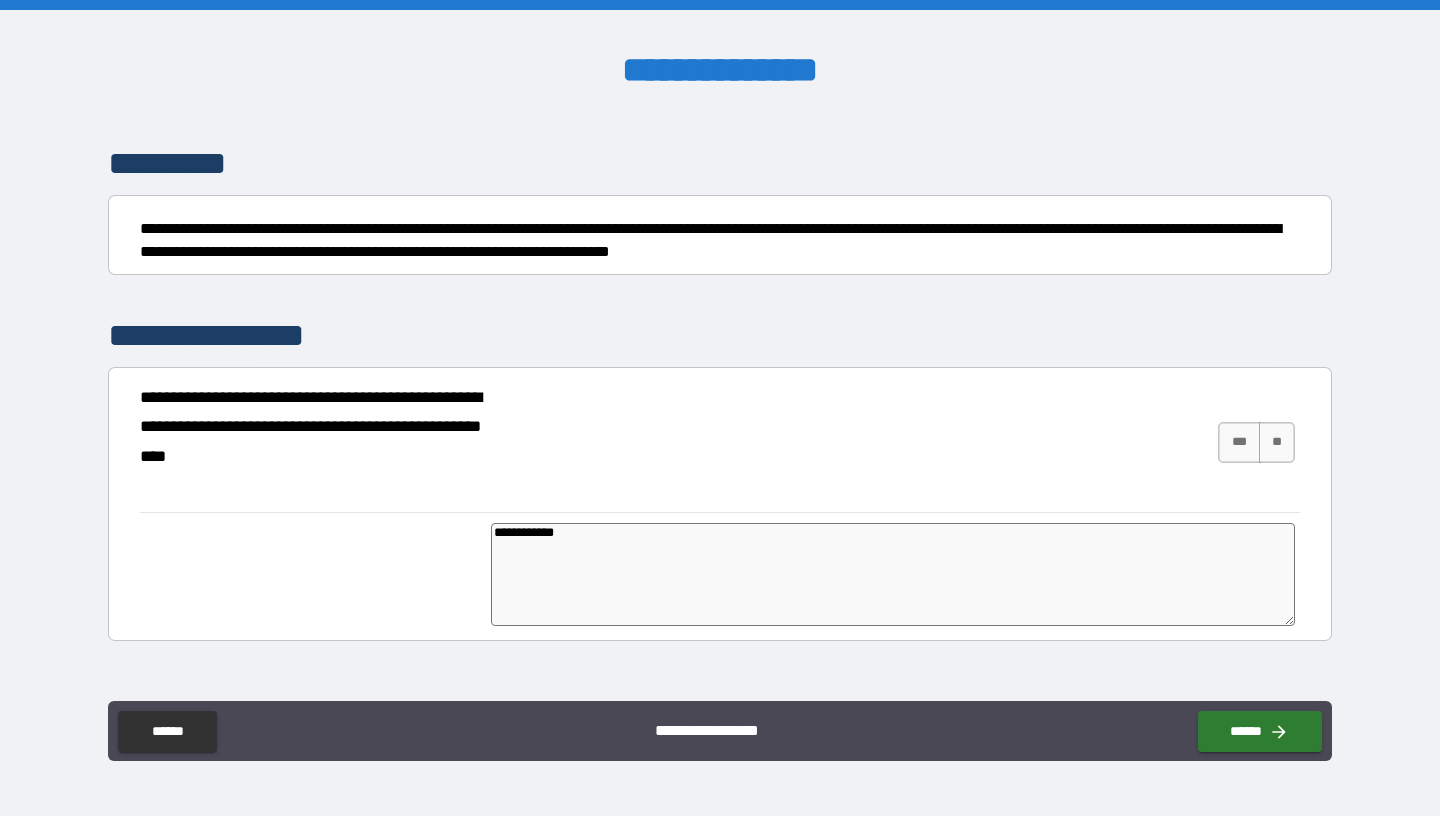 type on "*" 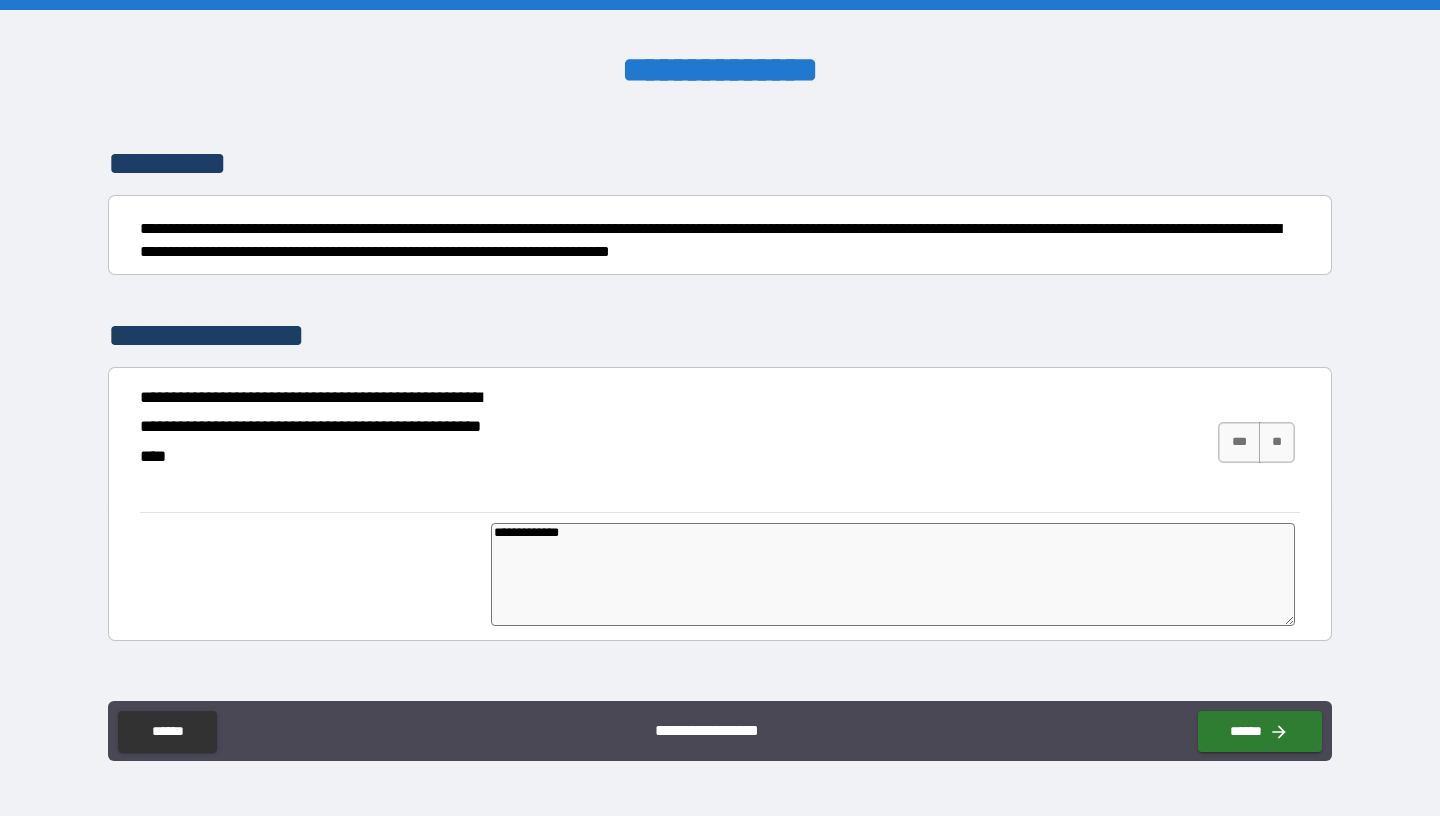 type on "*" 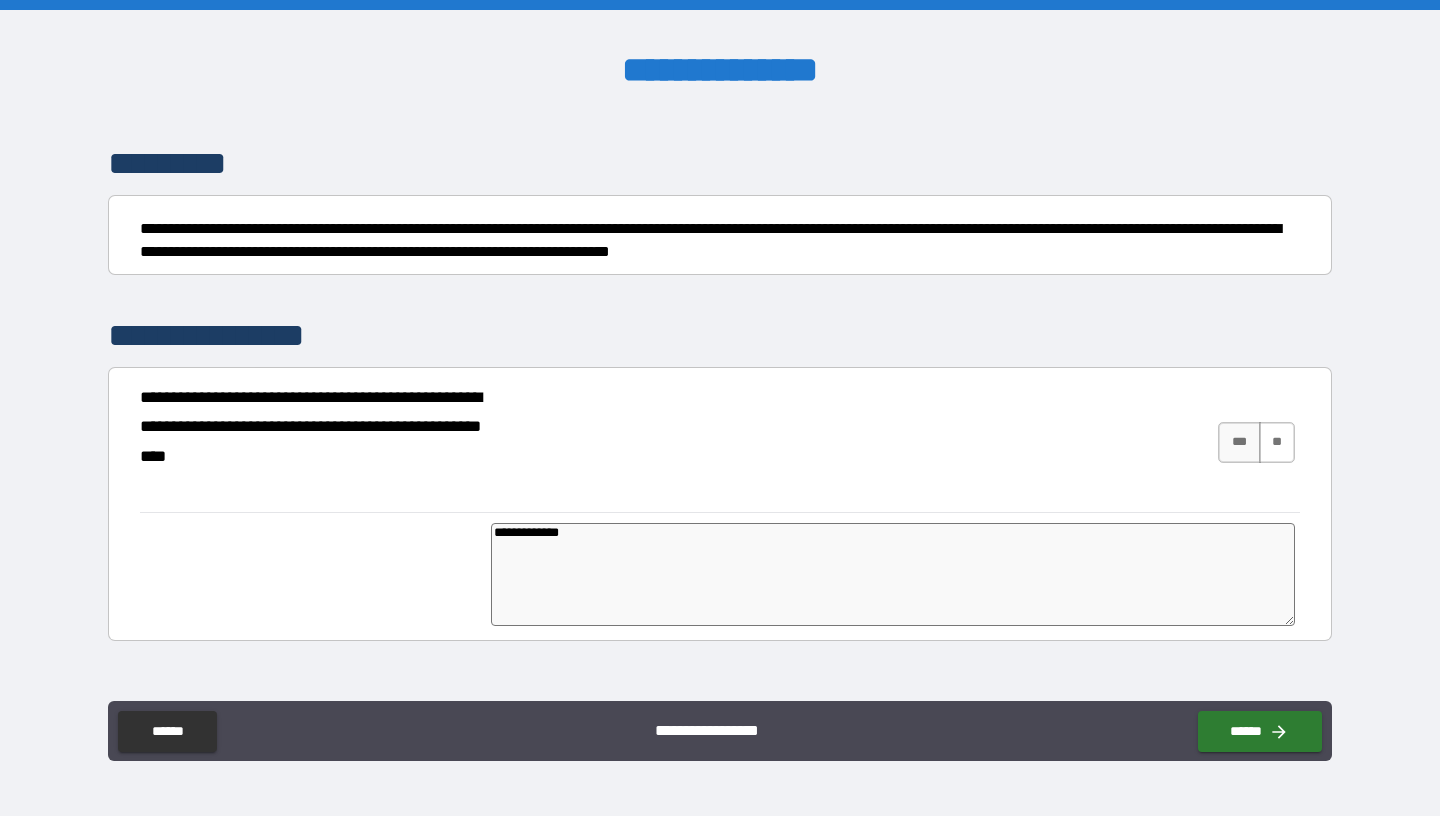 click on "**" at bounding box center [1277, 442] 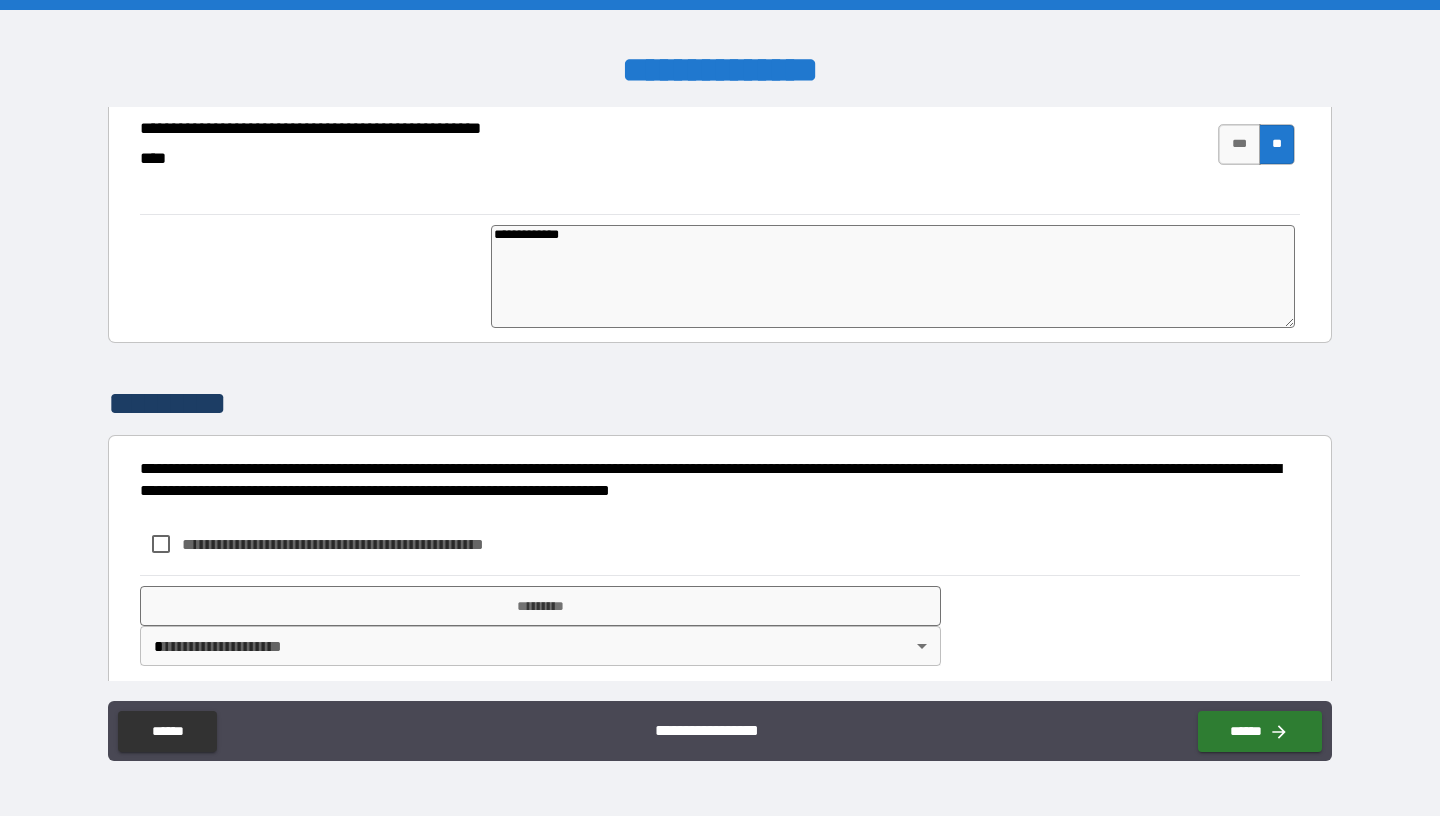 scroll, scrollTop: 4925, scrollLeft: 0, axis: vertical 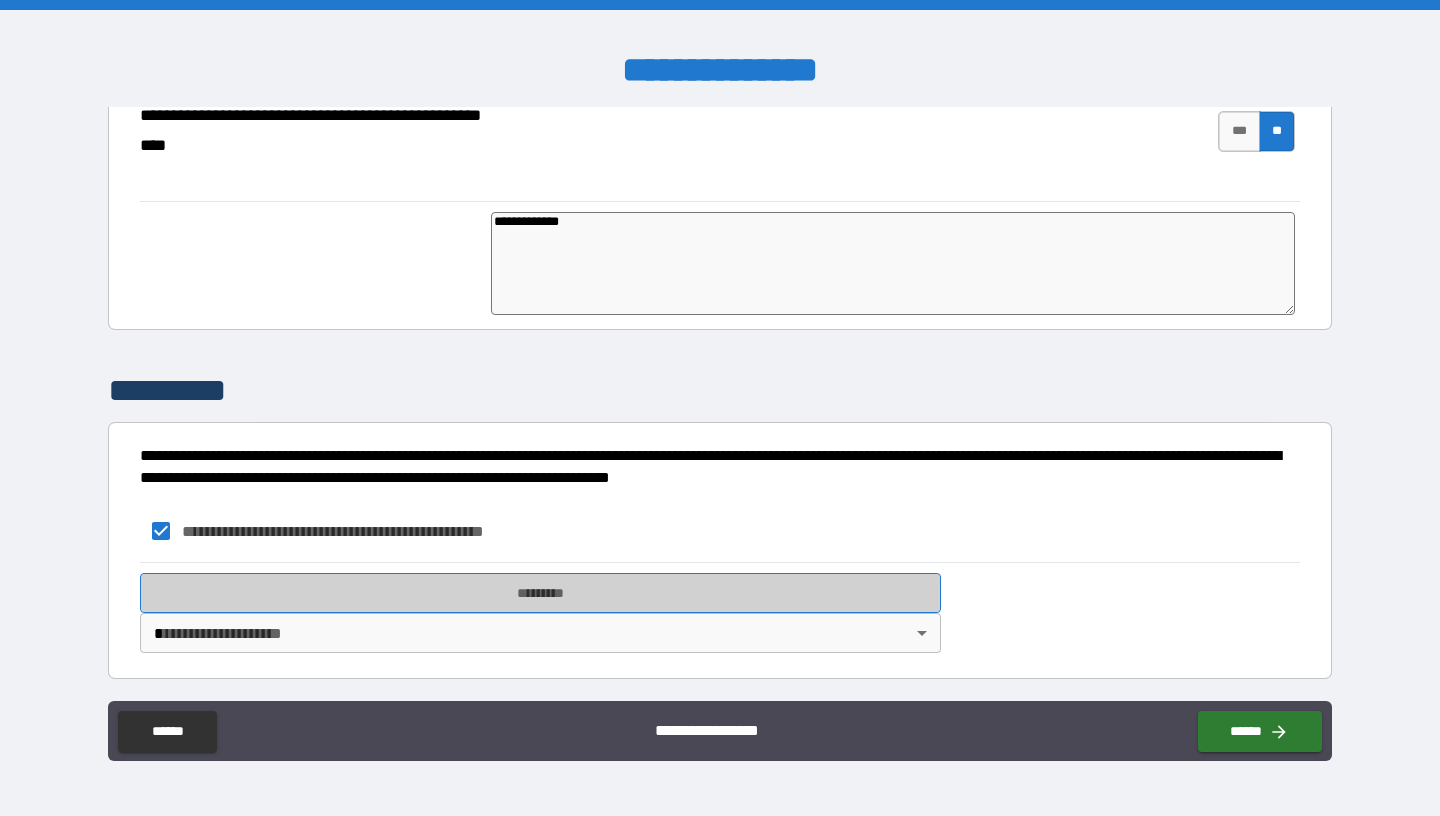 click on "*********" at bounding box center [540, 593] 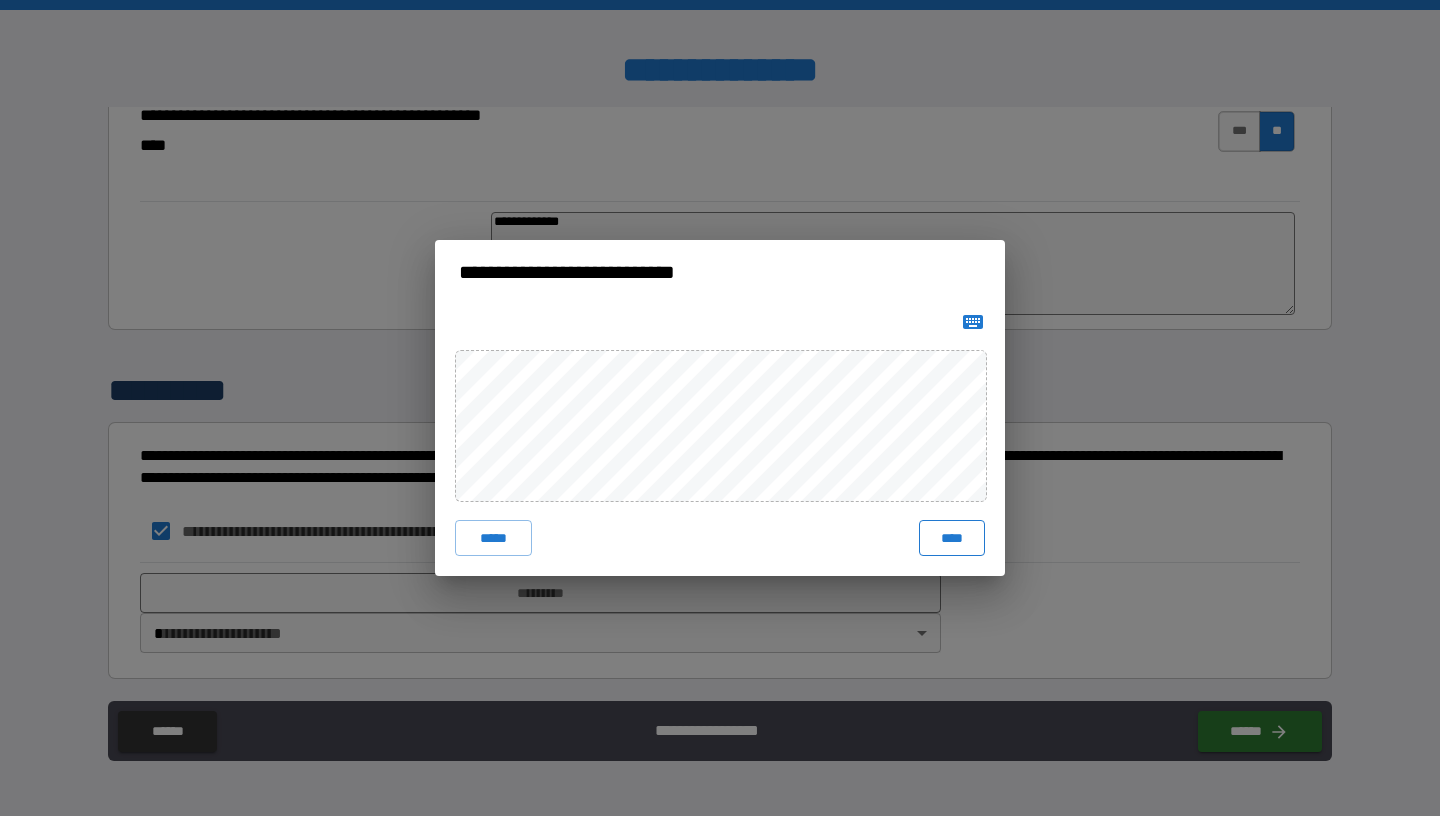 click on "****" at bounding box center (952, 538) 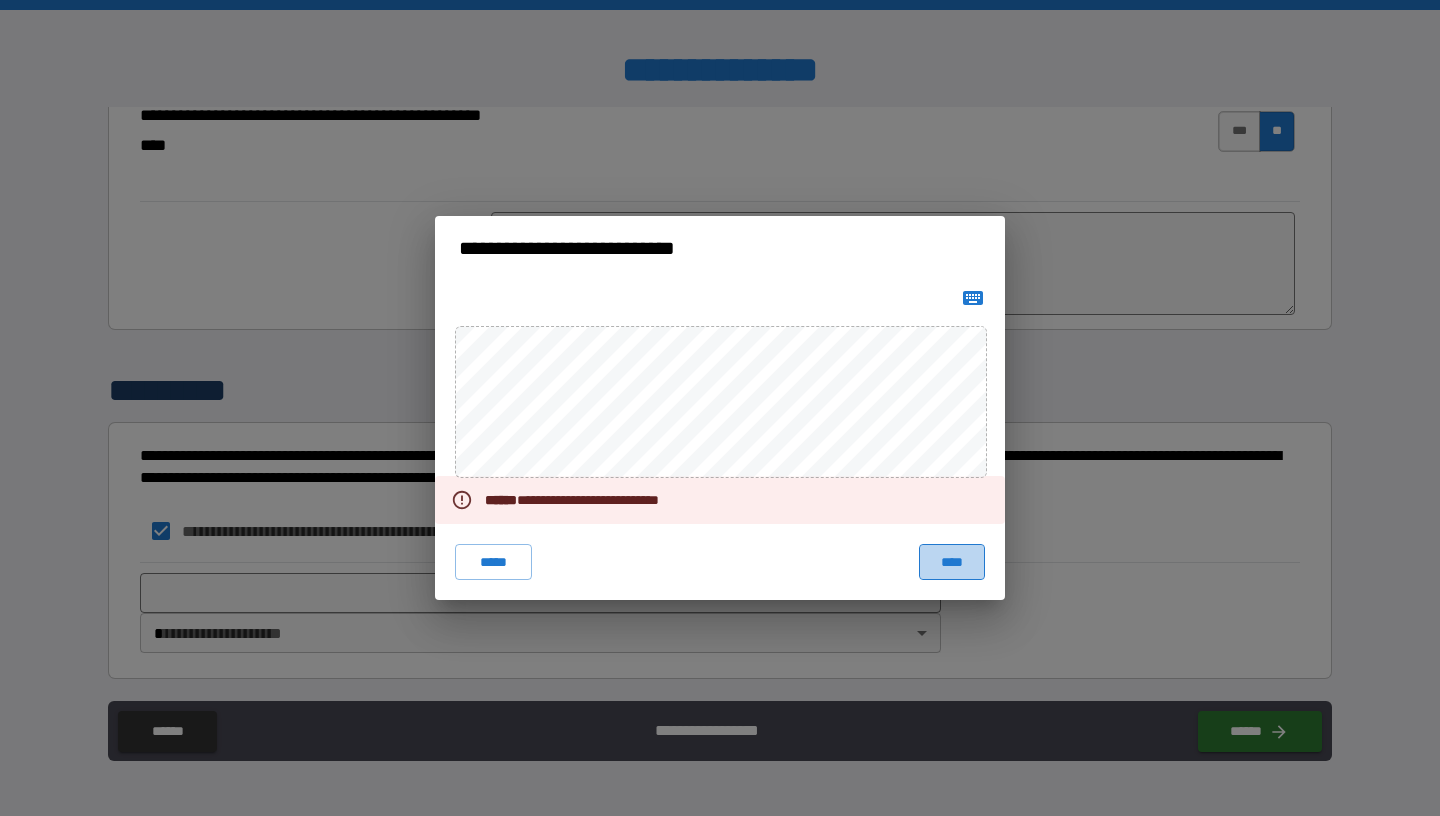 click on "****" at bounding box center (952, 562) 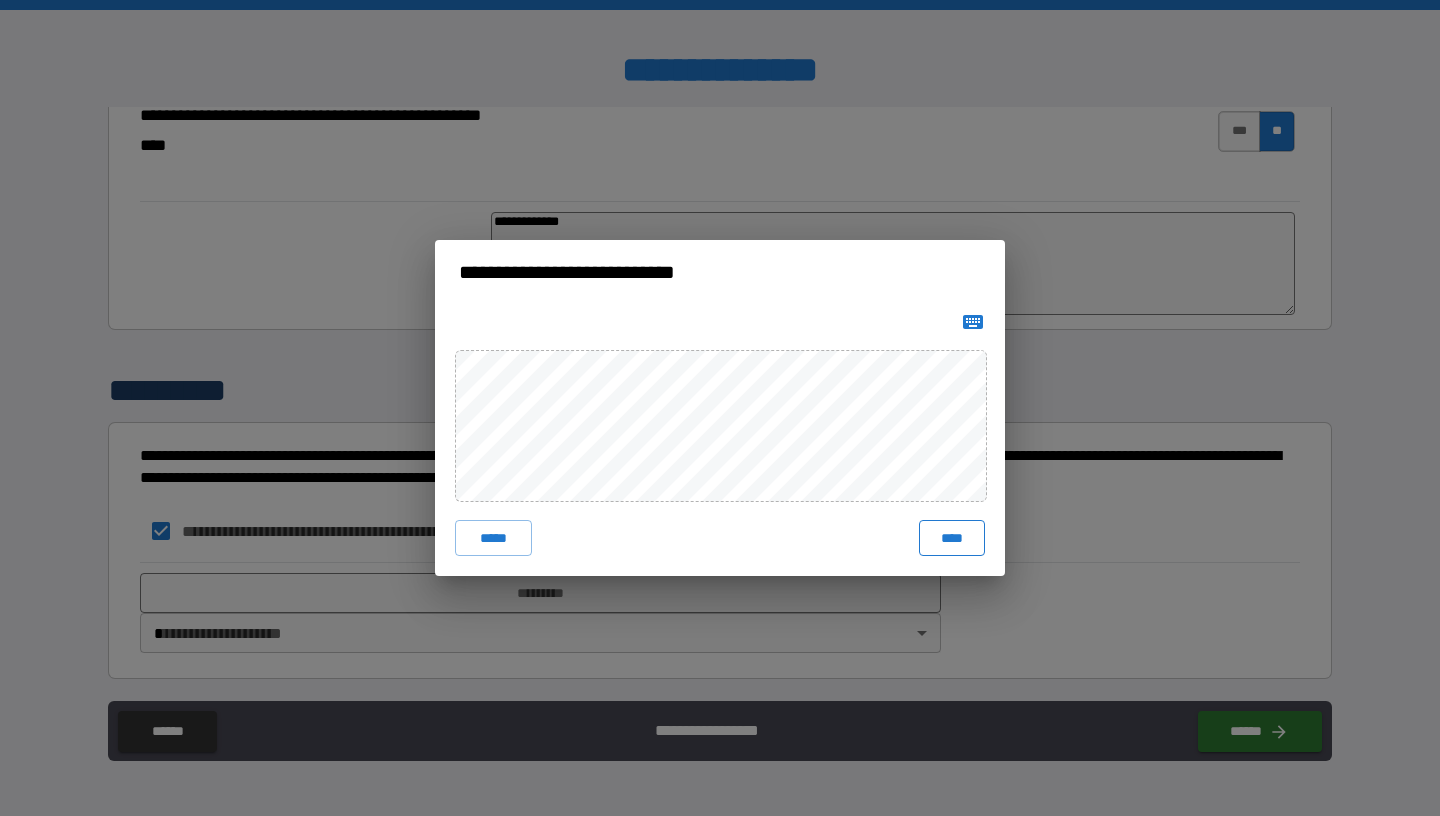 click on "****" at bounding box center [952, 538] 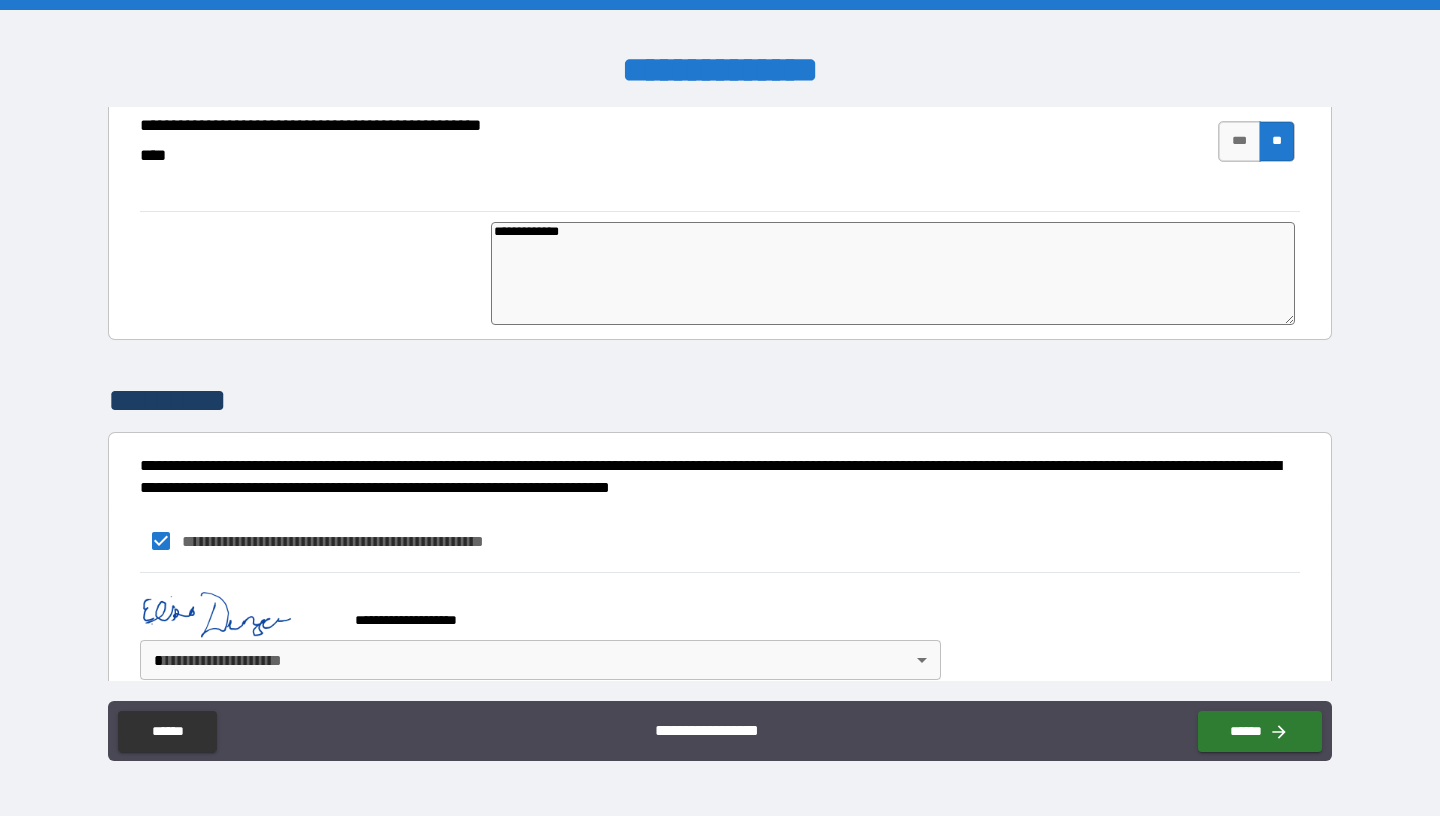 scroll, scrollTop: 4943, scrollLeft: 0, axis: vertical 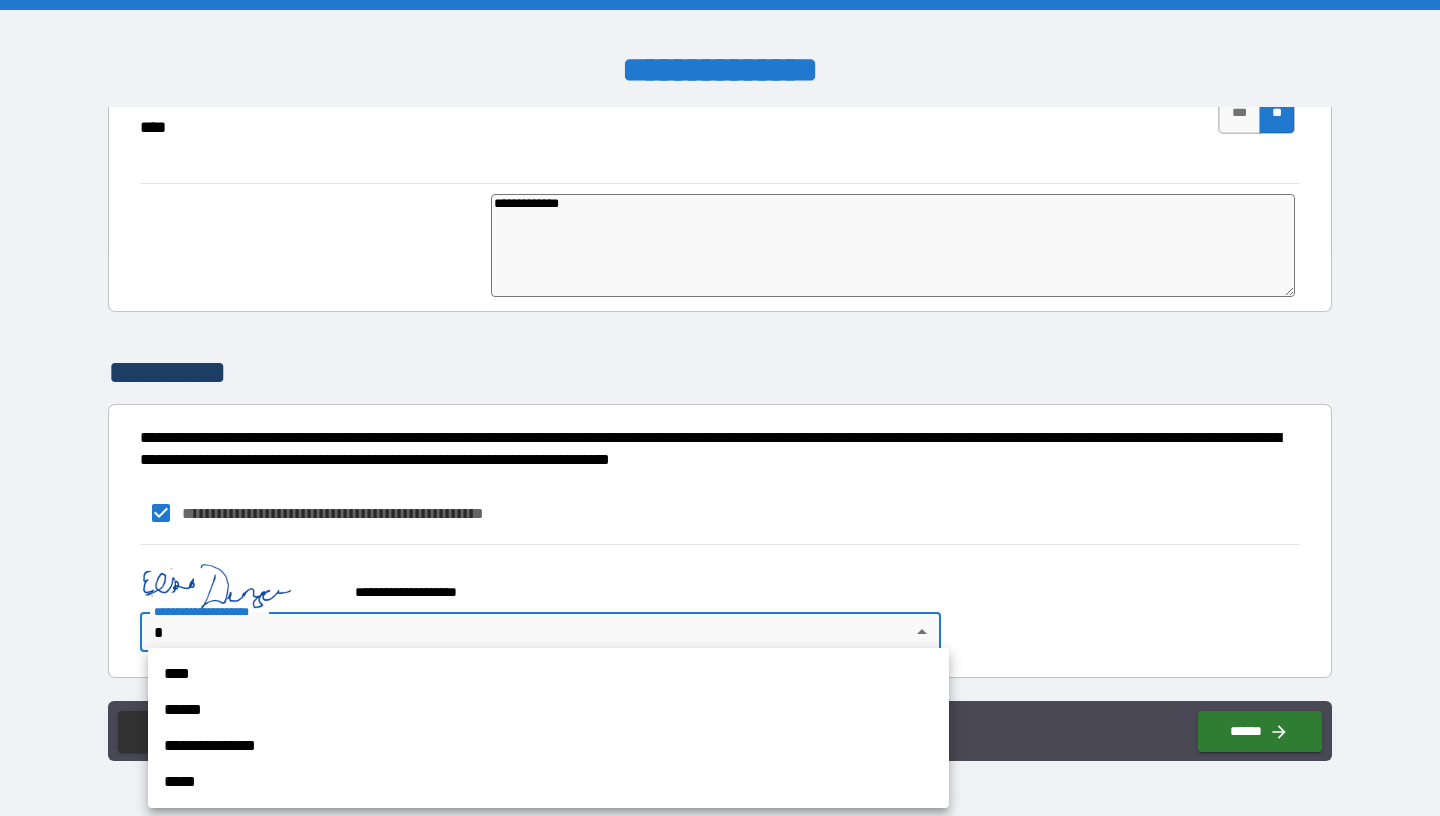 click on "[FIRST] [LAST] [STREET] [CITY], [STATE] [ZIP] [COUNTRY] [PHONE] [EMAIL] [DOB] [AGE] [SSN] [DLN] [CCNUM] [PASSPORT]" at bounding box center [720, 408] 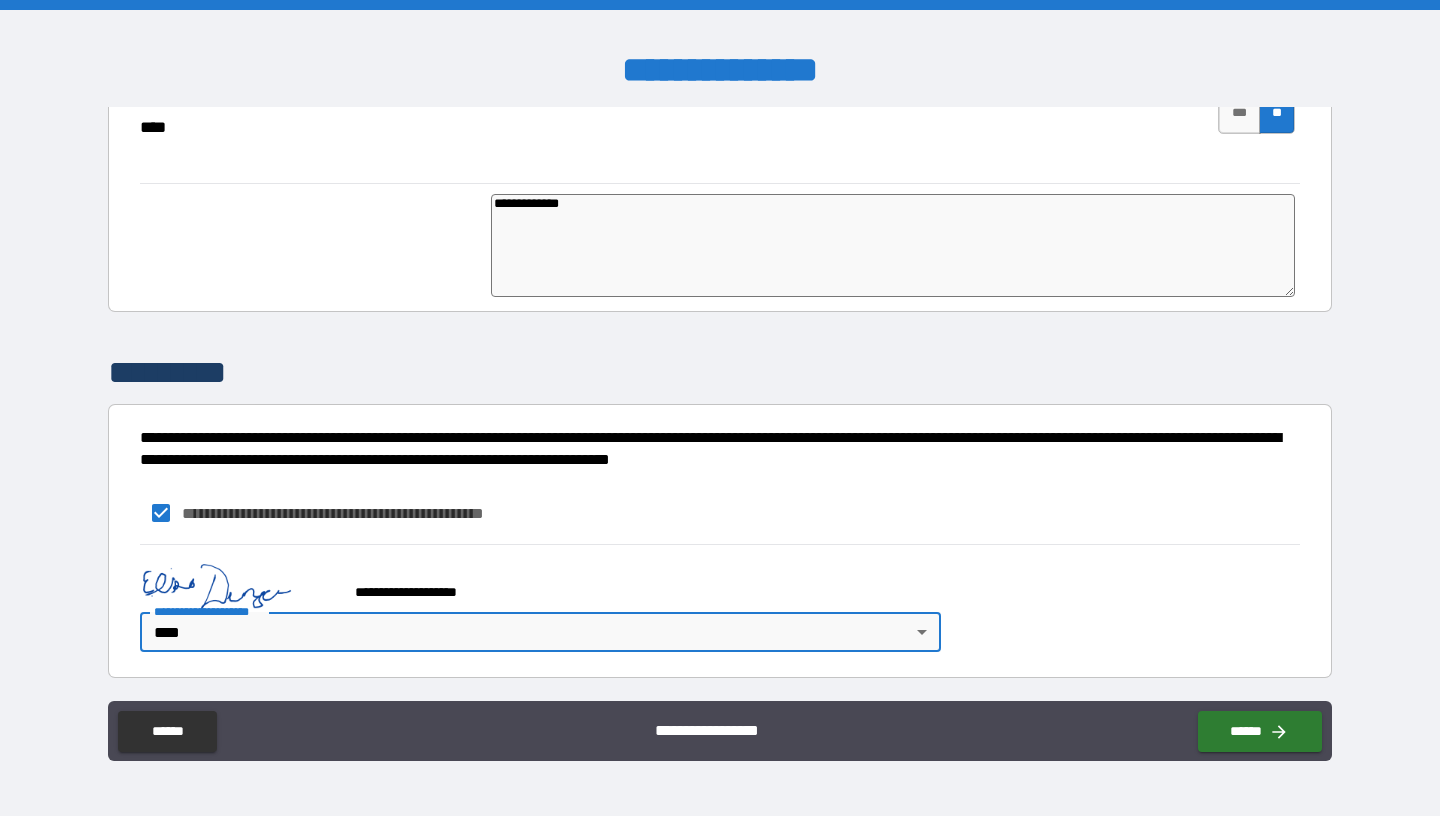 type on "*" 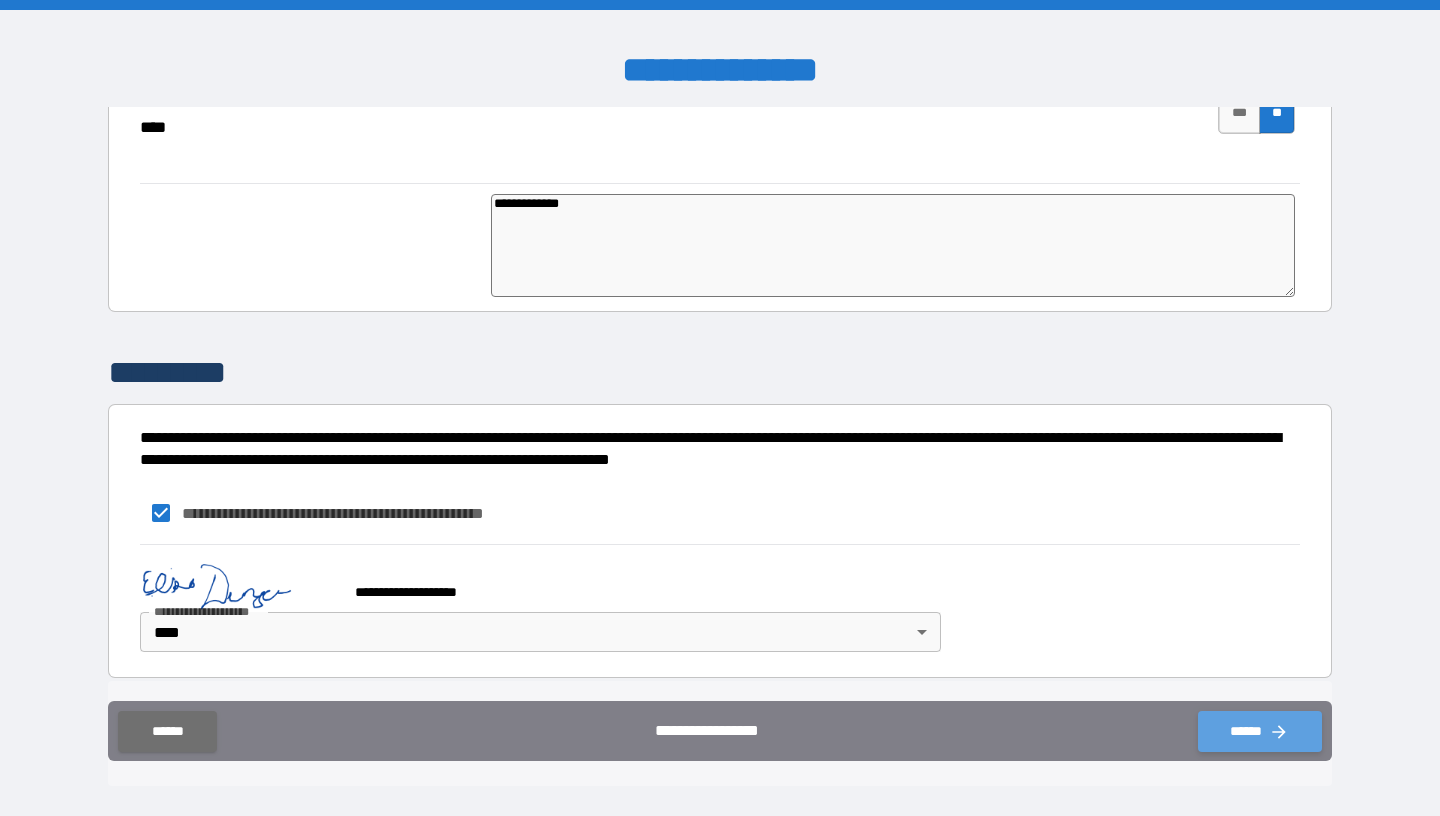 click on "******" at bounding box center (1260, 731) 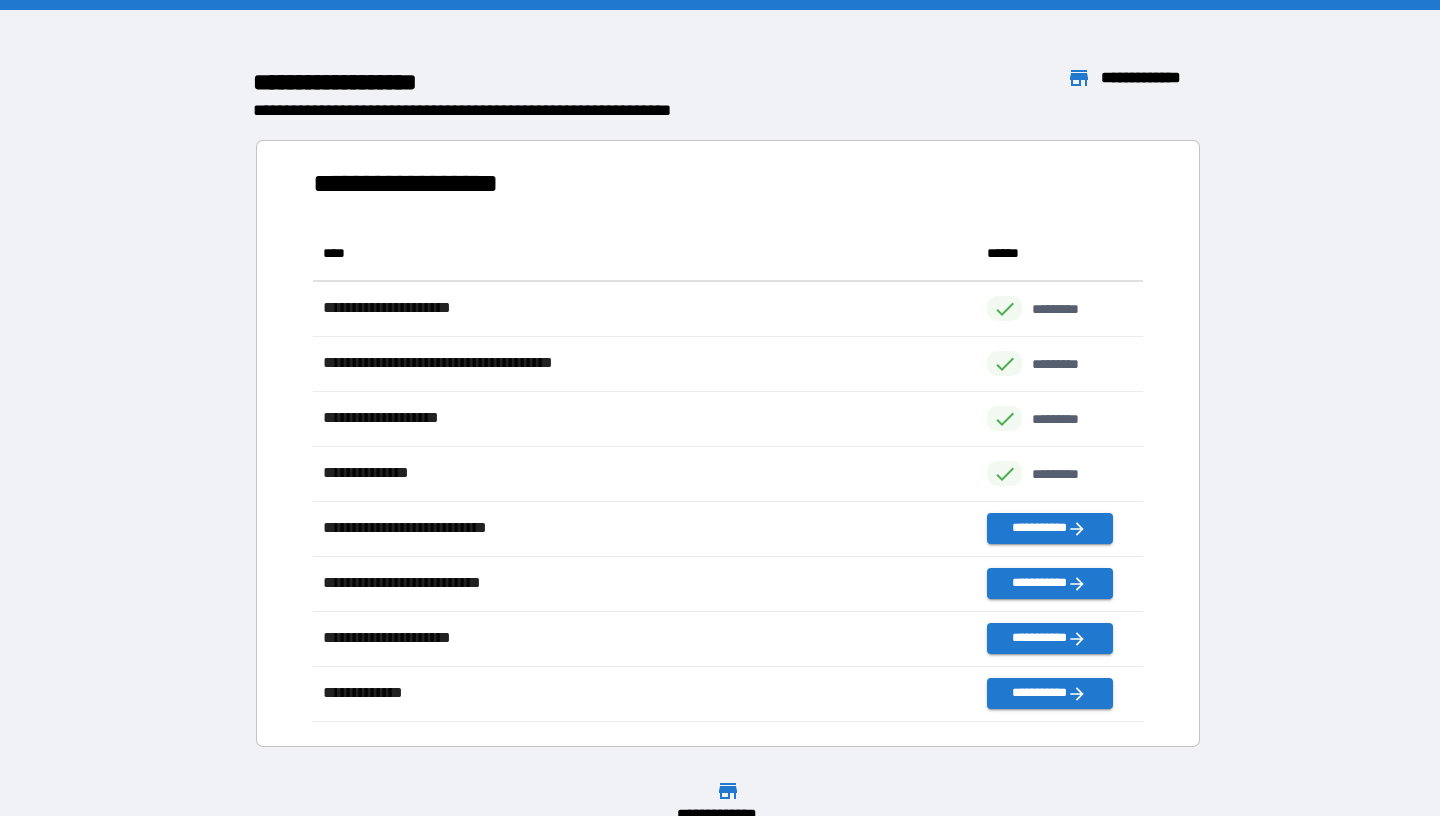 scroll, scrollTop: 1, scrollLeft: 1, axis: both 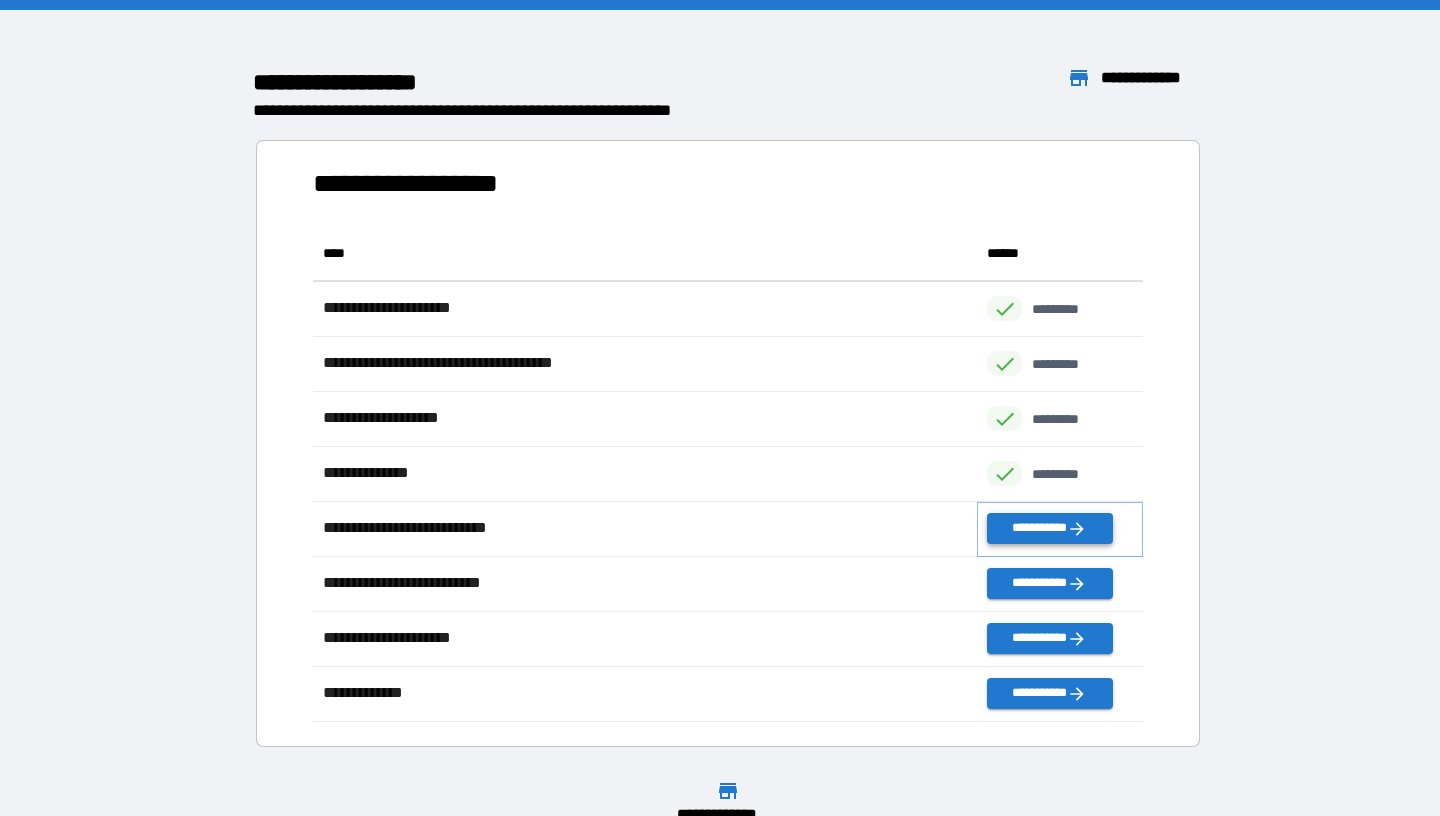 click on "**********" at bounding box center [1050, 528] 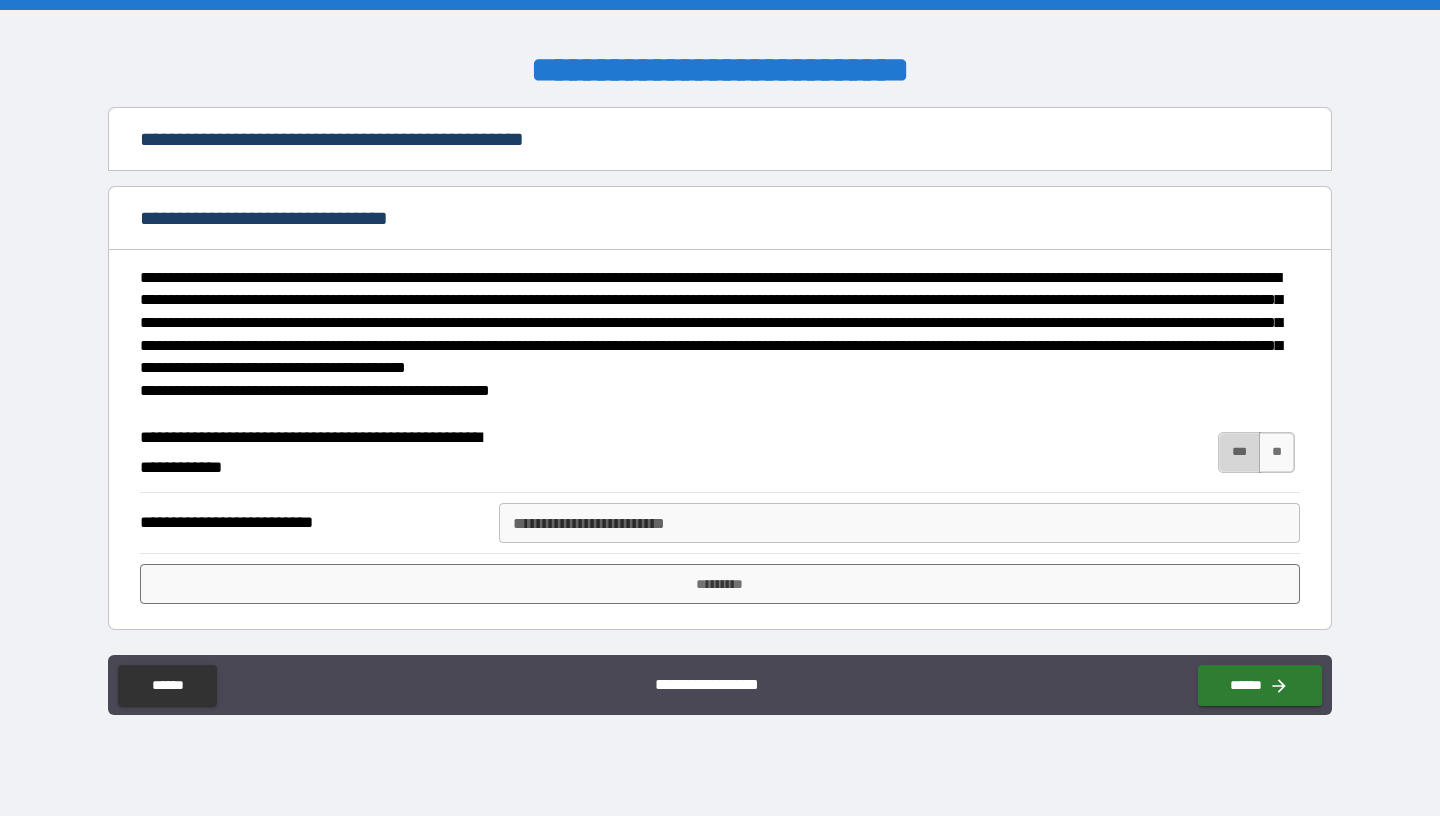click on "***" at bounding box center (1239, 452) 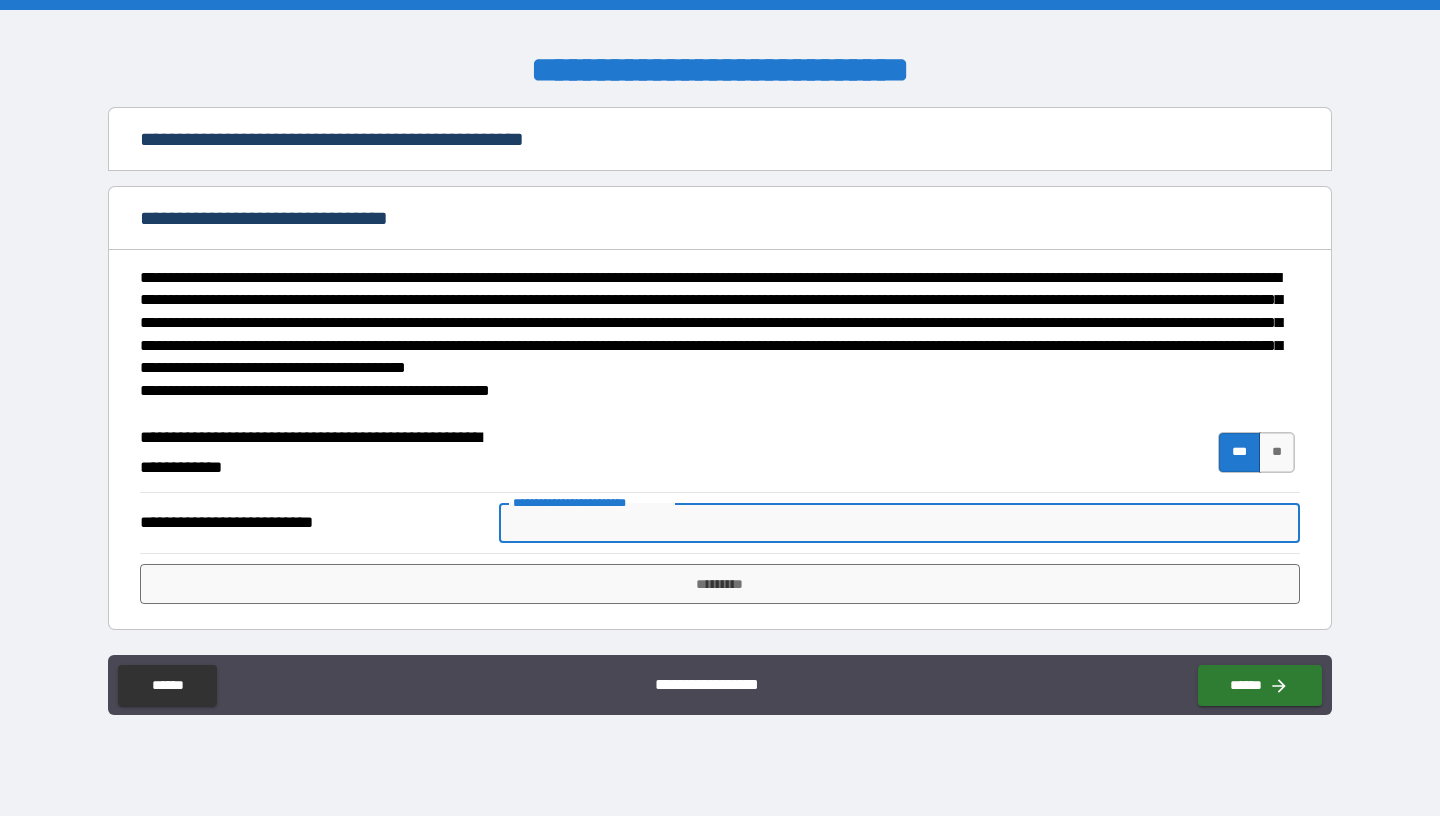 click on "**********" at bounding box center [899, 523] 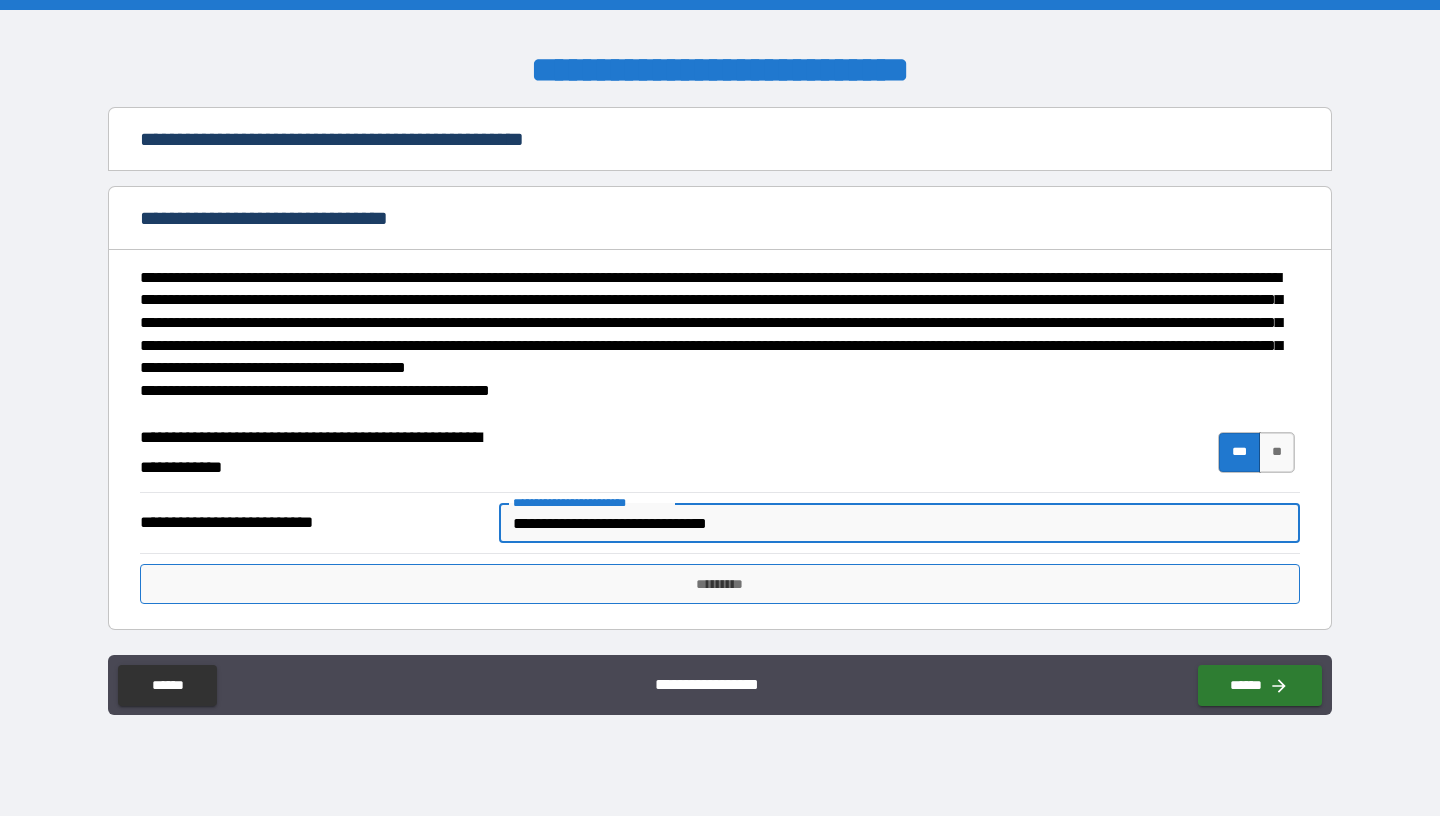 type on "**********" 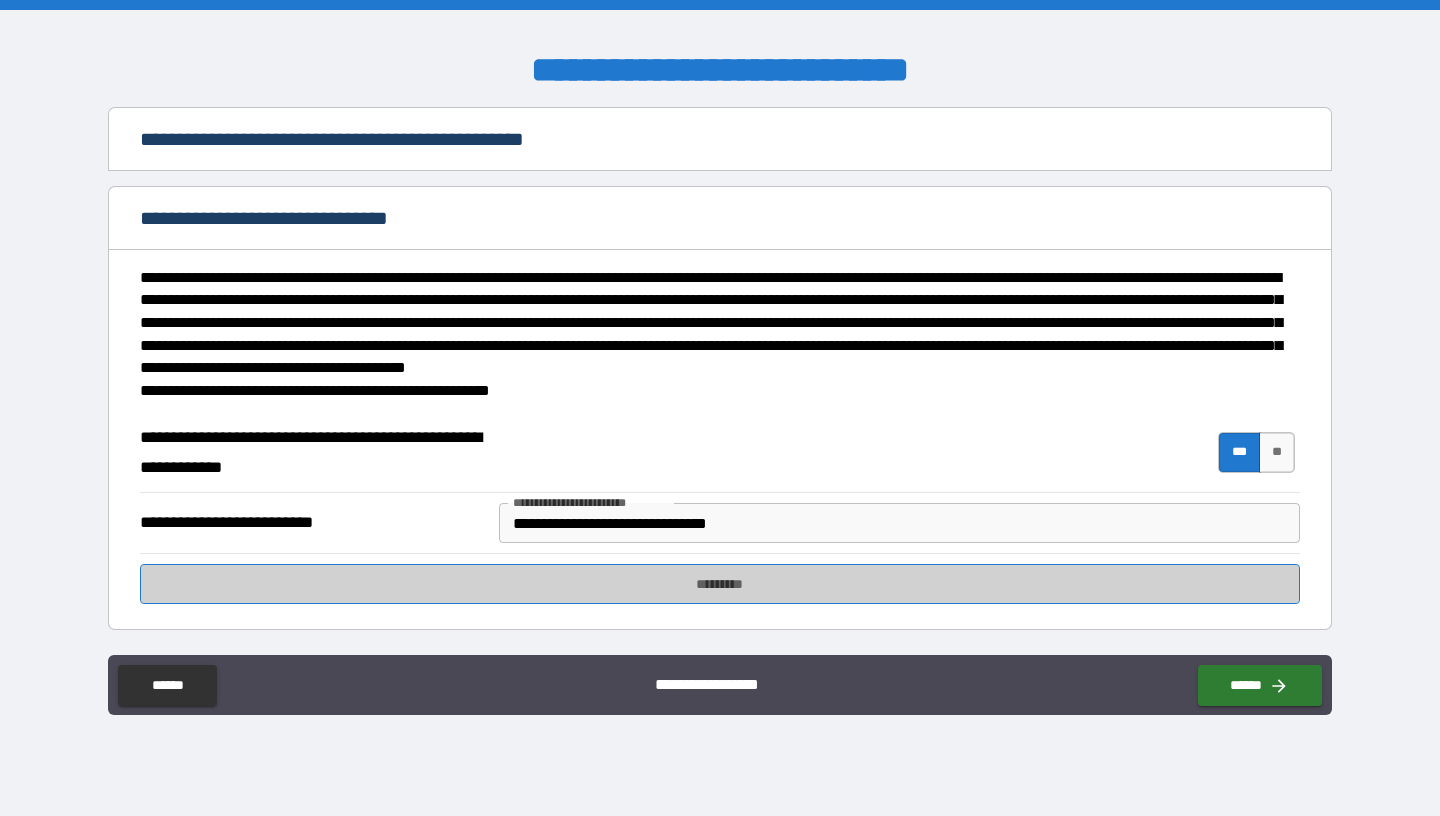click on "*********" at bounding box center (720, 584) 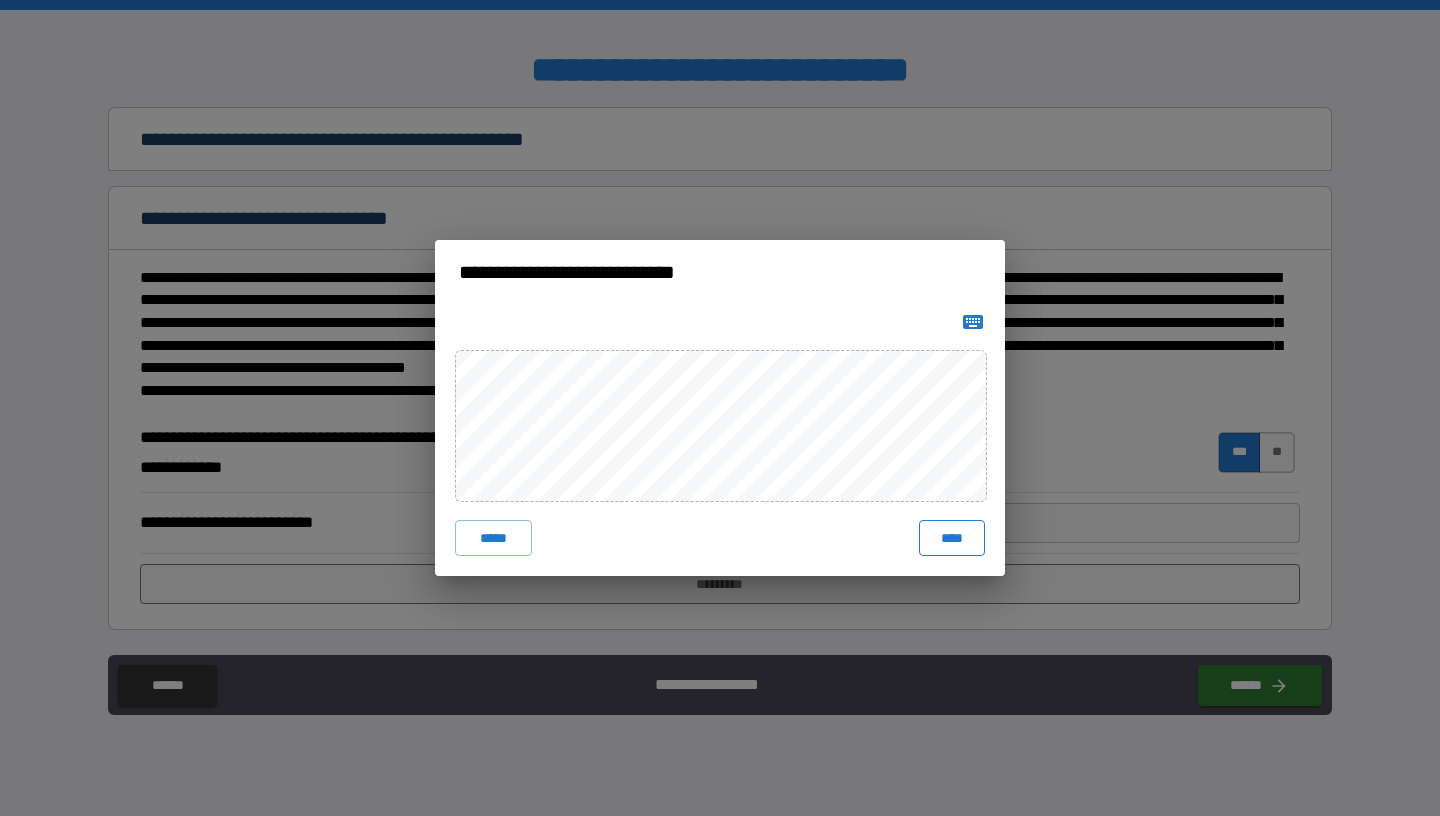 click on "****" at bounding box center (952, 538) 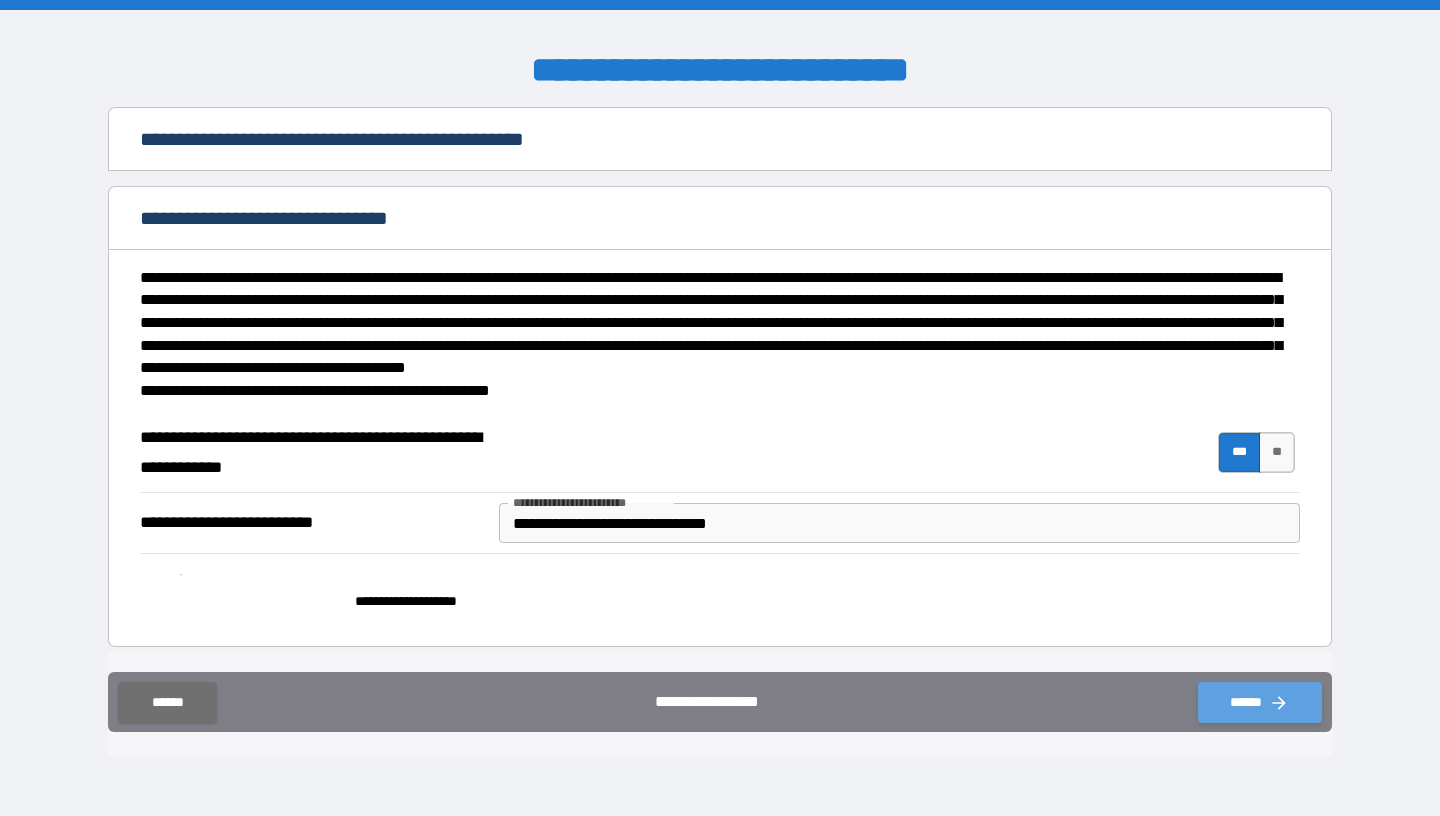 click on "******" at bounding box center [1260, 702] 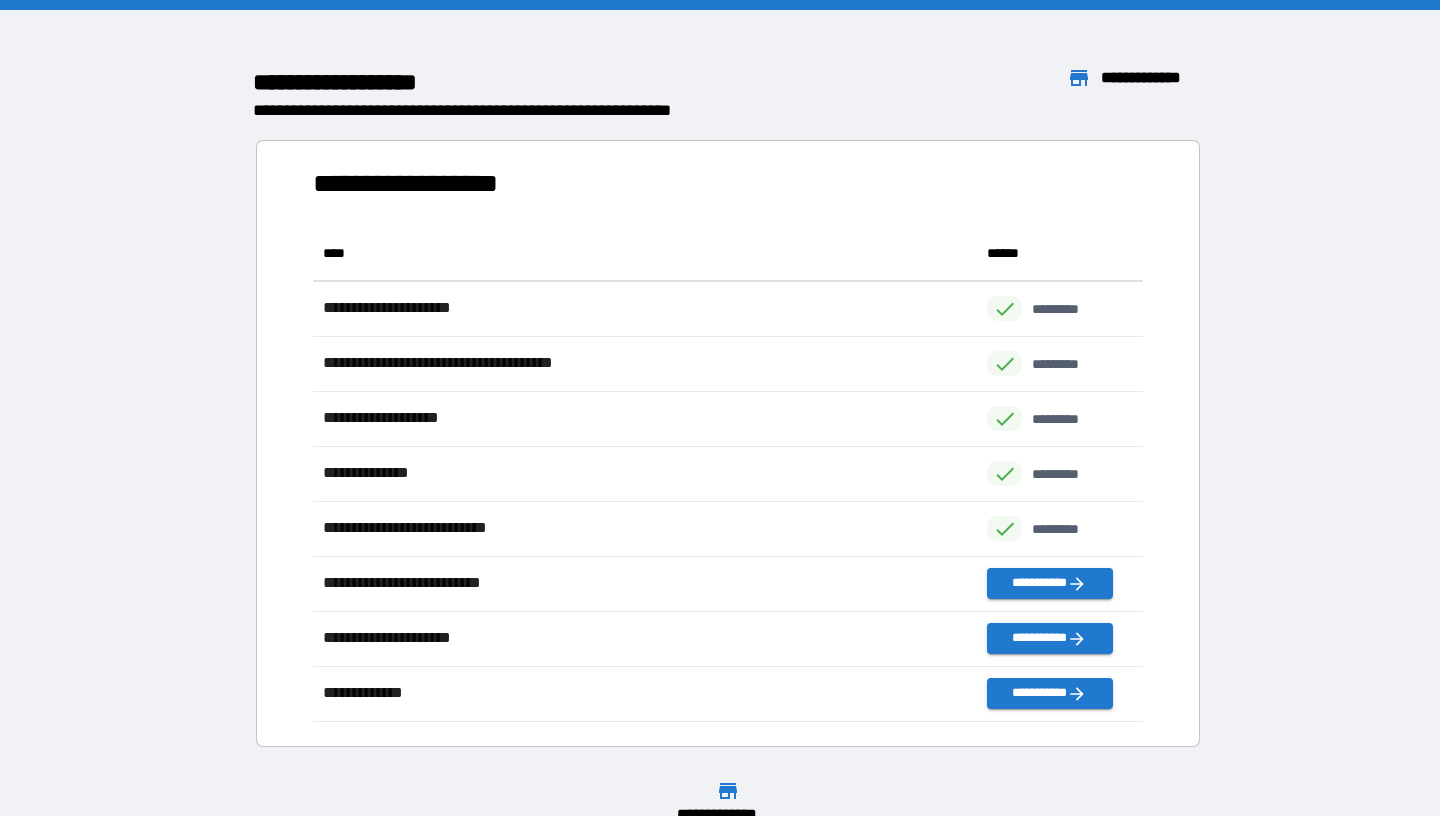 scroll, scrollTop: 1, scrollLeft: 1, axis: both 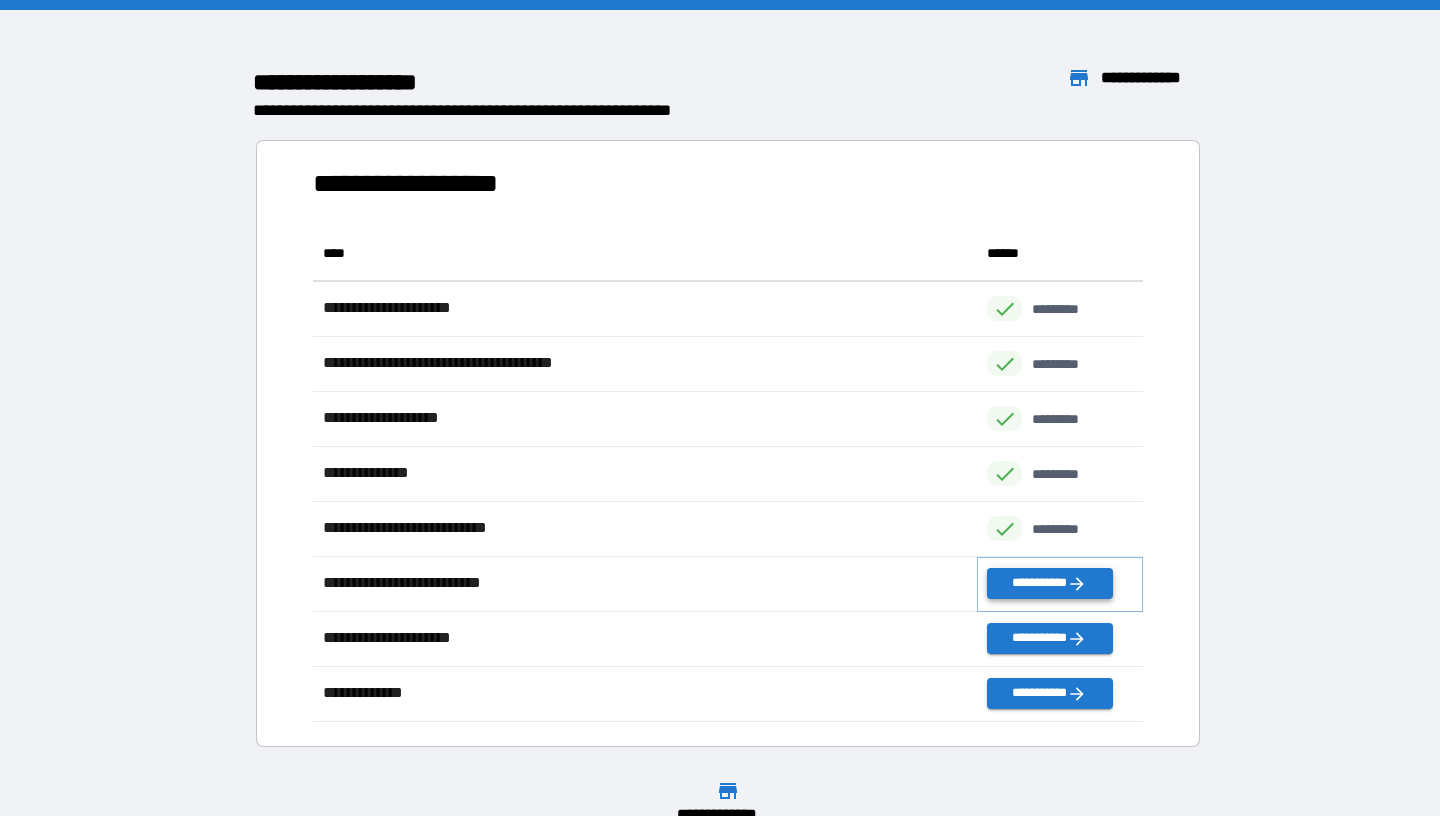 click on "**********" at bounding box center (1050, 583) 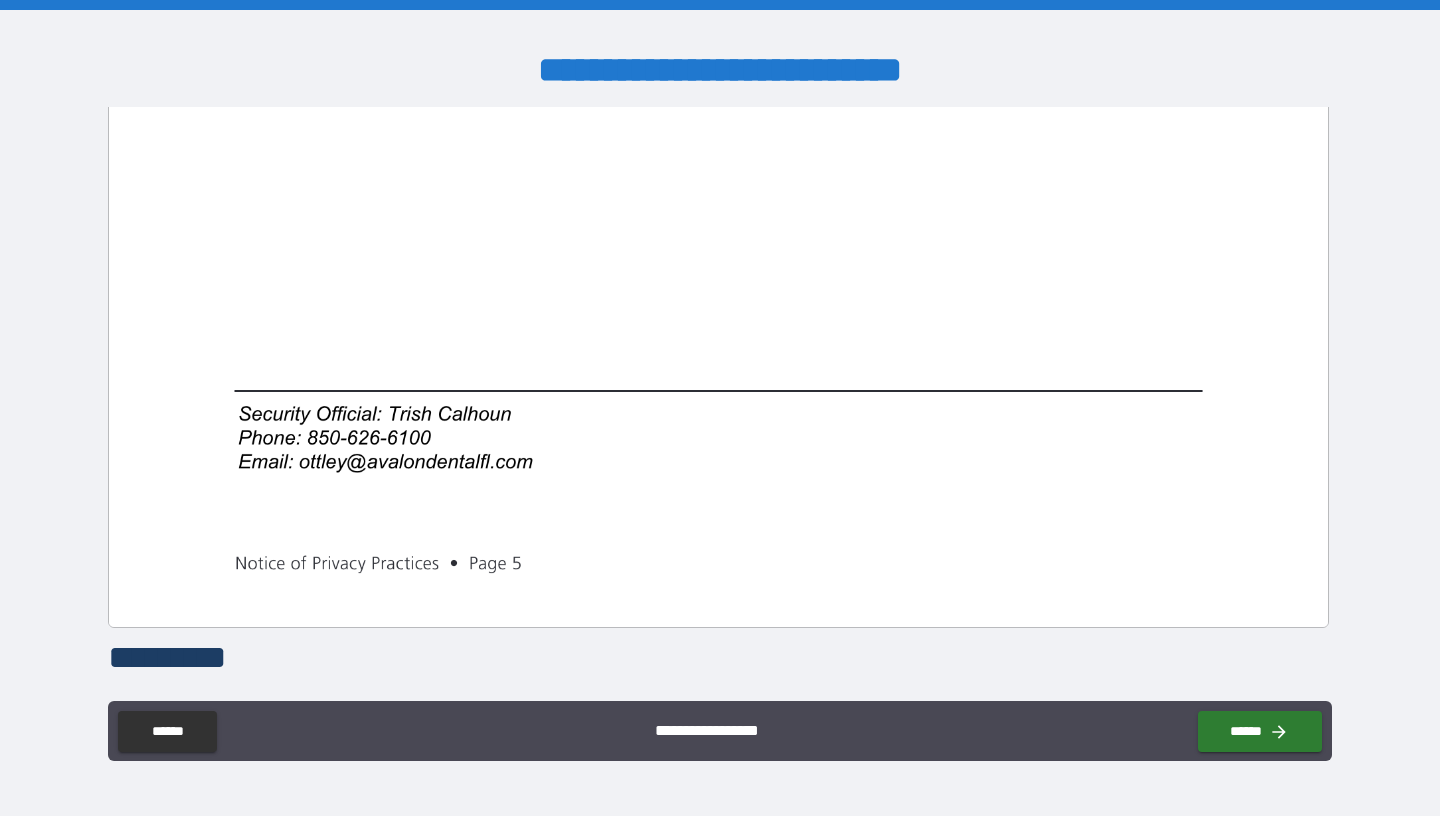 scroll, scrollTop: 7713, scrollLeft: 0, axis: vertical 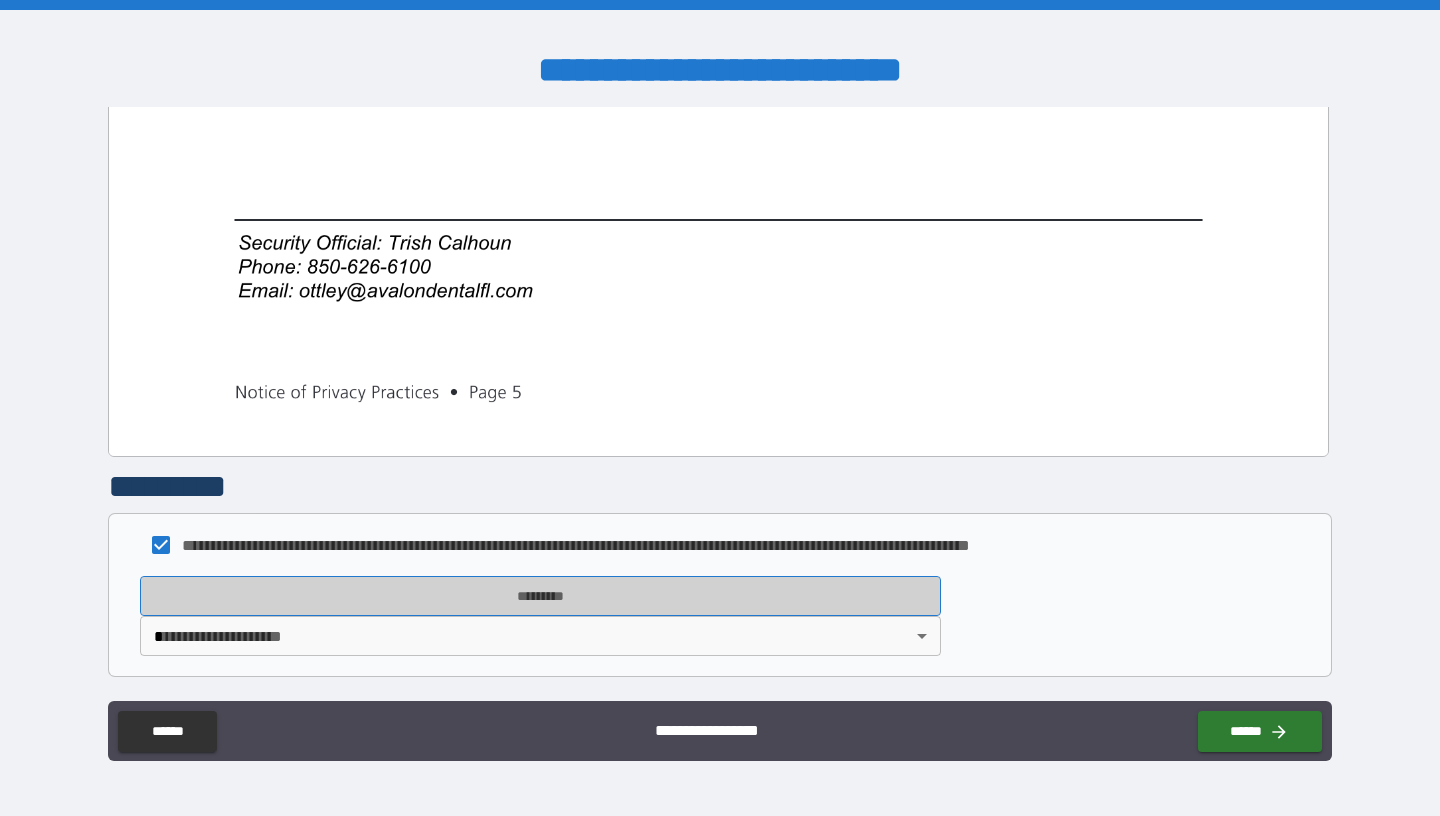 click on "*********" at bounding box center [540, 596] 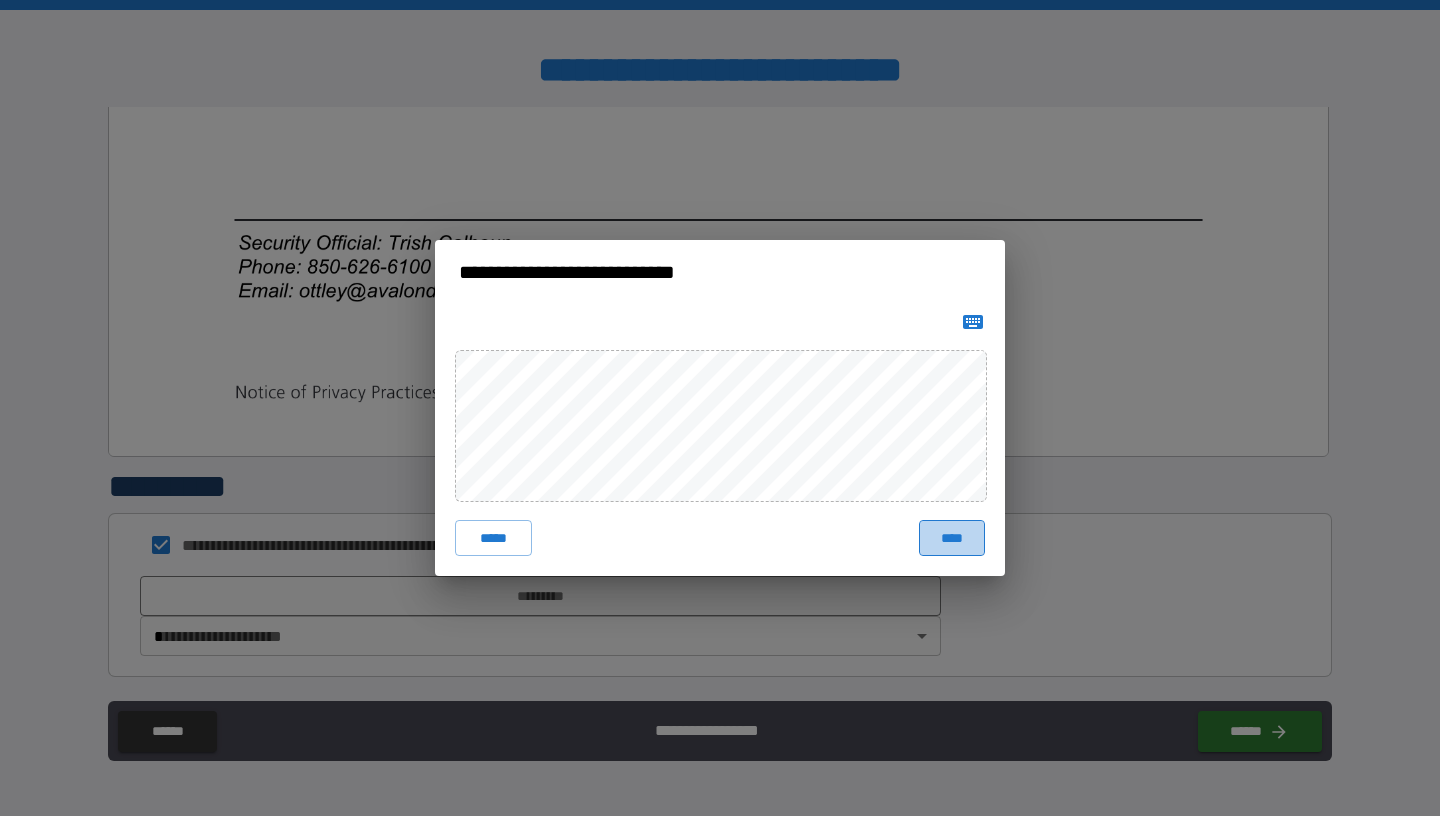 click on "****" at bounding box center [952, 538] 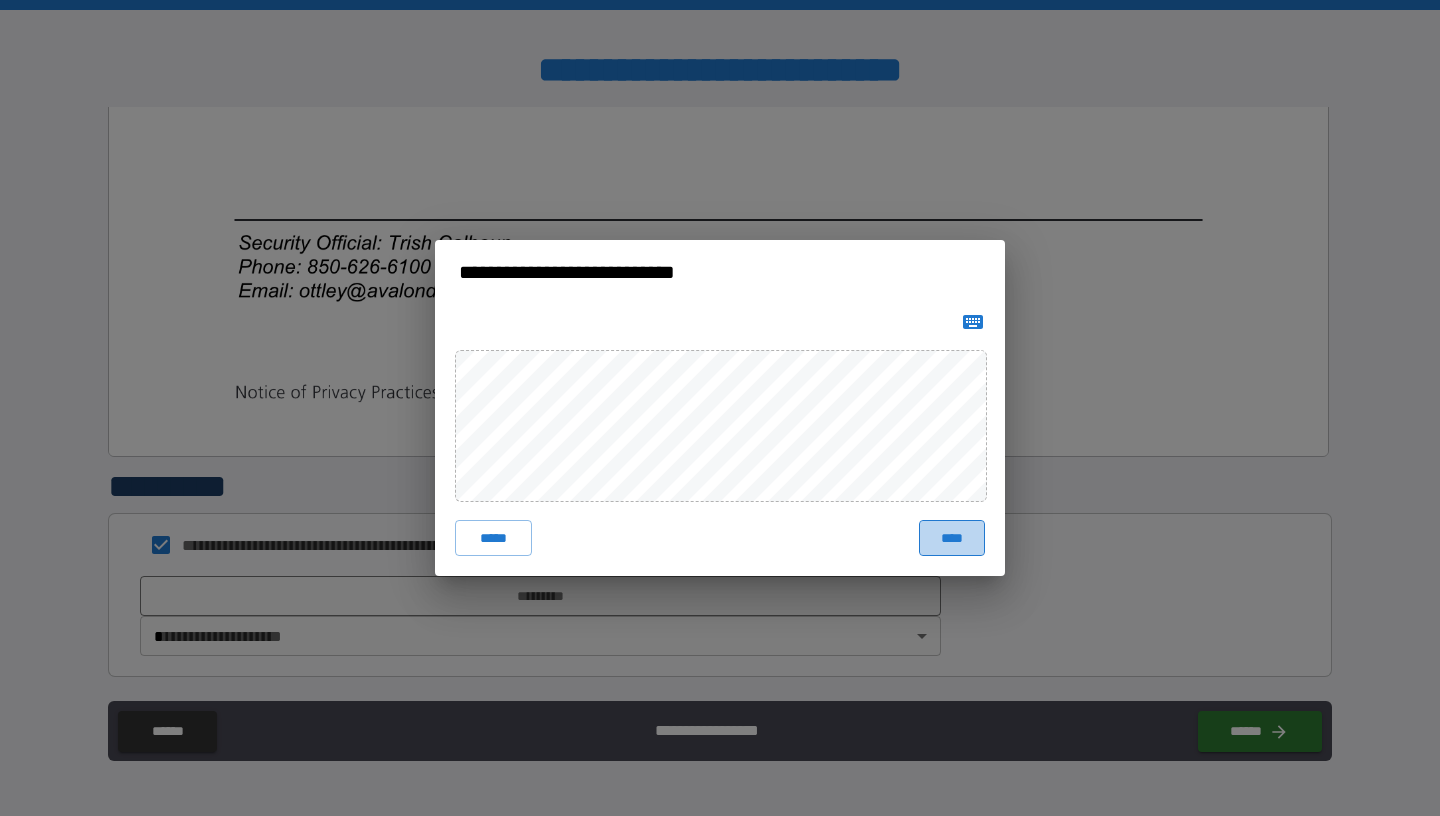 click on "****" at bounding box center (952, 538) 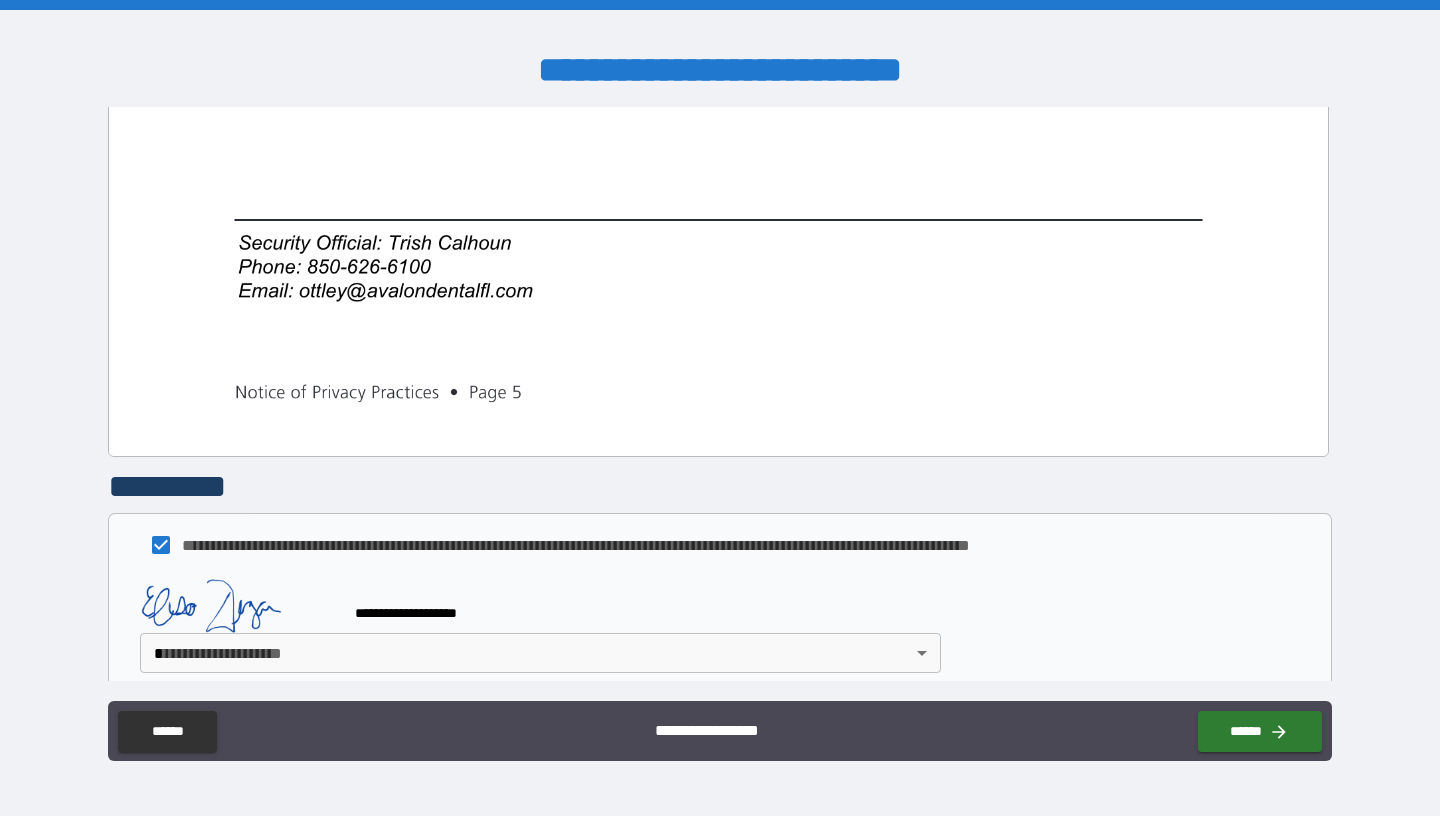 scroll, scrollTop: 7703, scrollLeft: 0, axis: vertical 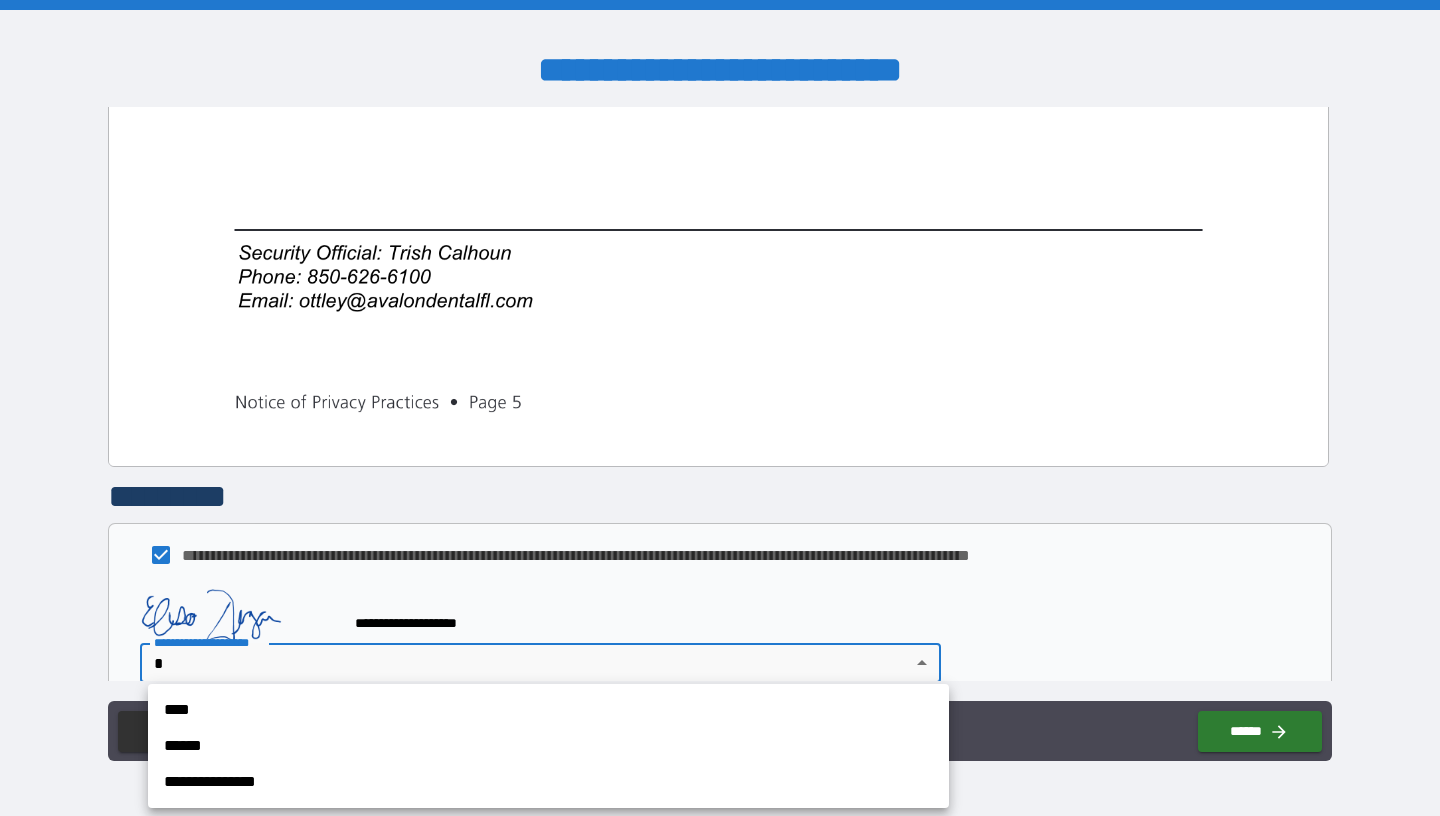click on "[FIRST] [LAST] [STREET] [CITY], [STATE] [ZIP] [COUNTRY] [PHONE] [EMAIL] [DOB] [AGE] [SSN] [DLN] [CCNUM] [PASSPORT]" at bounding box center [720, 408] 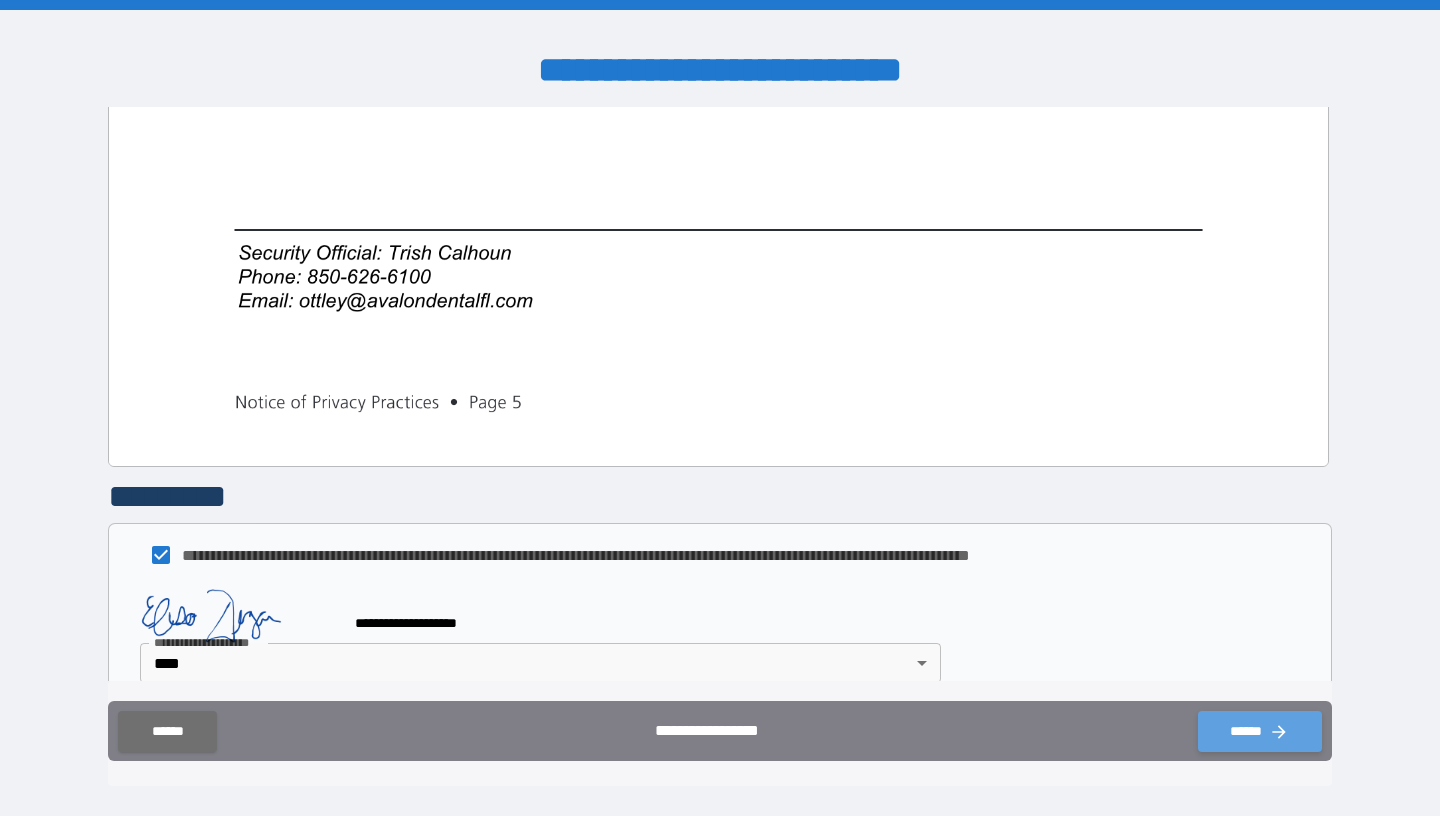 click on "******" at bounding box center [1260, 731] 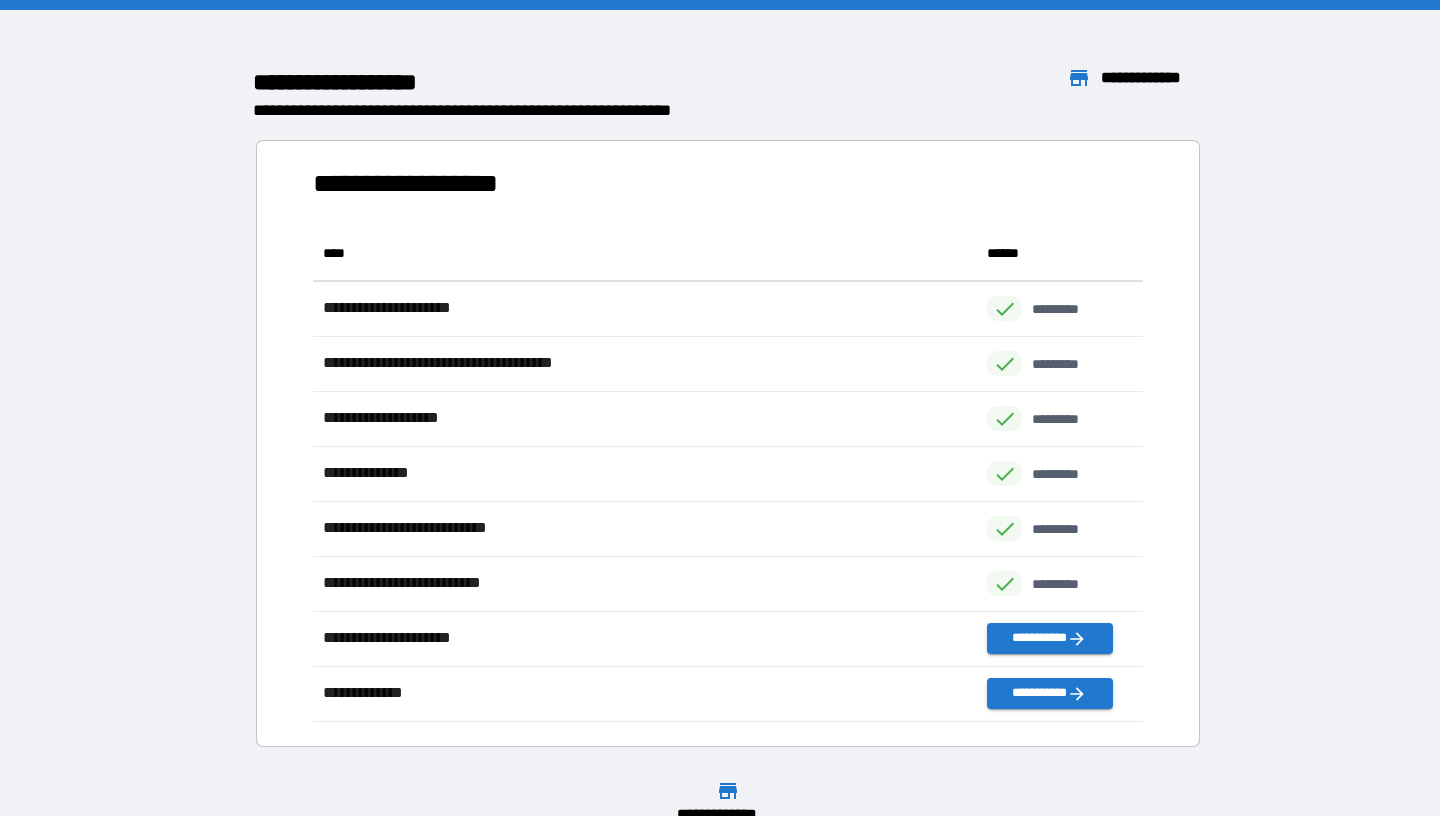 scroll, scrollTop: 1, scrollLeft: 1, axis: both 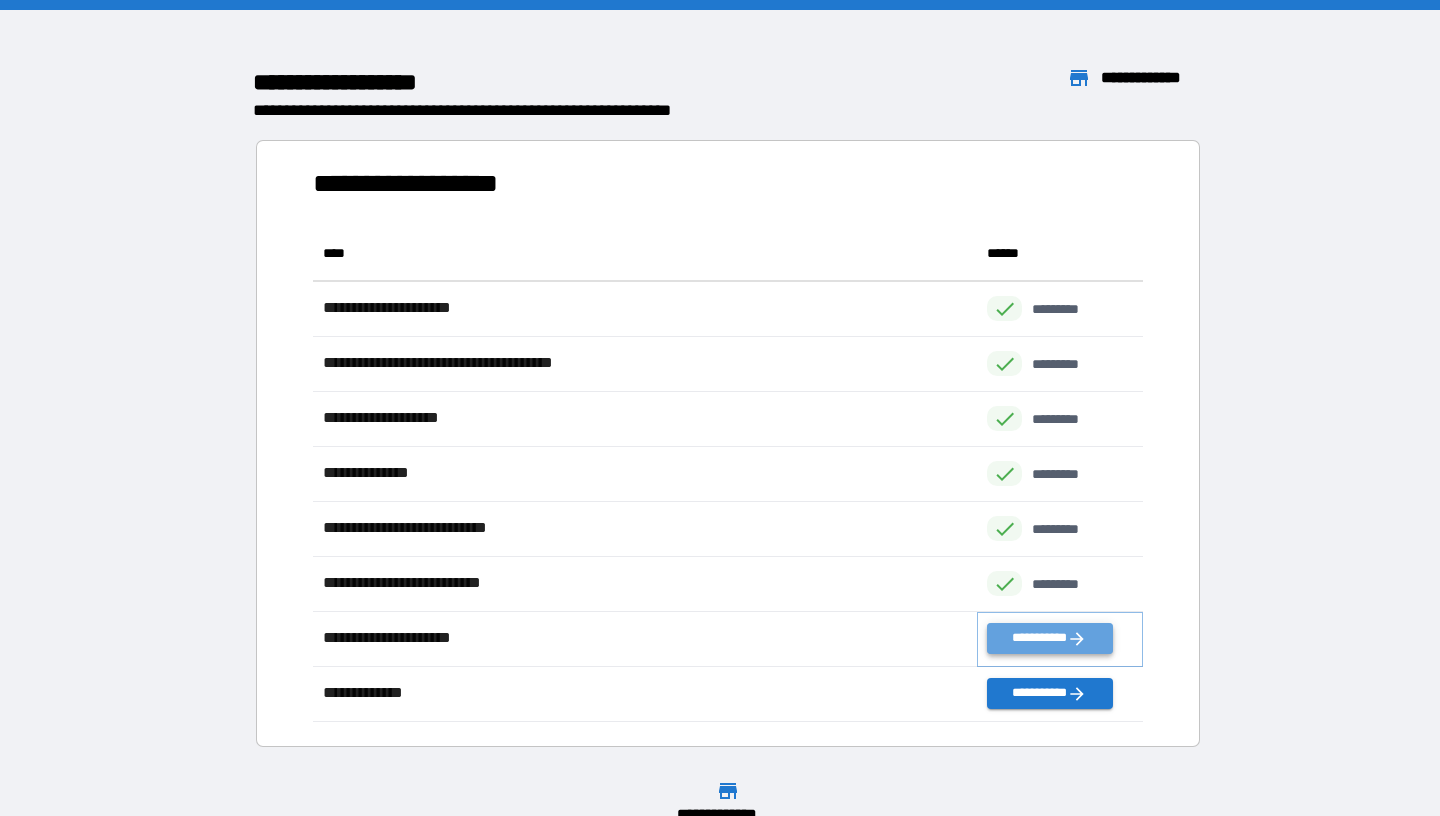 click on "**********" at bounding box center (1050, 638) 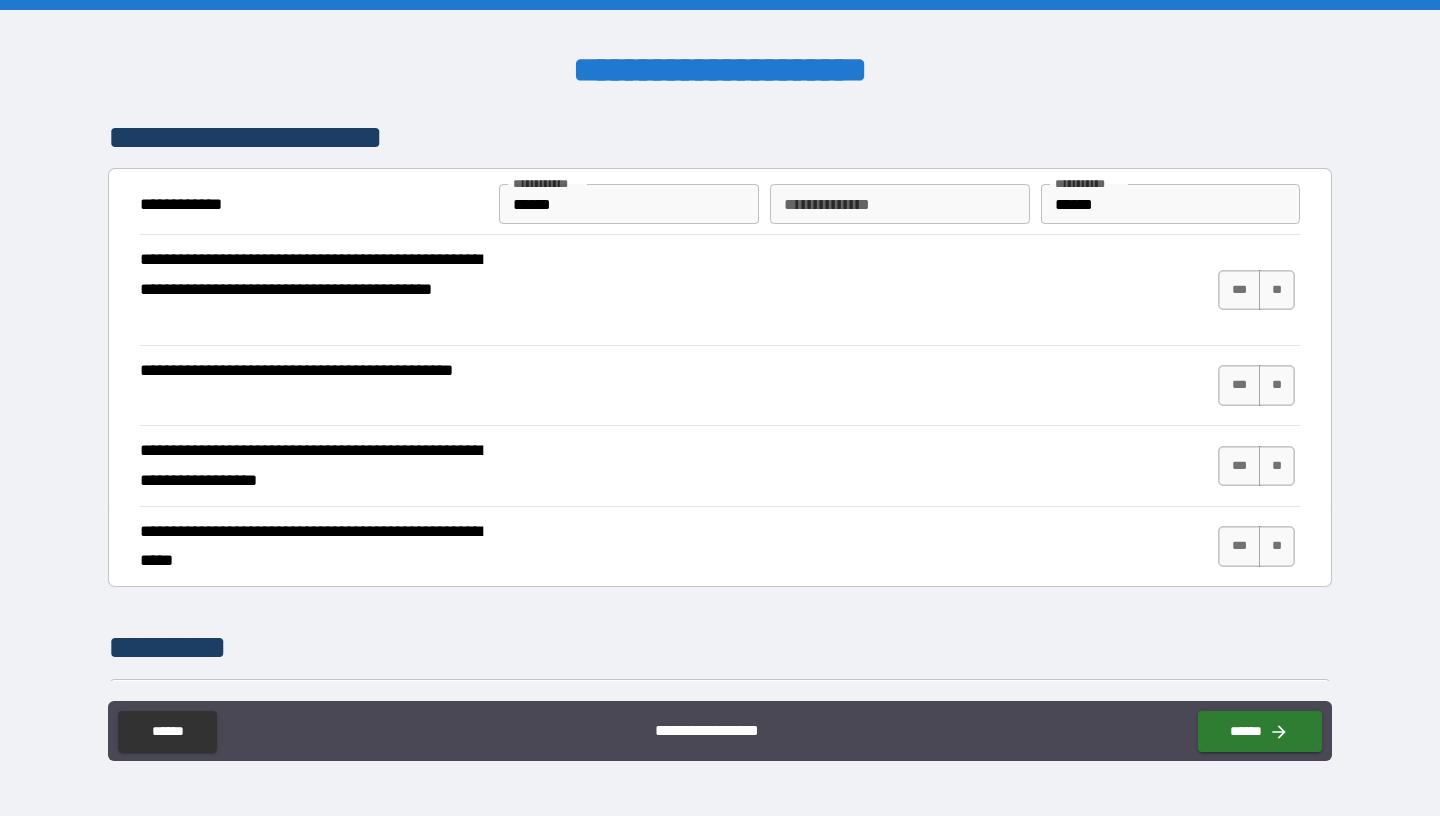 click on "**********" at bounding box center (899, 204) 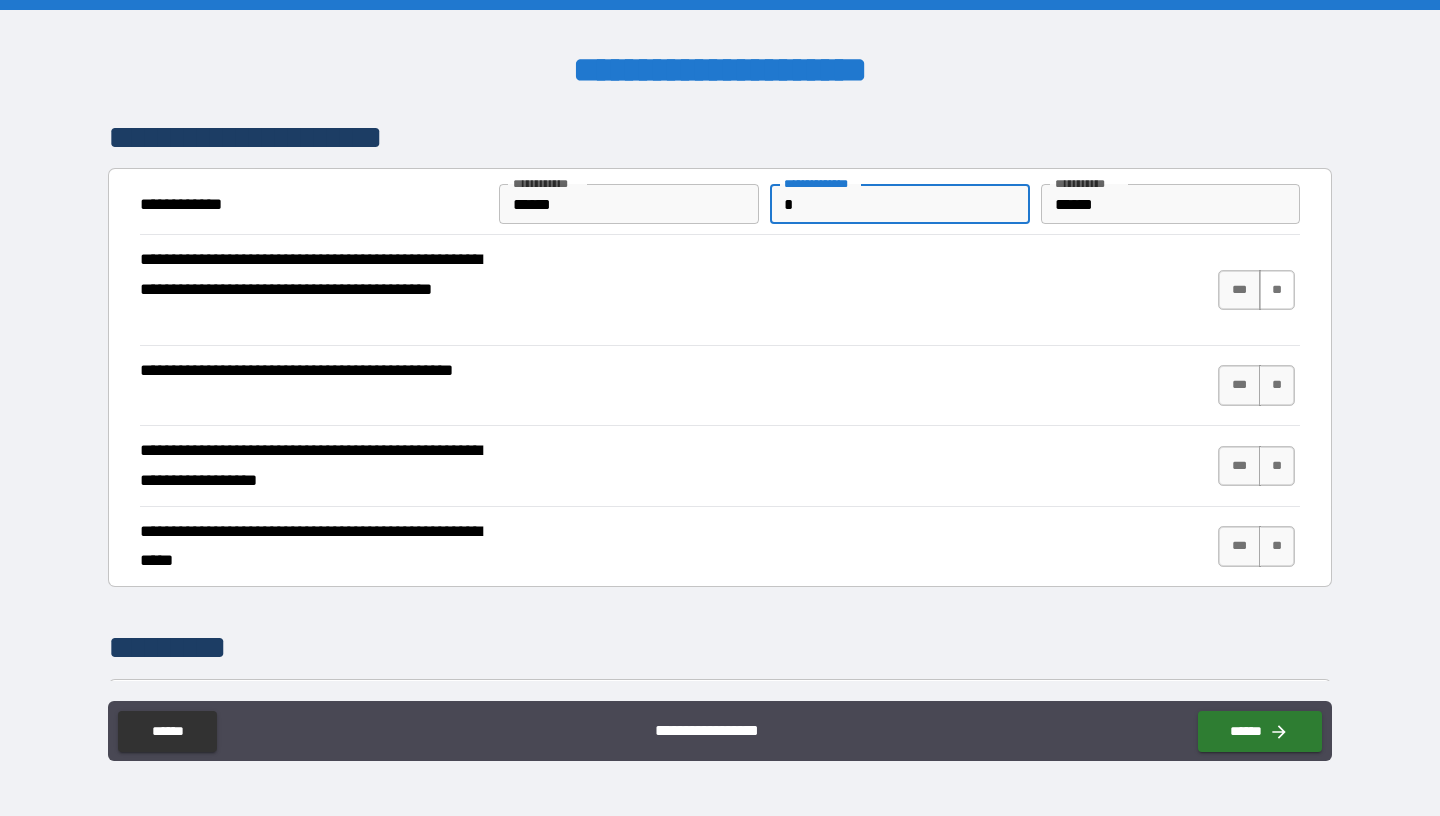 type on "*" 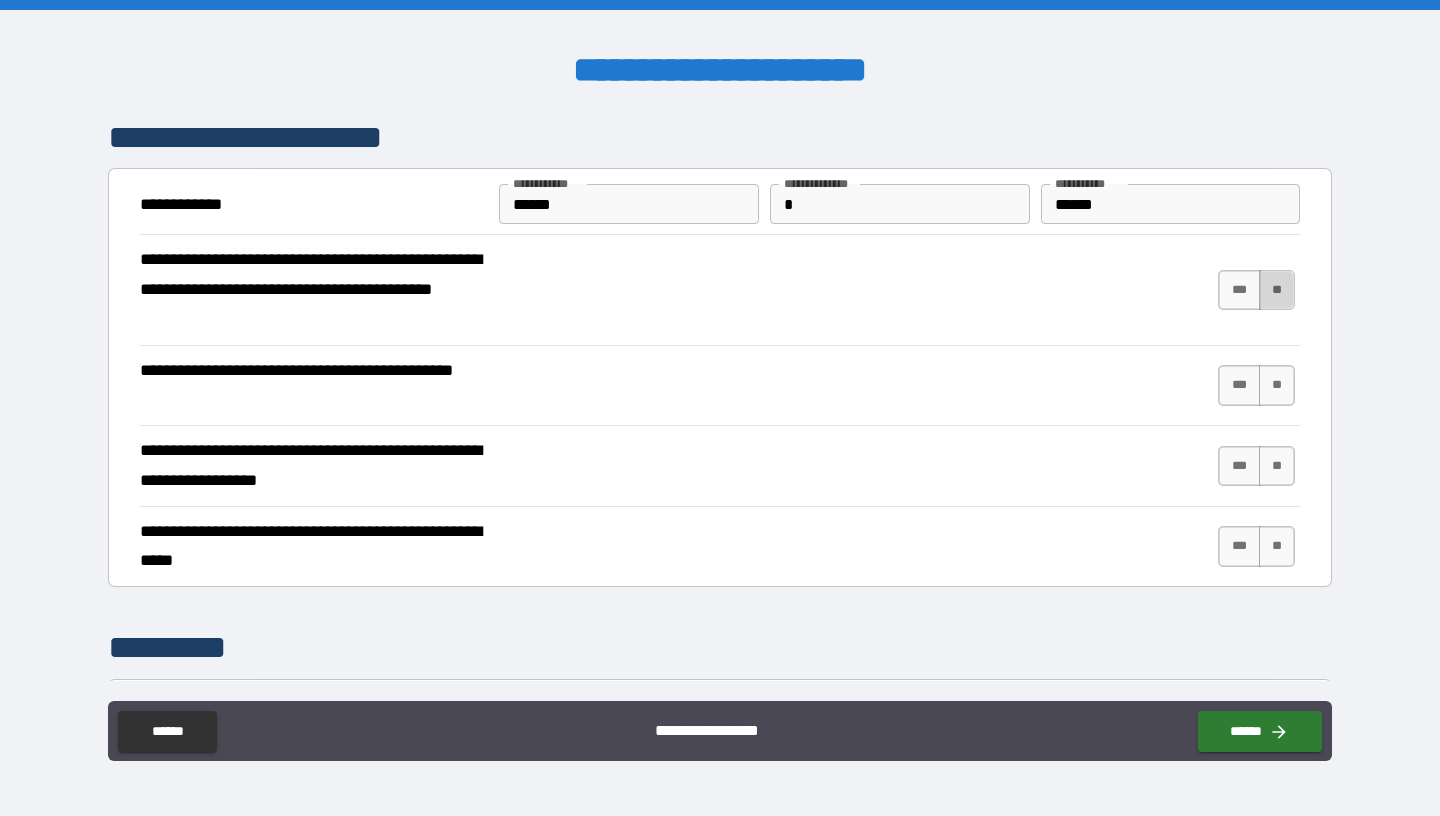 click on "**" at bounding box center (1277, 290) 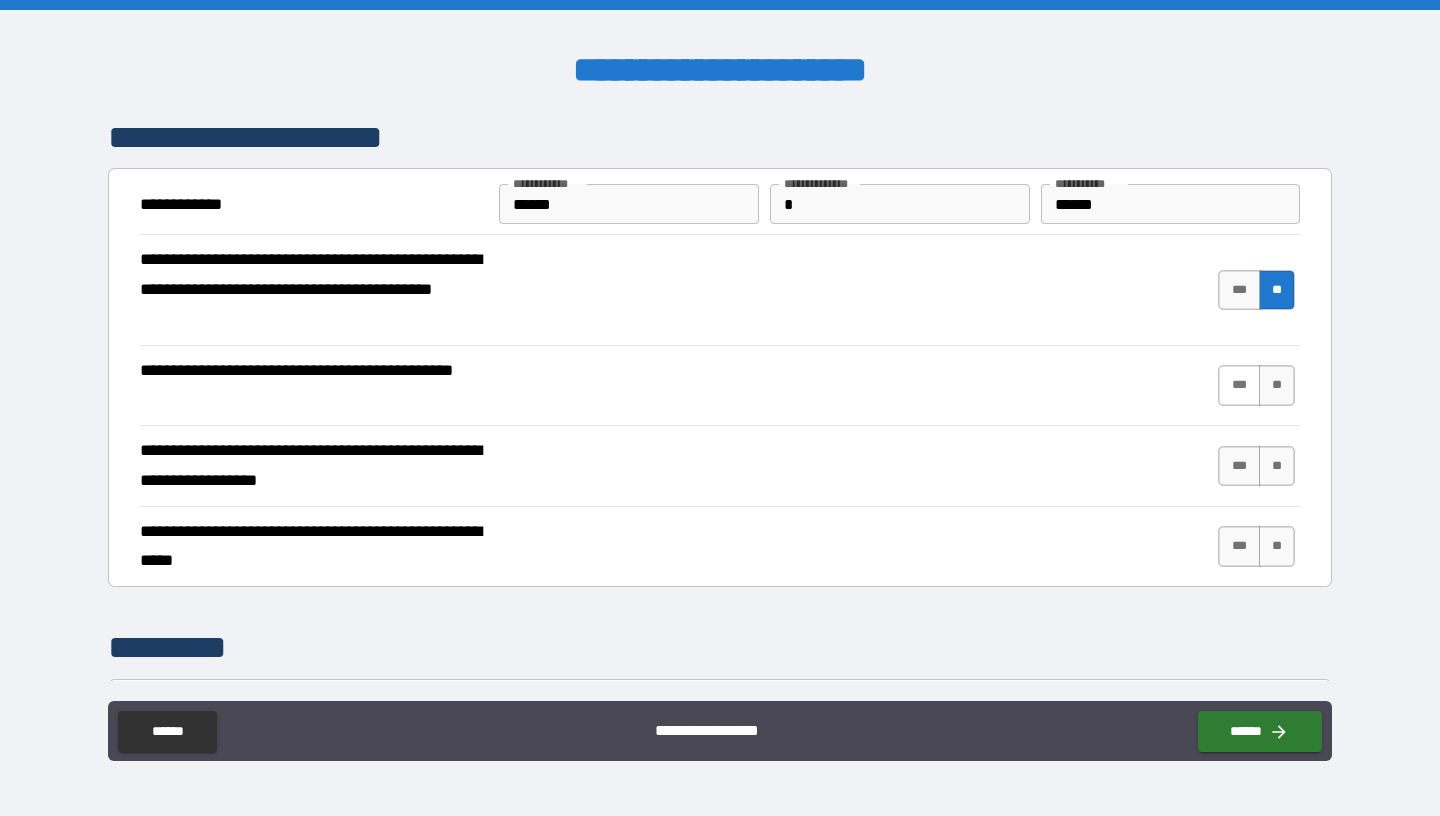 click on "***" at bounding box center (1239, 385) 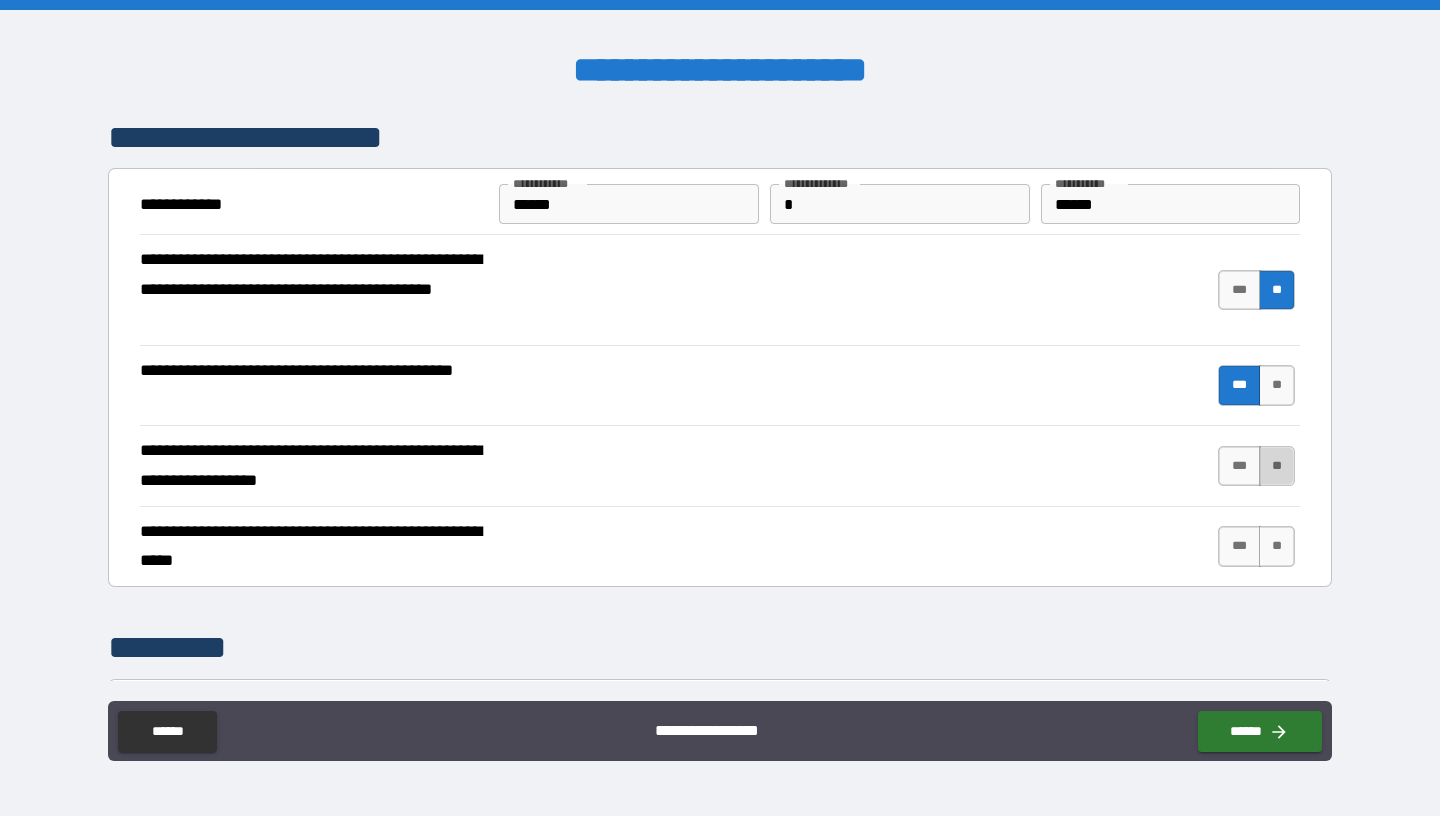 click on "**" at bounding box center (1277, 466) 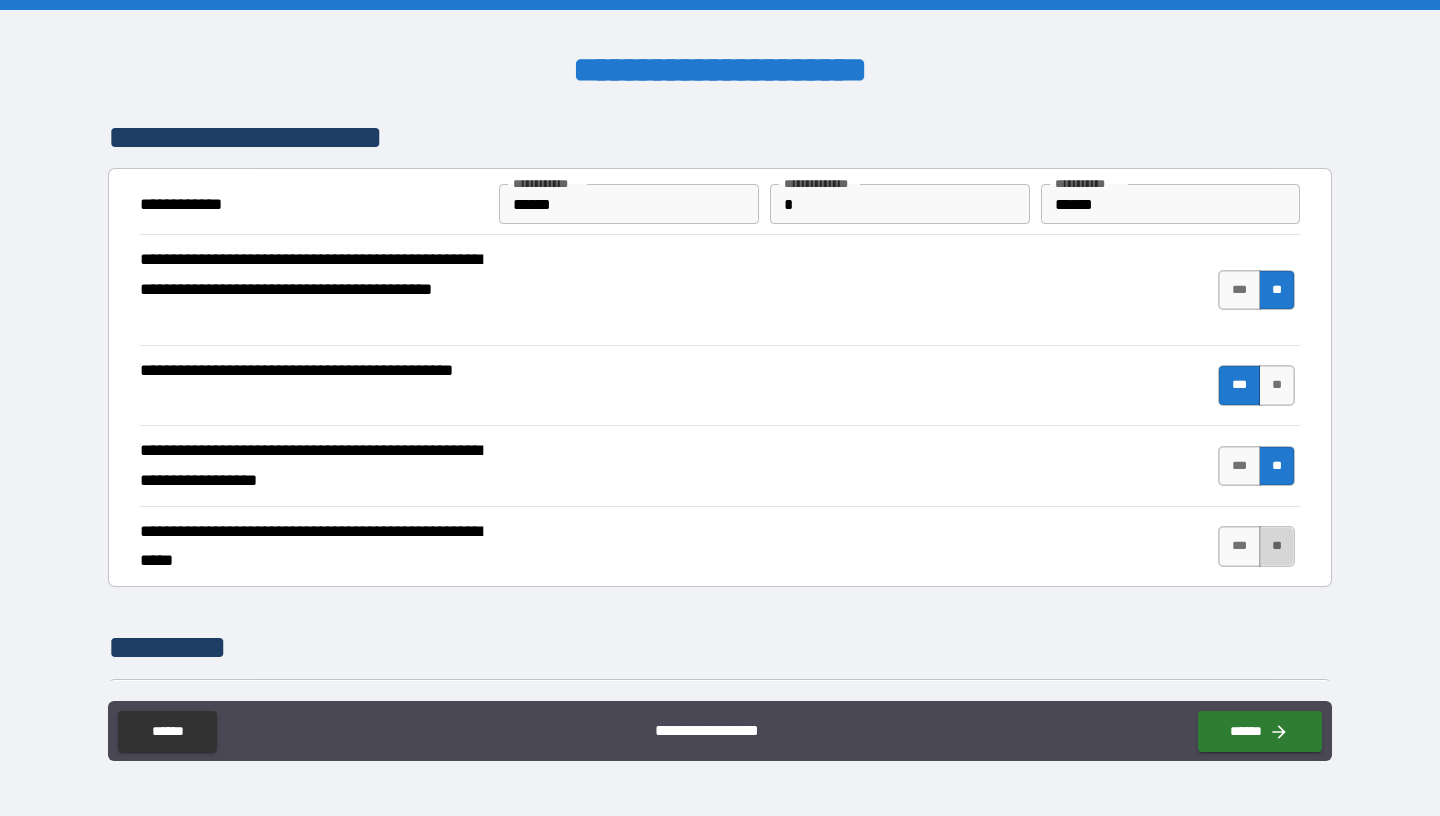 click on "**" at bounding box center (1277, 546) 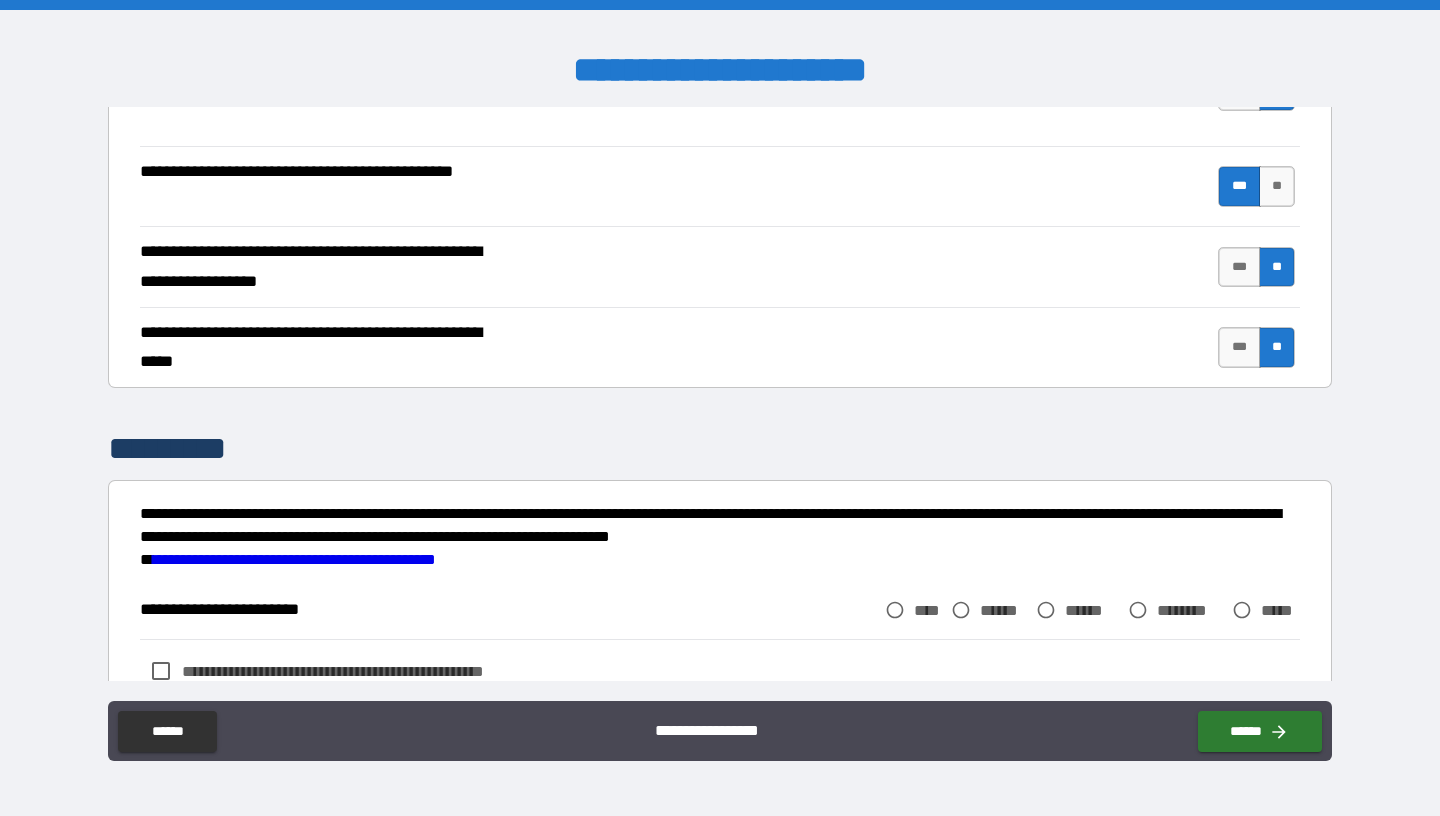 scroll, scrollTop: 302, scrollLeft: 0, axis: vertical 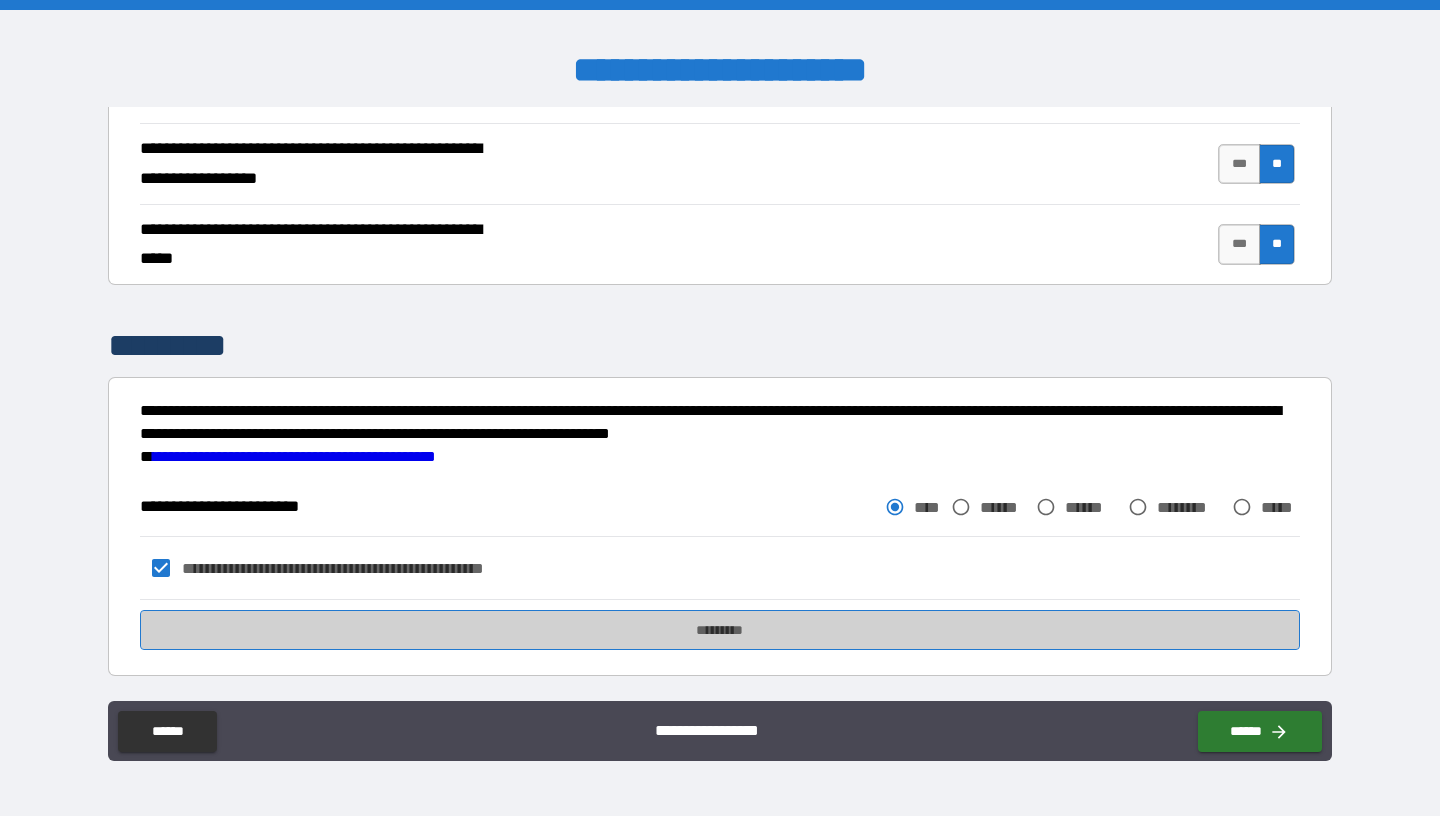 click on "*********" at bounding box center [720, 630] 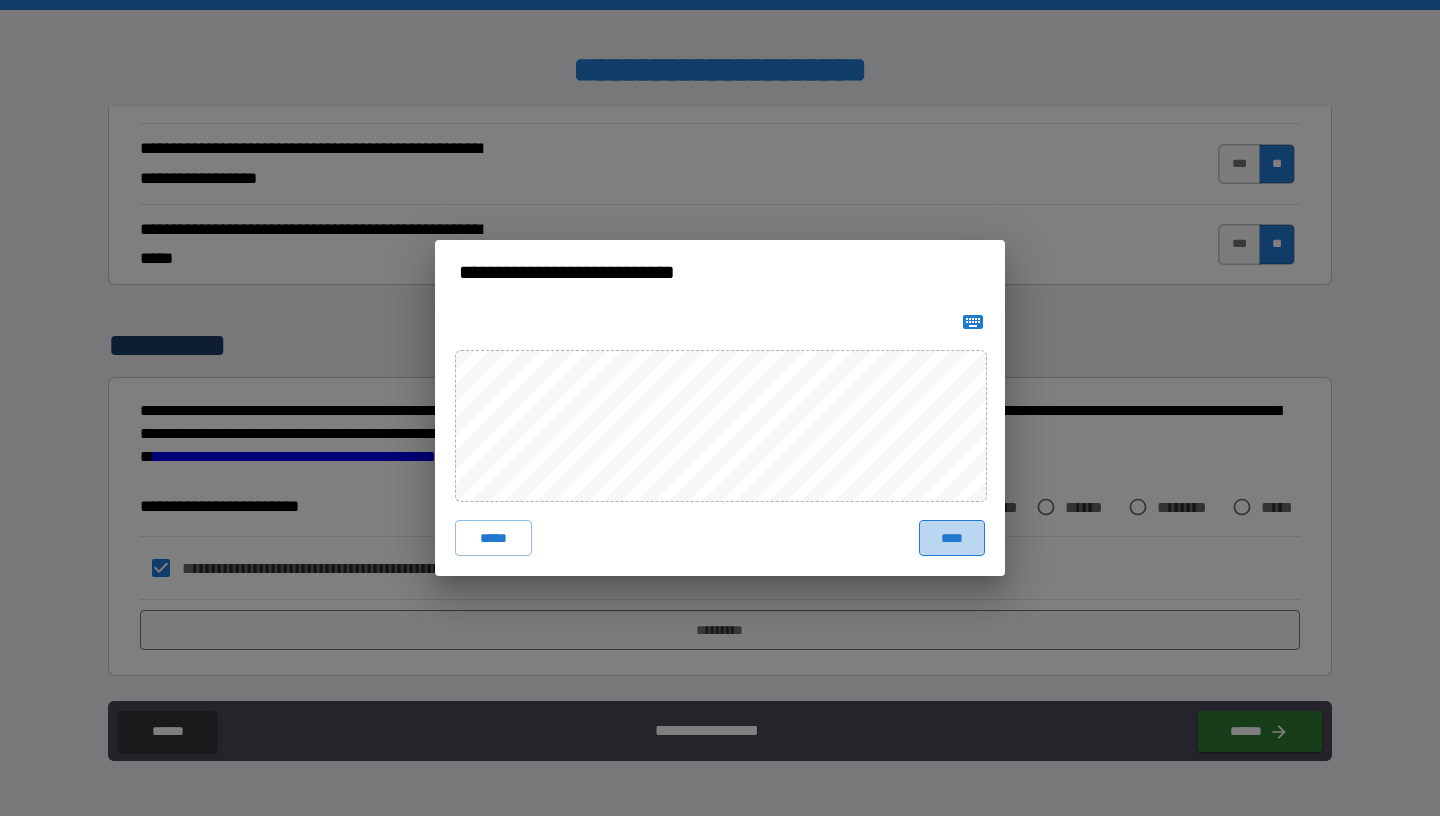 click on "****" at bounding box center [952, 538] 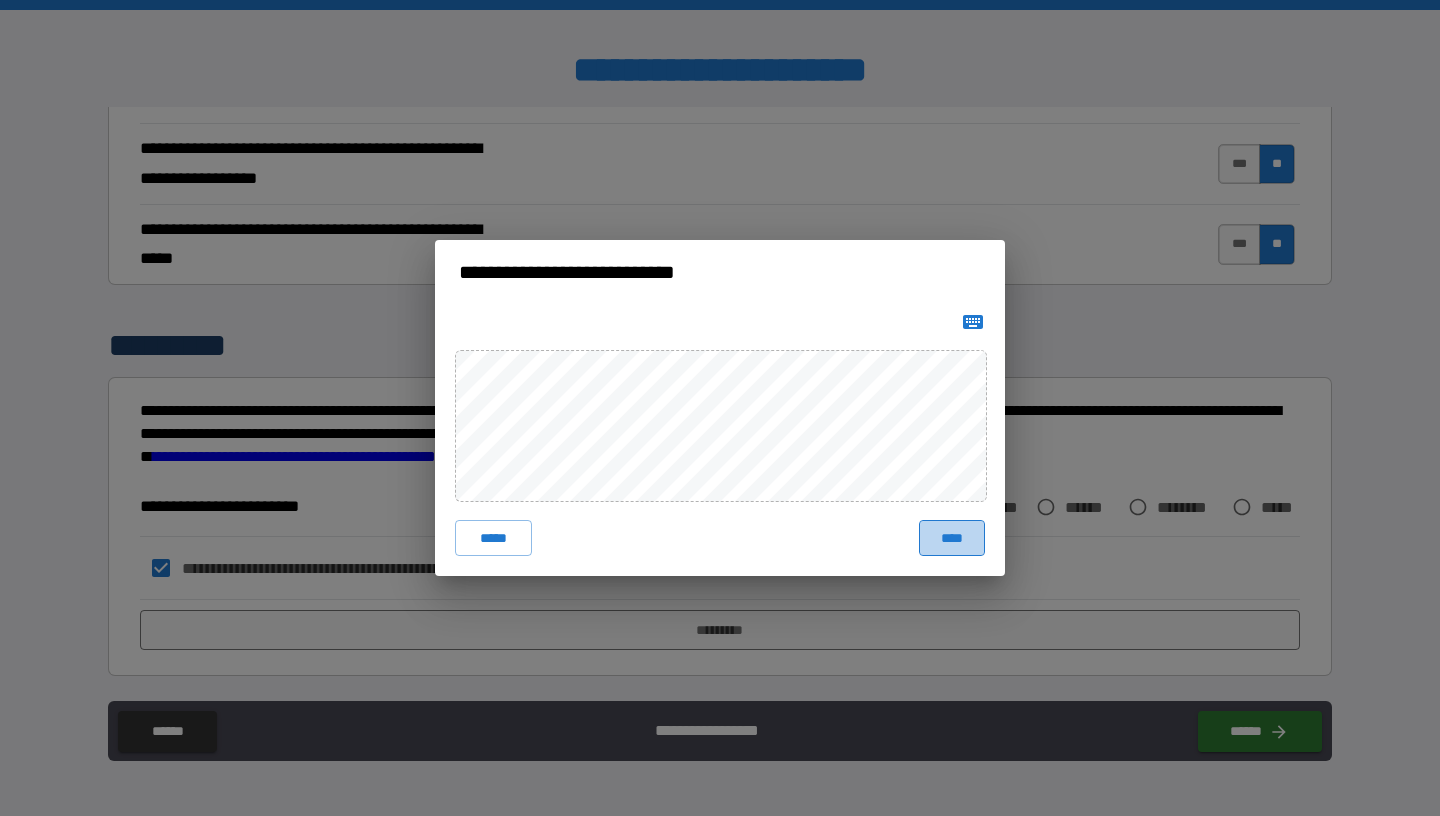 click on "****" at bounding box center [952, 538] 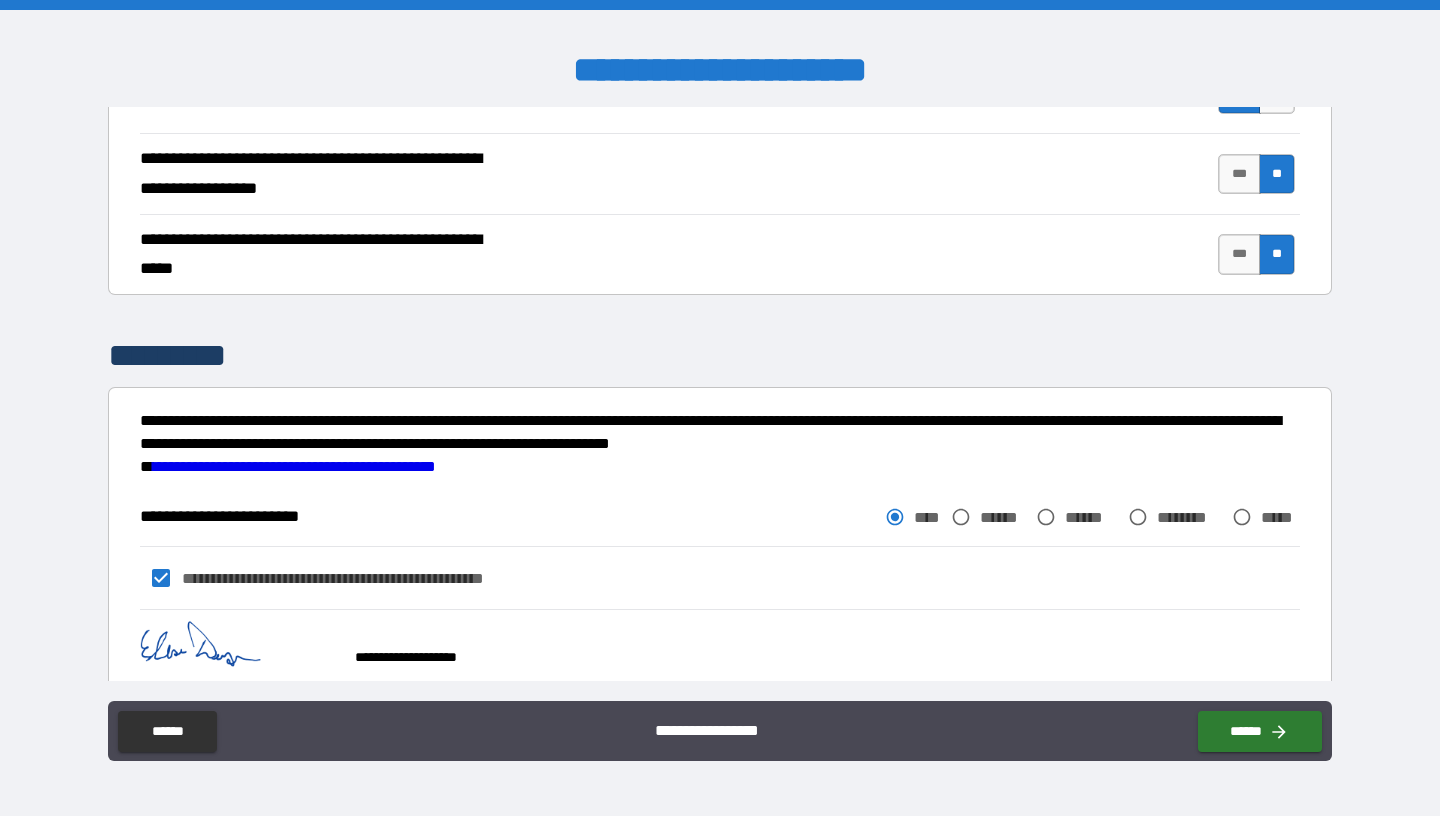 scroll, scrollTop: 319, scrollLeft: 0, axis: vertical 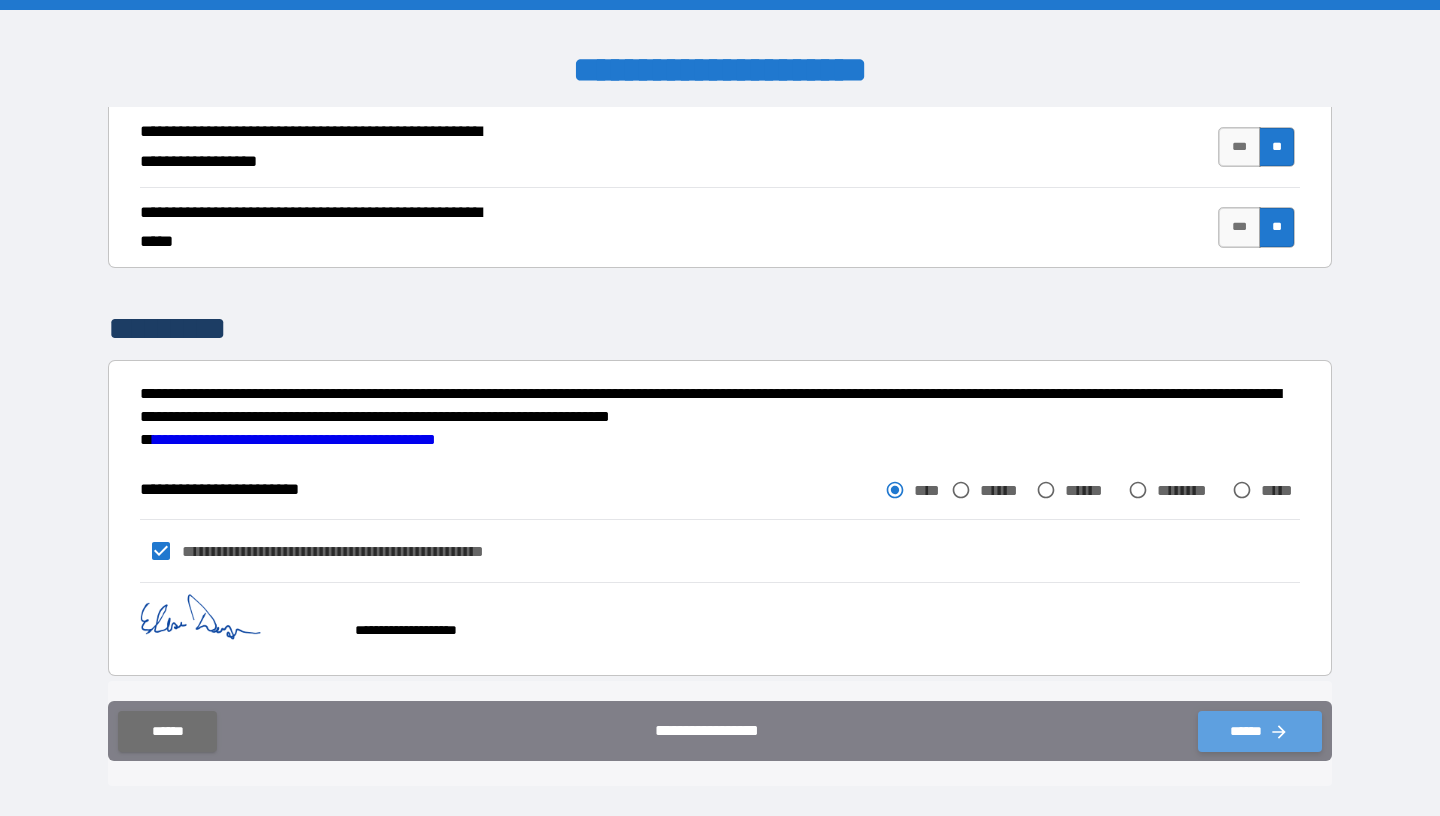 click on "******" at bounding box center (1260, 731) 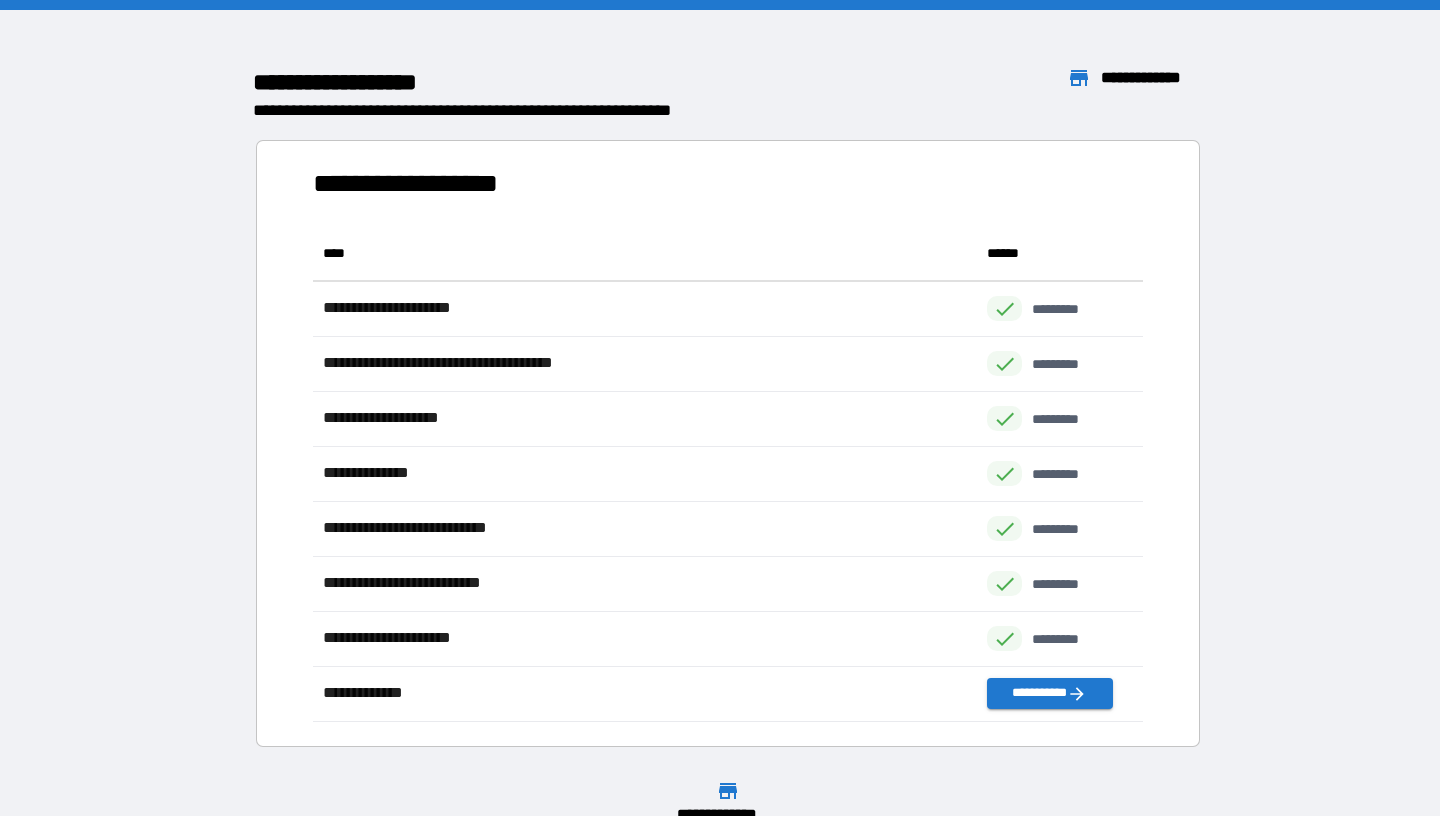 scroll, scrollTop: 496, scrollLeft: 830, axis: both 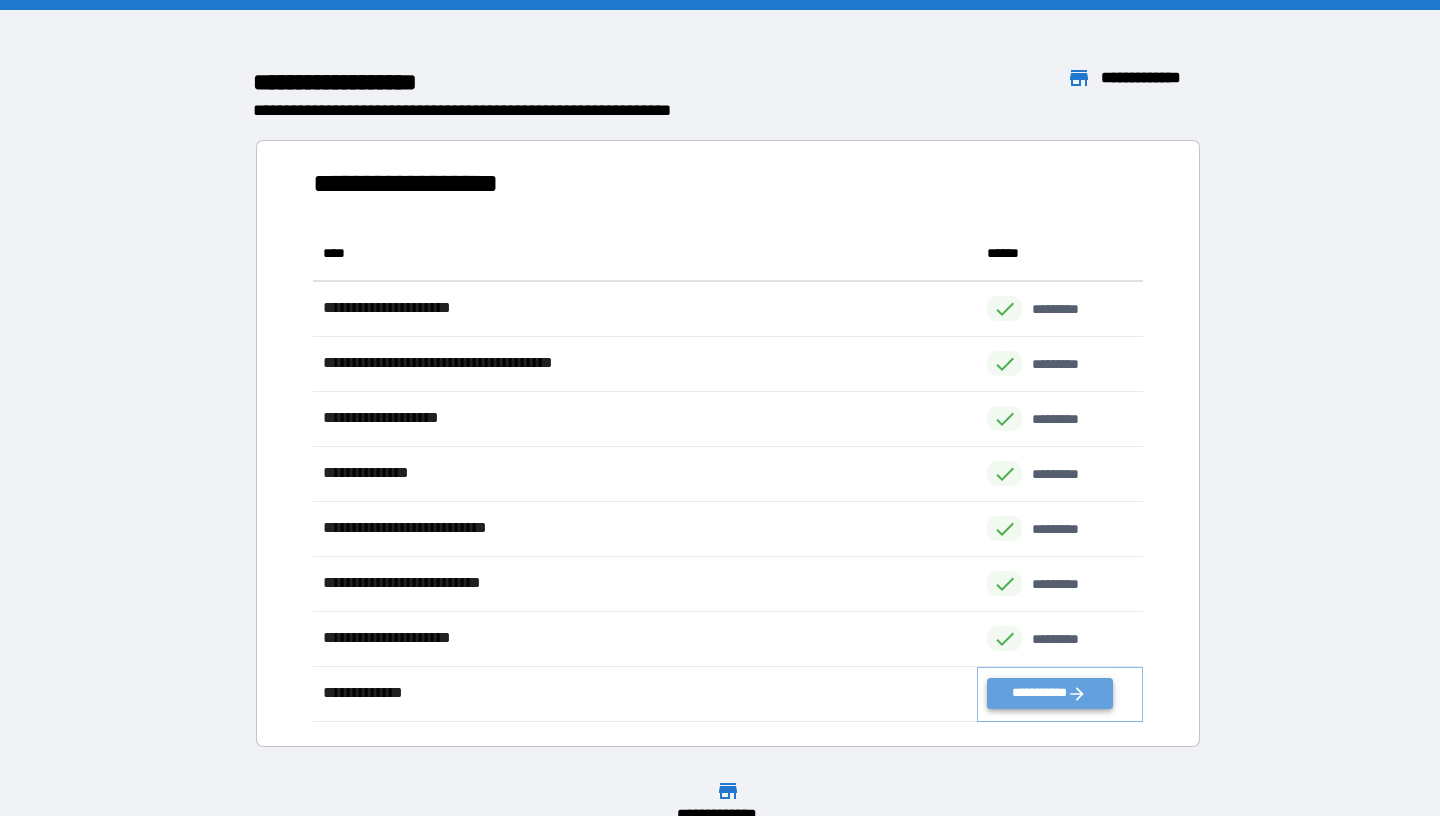click on "**********" at bounding box center (1050, 693) 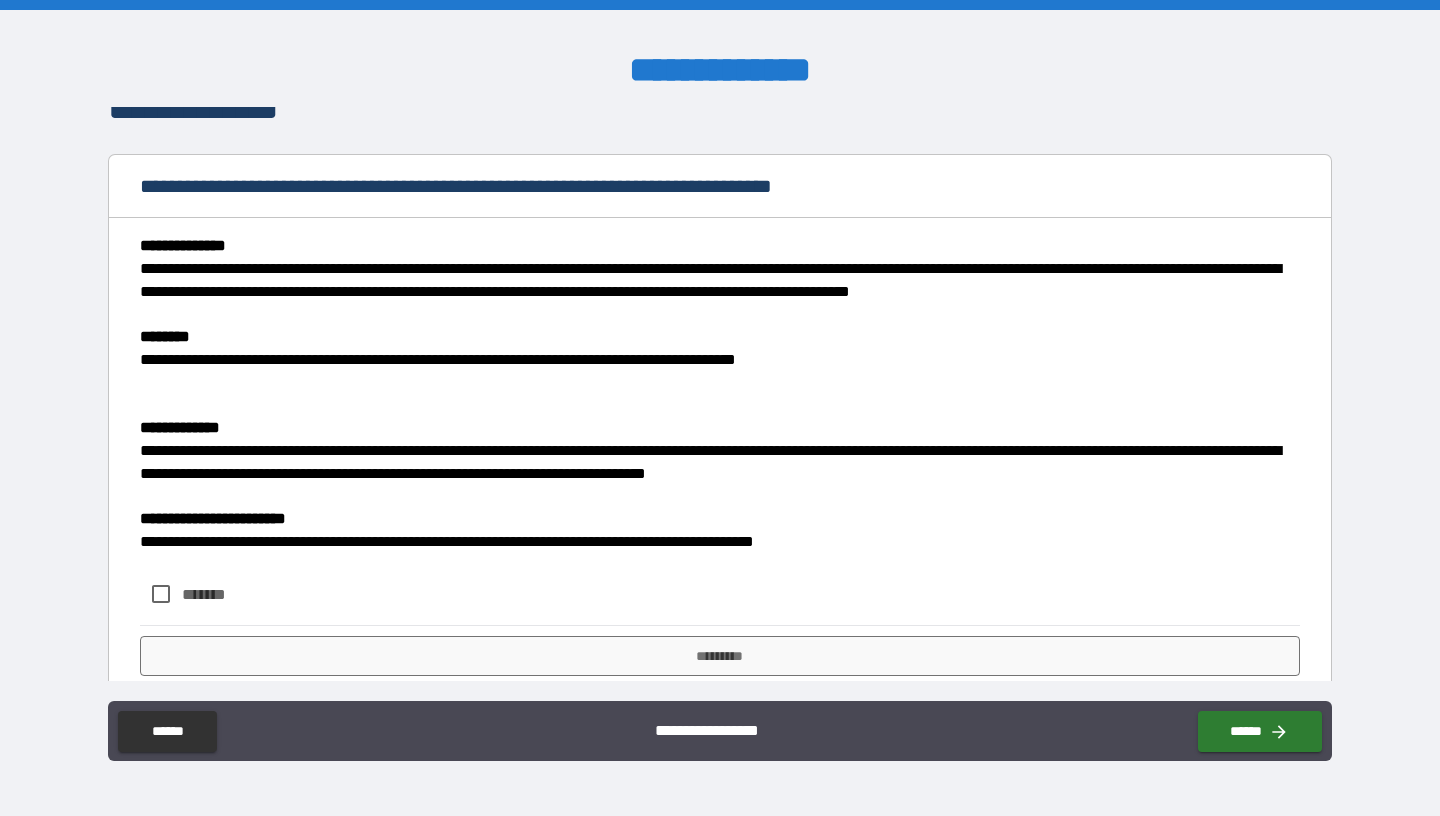 scroll, scrollTop: 53, scrollLeft: 0, axis: vertical 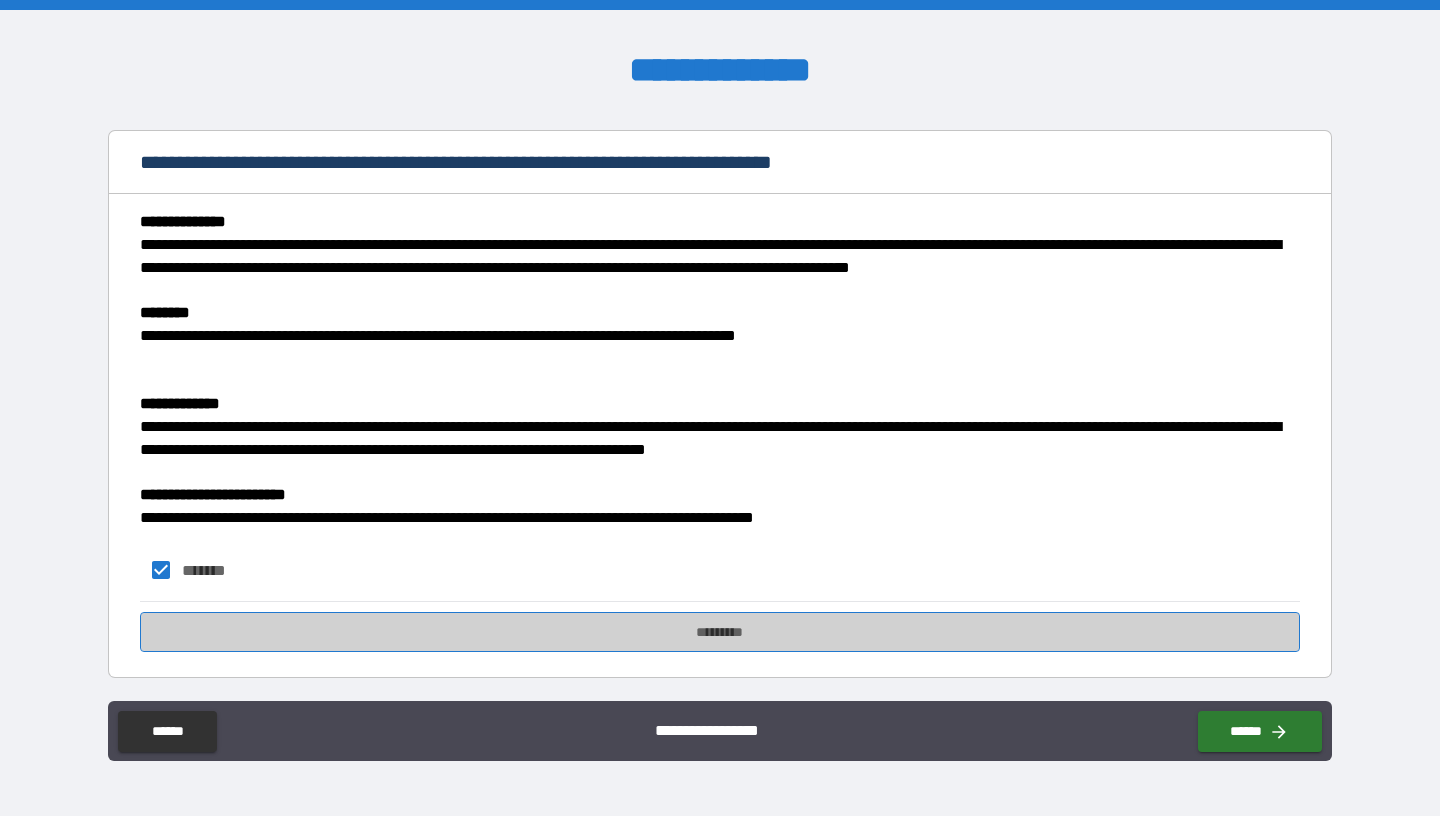 click on "*********" at bounding box center (720, 632) 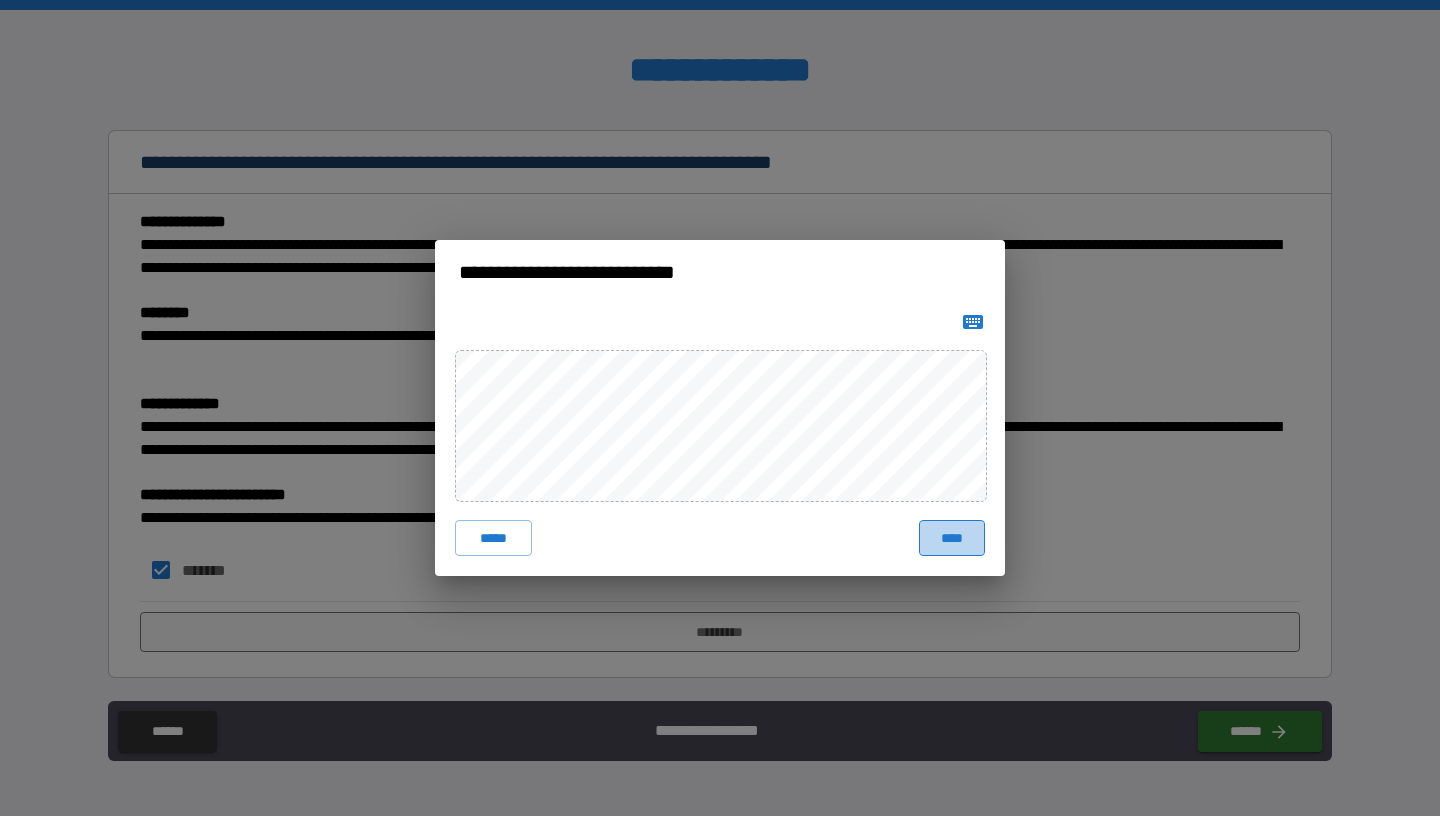 click on "****" at bounding box center [952, 538] 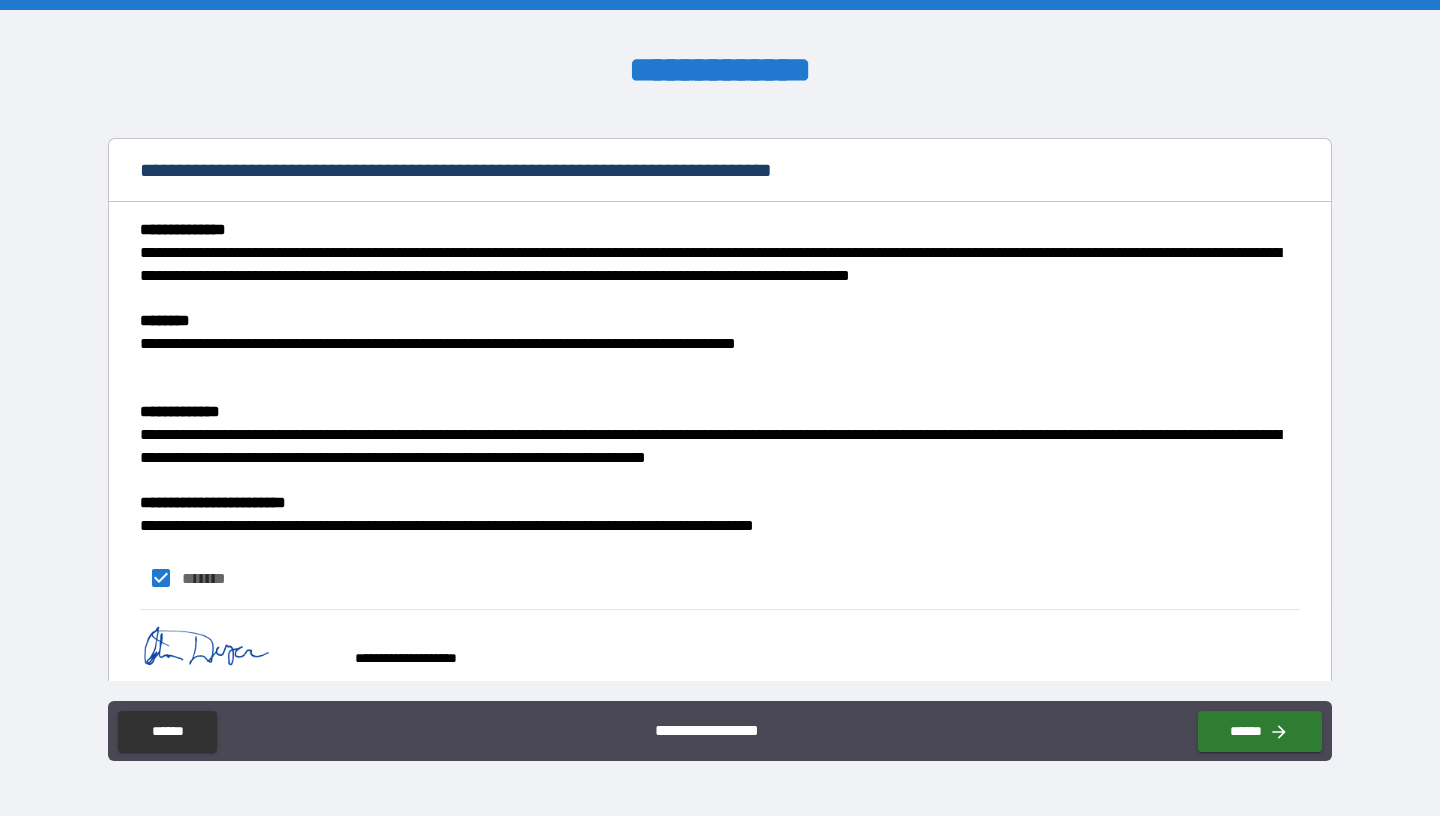 scroll, scrollTop: 72, scrollLeft: 0, axis: vertical 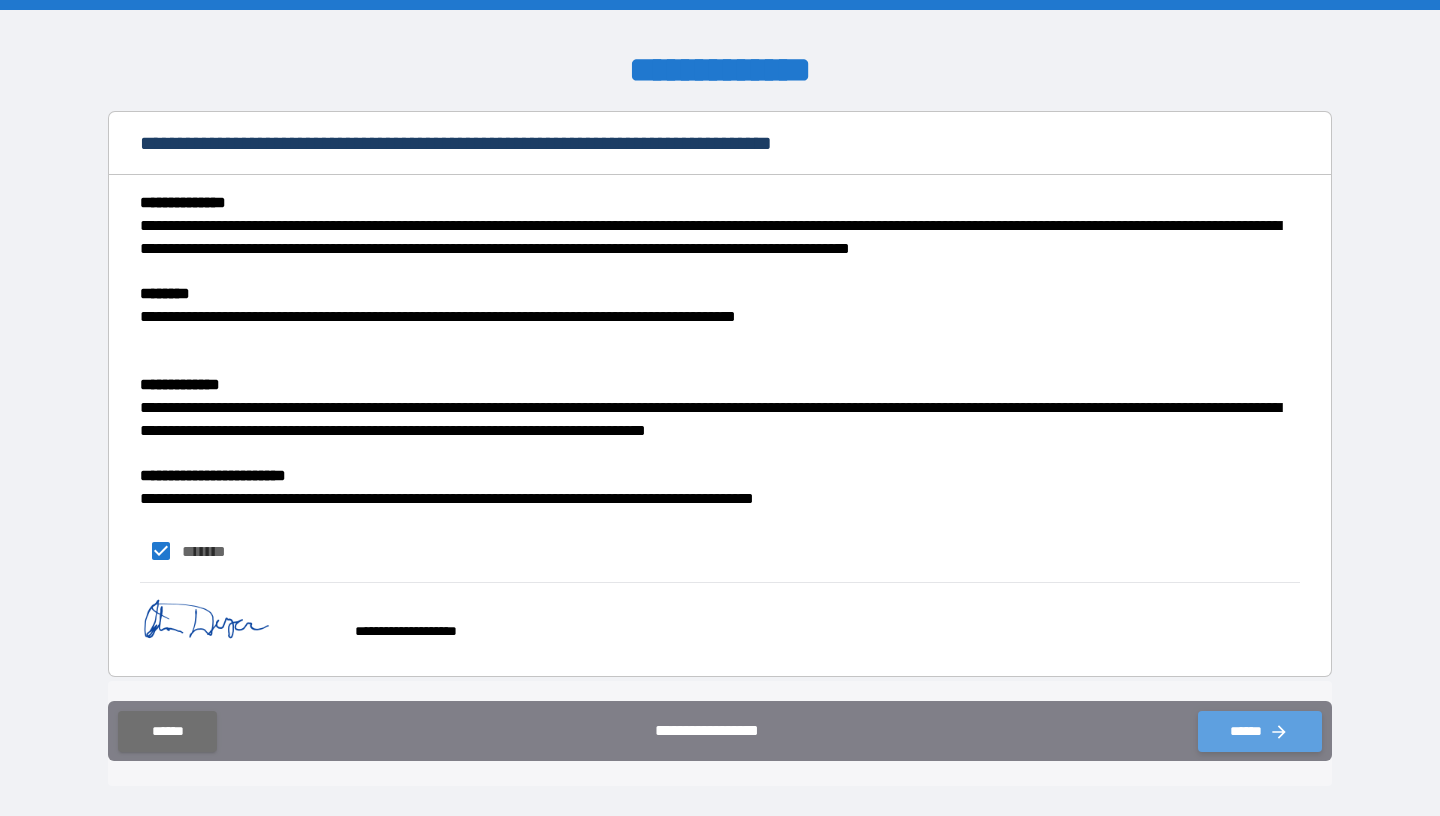click on "******" at bounding box center (1260, 731) 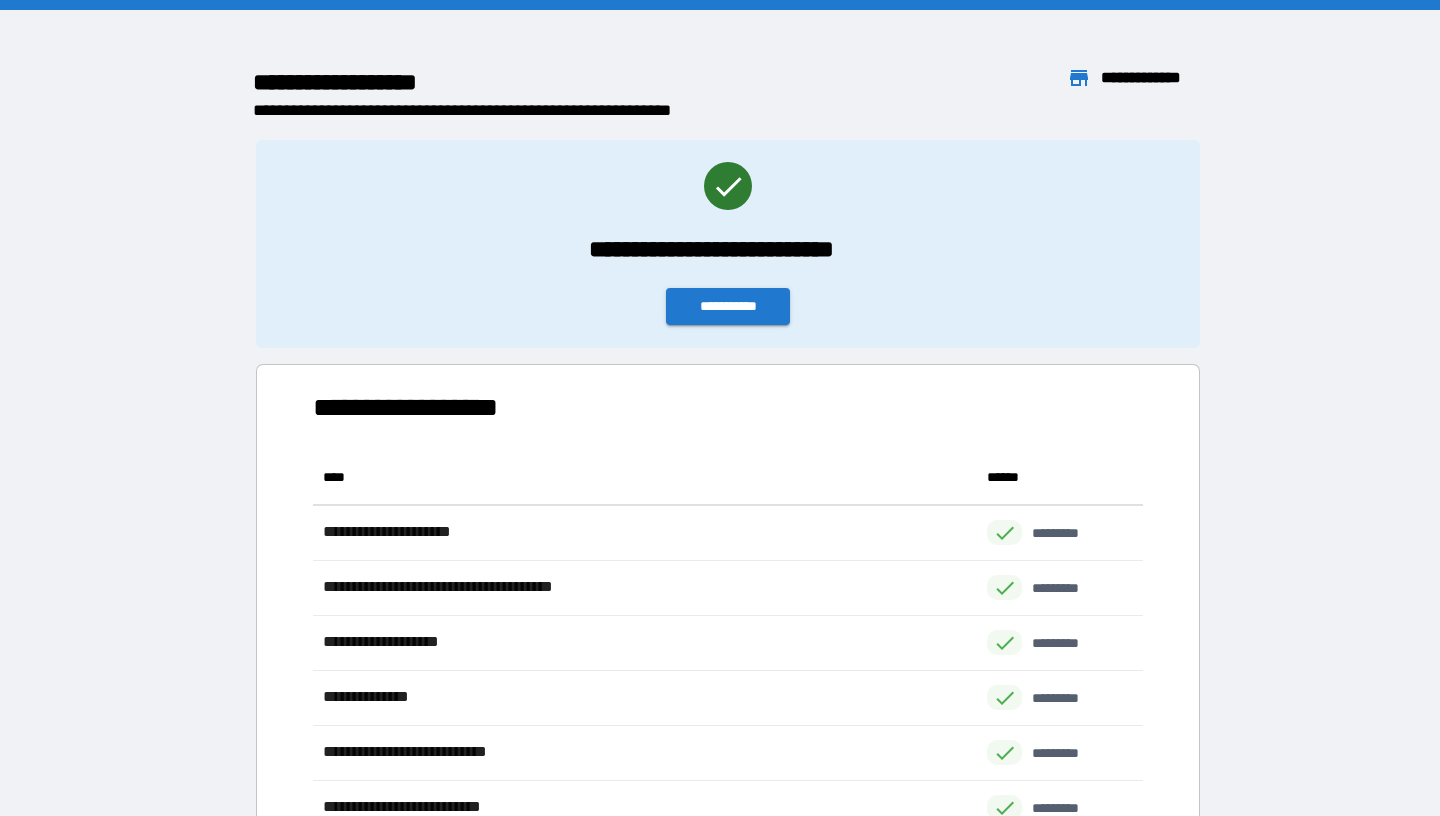scroll, scrollTop: 1, scrollLeft: 1, axis: both 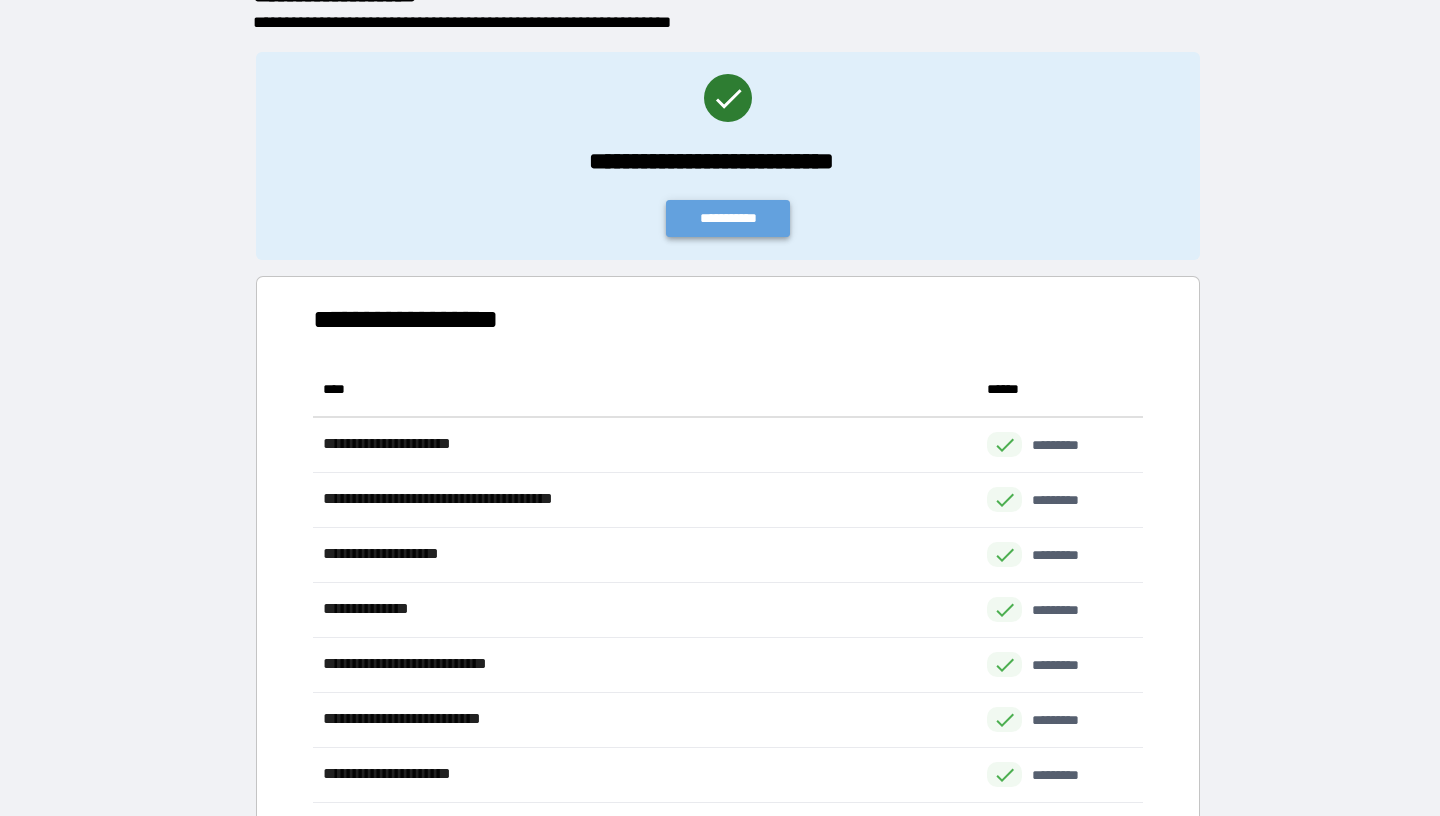 click on "**********" at bounding box center [728, 218] 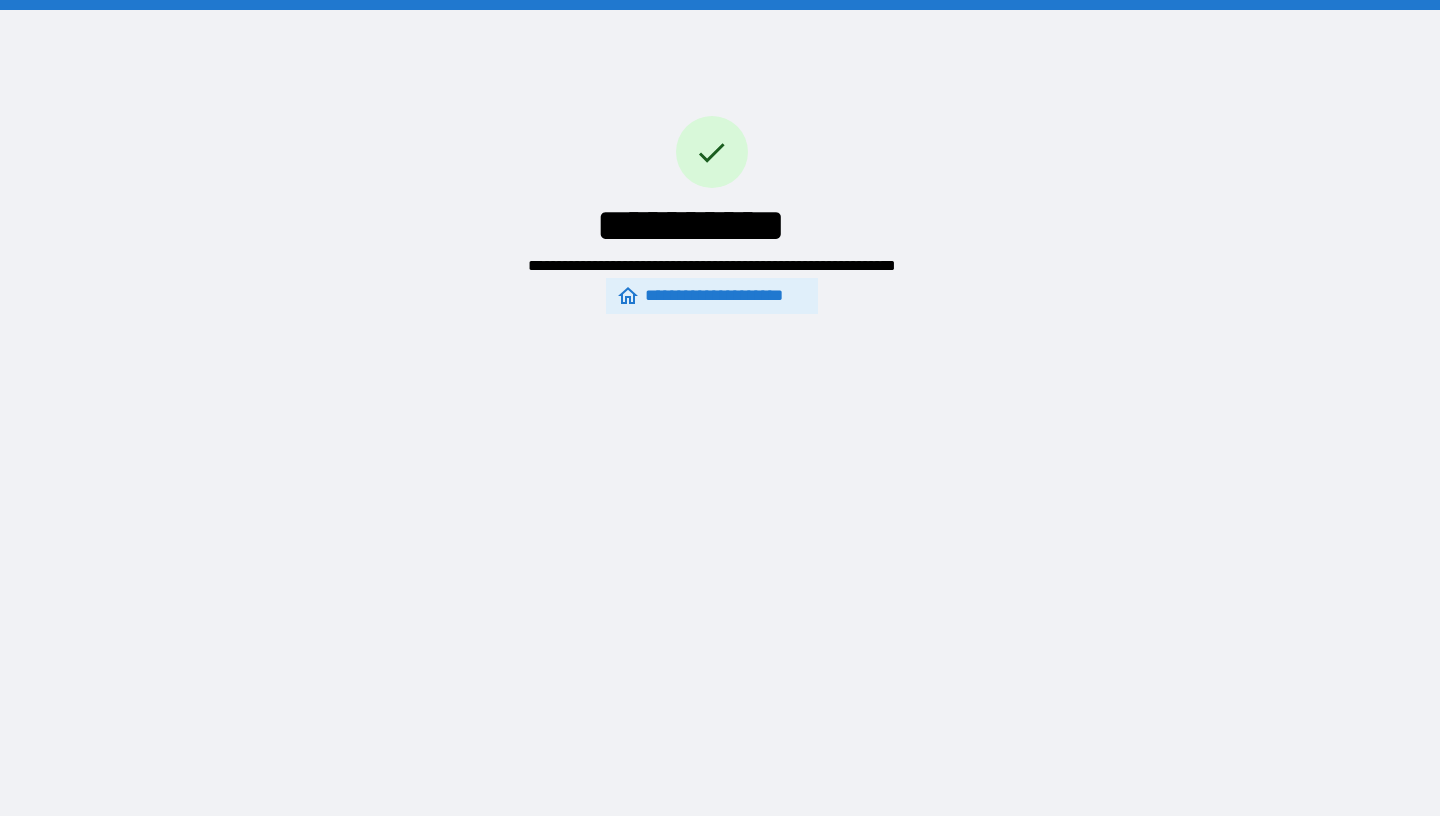 scroll, scrollTop: 0, scrollLeft: 0, axis: both 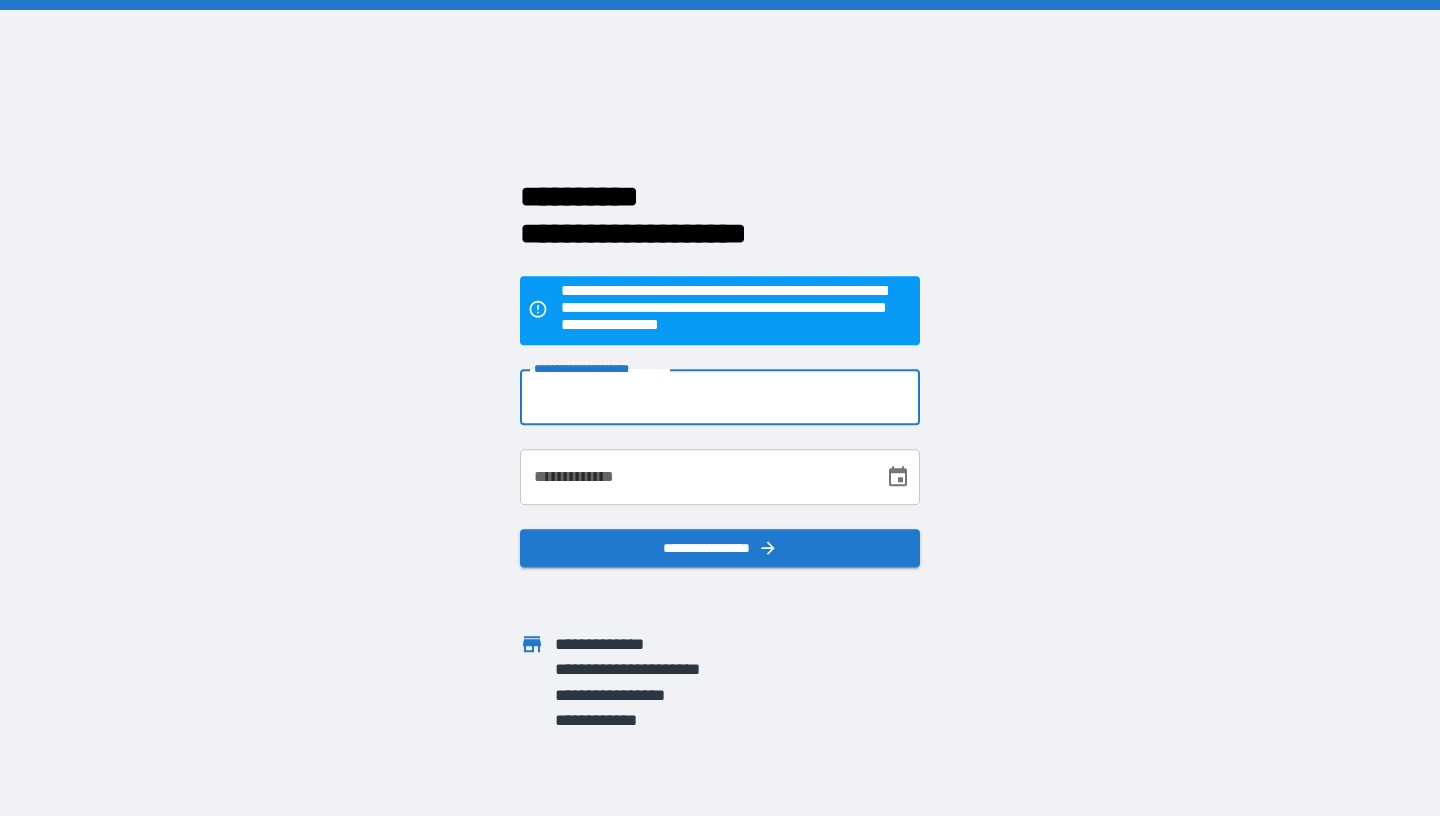 click on "**********" at bounding box center [720, 397] 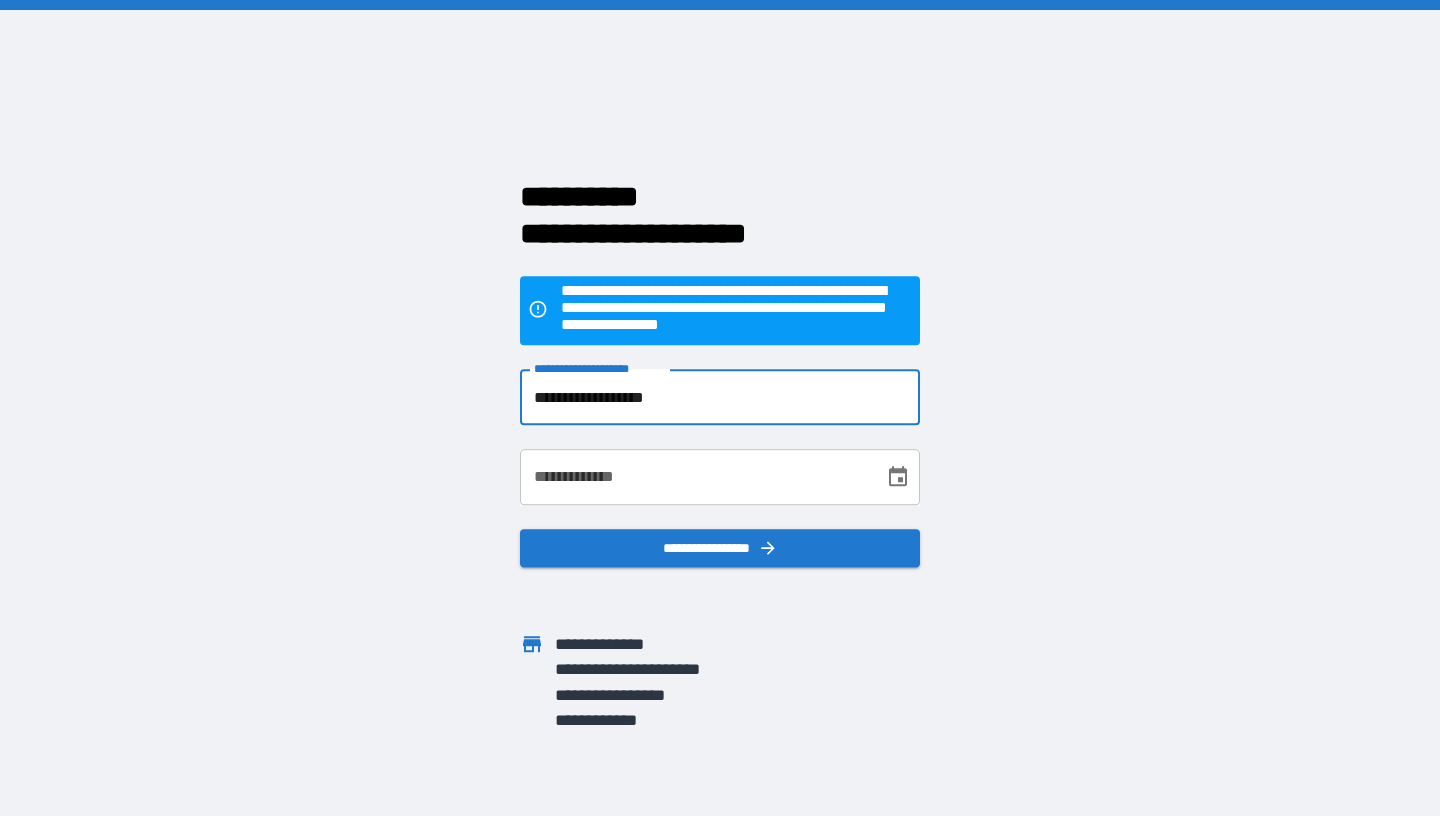 type on "**********" 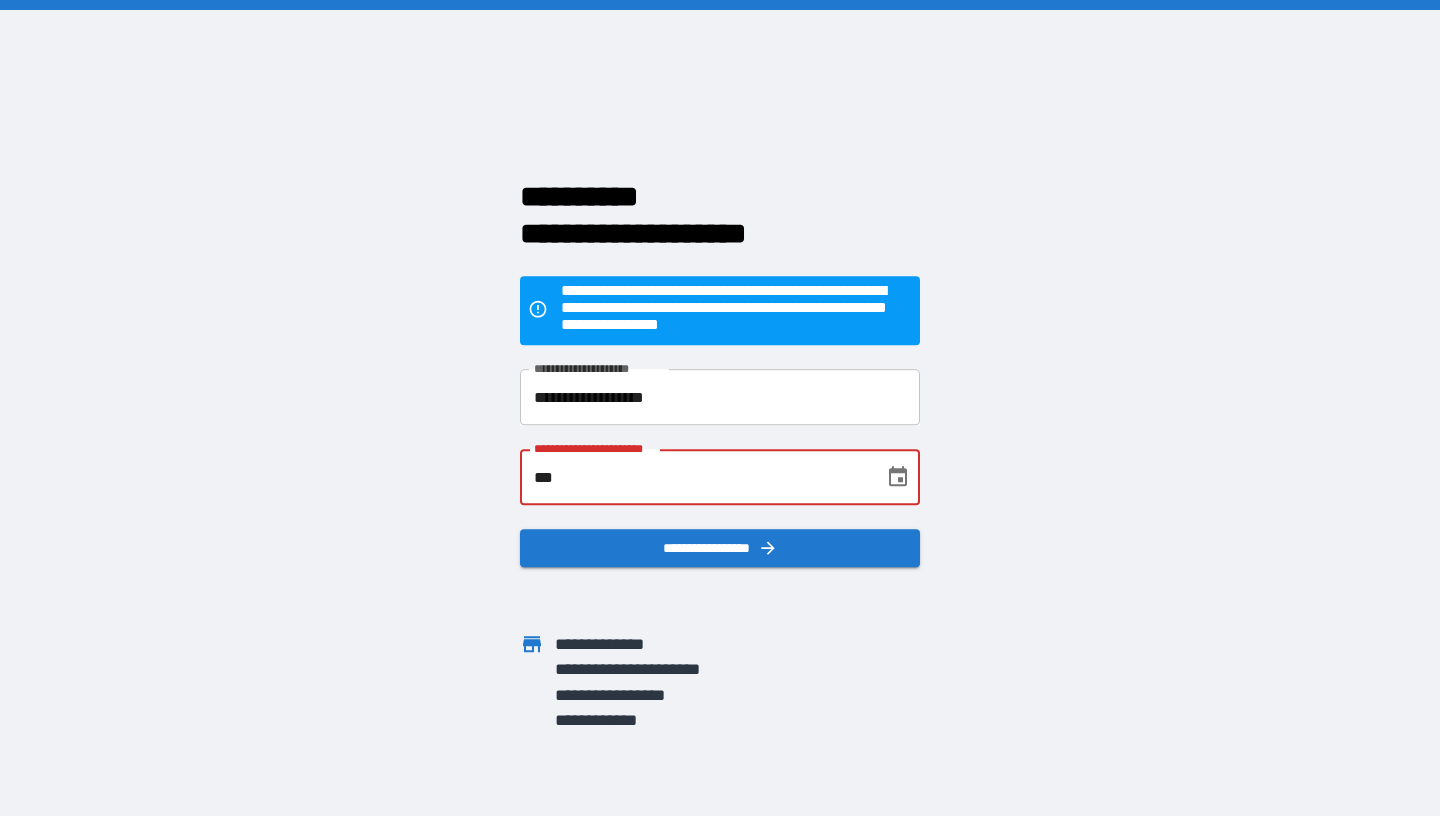 type on "*" 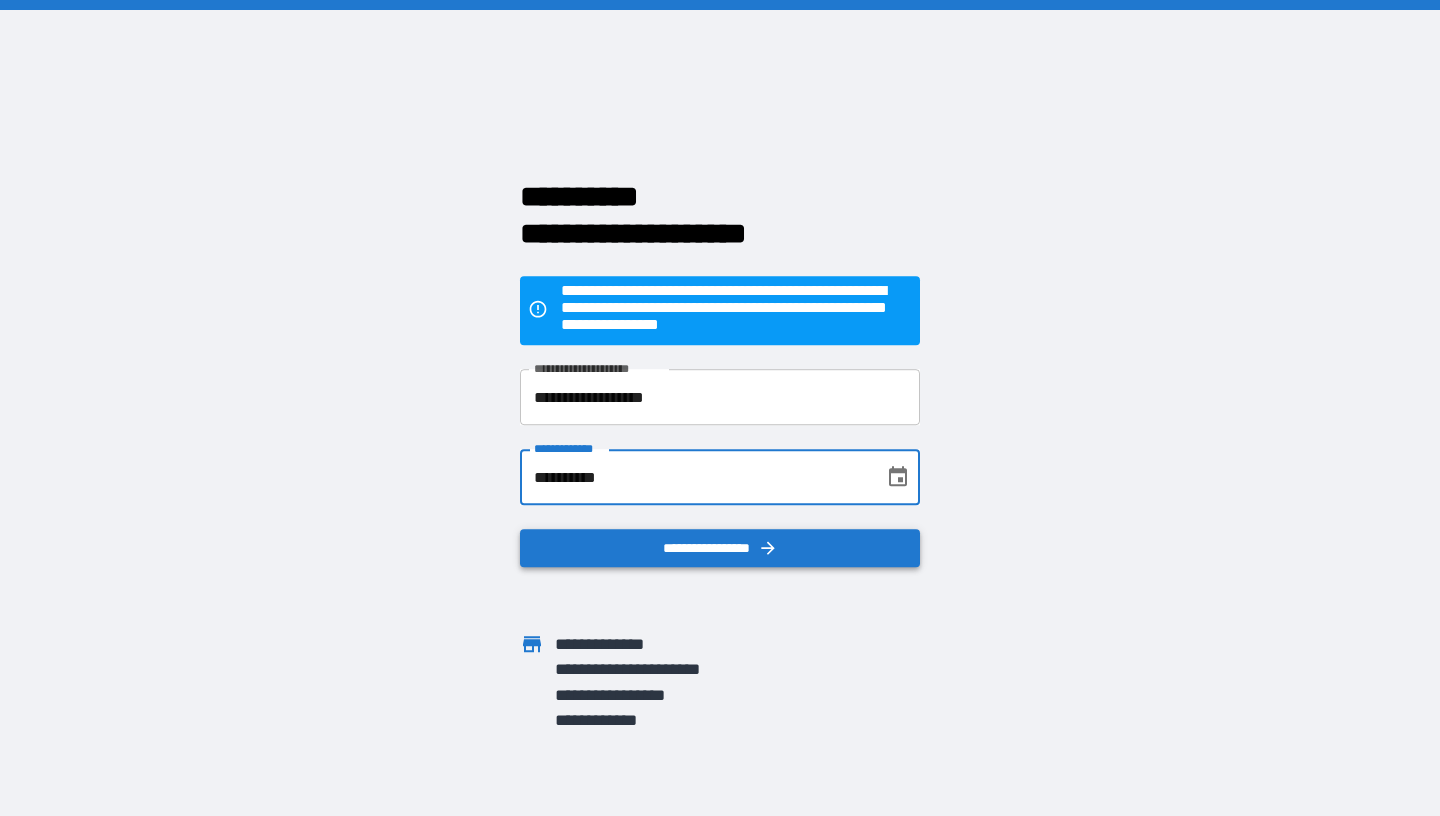 type on "**********" 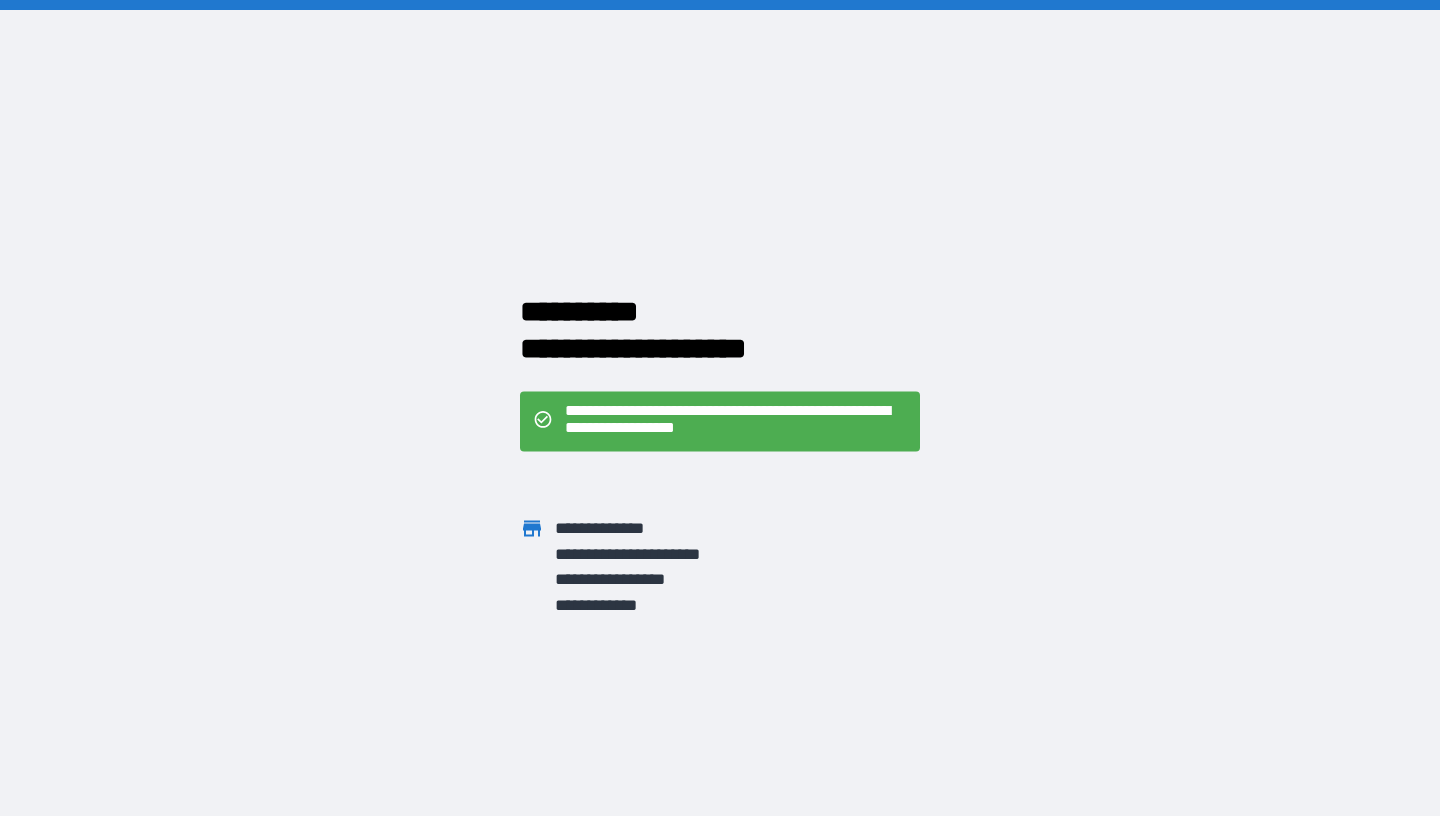 click at bounding box center [884, 556] 